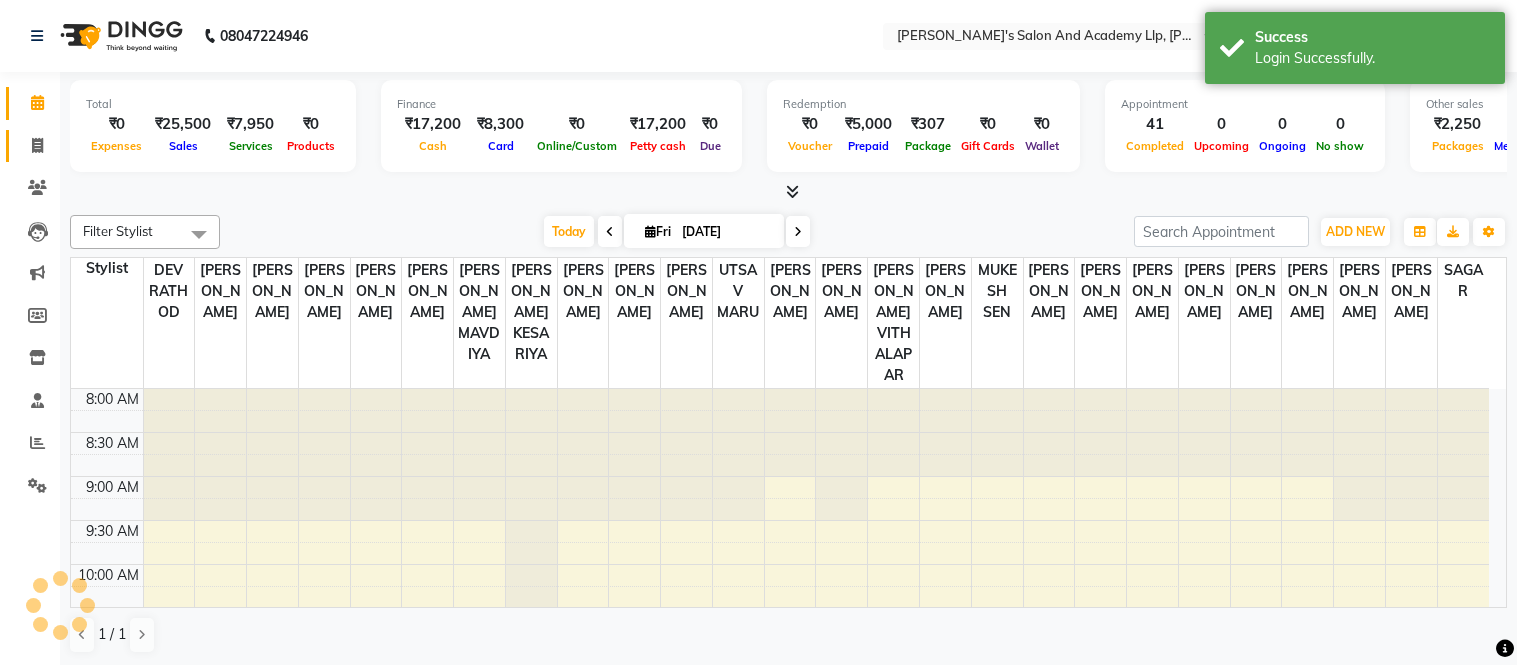 scroll, scrollTop: 0, scrollLeft: 0, axis: both 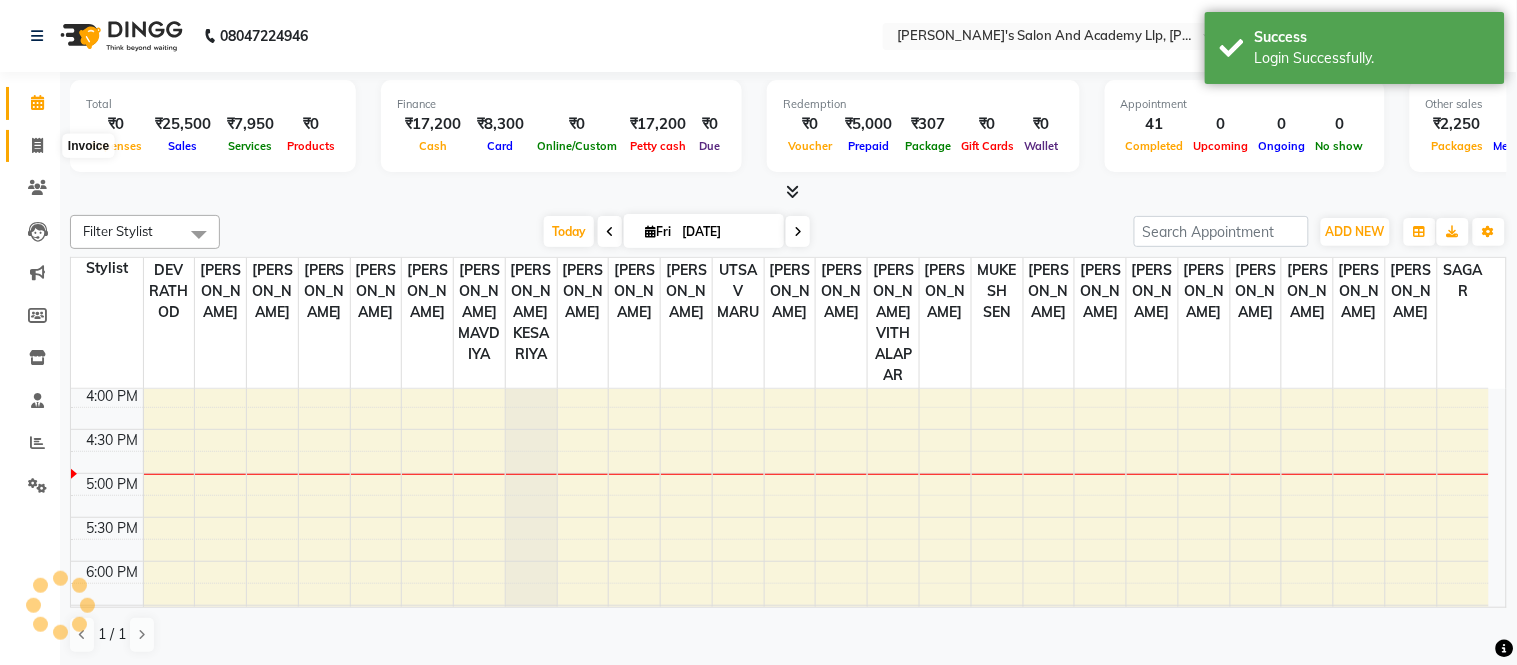 click 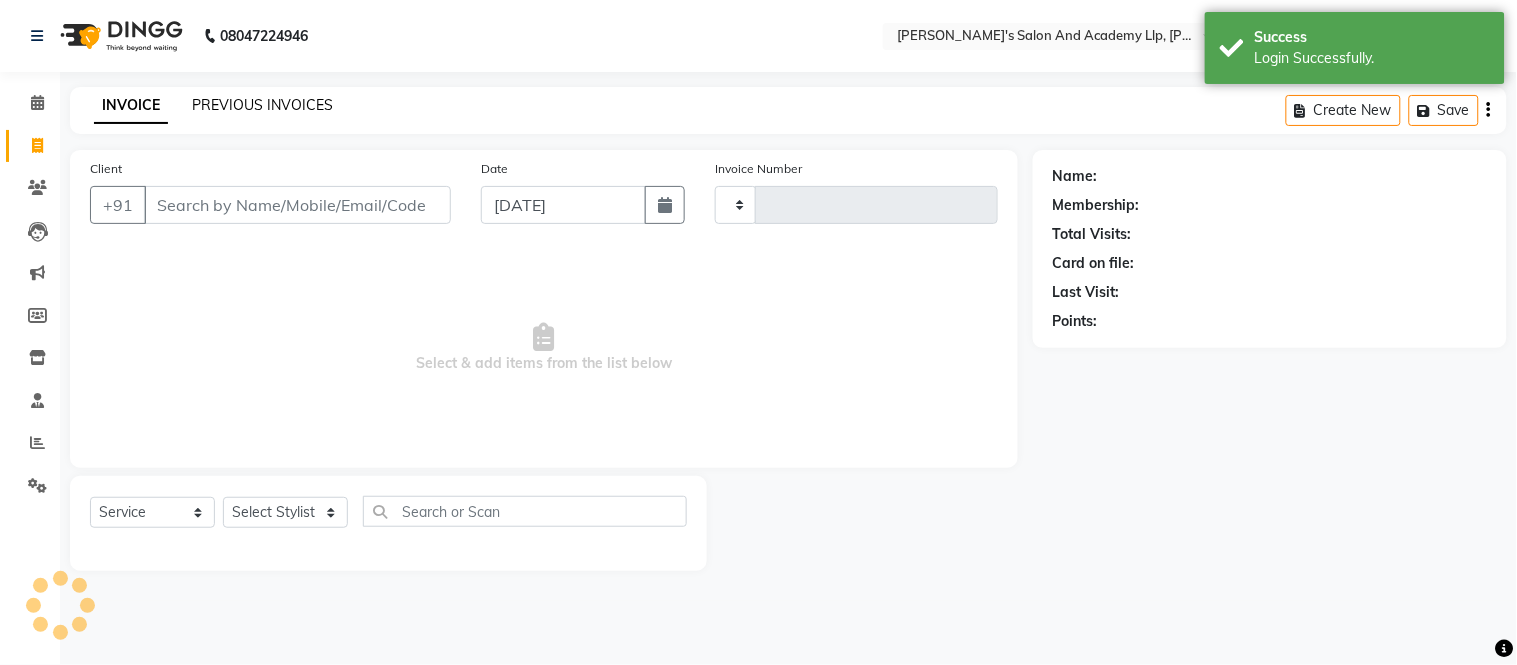 click on "PREVIOUS INVOICES" 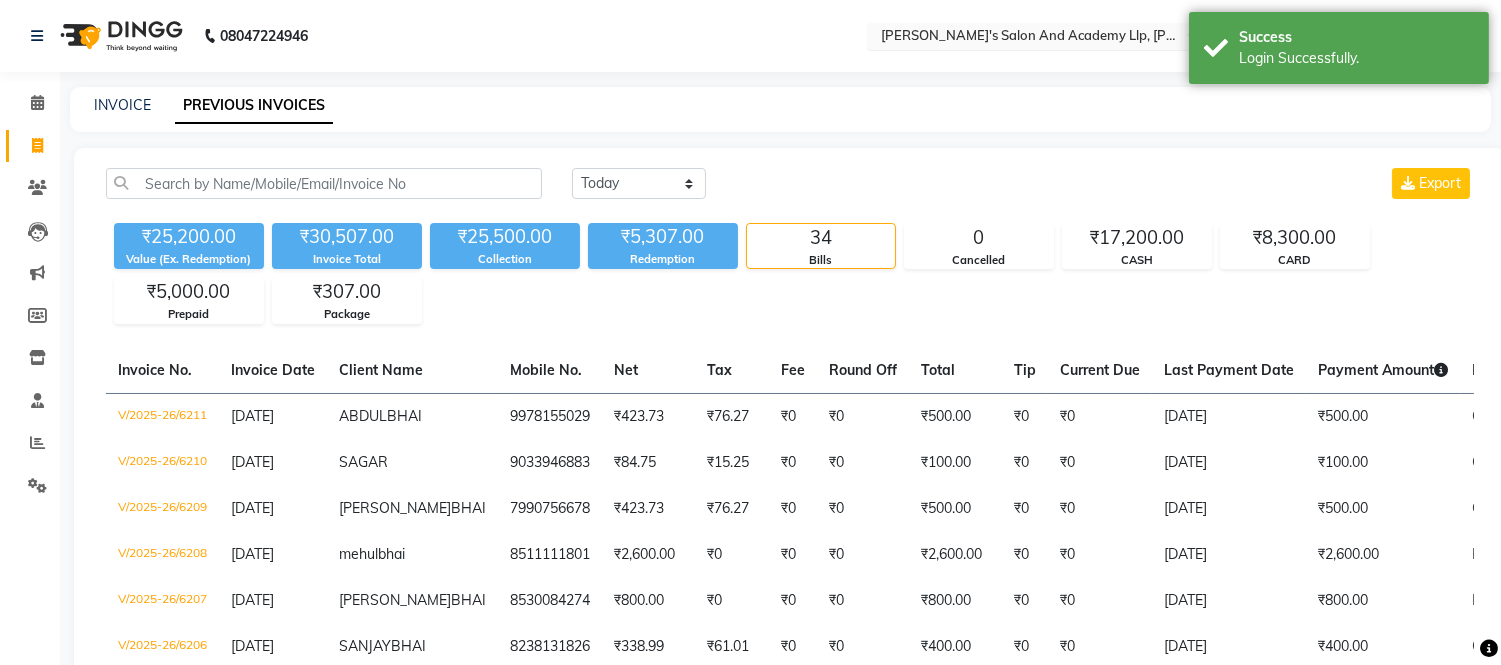 click at bounding box center (1022, 38) 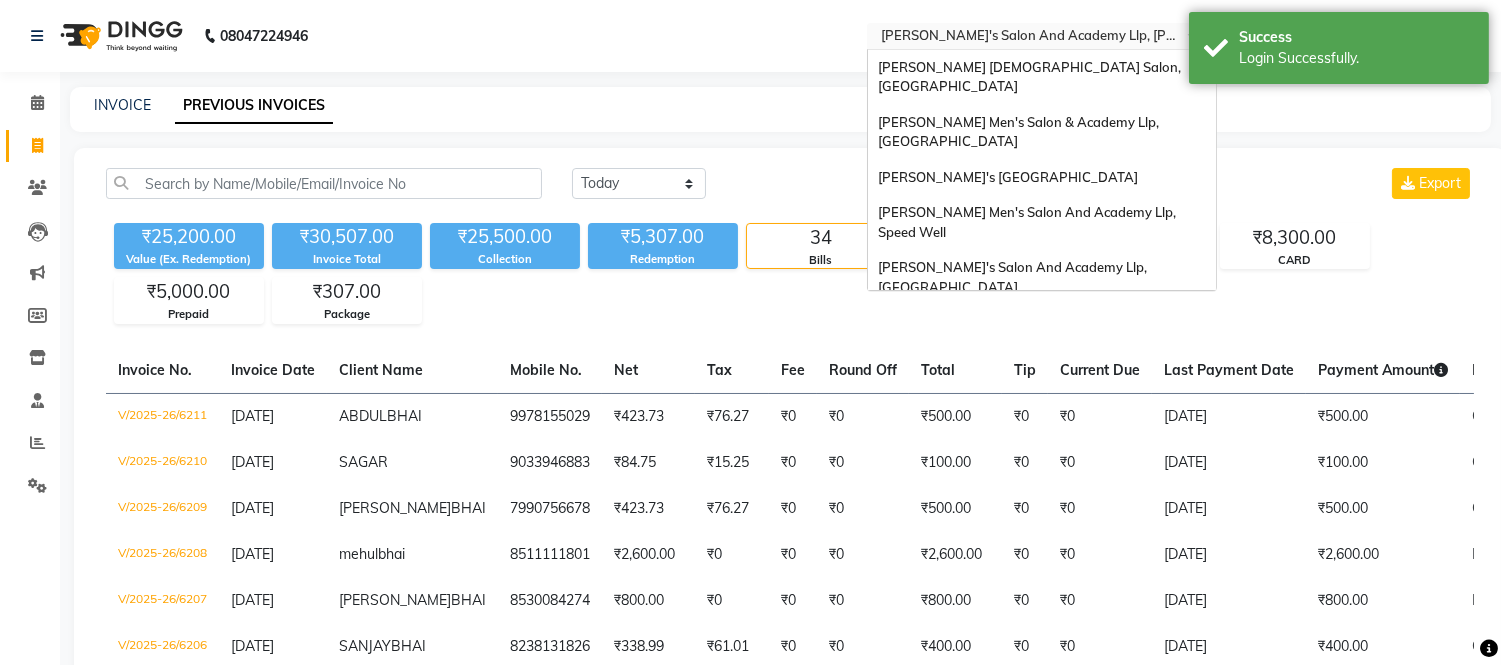 scroll, scrollTop: 86, scrollLeft: 0, axis: vertical 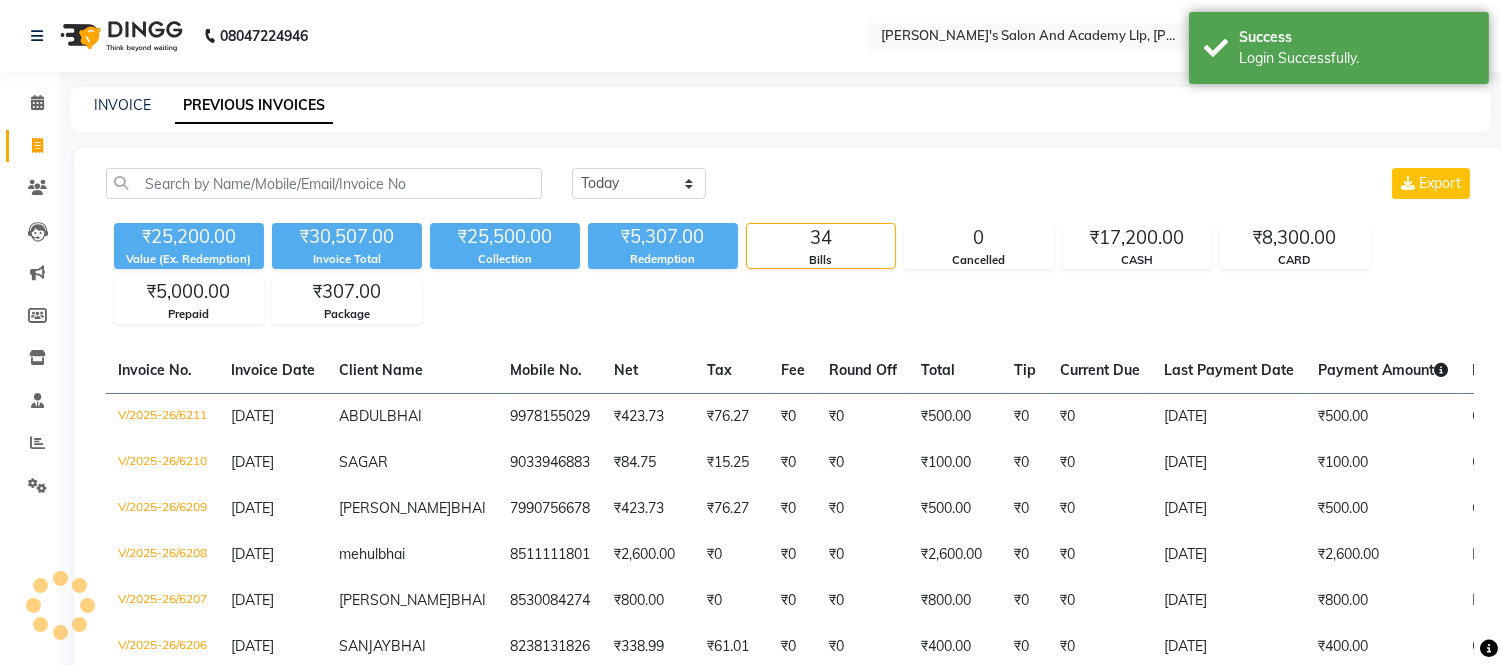 click on "08047224946 Select Location × Sandy Men's Salon And Academy Llp, Nana Mava Circle English ENGLISH Español العربية मराठी हिंदी ગુજરાતી தமிழ் 中文 Notifications nothing to show Admin Manage Profile Change Password Sign out  Version:3.15.4" 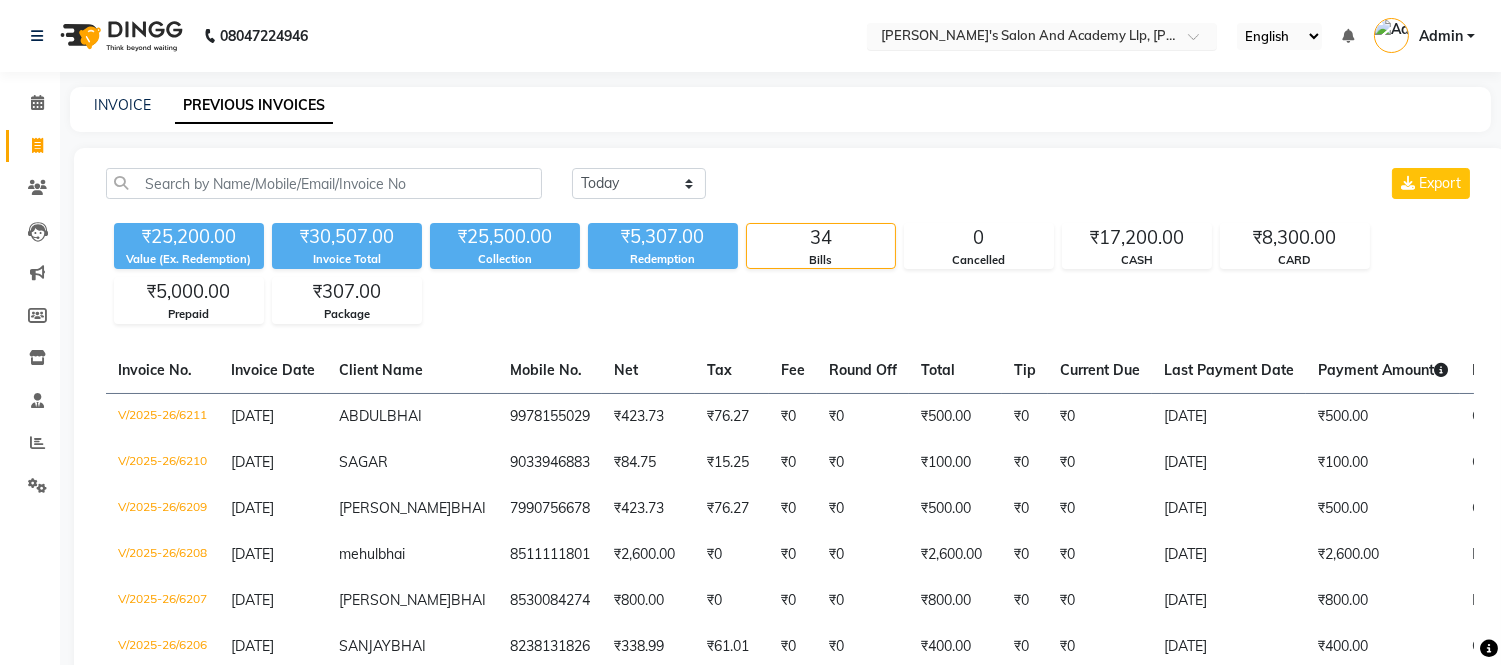 click at bounding box center [1022, 38] 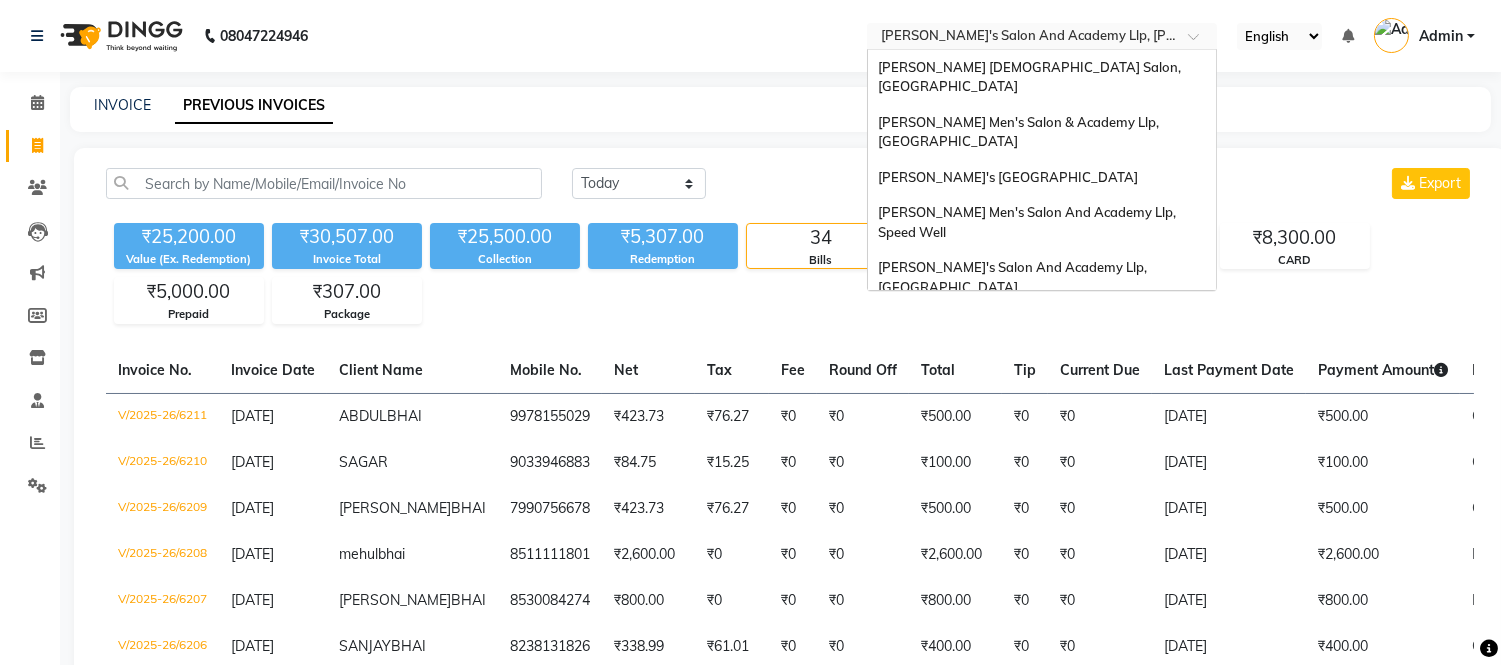 scroll, scrollTop: 86, scrollLeft: 0, axis: vertical 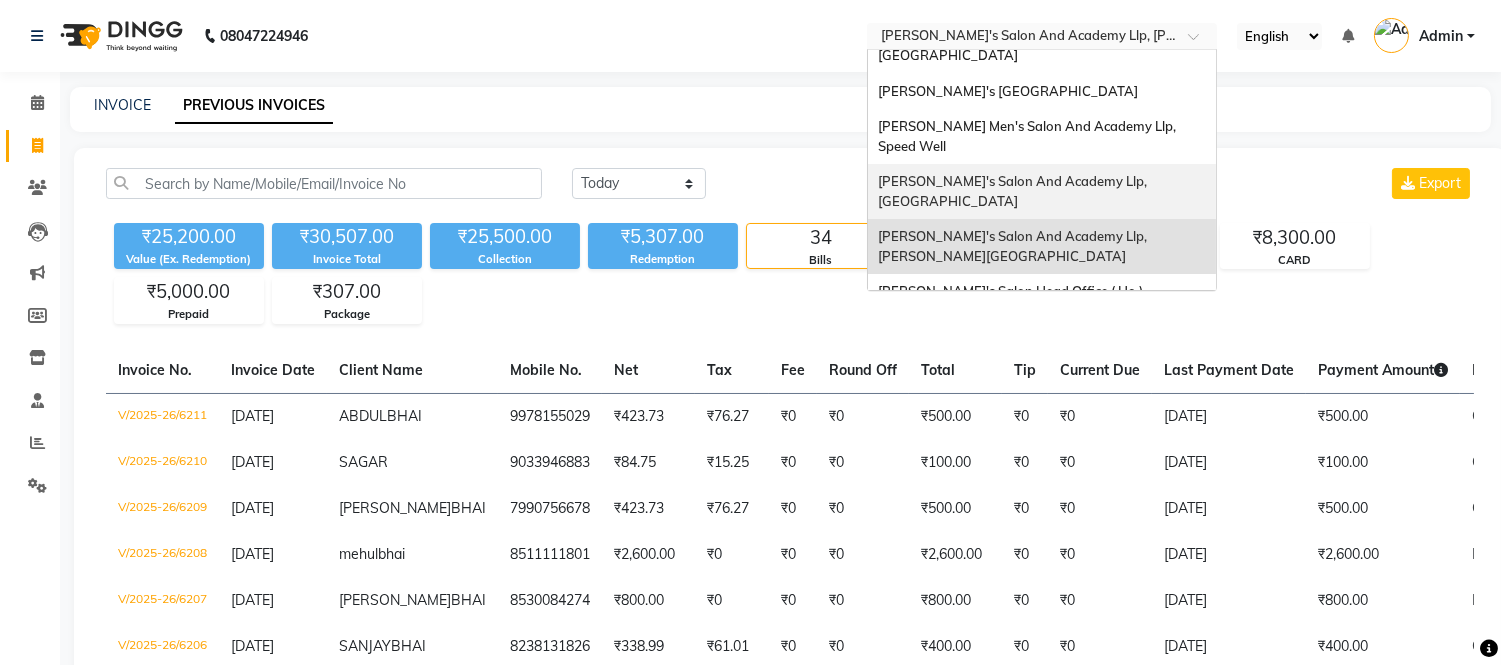 click on "[PERSON_NAME]'s Salon And Academy Llp, [GEOGRAPHIC_DATA]" at bounding box center (1042, 191) 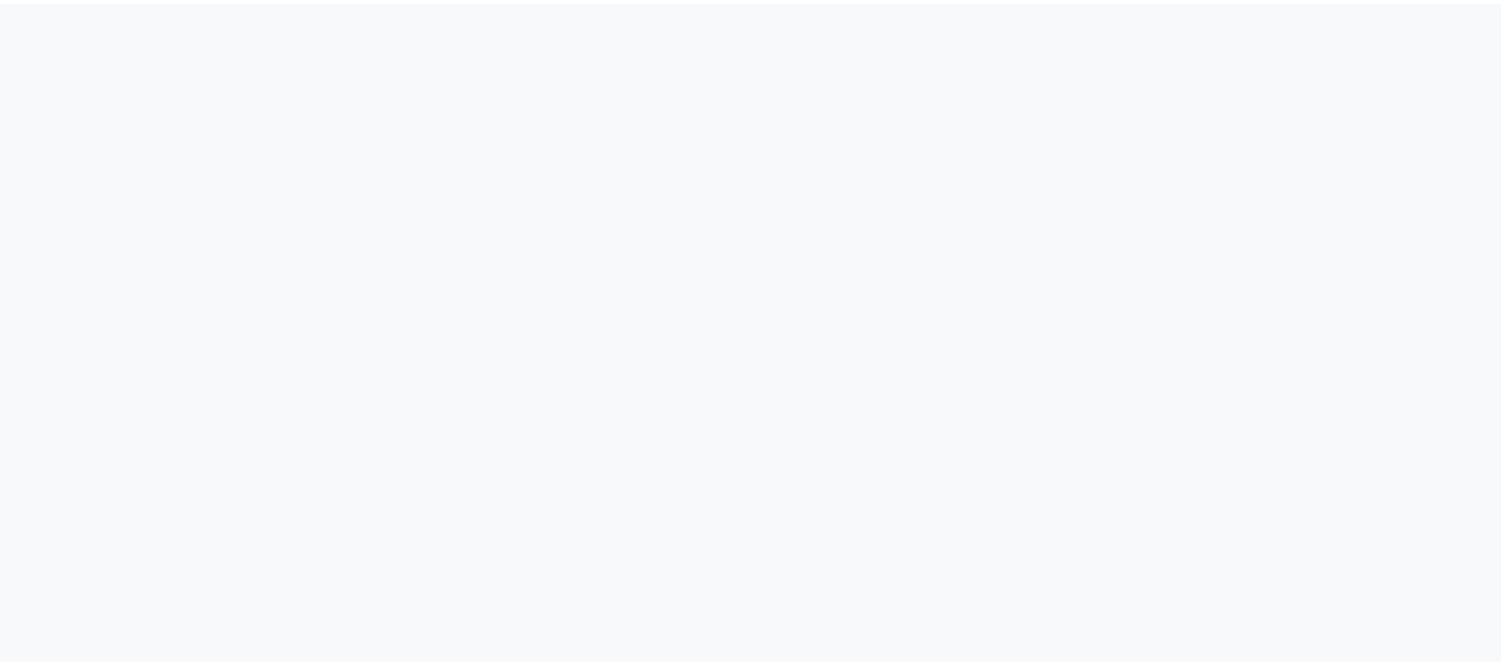 scroll, scrollTop: 0, scrollLeft: 0, axis: both 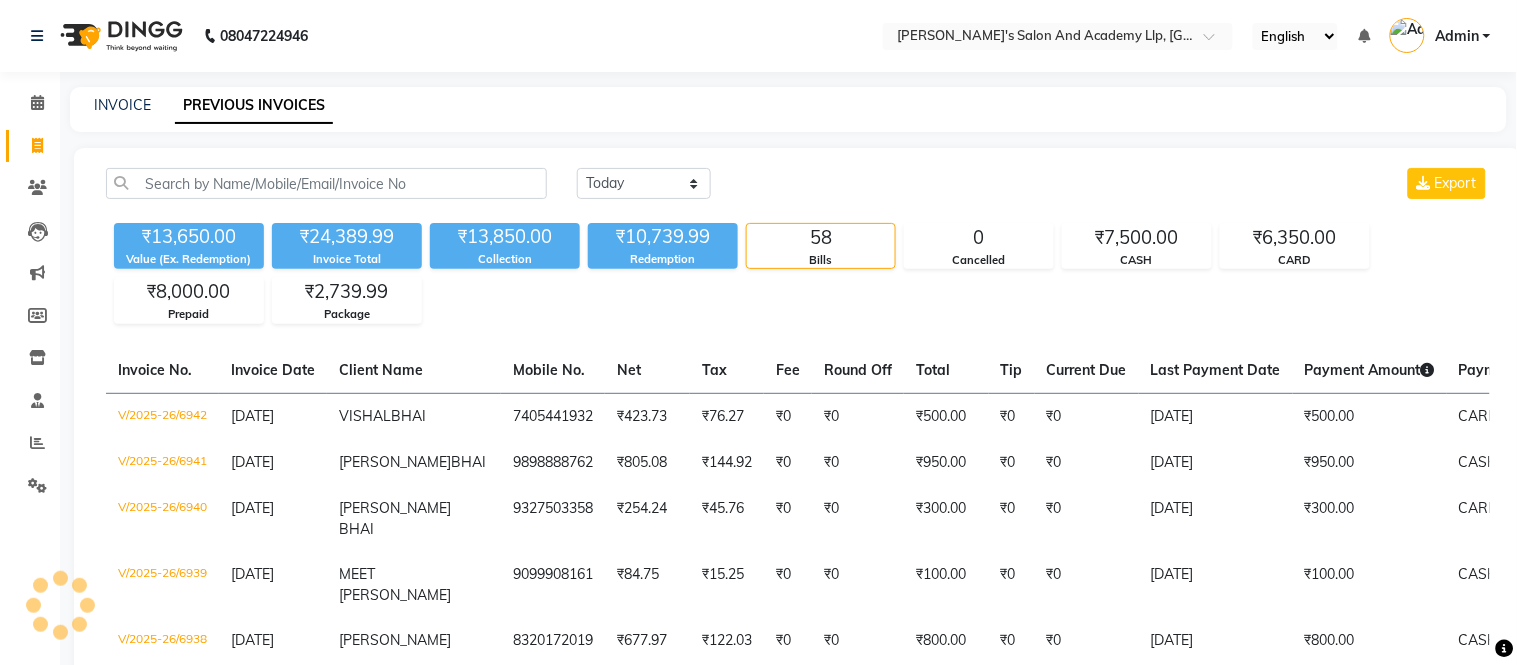 select on "en" 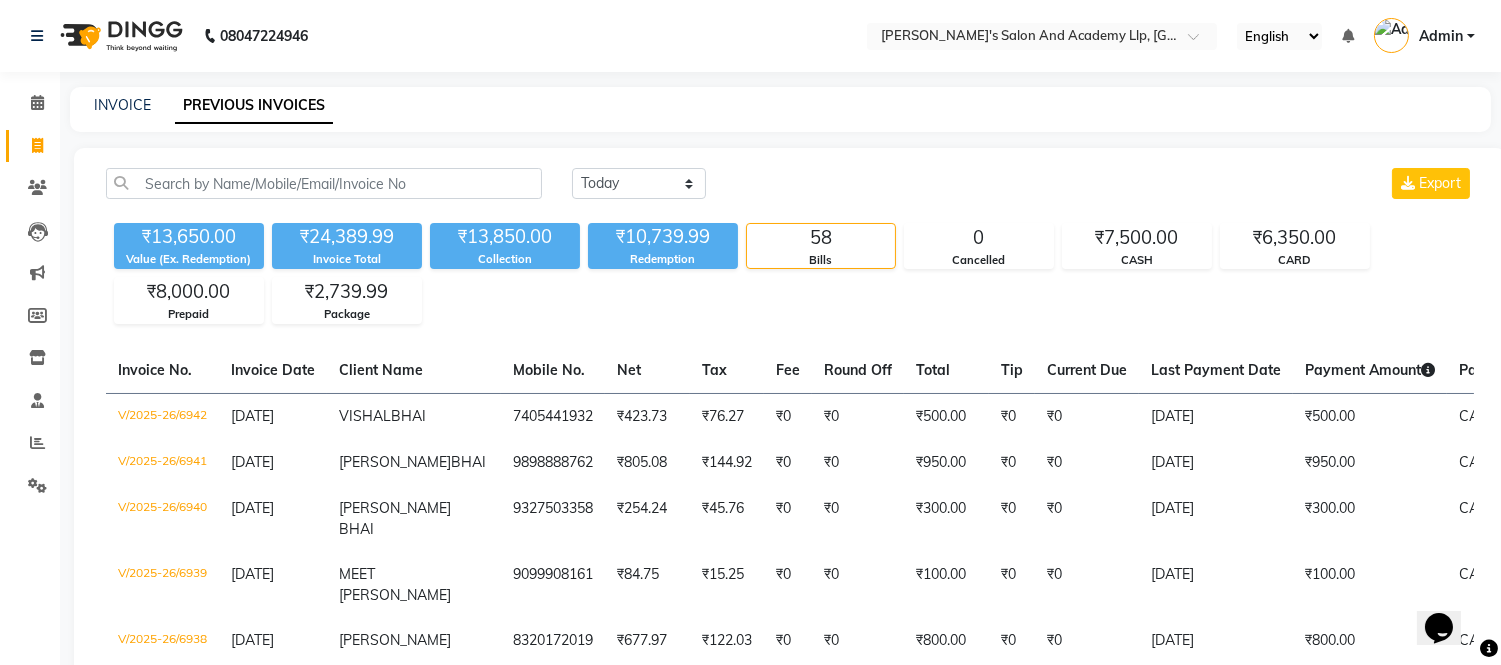 scroll, scrollTop: 0, scrollLeft: 0, axis: both 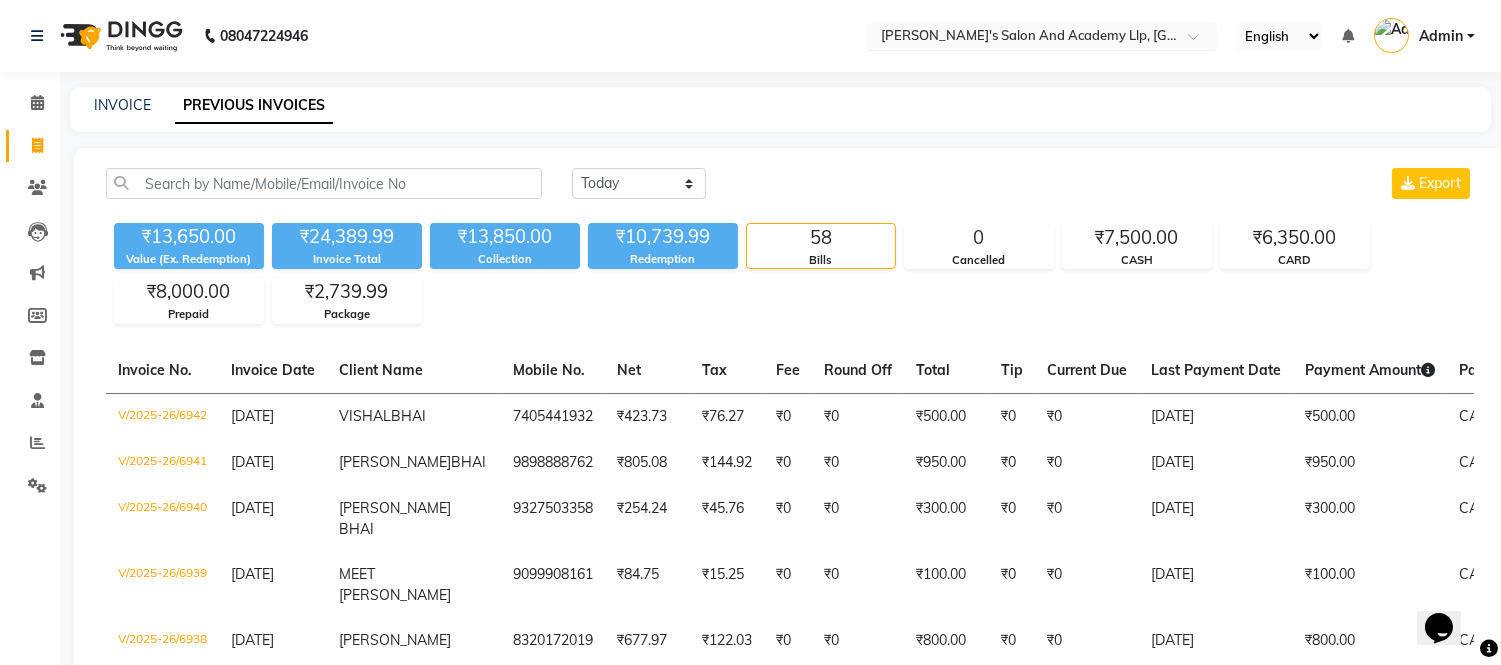 click at bounding box center [1022, 38] 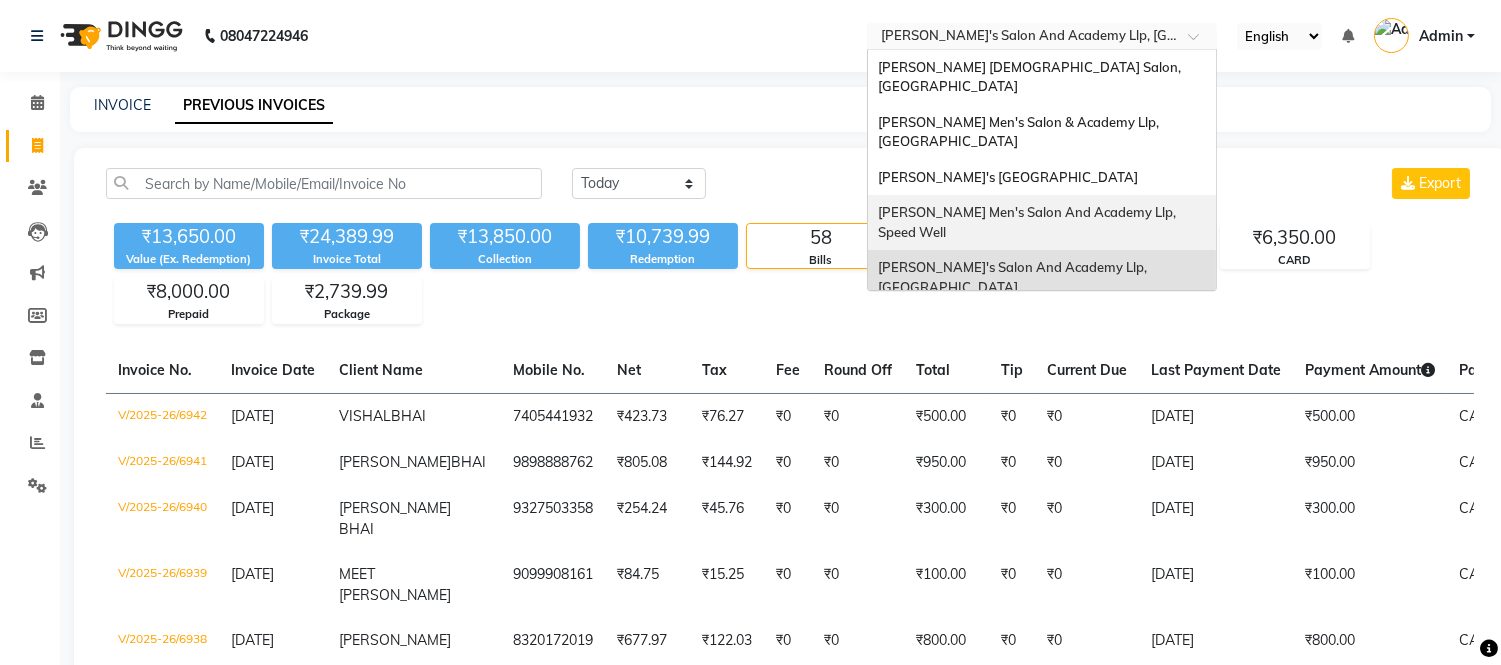 click on "[PERSON_NAME] Men's Salon And Academy Llp, Speed Well" at bounding box center (1042, 222) 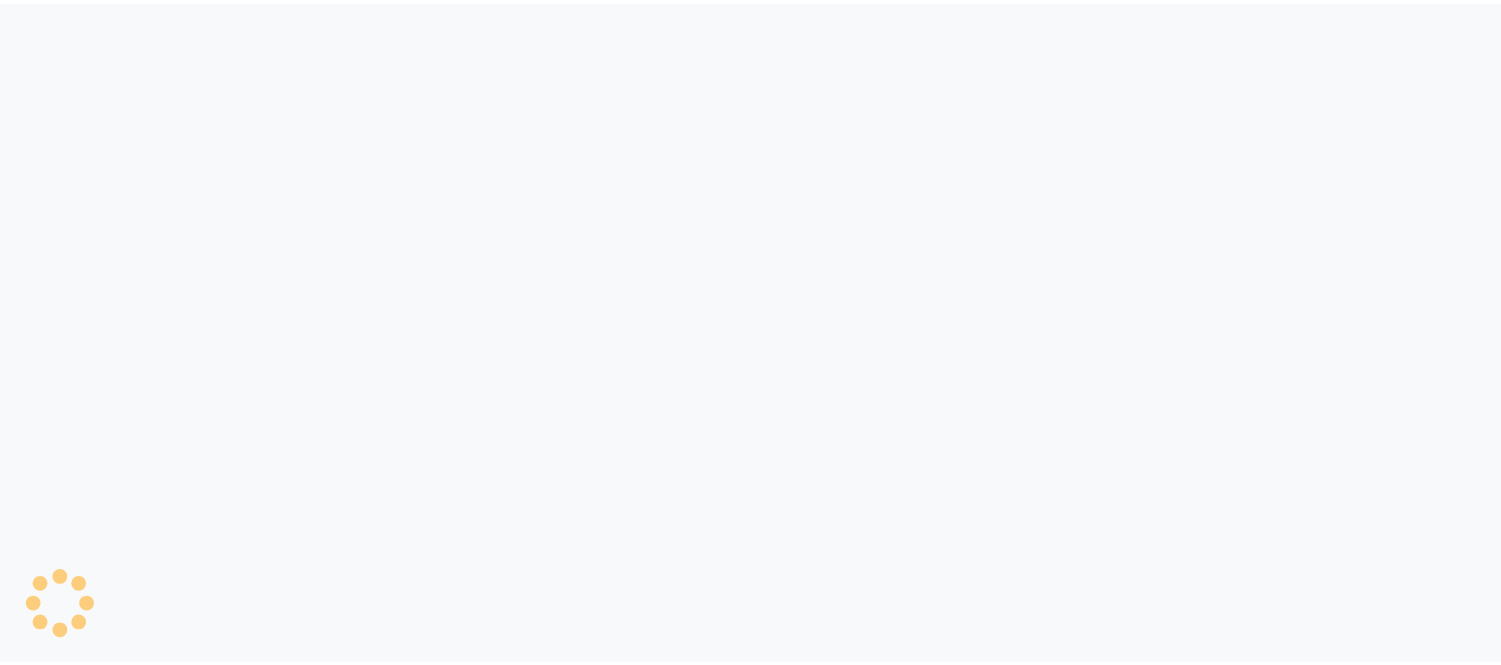 scroll, scrollTop: 0, scrollLeft: 0, axis: both 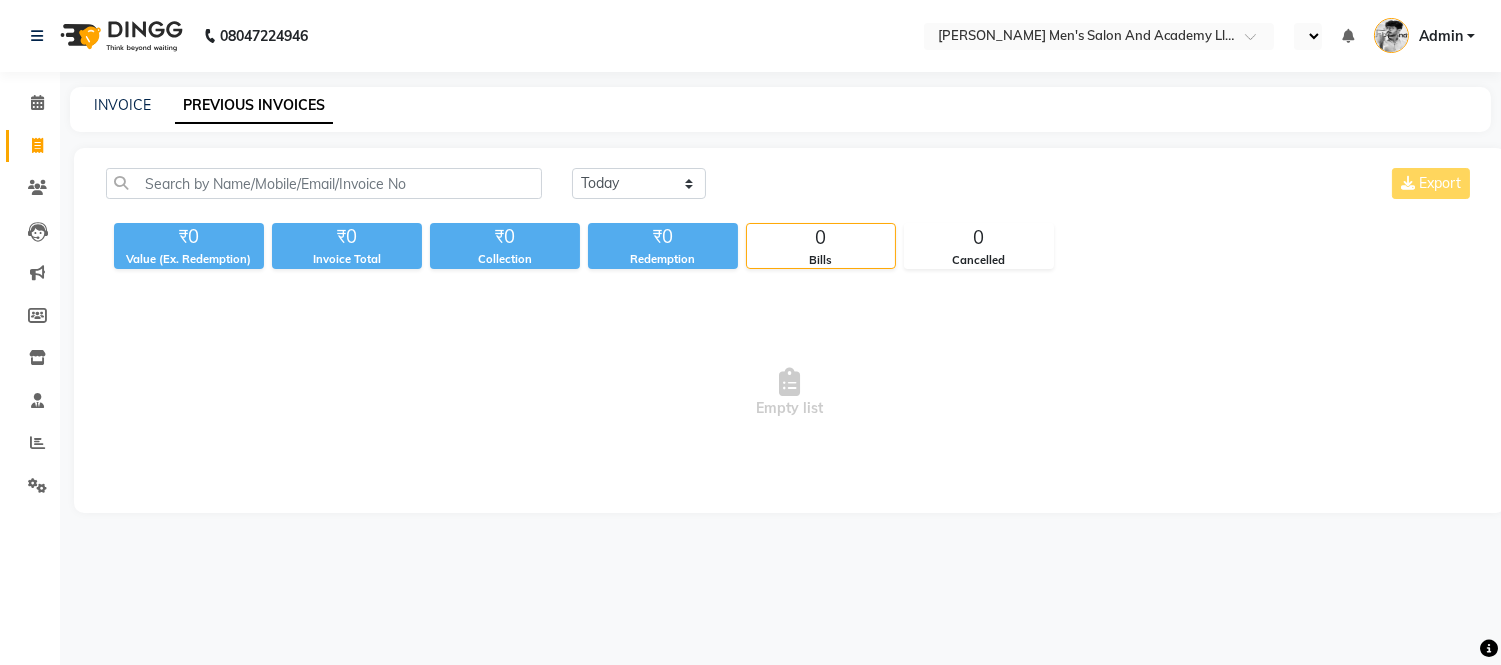 select on "en" 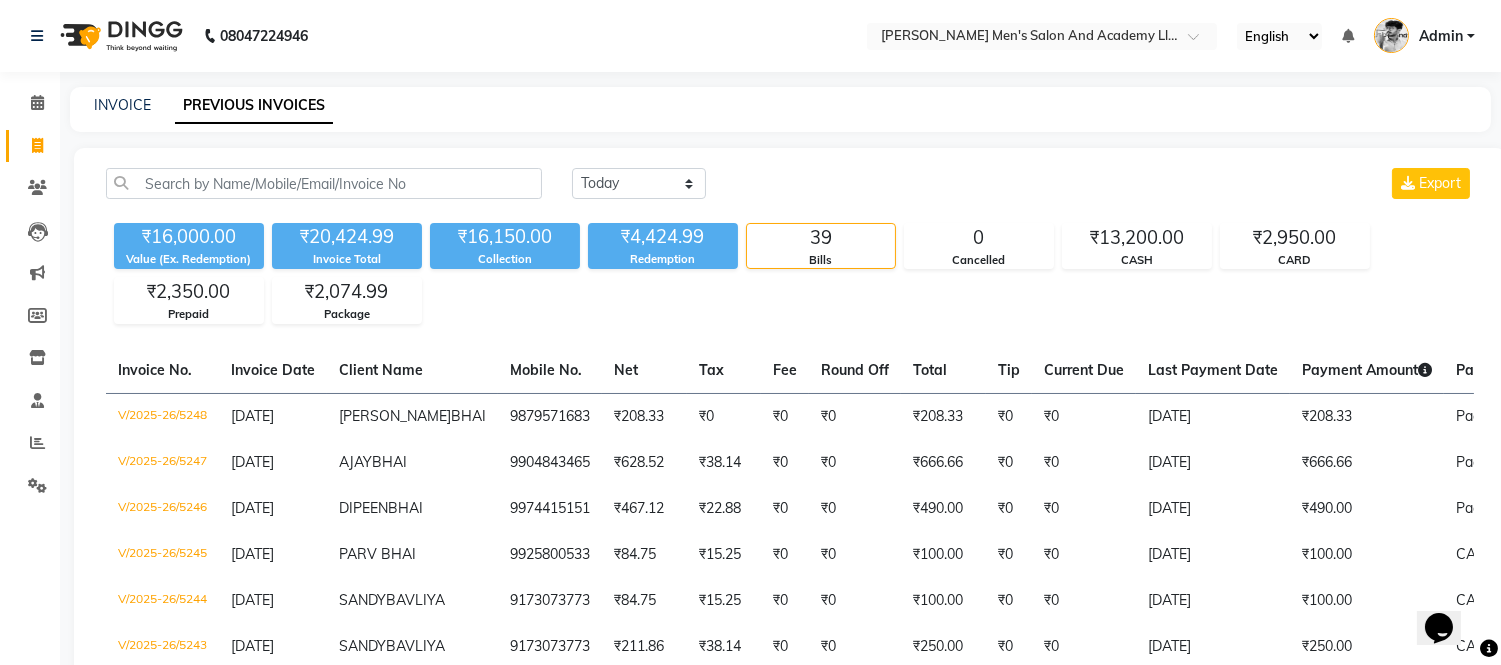 scroll, scrollTop: 0, scrollLeft: 0, axis: both 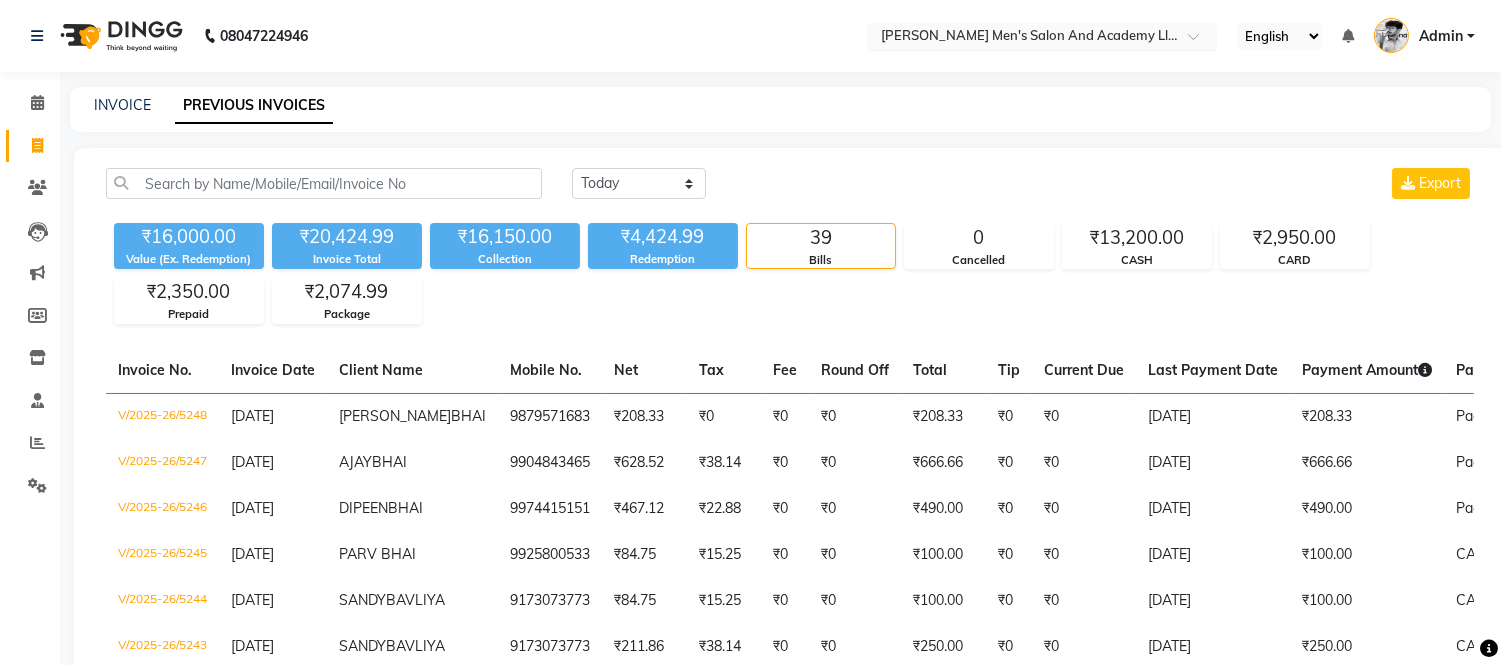 click at bounding box center [1022, 38] 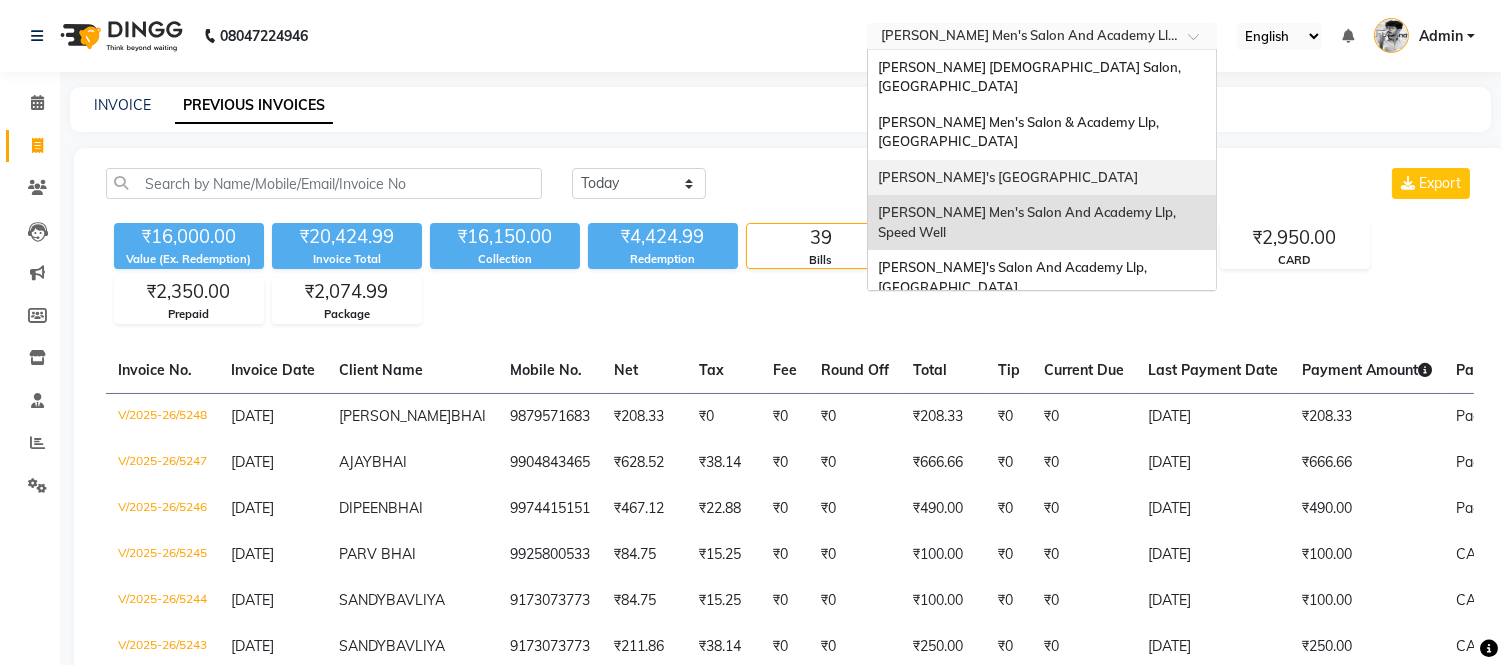click on "[PERSON_NAME]'s [GEOGRAPHIC_DATA]" at bounding box center [1008, 177] 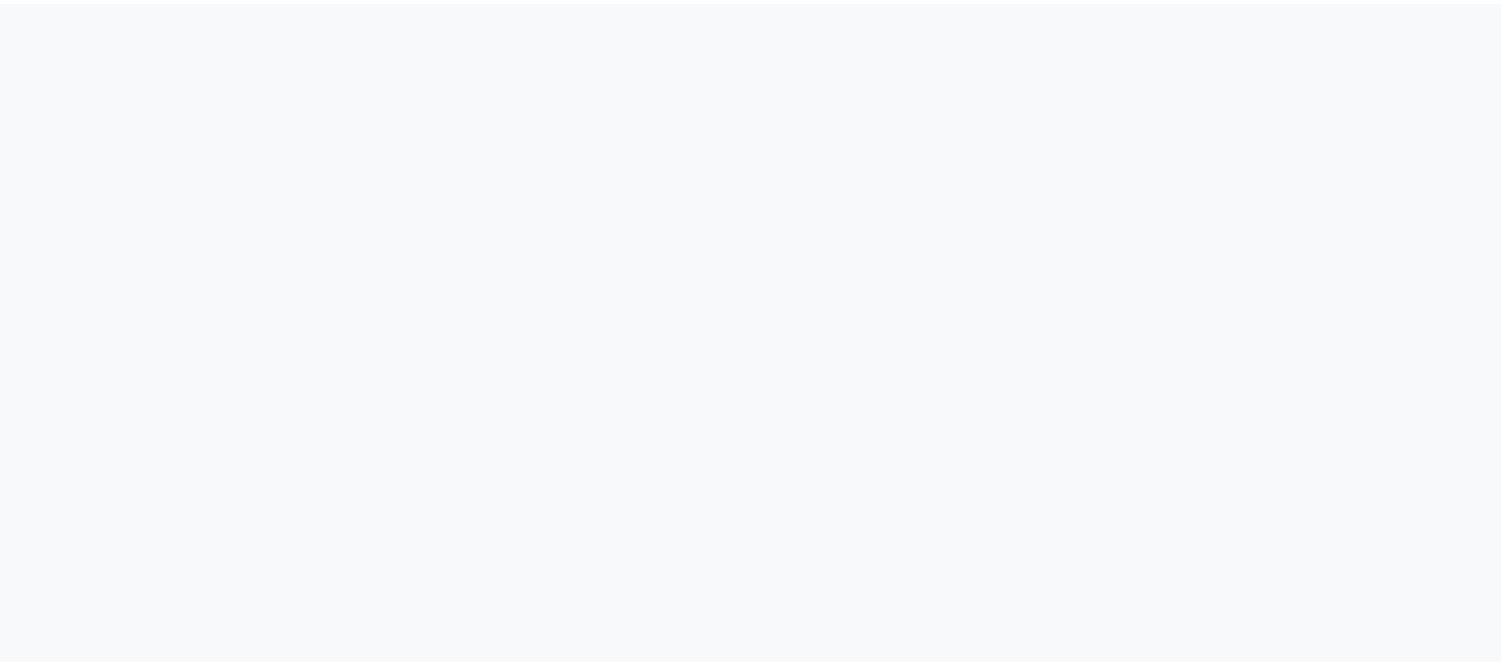 scroll, scrollTop: 0, scrollLeft: 0, axis: both 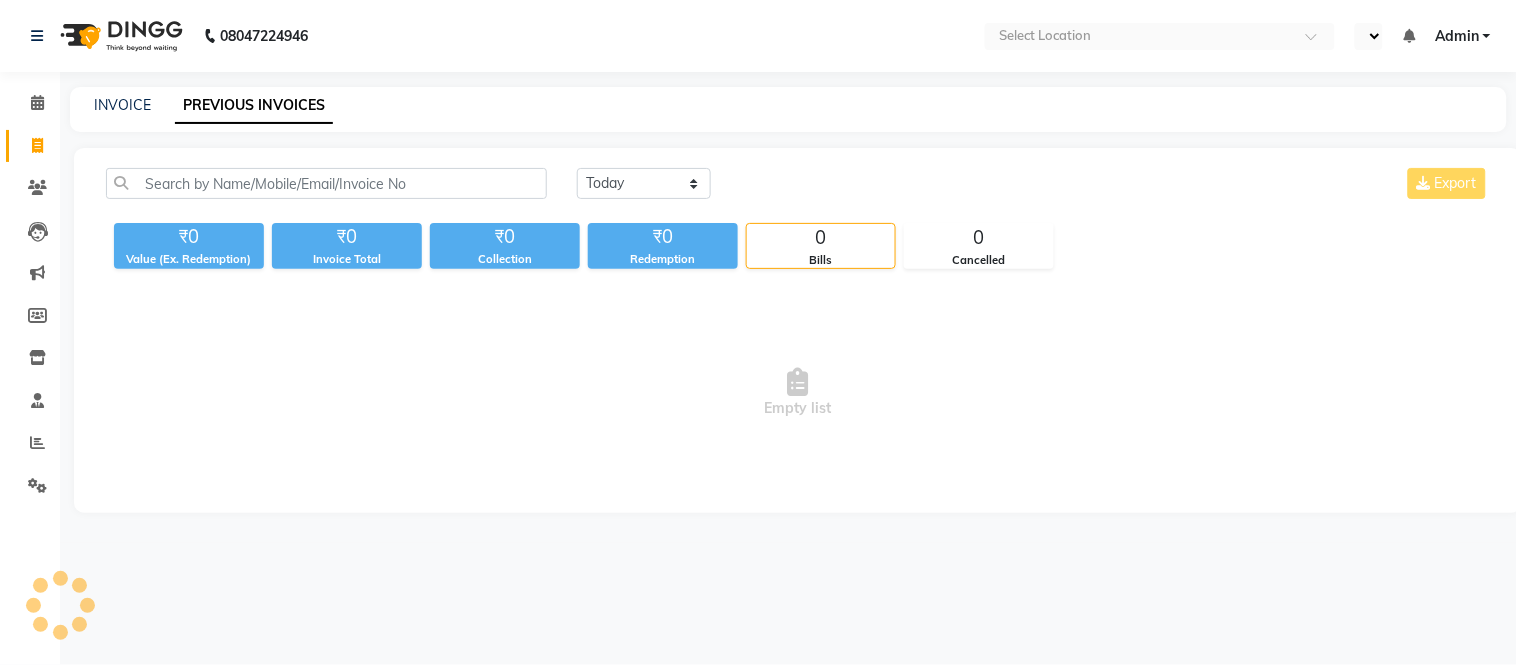 select on "en" 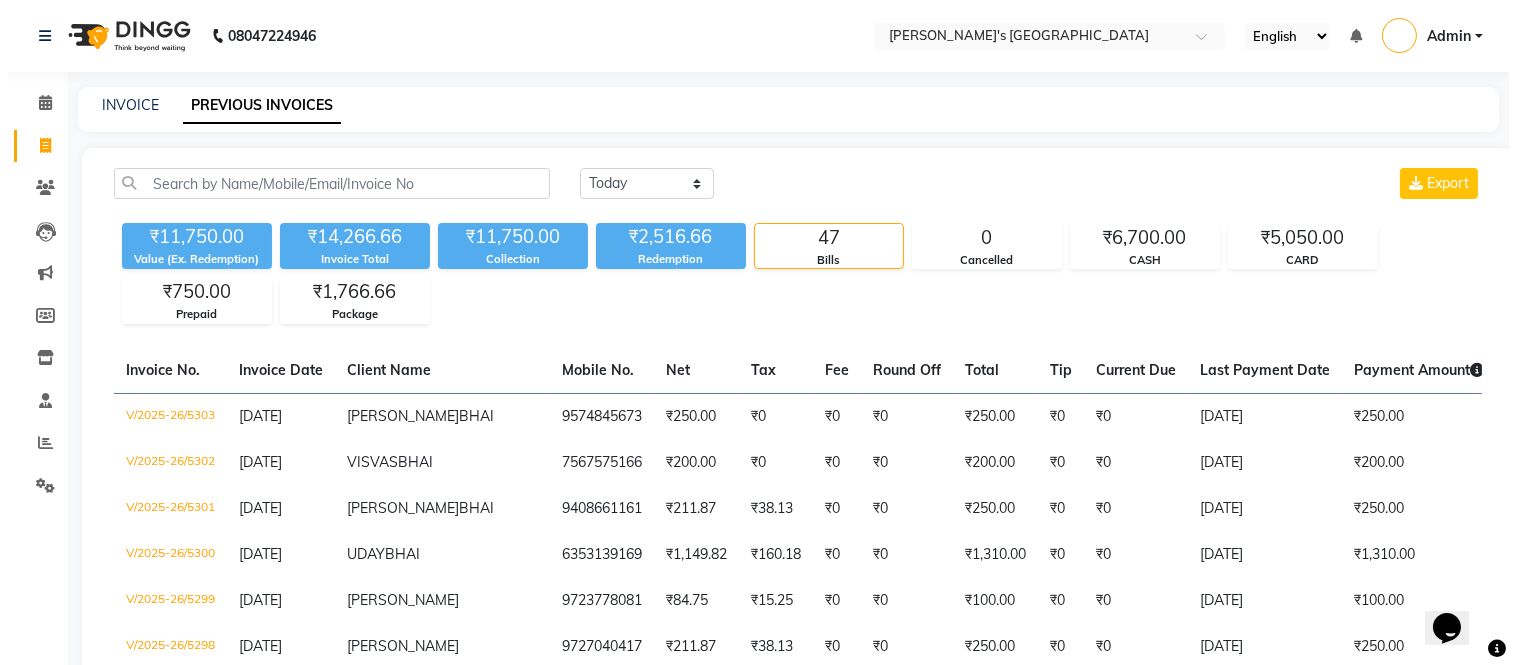scroll, scrollTop: 0, scrollLeft: 0, axis: both 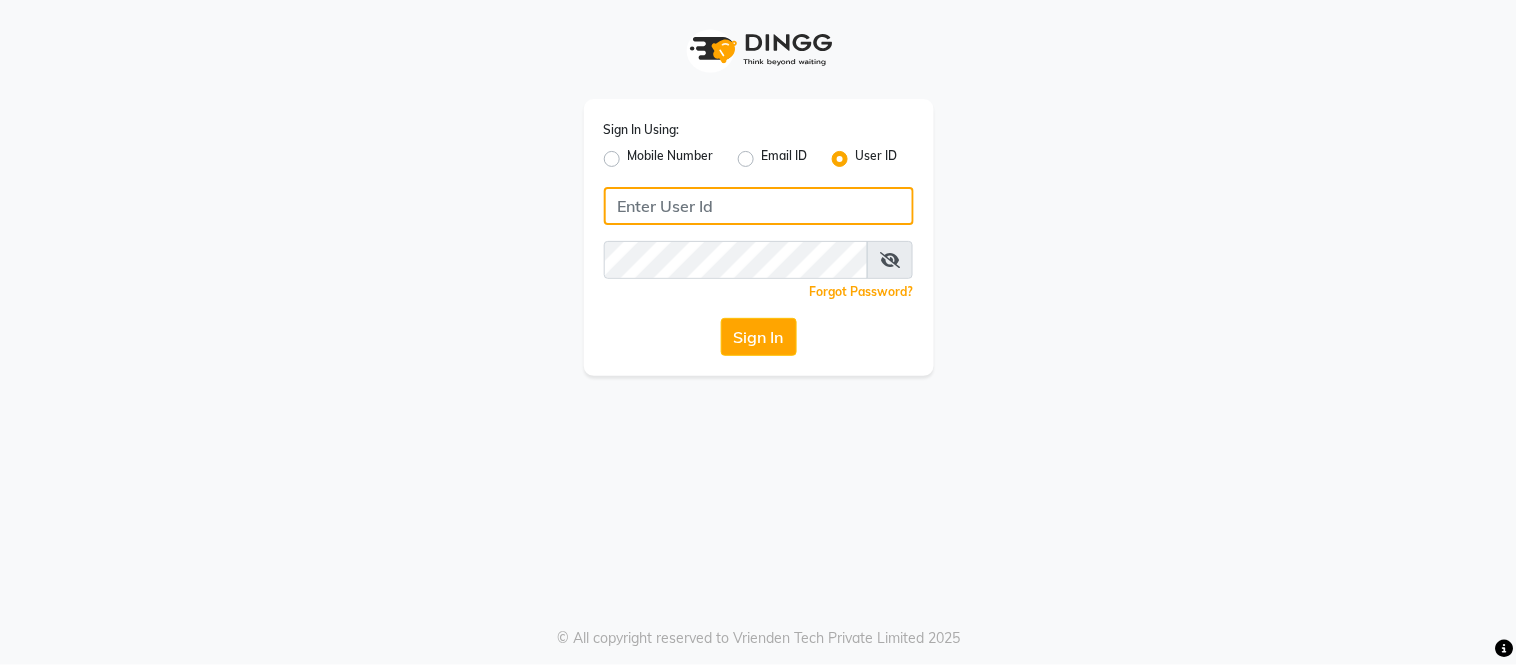 click 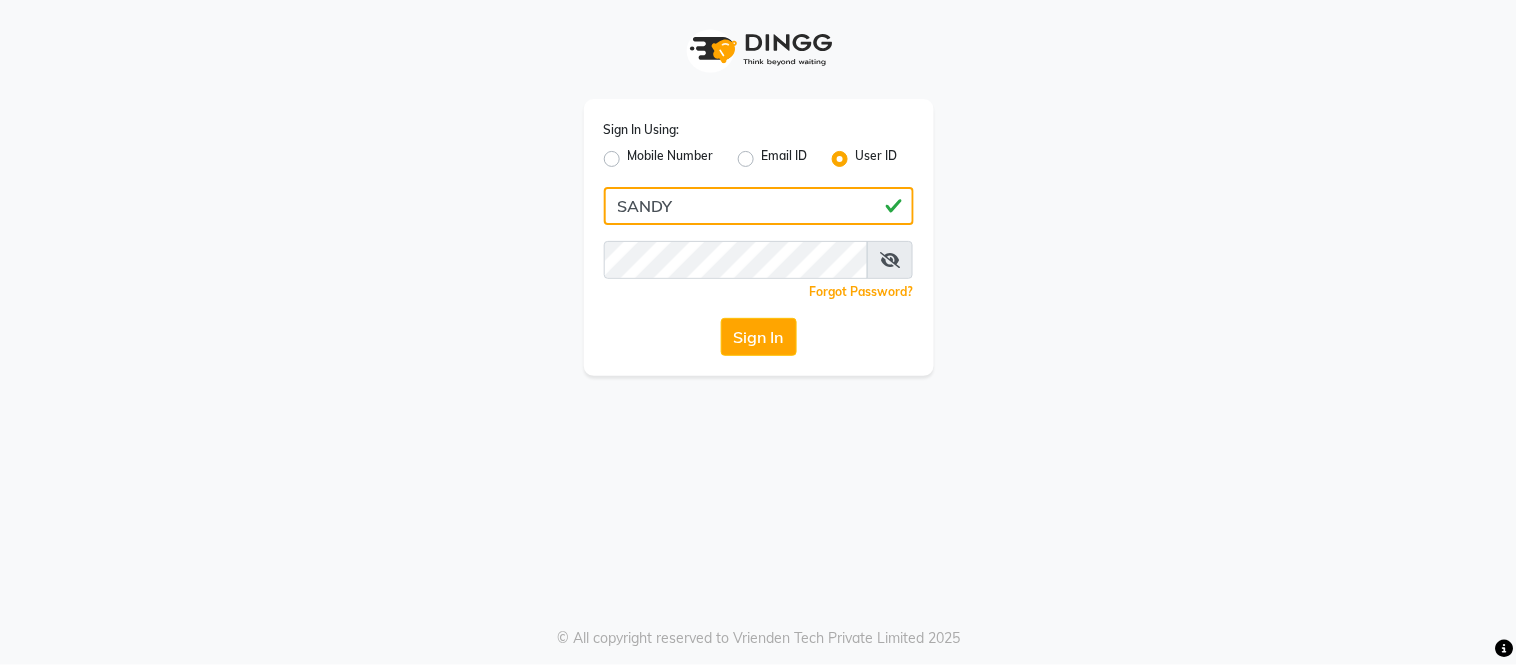 type on "SANDY" 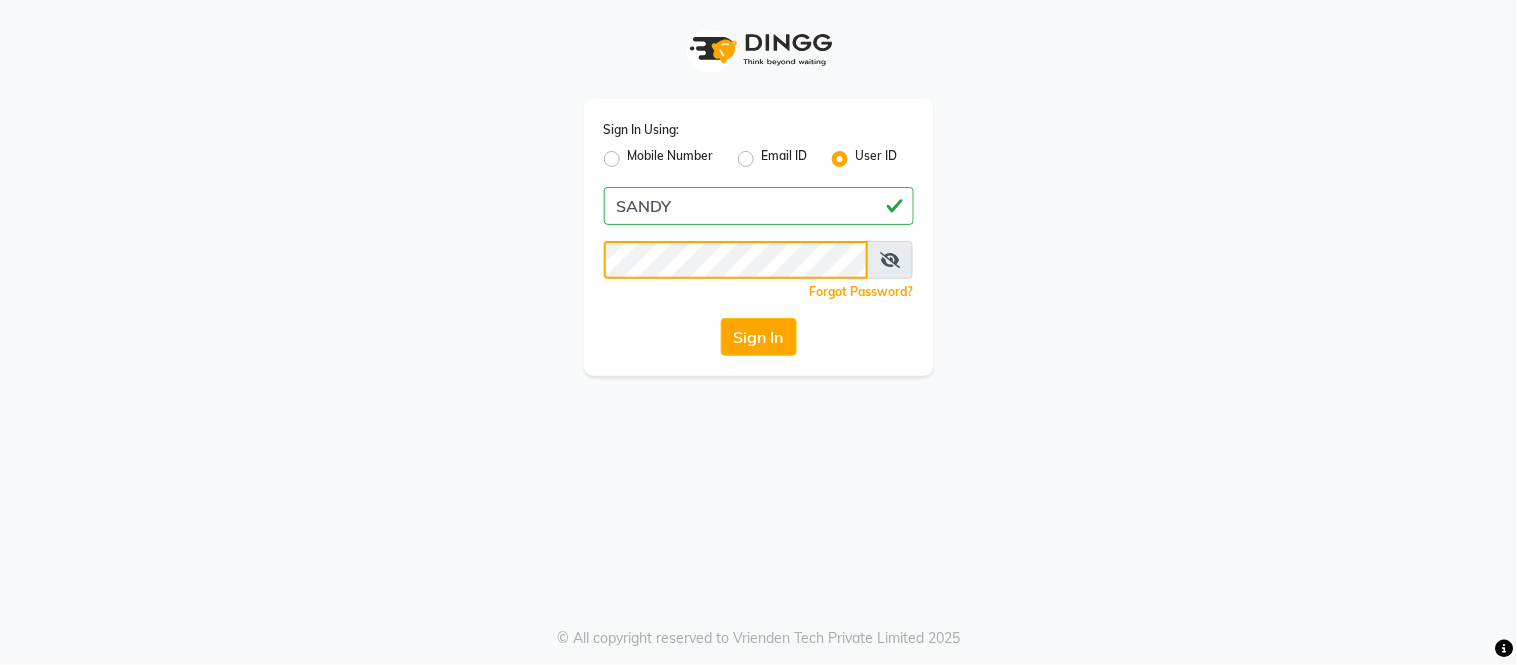 click on "Sign In" 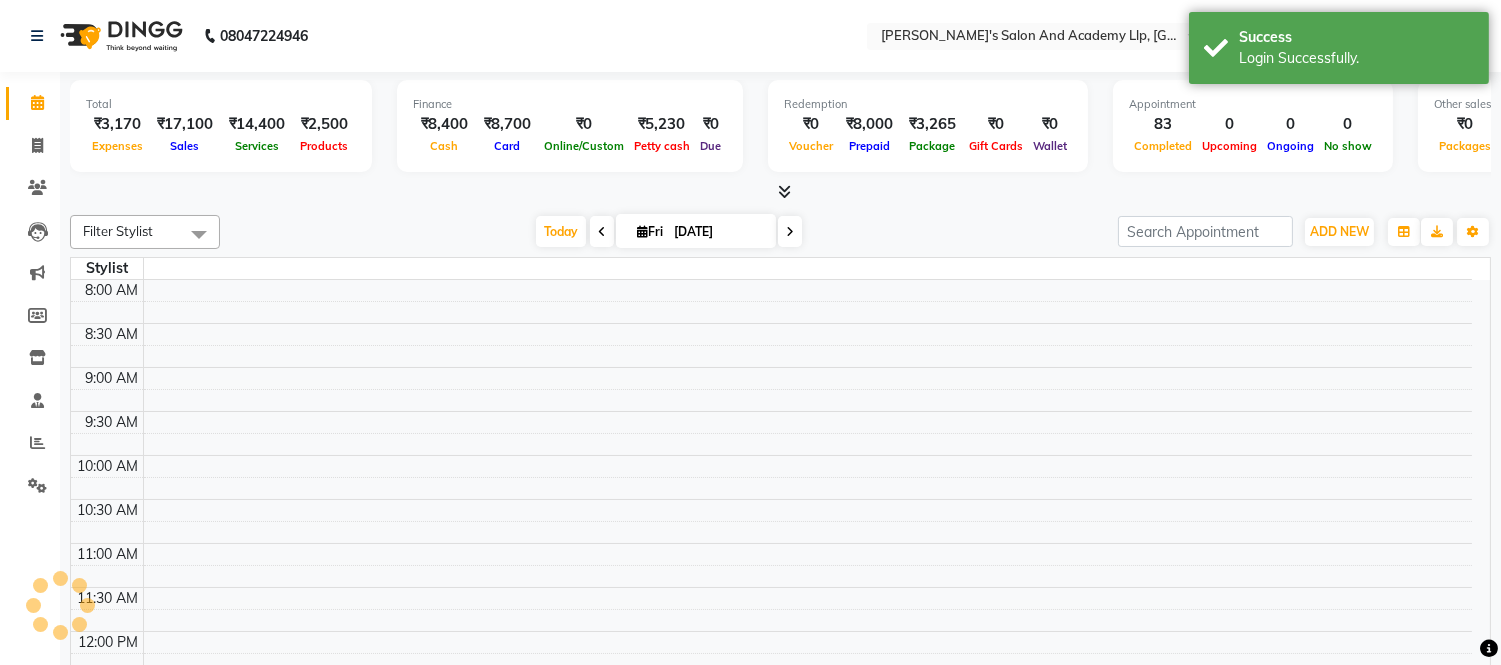 select on "en" 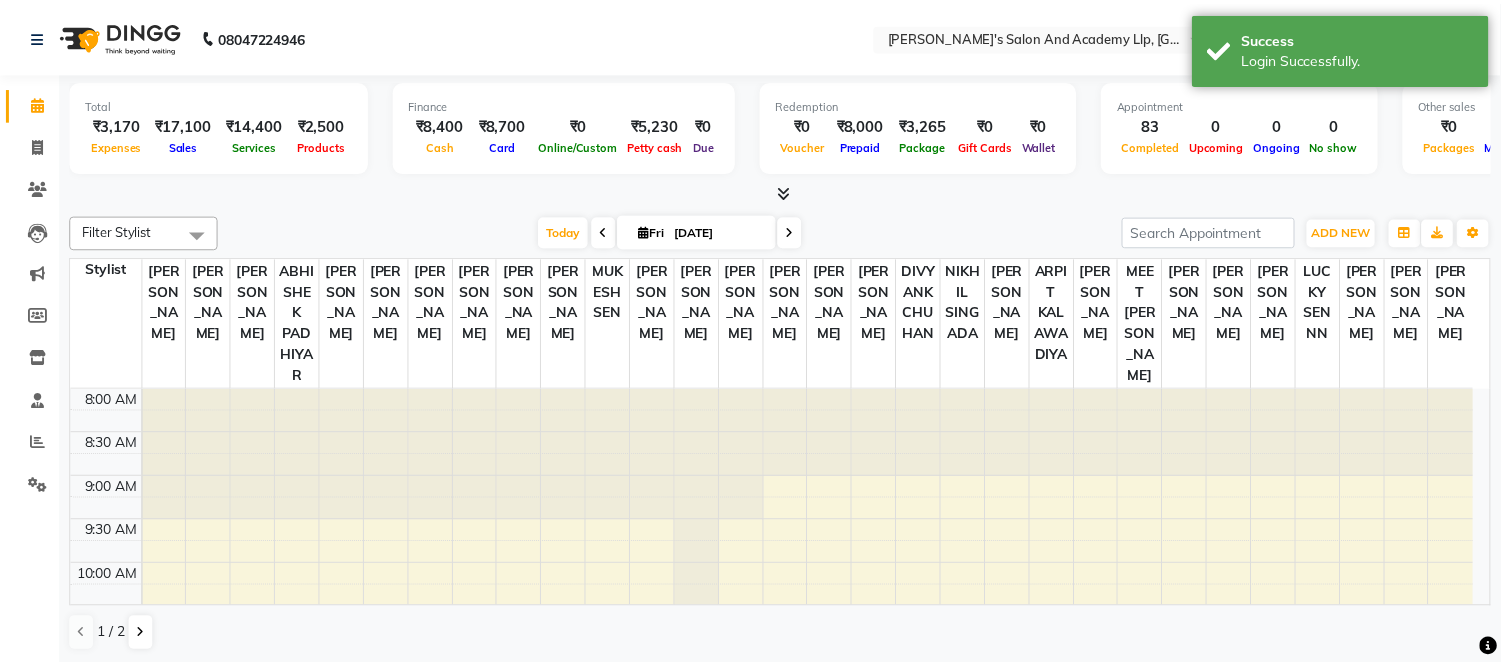 scroll, scrollTop: 796, scrollLeft: 0, axis: vertical 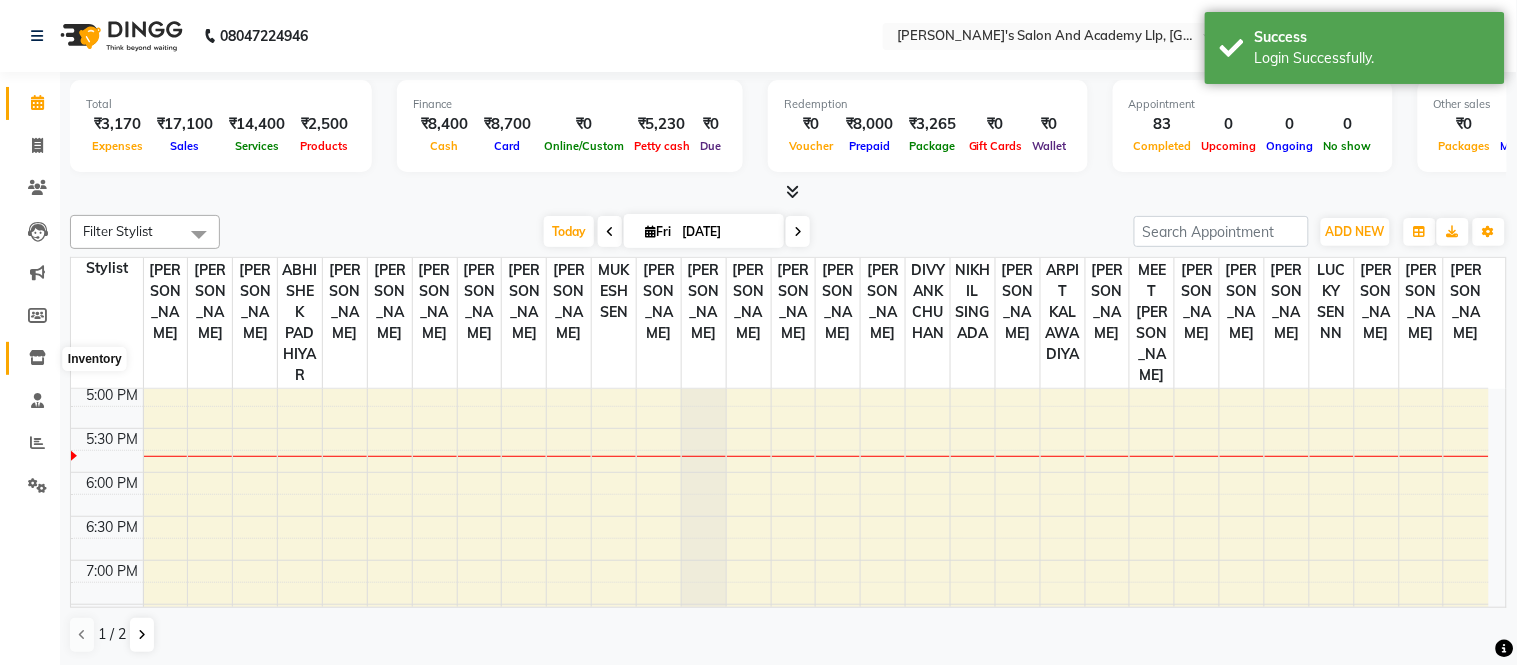 click 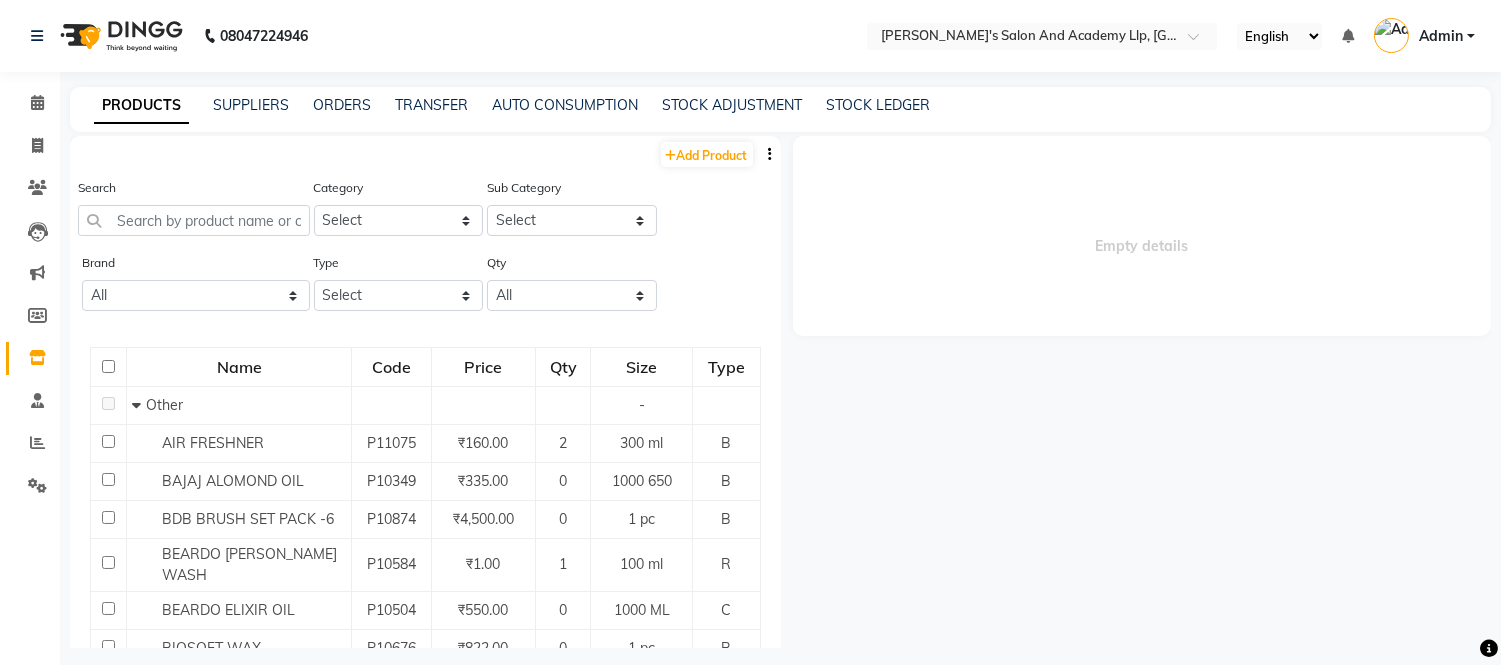 click on "PRODUCTS SUPPLIERS ORDERS TRANSFER AUTO CONSUMPTION STOCK ADJUSTMENT STOCK LEDGER" 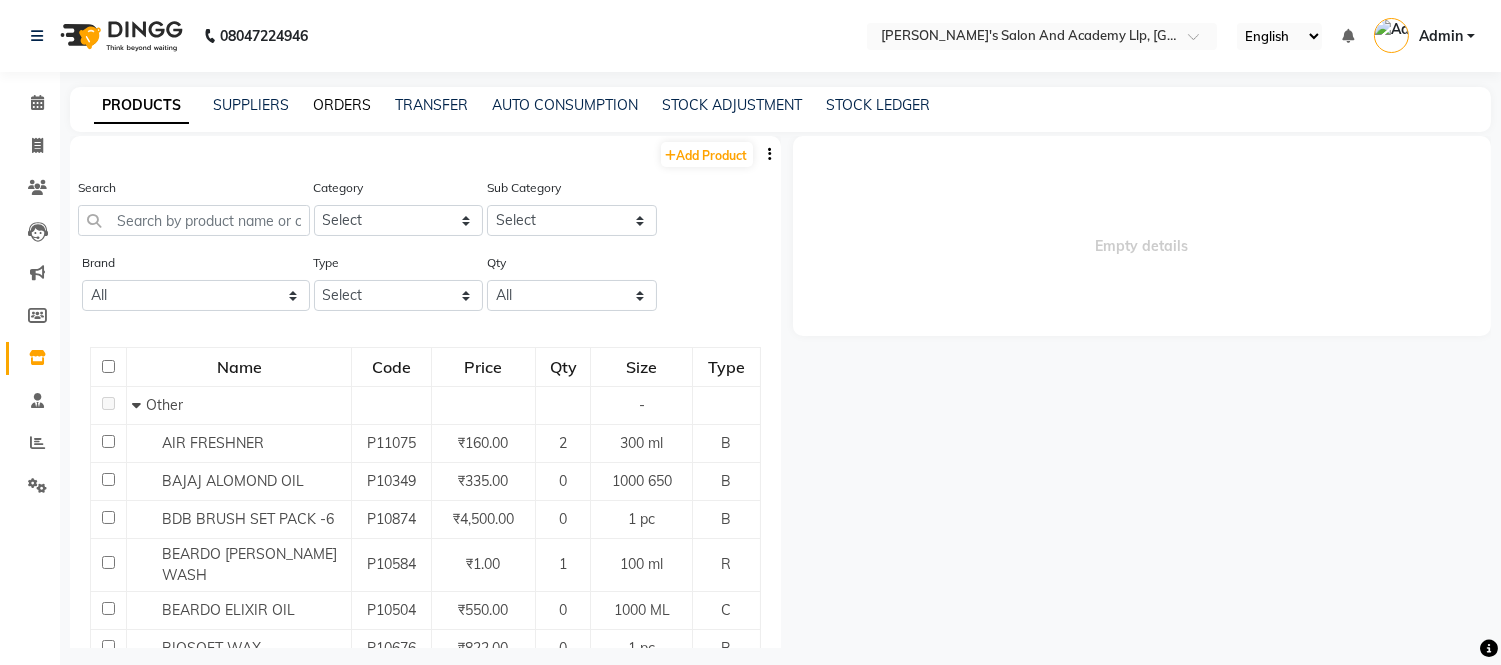 click on "ORDERS" 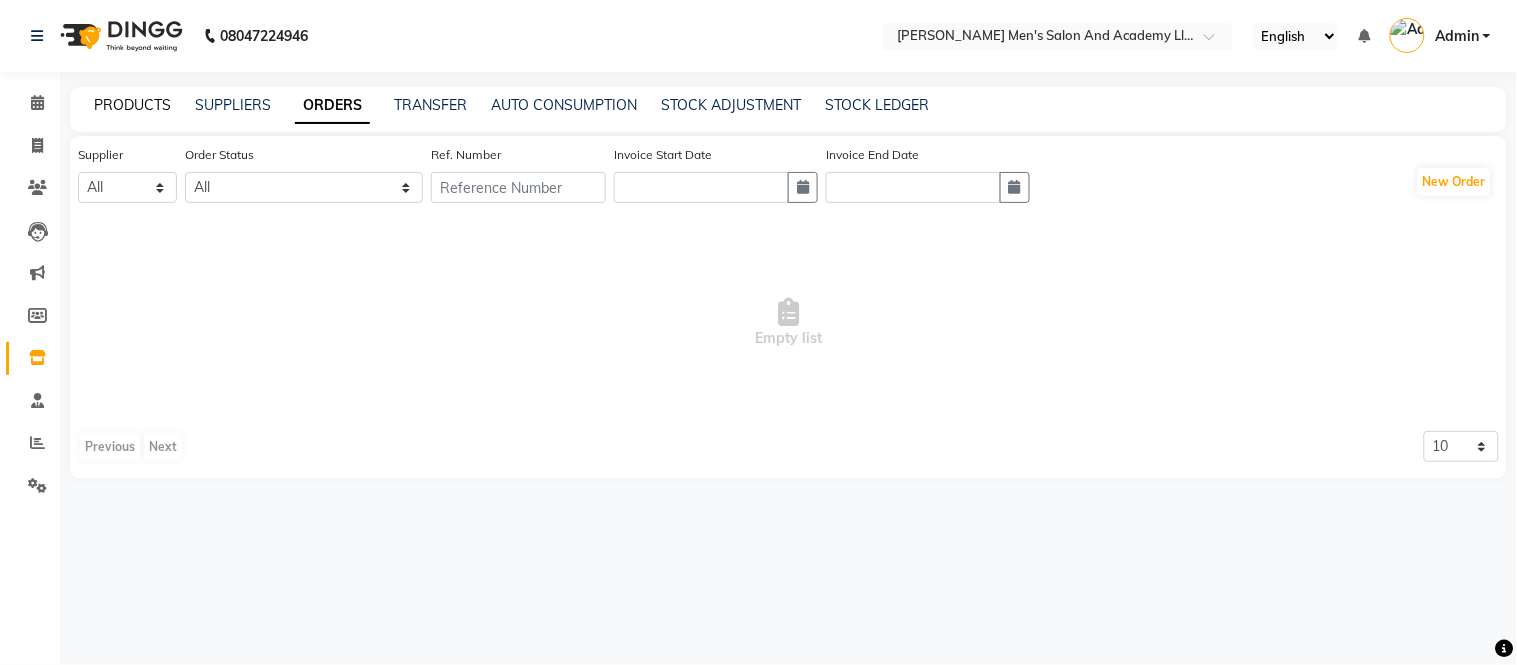 click on "PRODUCTS" 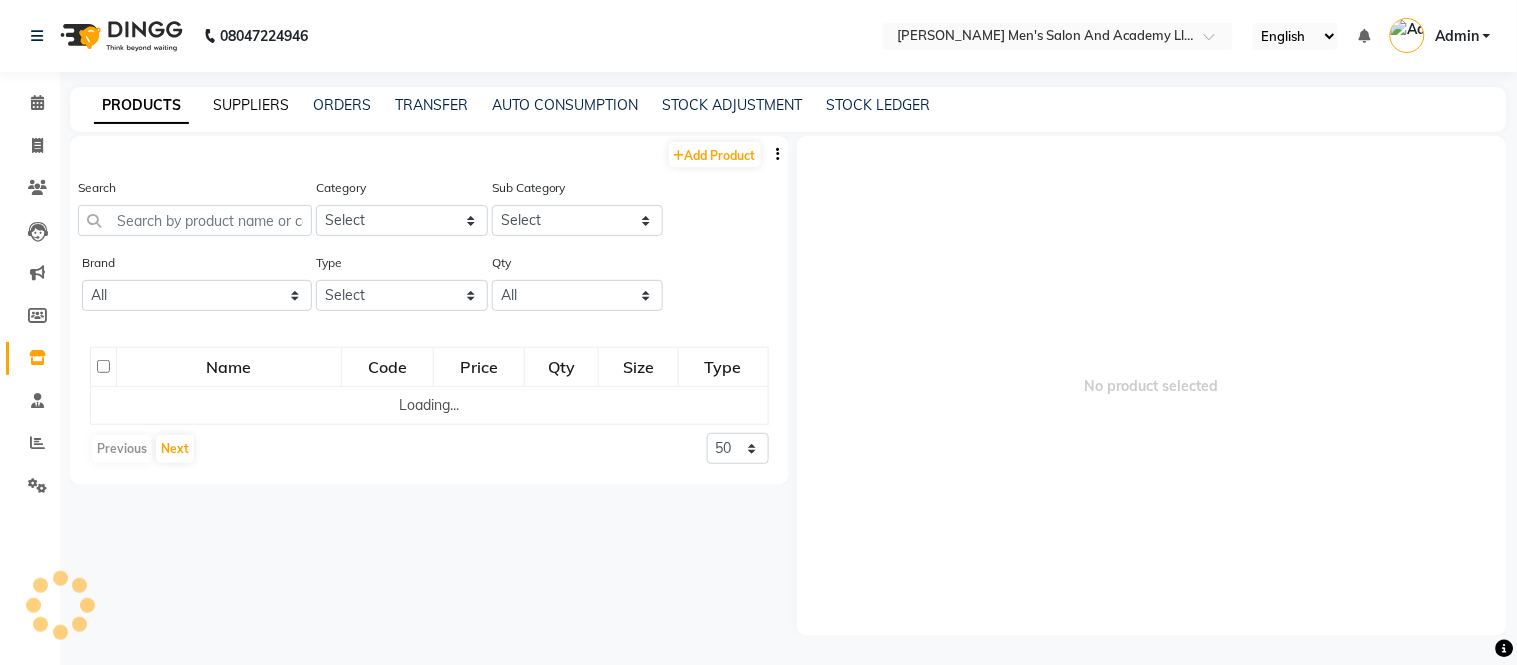 click on "SUPPLIERS" 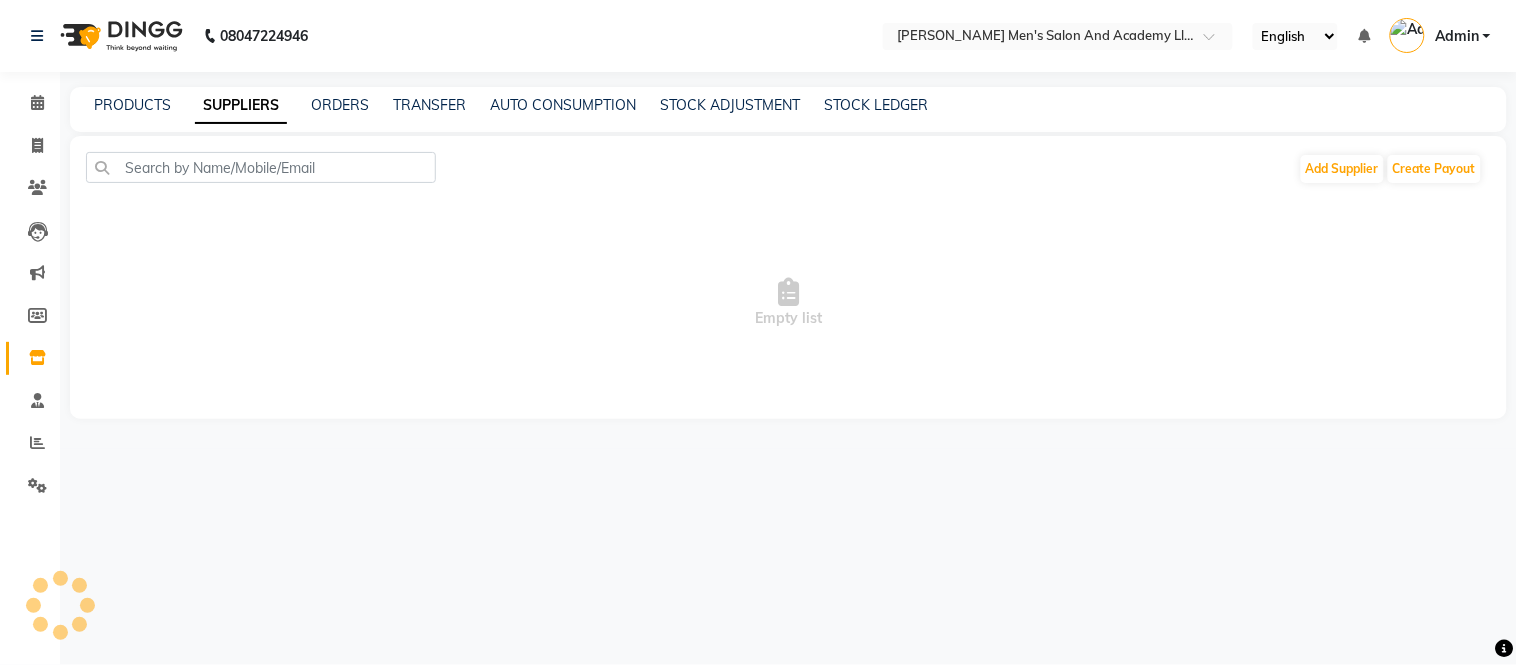 click on "PRODUCTS SUPPLIERS ORDERS TRANSFER AUTO CONSUMPTION STOCK ADJUSTMENT STOCK LEDGER" 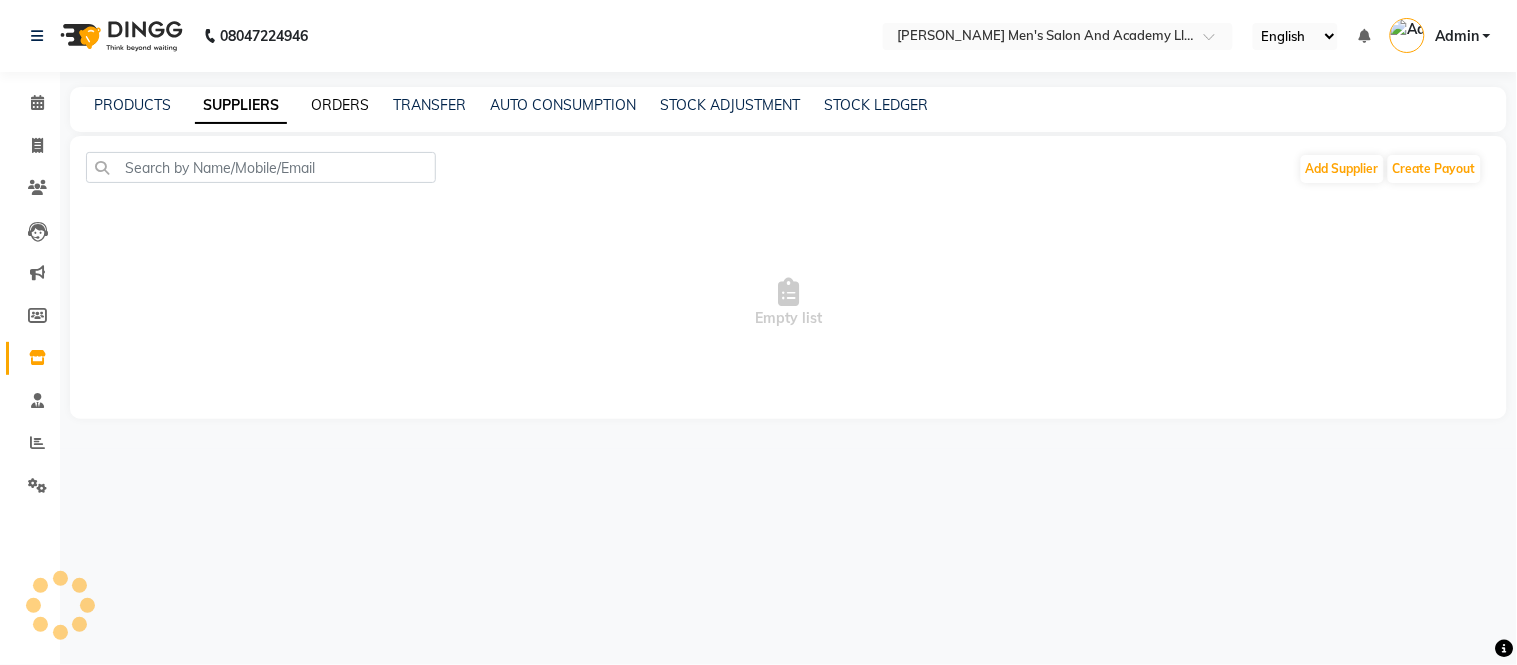 click on "ORDERS" 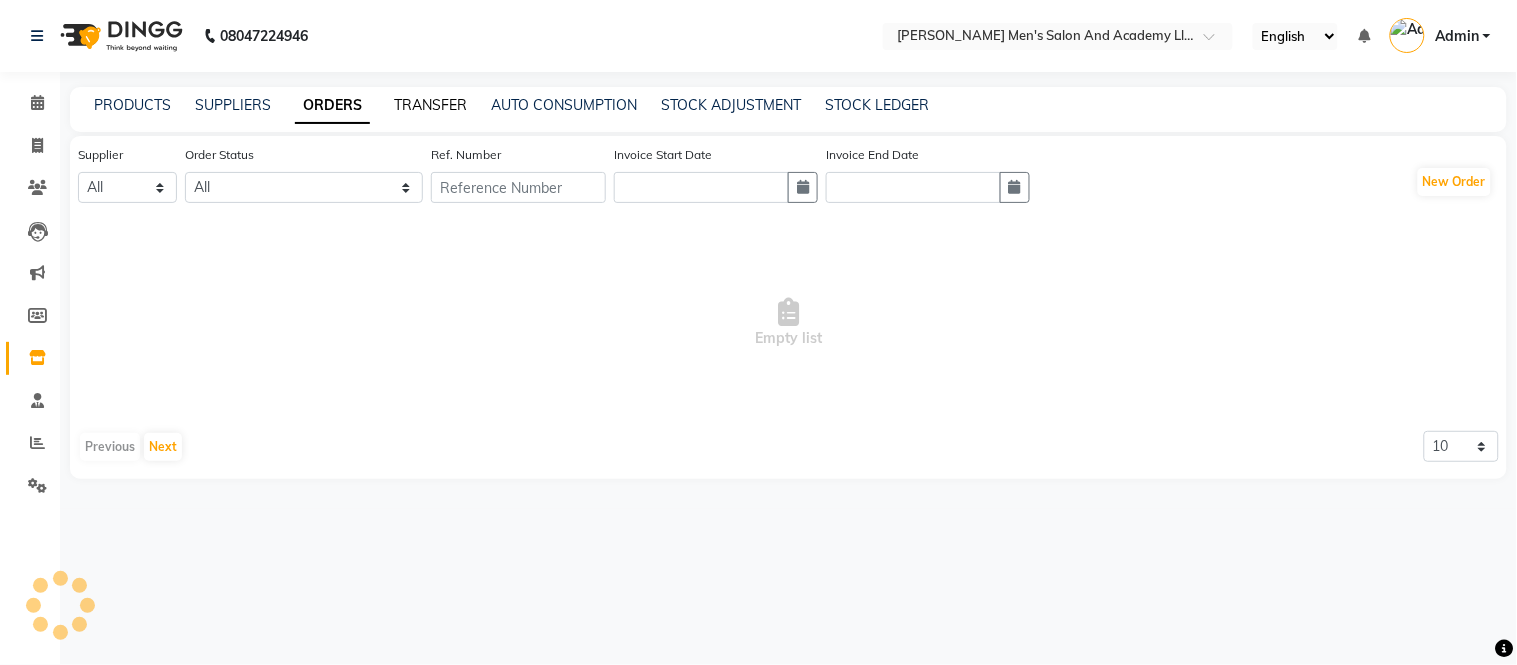 click on "TRANSFER" 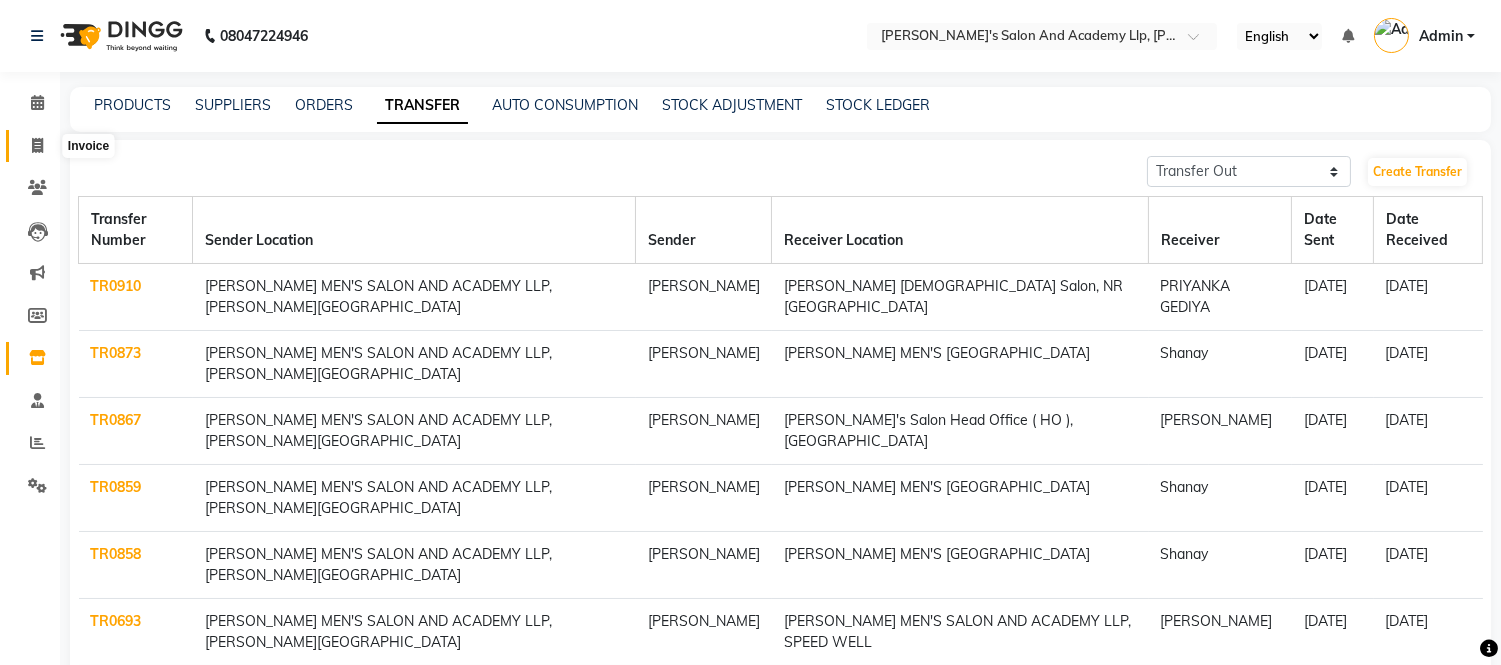 click 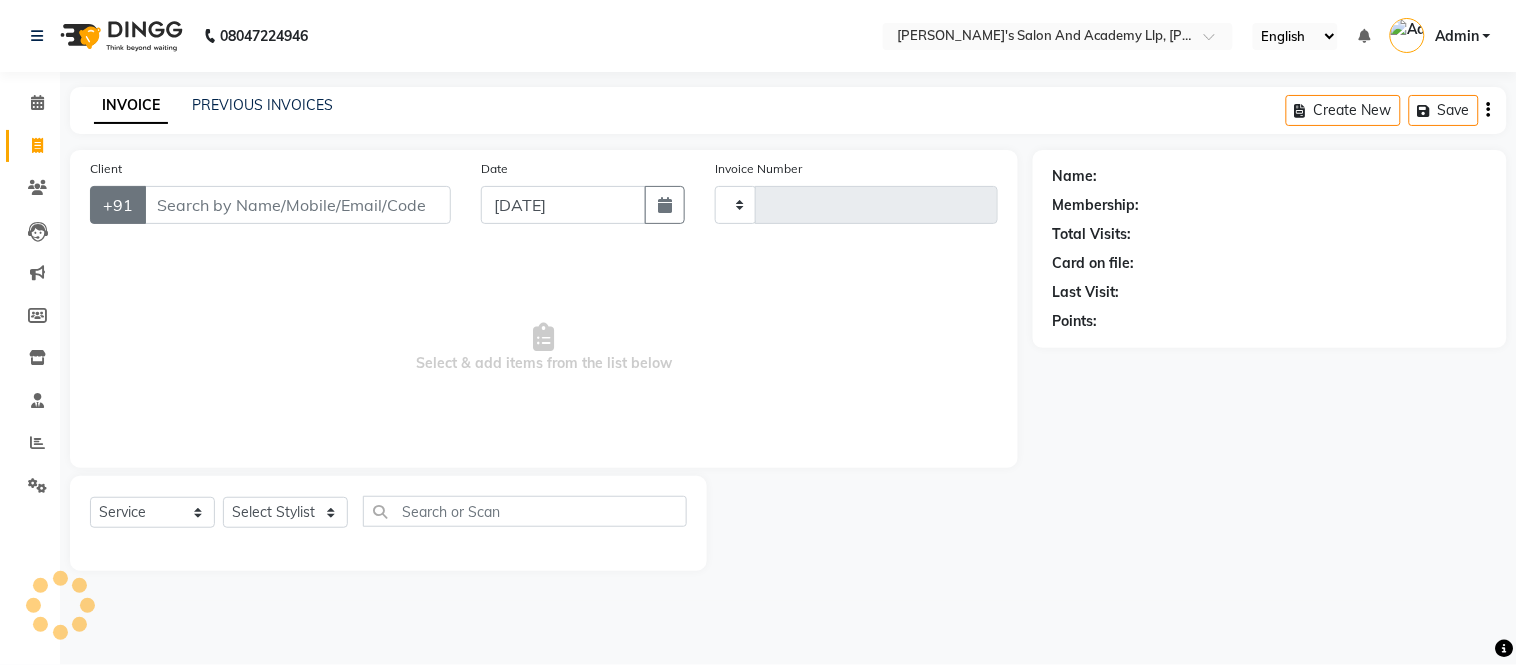 type on "6220" 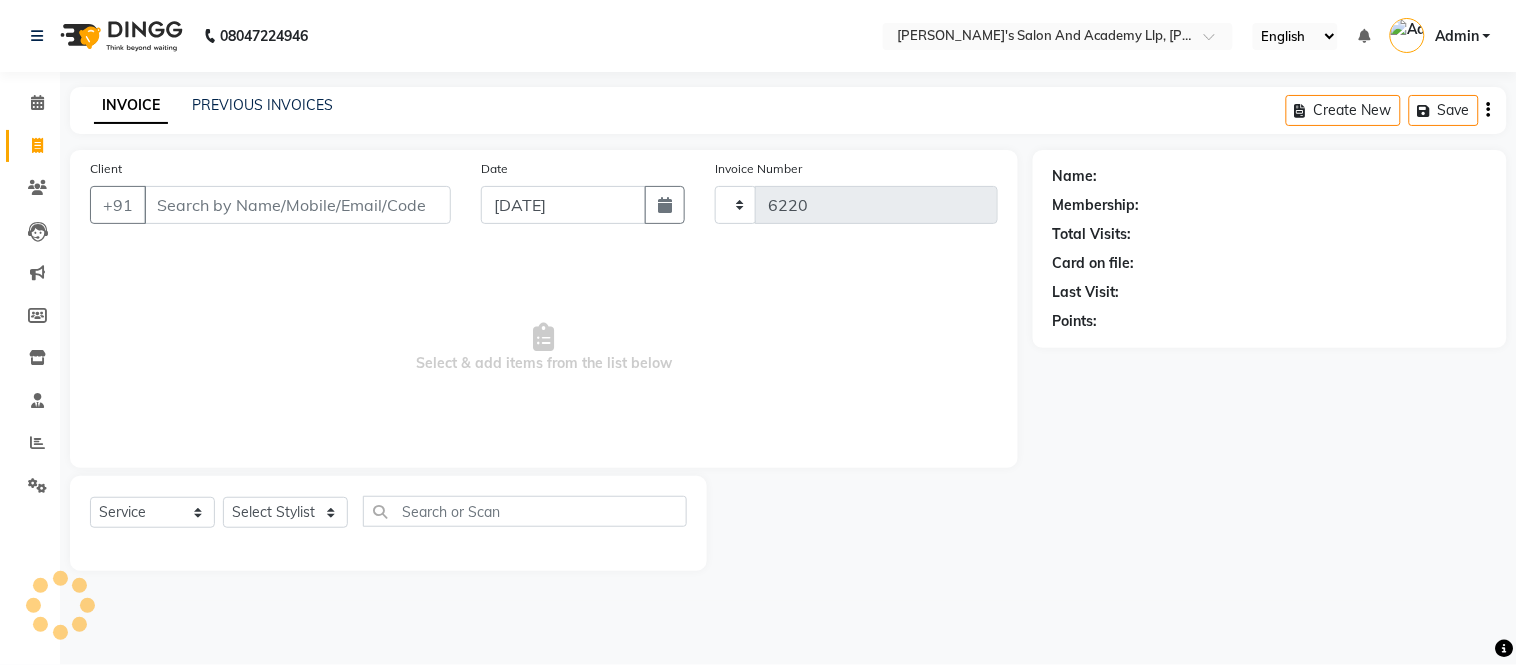select on "6985" 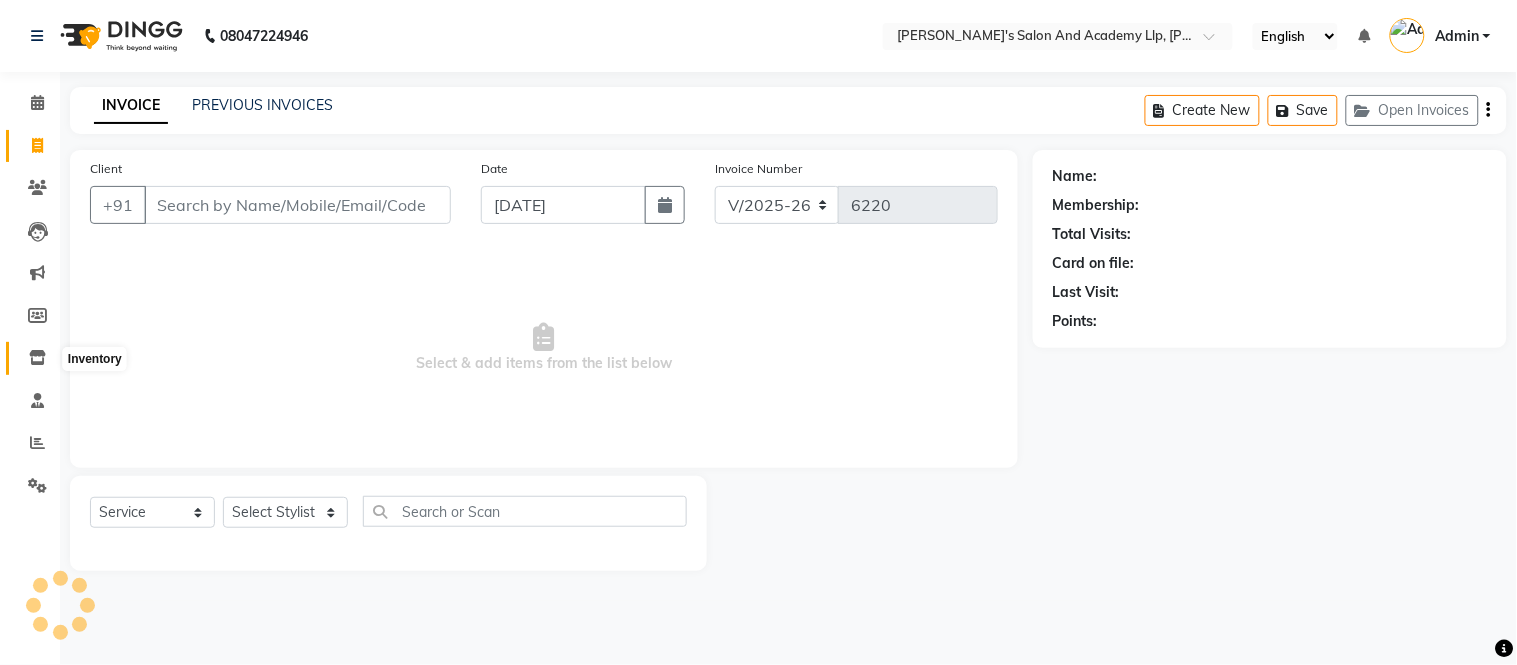 click 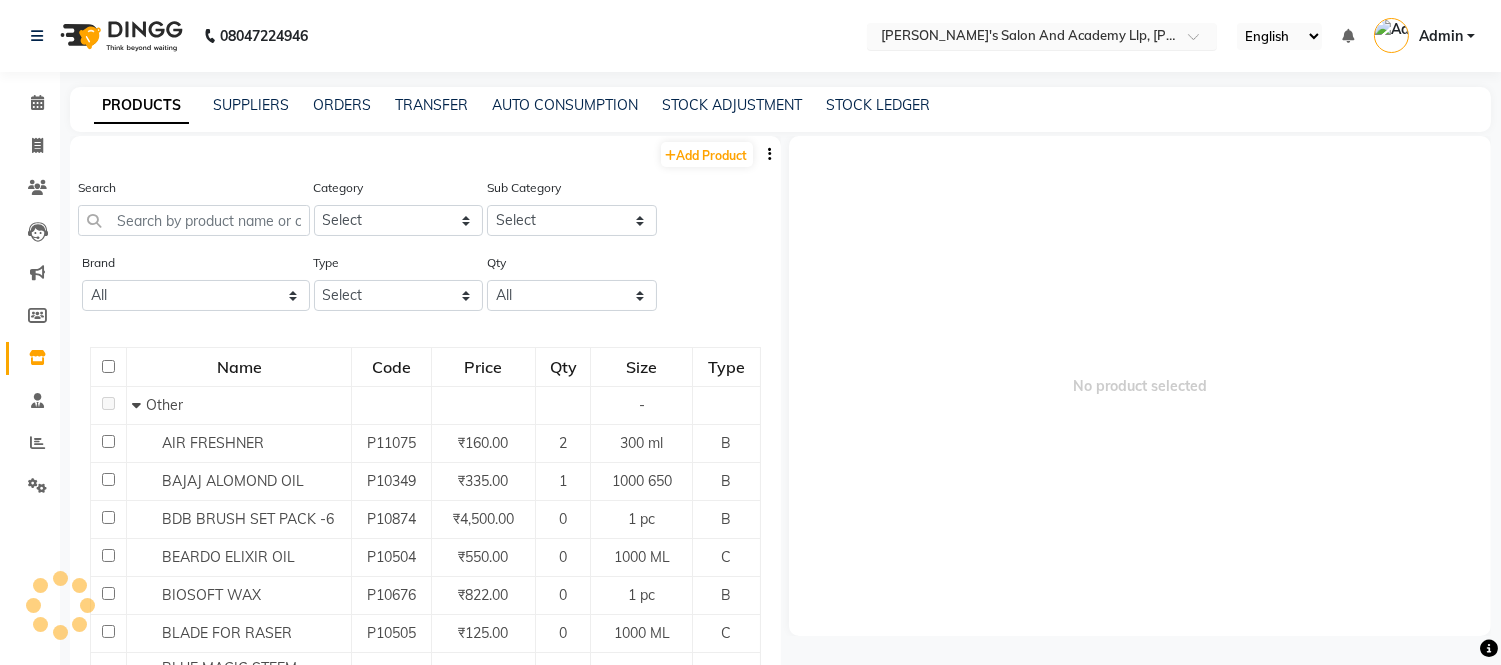 click at bounding box center (1022, 38) 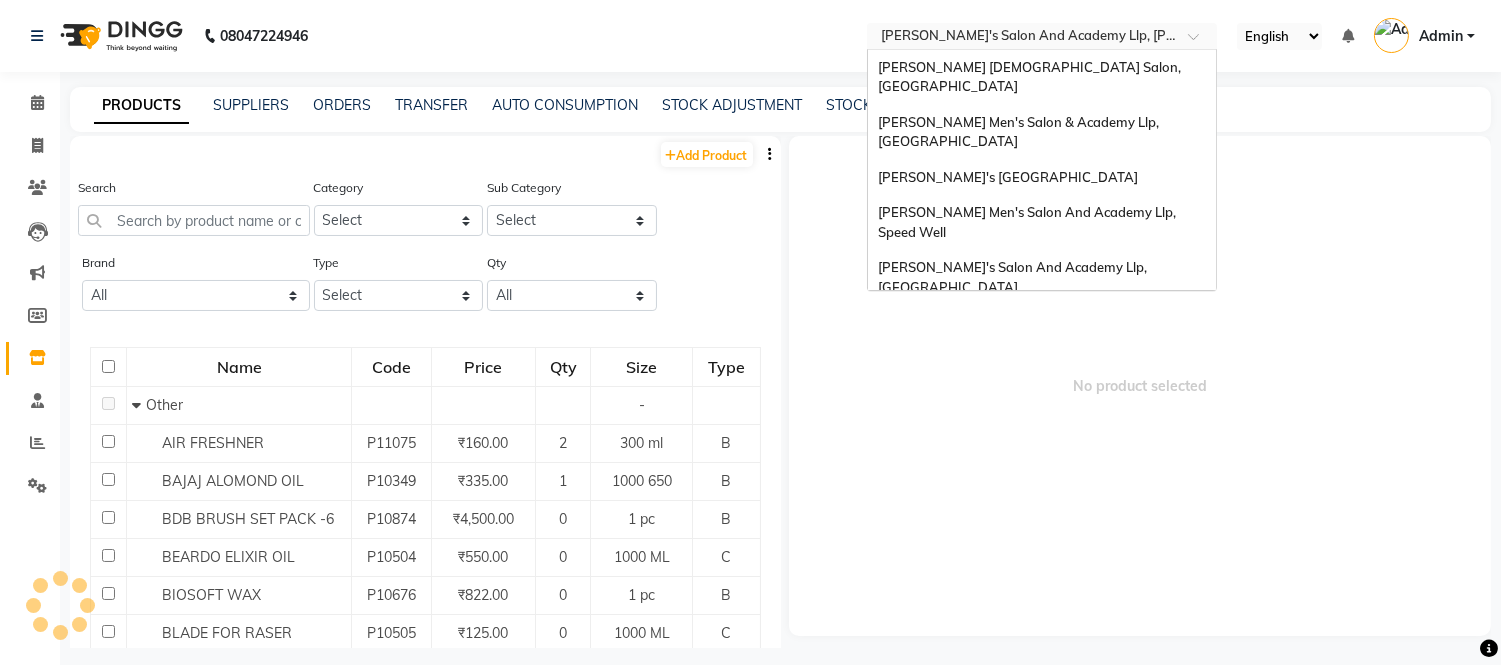 scroll, scrollTop: 86, scrollLeft: 0, axis: vertical 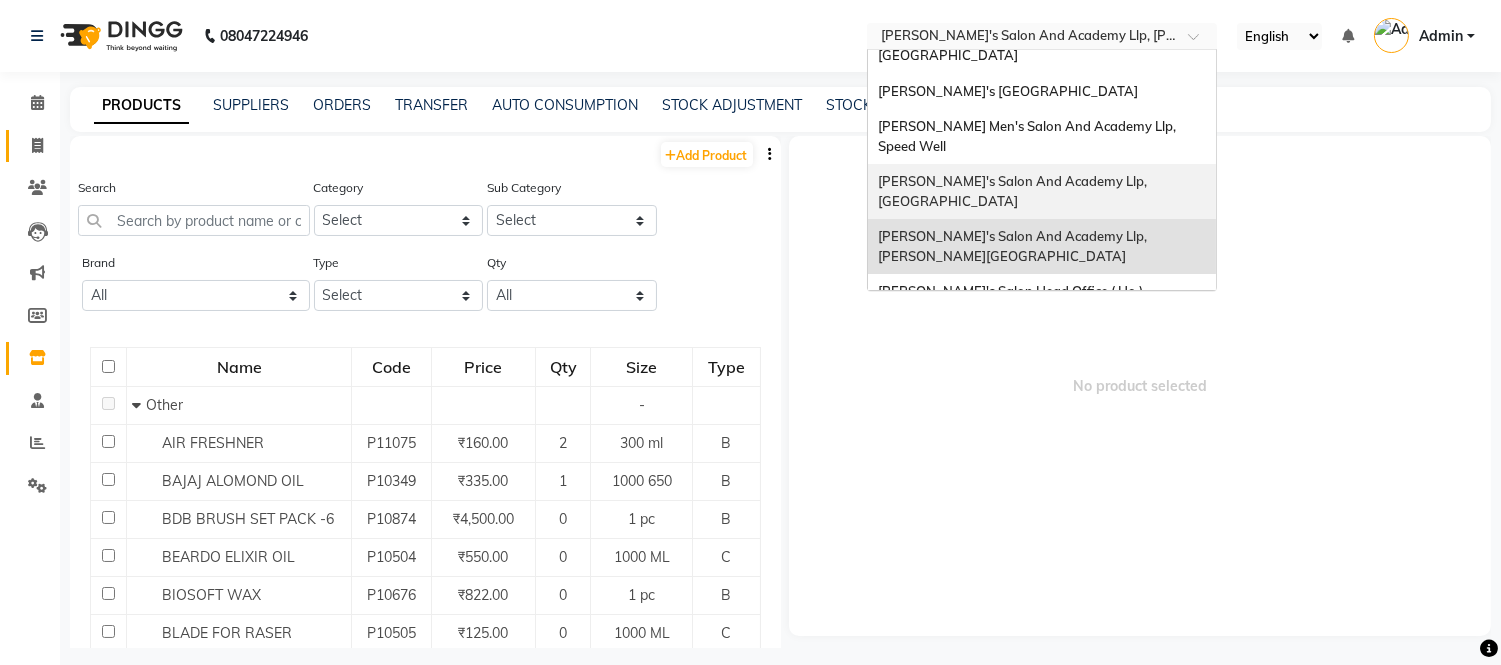 drag, startPoint x: 30, startPoint y: 142, endPoint x: 40, endPoint y: 141, distance: 10.049875 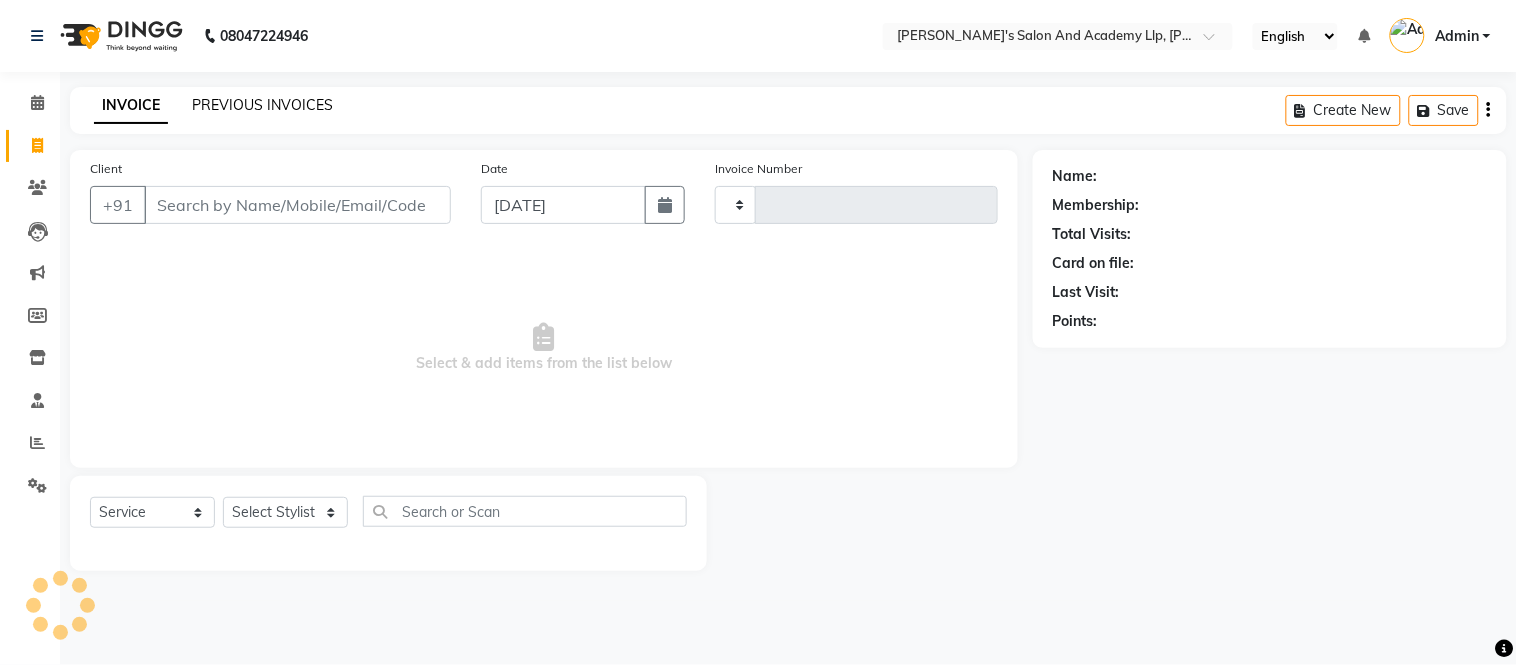 type on "6220" 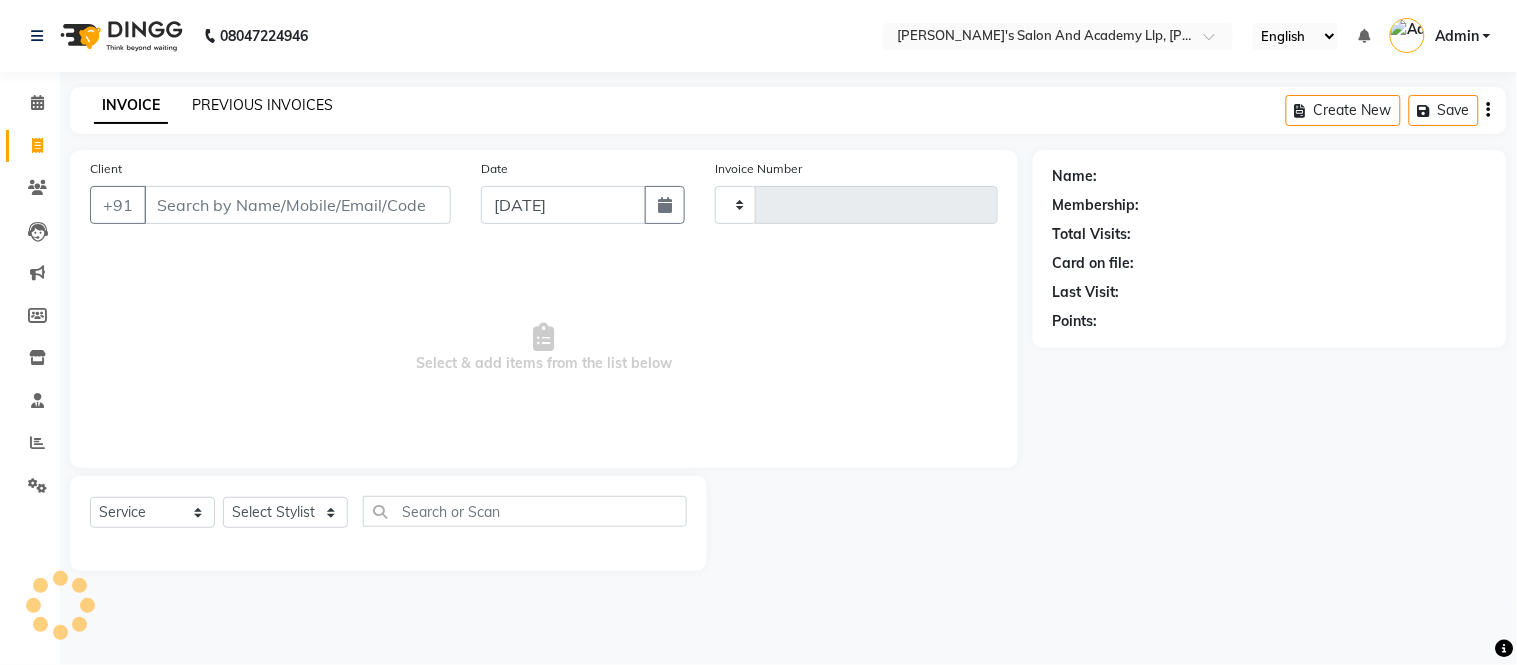 select on "6985" 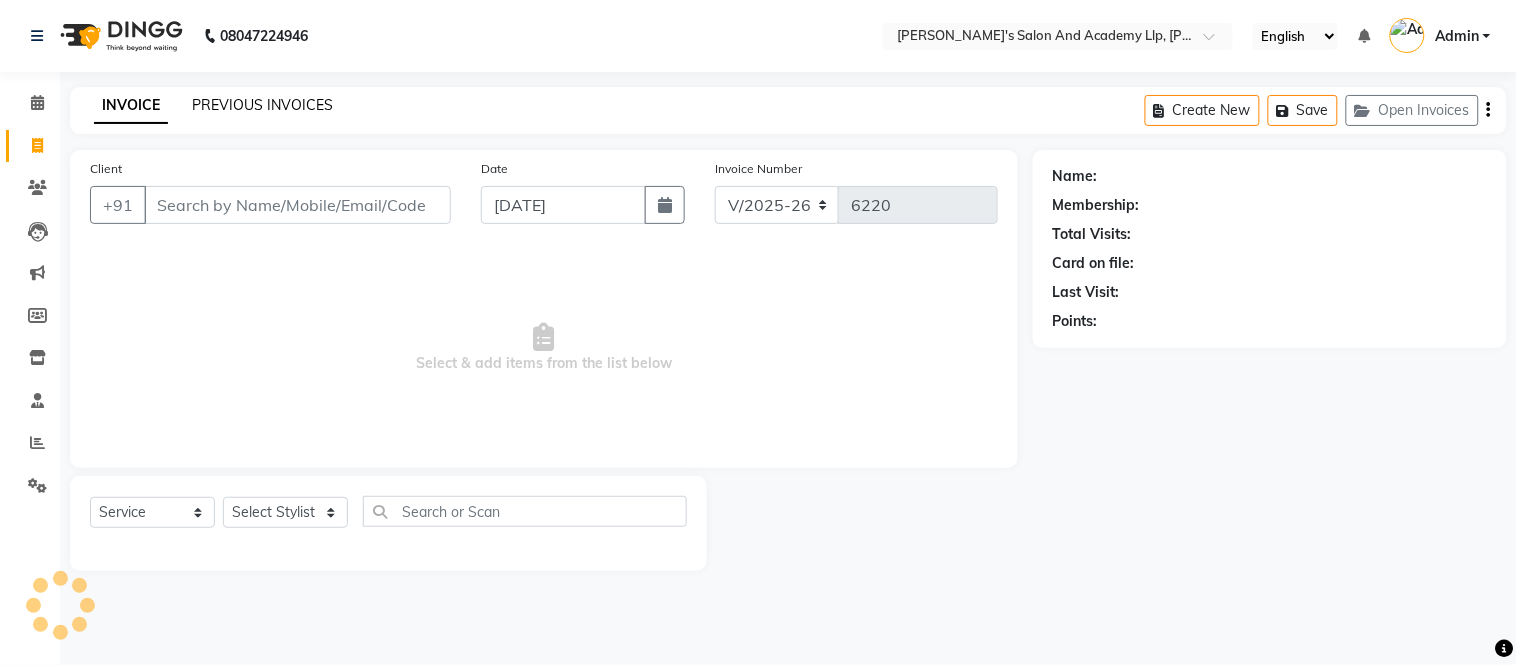 click on "PREVIOUS INVOICES" 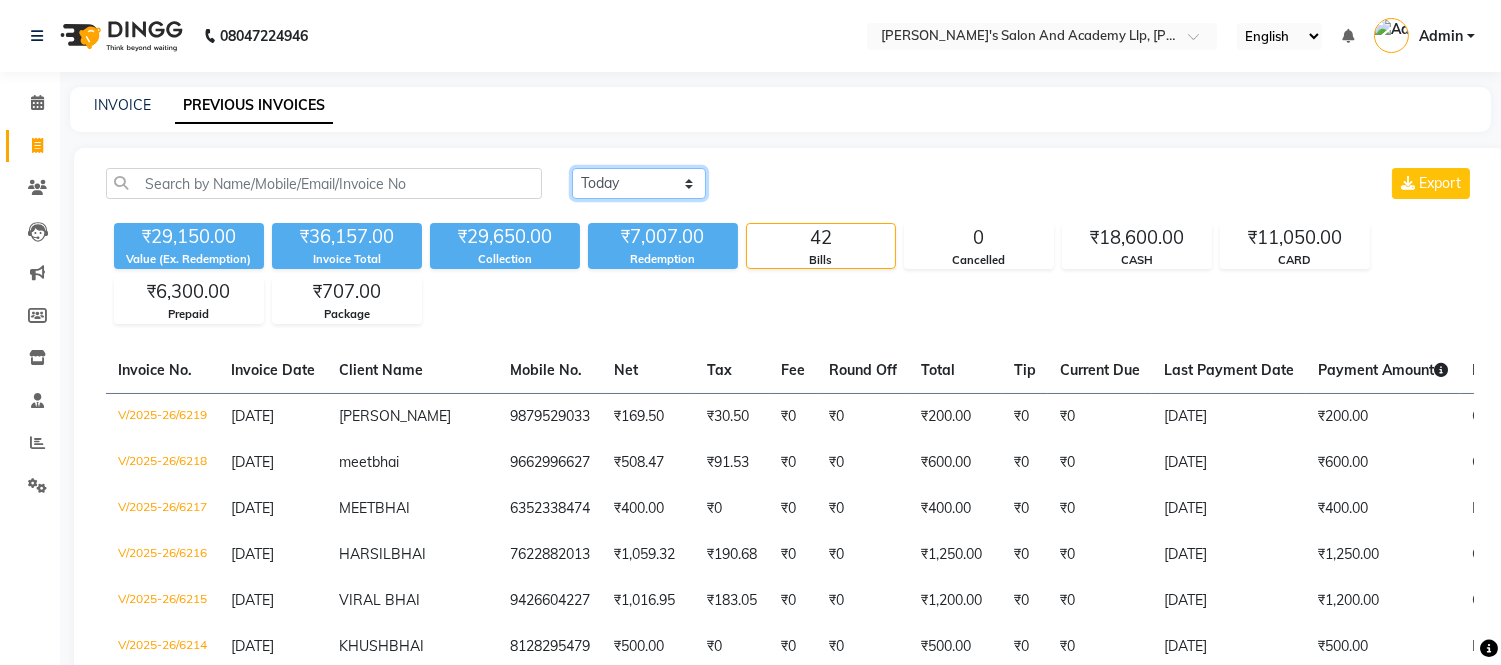 click on "Today Yesterday Custom Range" 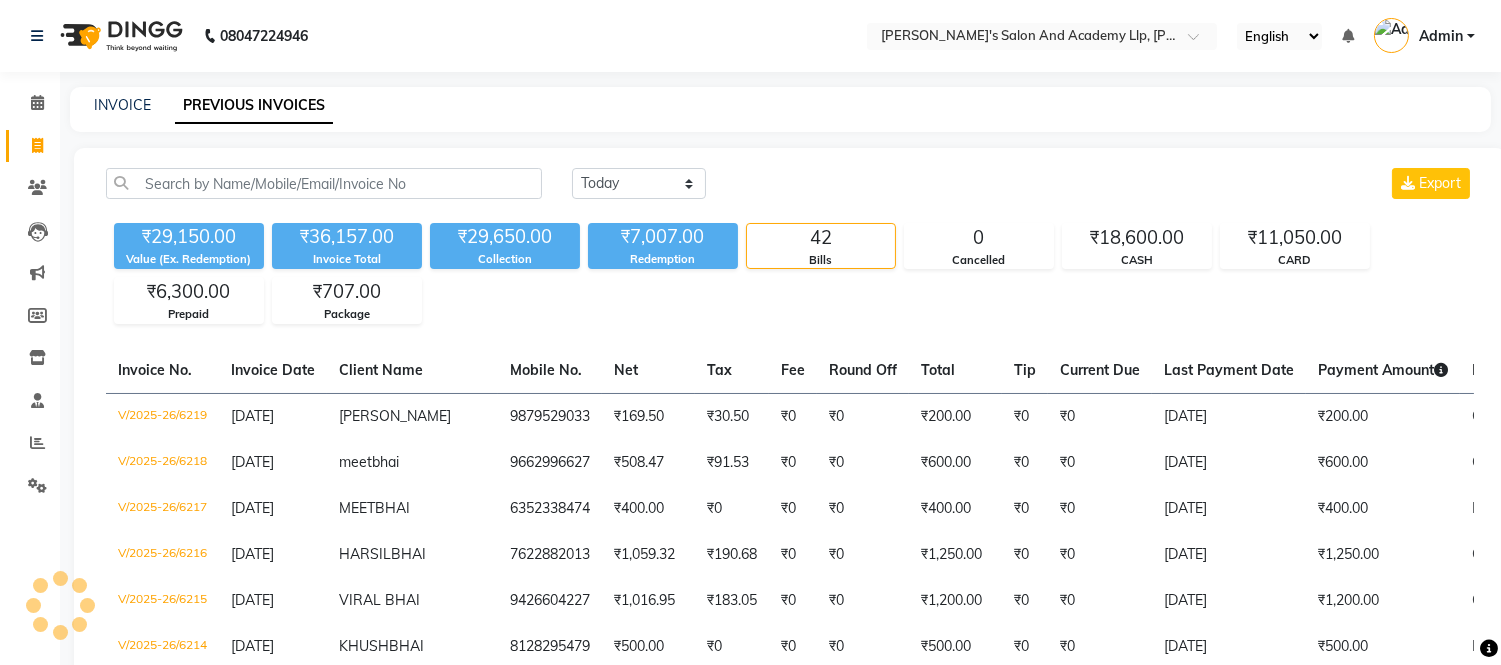 click on "INVOICE PREVIOUS INVOICES" 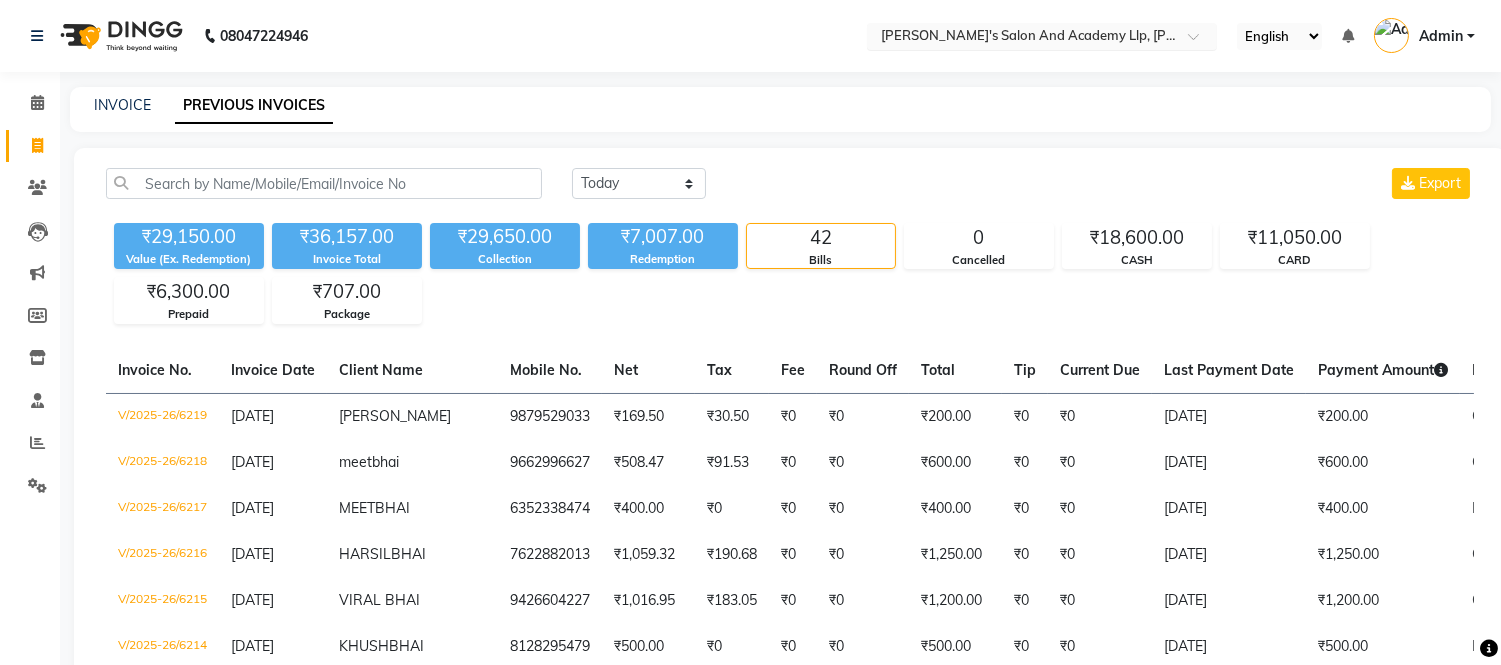click at bounding box center (1022, 38) 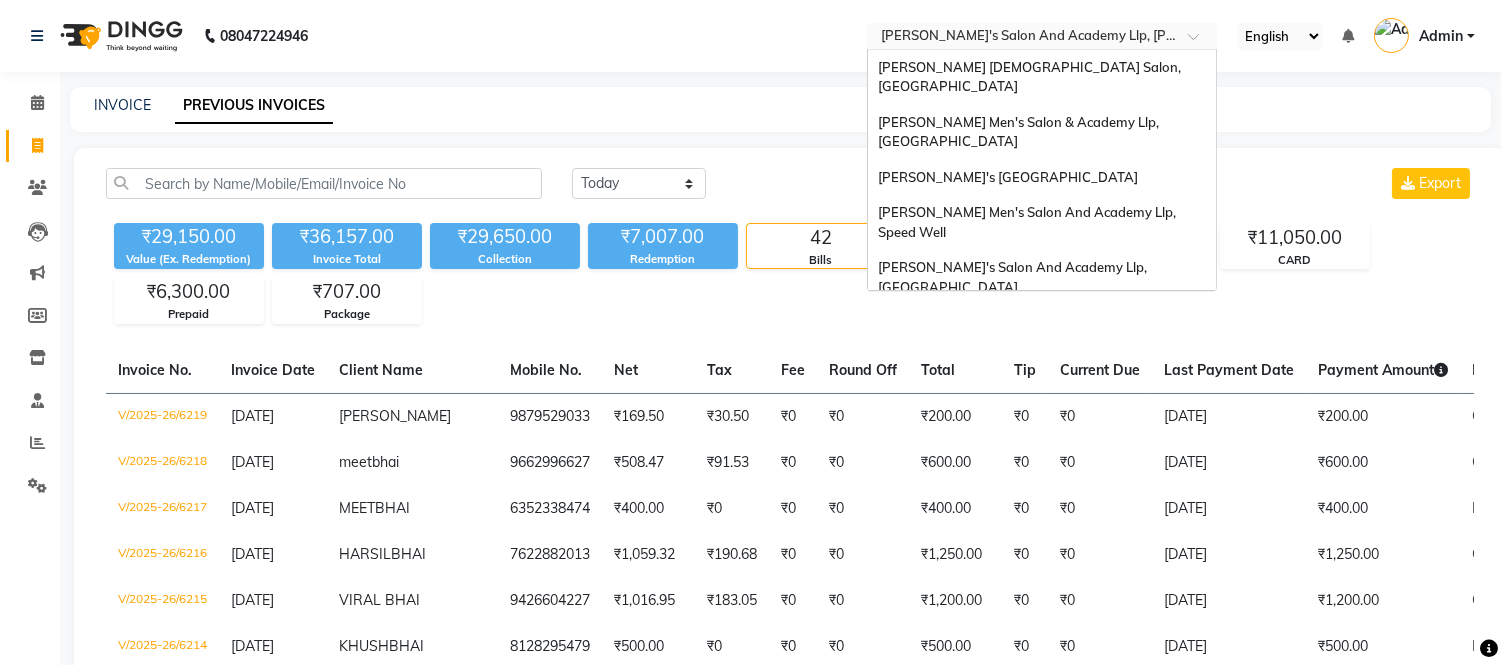 scroll, scrollTop: 86, scrollLeft: 0, axis: vertical 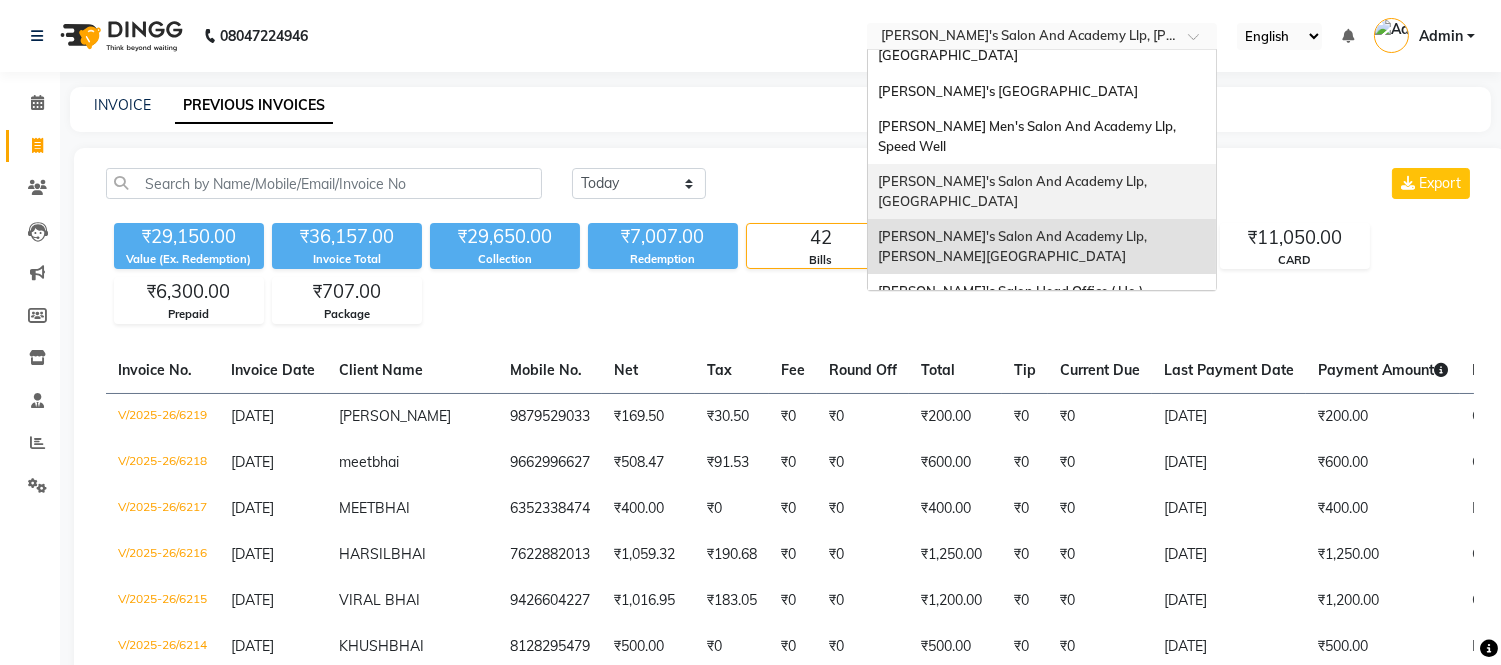 click on "[PERSON_NAME]'s Salon And Academy Llp, [GEOGRAPHIC_DATA]" at bounding box center [1042, 191] 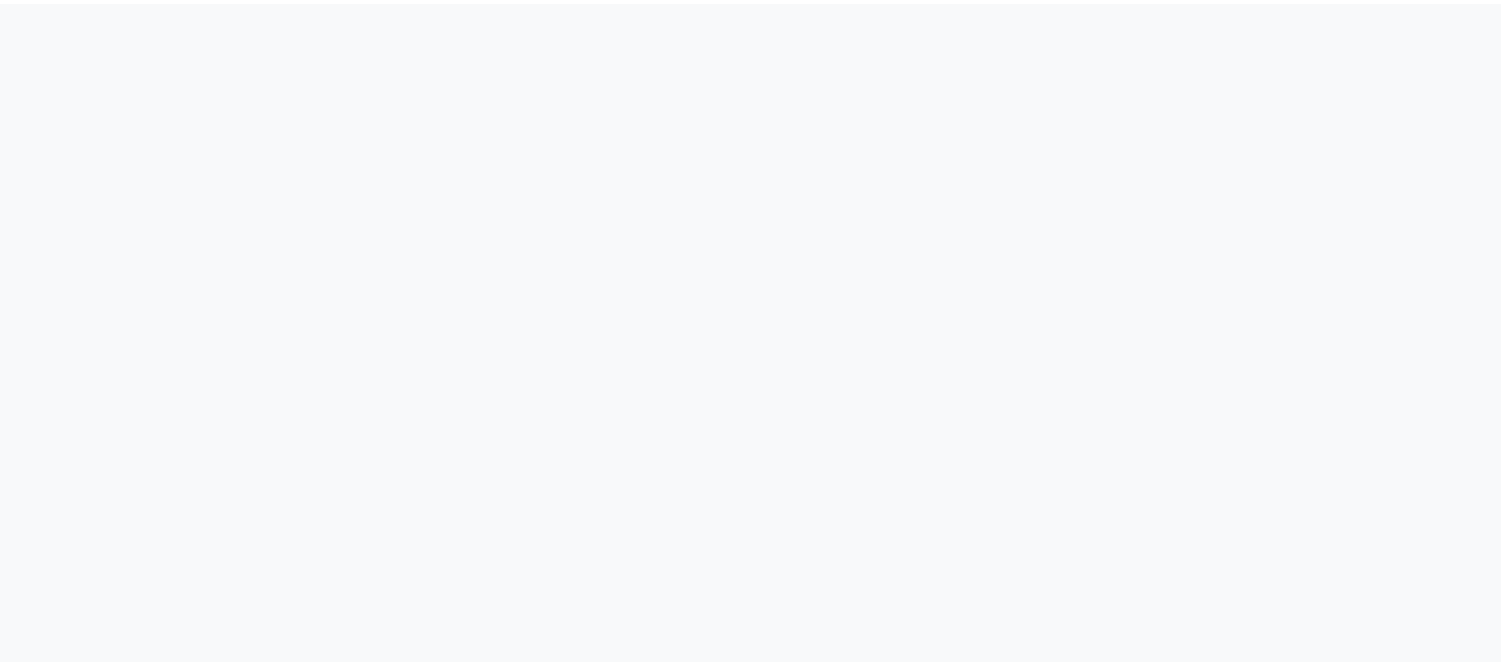 scroll, scrollTop: 0, scrollLeft: 0, axis: both 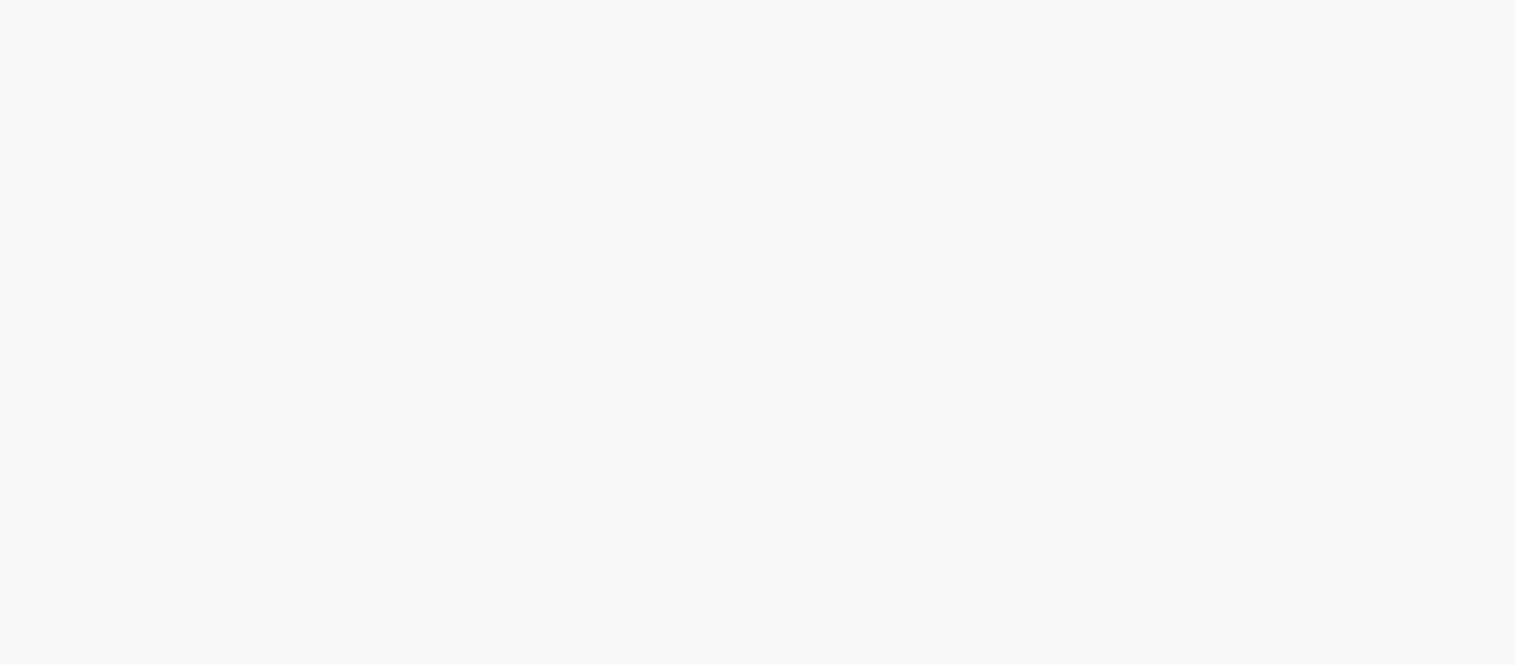 select on "ec" 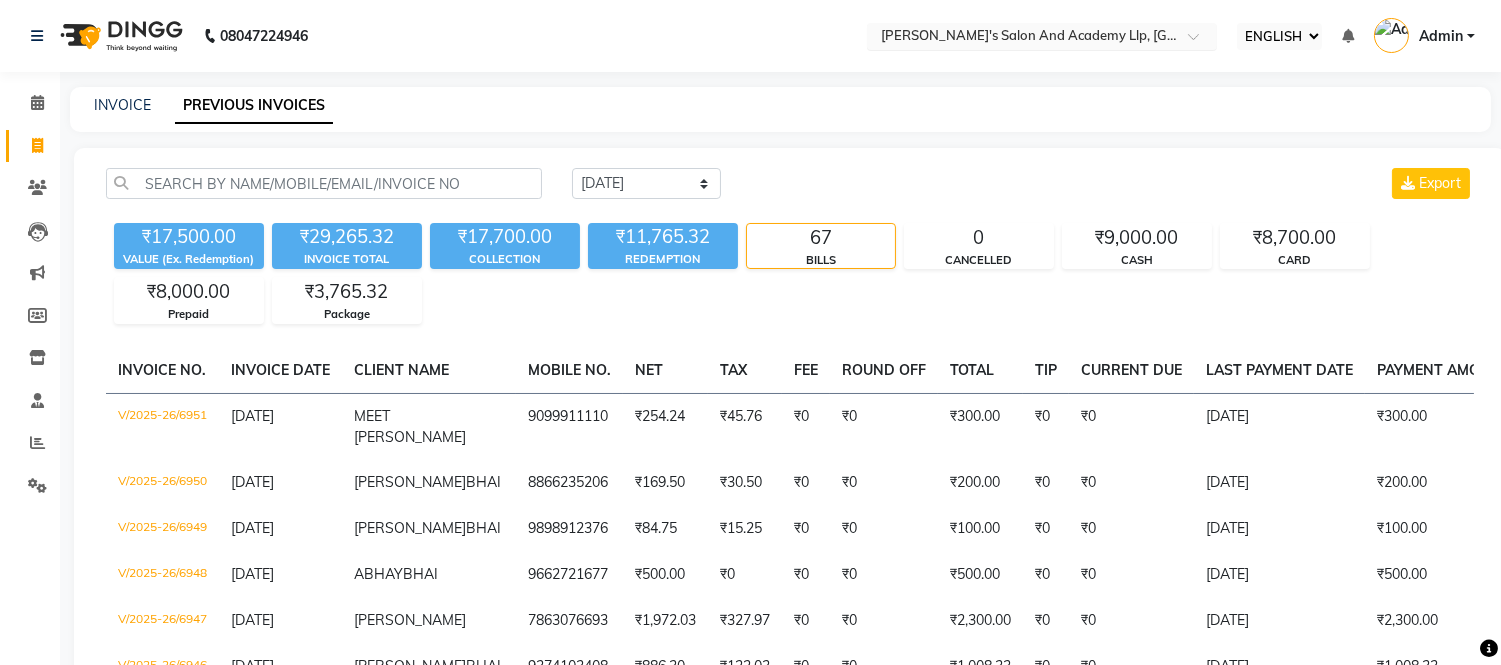 click at bounding box center (1022, 38) 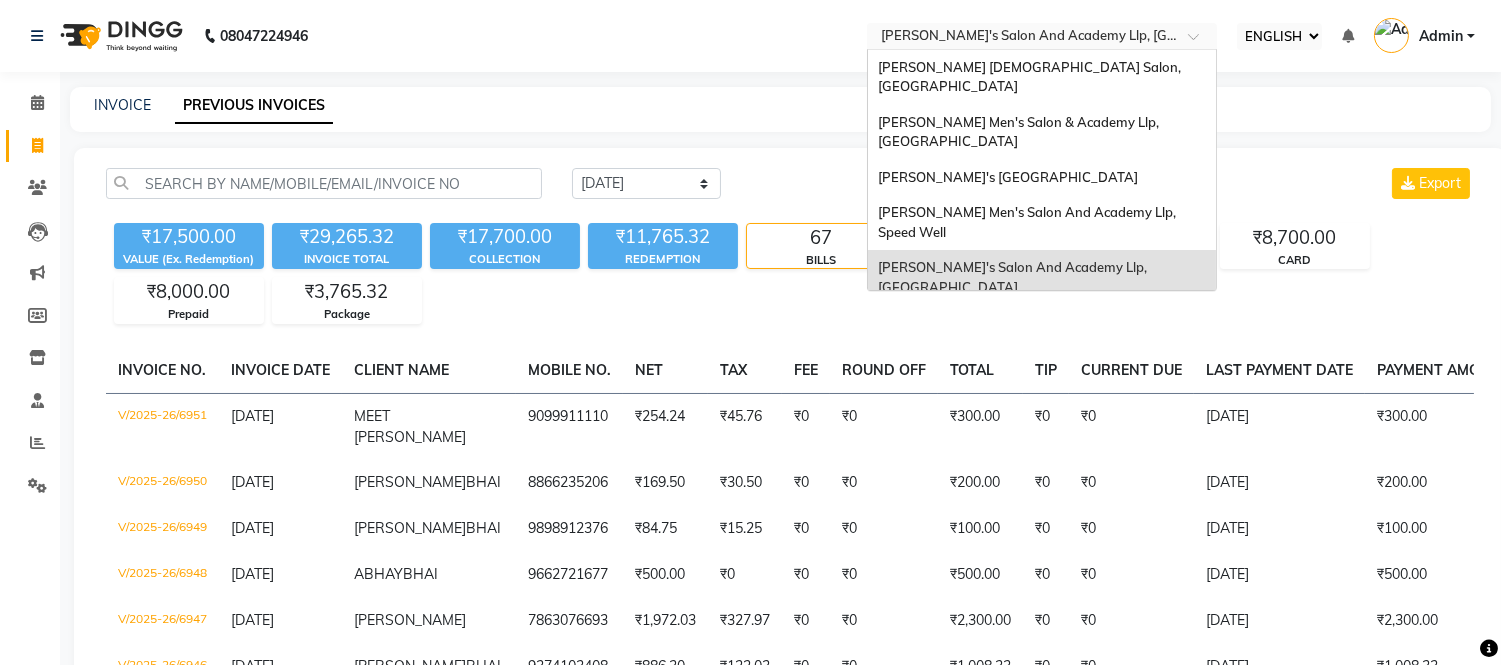 click on "[PERSON_NAME]'s Salon And Academy Llp, [PERSON_NAME][GEOGRAPHIC_DATA]" at bounding box center [1042, 332] 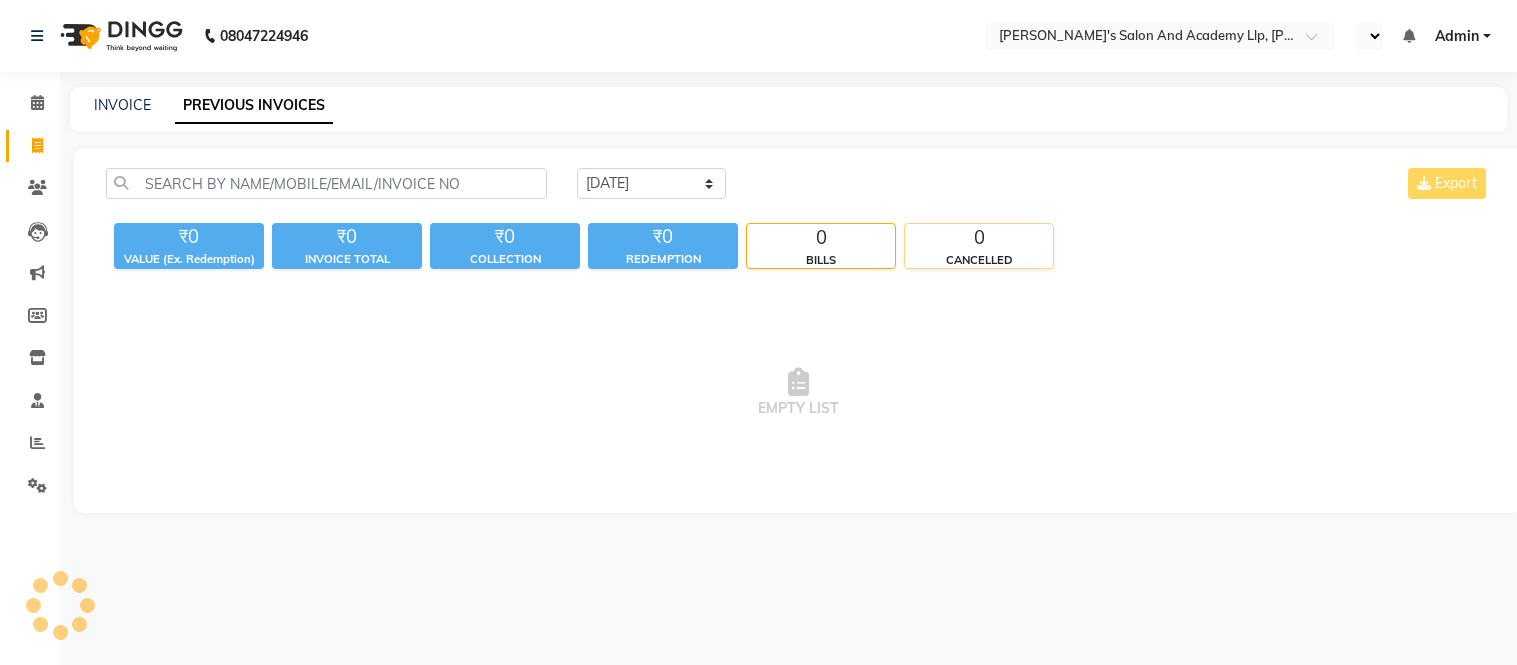 select on "ec" 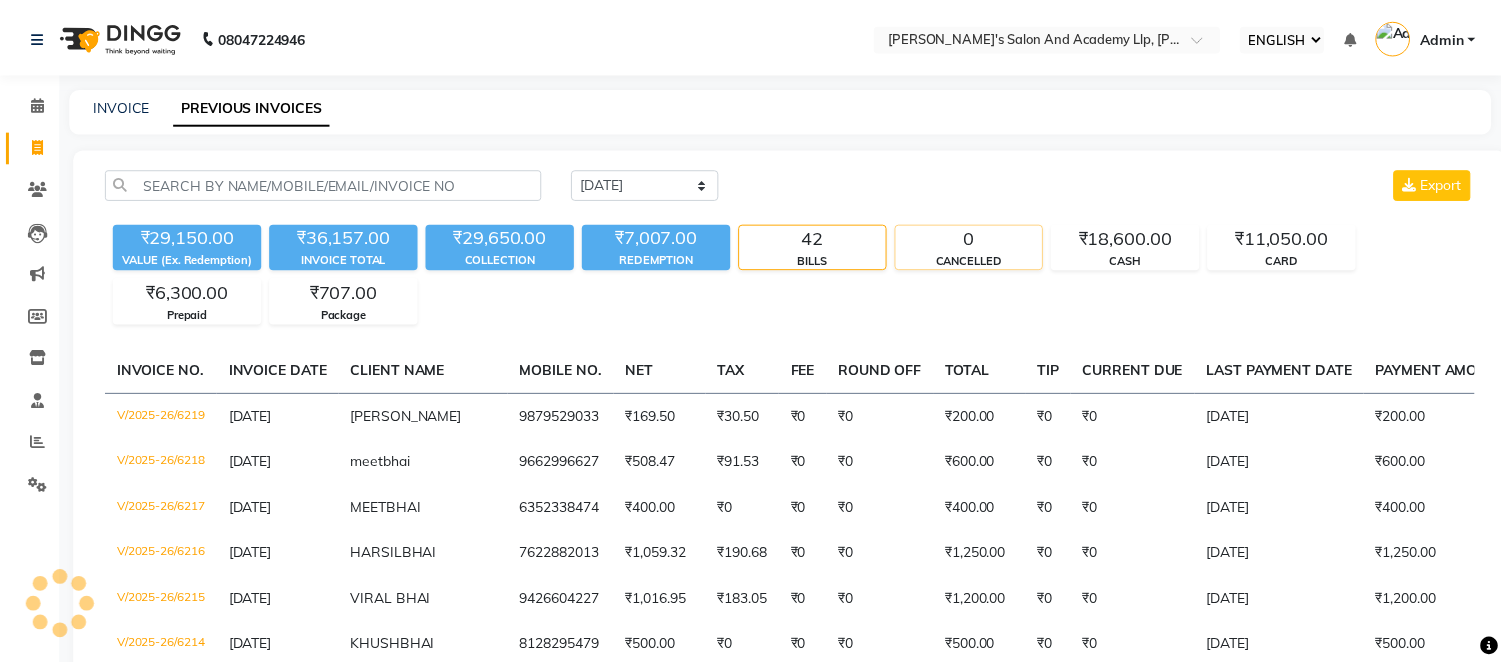 scroll, scrollTop: 0, scrollLeft: 0, axis: both 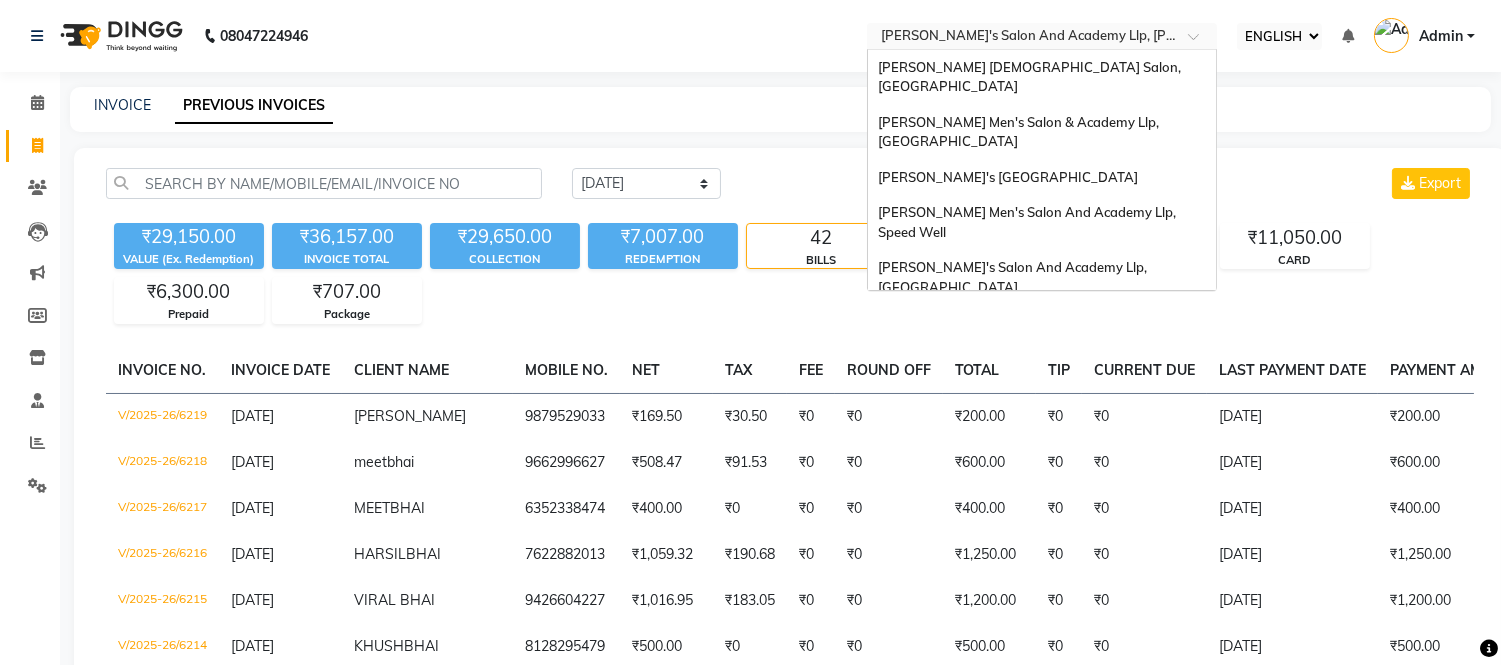 drag, startPoint x: 1122, startPoint y: 23, endPoint x: 1120, endPoint y: 141, distance: 118.016945 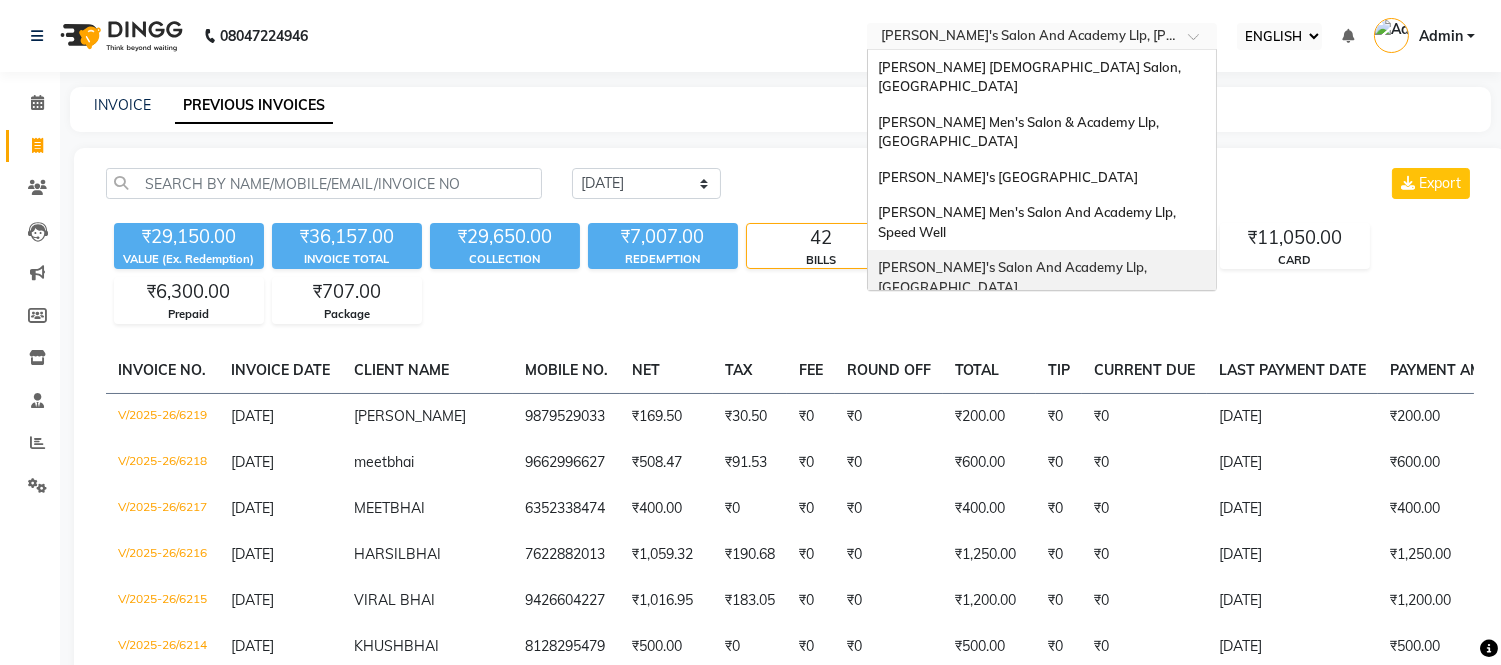 scroll, scrollTop: 86, scrollLeft: 0, axis: vertical 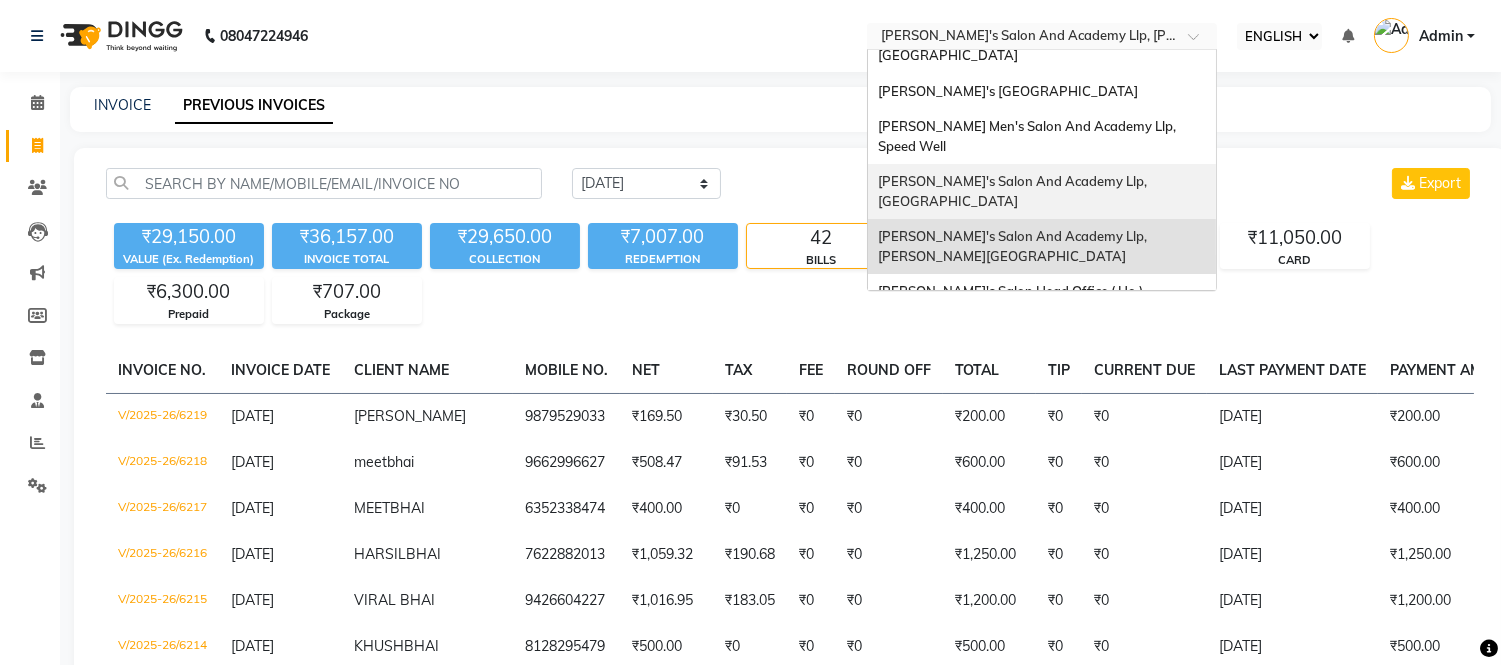 click on "[PERSON_NAME]'s Salon And Academy Llp, [GEOGRAPHIC_DATA]" at bounding box center (1014, 191) 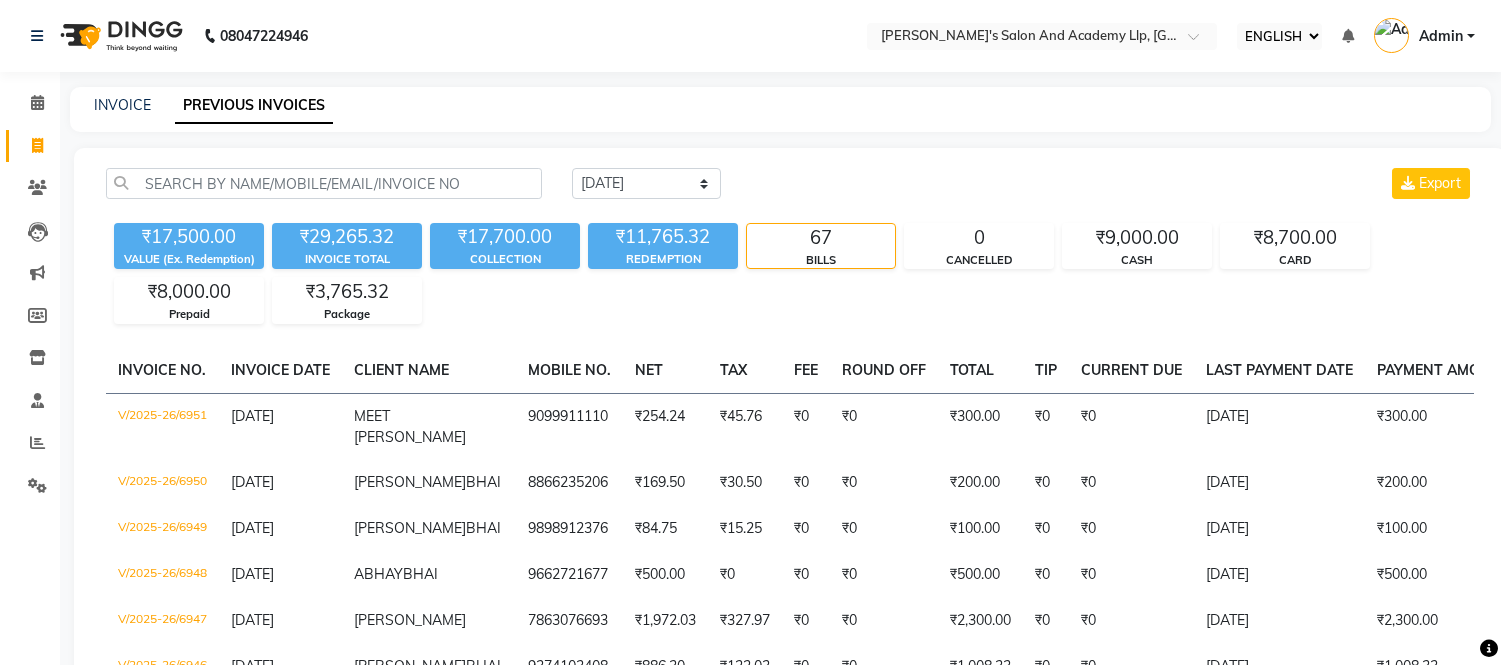 select on "ec" 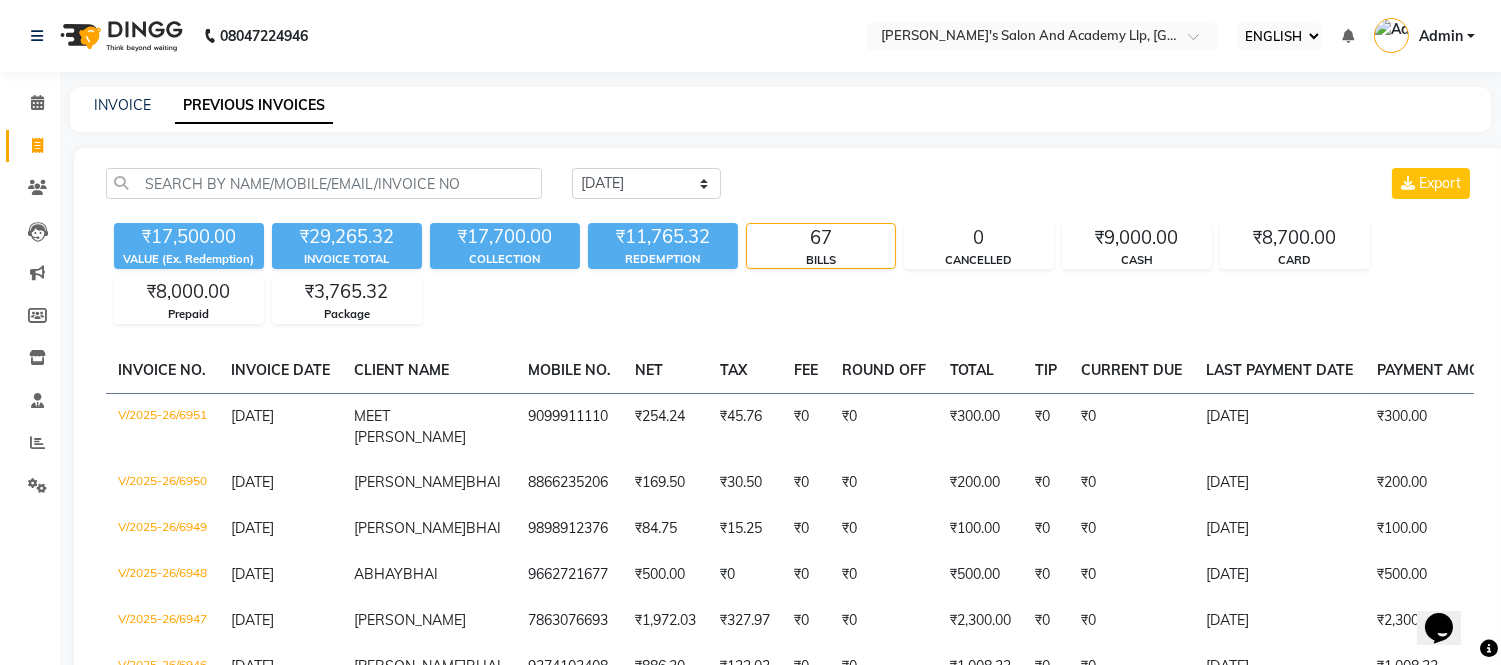 scroll, scrollTop: 0, scrollLeft: 0, axis: both 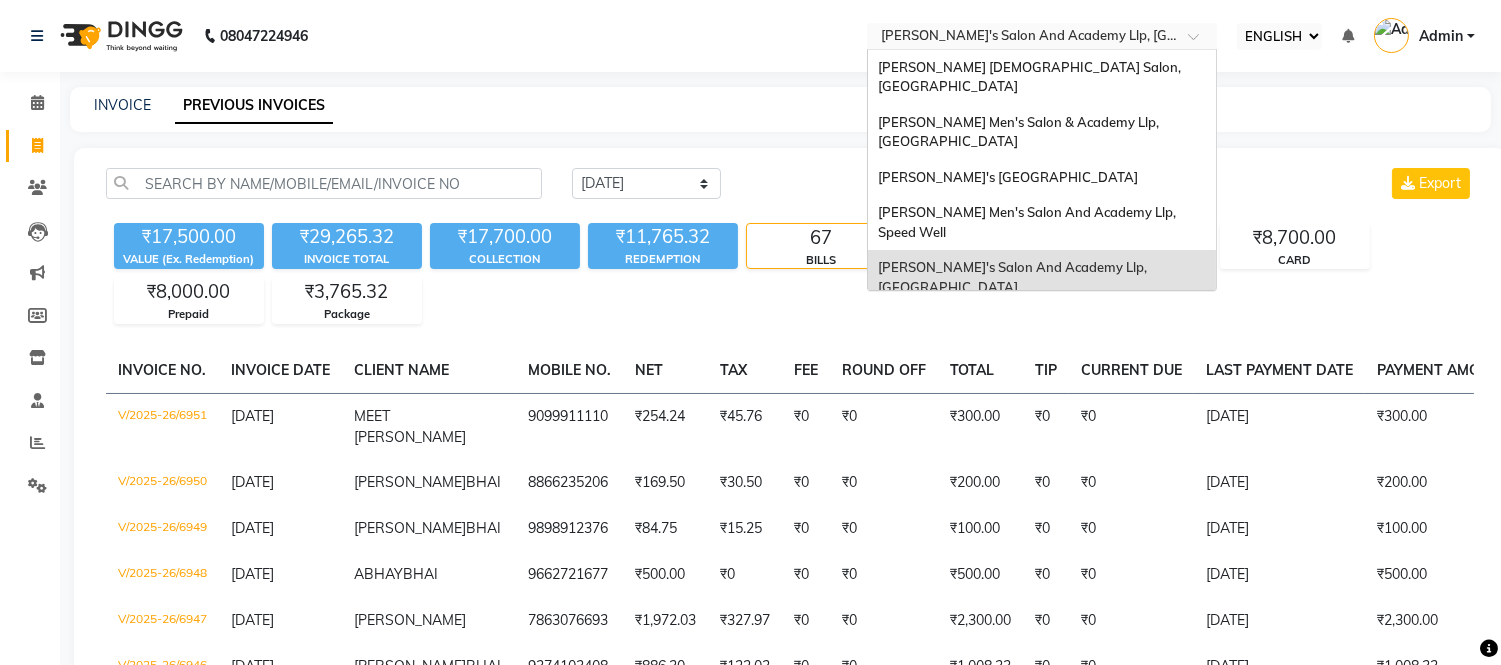 click at bounding box center [1022, 38] 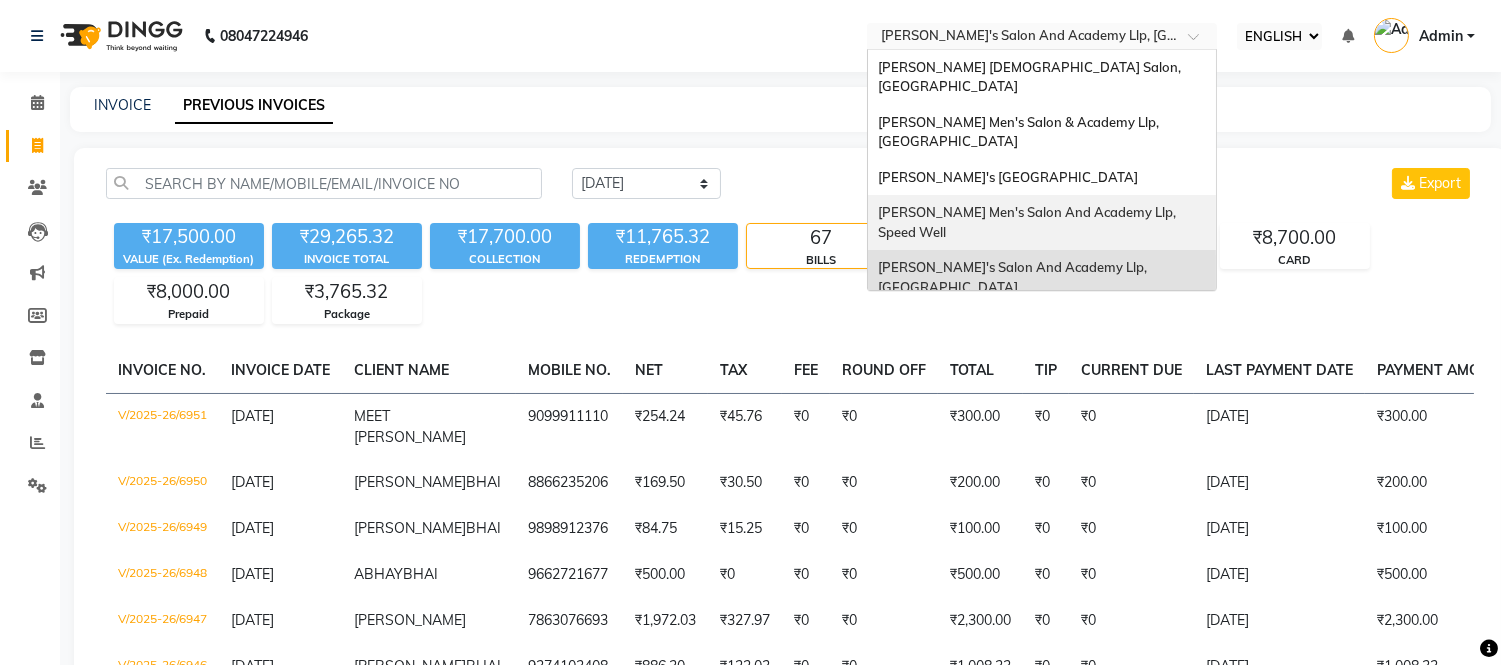 click on "[PERSON_NAME] Men's Salon And Academy Llp, Speed Well" at bounding box center [1028, 222] 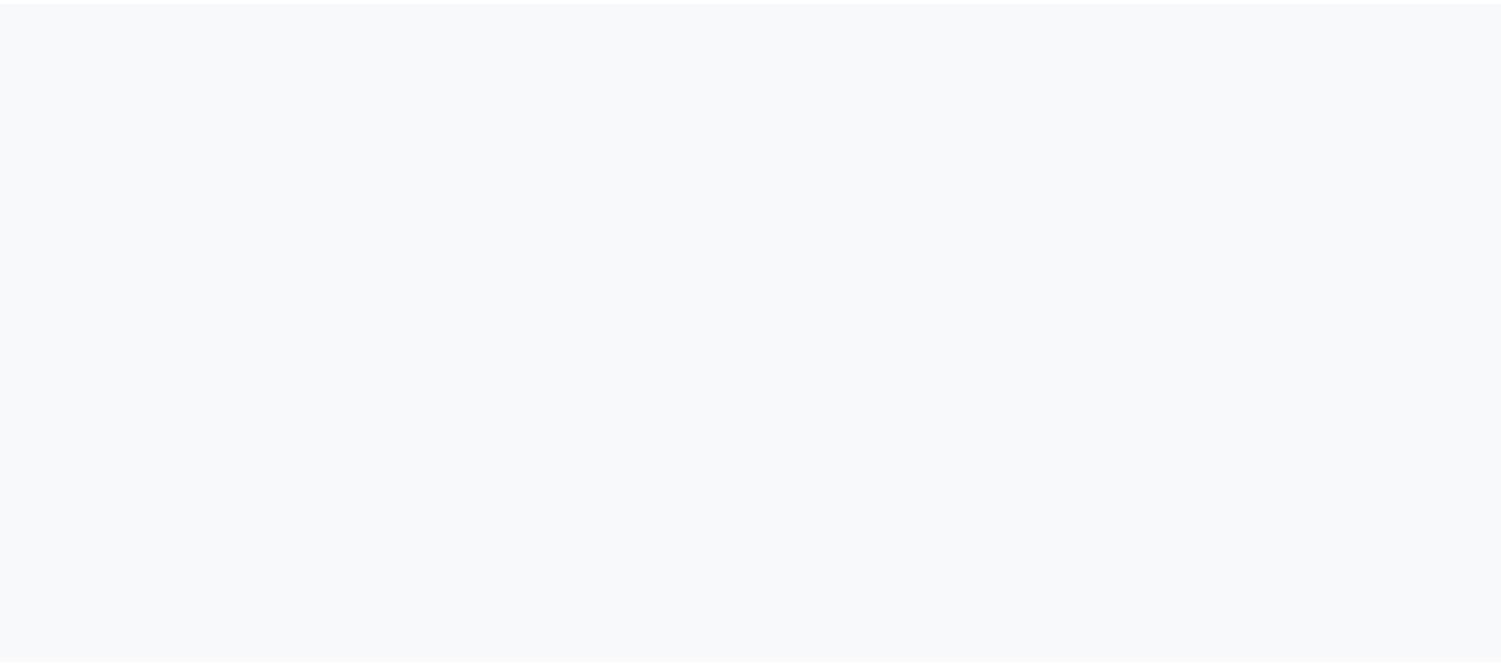 scroll, scrollTop: 0, scrollLeft: 0, axis: both 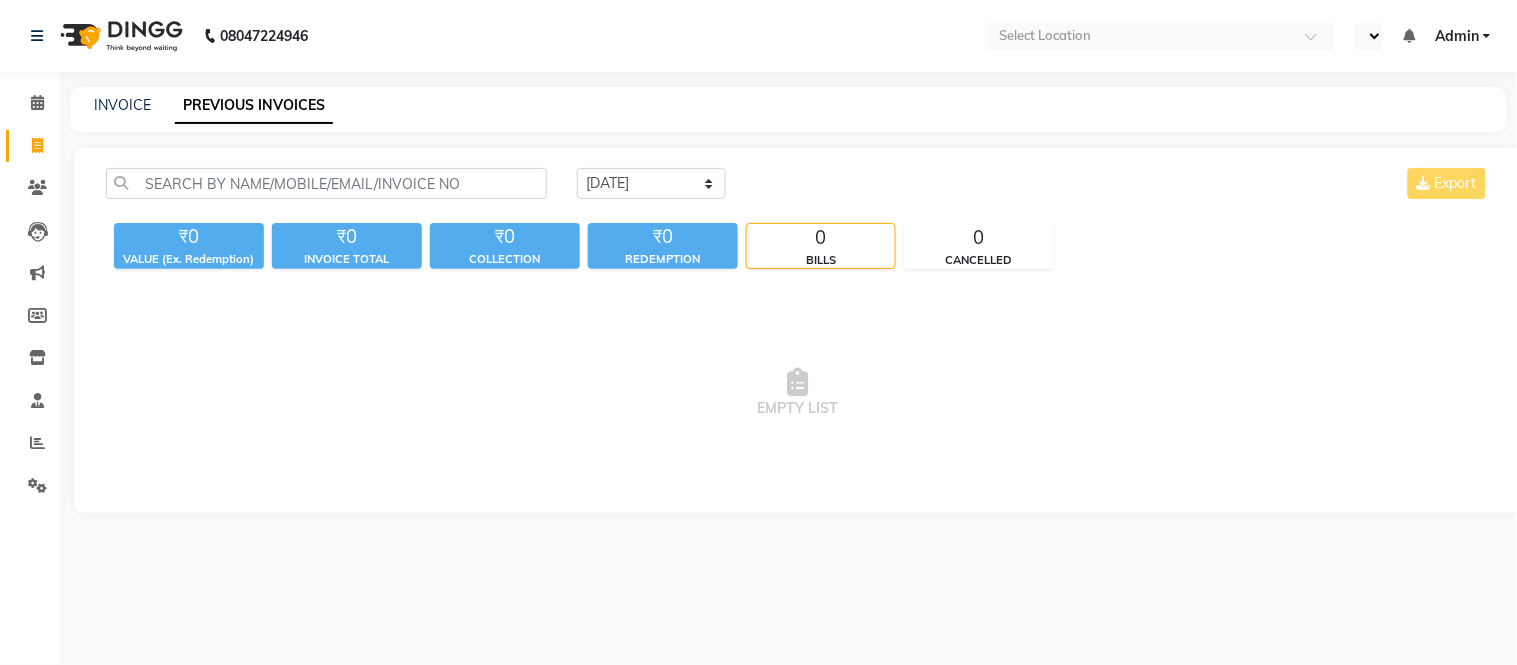 select on "ec" 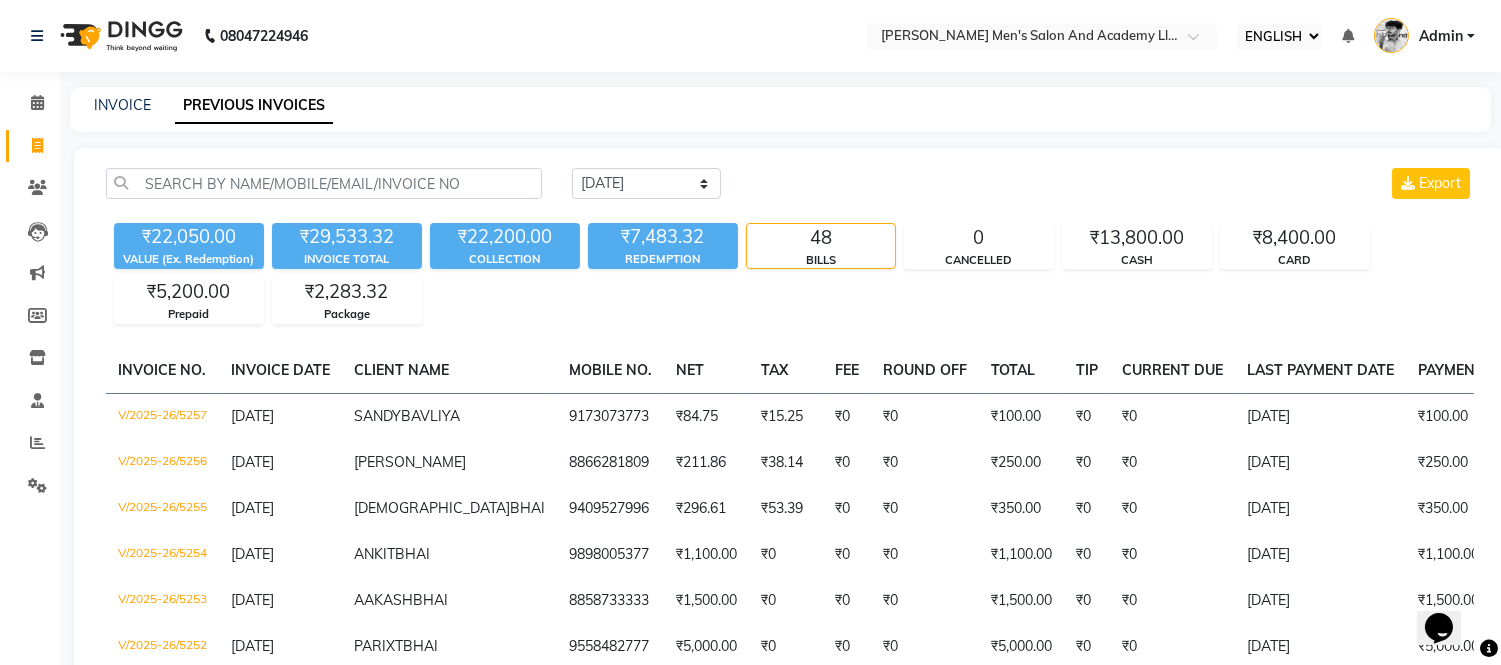 scroll, scrollTop: 0, scrollLeft: 0, axis: both 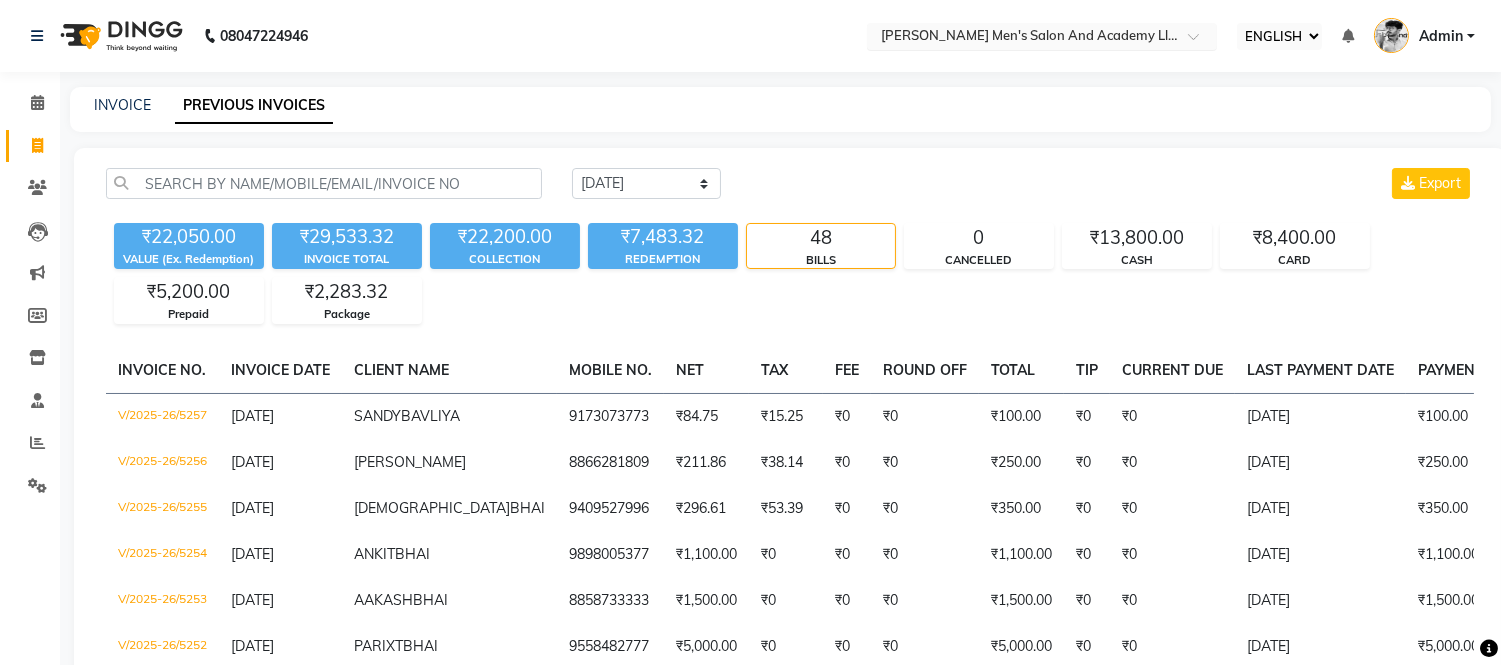 click at bounding box center [1022, 38] 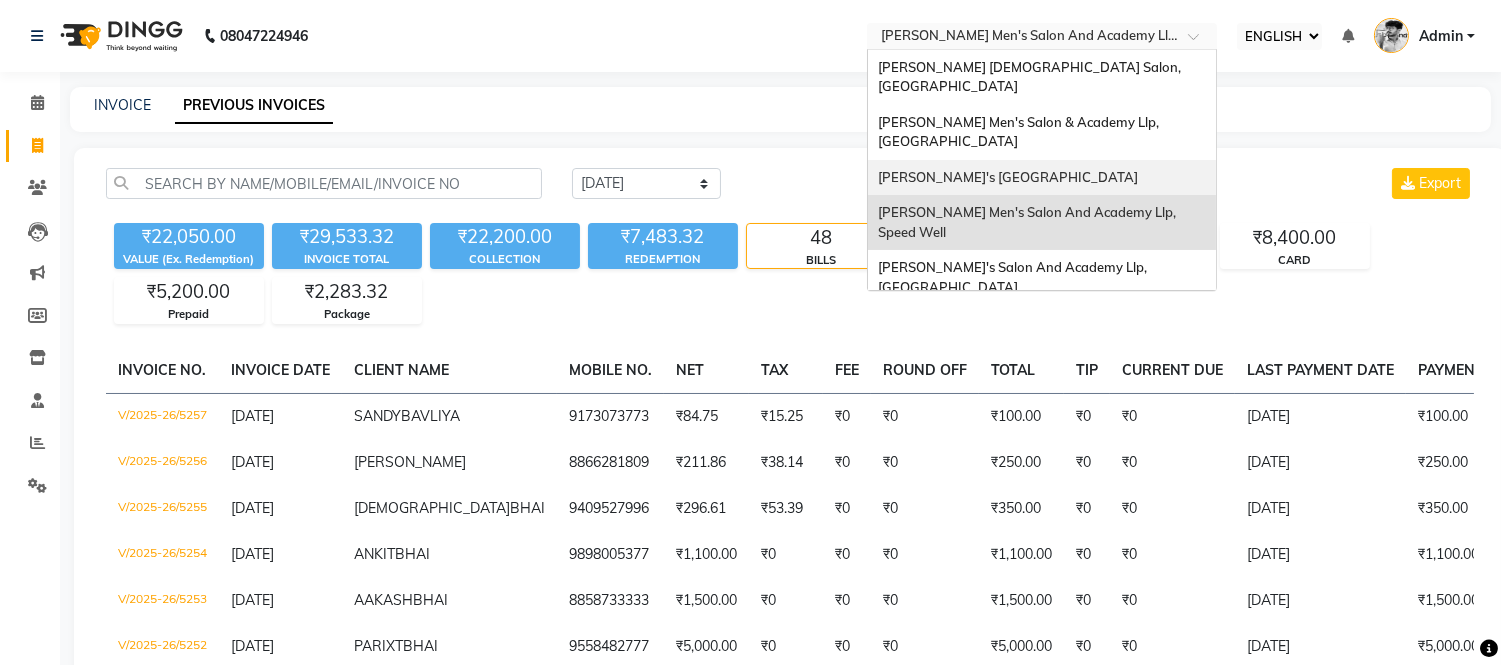 click on "[PERSON_NAME]'s [GEOGRAPHIC_DATA]" at bounding box center (1008, 177) 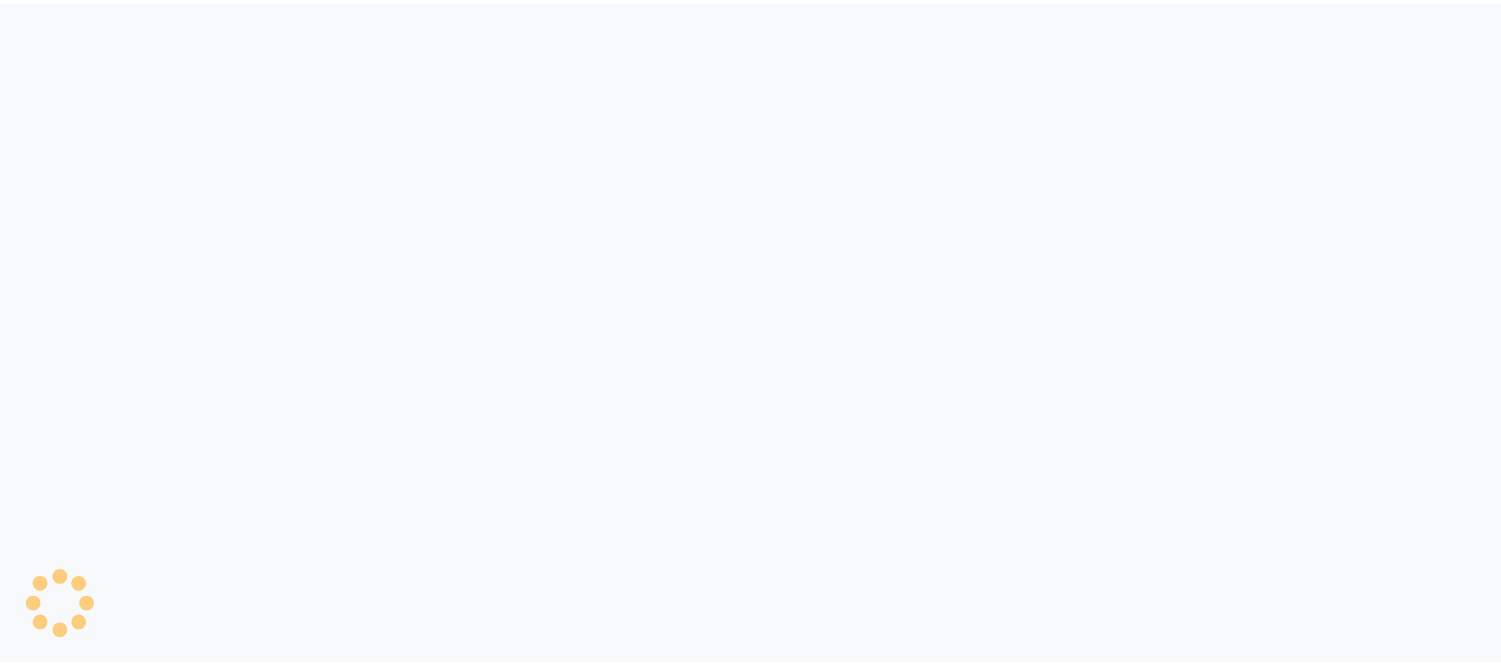 scroll, scrollTop: 0, scrollLeft: 0, axis: both 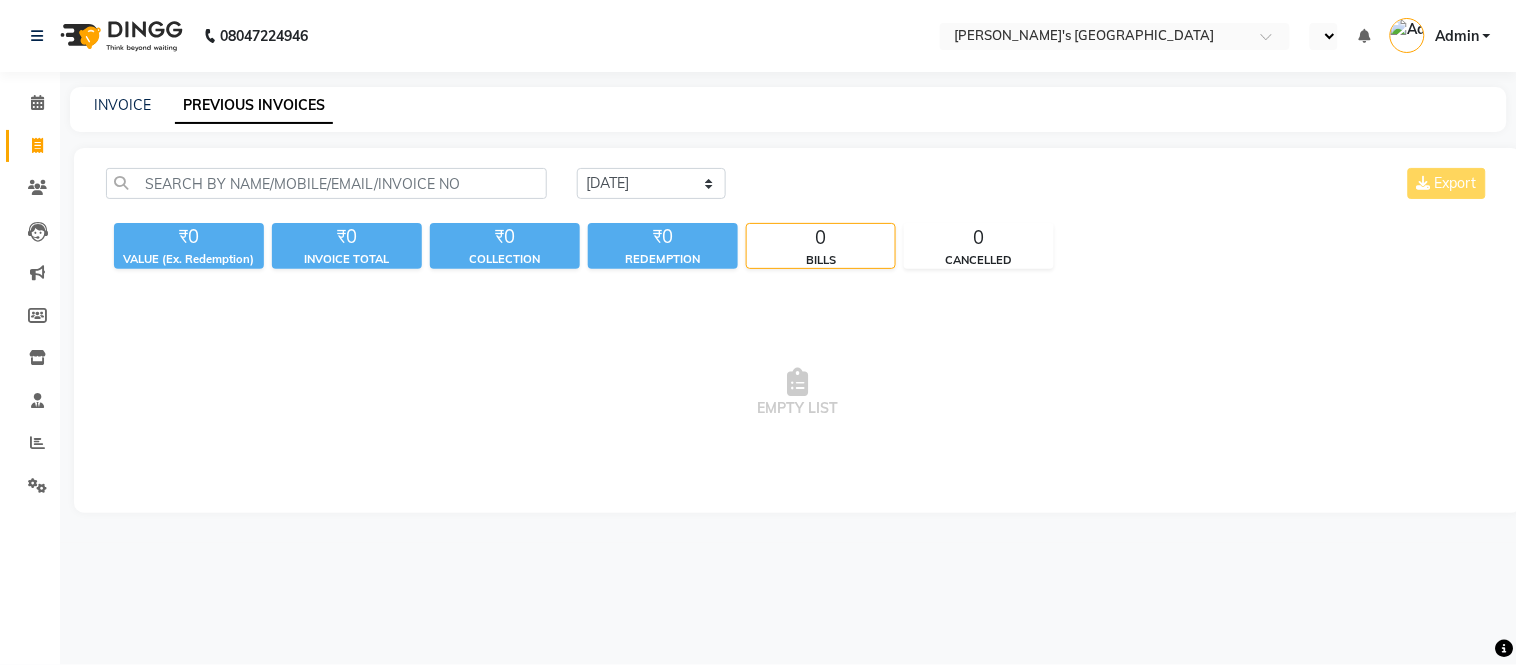 select on "ec" 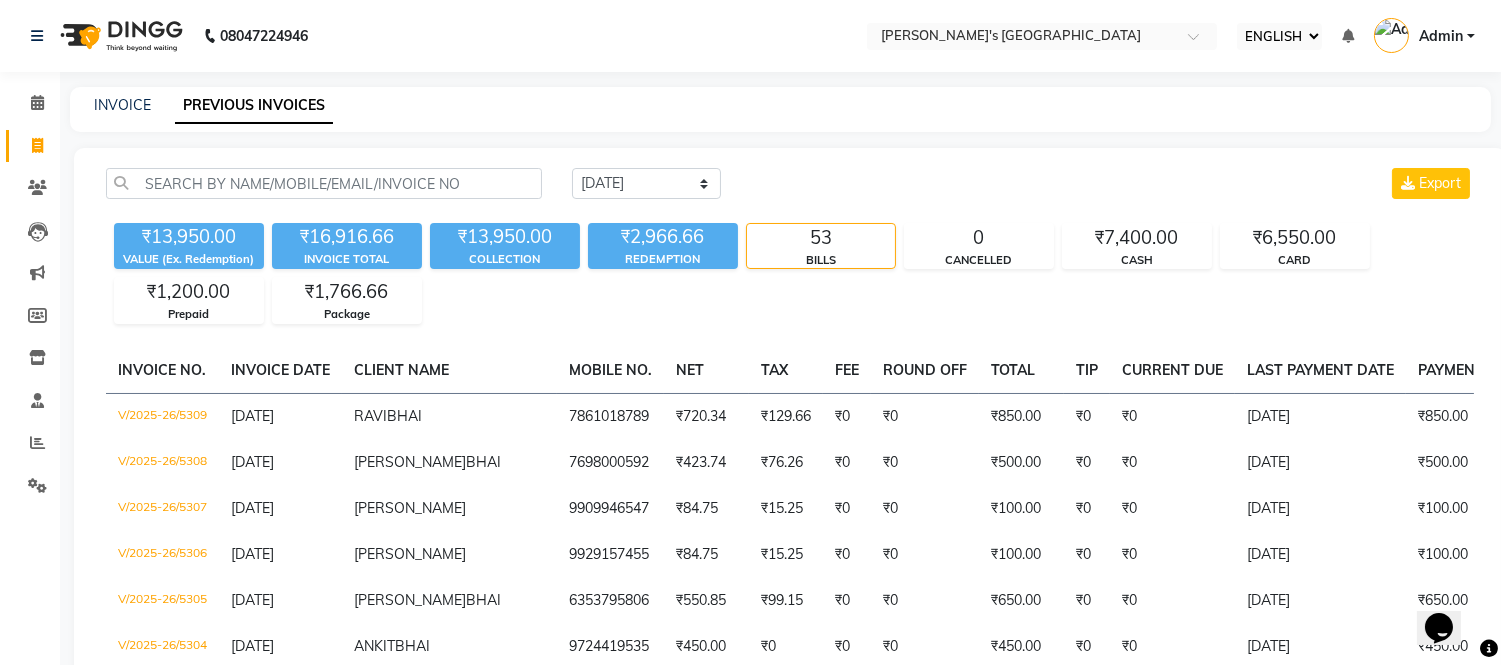 scroll, scrollTop: 0, scrollLeft: 0, axis: both 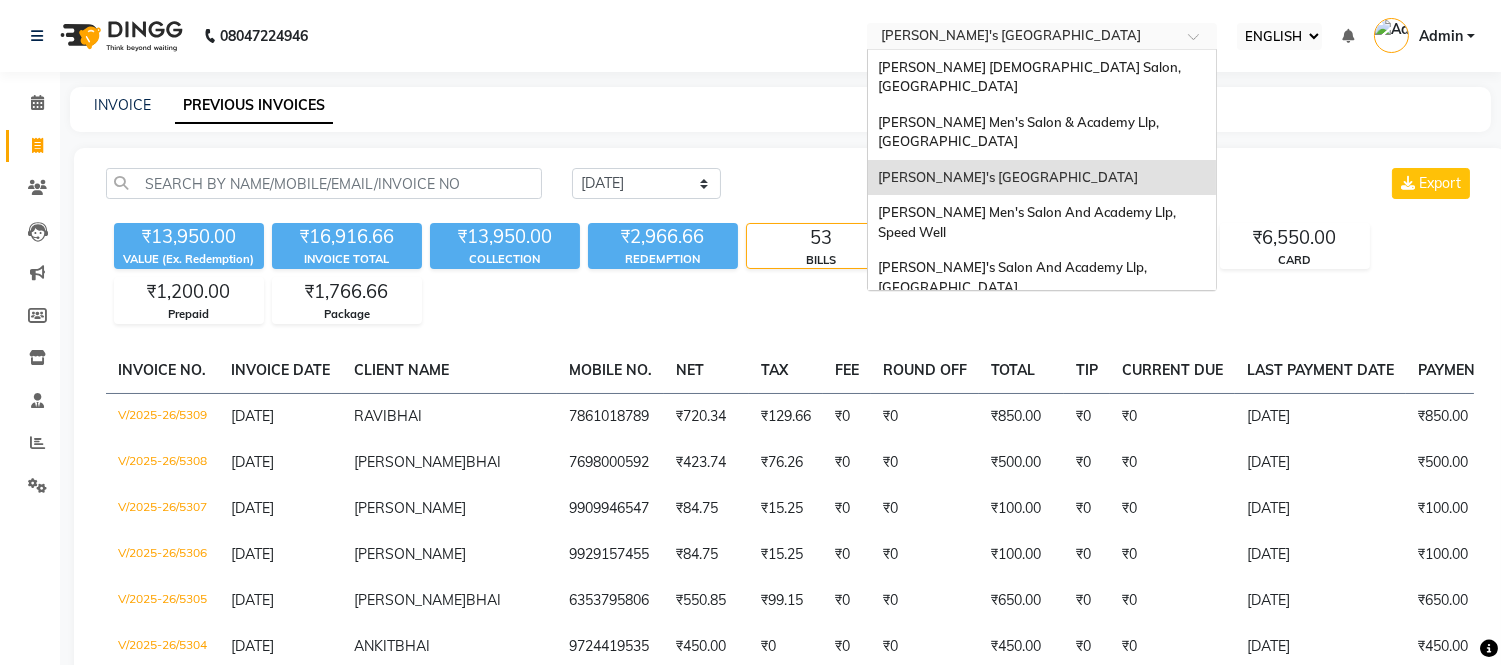 click at bounding box center [1022, 38] 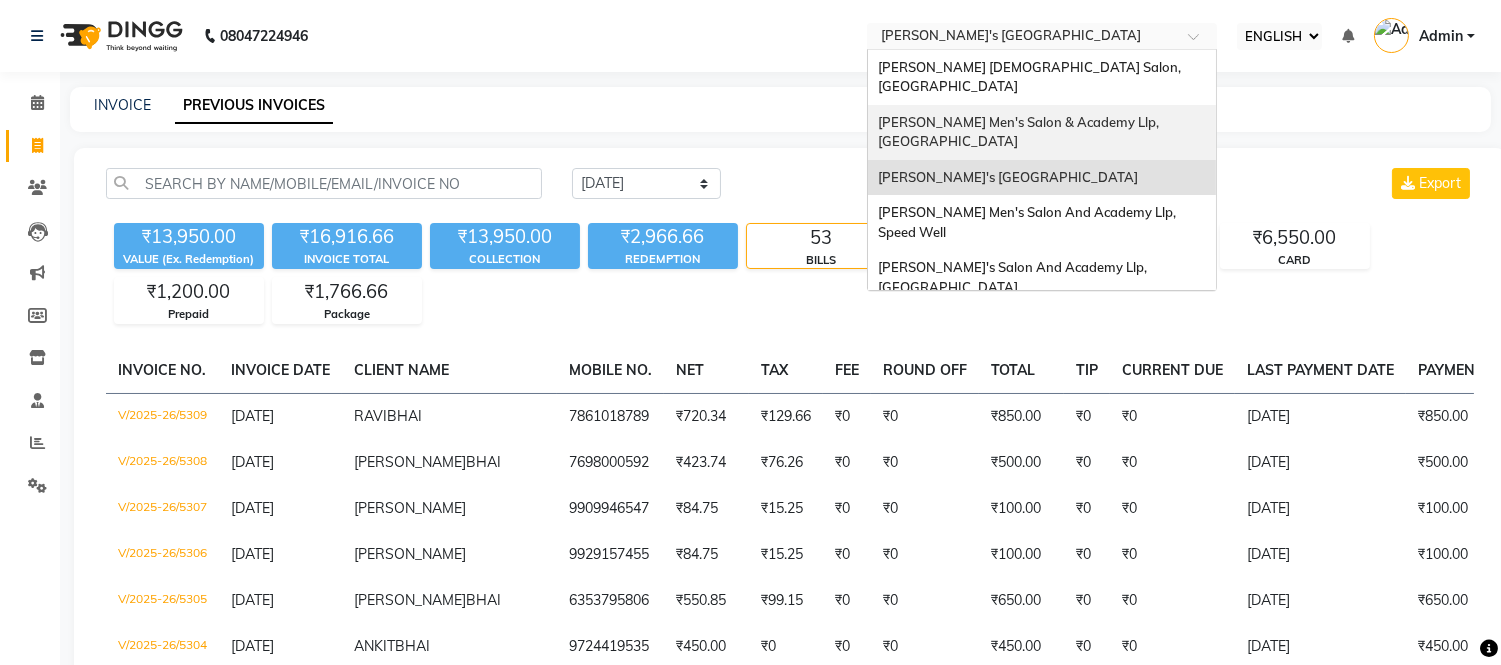 click on "[PERSON_NAME] Men's Salon & Academy Llp, [GEOGRAPHIC_DATA]" at bounding box center [1020, 132] 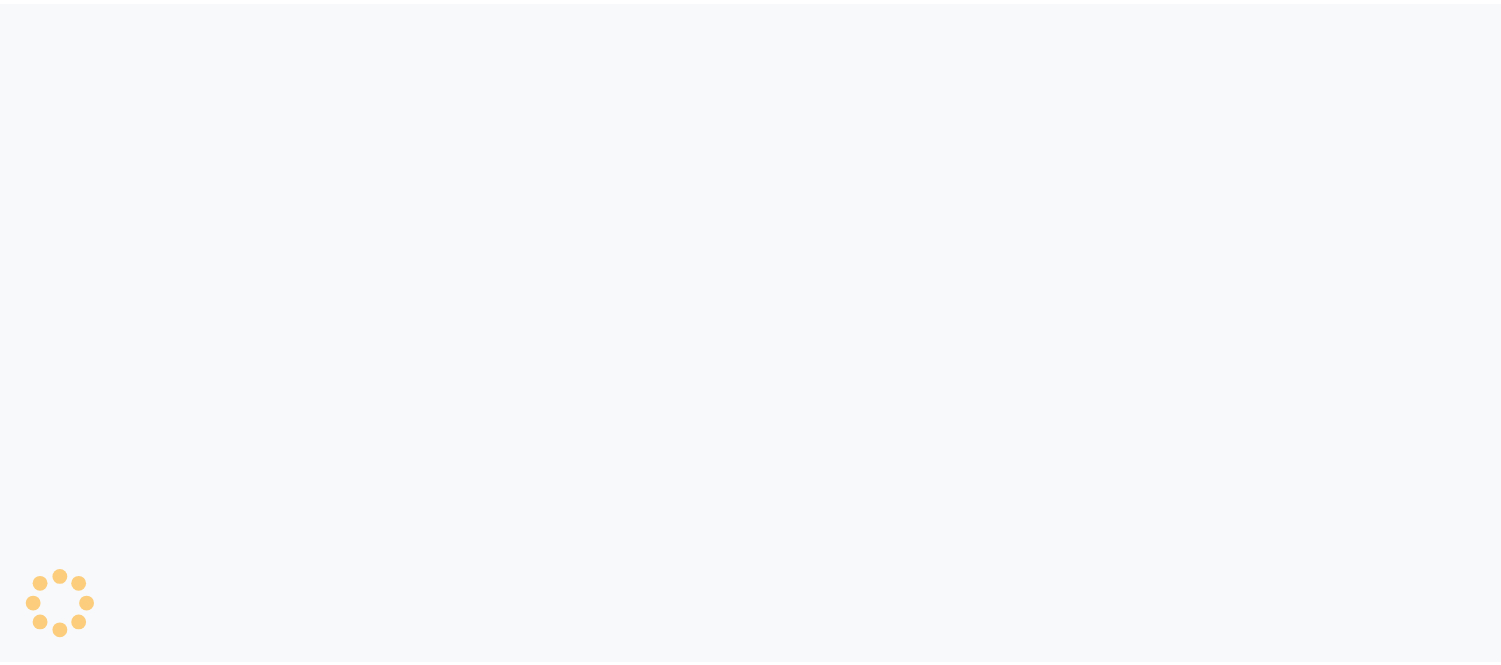 scroll, scrollTop: 0, scrollLeft: 0, axis: both 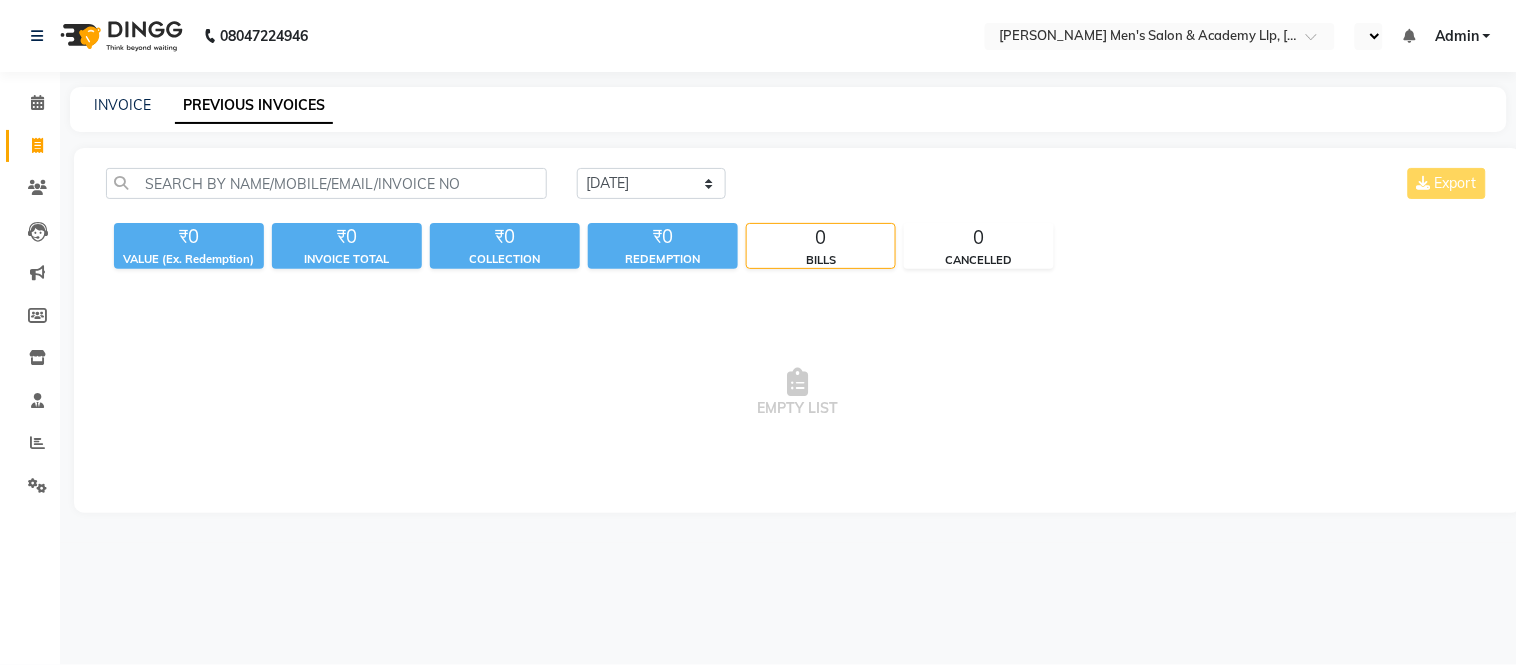 select on "ec" 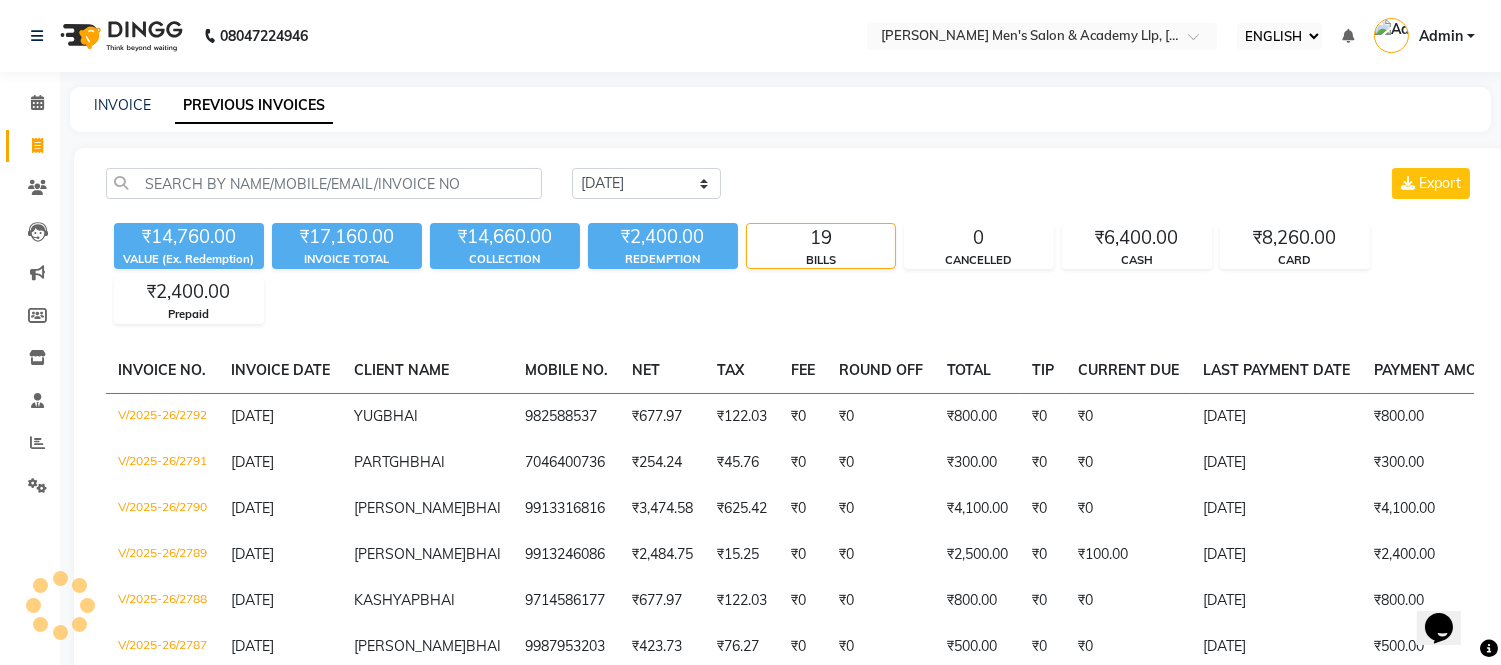 scroll, scrollTop: 0, scrollLeft: 0, axis: both 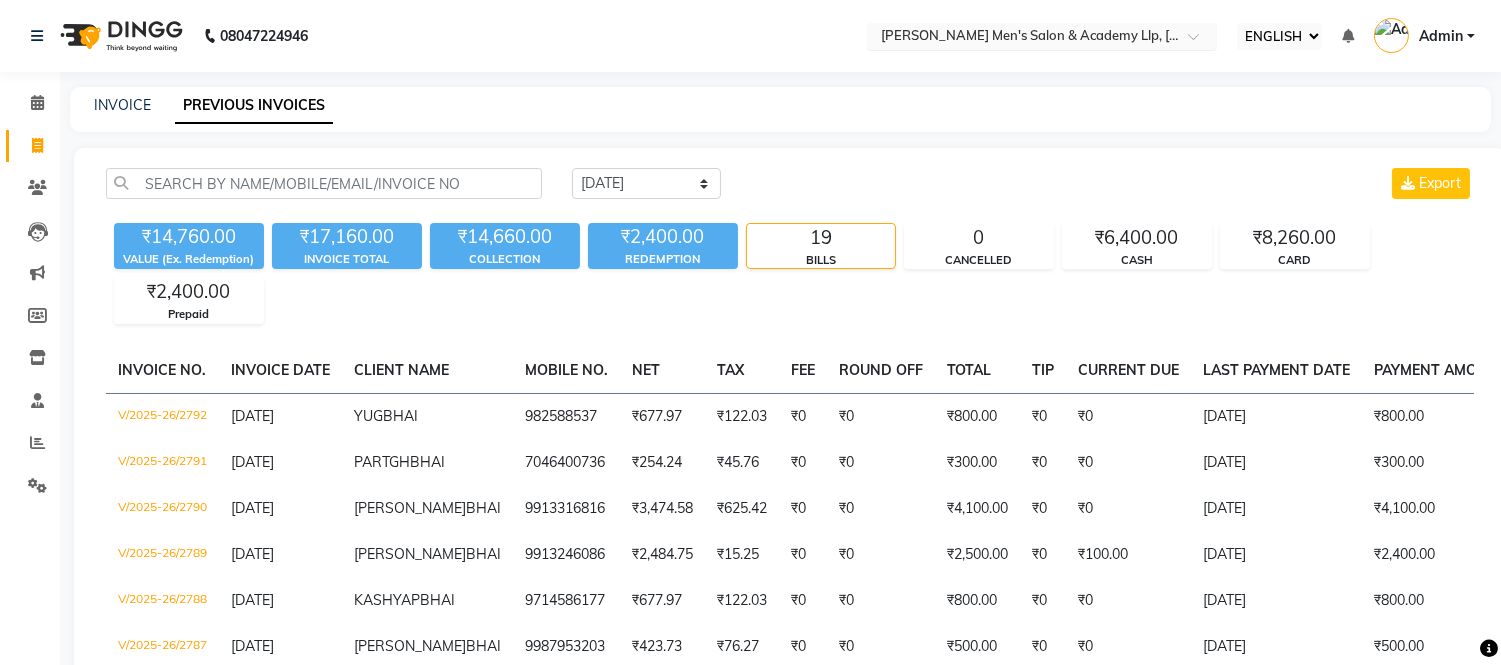 click at bounding box center (1022, 38) 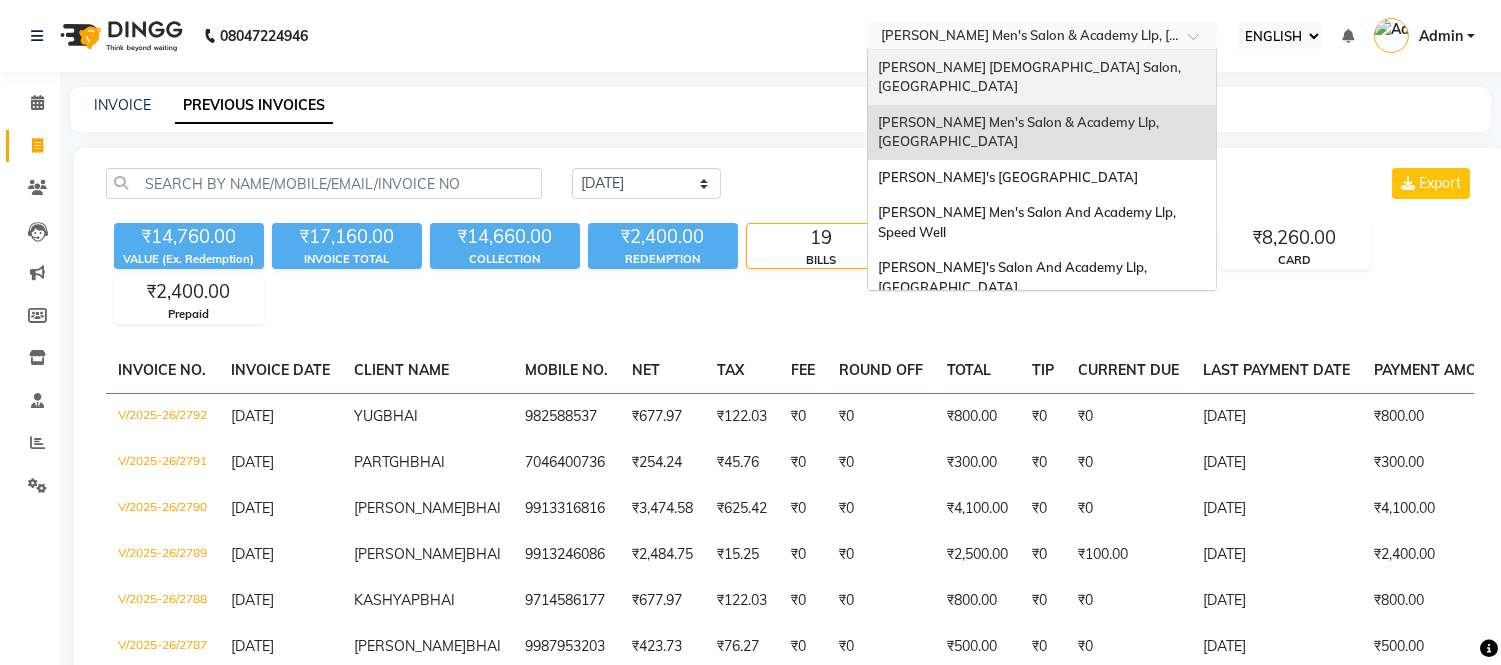 click on "[PERSON_NAME] [DEMOGRAPHIC_DATA] Salon, [GEOGRAPHIC_DATA]" at bounding box center (1031, 77) 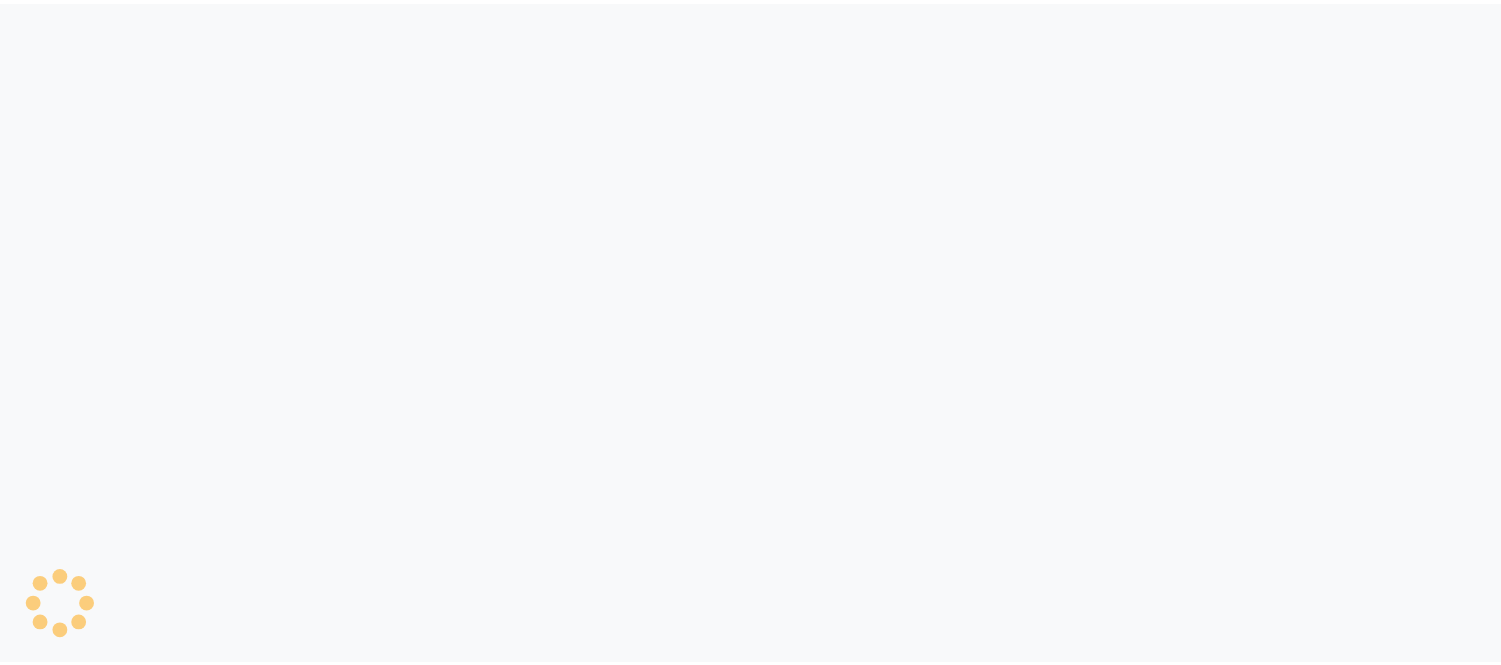scroll, scrollTop: 0, scrollLeft: 0, axis: both 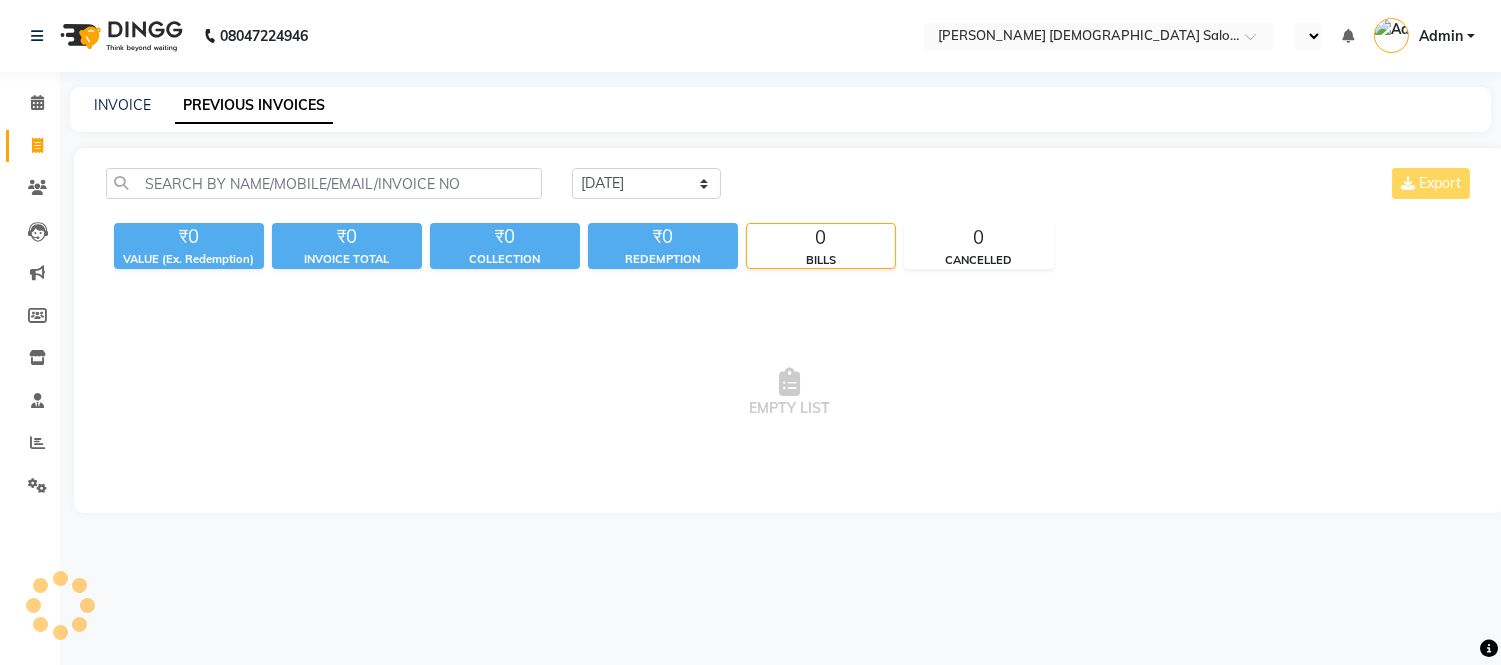 select on "ec" 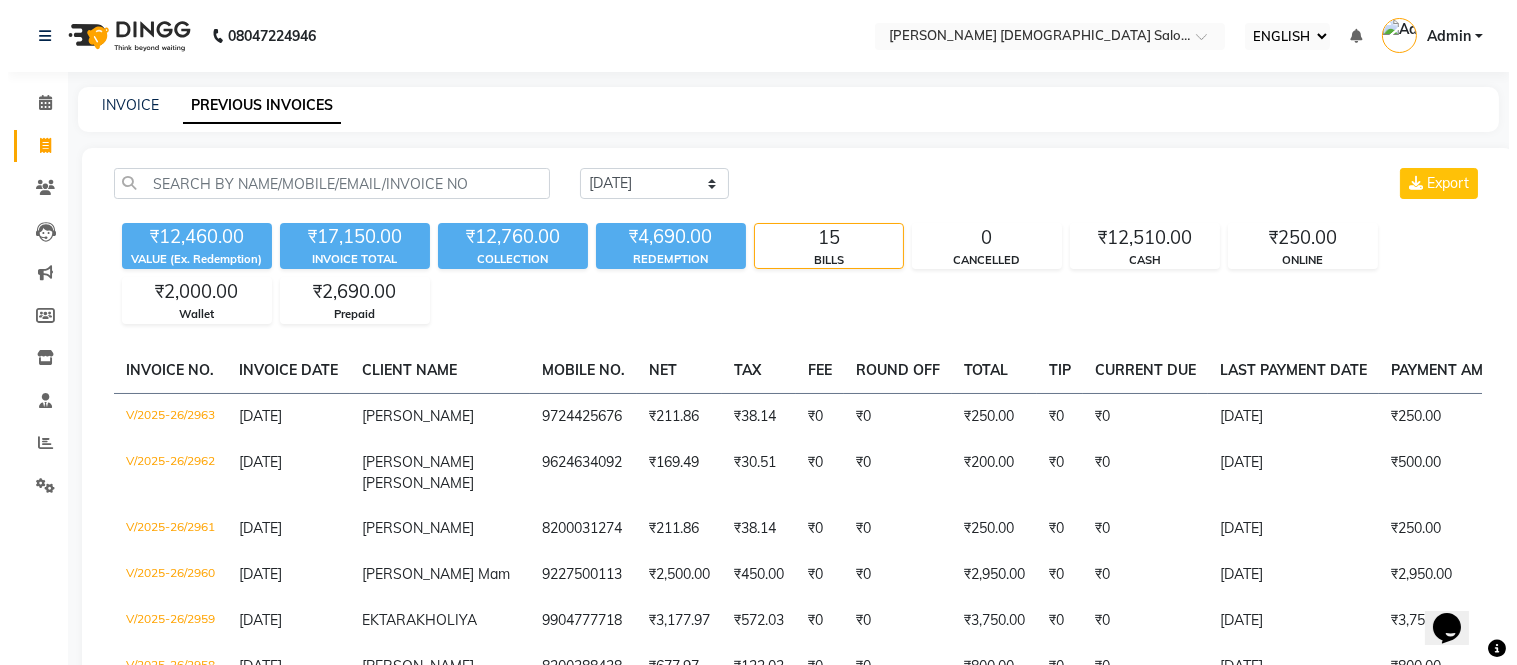 scroll, scrollTop: 0, scrollLeft: 0, axis: both 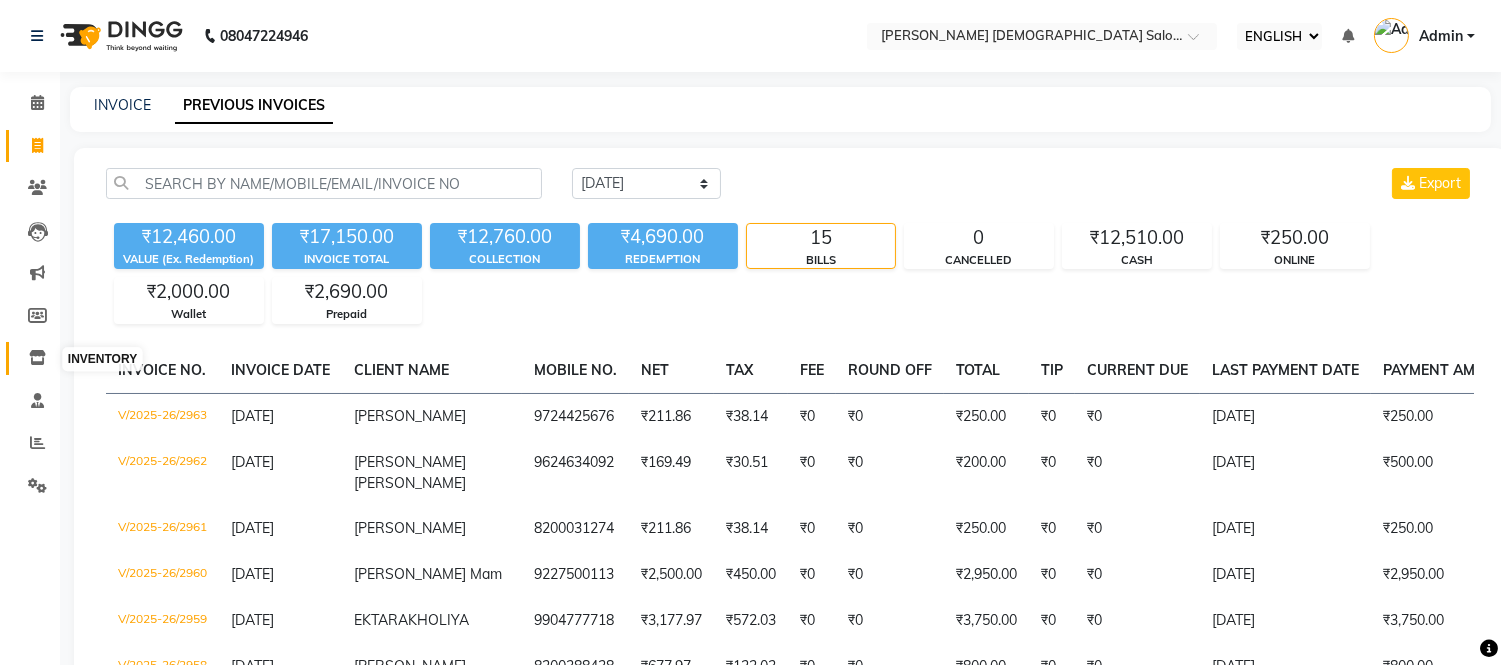 click 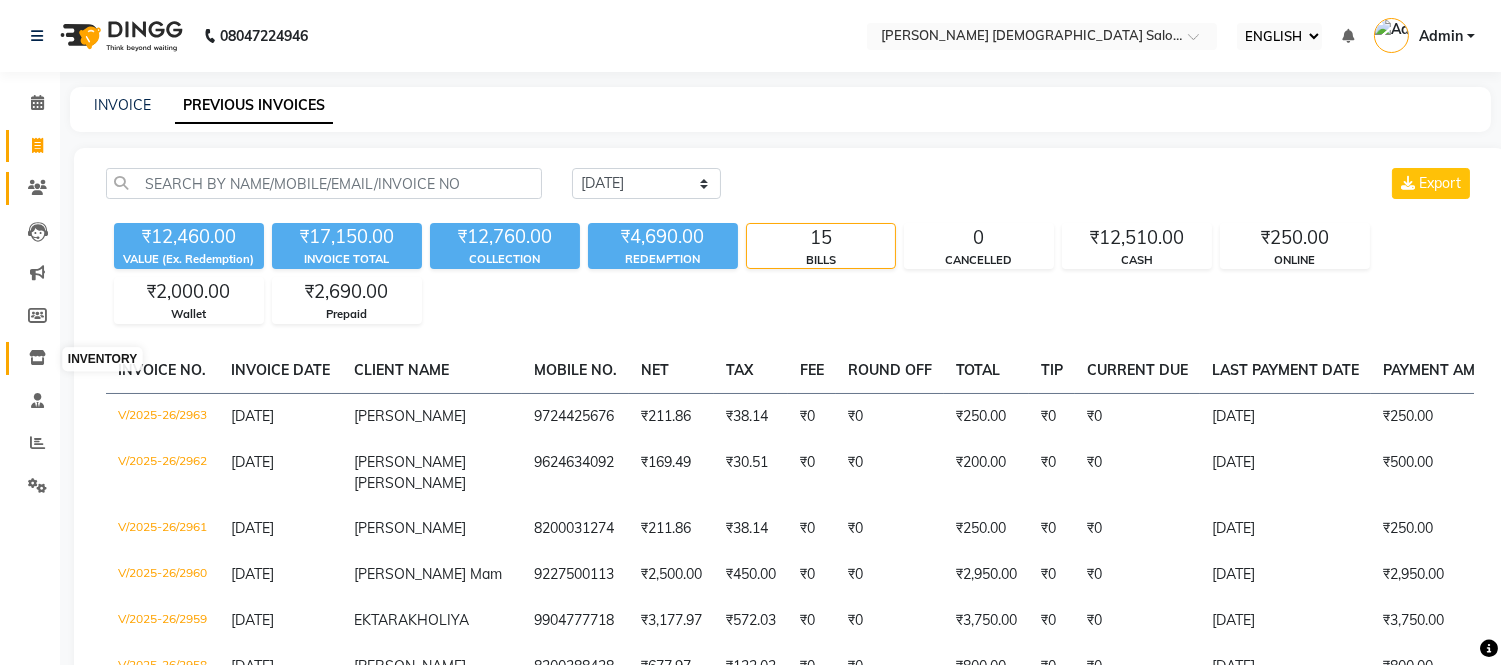 select 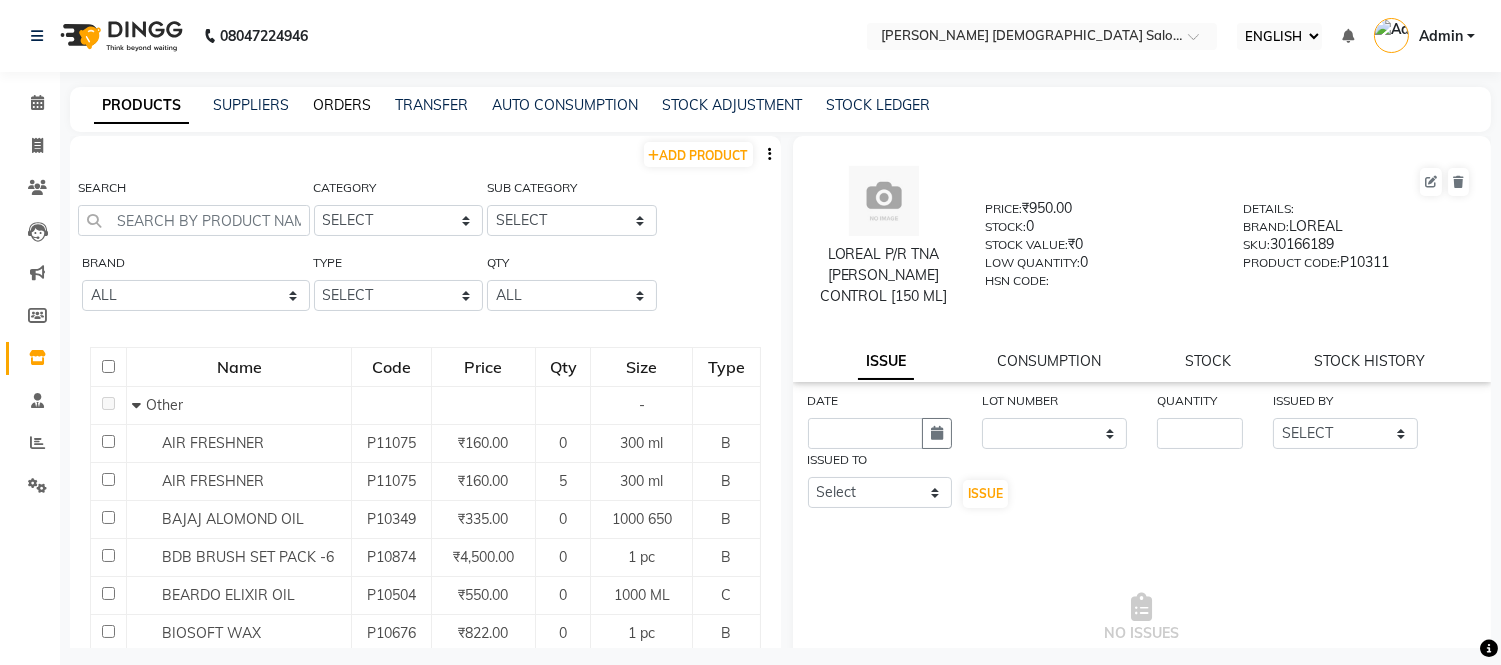 click on "ORDERS" 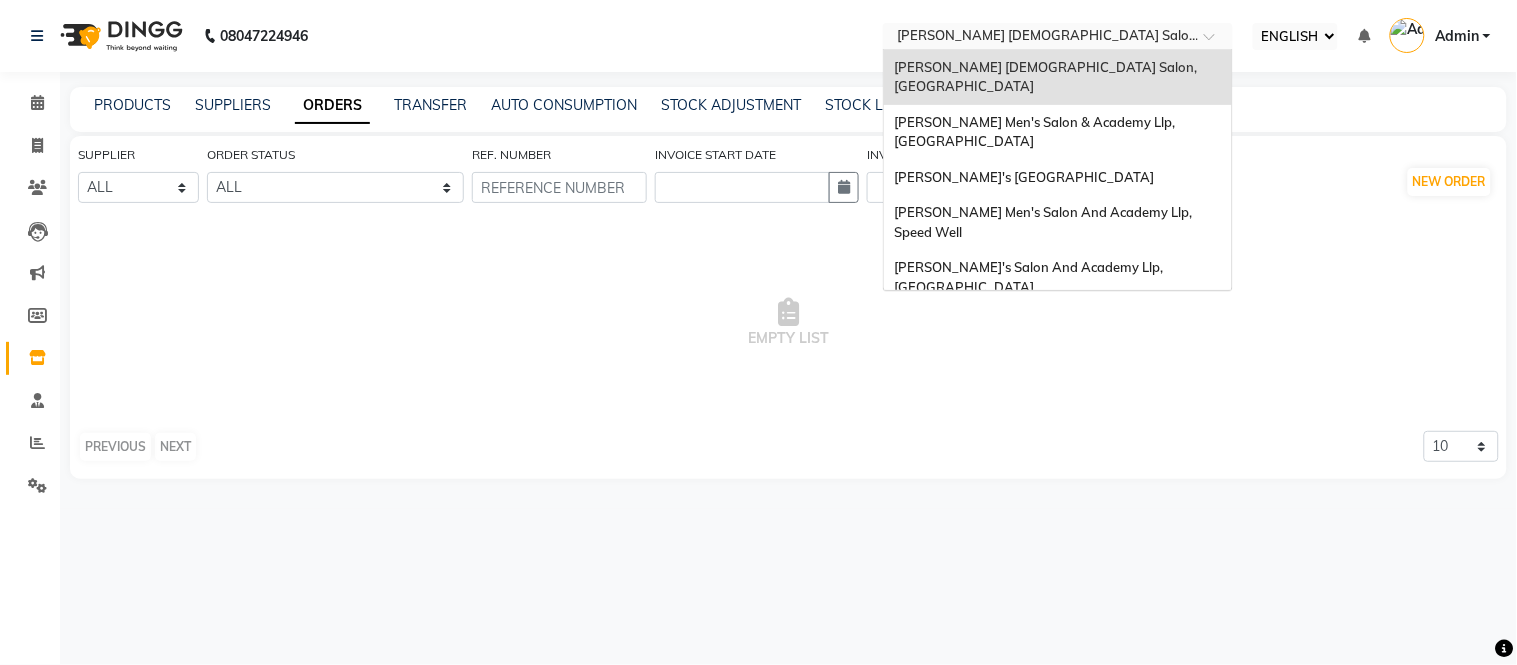 click at bounding box center (1038, 38) 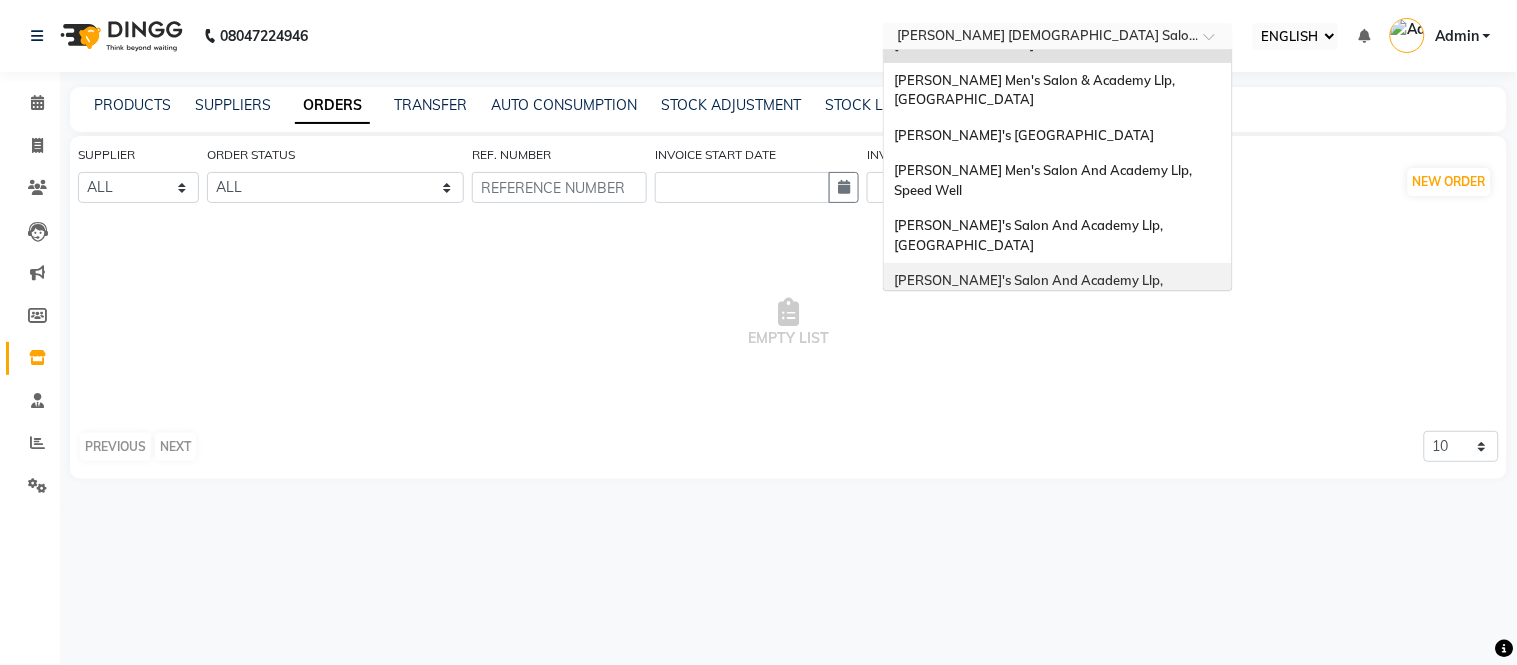 scroll, scrollTop: 85, scrollLeft: 0, axis: vertical 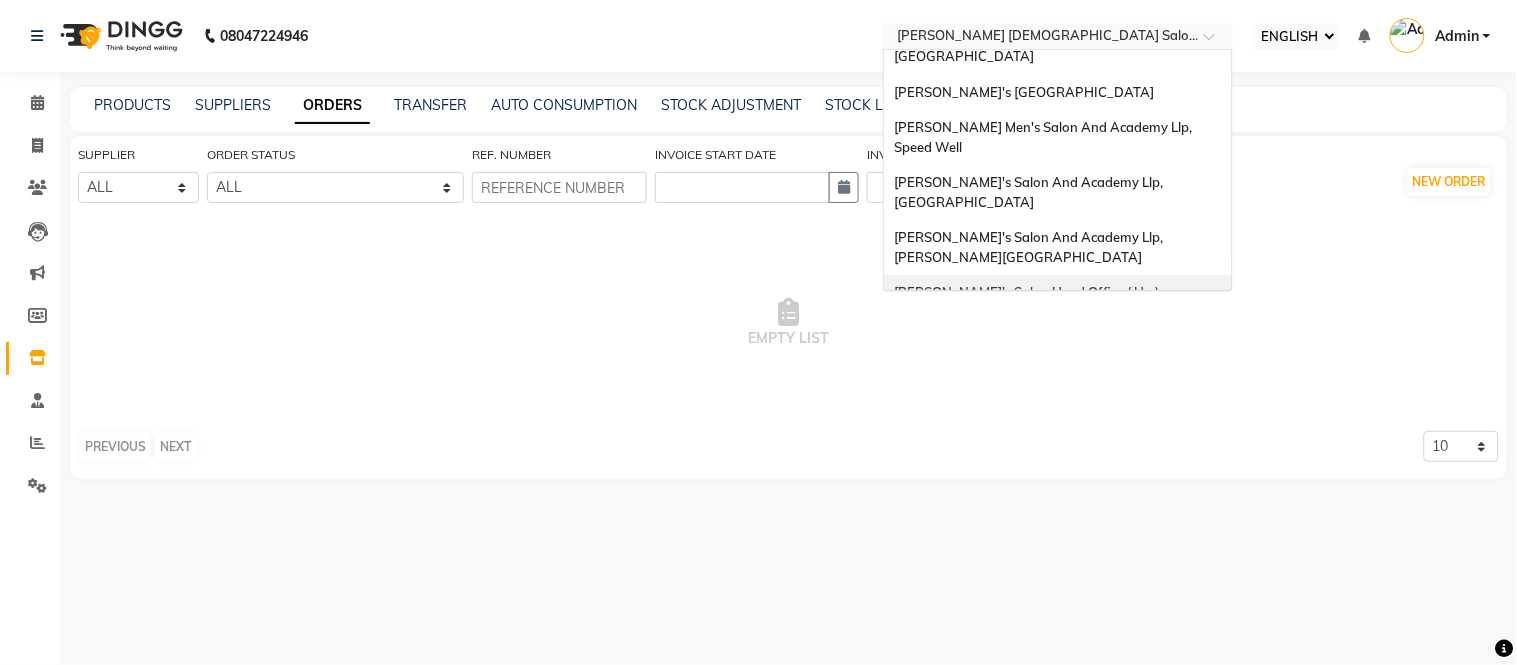 click on "[PERSON_NAME]'s Salon Head Office ( Ho ), [GEOGRAPHIC_DATA]" at bounding box center (1029, 302) 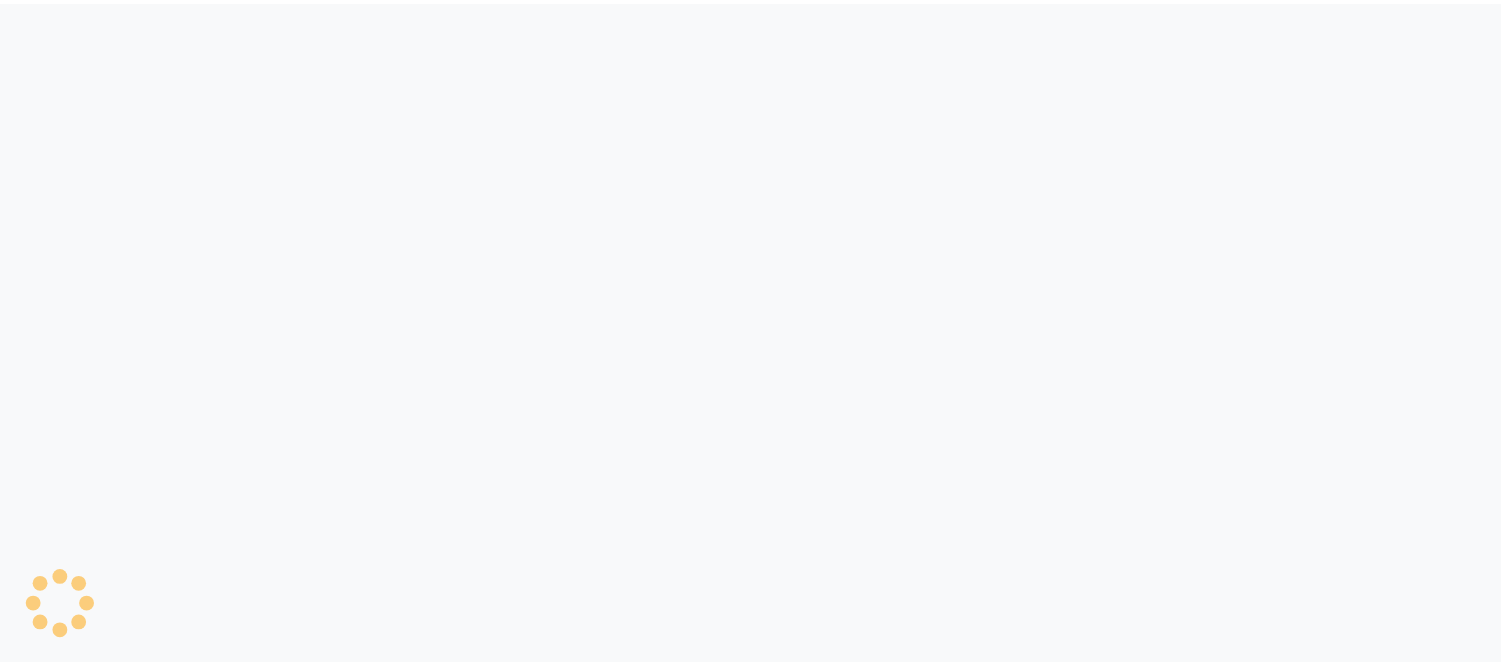 scroll, scrollTop: 0, scrollLeft: 0, axis: both 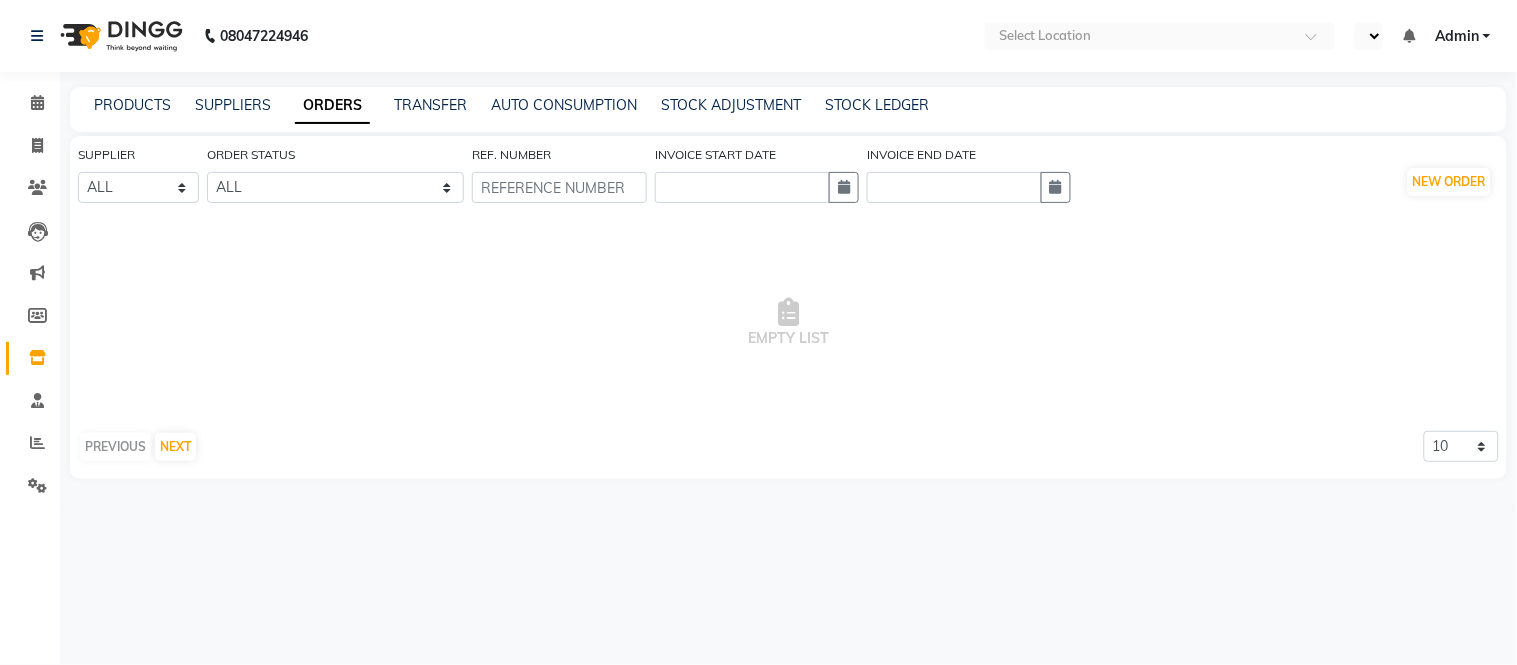 select on "ec" 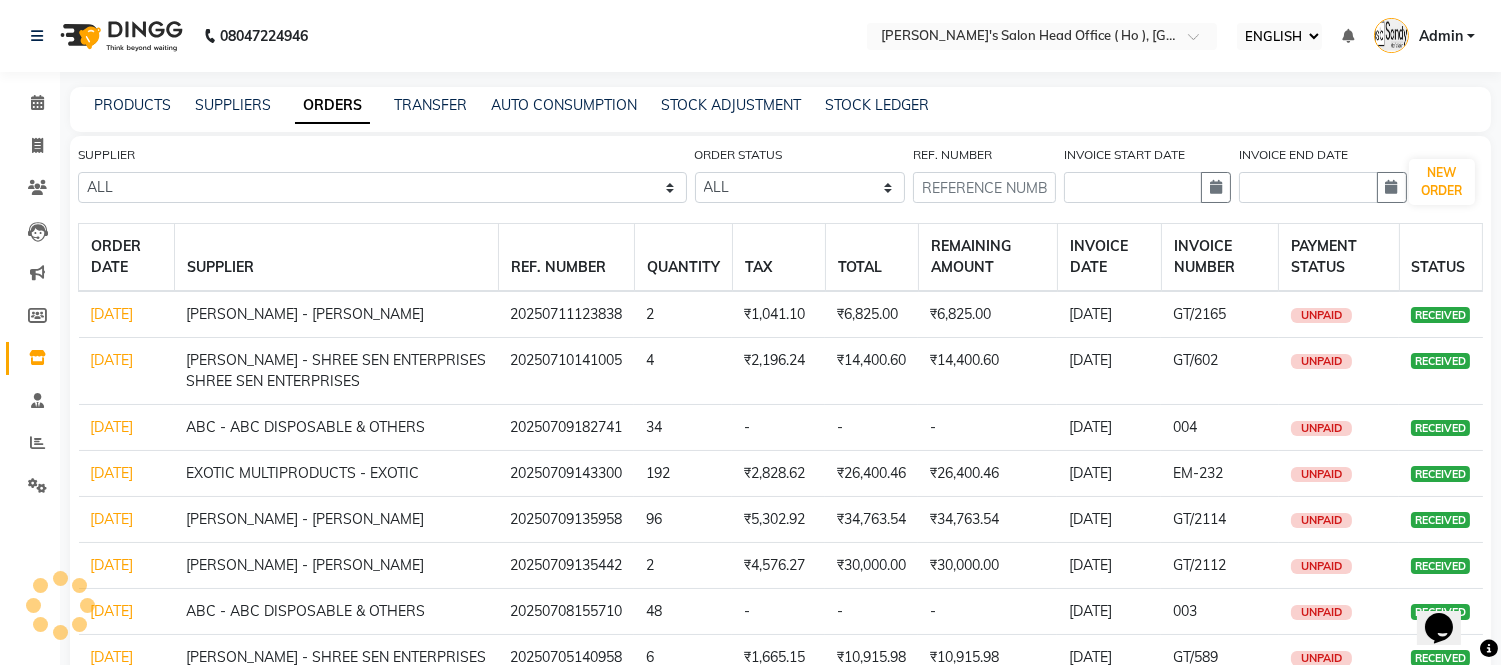scroll, scrollTop: 0, scrollLeft: 0, axis: both 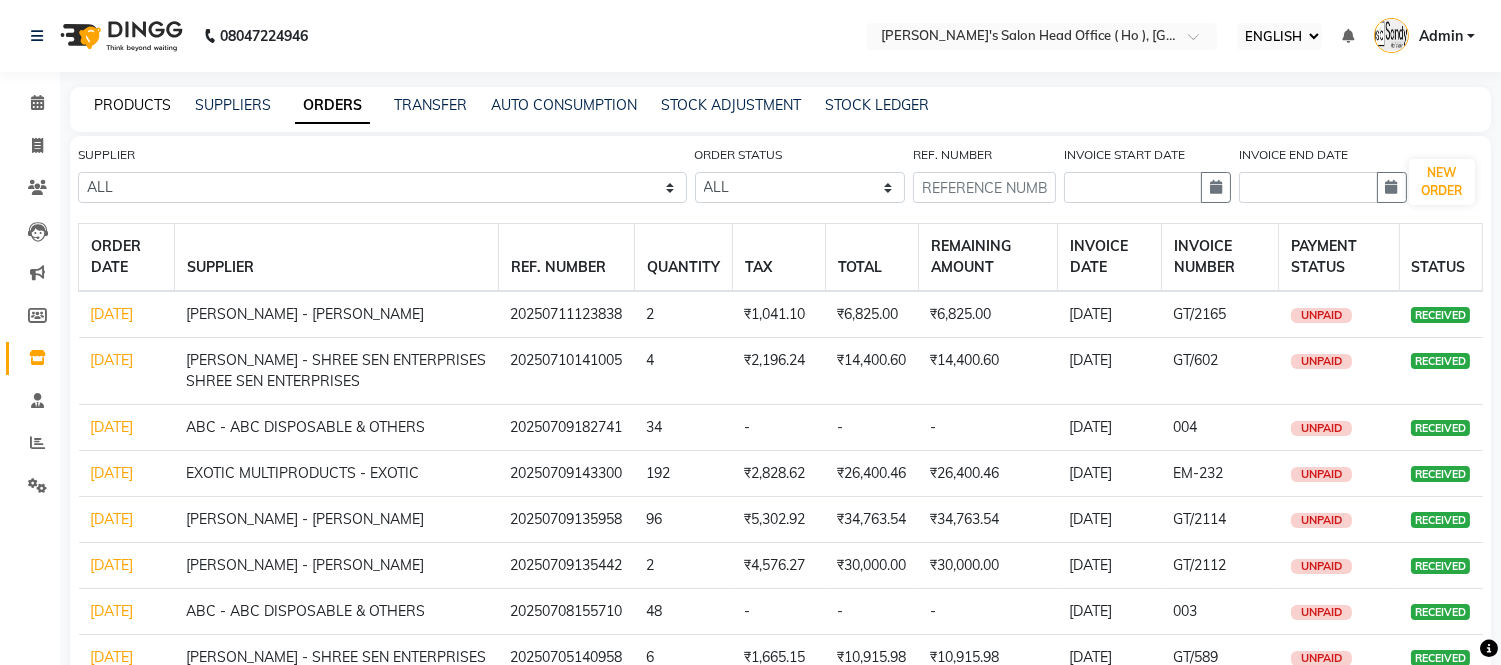 click on "PRODUCTS" 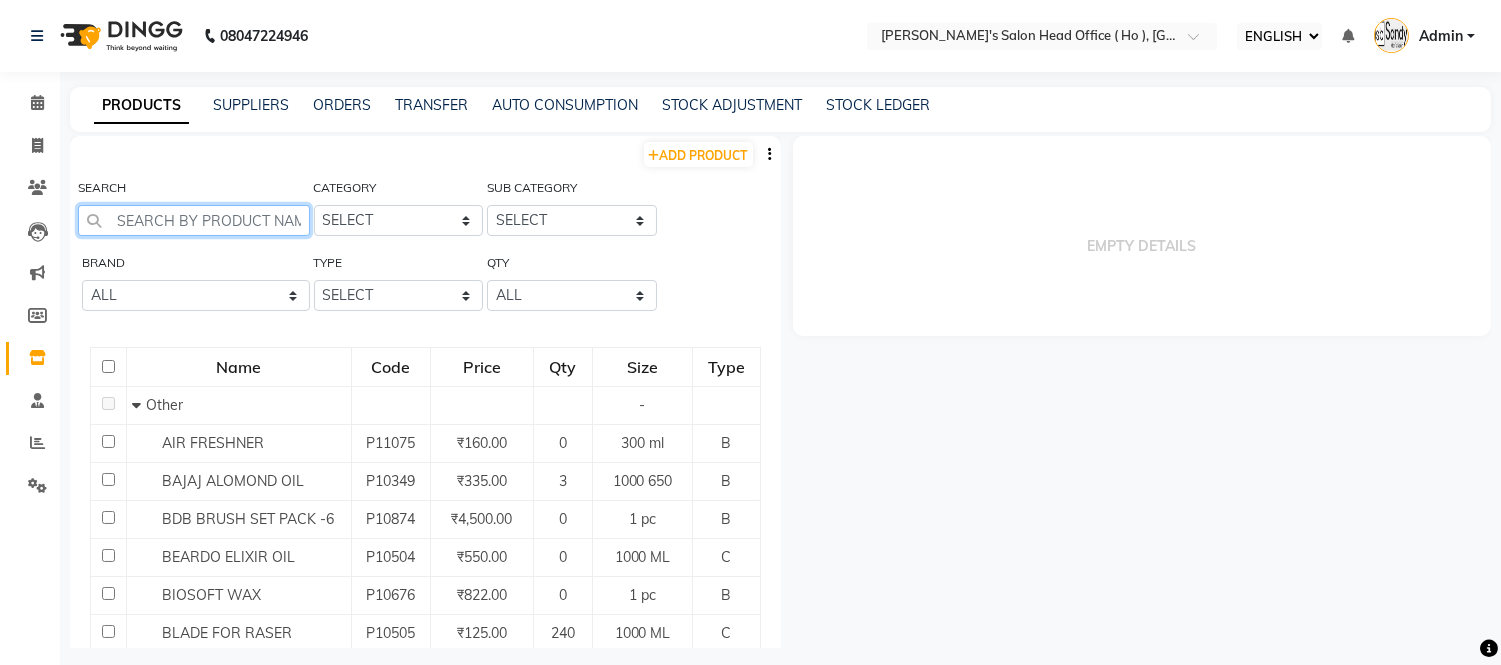 click 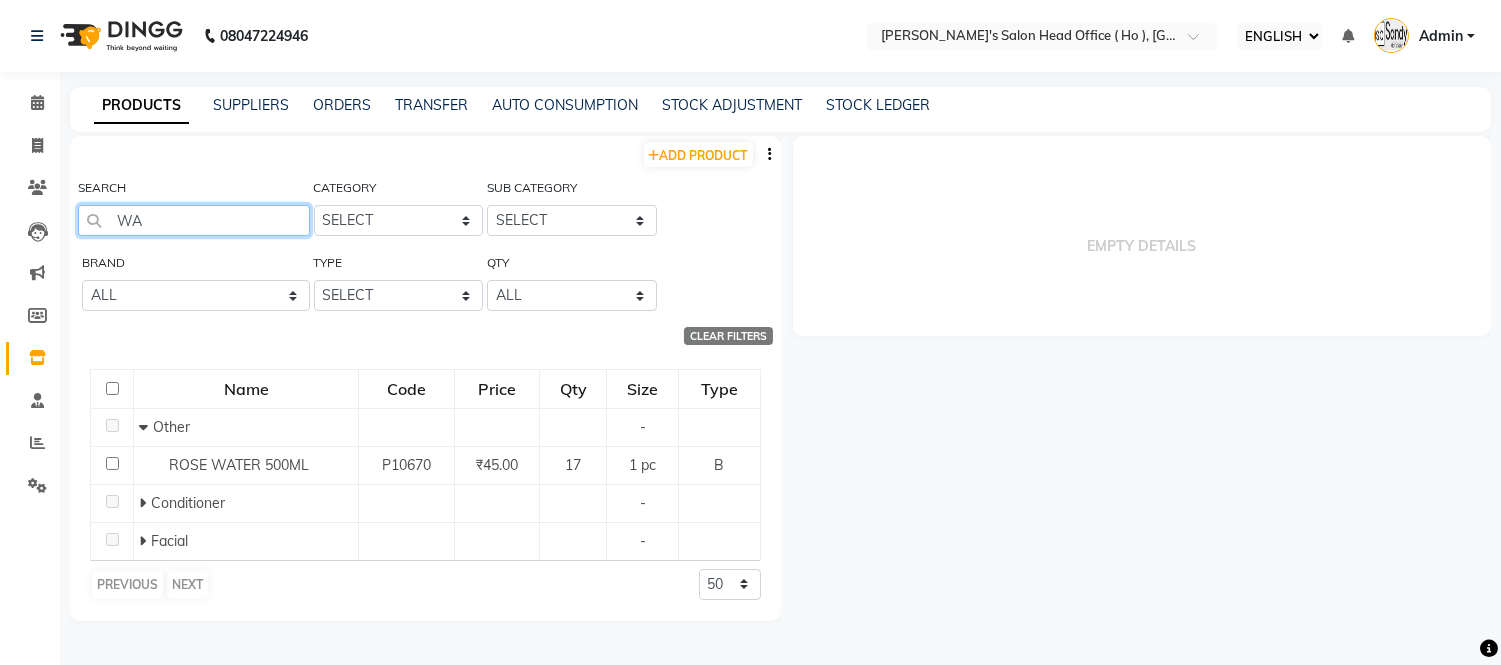 type on "W" 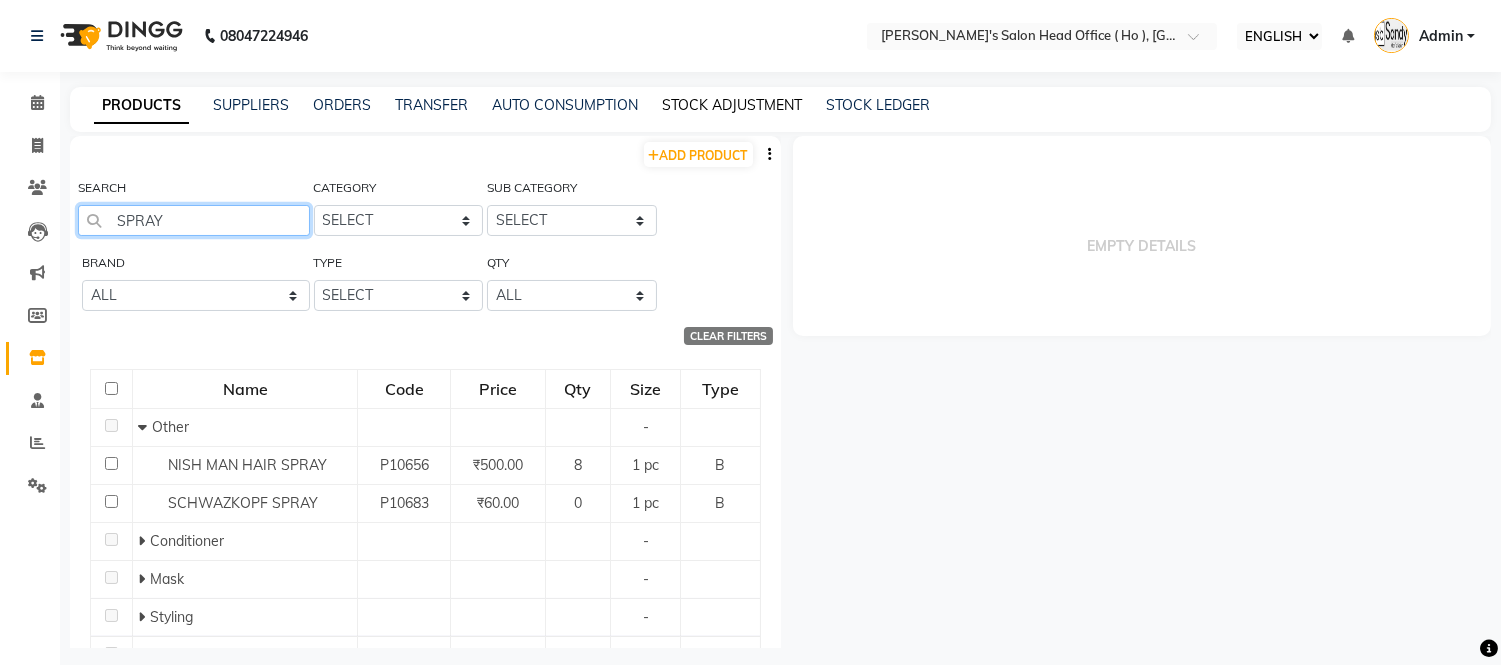 type on "SPRAY" 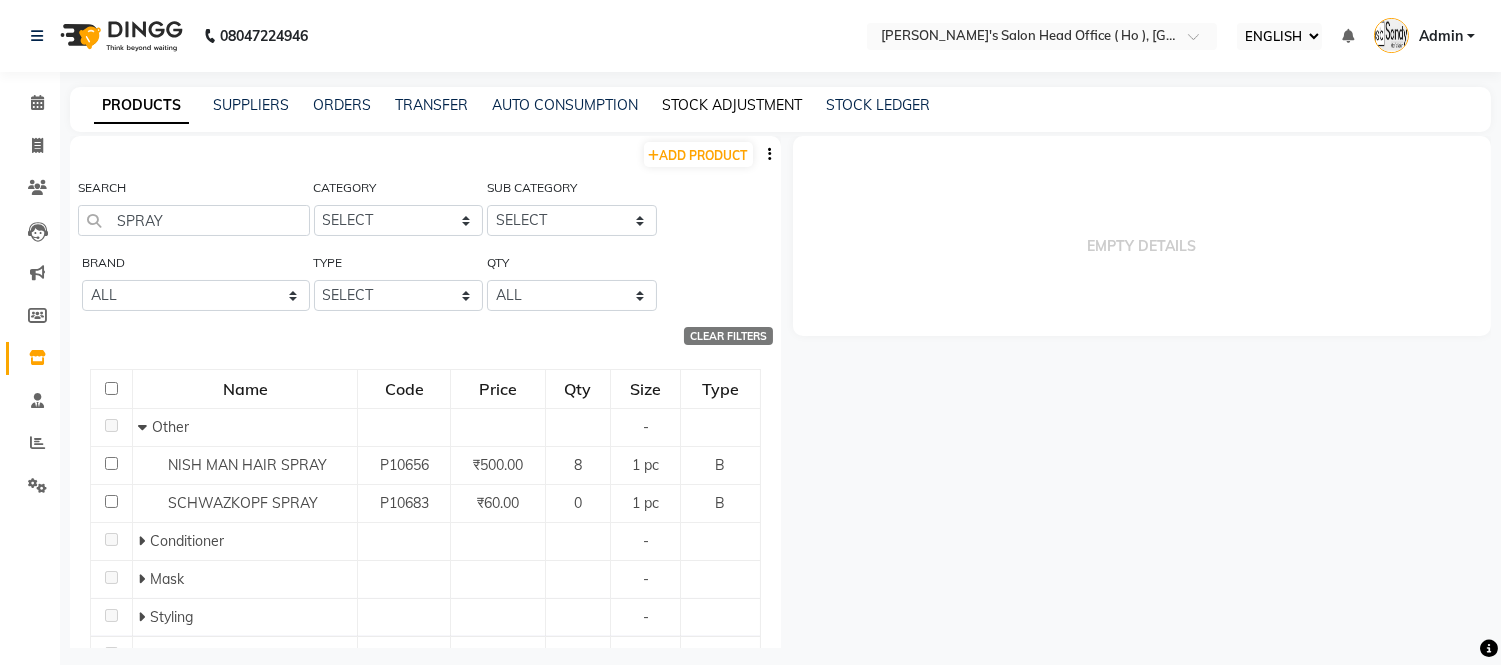 click on "STOCK ADJUSTMENT" 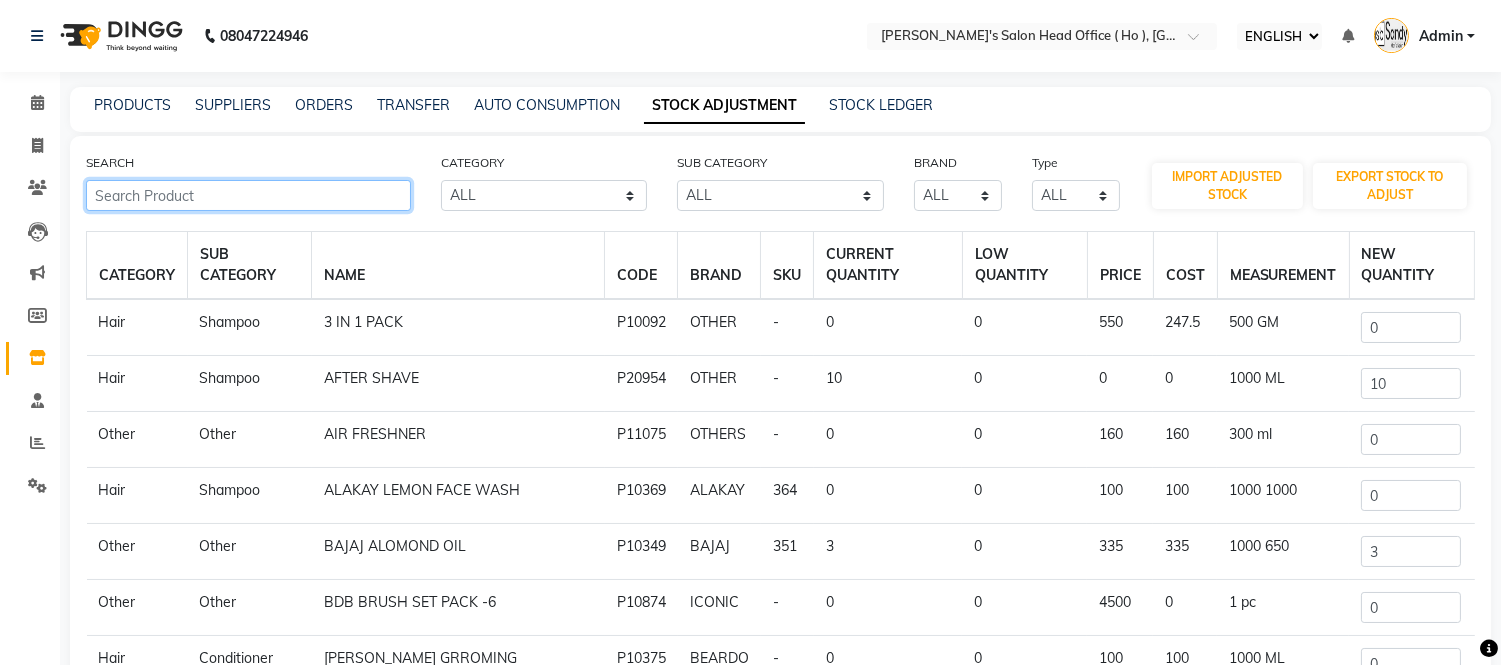 click 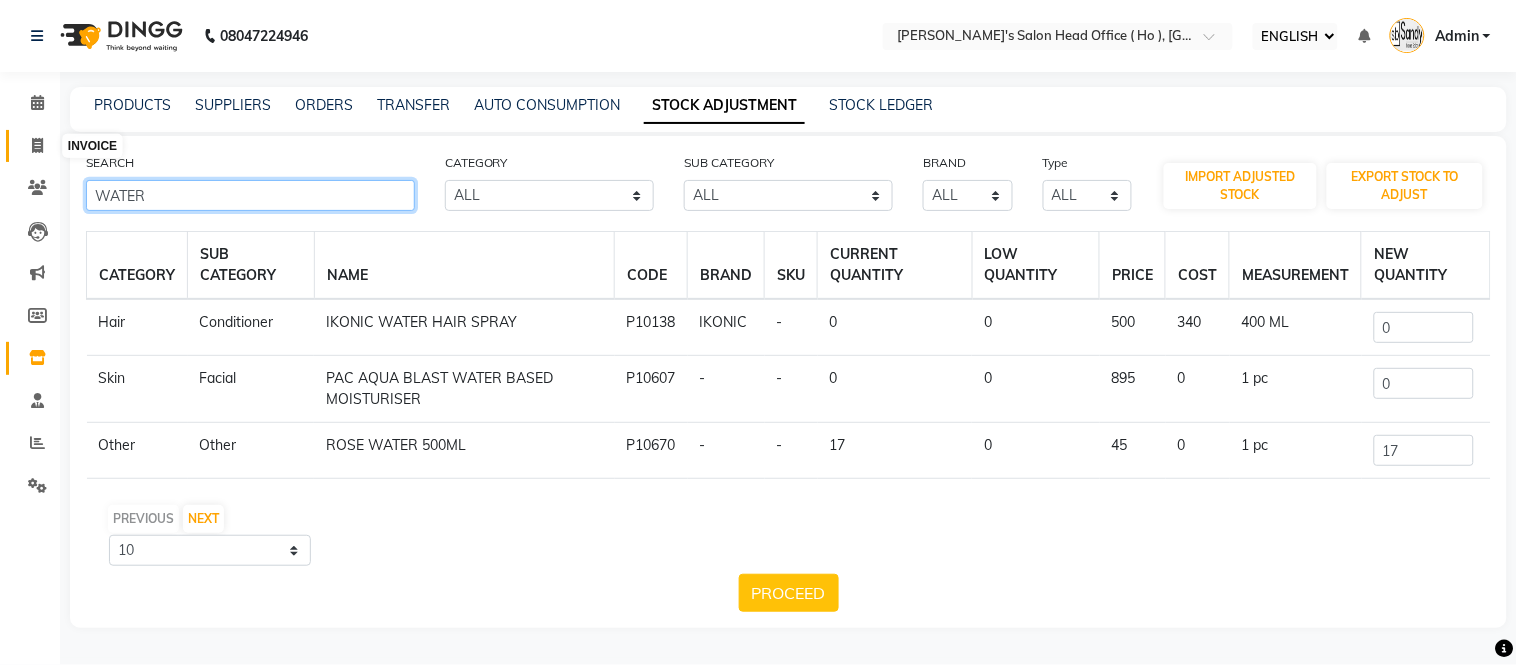 type on "WATER" 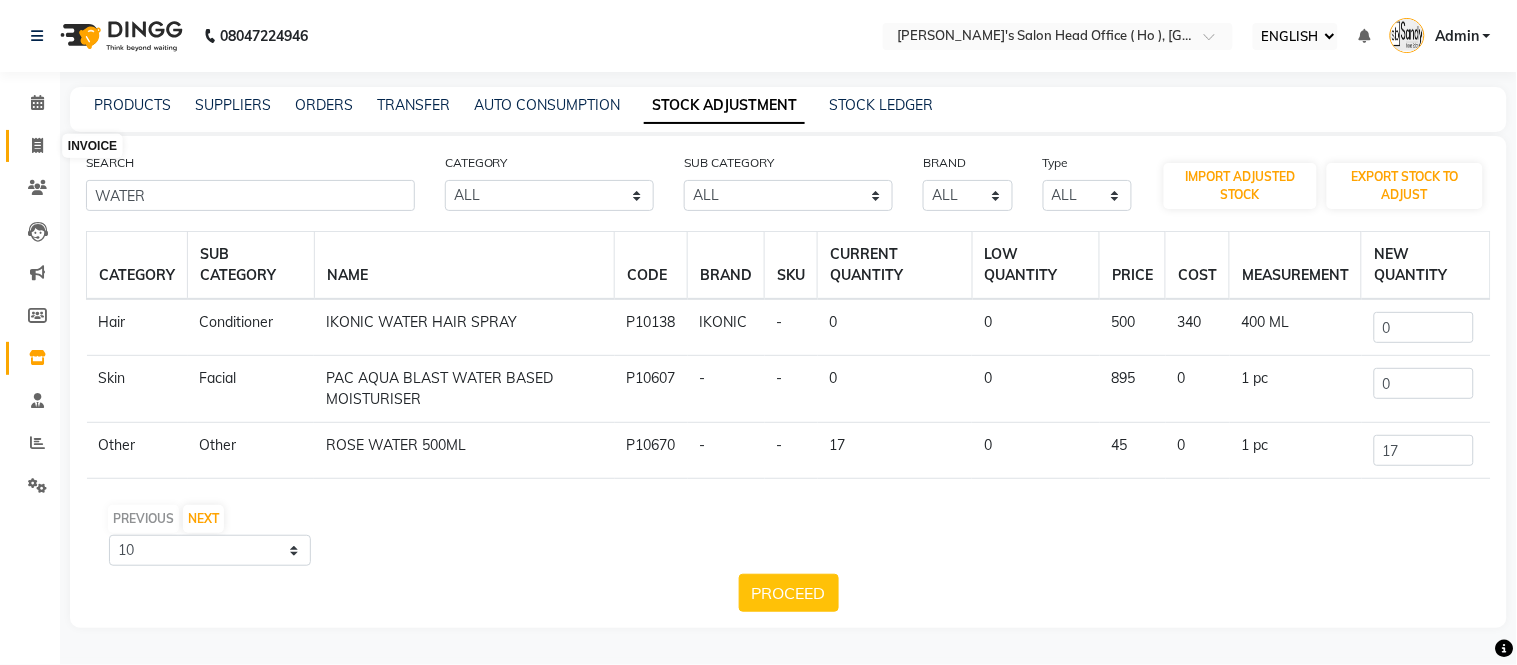 click 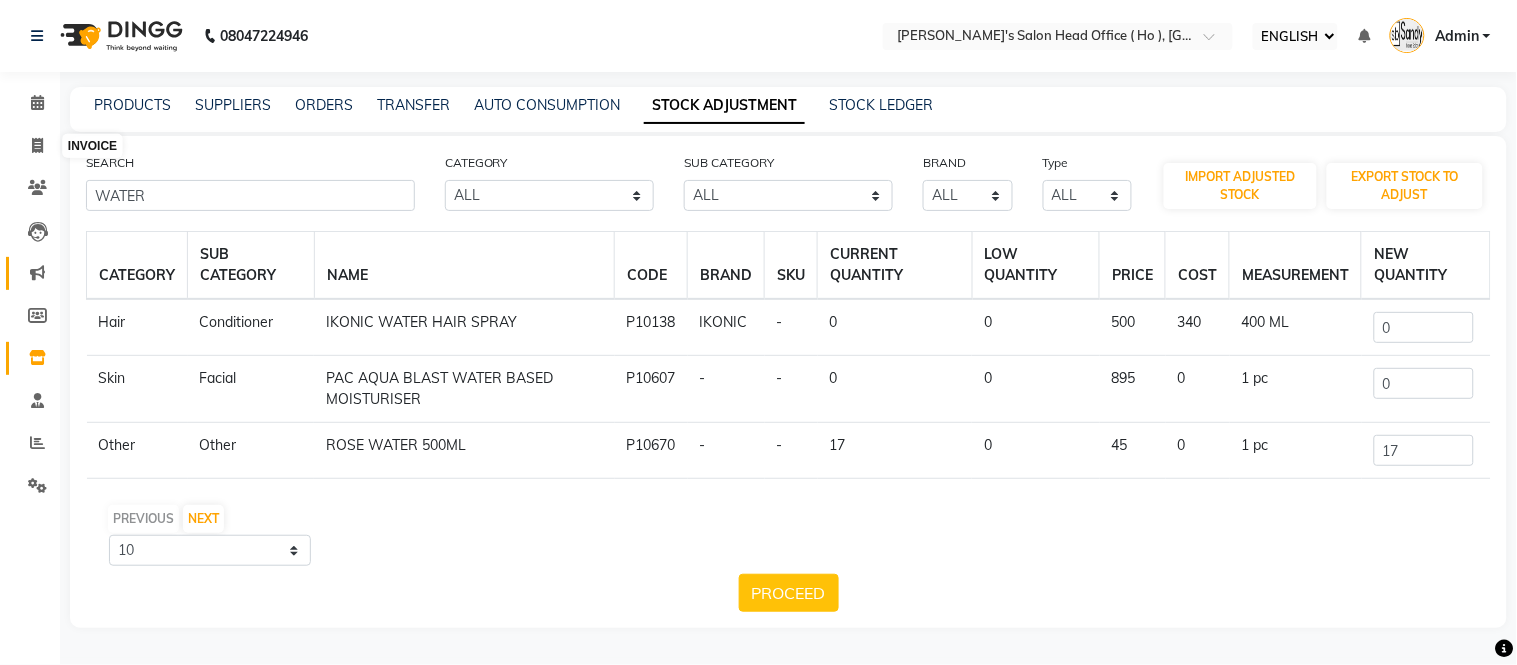 select on "service" 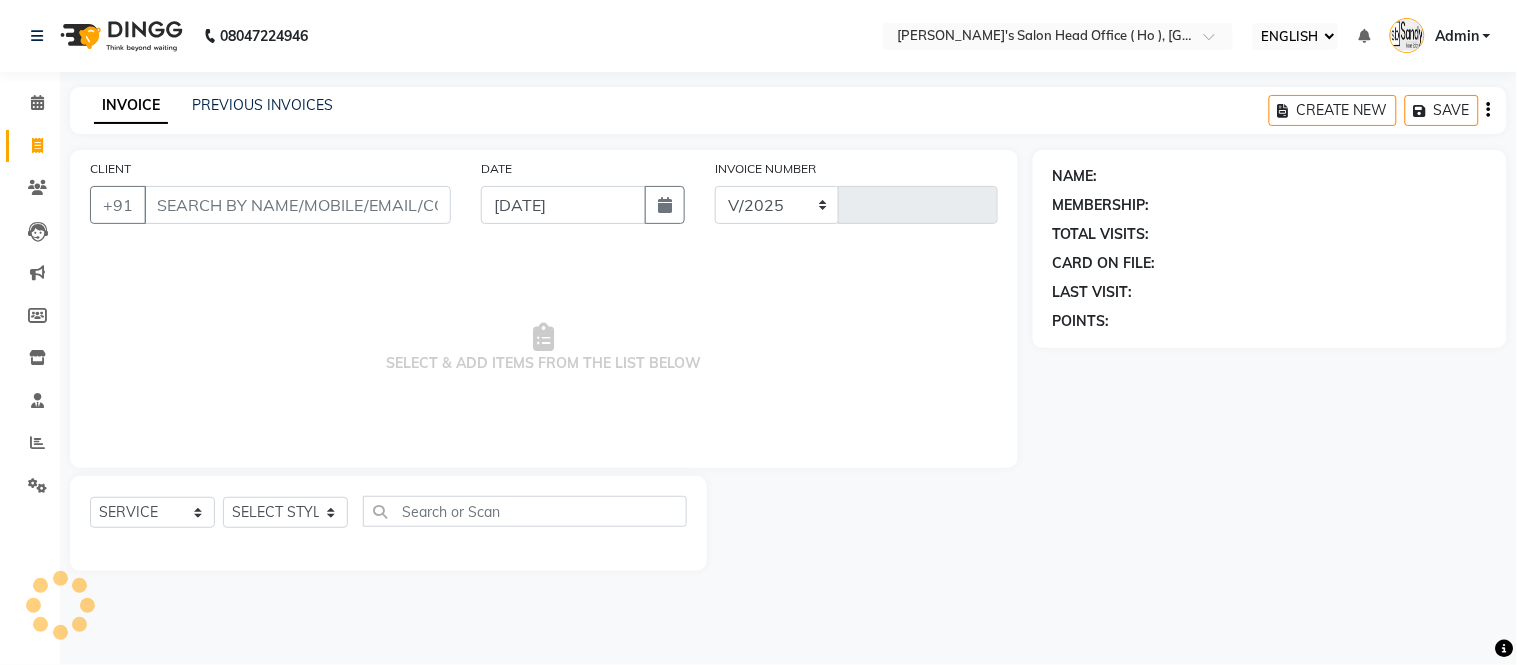 select on "6981" 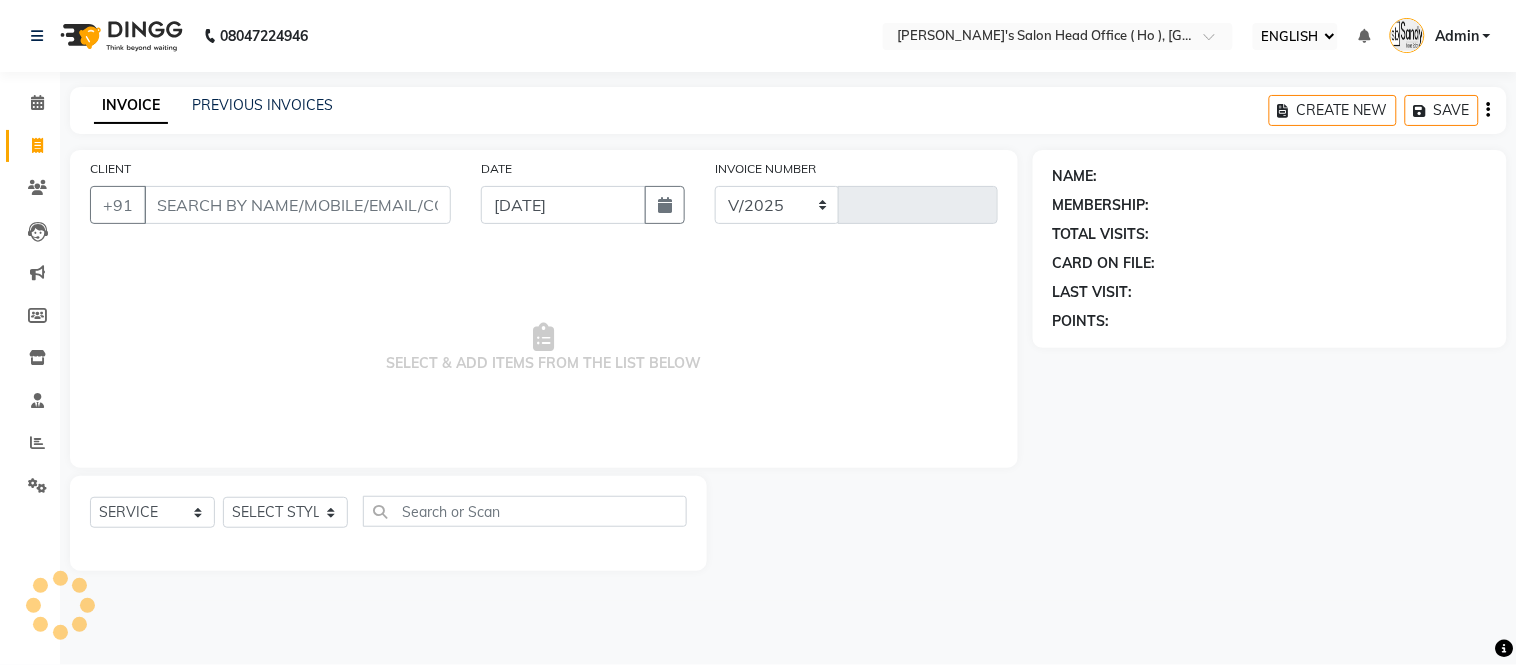 type on "0001" 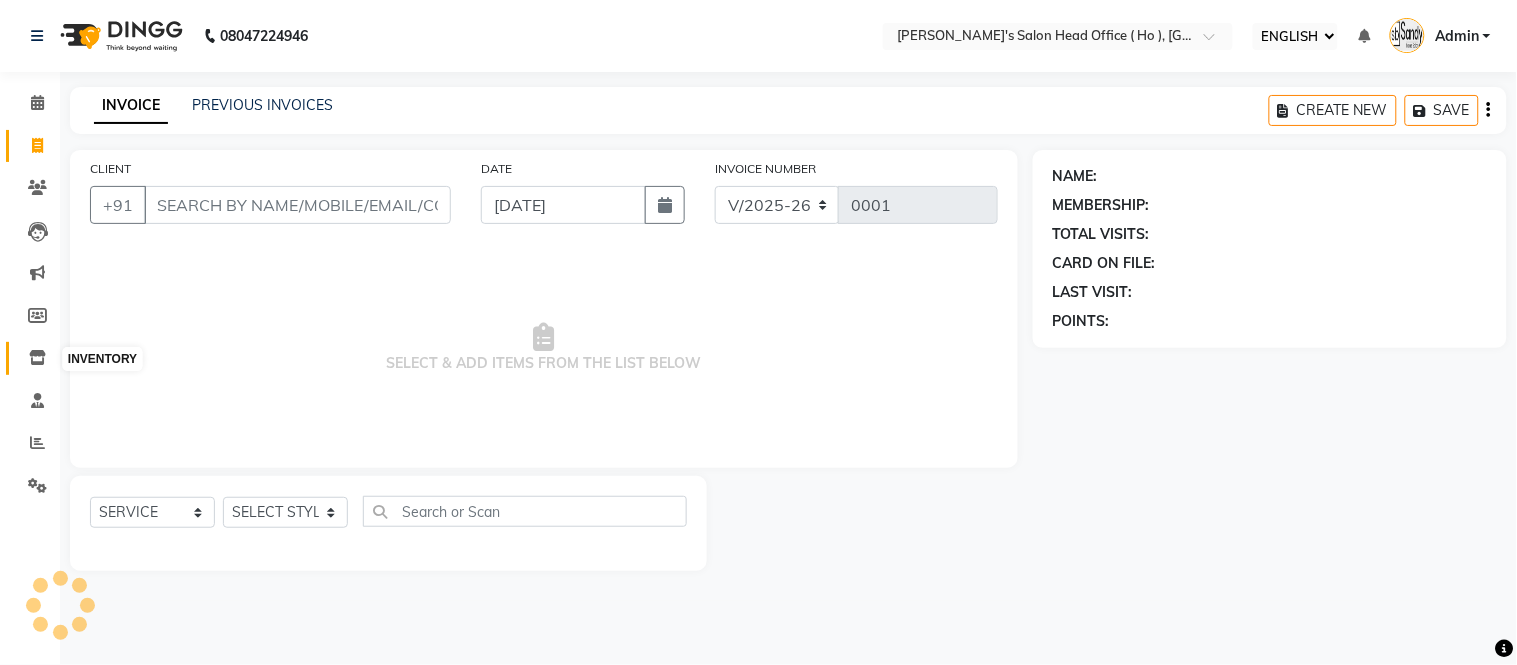 click 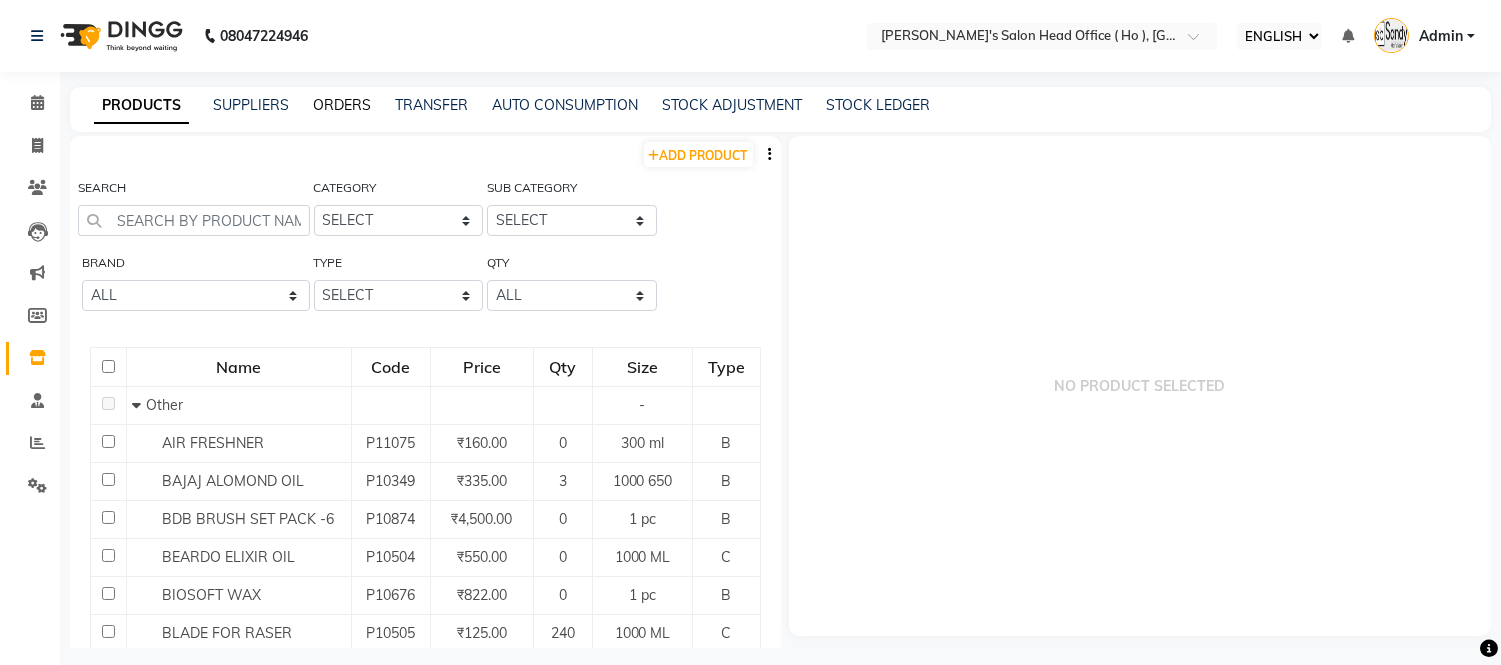 click on "ORDERS" 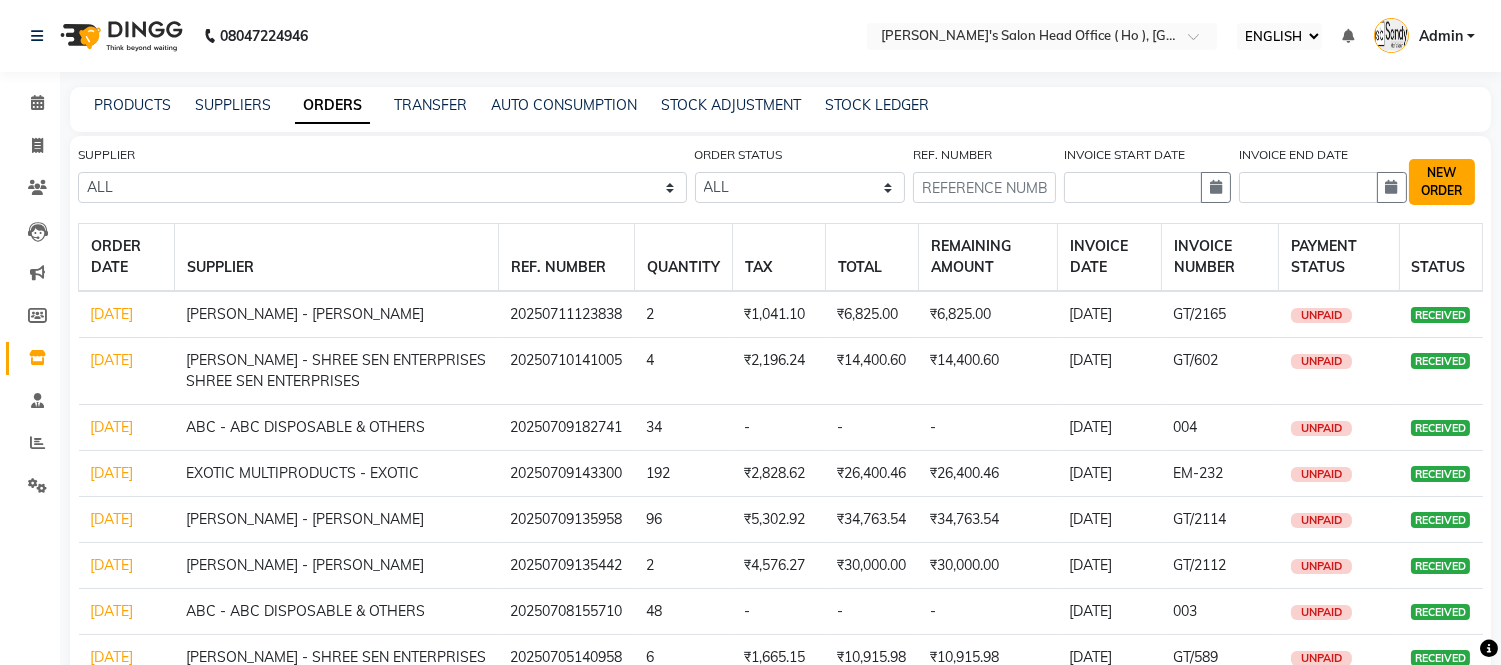 click on "NEW ORDER" 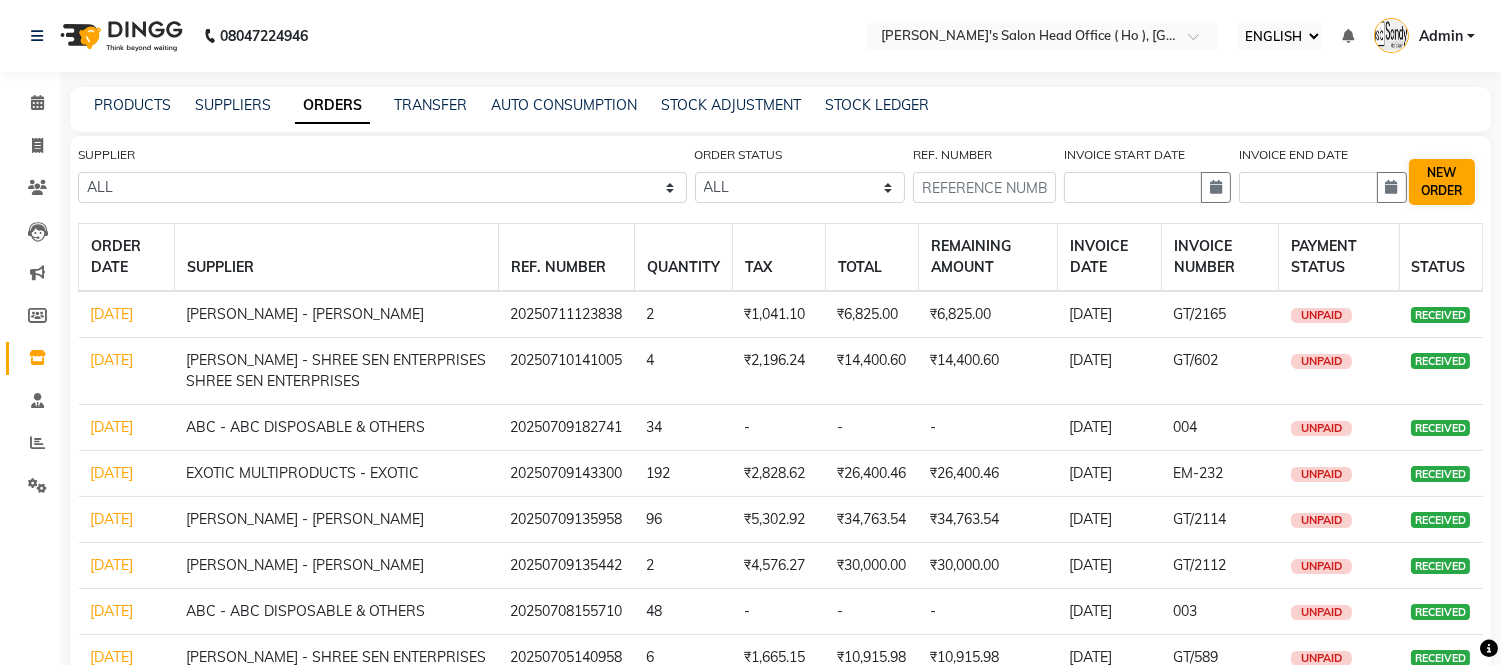 select on "true" 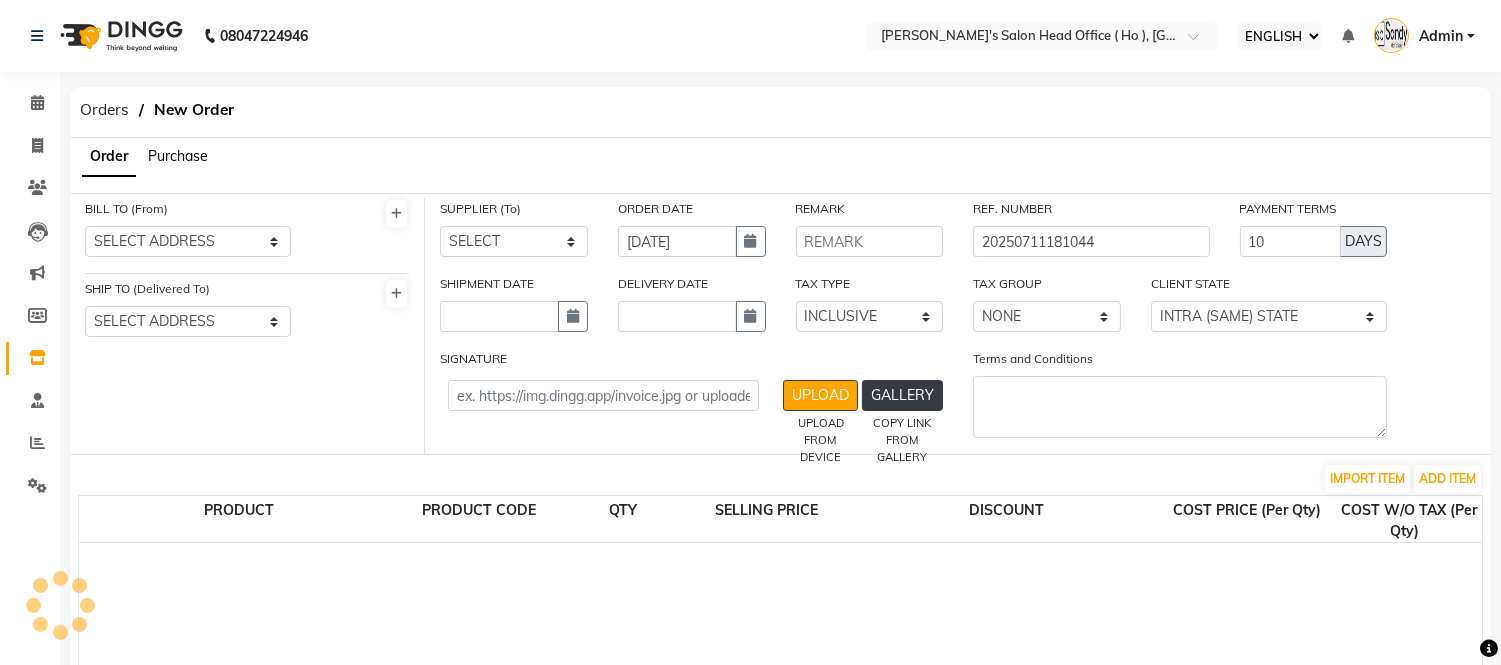select on "3195" 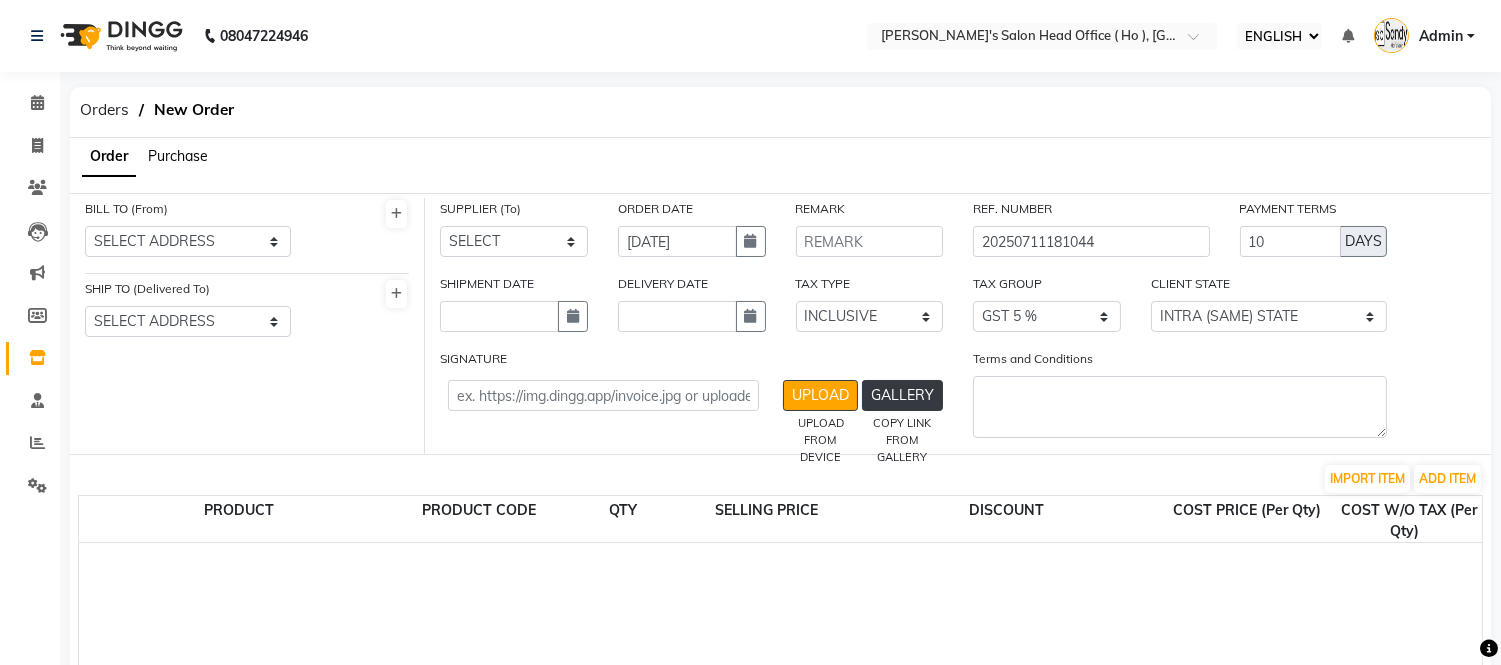 click on "Purchase" 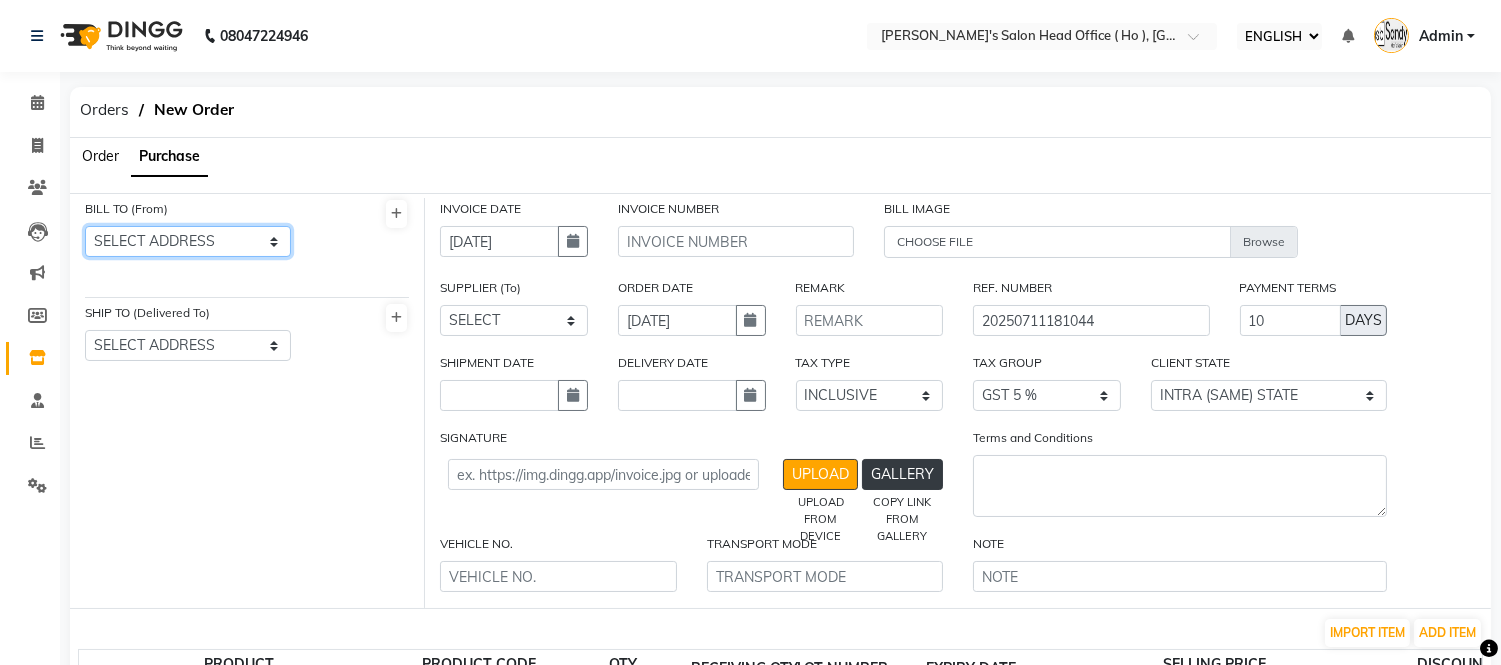 click on "SELECT ADDRESS  RAJKOT" 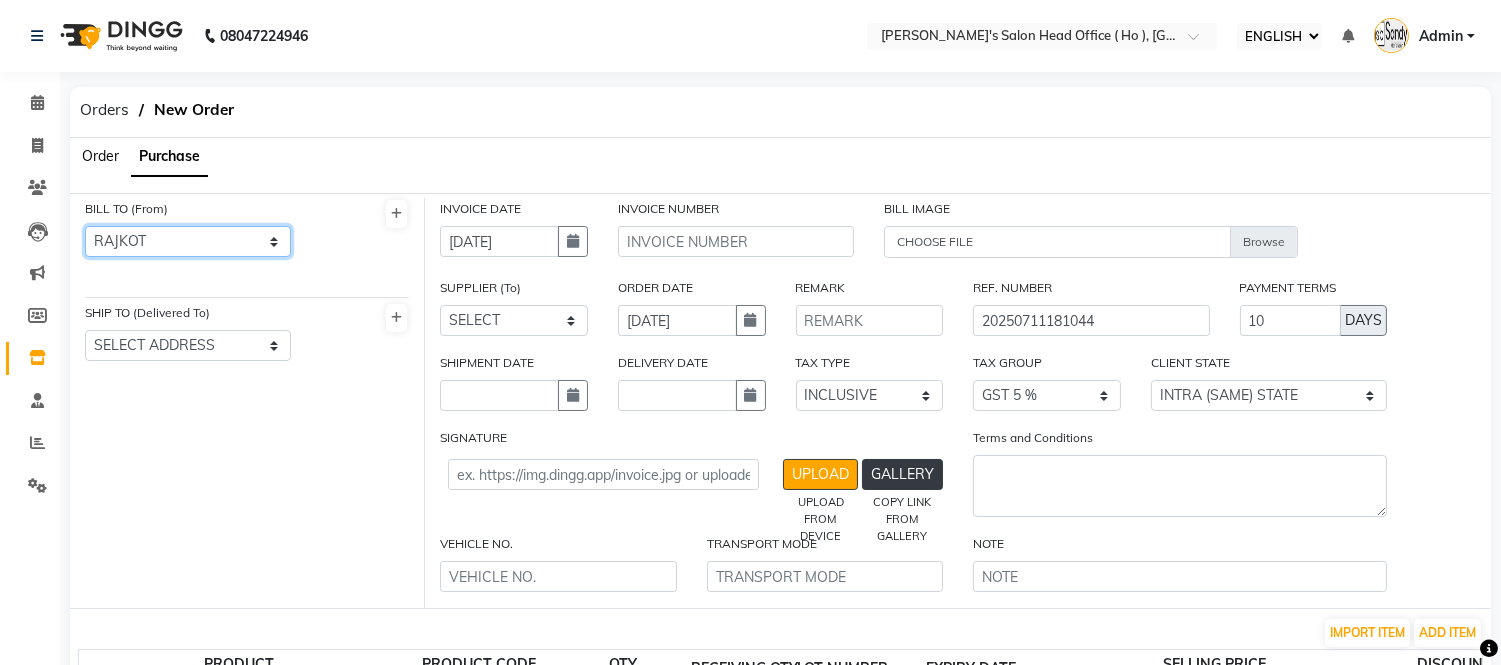 click on "SELECT ADDRESS  RAJKOT" 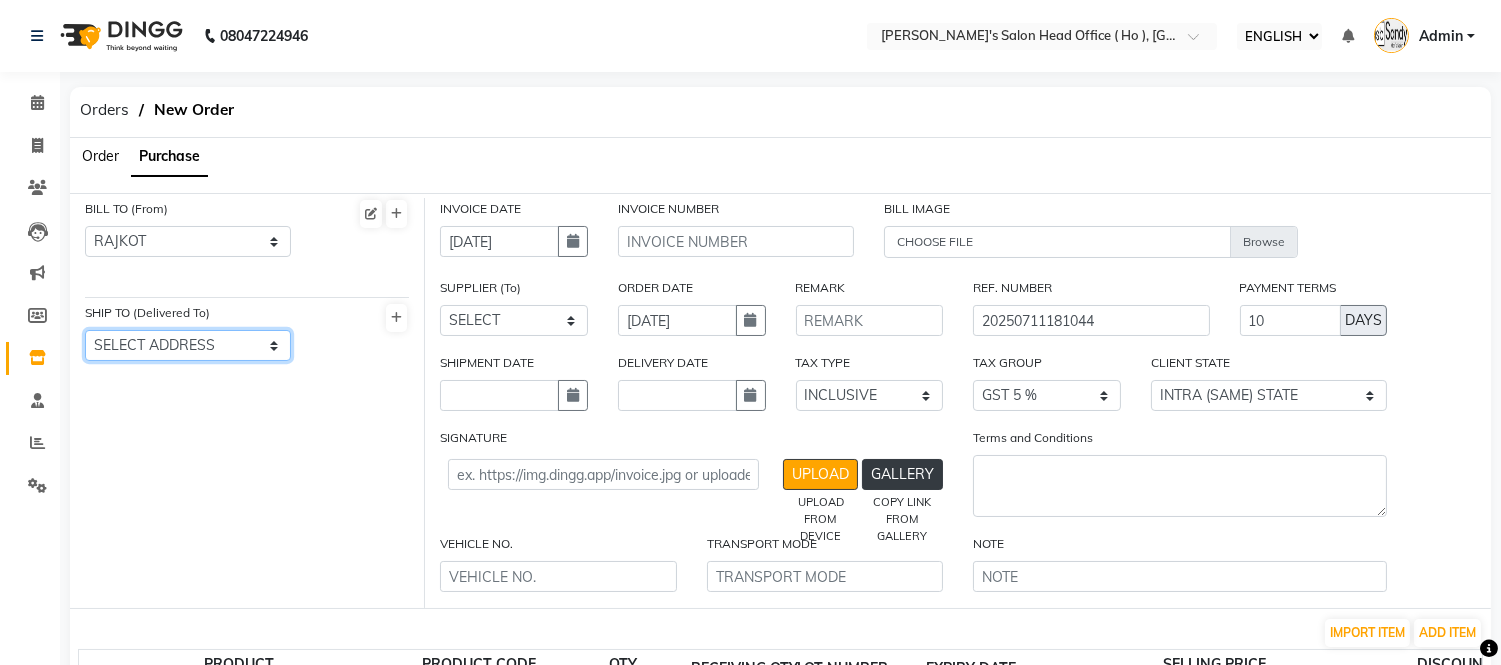 click on "SELECT ADDRESS  RAJKOT" 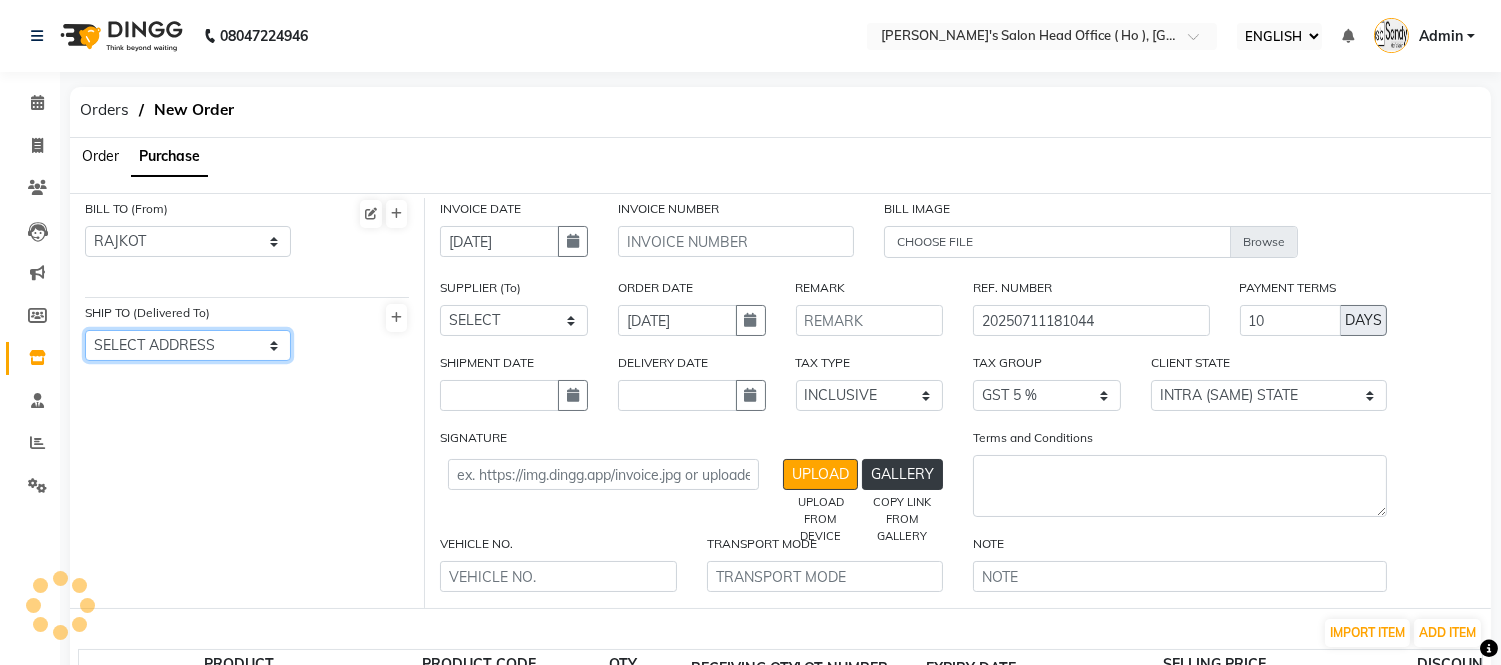 select on "1133" 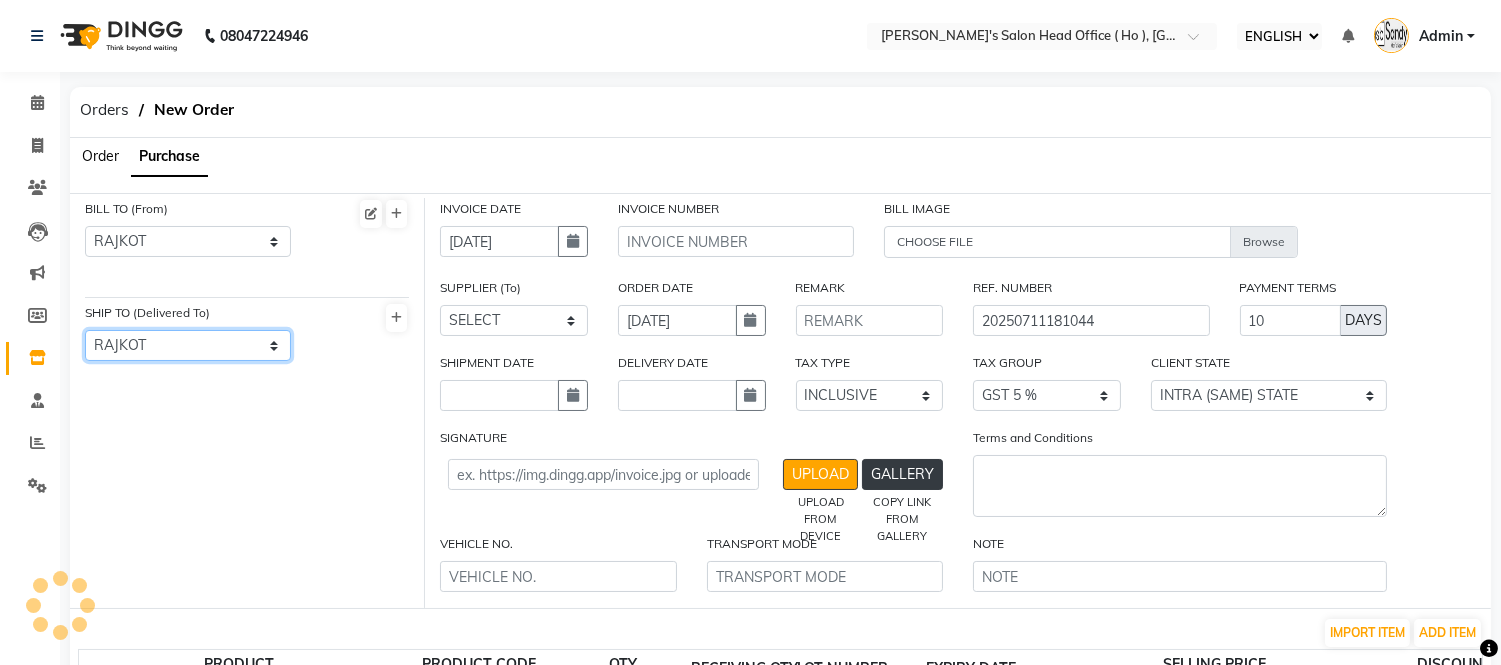 click on "SELECT ADDRESS  RAJKOT" 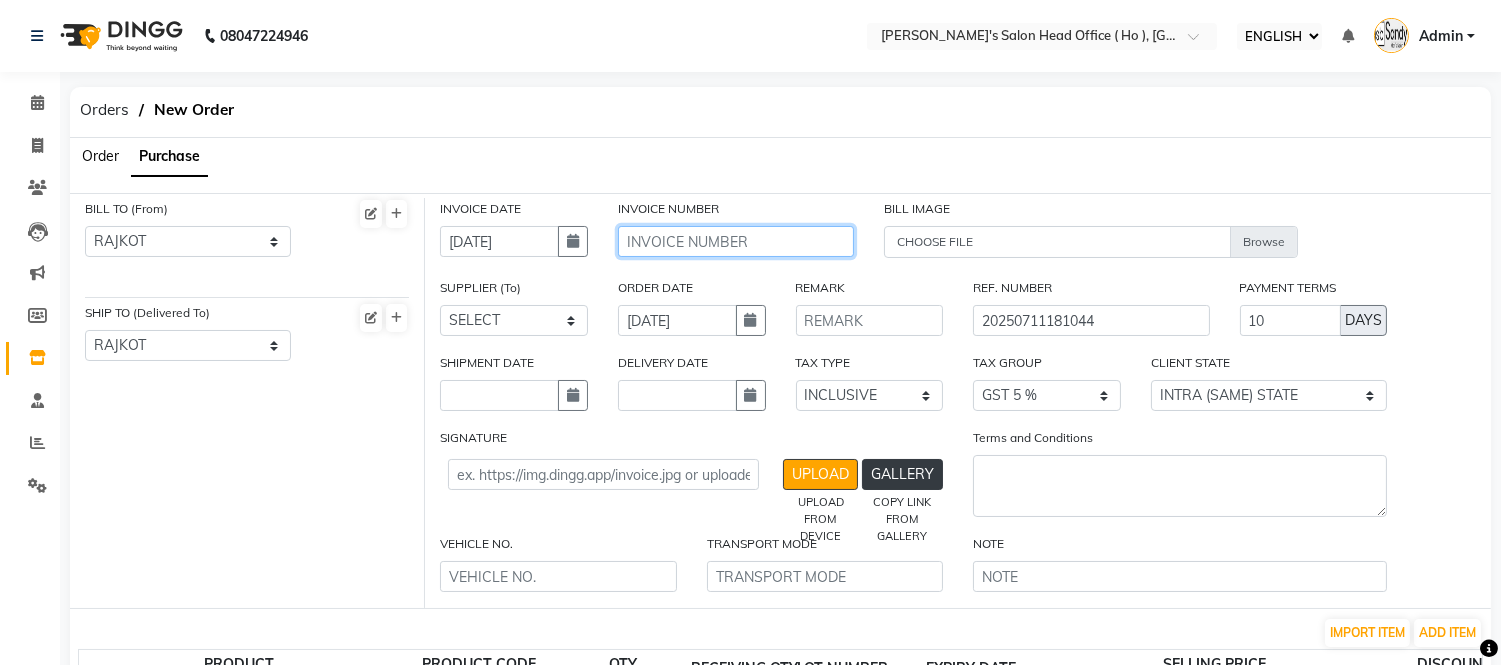 click 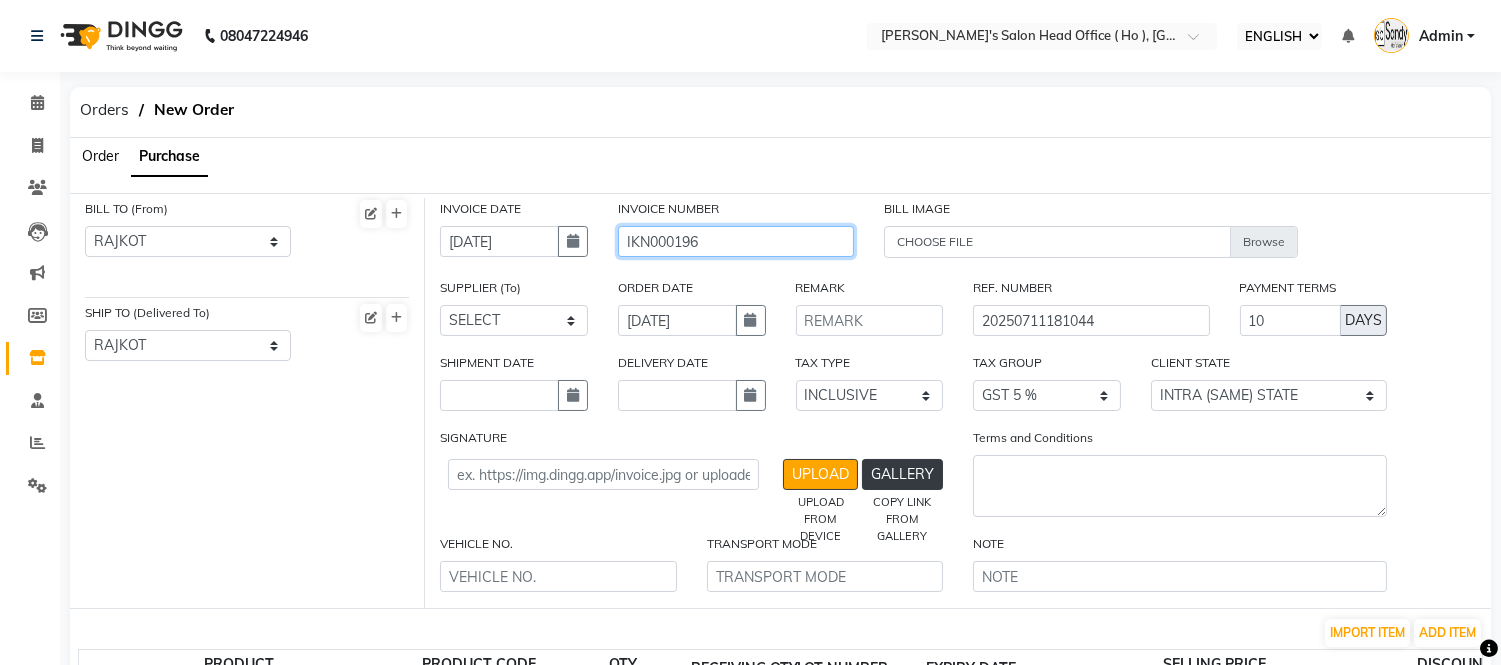 type on "IKN000196" 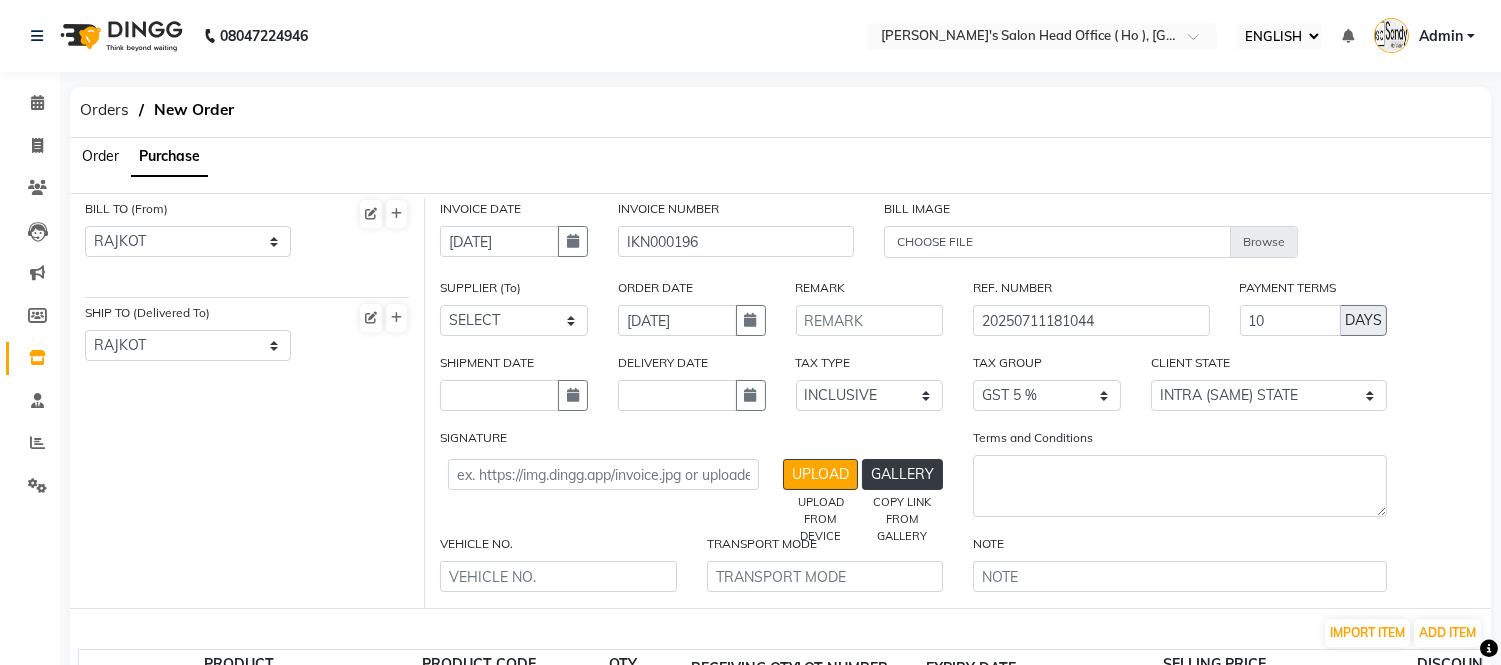 click on "Order Purchase" 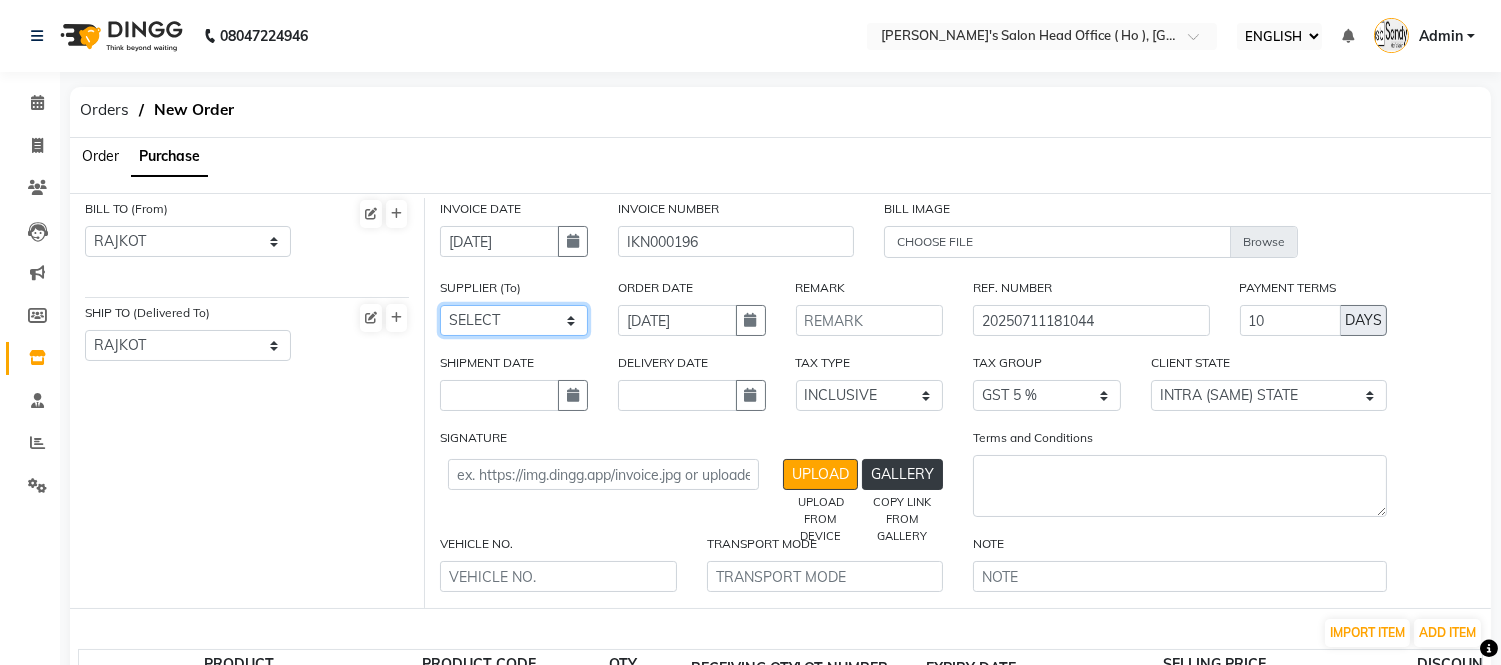 click on "SELECT SHIV ENTERPRISE - PARESHBHAI BALAJI SALES - NILESHBHAI SAHELI THE BEAUTY WORLD - SHIYAMBHAI AARYA MARKETING - AARYABHAI NEELAM BEAUTY COLLECTION - DIPENBHAI AJANI WHOLESELER - AJANI EXOTIC MULTIPRODUCTS - EXOTIC SHREE ENTERPRISE - SHREE ENTERPRISE MAX SALOON SHOPPY - MAX RUSHI BEAUTY PARLOUR & COSMETIC - RUSHI BEAUTY PARLOUR & COSMETIC SHREE GAJANAN SALES - SHREE GAJANAN SALES SHREE GAJANAN SALES POOJA BEAUTY - NILESHBHAI  BHAI KEROTICA HEALTH & BEAUTY - KEROTICA HEALTH & BEAUTY NILESH ENTERPRISE - NILESH ENTERPRISE NILESH ENTERPRISE GREENNLEAF COSMECEUTICS - RAHULBHAI 7 QUEENS BEAUTY POINT - 7 QUEENS BEAUTY POINT 7 QUEENS BEAUTY POINT OM ENTERPRICE - OM ENTERPRICE ABC  - ABC  DISPOSABLE & OTHERS GALAXY COSMETICS - GALAXY COSMETICS GALAXY COSMETICS WAHL - SHREE SEN ENTERPRISES SHREE SEN ENTERPRISES" 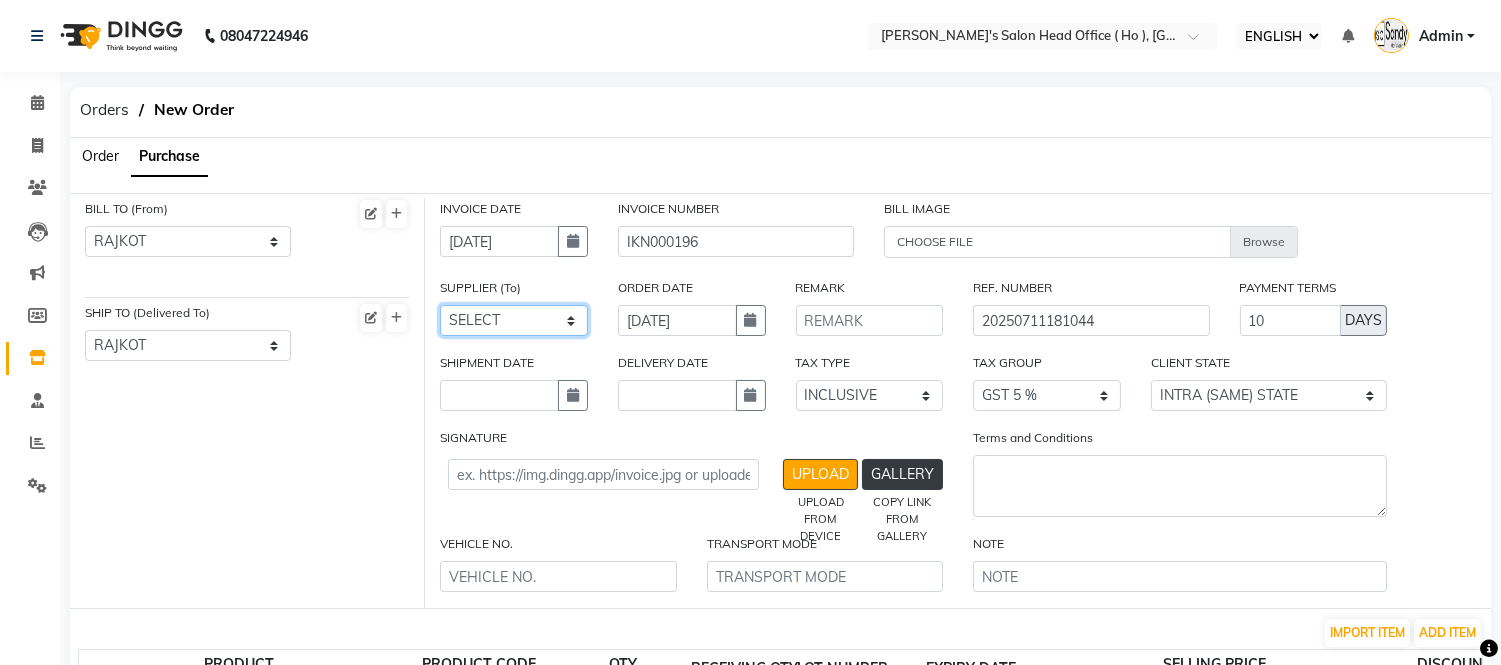 select on "3083" 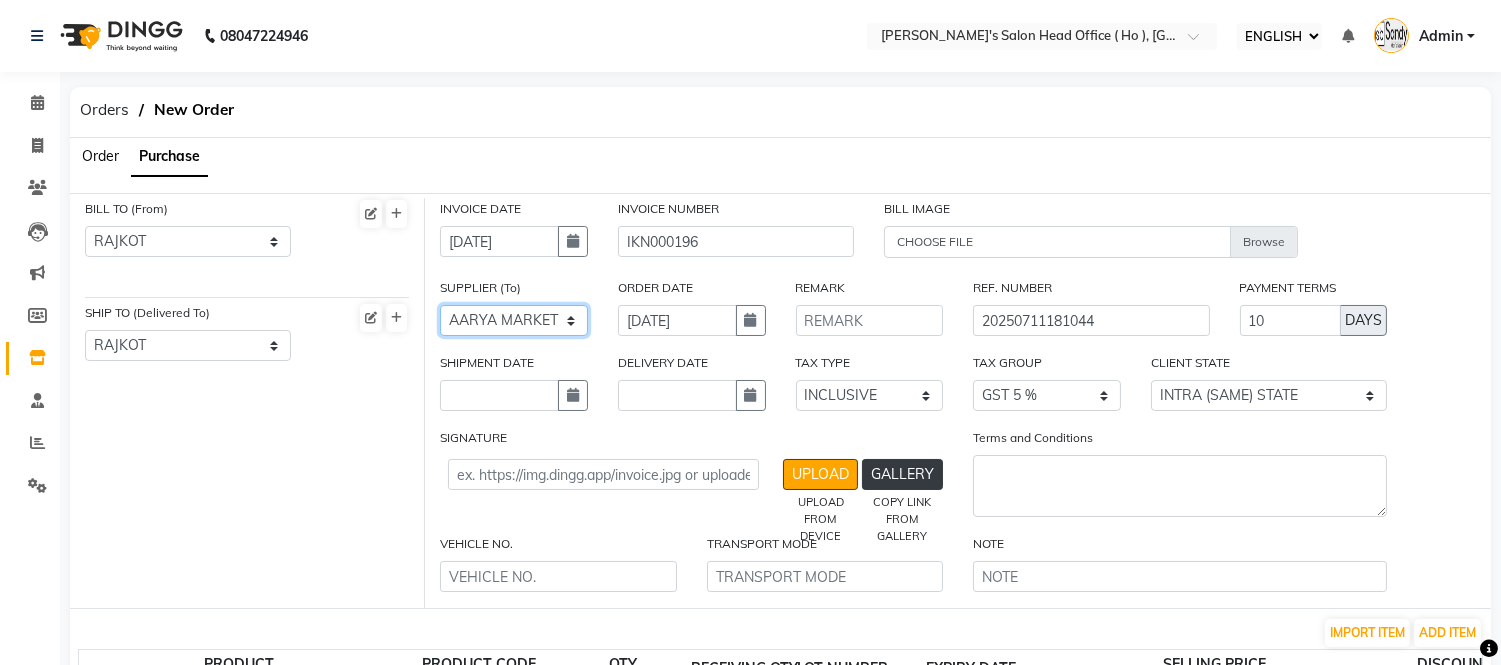 click on "SELECT SHIV ENTERPRISE - PARESHBHAI BALAJI SALES - NILESHBHAI SAHELI THE BEAUTY WORLD - SHIYAMBHAI AARYA MARKETING - AARYABHAI NEELAM BEAUTY COLLECTION - DIPENBHAI AJANI WHOLESELER - AJANI EXOTIC MULTIPRODUCTS - EXOTIC SHREE ENTERPRISE - SHREE ENTERPRISE MAX SALOON SHOPPY - MAX RUSHI BEAUTY PARLOUR & COSMETIC - RUSHI BEAUTY PARLOUR & COSMETIC SHREE GAJANAN SALES - SHREE GAJANAN SALES SHREE GAJANAN SALES POOJA BEAUTY - NILESHBHAI  BHAI KEROTICA HEALTH & BEAUTY - KEROTICA HEALTH & BEAUTY NILESH ENTERPRISE - NILESH ENTERPRISE NILESH ENTERPRISE GREENNLEAF COSMECEUTICS - RAHULBHAI 7 QUEENS BEAUTY POINT - 7 QUEENS BEAUTY POINT 7 QUEENS BEAUTY POINT OM ENTERPRICE - OM ENTERPRICE ABC  - ABC  DISPOSABLE & OTHERS GALAXY COSMETICS - GALAXY COSMETICS GALAXY COSMETICS WAHL - SHREE SEN ENTERPRISES SHREE SEN ENTERPRISES" 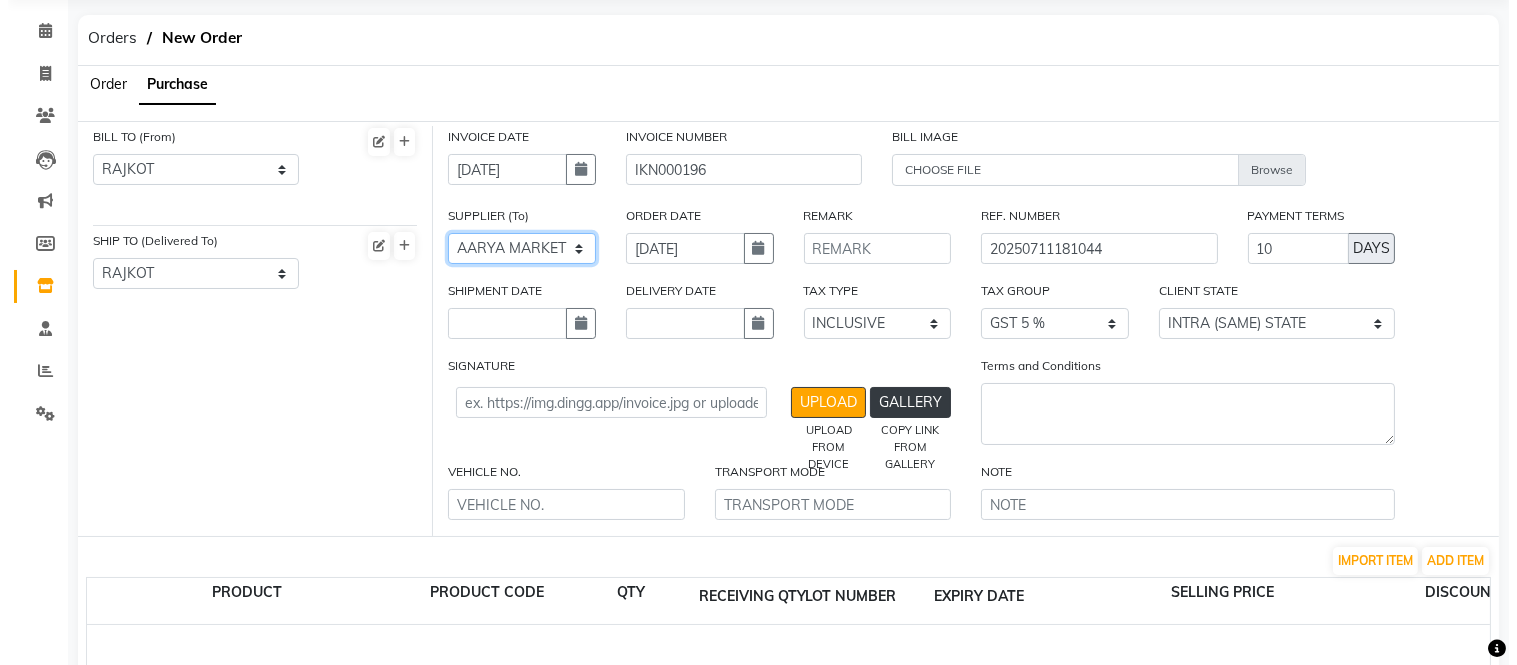 scroll, scrollTop: 111, scrollLeft: 0, axis: vertical 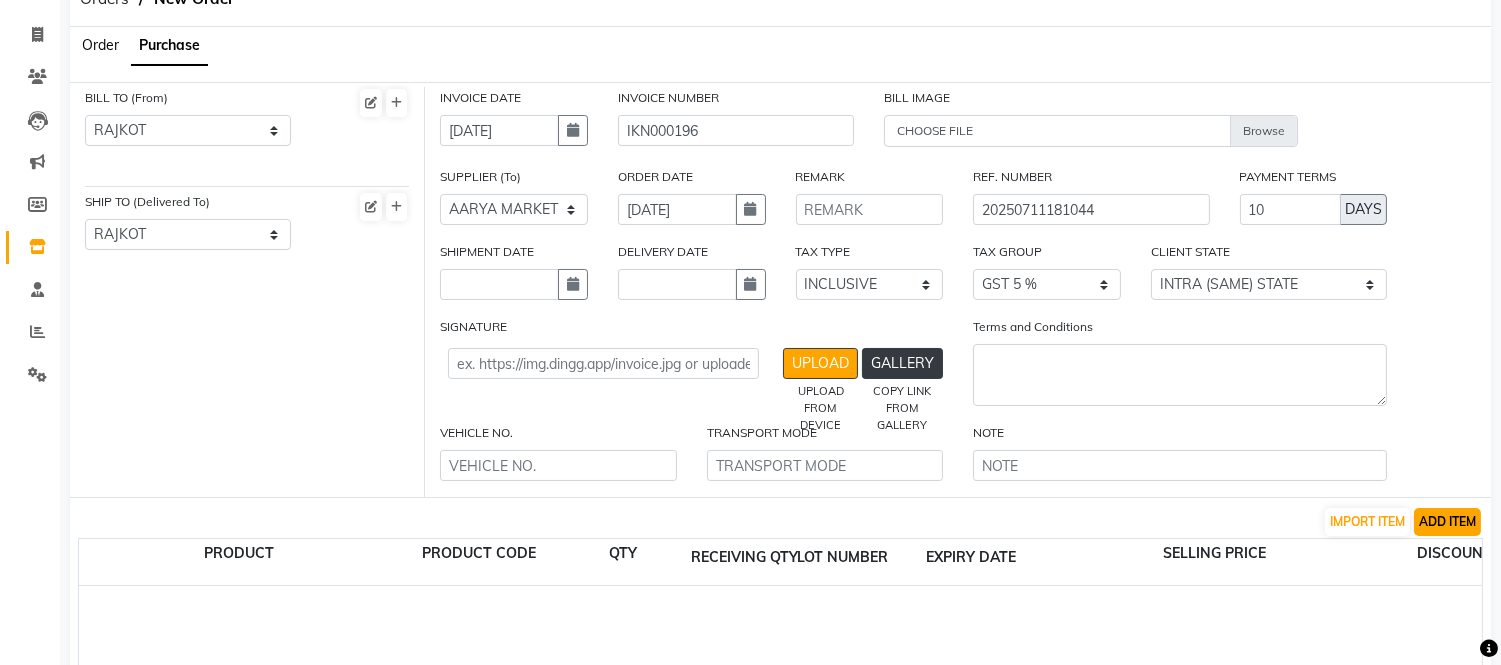 click on "ADD ITEM" 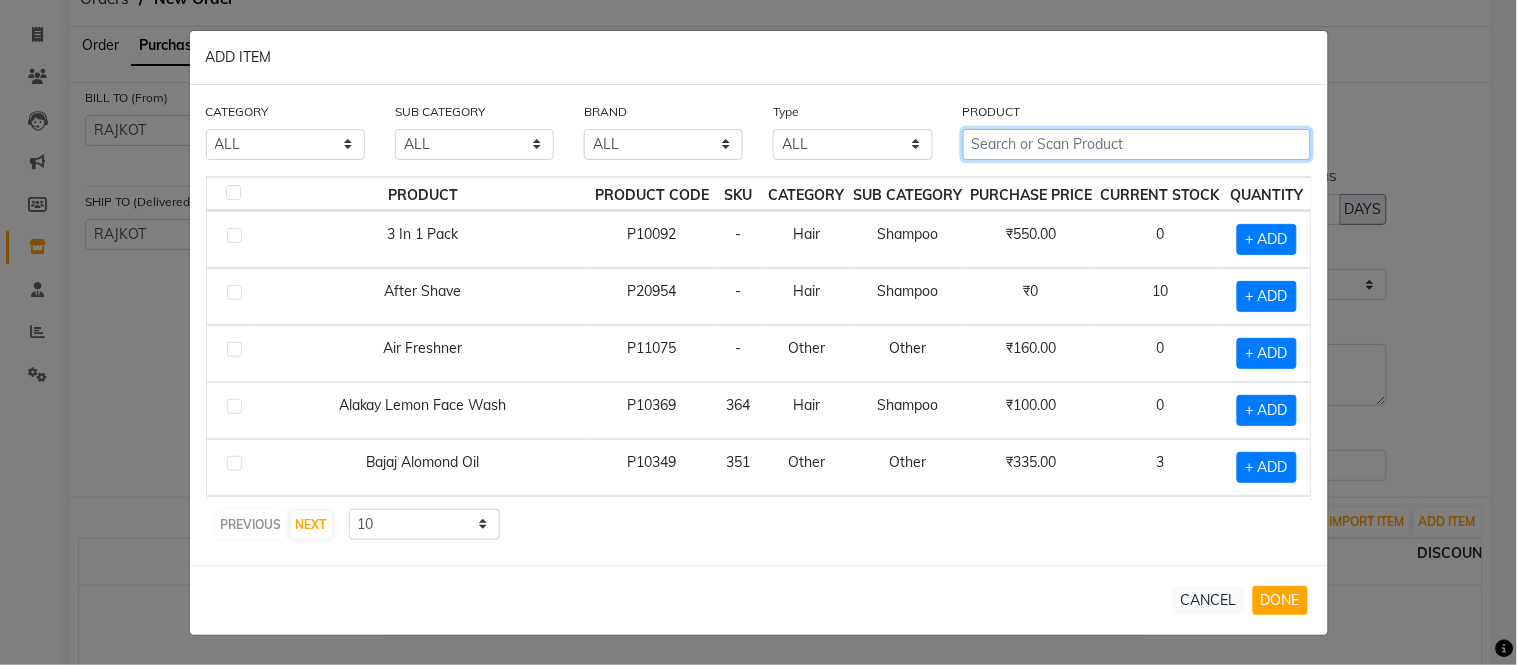 click 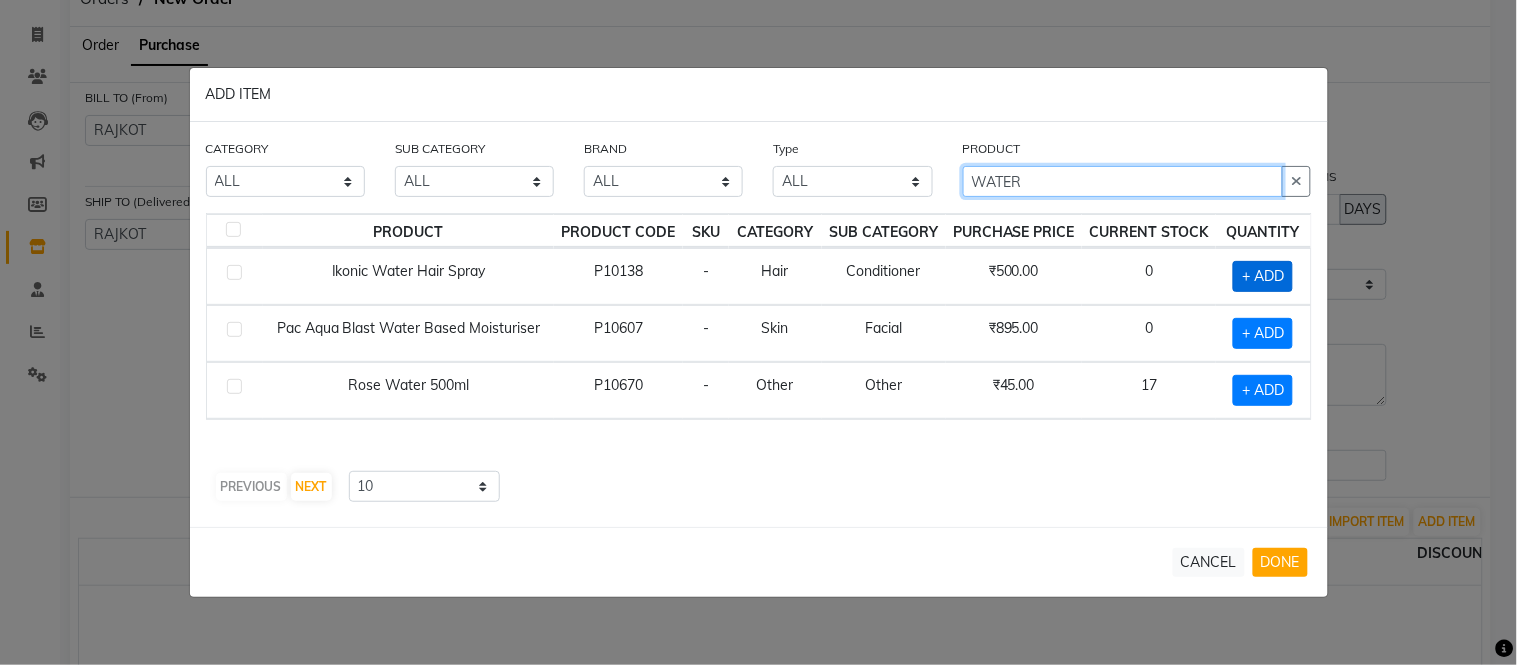 type on "WATER" 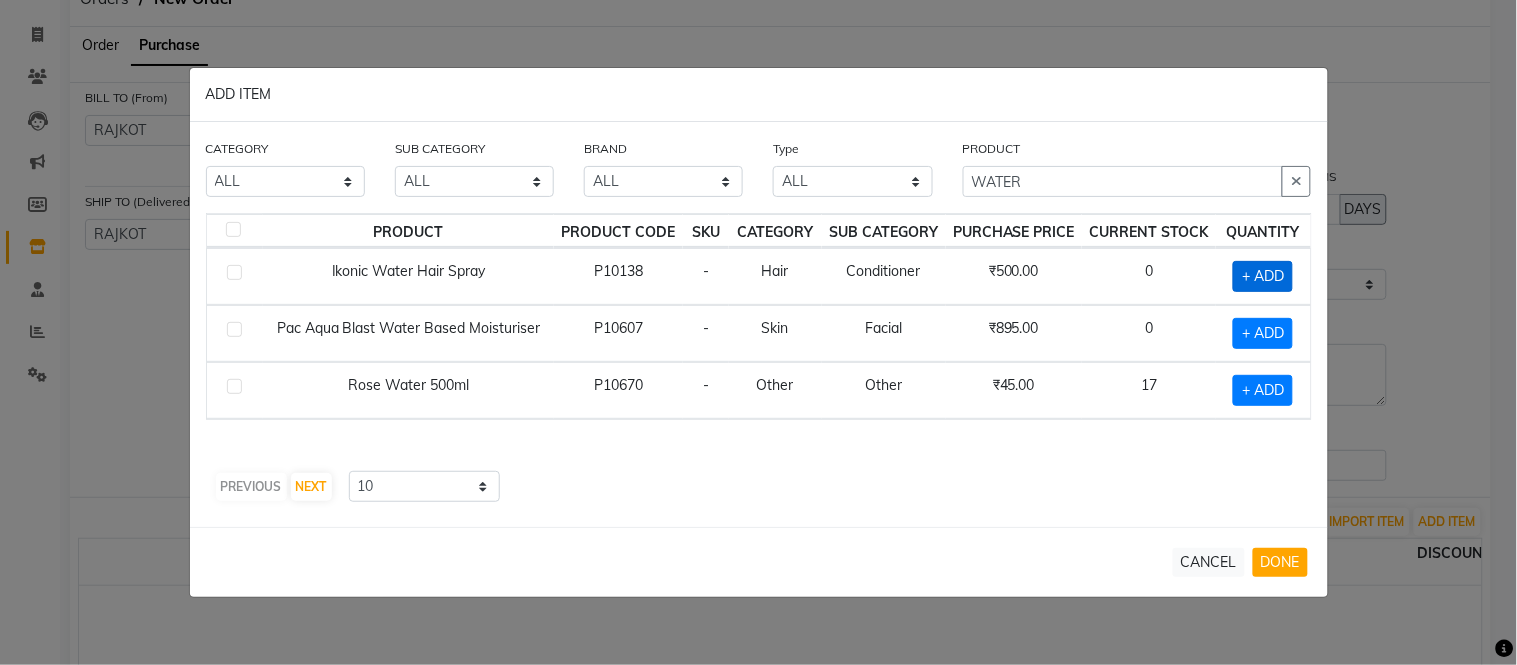 click on "+ ADD" 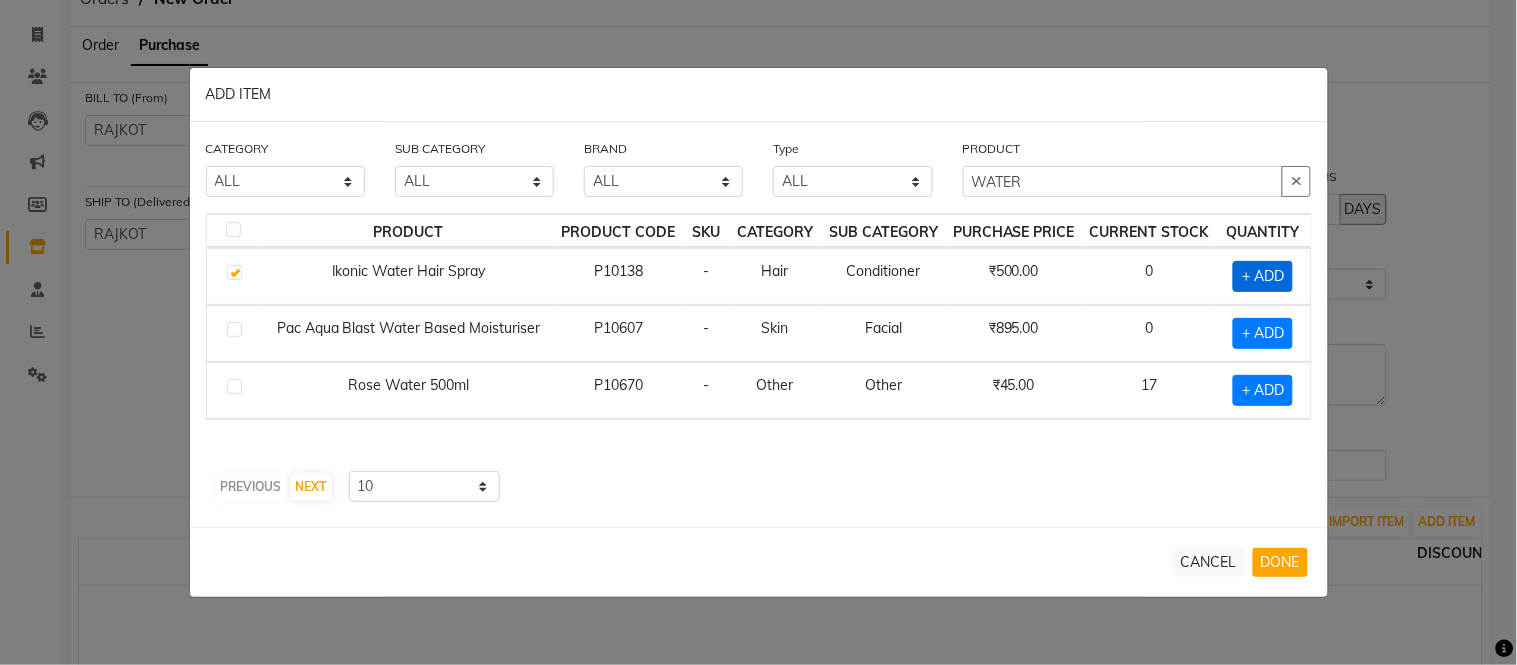 checkbox on "true" 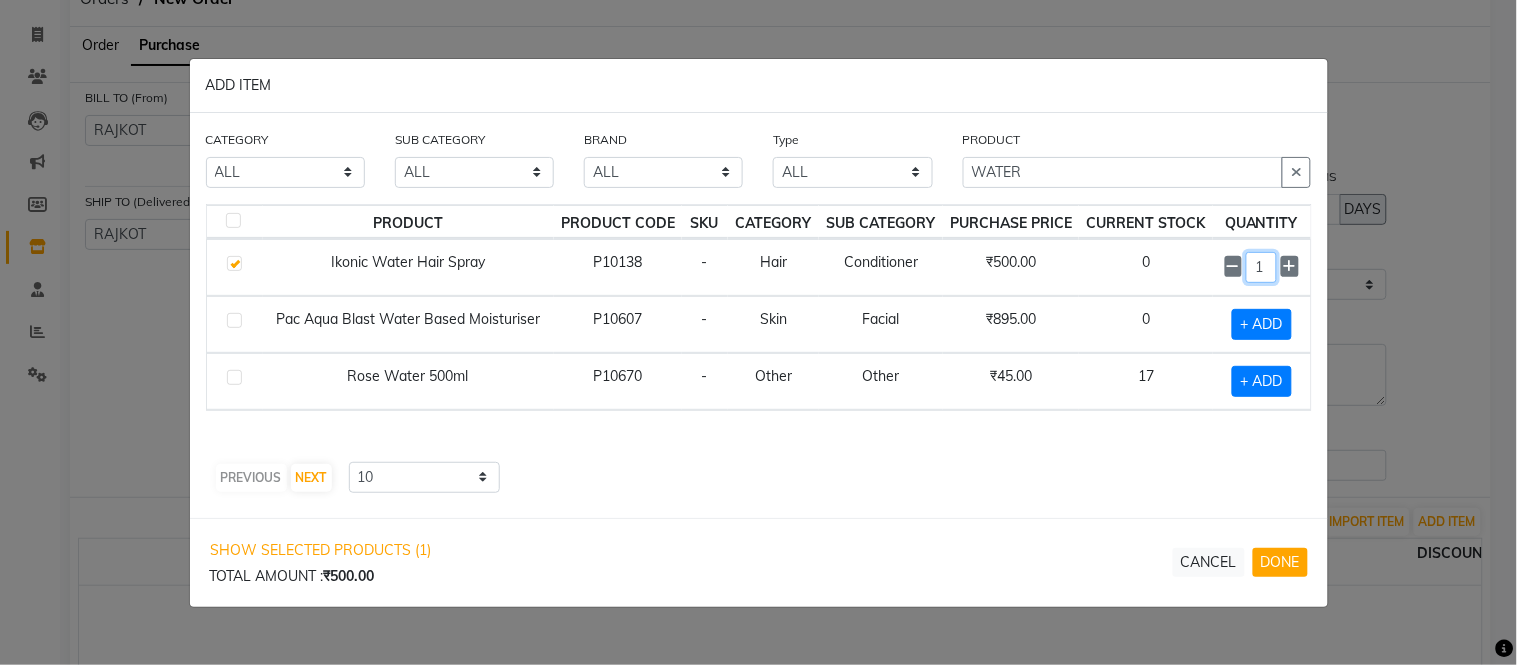 click on "1" 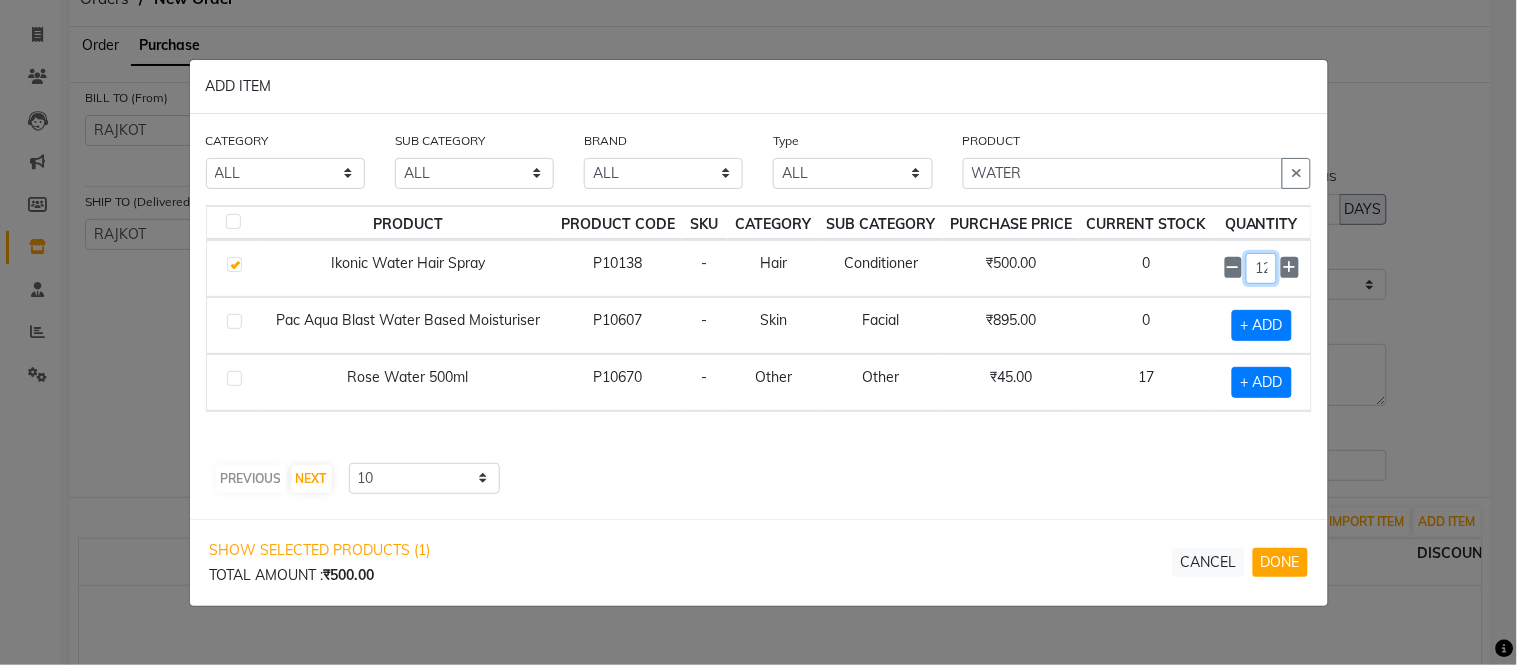 scroll, scrollTop: 0, scrollLeft: 4, axis: horizontal 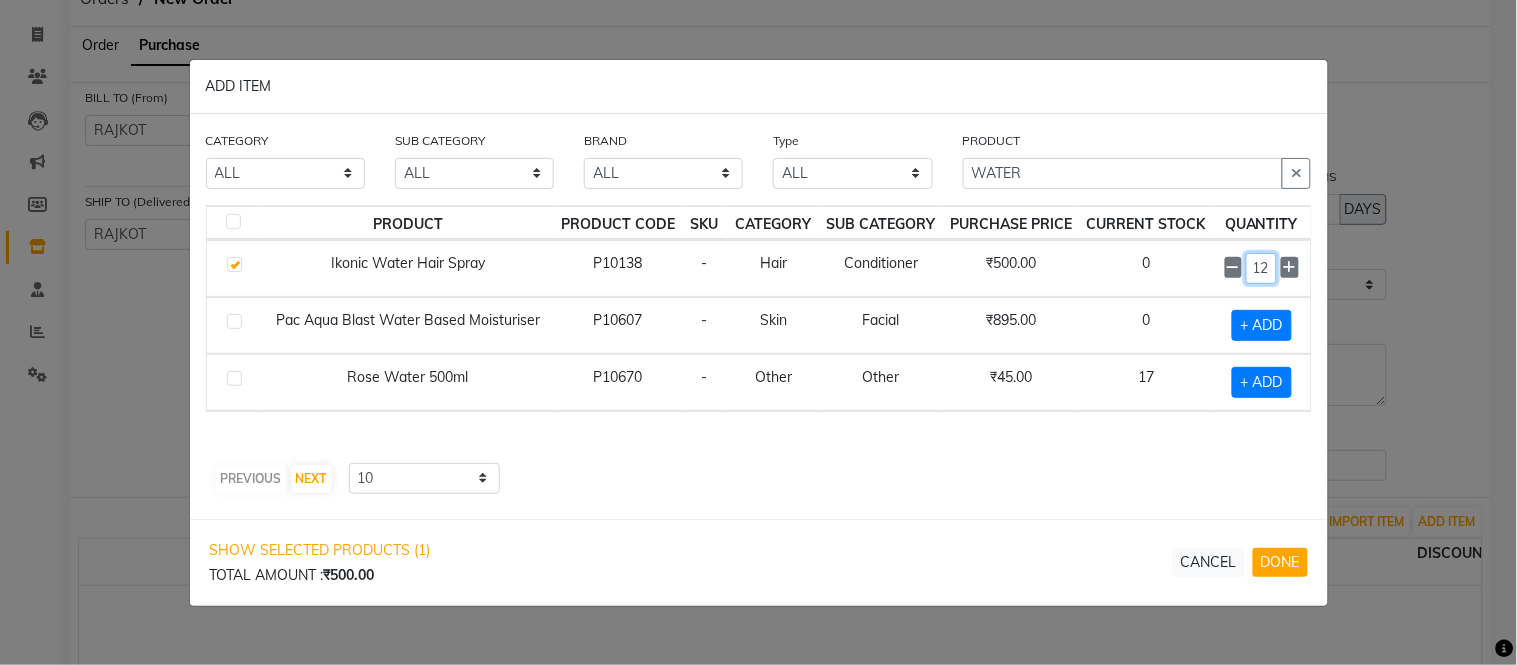 type on "12" 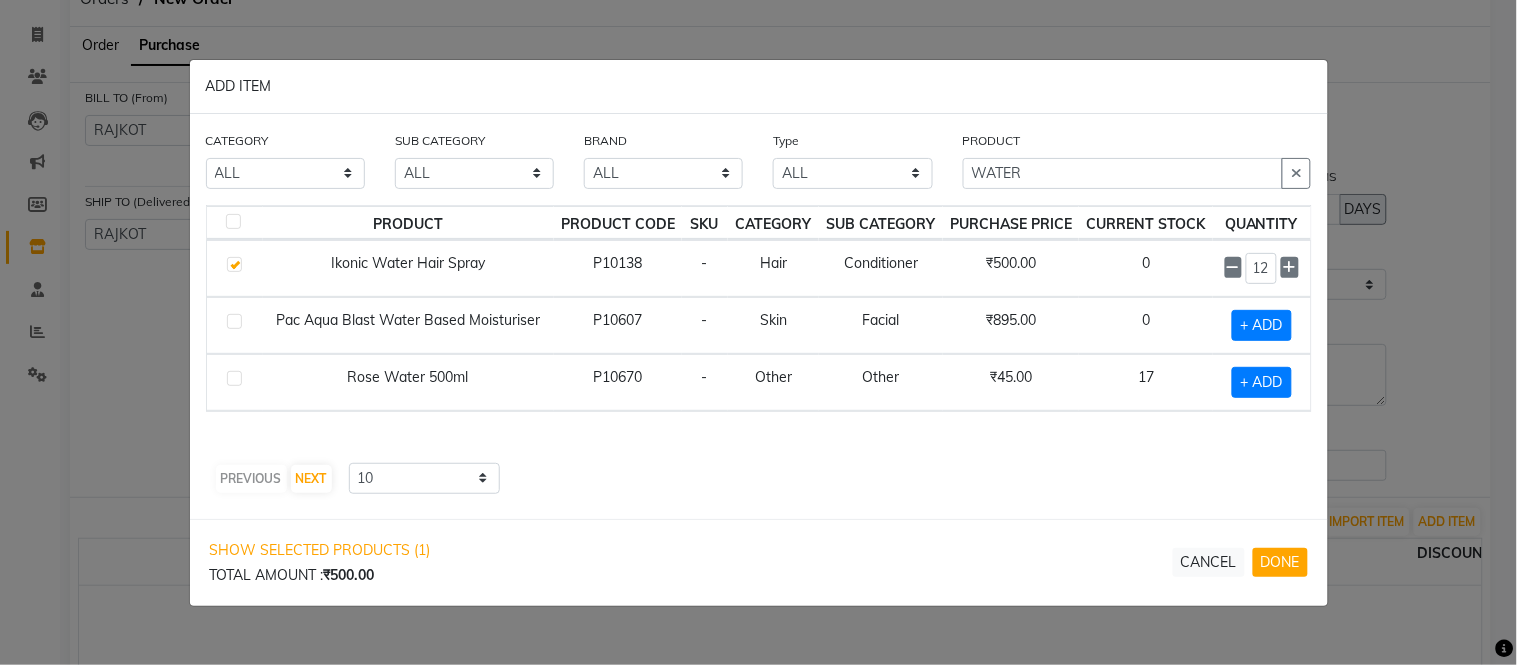 click on "PRODUCT PRODUCT CODE SKU CATEGORY SUB CATEGORY PURCHASE PRICE CURRENT STOCK QUANTITY  Ikonic Water Hair Spray   P10138   -   Hair   Conditioner   ₹500.00   0  12  Pac Aqua Blast Water Based Moisturiser   P10607   -   Skin   Facial   ₹895.00   0   + ADD   Rose Water 500ml   P10670   -   Other   Other   ₹45.00   17   + ADD" 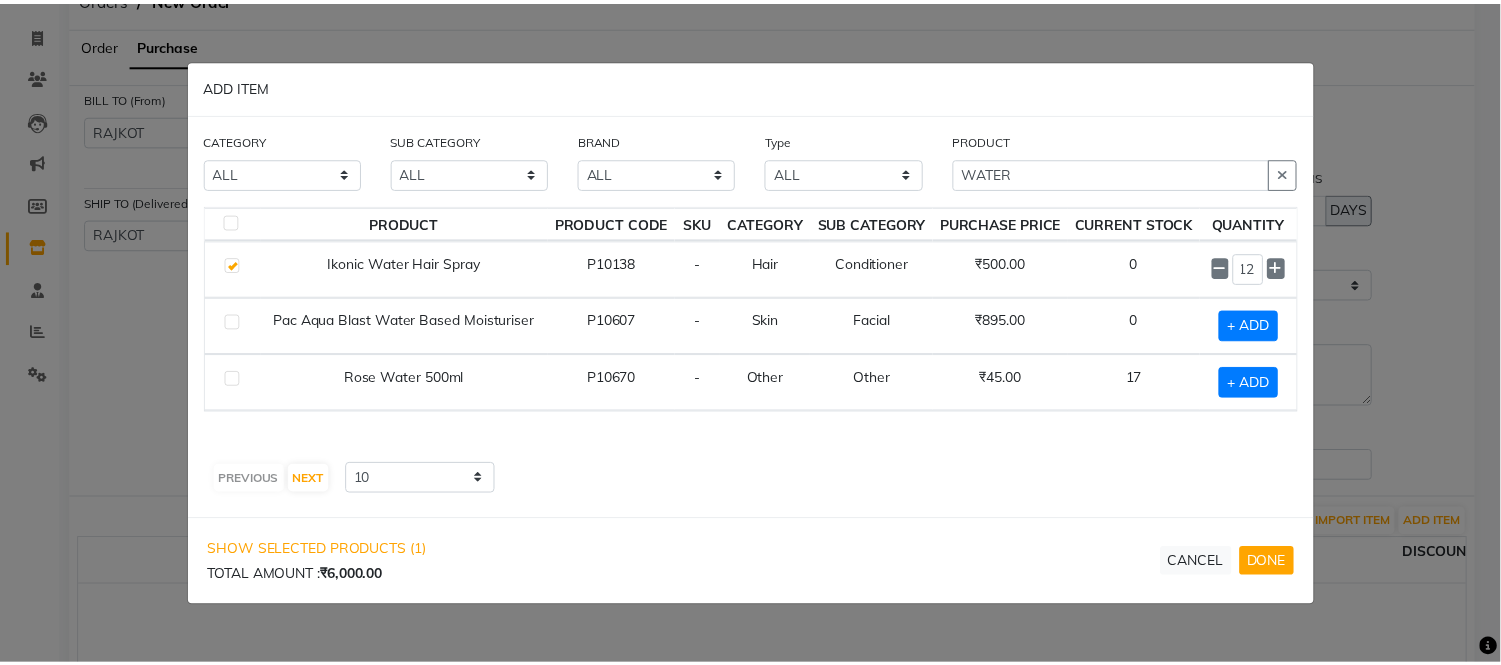 scroll, scrollTop: 0, scrollLeft: 0, axis: both 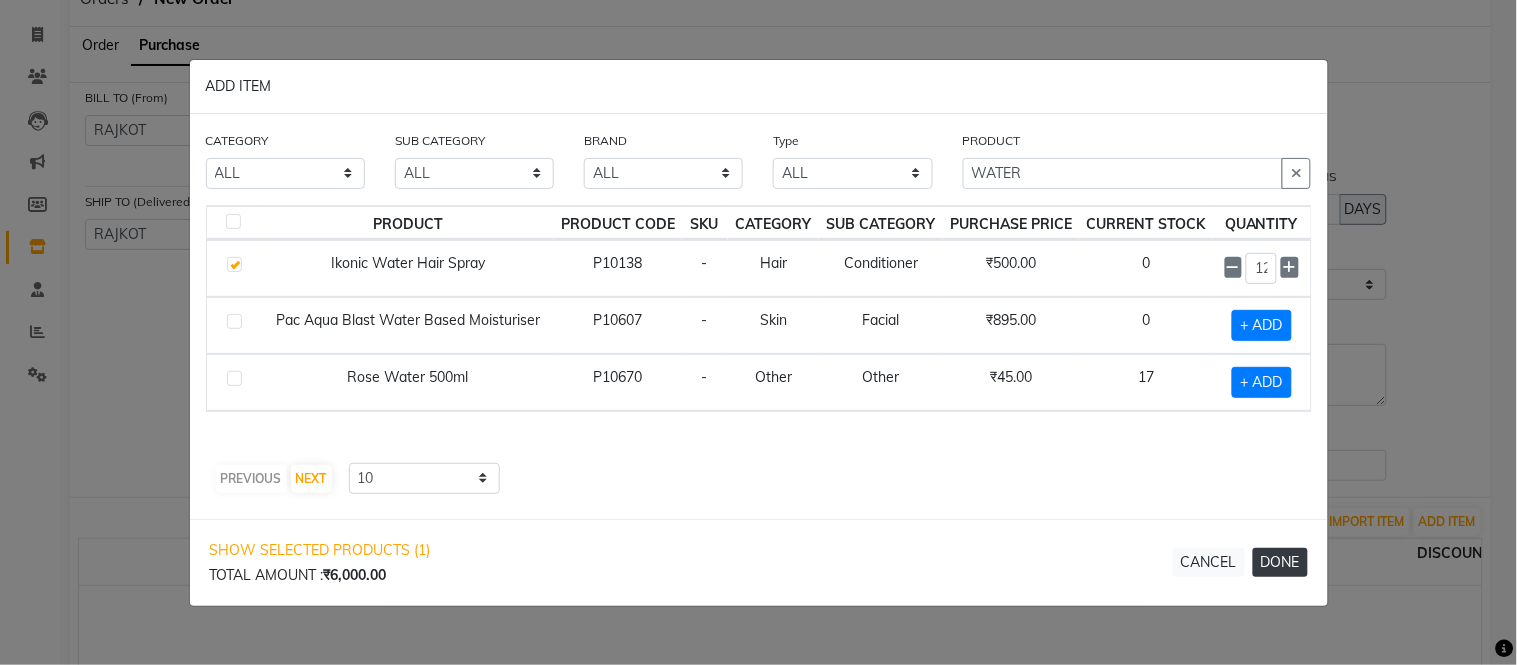click on "DONE" 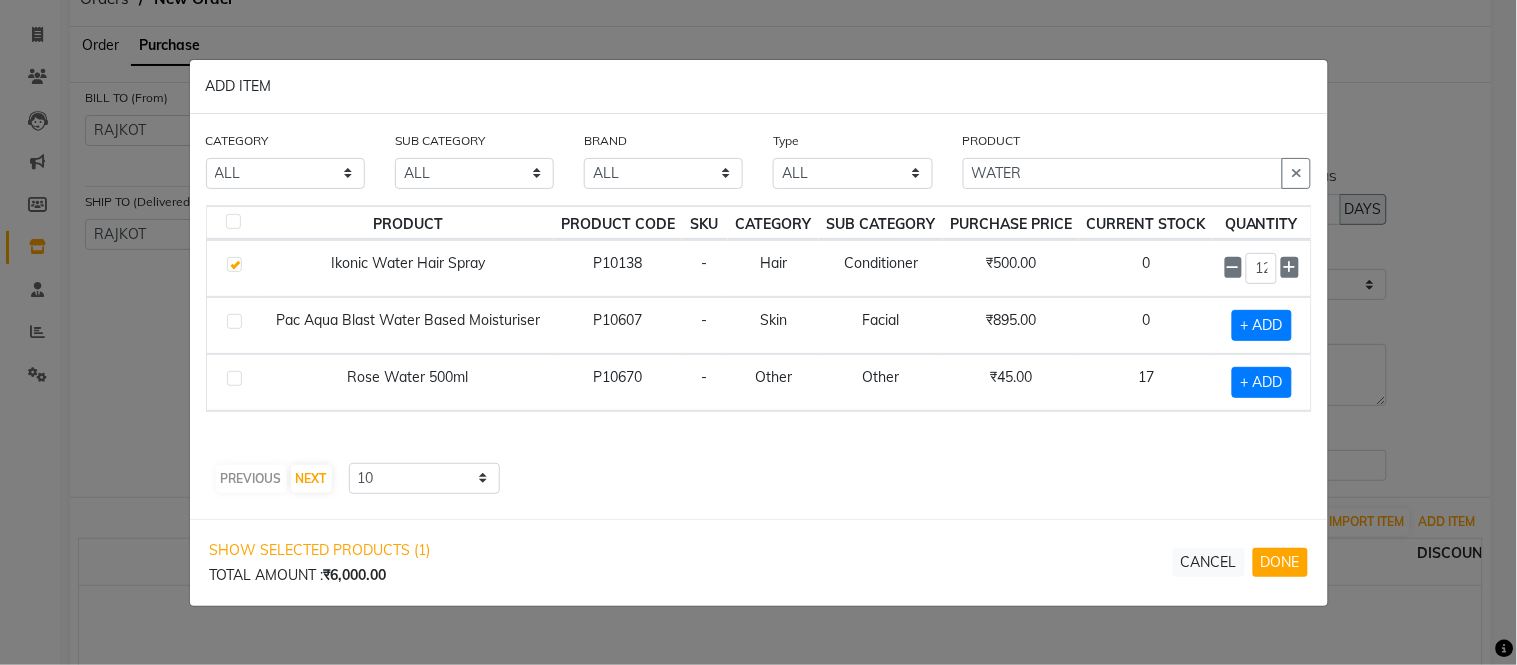 select on "3061" 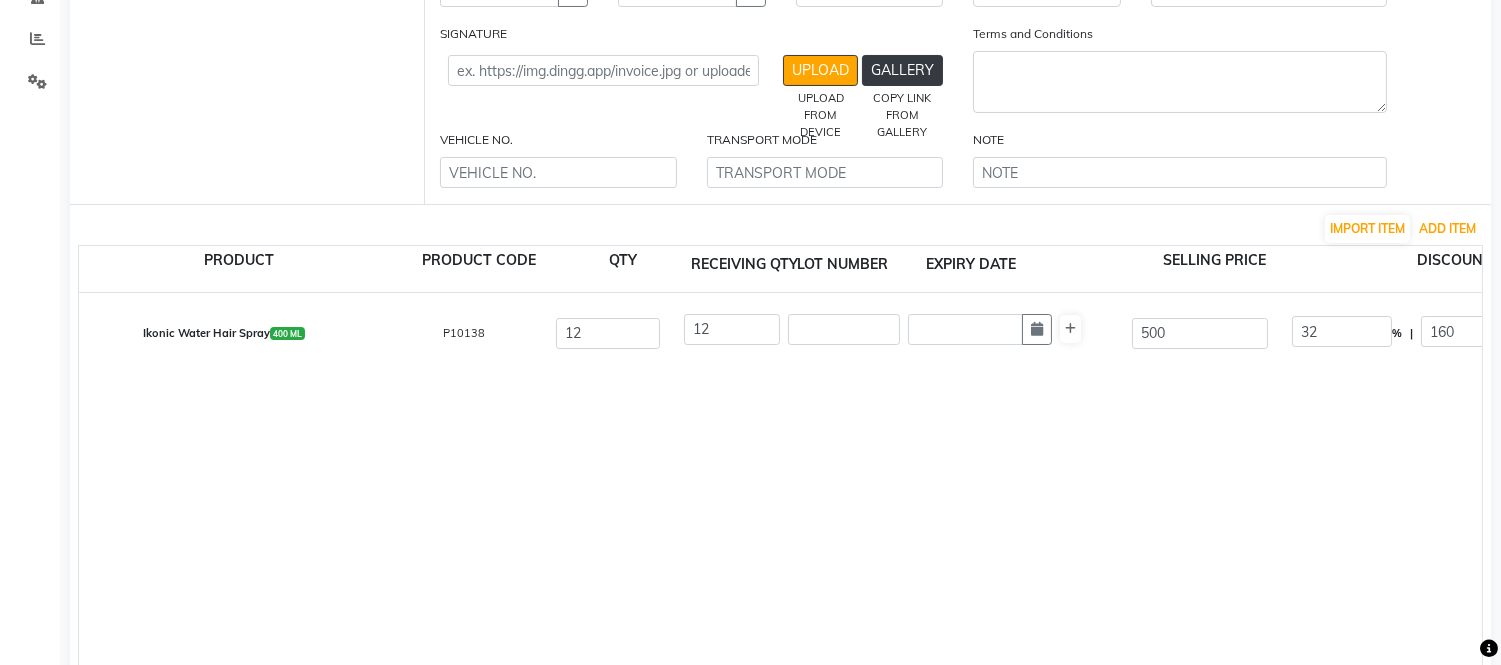 scroll, scrollTop: 444, scrollLeft: 0, axis: vertical 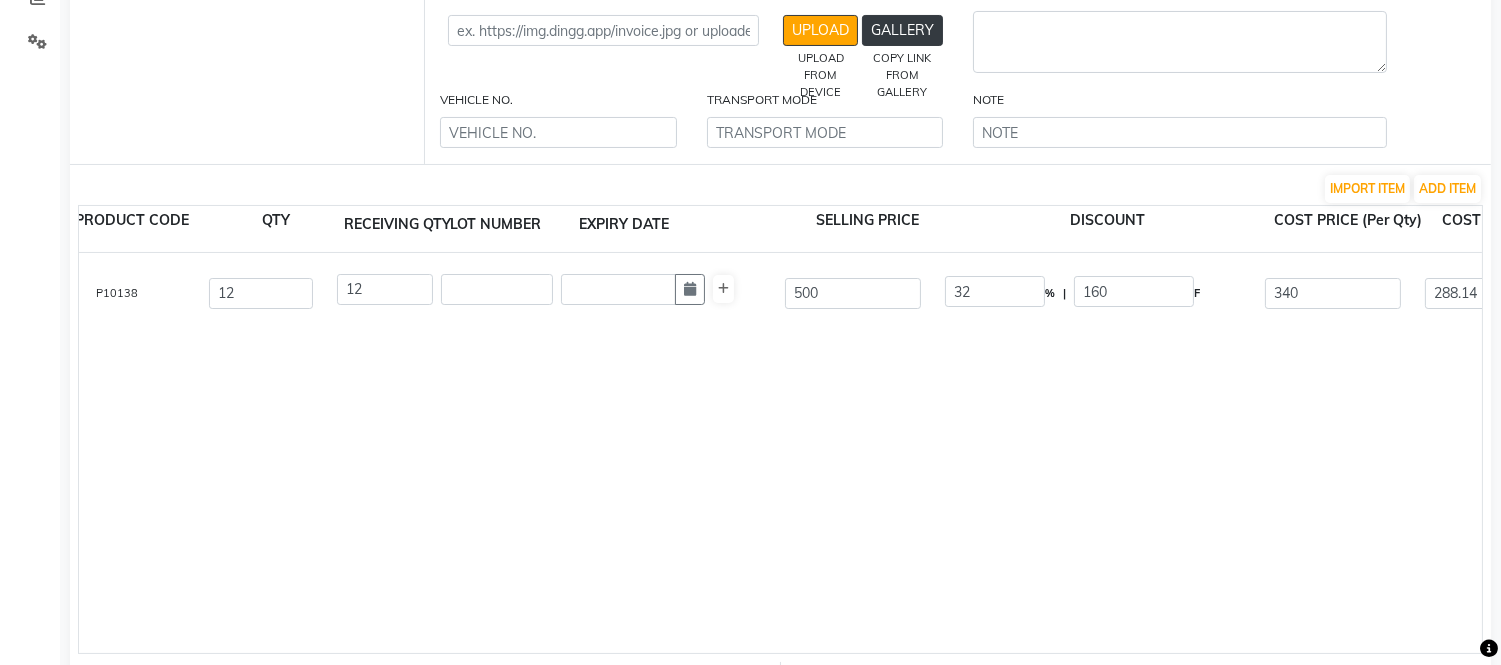 click on "Ikonic Water Hair Spray  400 ML  P10138  12 12 500 32 % | 160 F 340 288.14 3457.63 NONE GST 5 % GST 12 % GST  (18%)  622.37 4080" 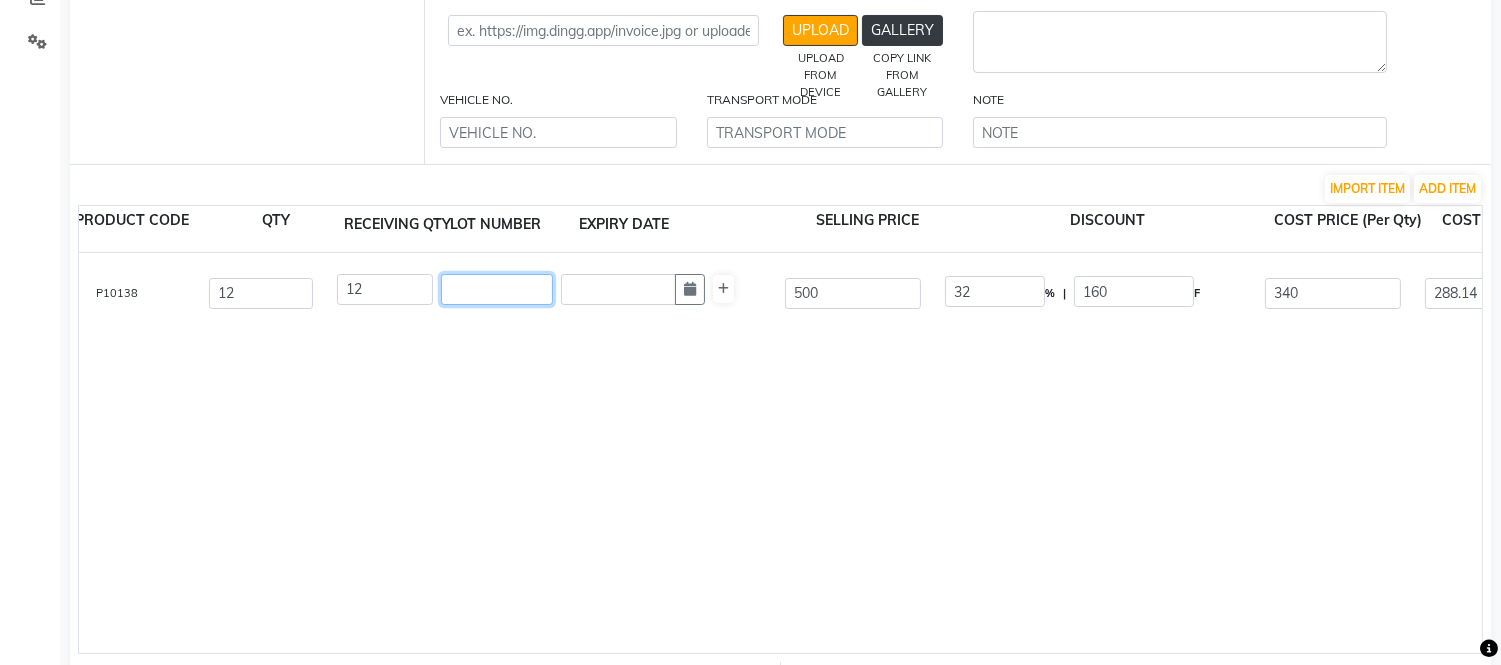 click 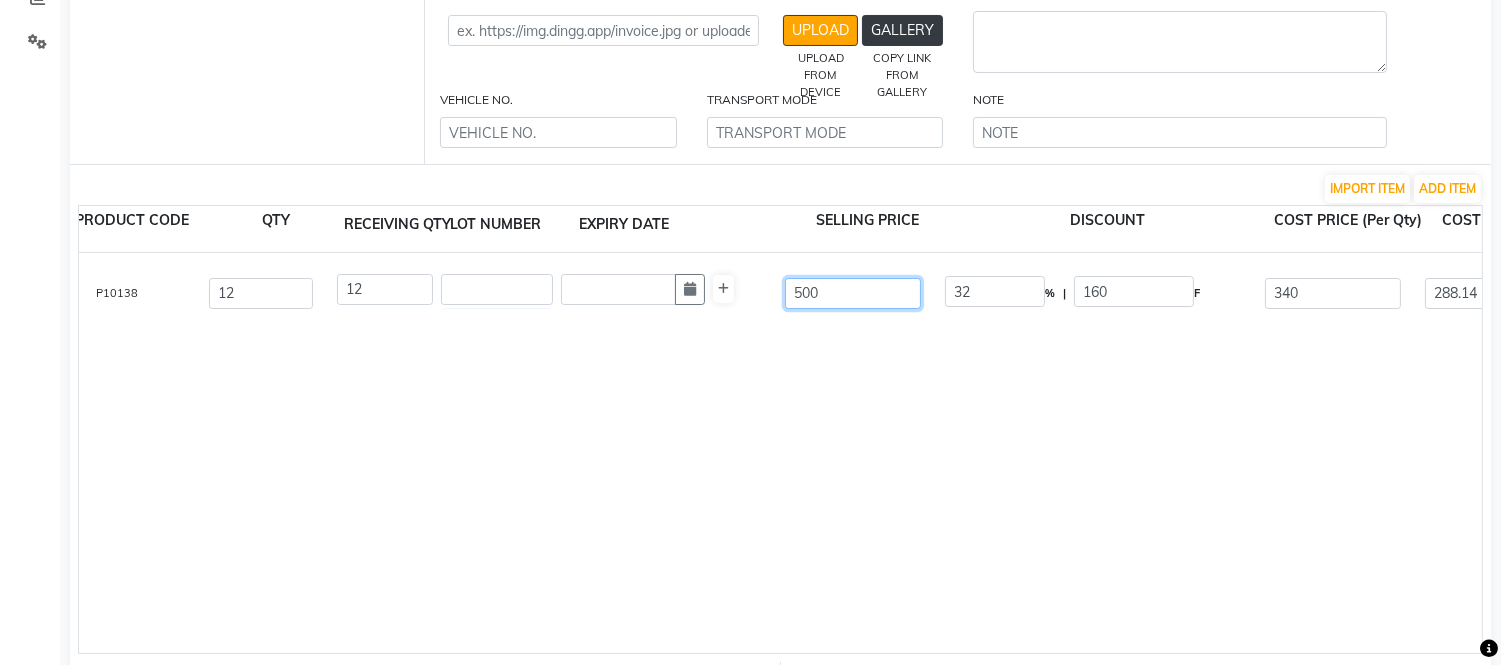 click on "500" 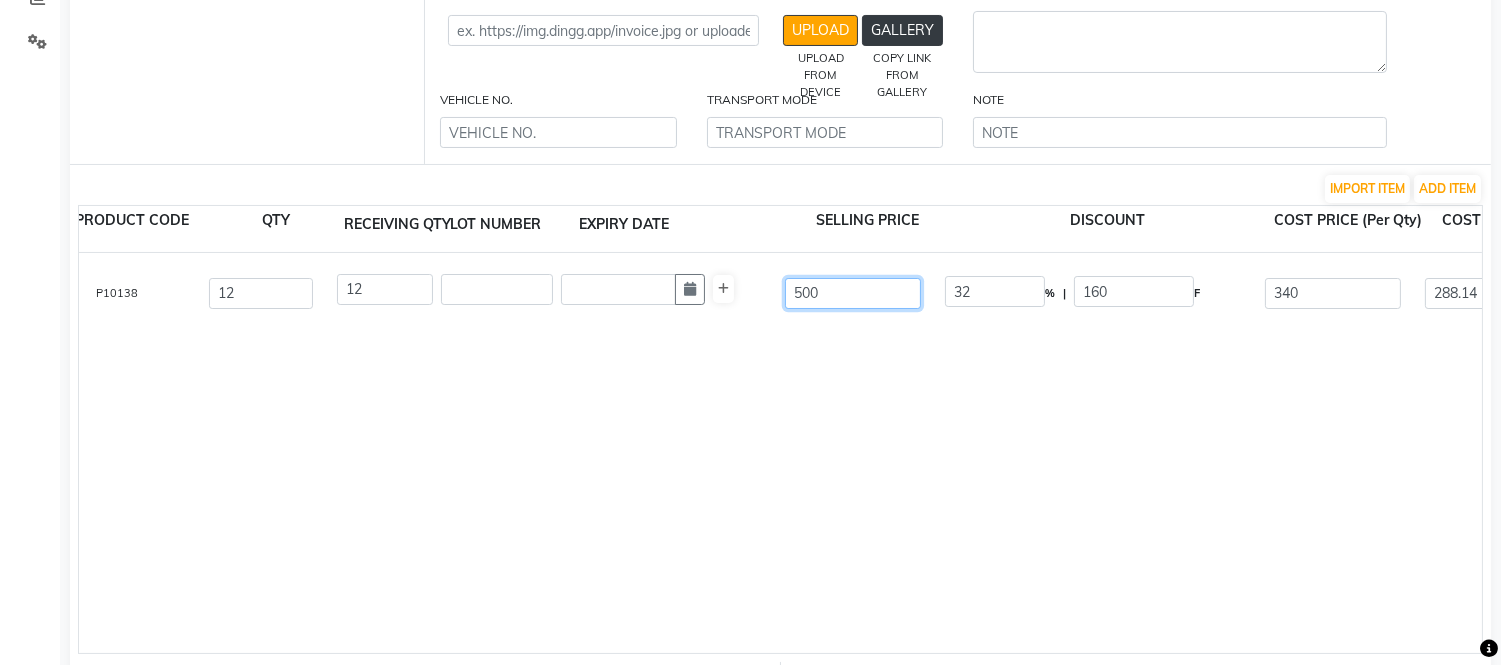 type on "50" 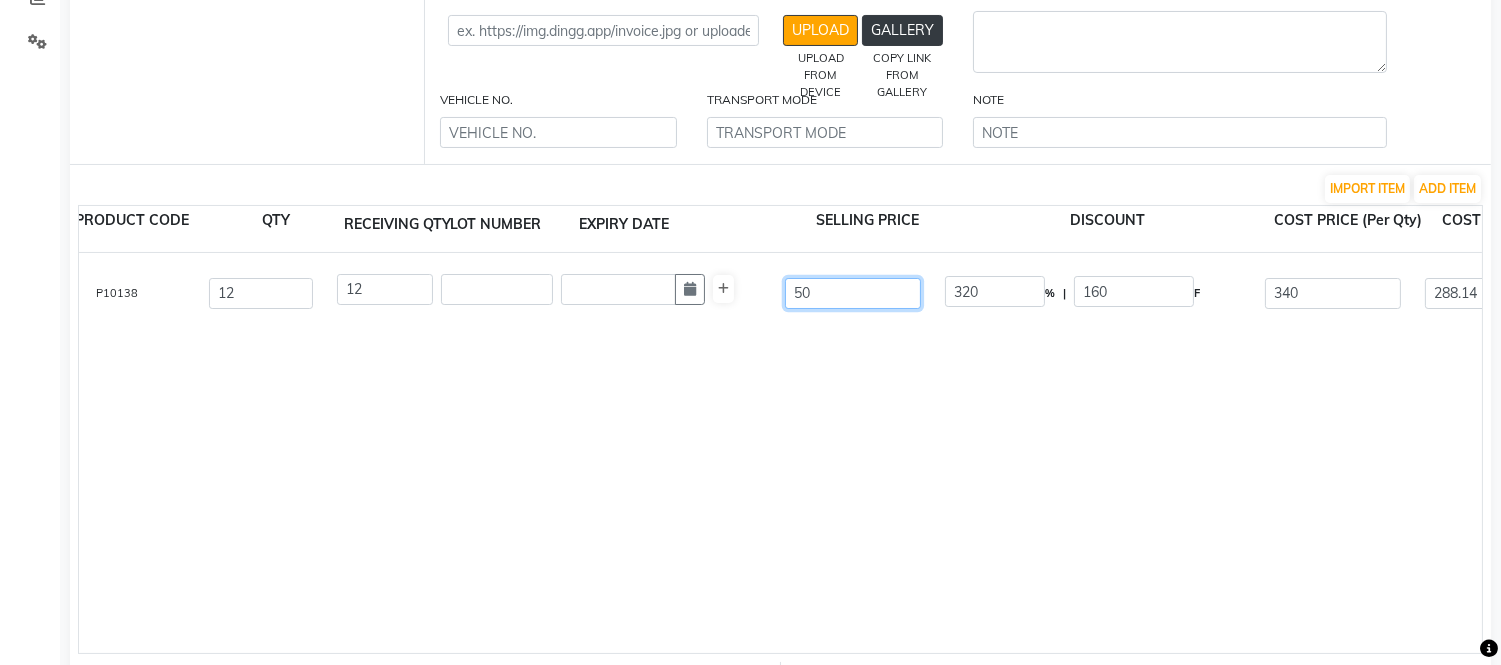 type on "5" 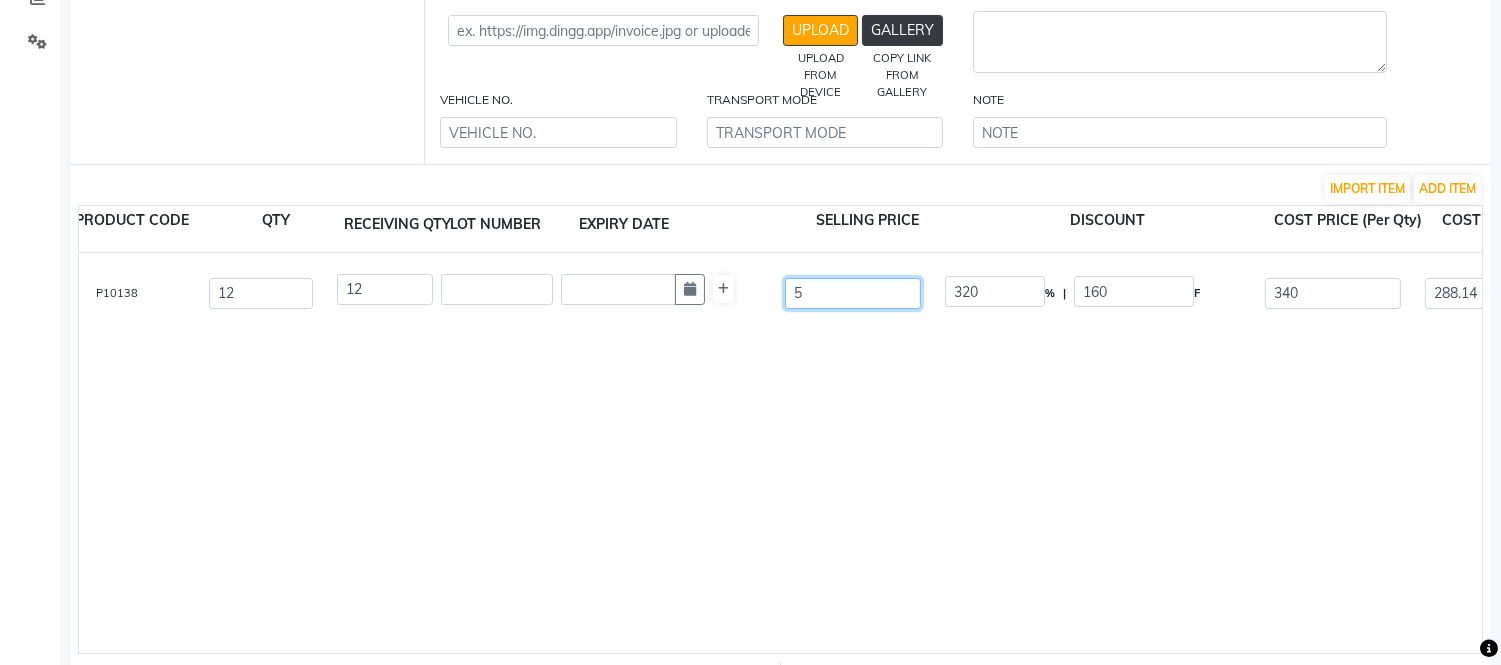 type 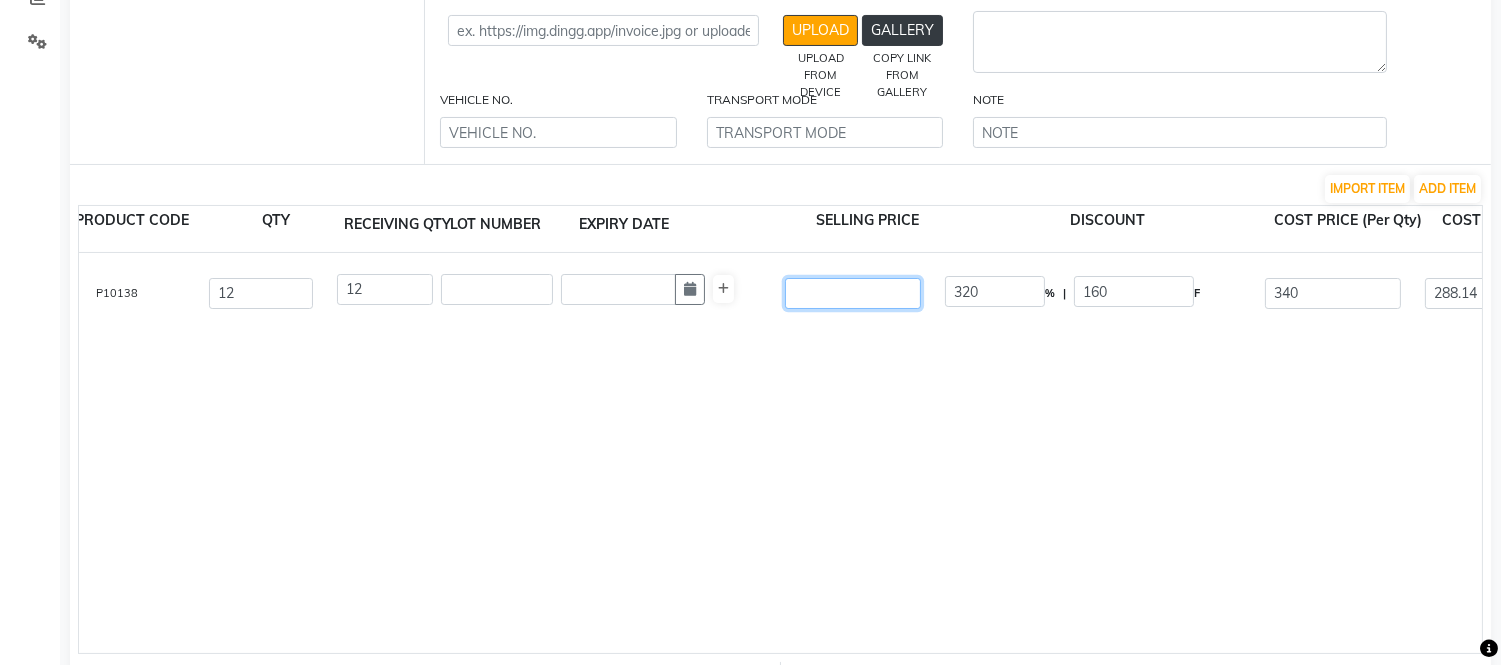 type 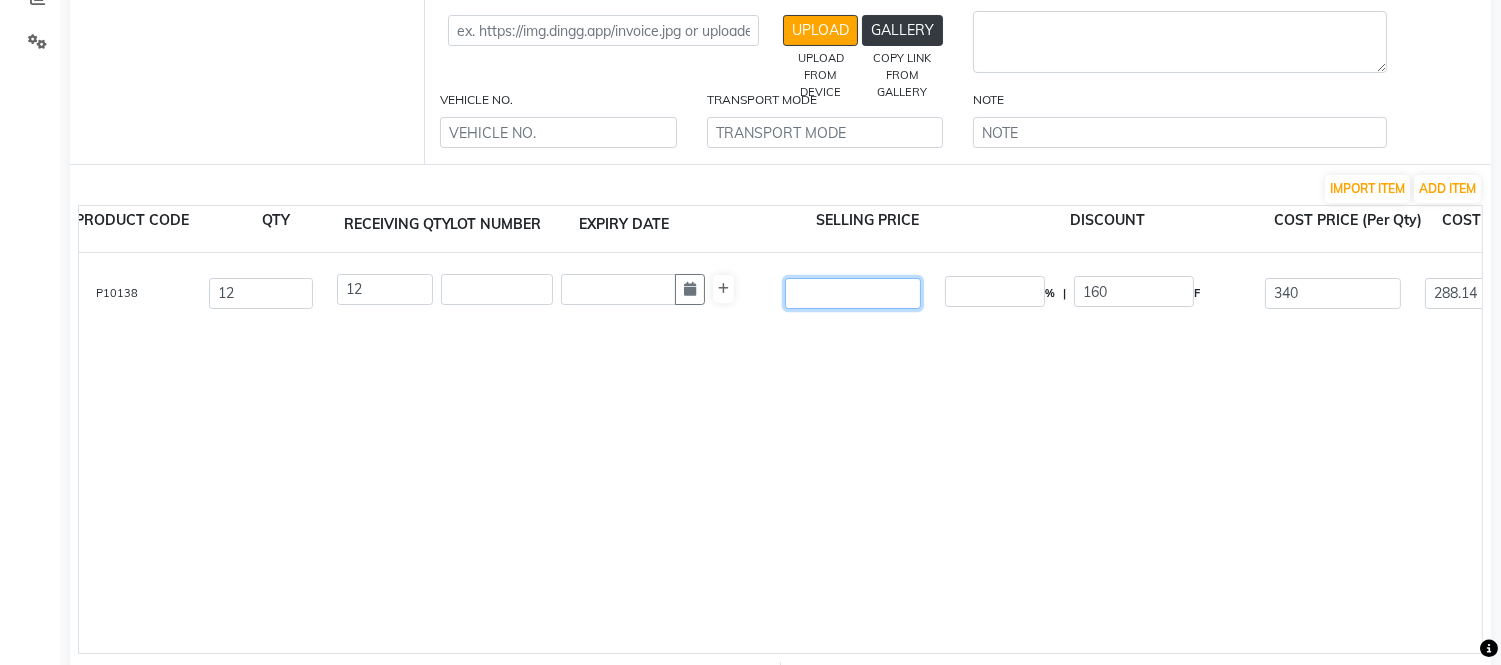 type on "2" 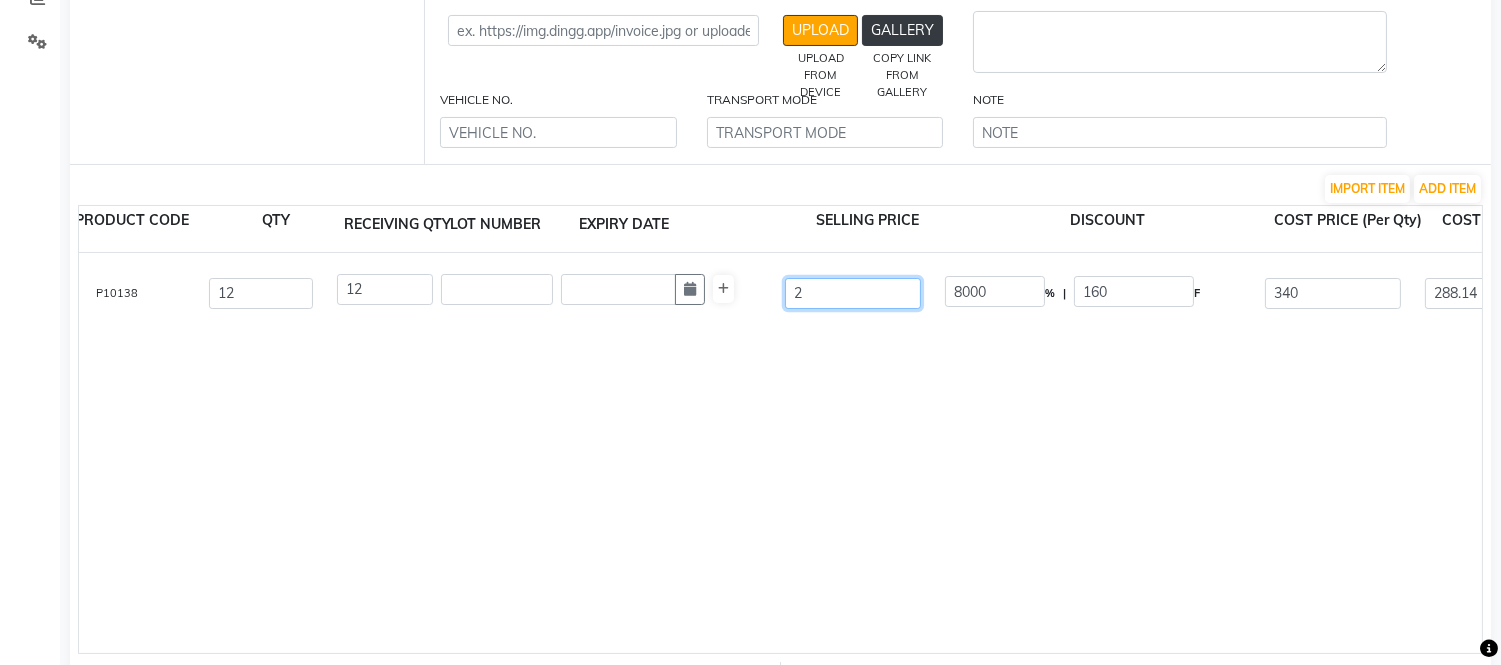 type on "25" 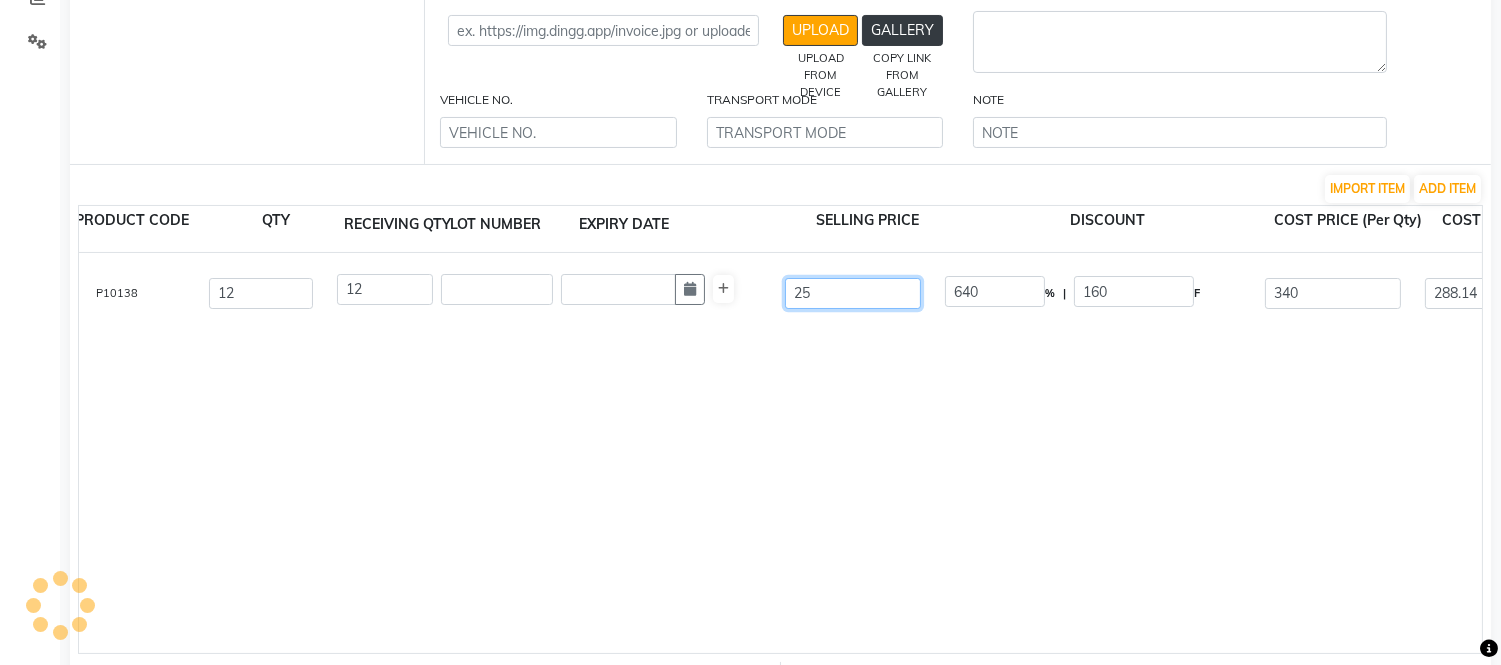 type on "250" 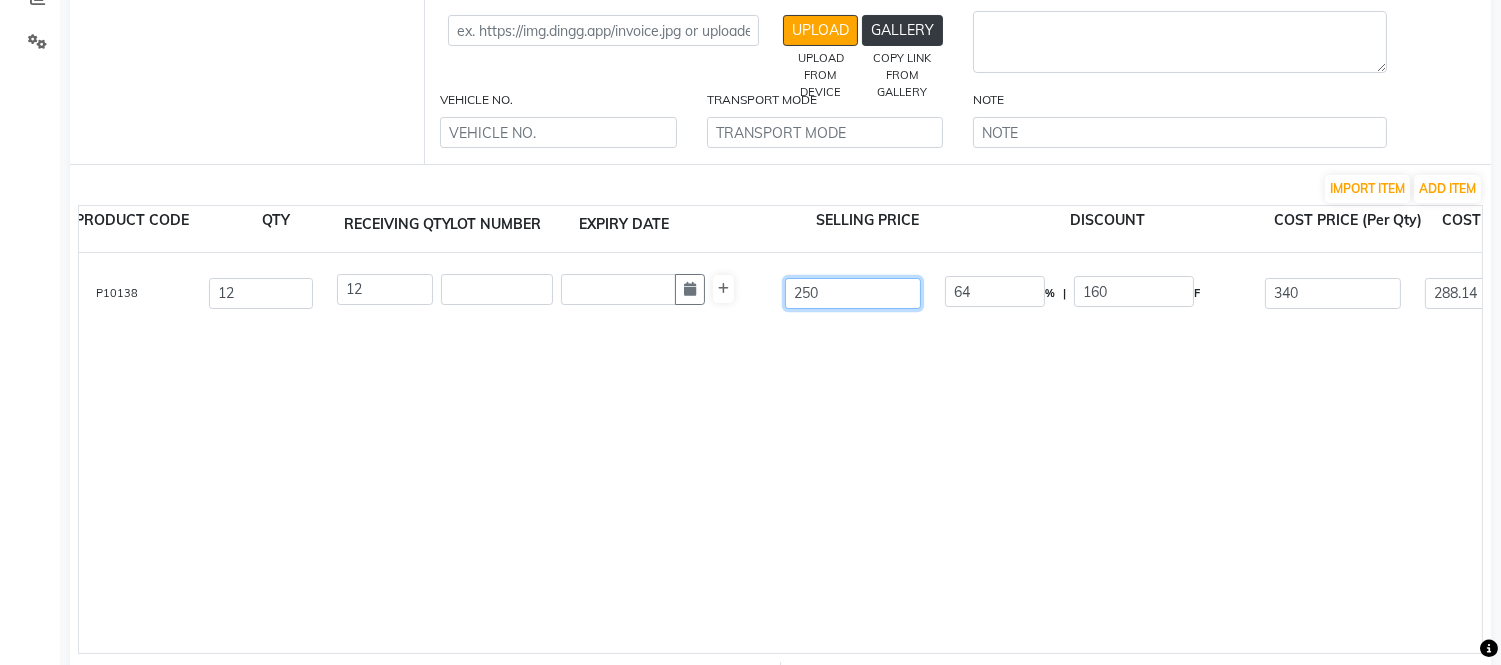type on "250" 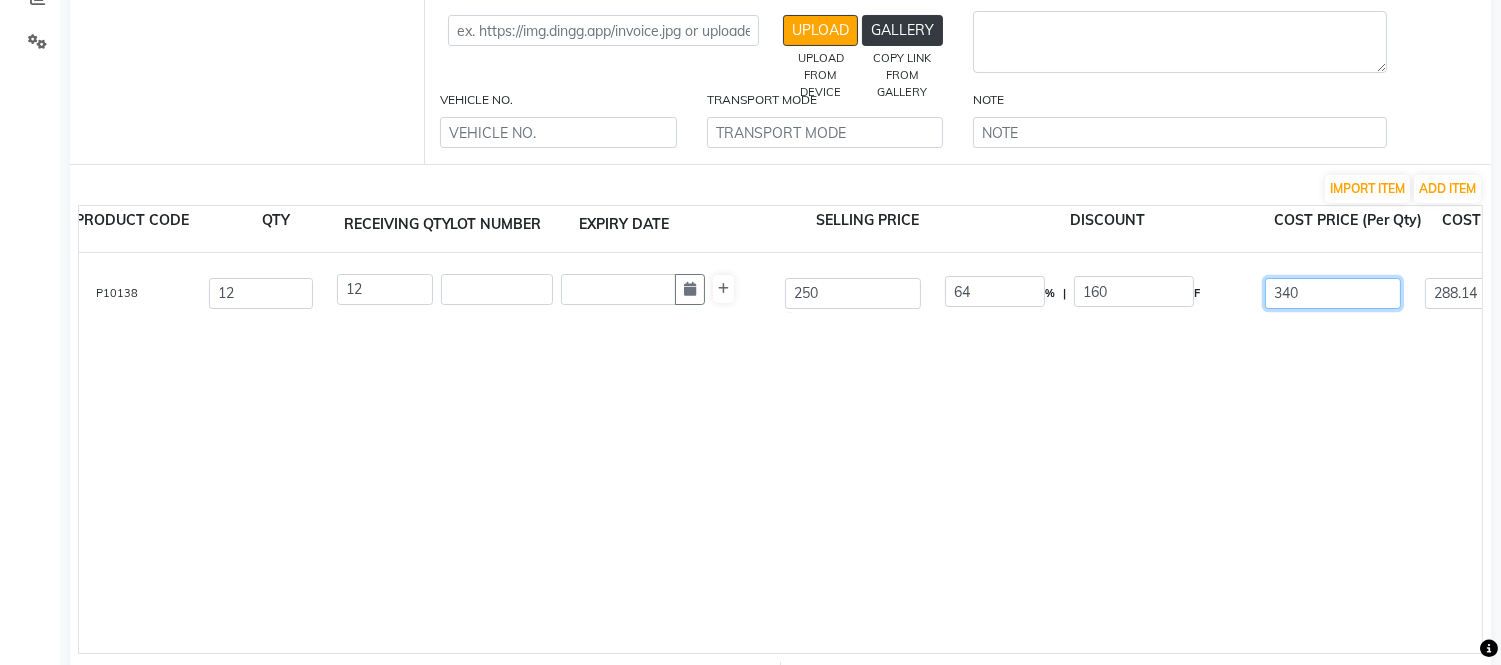 type on "0" 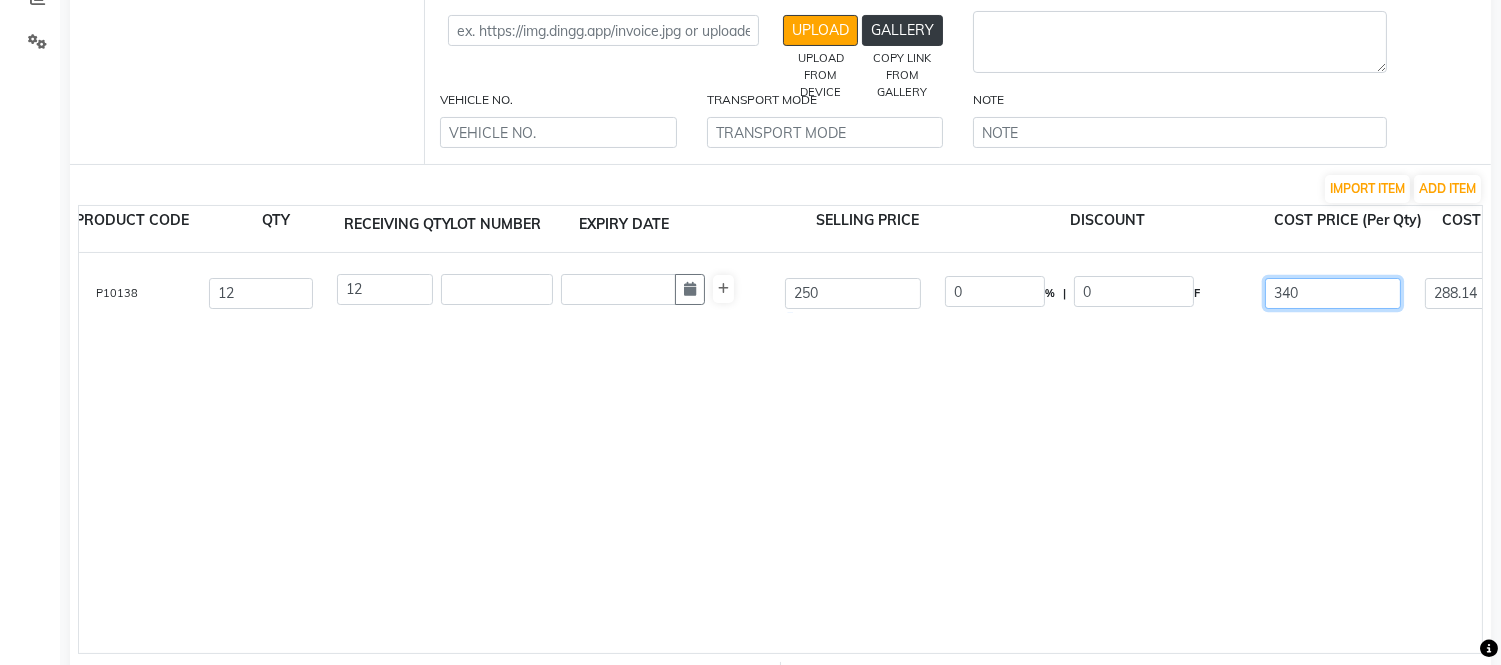 click on "340" 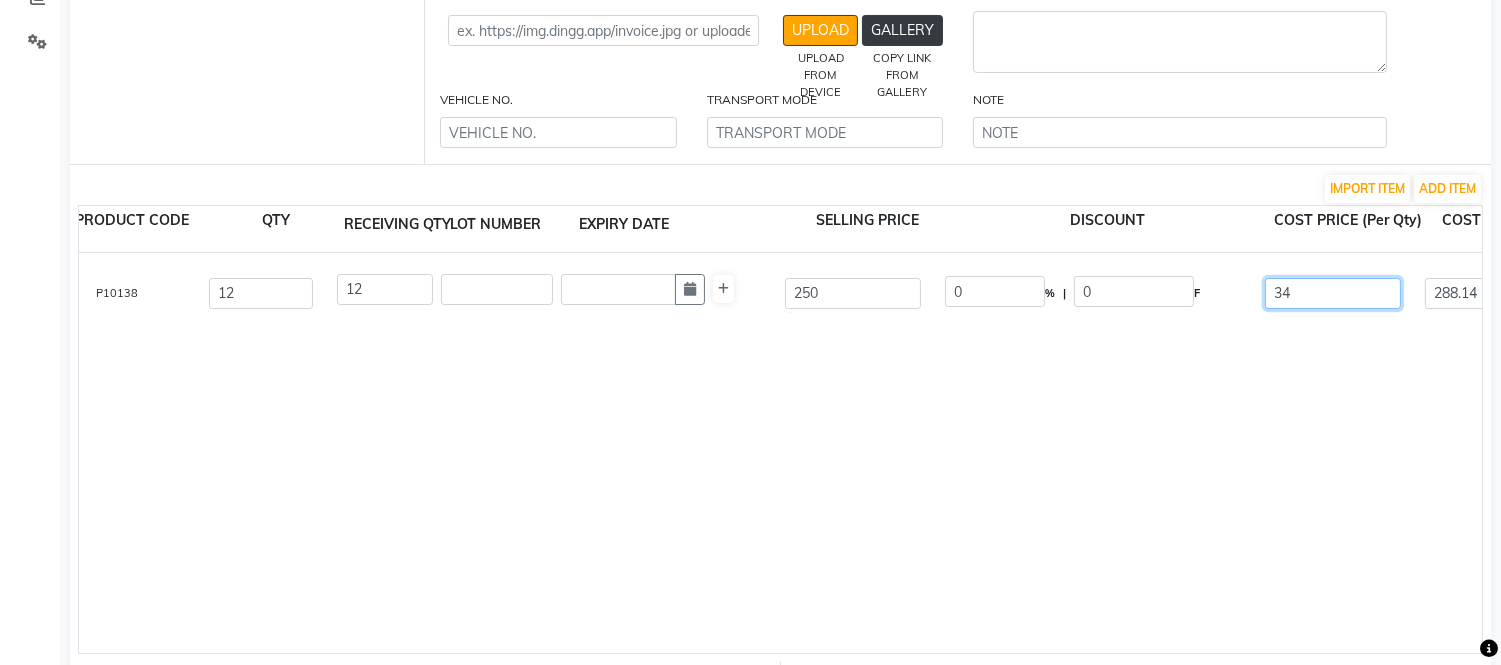 type on "3" 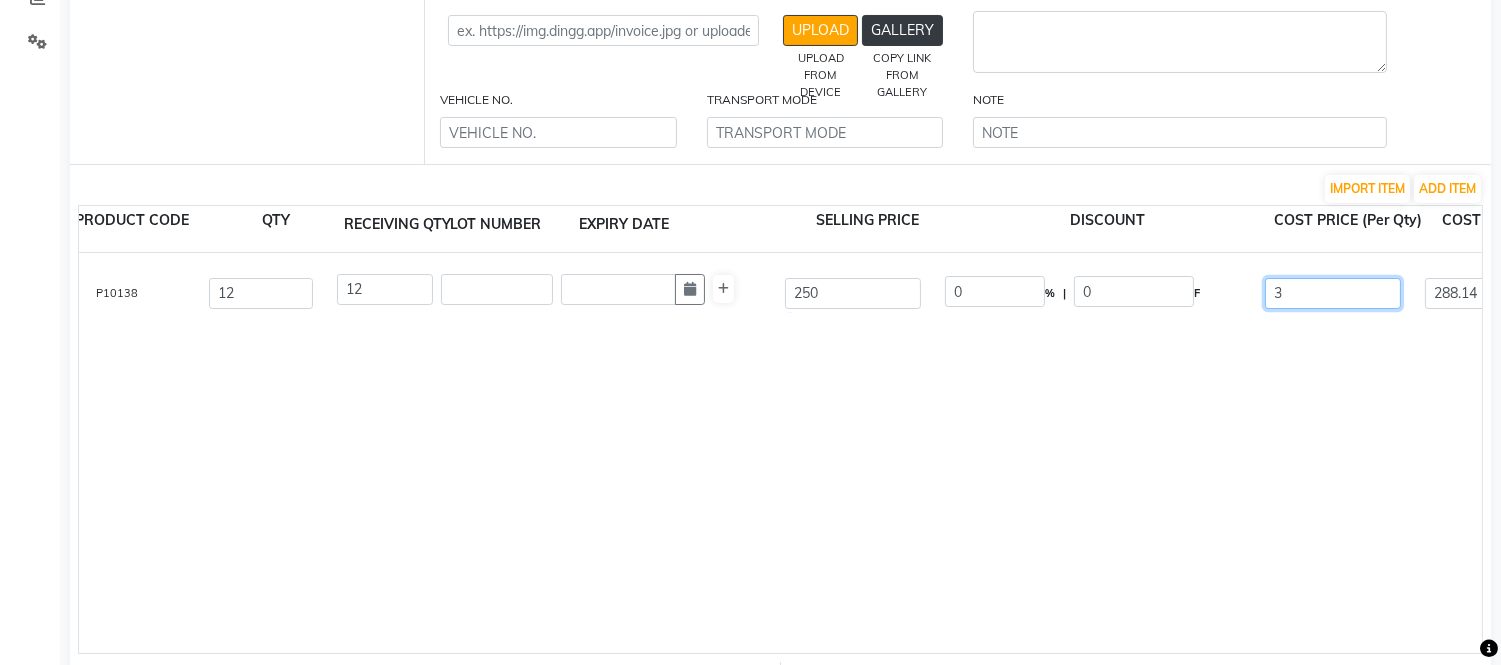 type 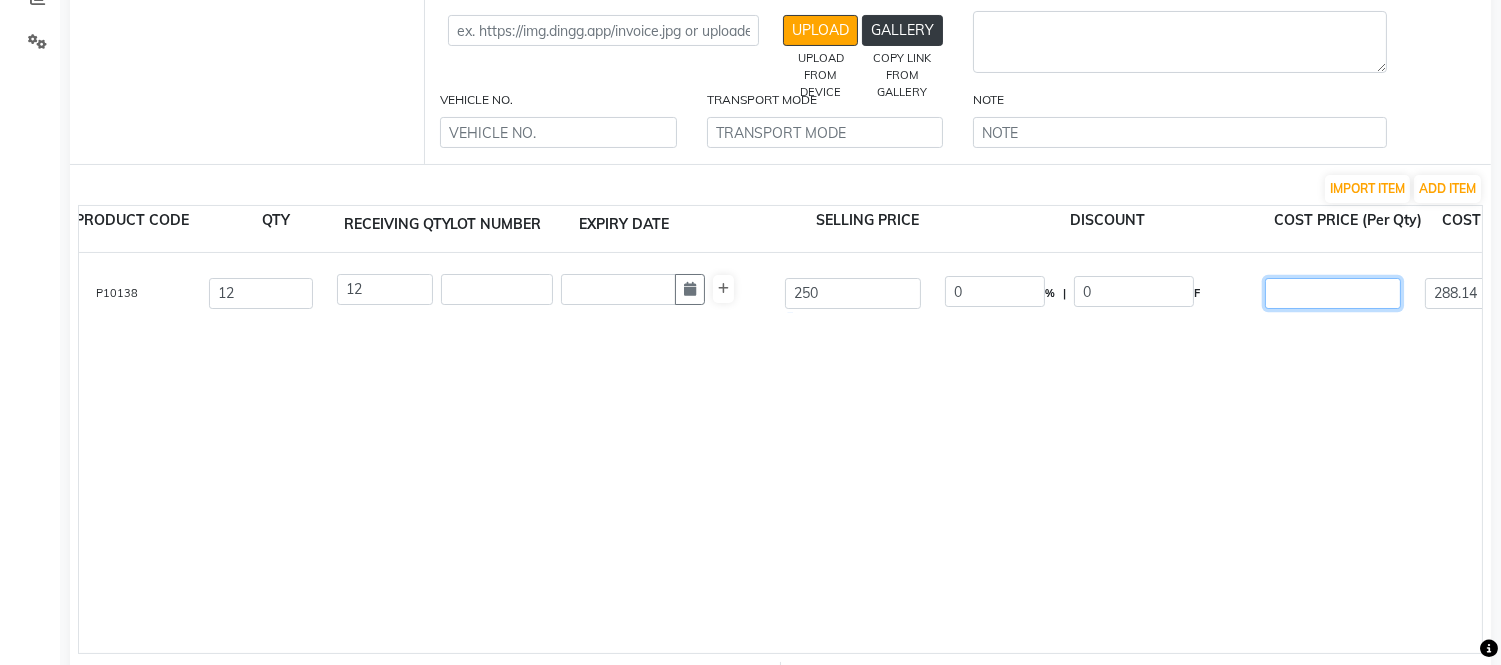 type on "0" 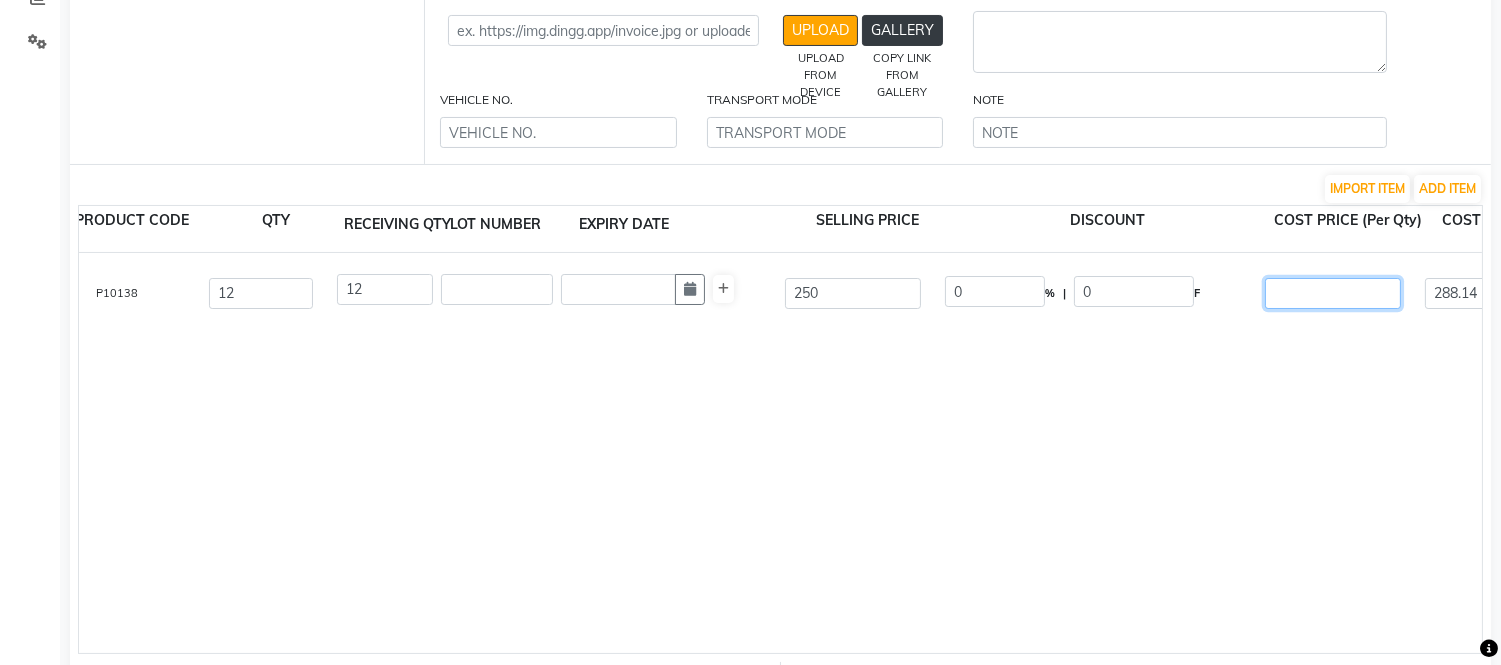 type on "1" 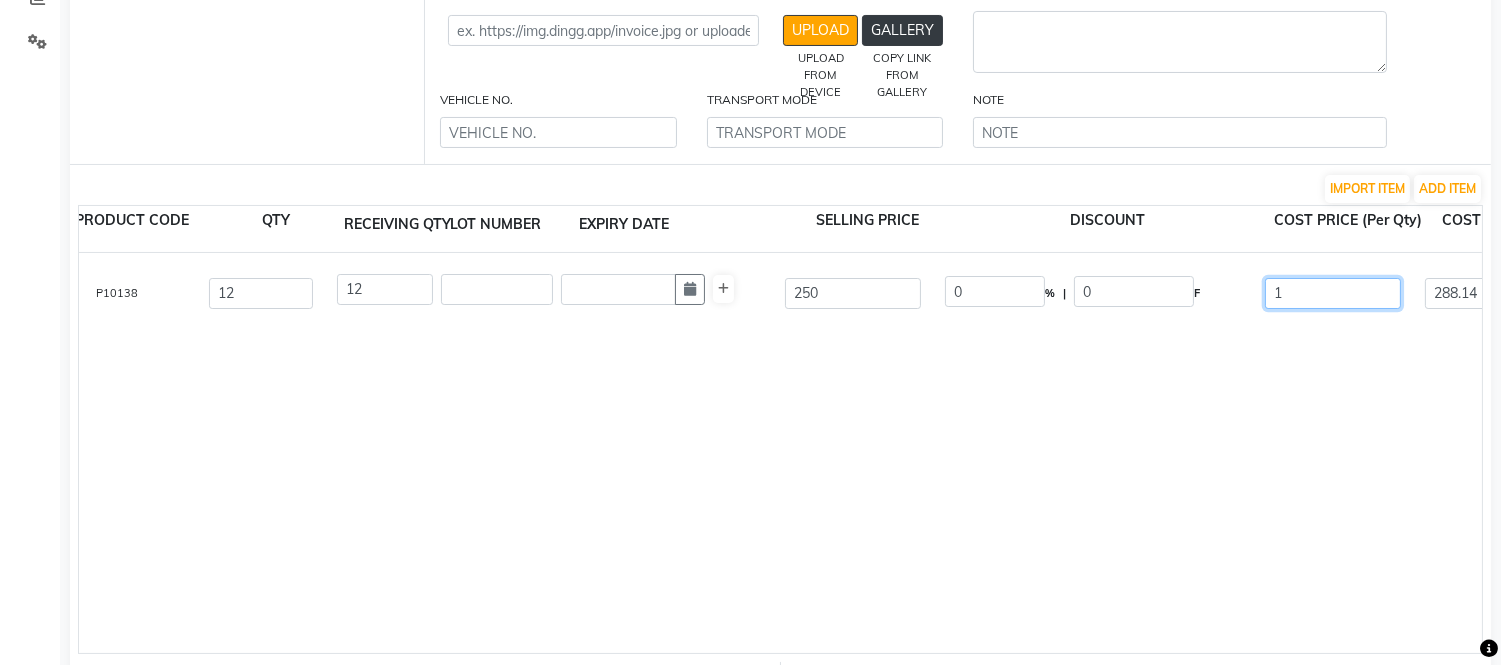 type on "14" 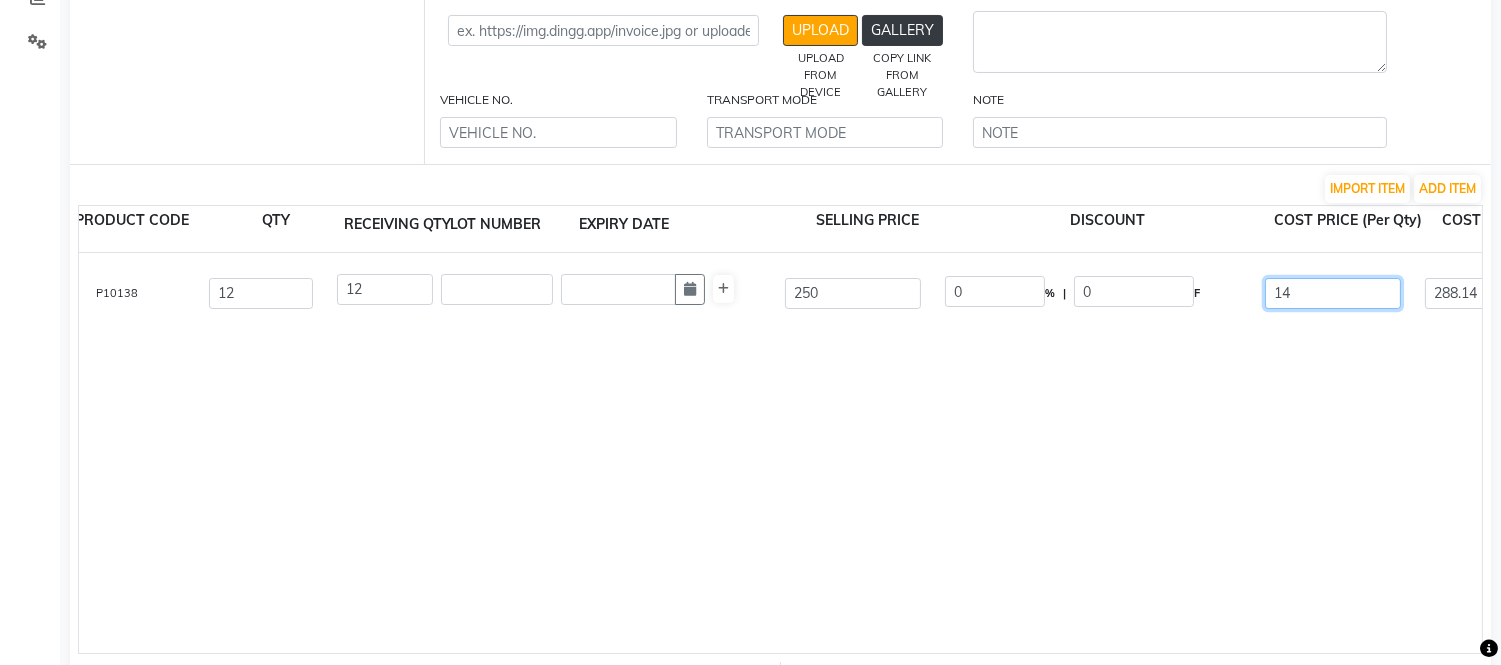type on "148" 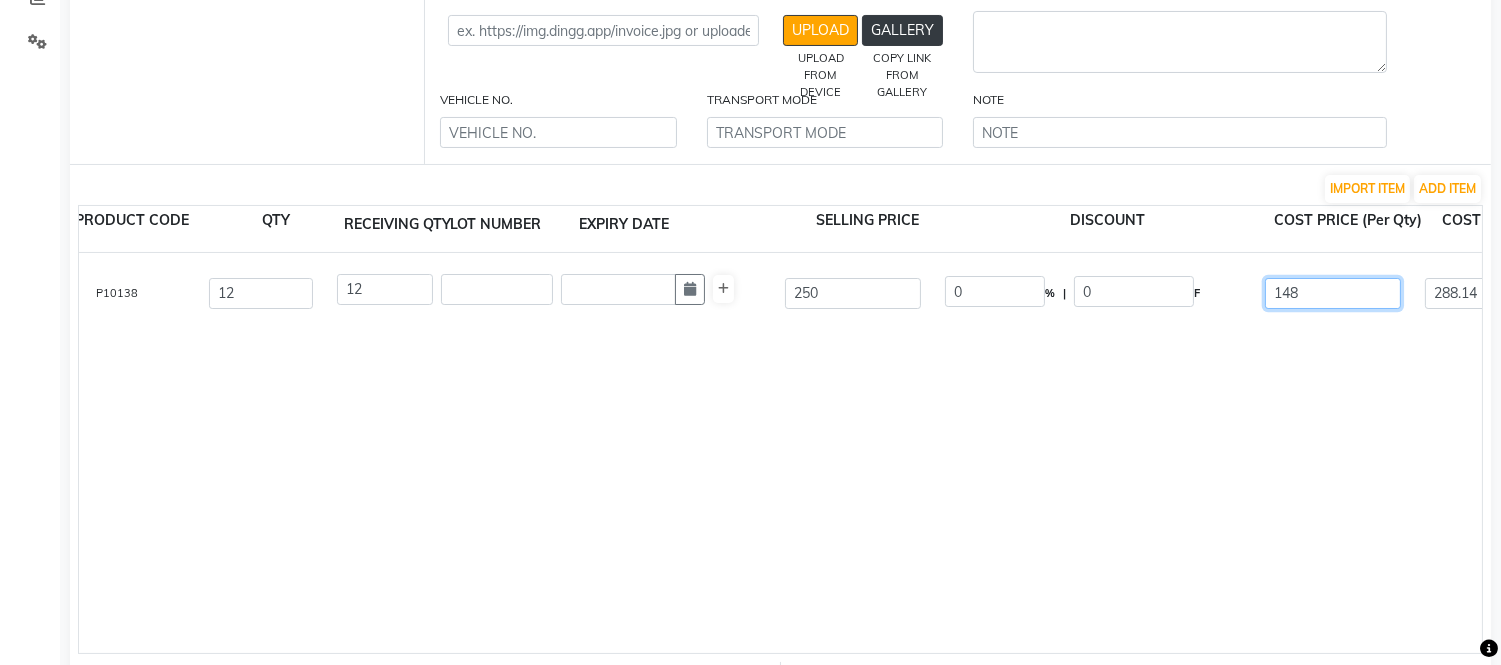 type on "148.3" 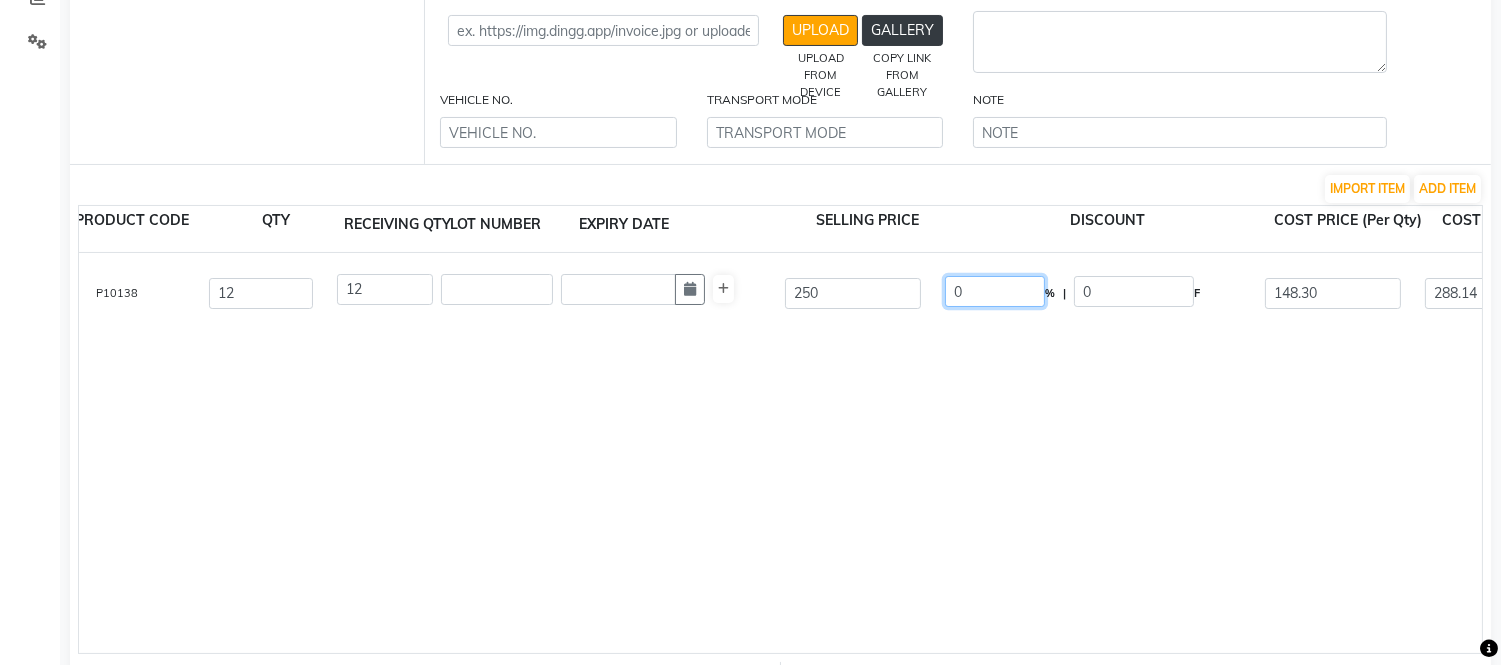 type on "40.68" 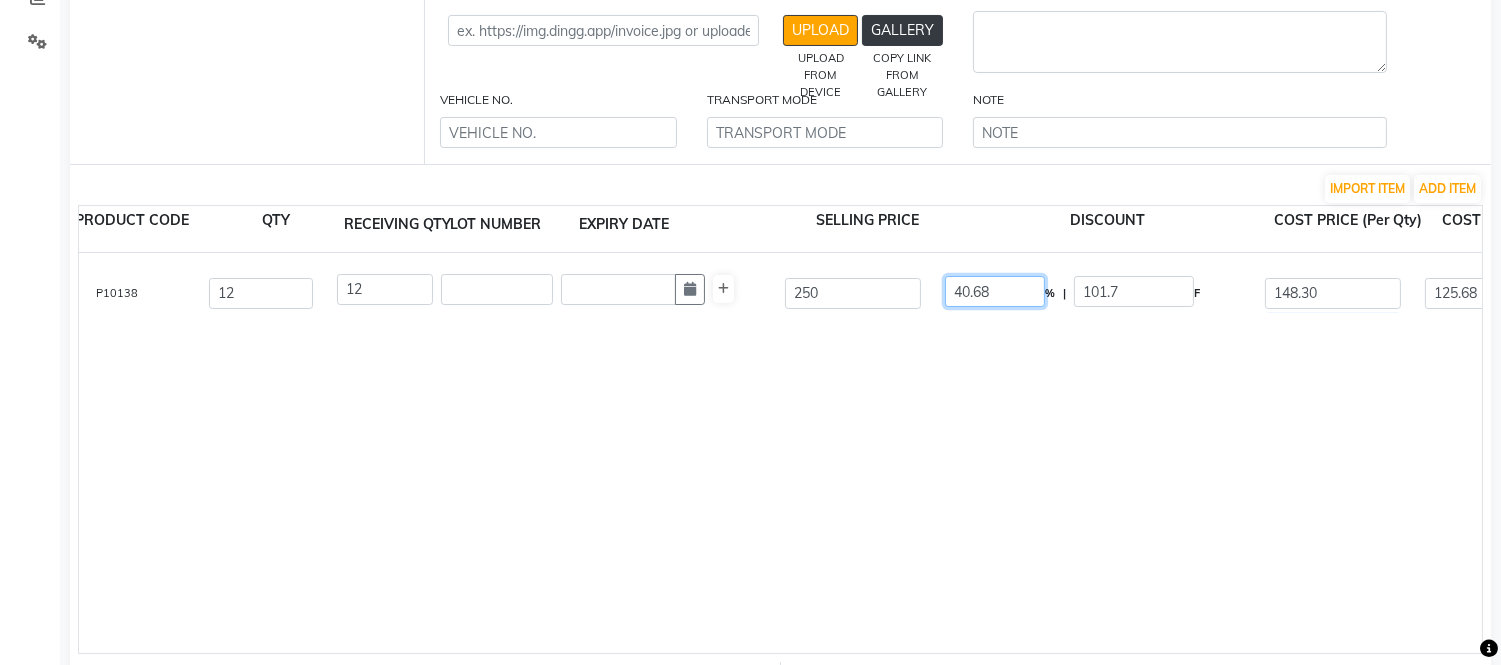 click on "40.68" 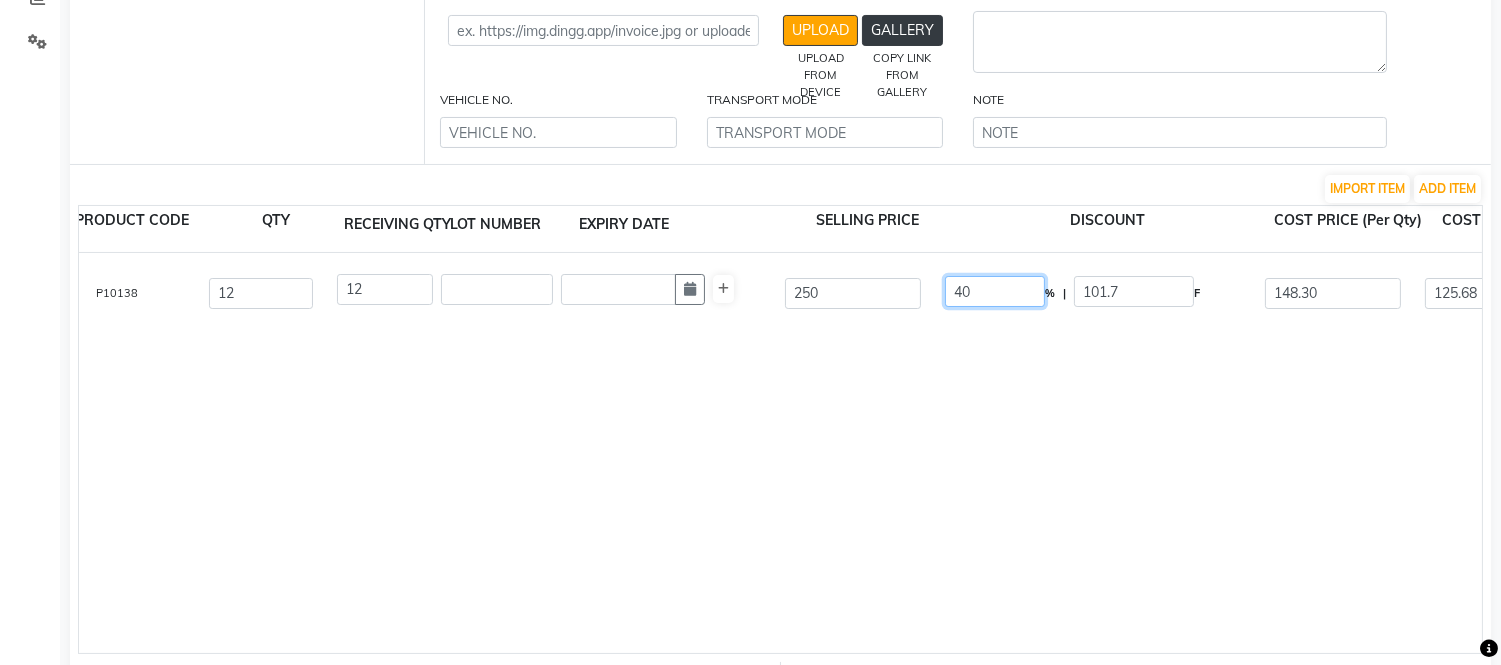 type on "4" 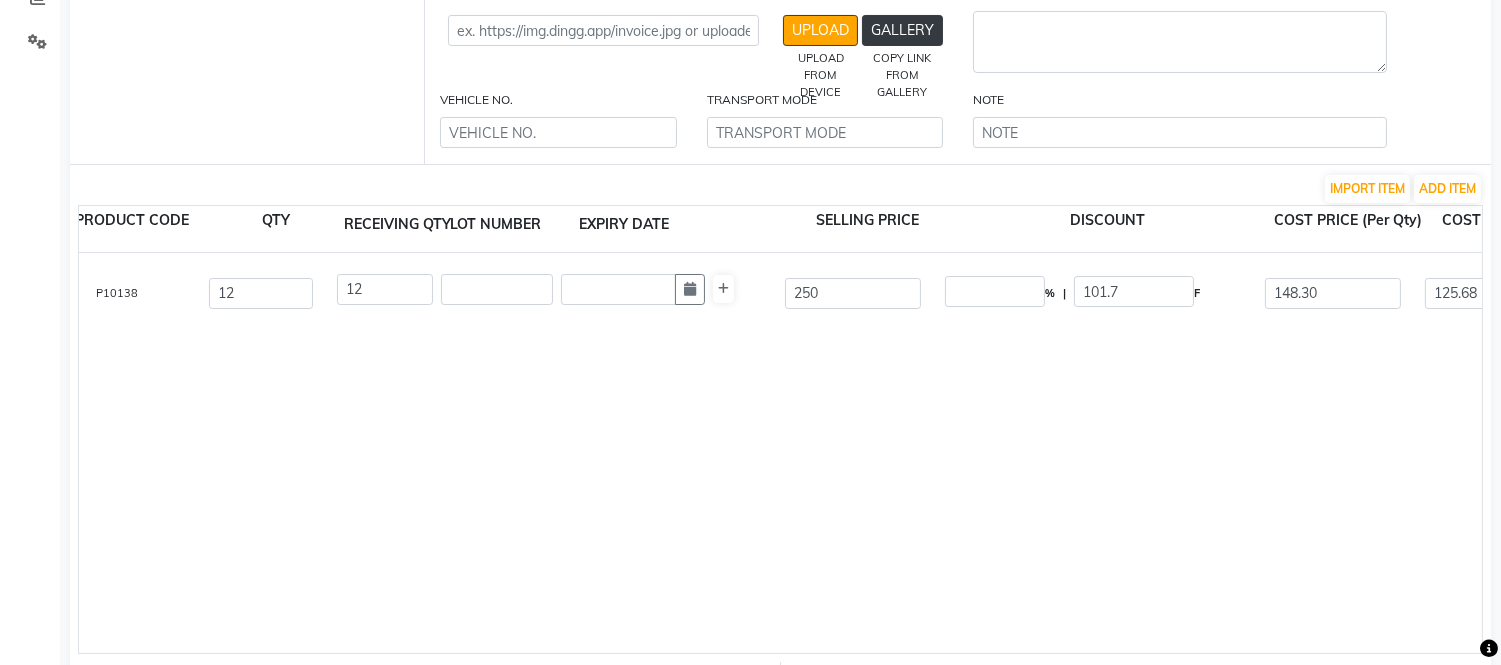 click on "Ikonic Water Hair Spray  400 ML  P10138  12 12 250 % | 101.7 F 148.30 125.68 1508.14 NONE GST 5 % GST 12 % GST  (18%)  271.47 1779.61" 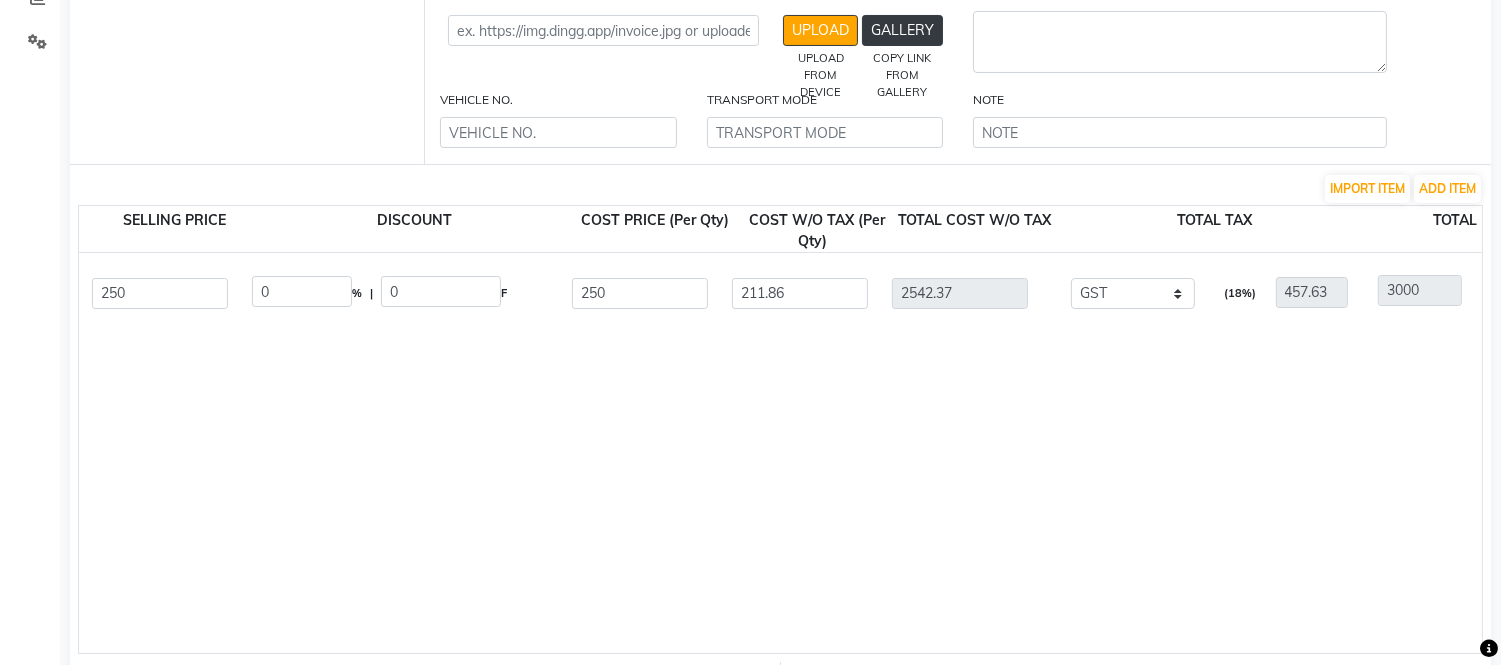 scroll, scrollTop: 0, scrollLeft: 1164, axis: horizontal 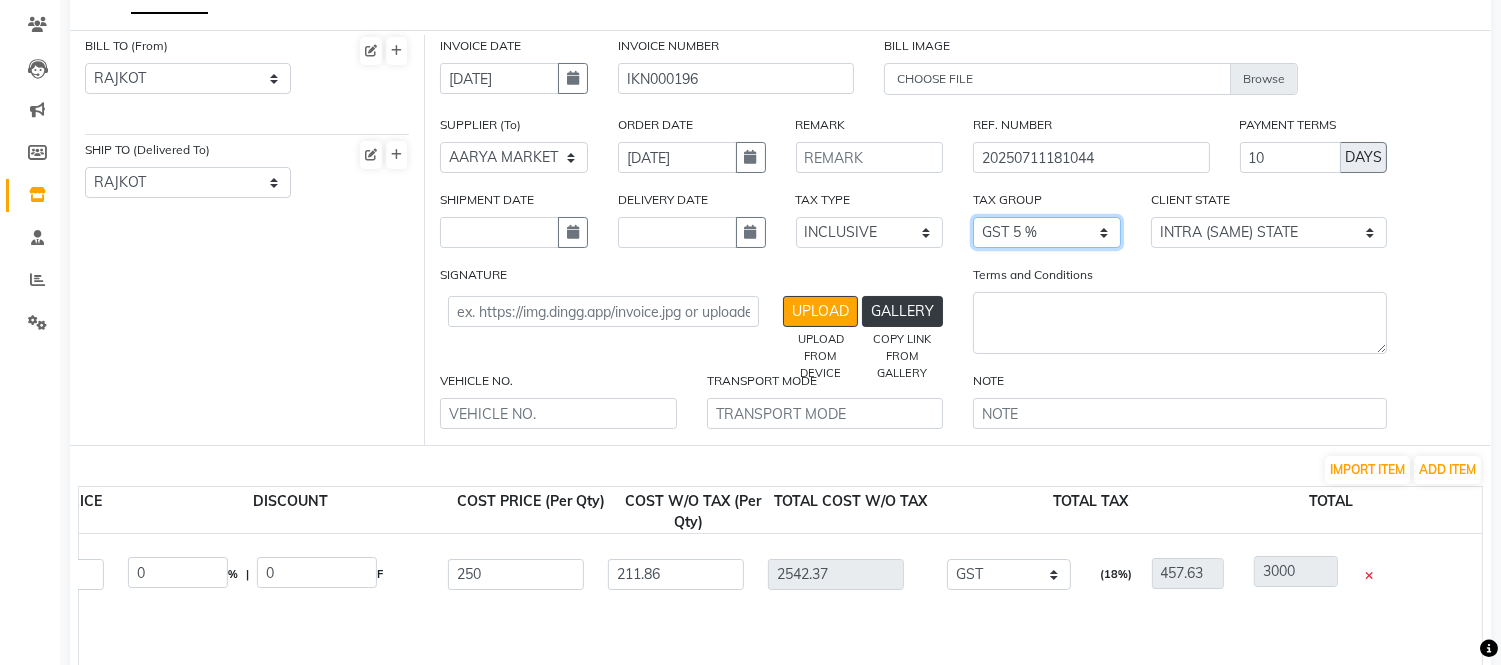 click on "NONE GST 5 % GST 12 % GST" 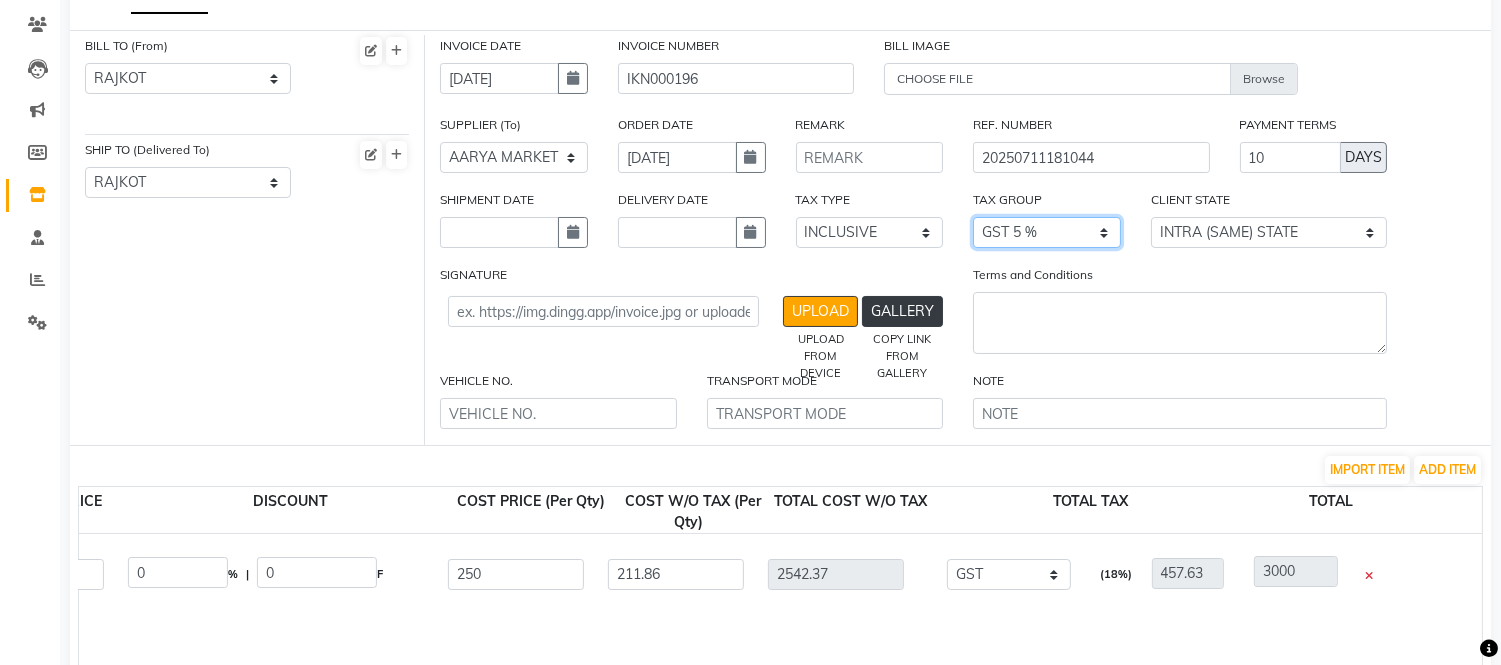 select on "3061" 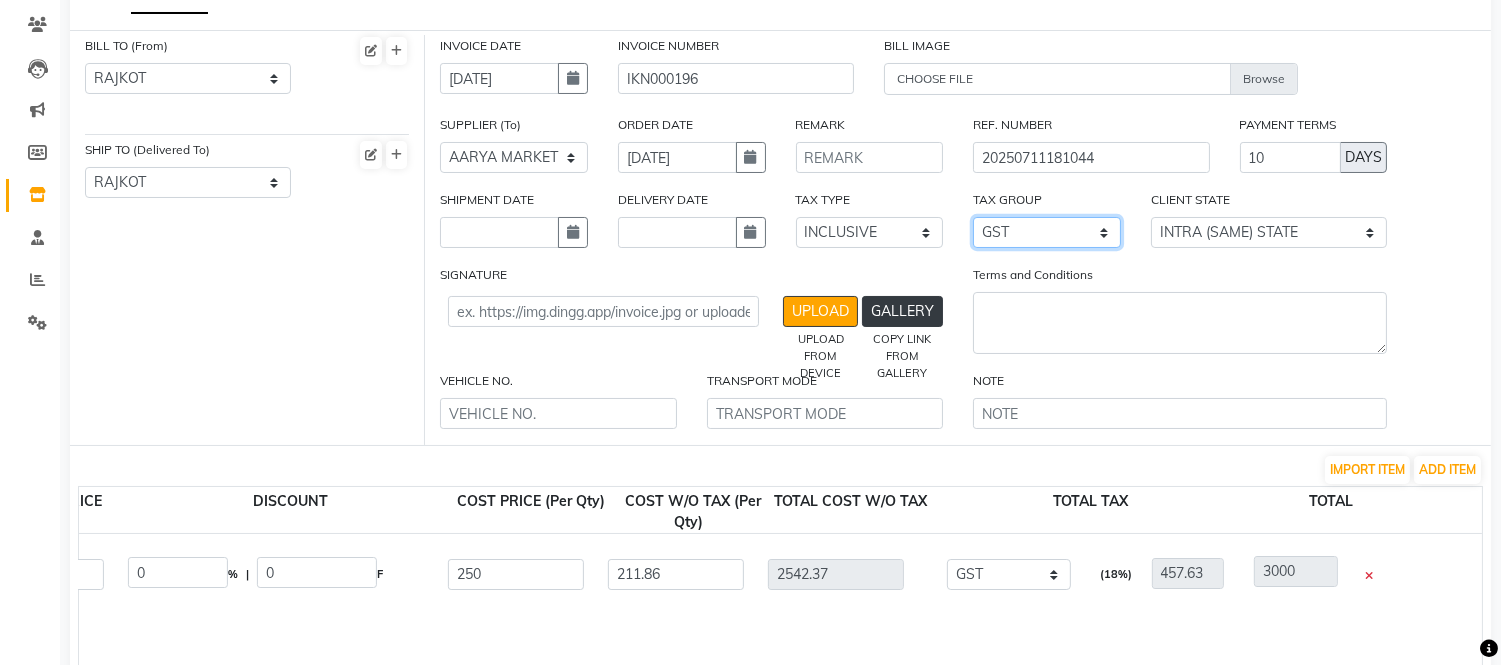 click on "NONE GST 5 % GST 12 % GST" 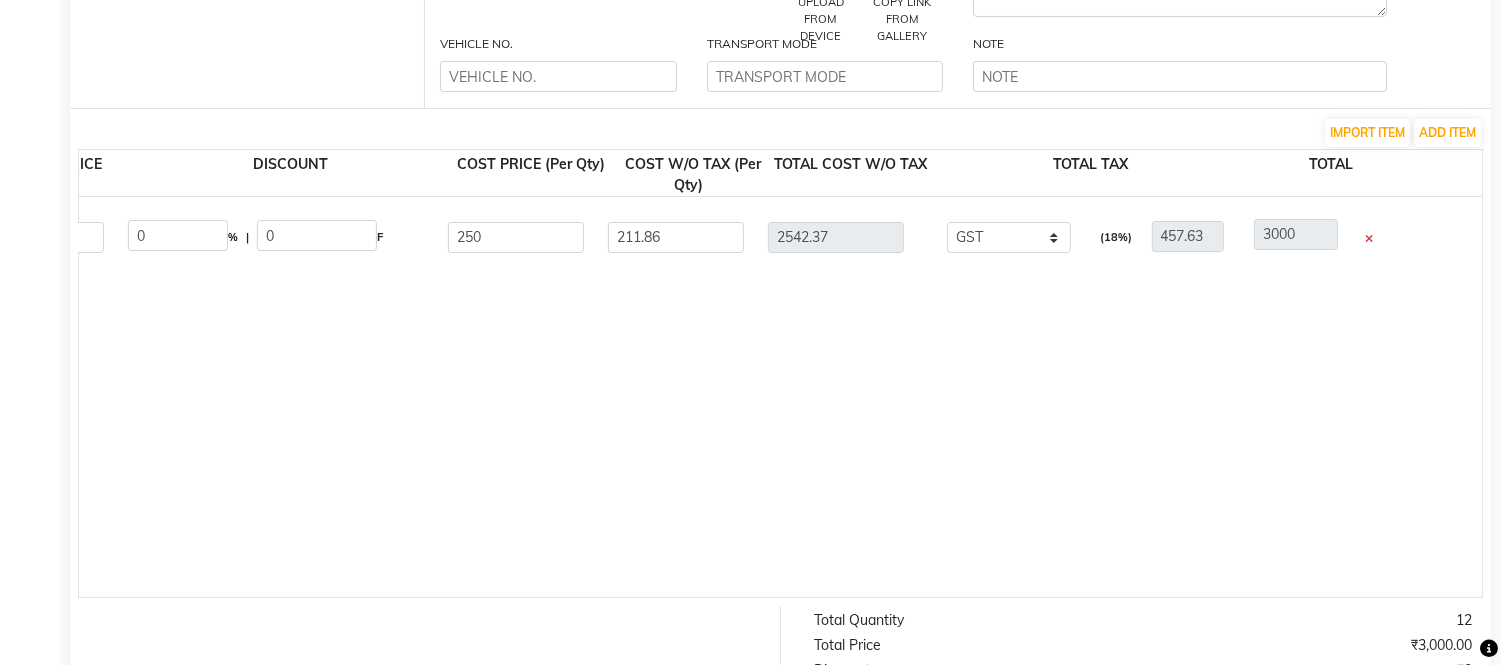 scroll, scrollTop: 496, scrollLeft: 0, axis: vertical 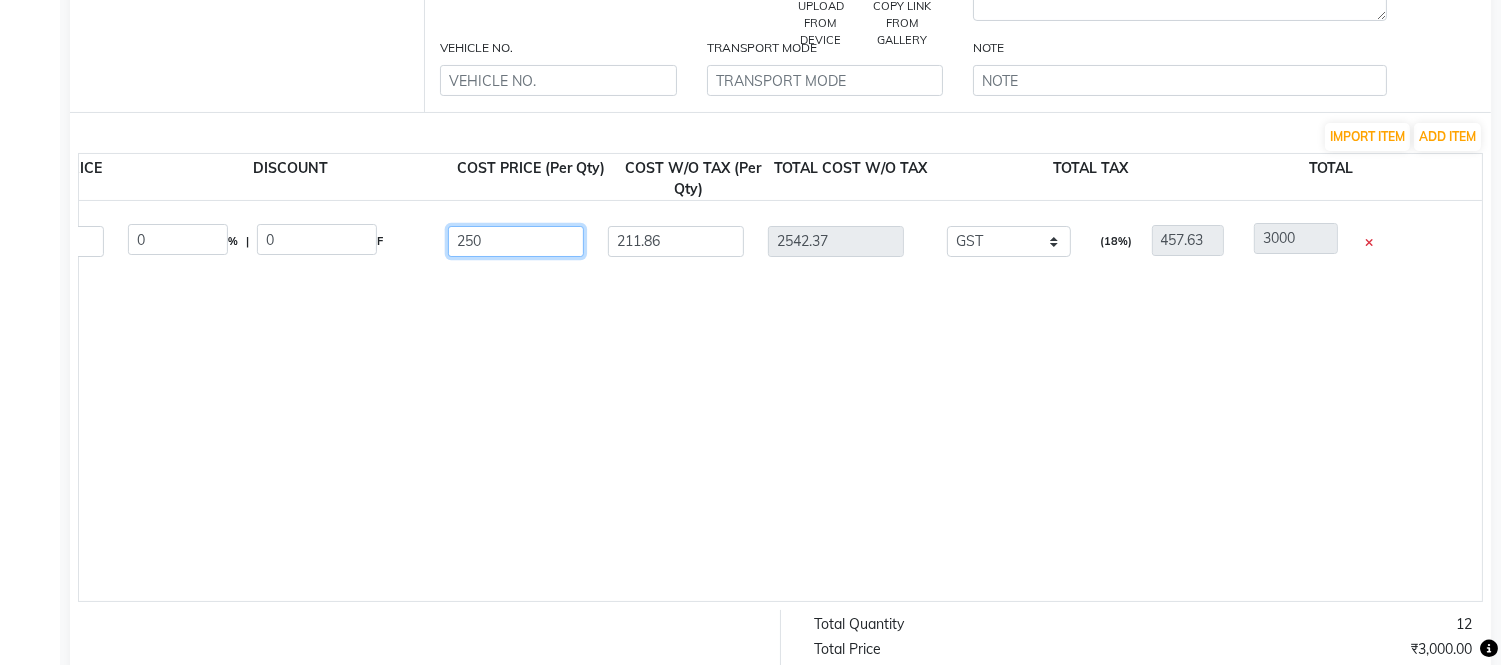 click on "250" 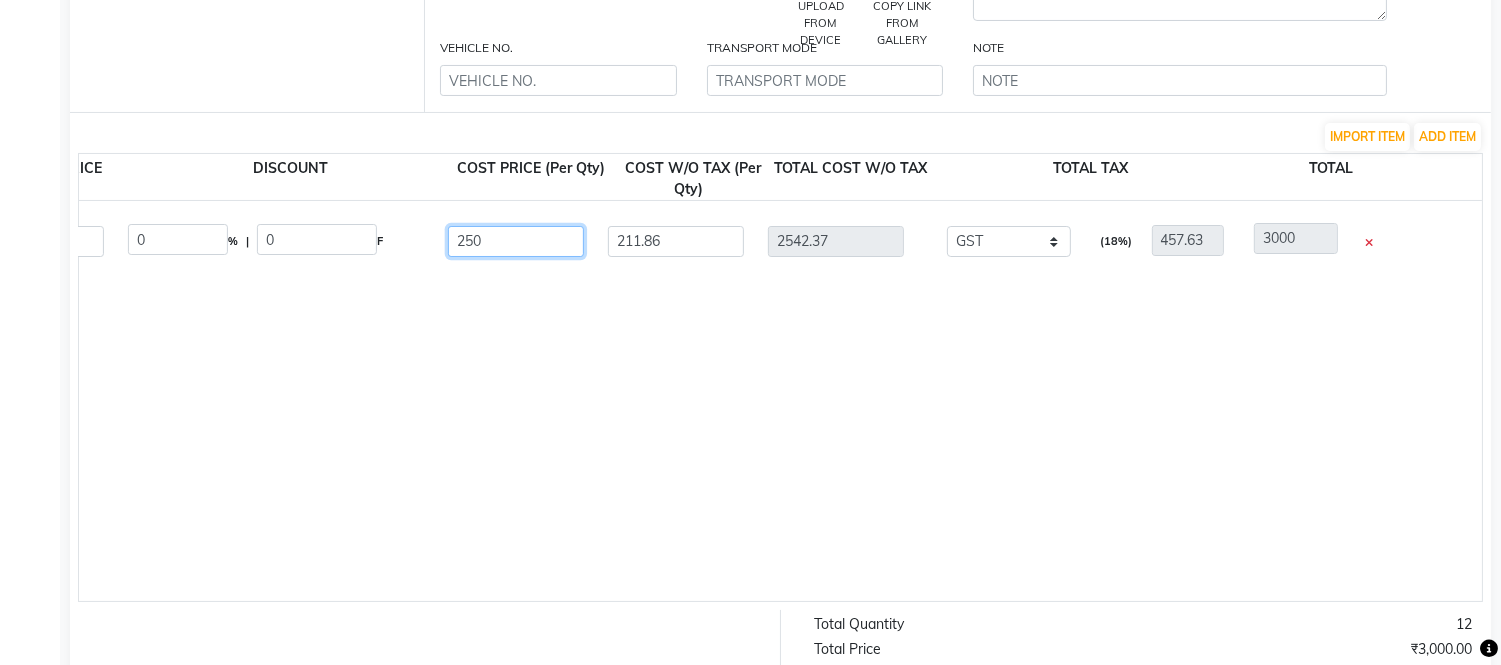 type on "25" 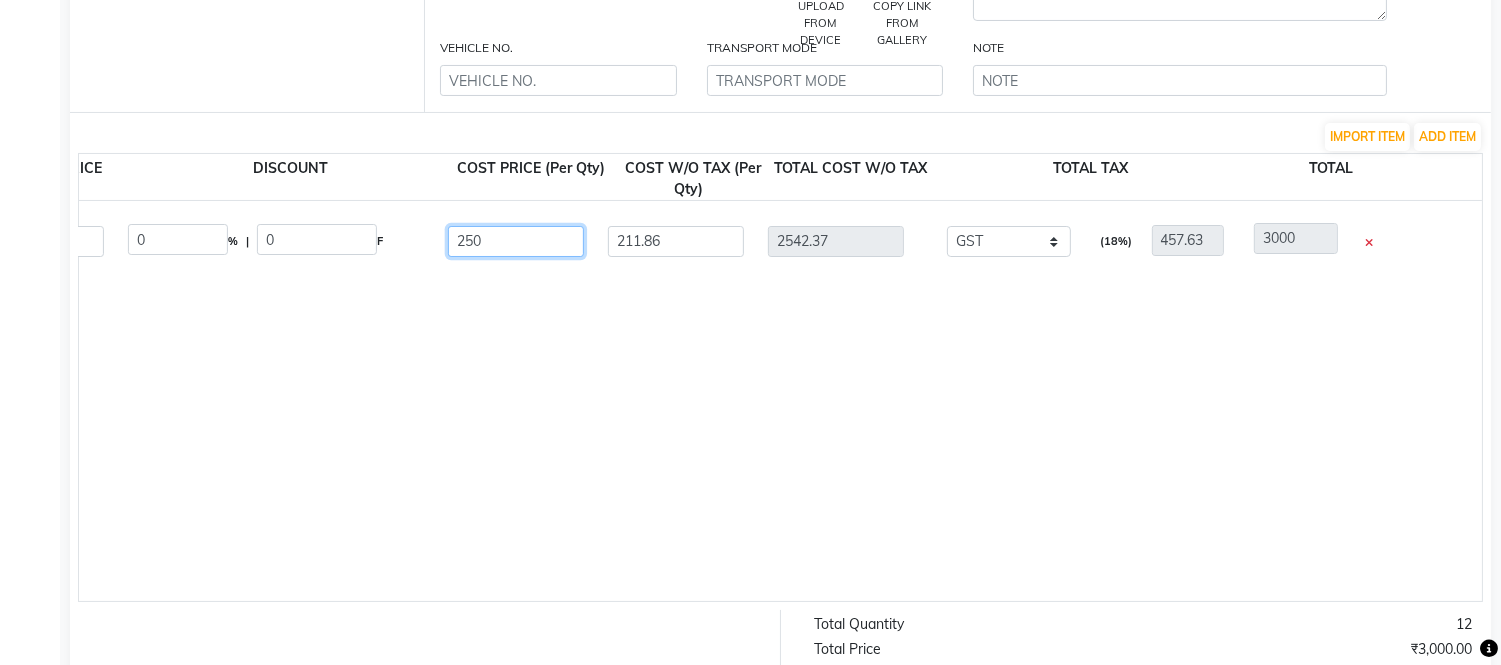 type on "254.24" 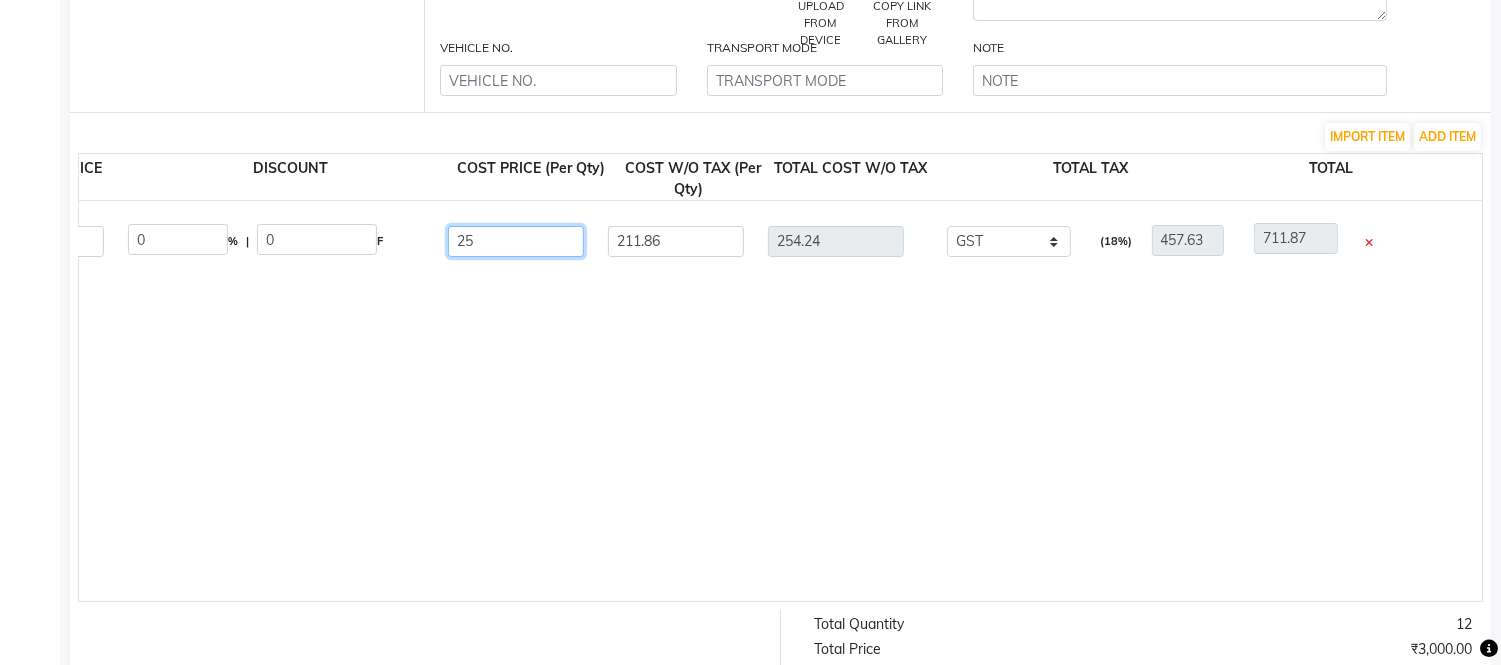 type on "2" 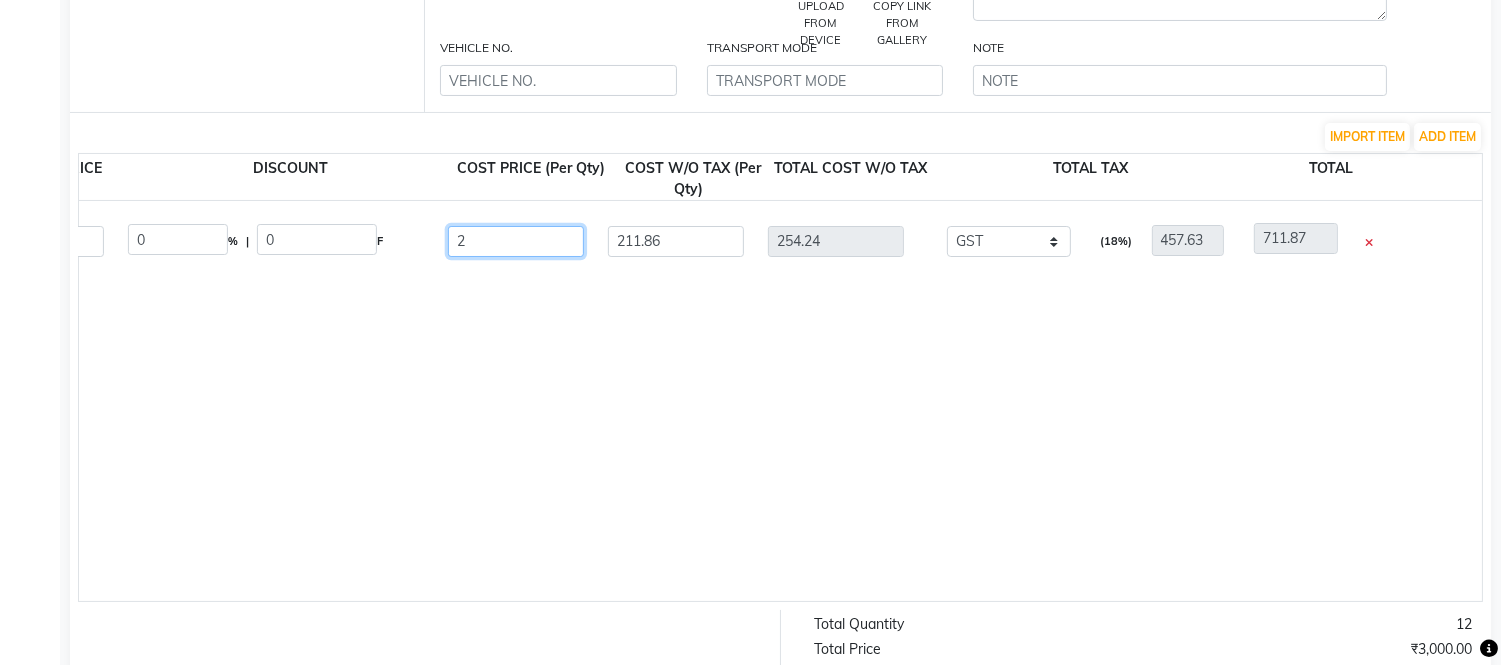 type 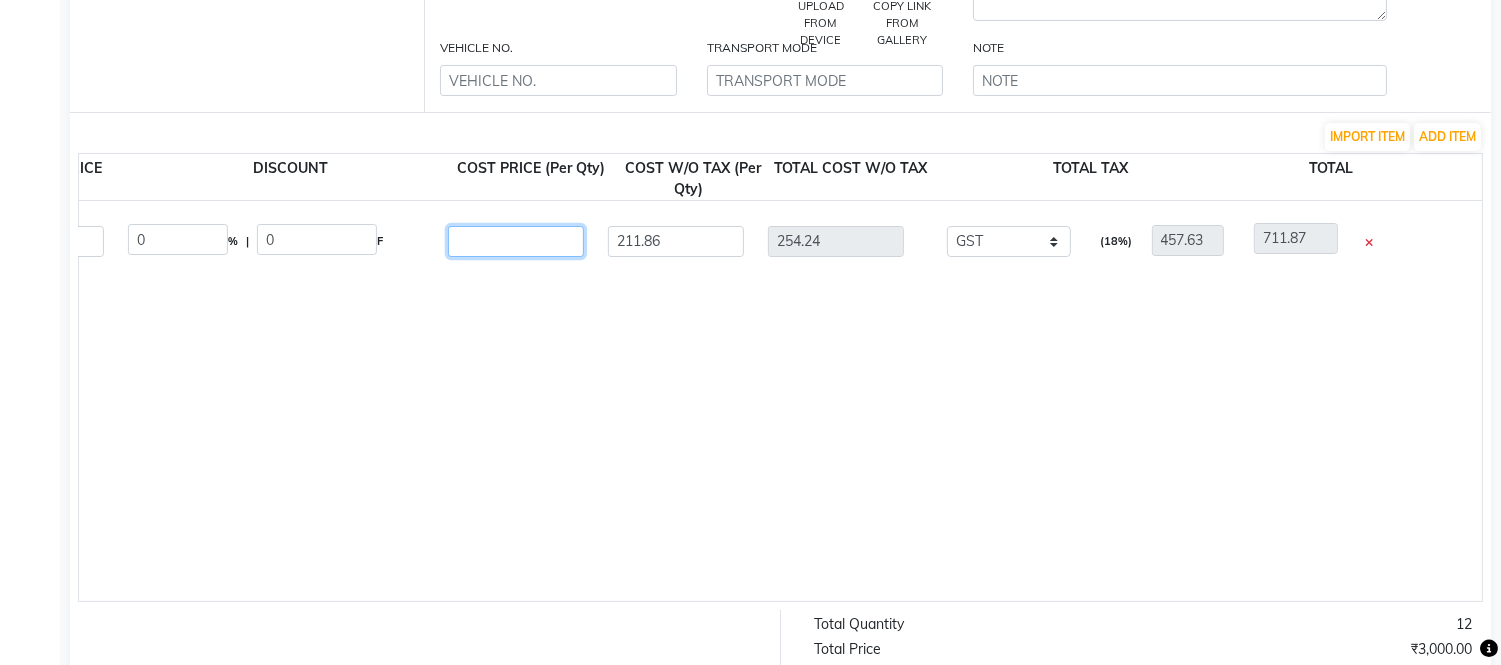type on "0" 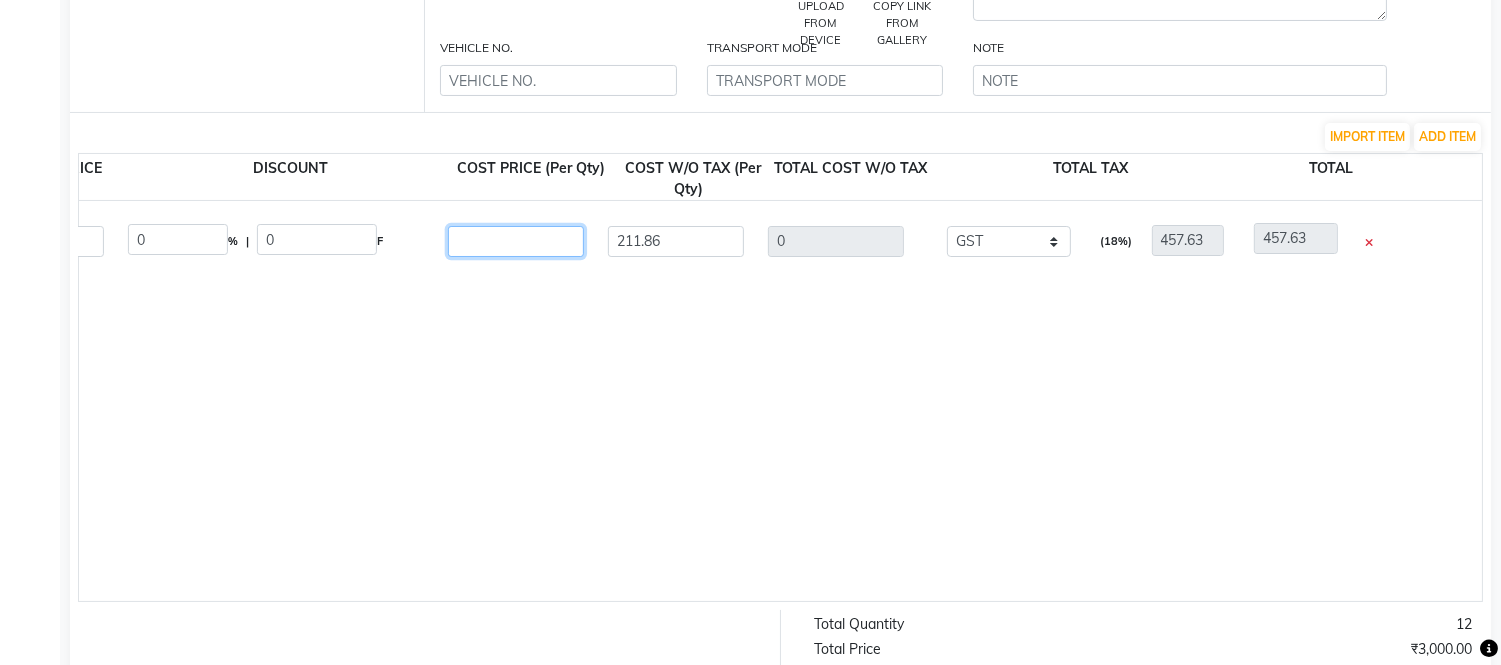 type on "1" 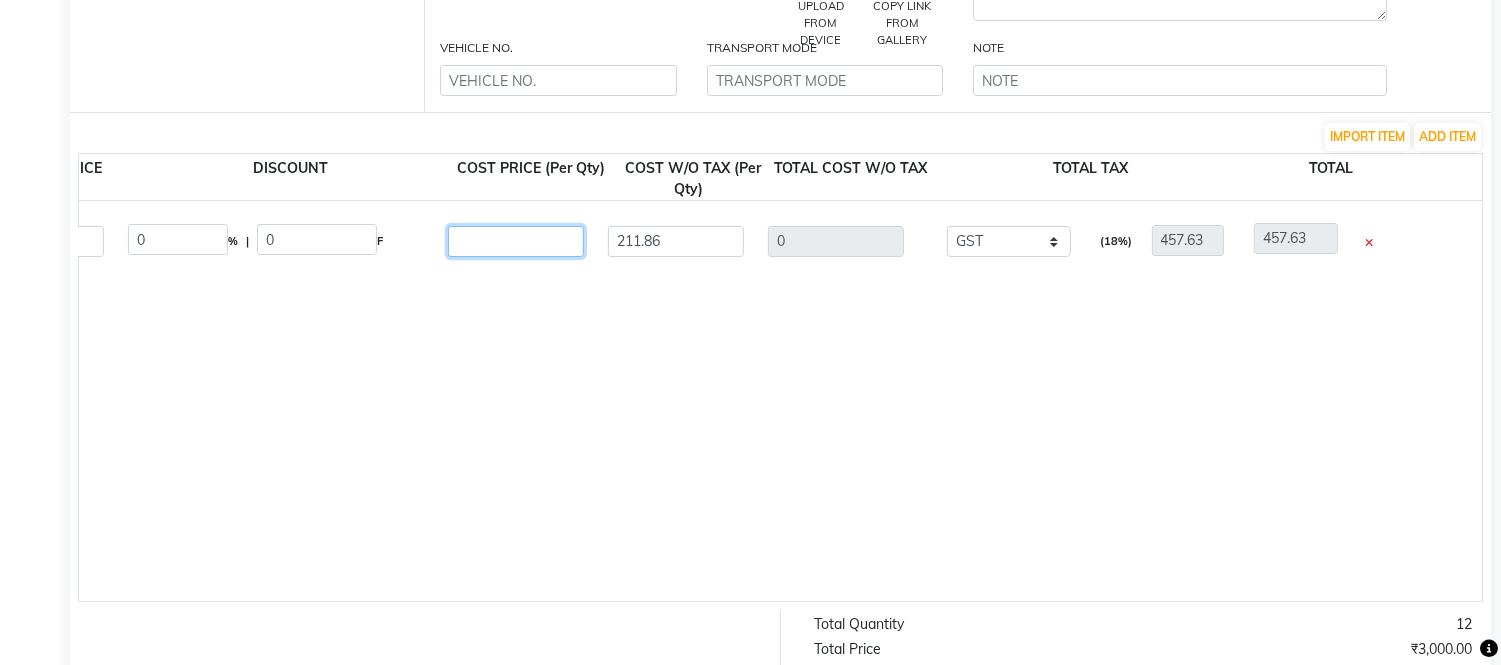 type on "10.17" 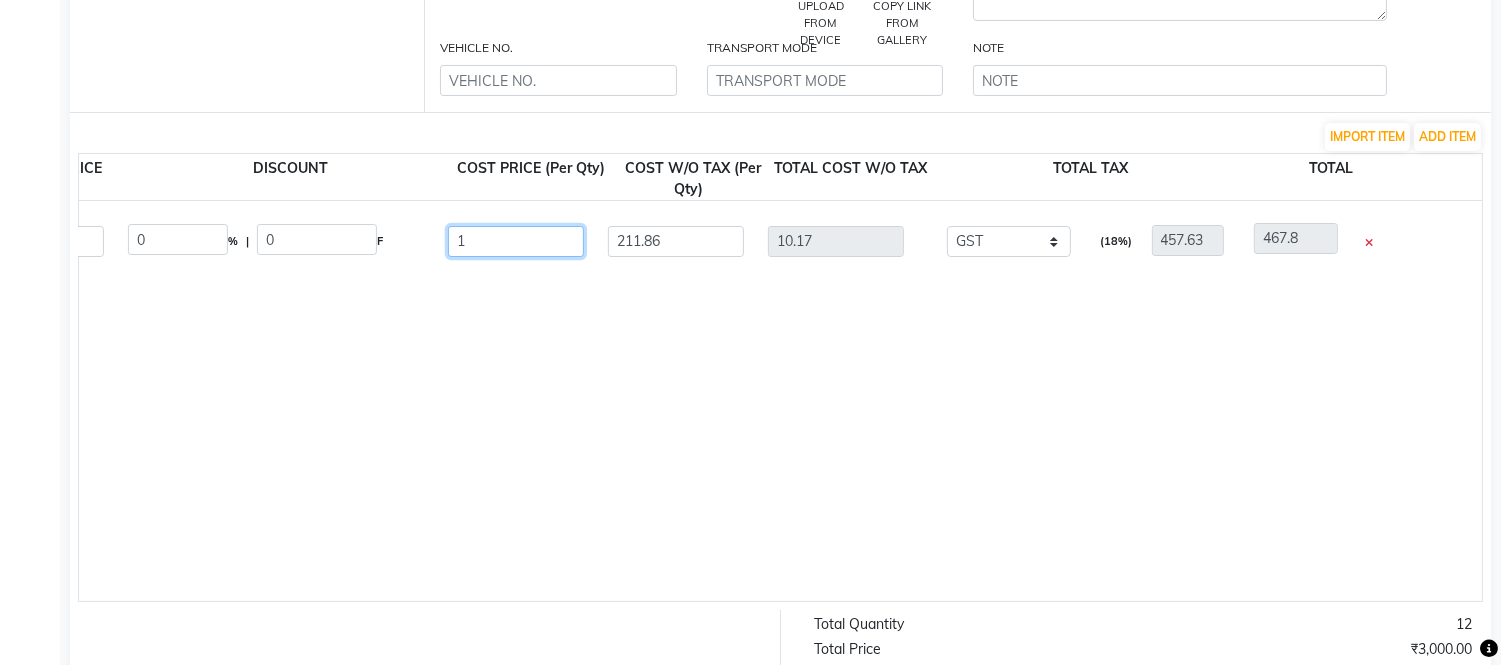 type on "14" 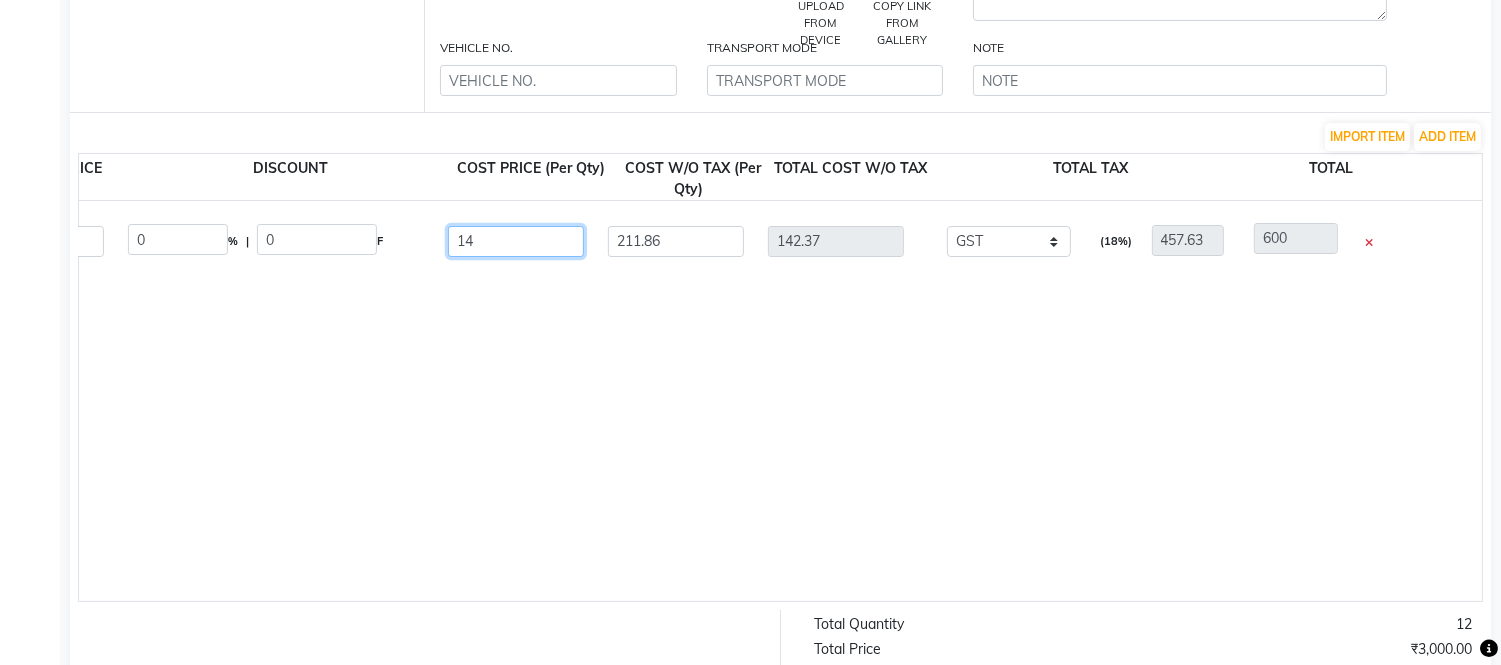 type on "148" 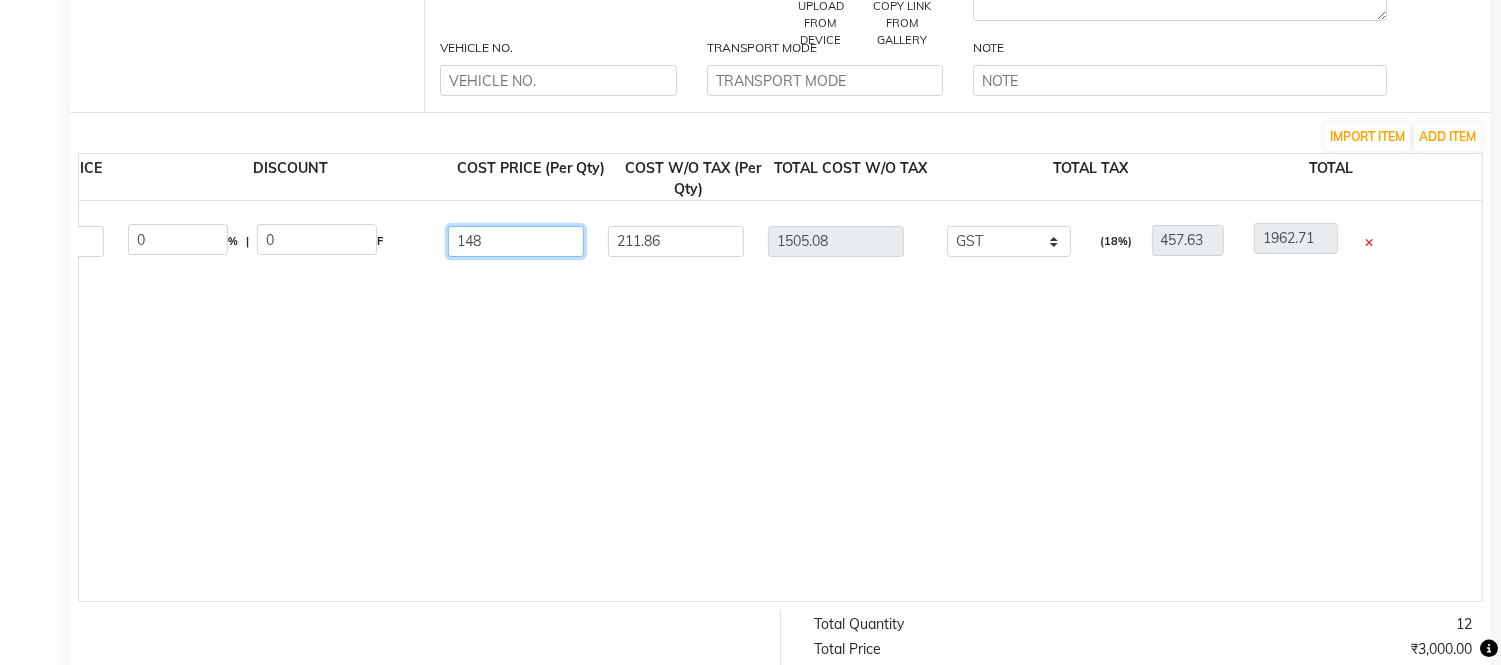type on "148.3" 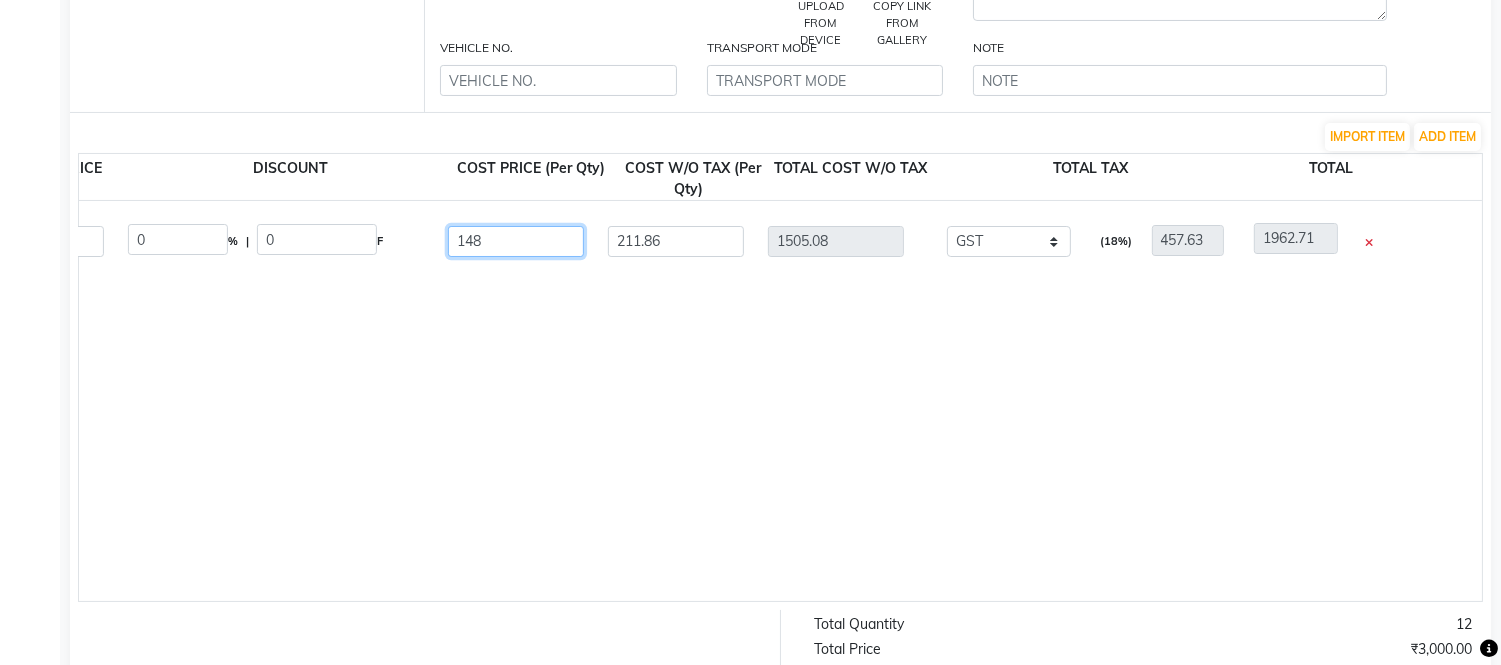 type on "1508.14" 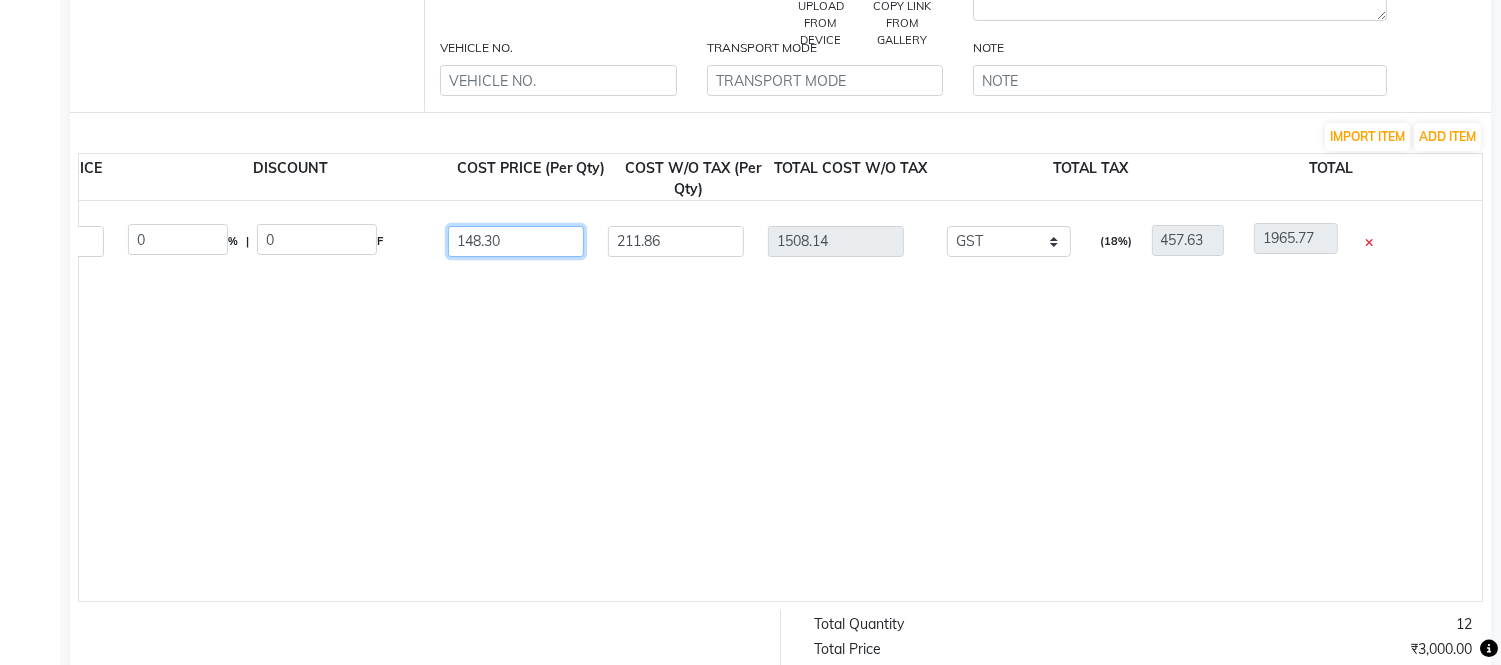 type on "148.30" 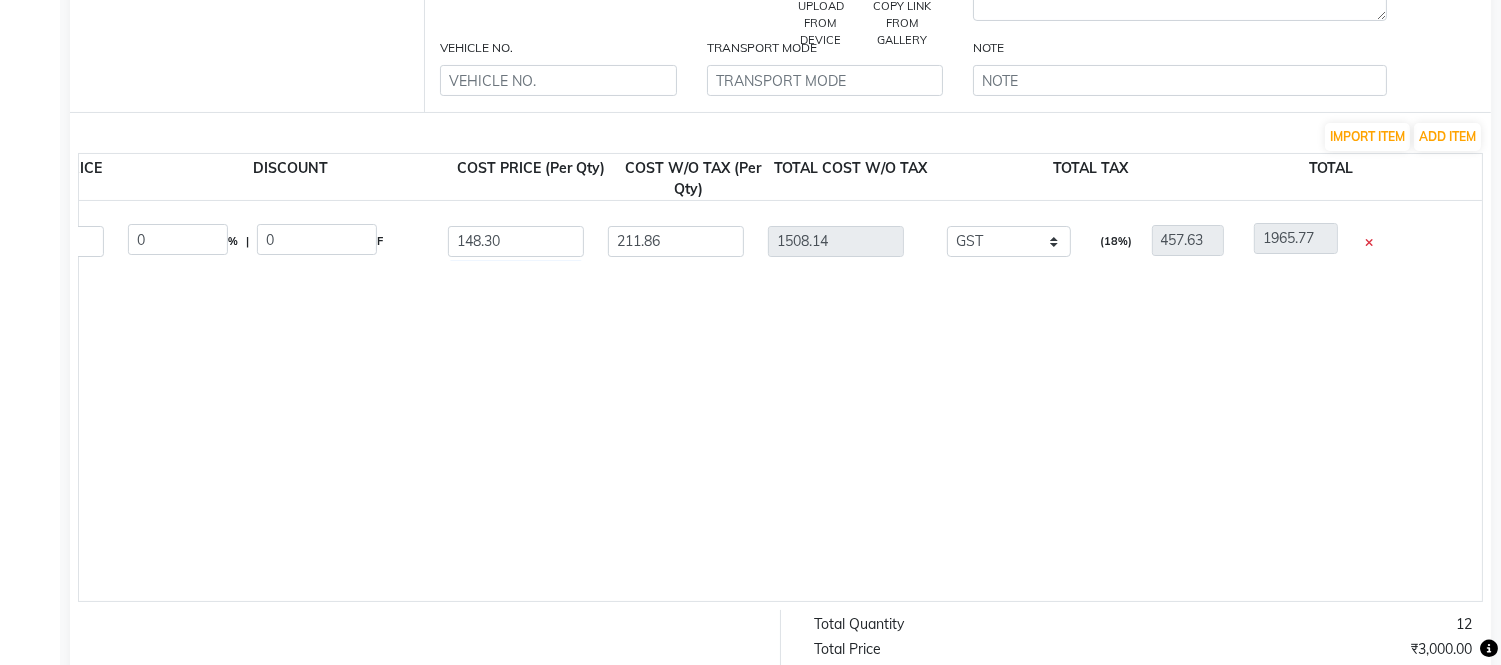 type on "40.68" 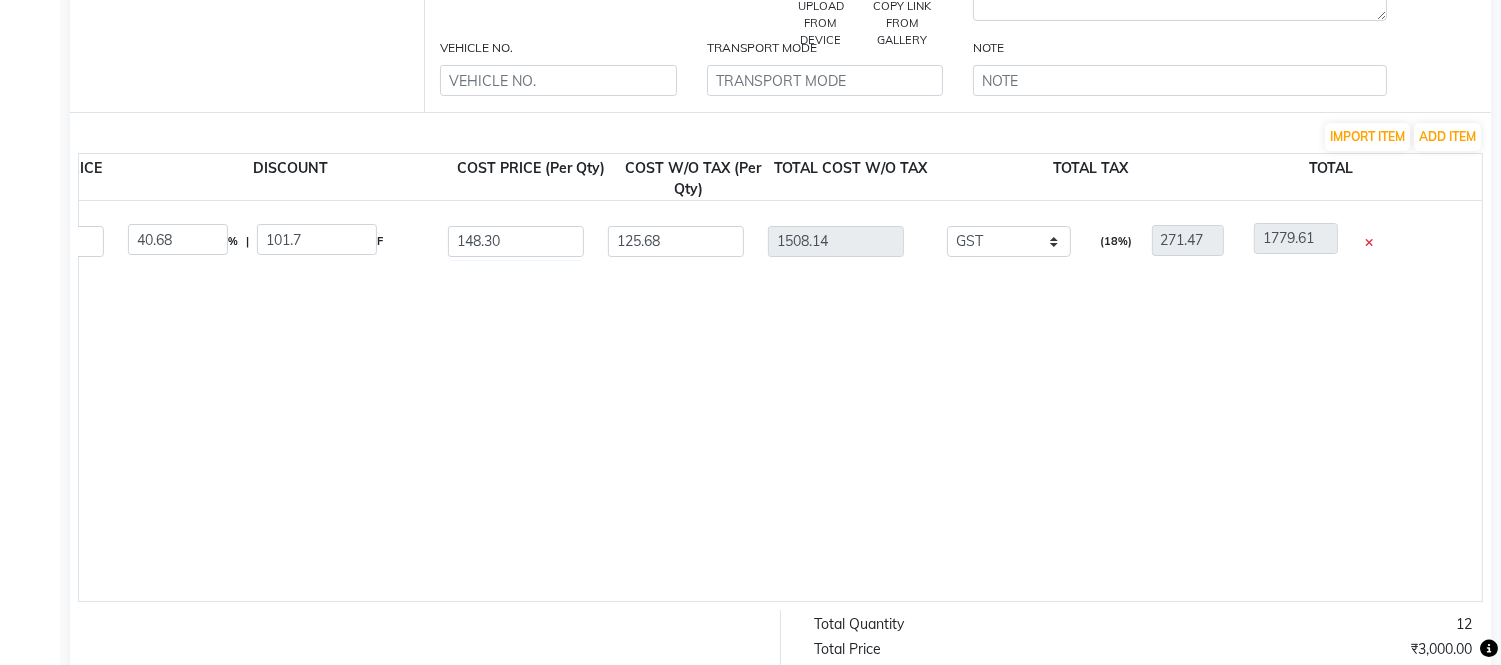 click on "Ikonic Water Hair Spray  400 ML  P10138  12 12 250 40.68 % | 101.7 F 148.30 125.68 1508.14 NONE GST 5 % GST 12 % GST  (18%)  271.47 1779.61" 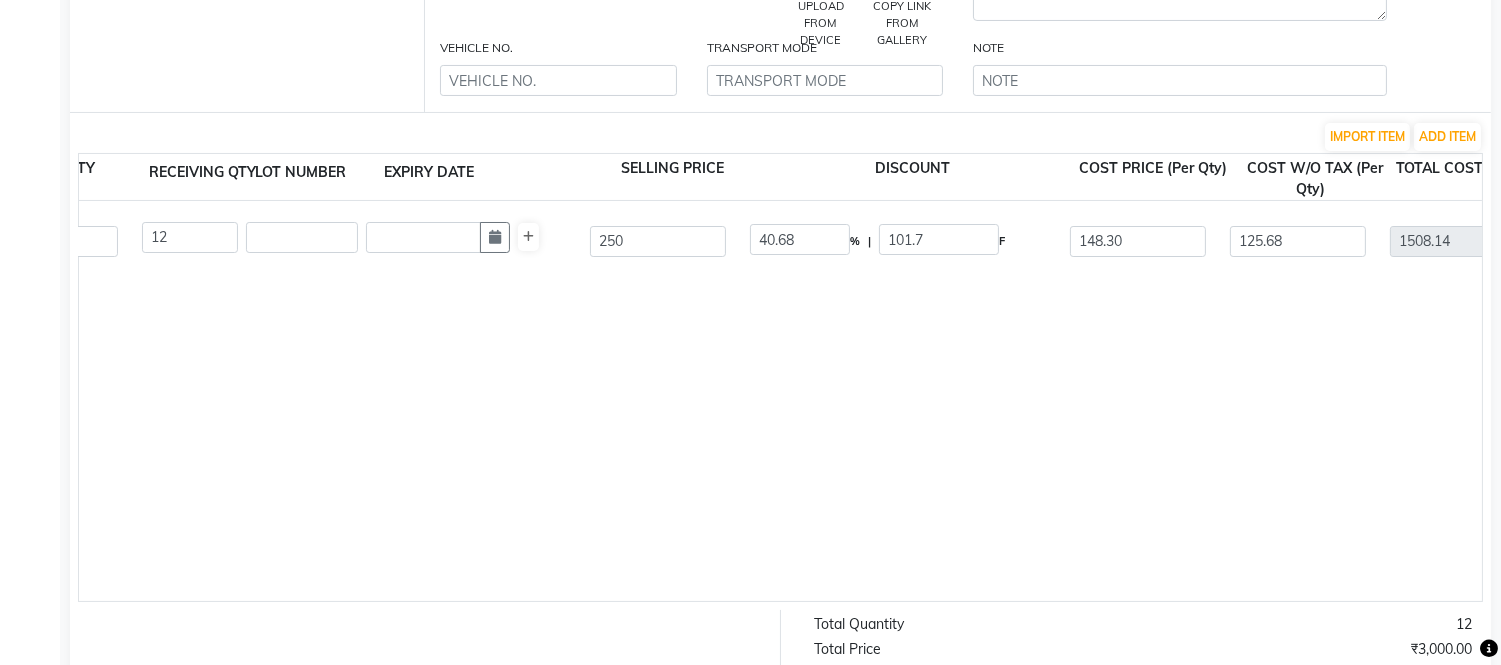 scroll, scrollTop: 0, scrollLeft: 412, axis: horizontal 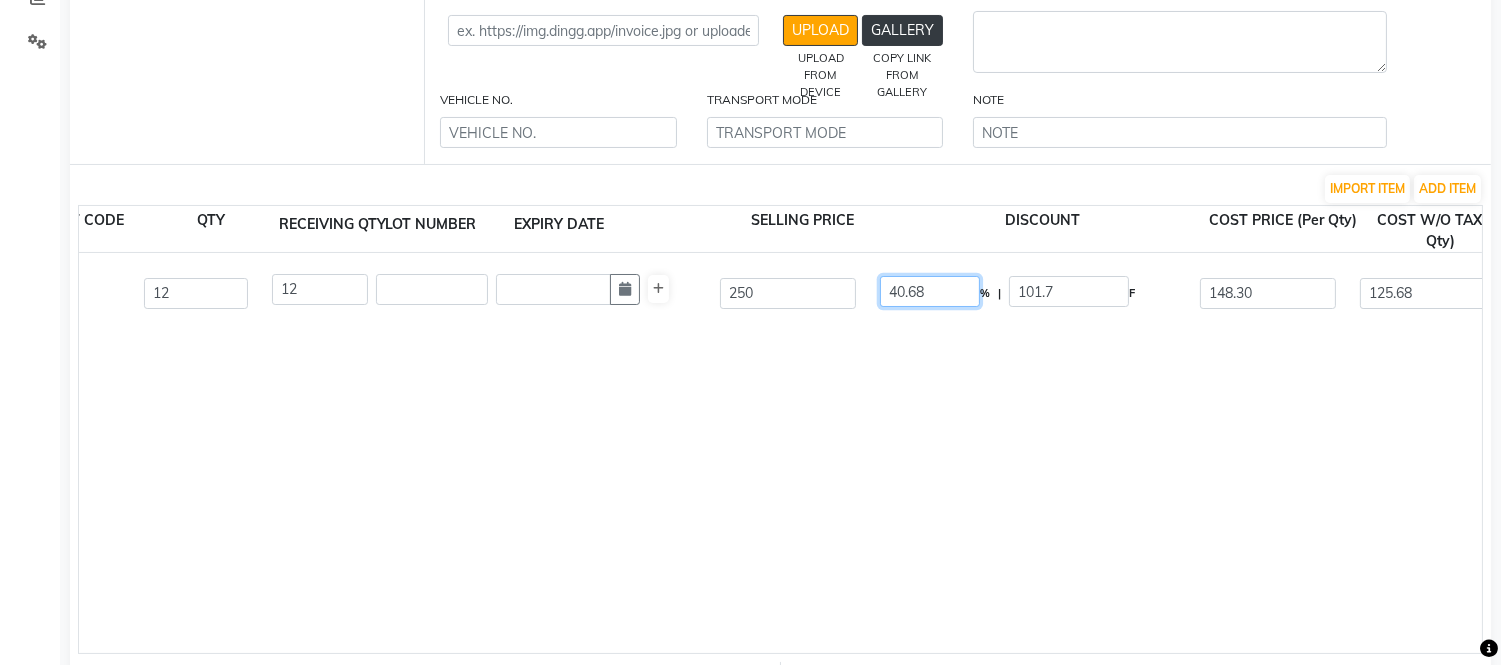 click on "40.68" 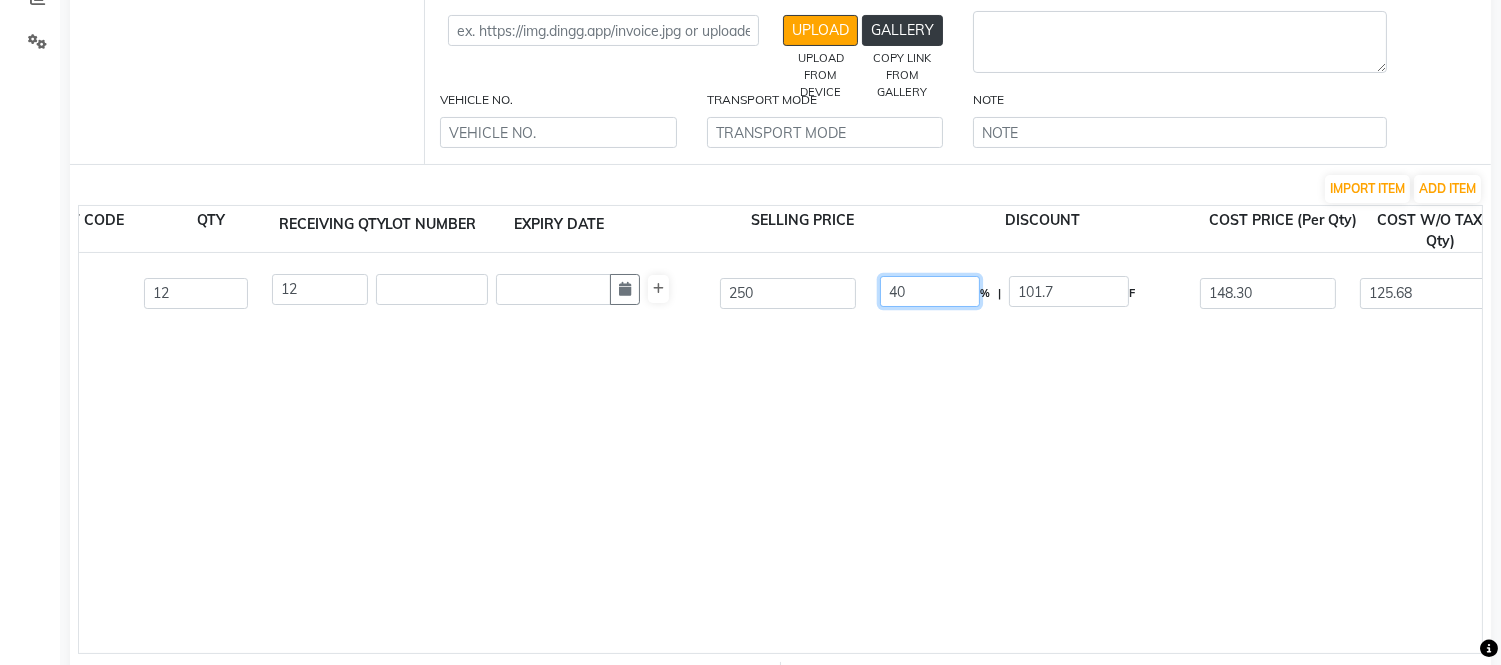type on "4" 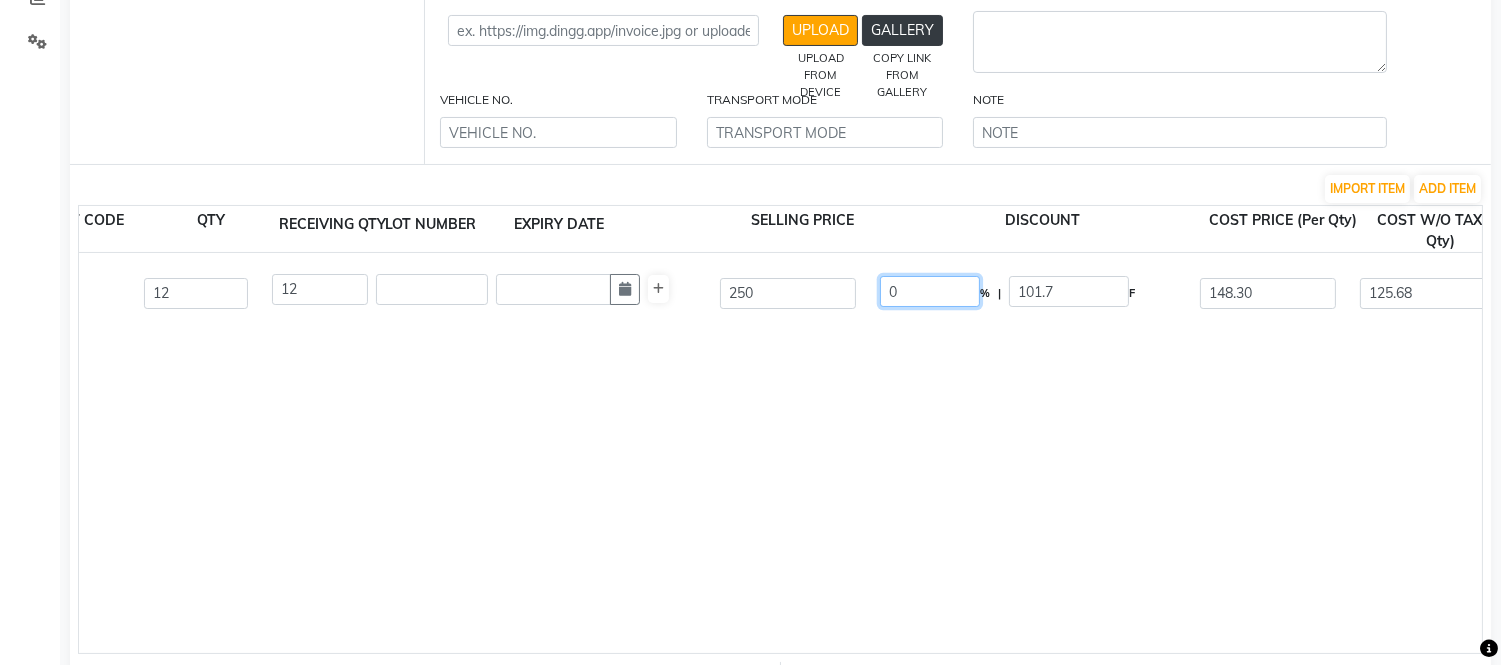 type on "0" 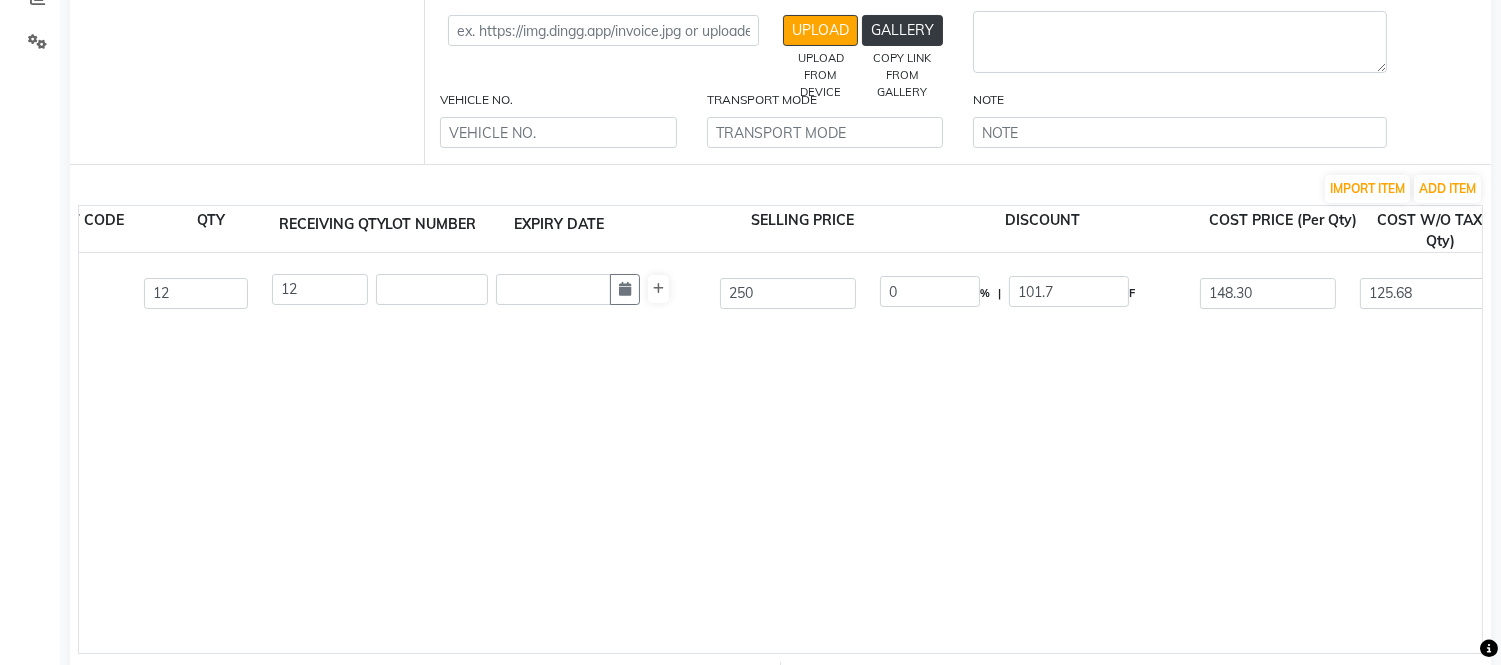 type on "0" 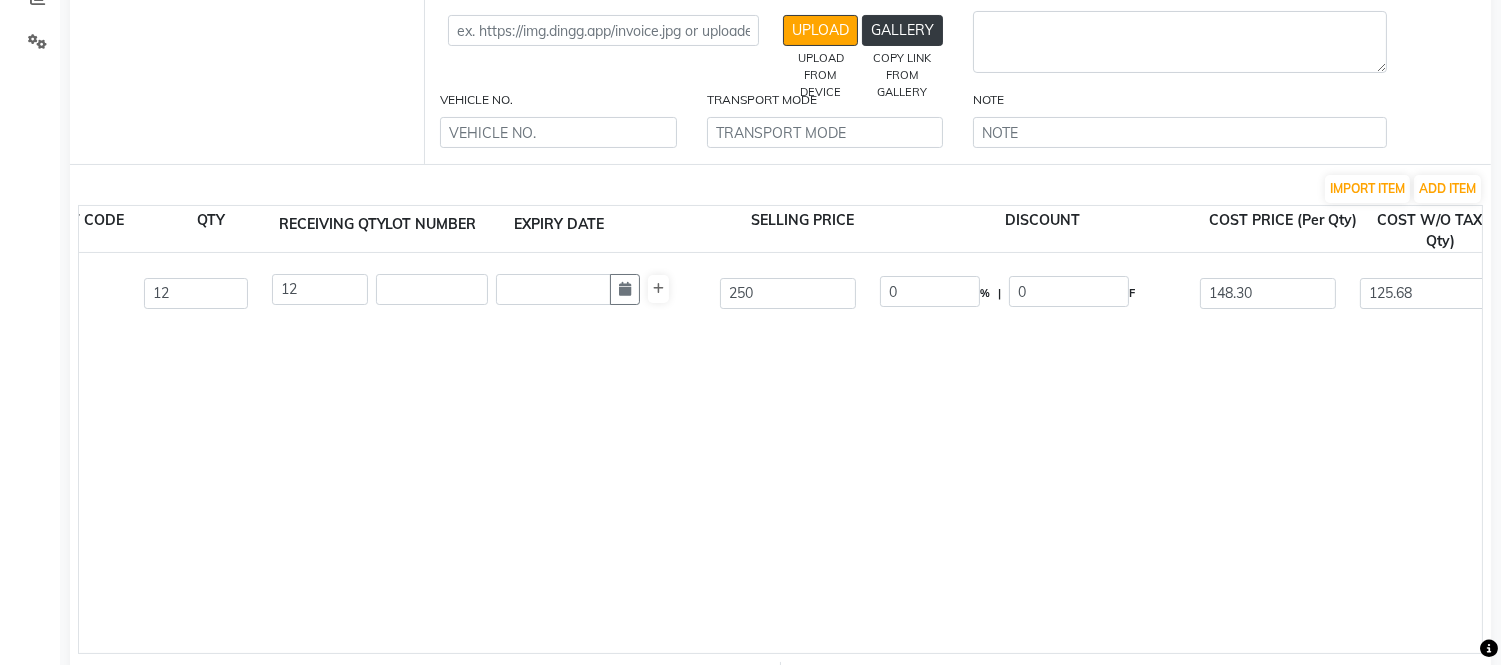 type on "250" 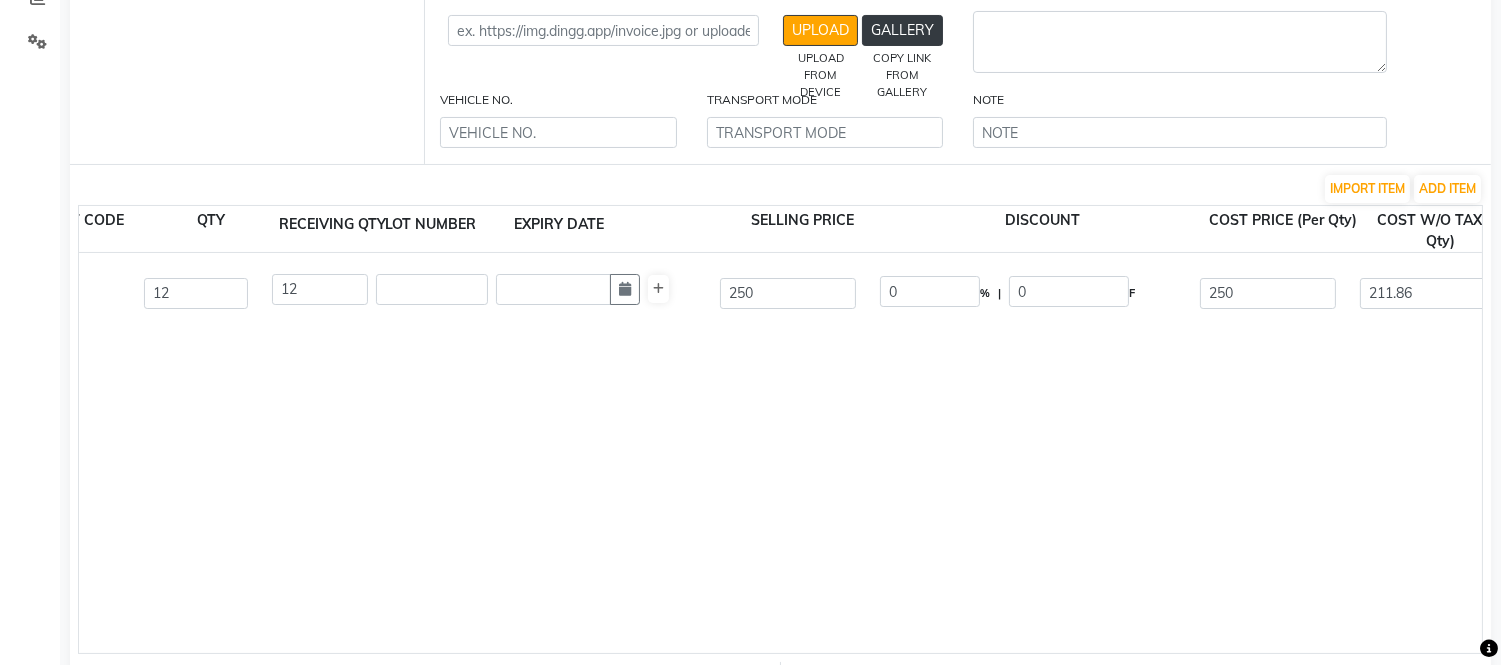 click on "Ikonic Water Hair Spray  400 ML  P10138  12 12 250 0 % | 0 F 250 211.86 2542.37 NONE GST 5 % GST 12 % GST  (18%)  457.63 3000" 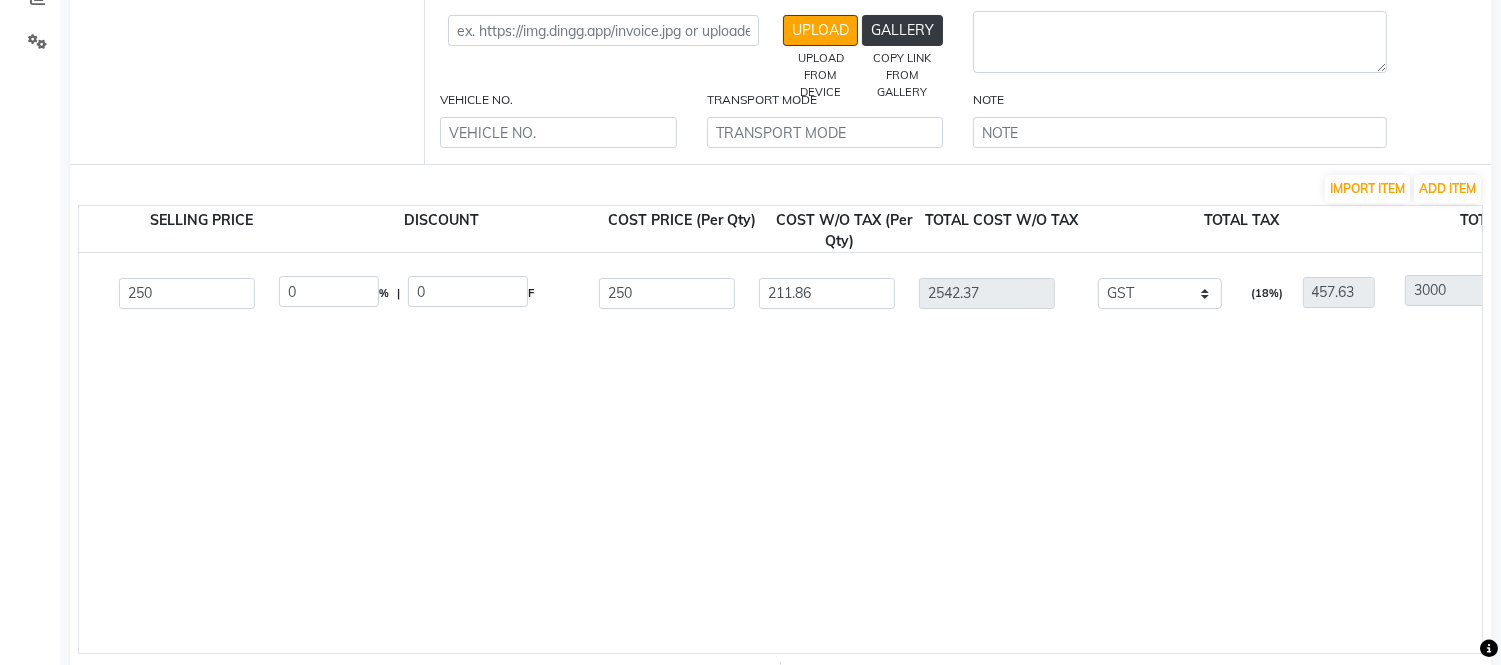 scroll, scrollTop: 0, scrollLeft: 1168, axis: horizontal 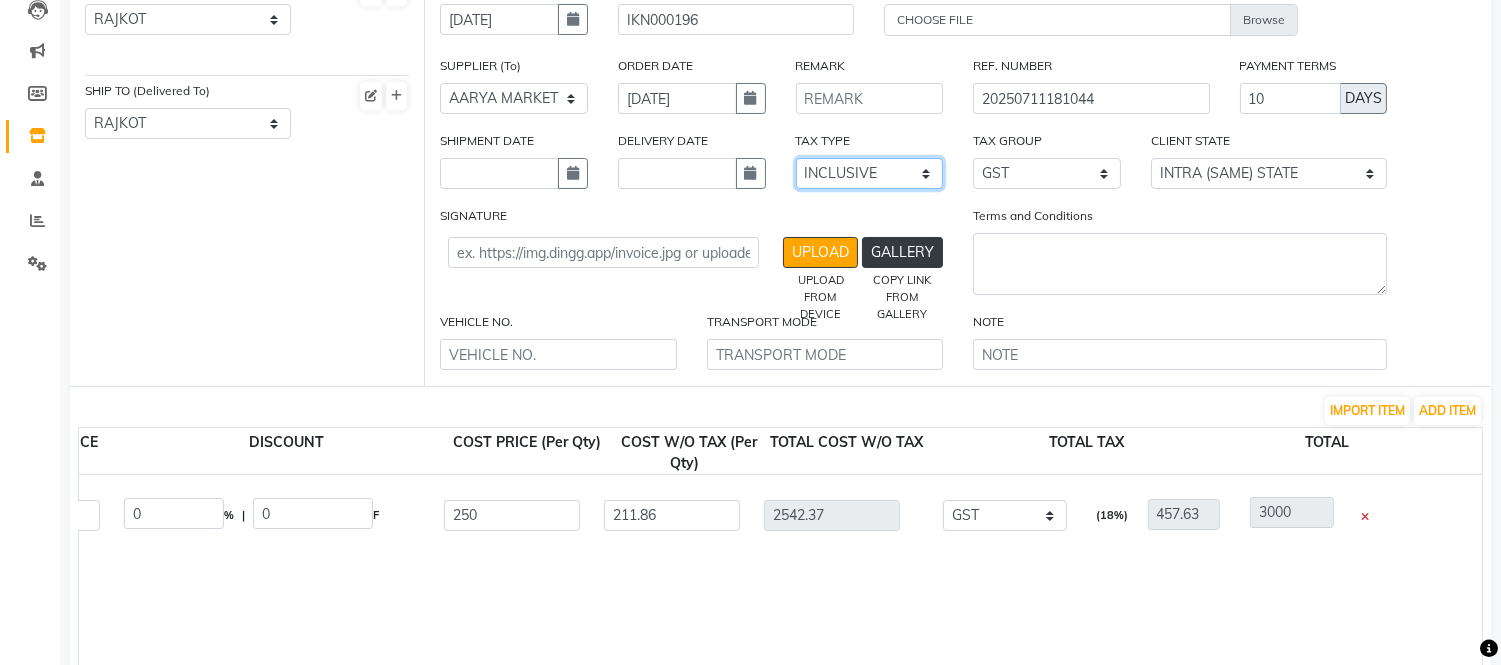 click on "SELECT INCLUSIVE EXCLUSIVE" 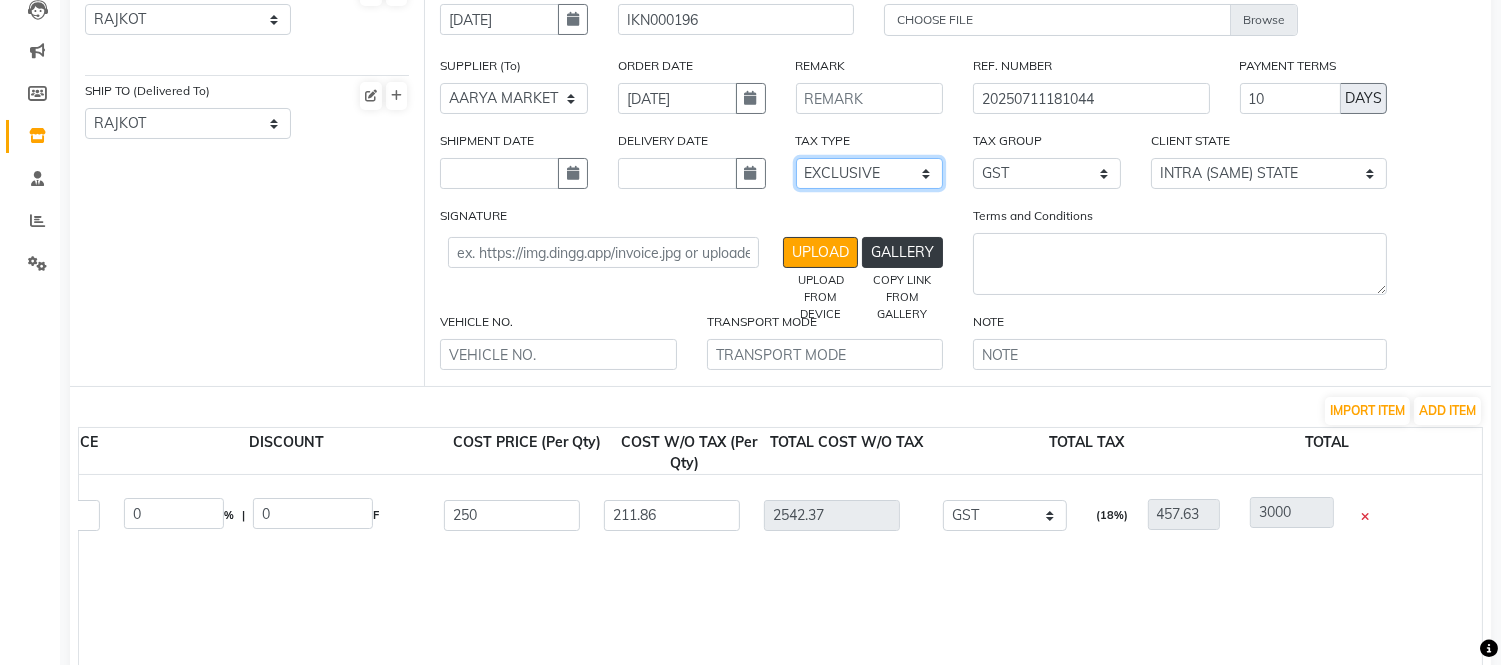 click on "SELECT INCLUSIVE EXCLUSIVE" 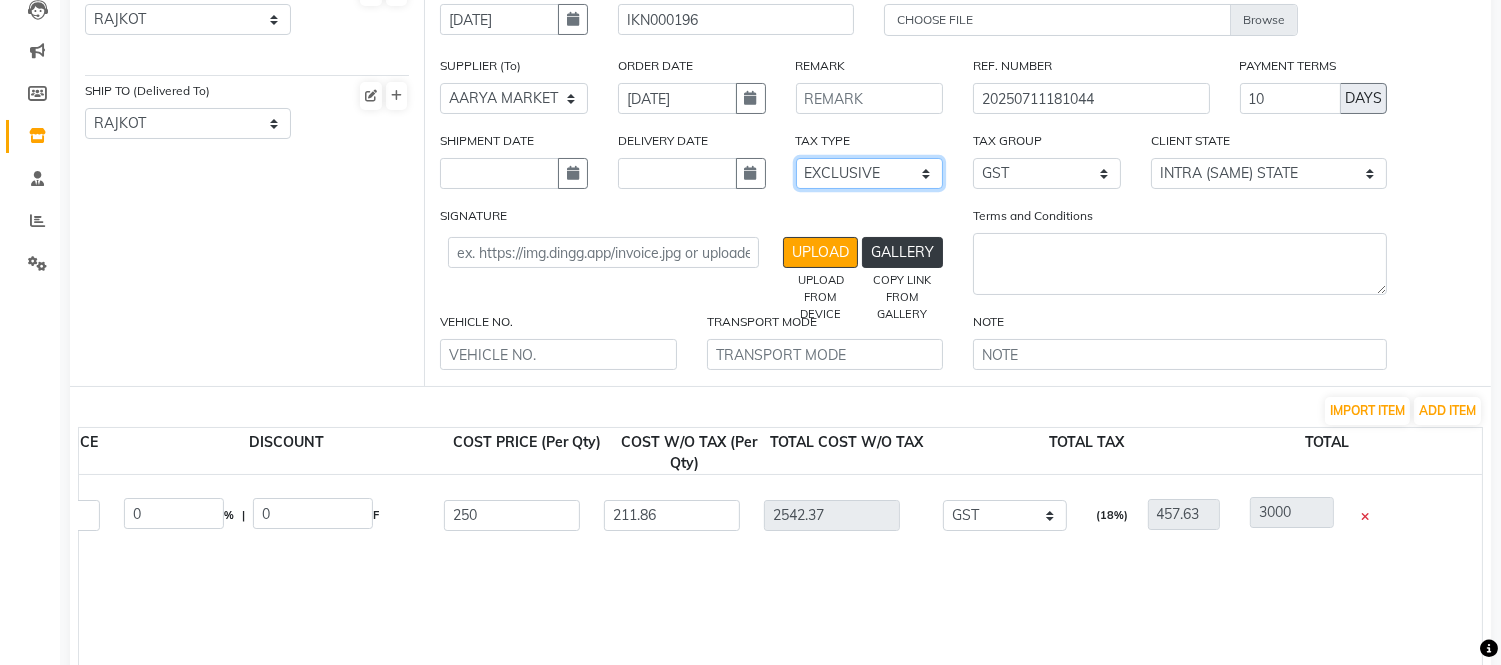 type on "3000" 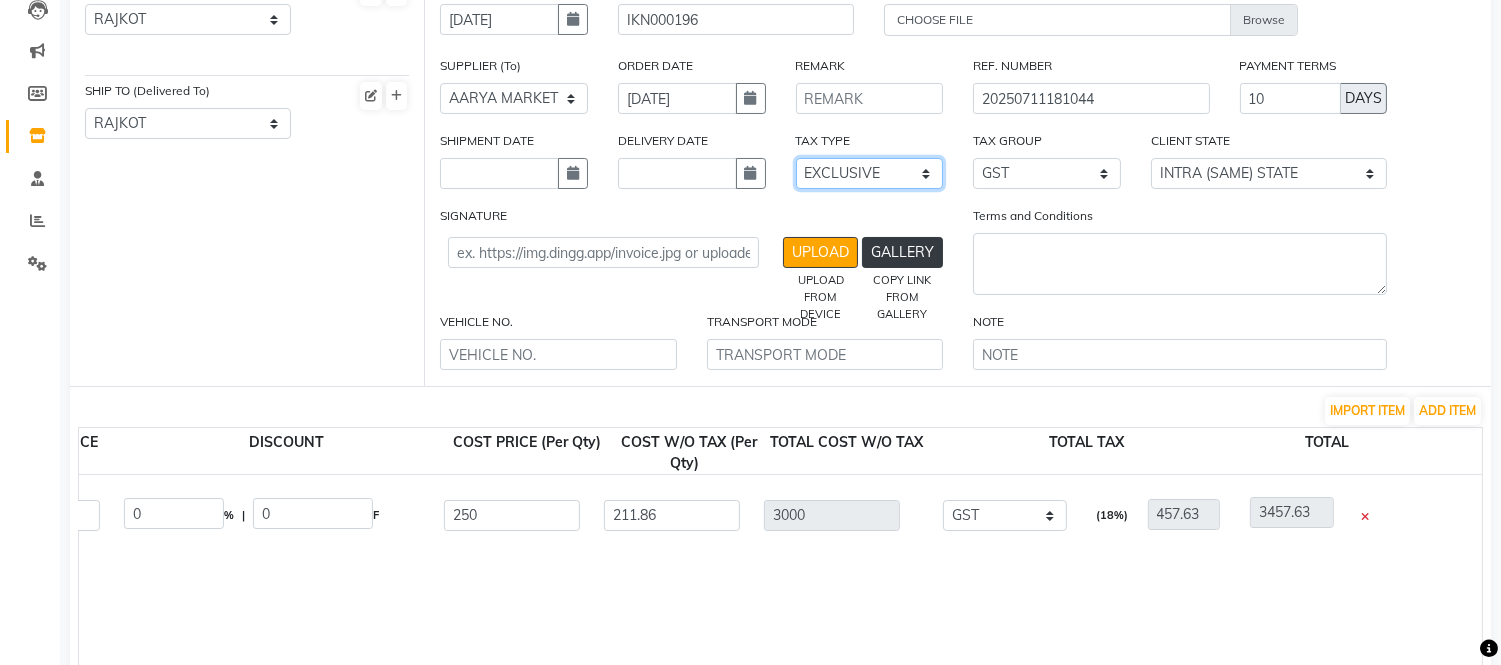 type on "250" 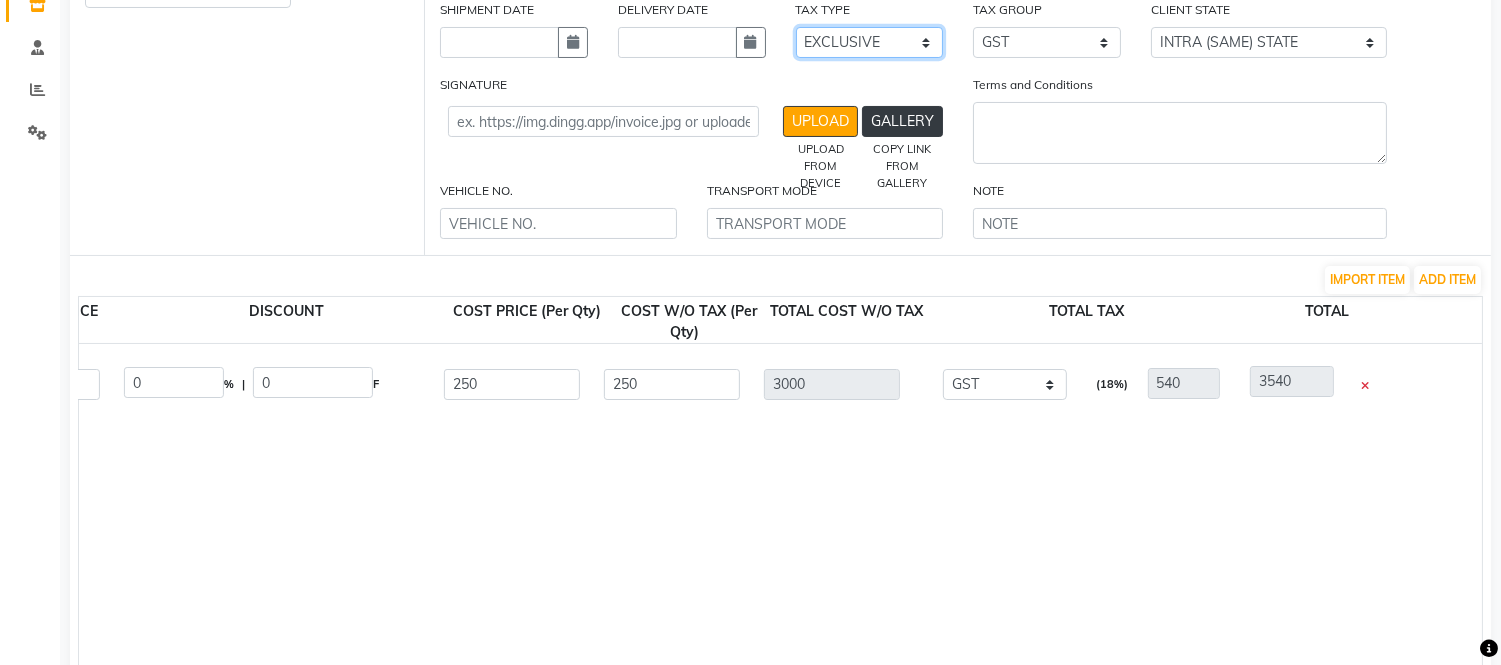 scroll, scrollTop: 222, scrollLeft: 0, axis: vertical 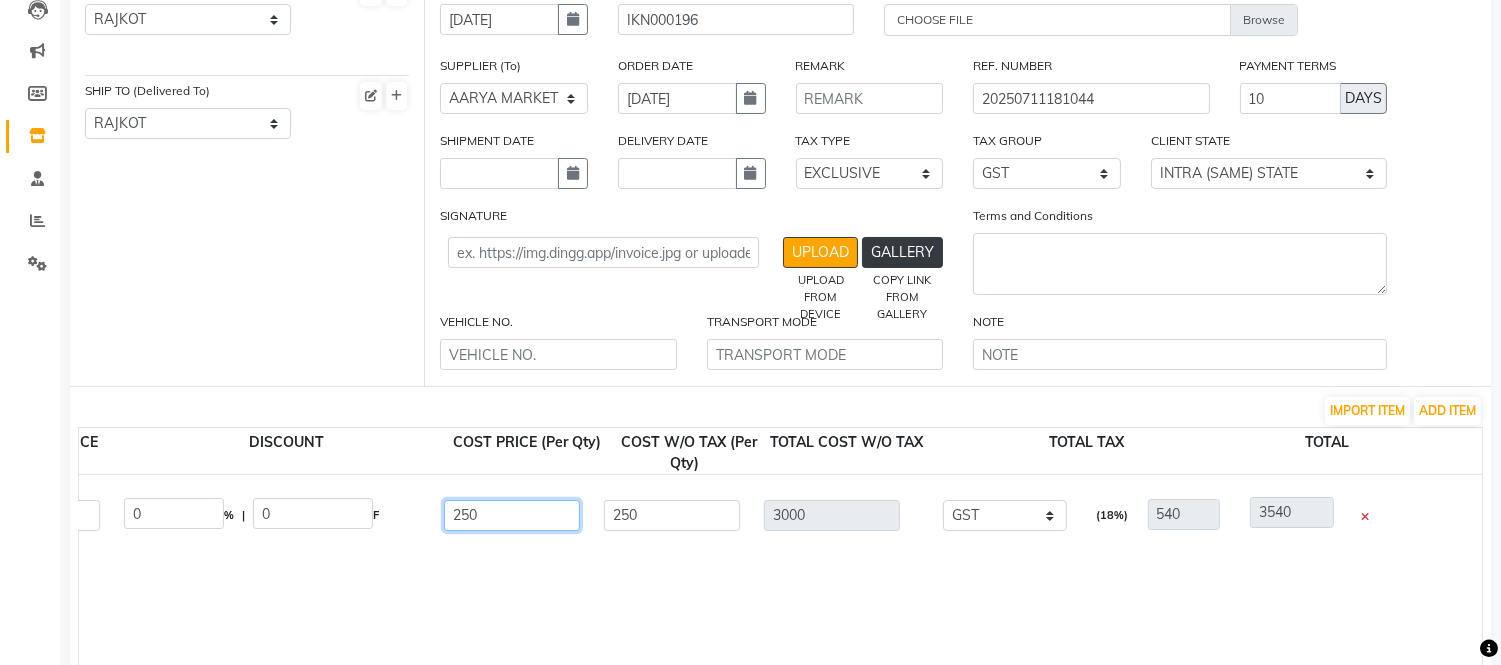 click on "250" 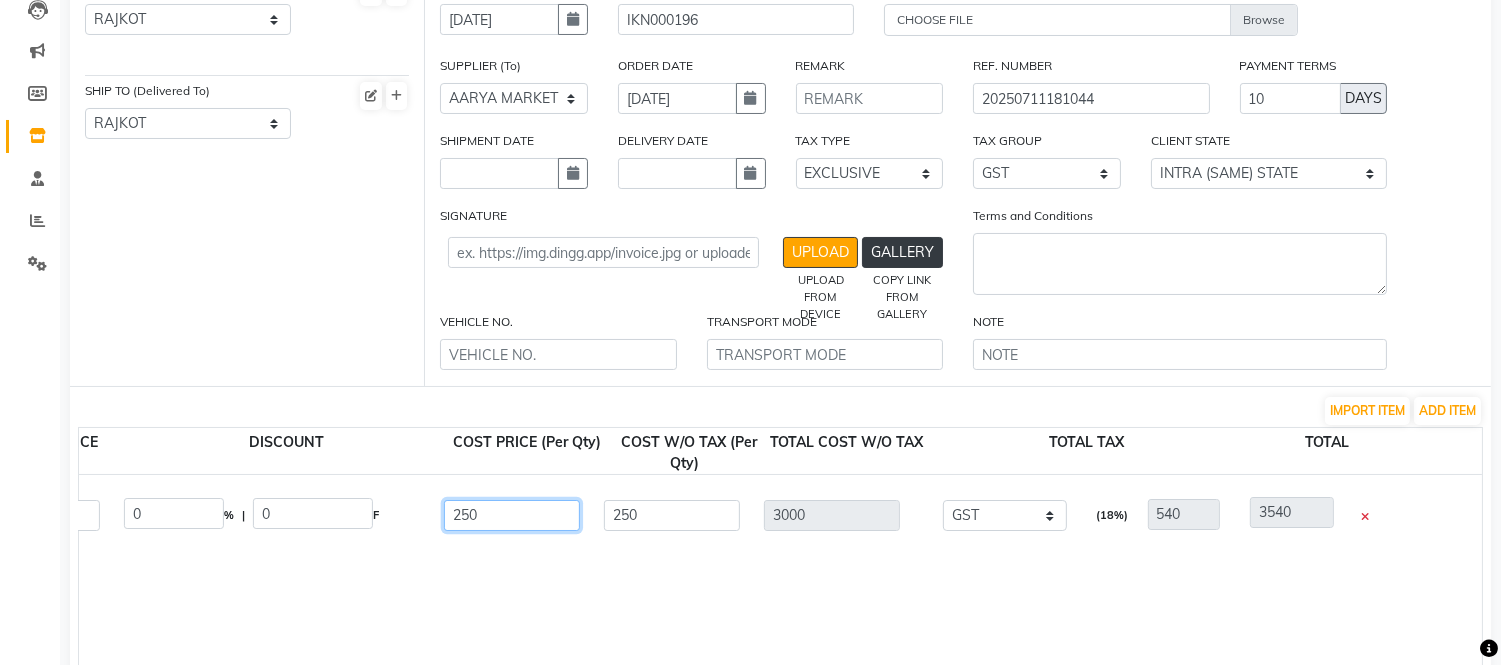 type on "25" 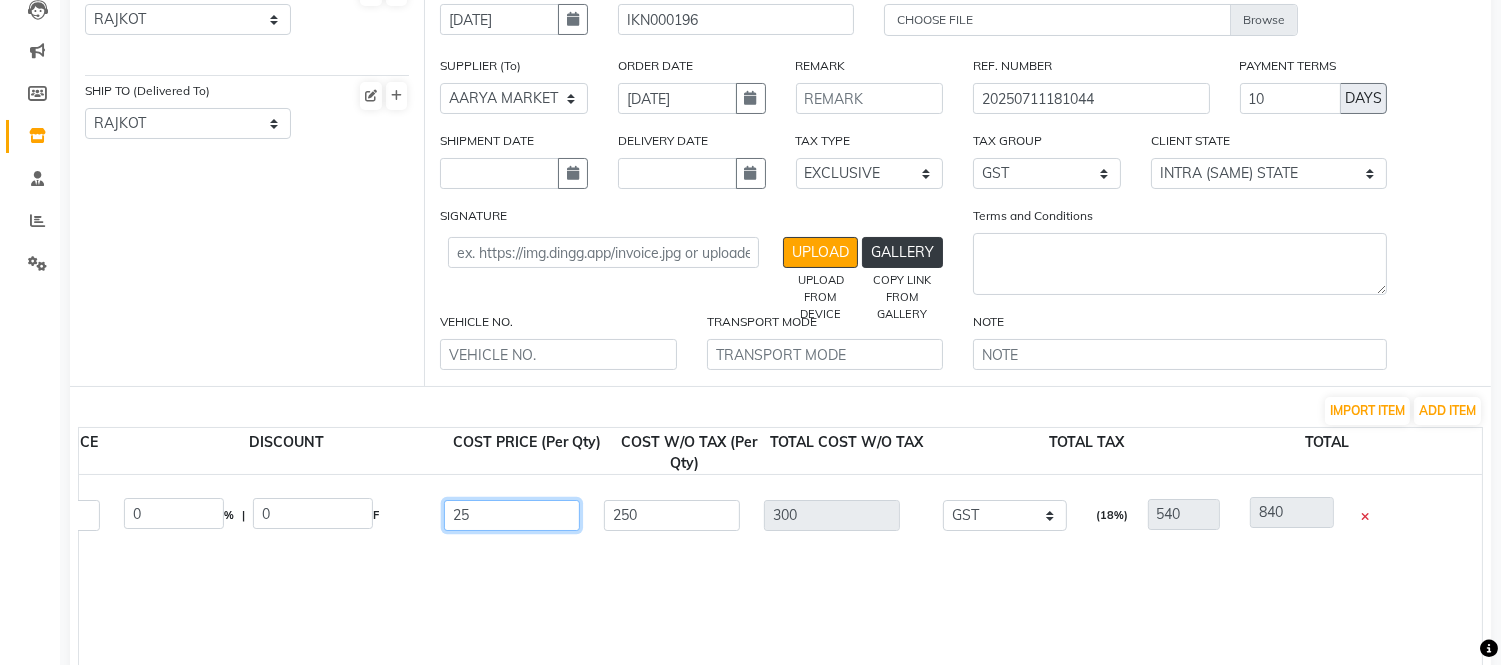 type on "2" 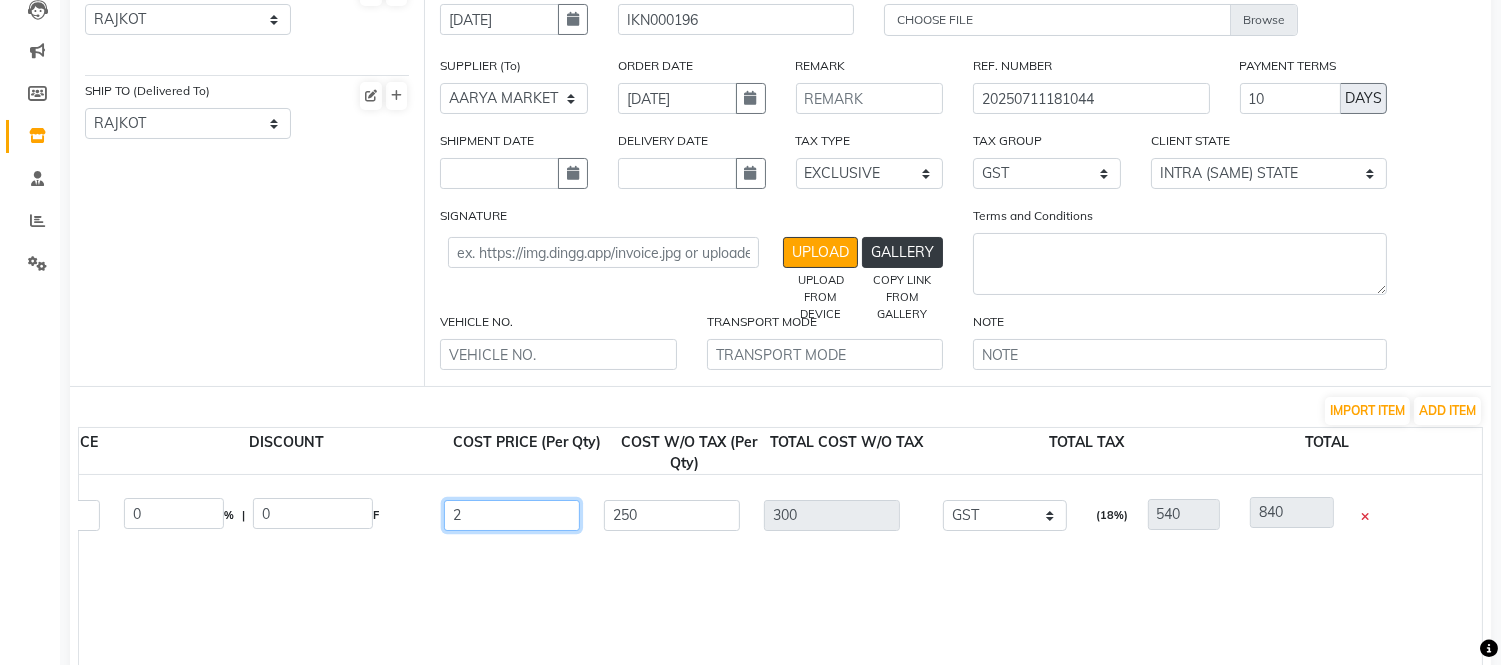 type 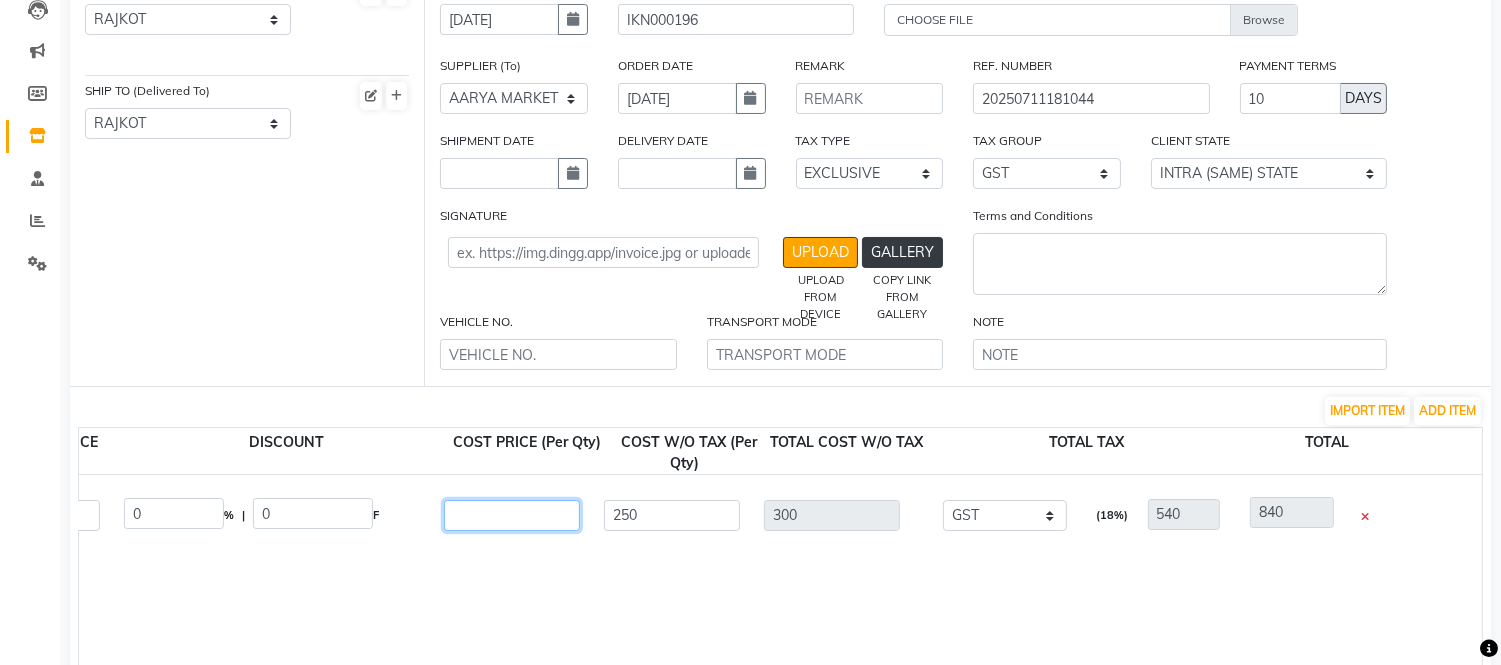 type on "0" 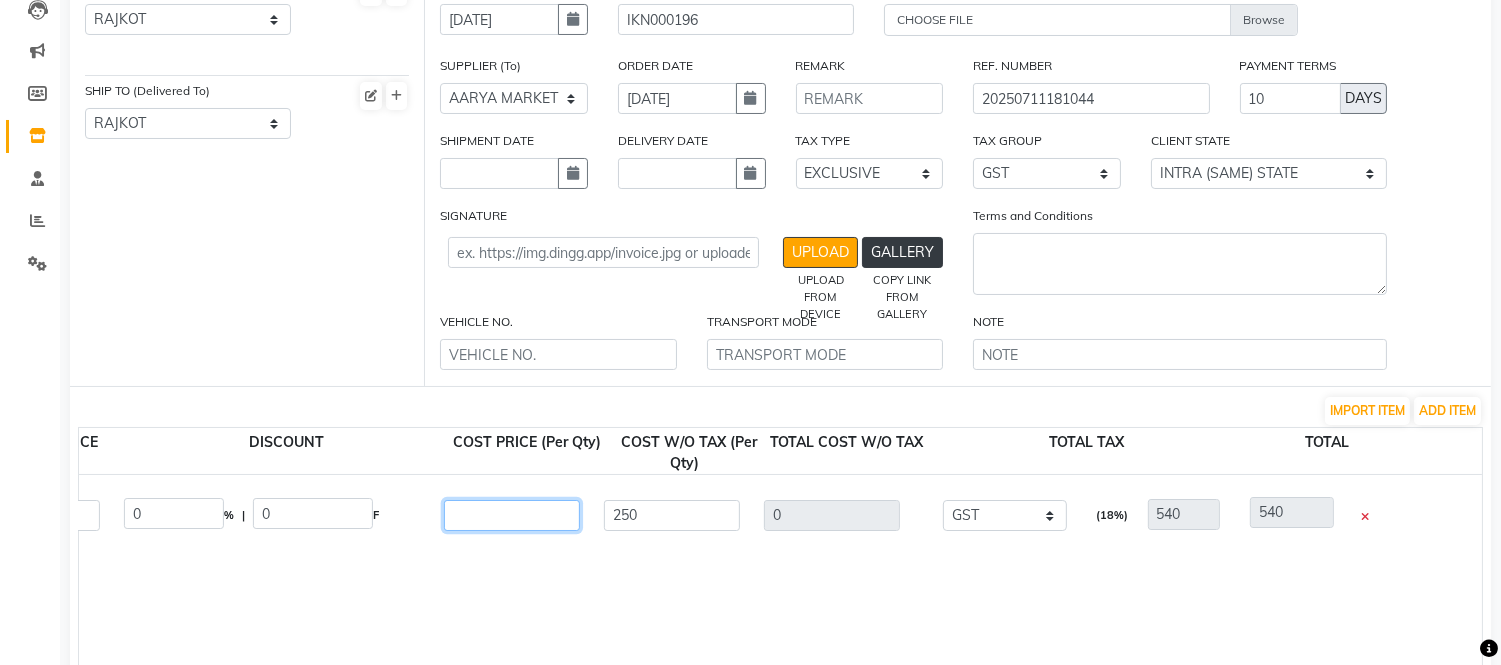 type on "1" 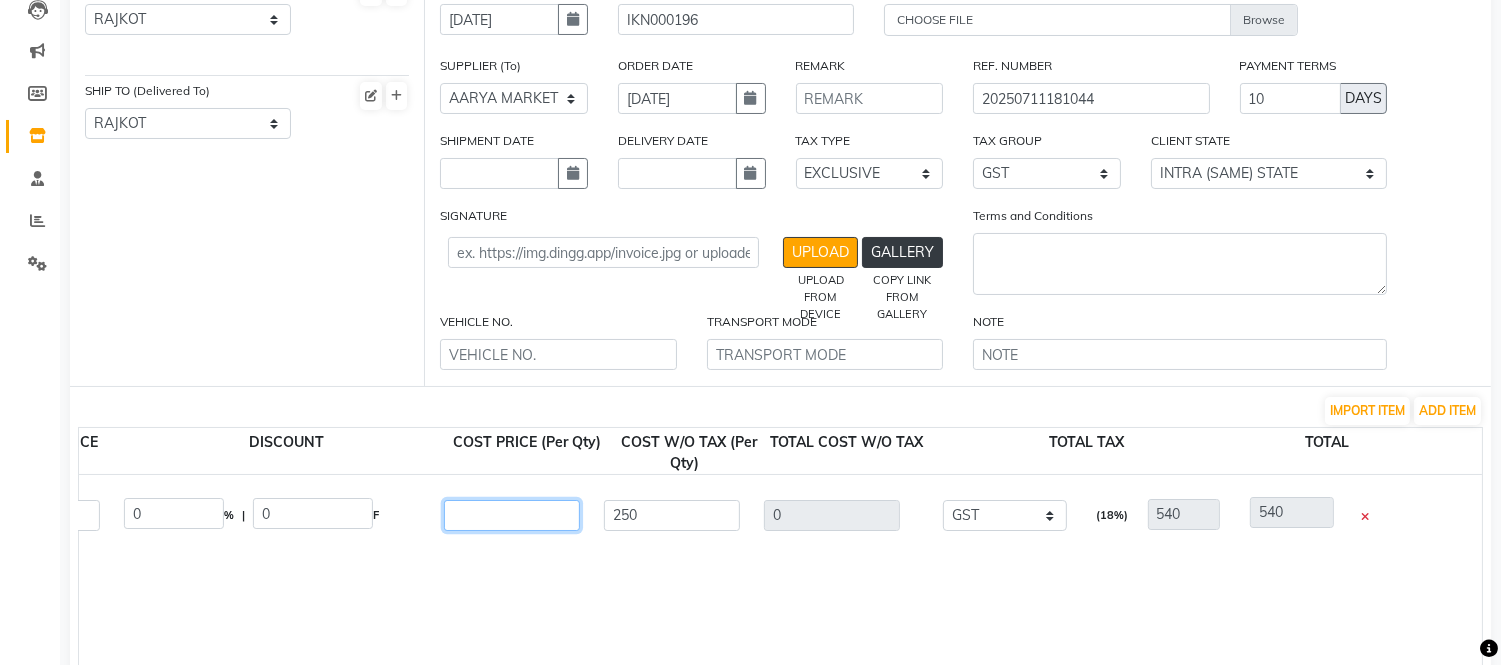 type on "12" 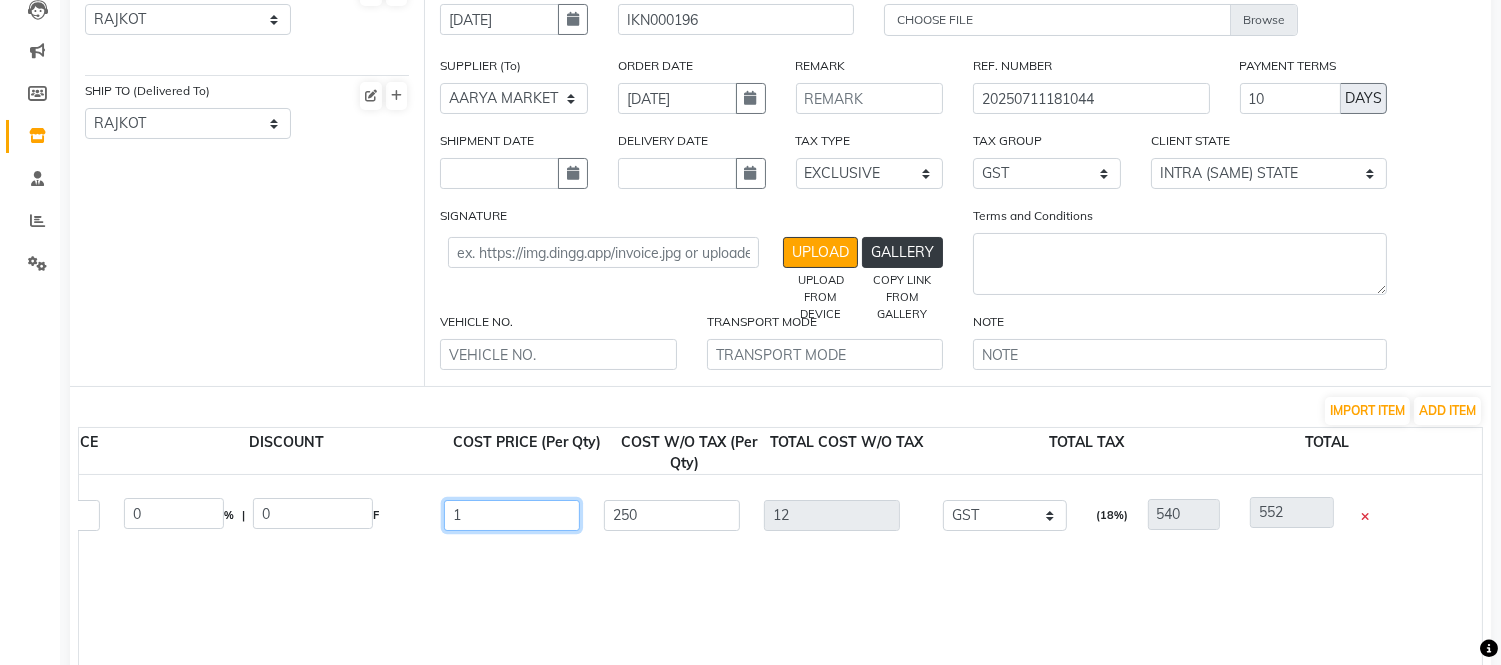 type on "14" 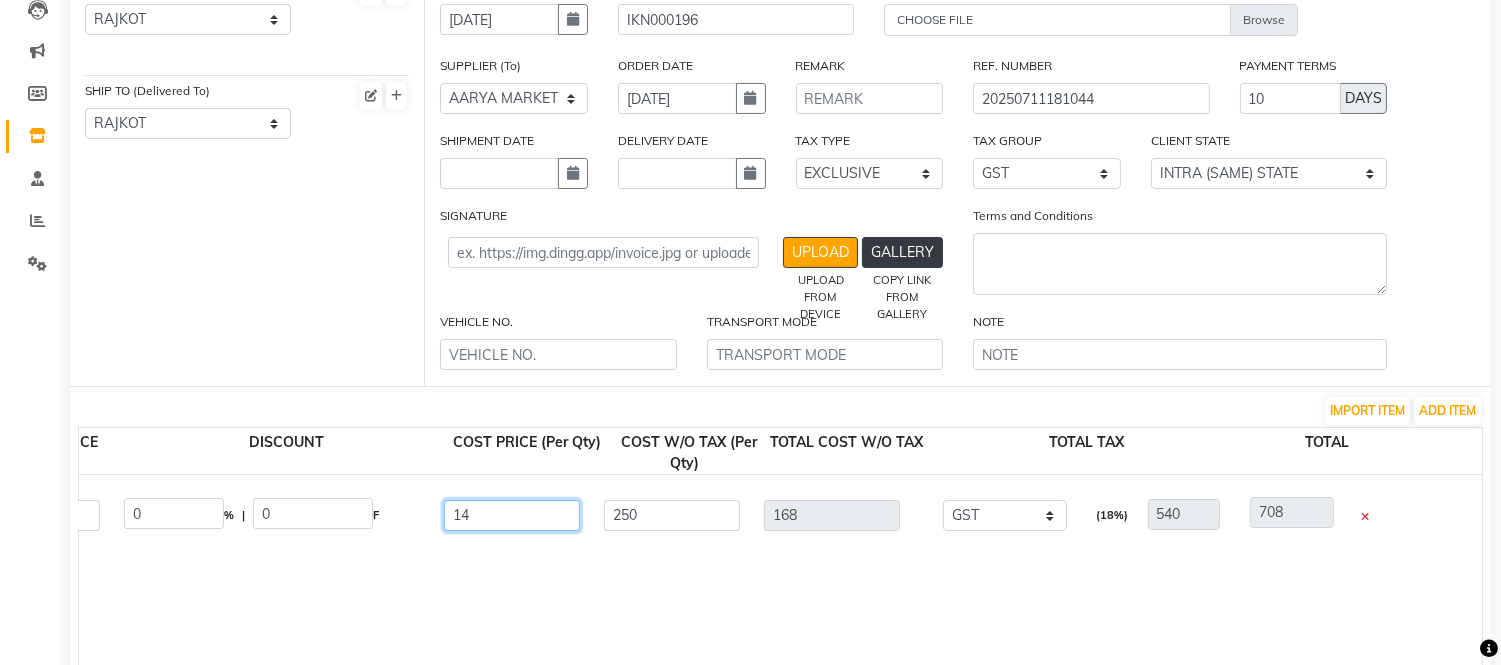type on "148" 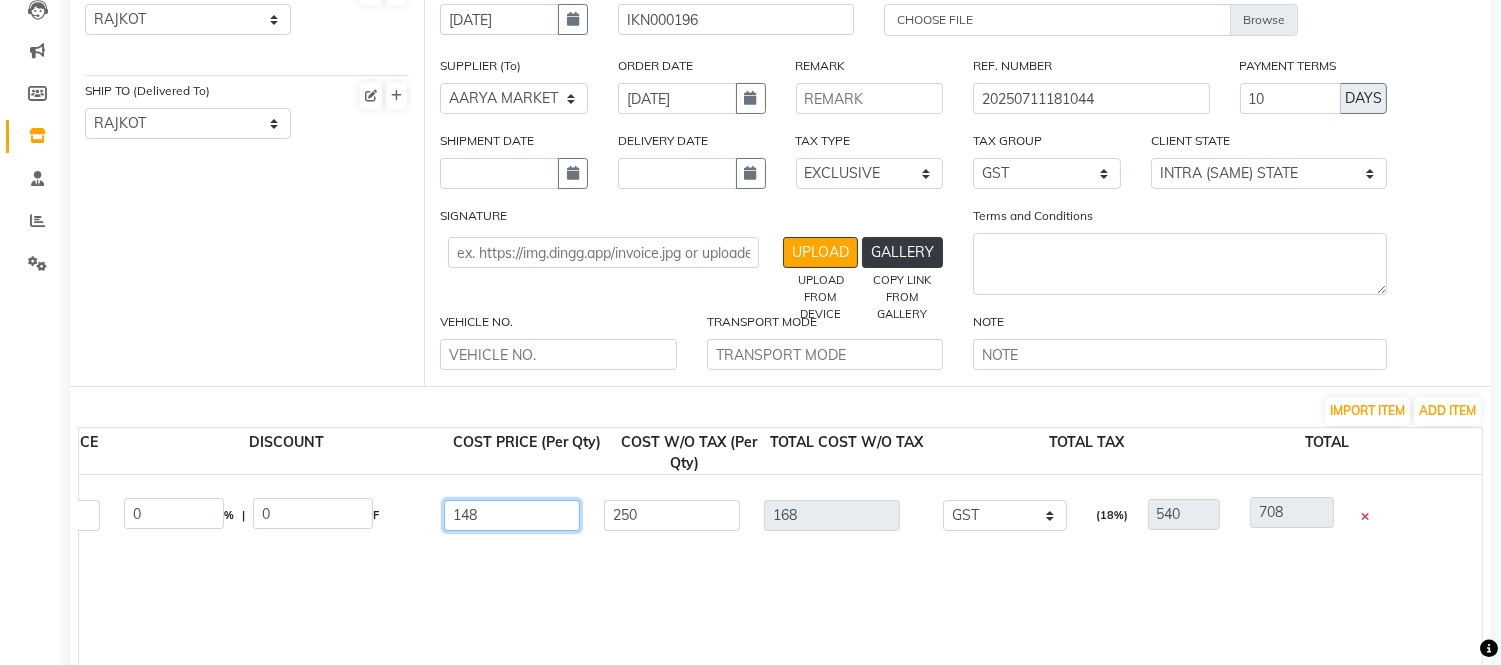 type on "1776" 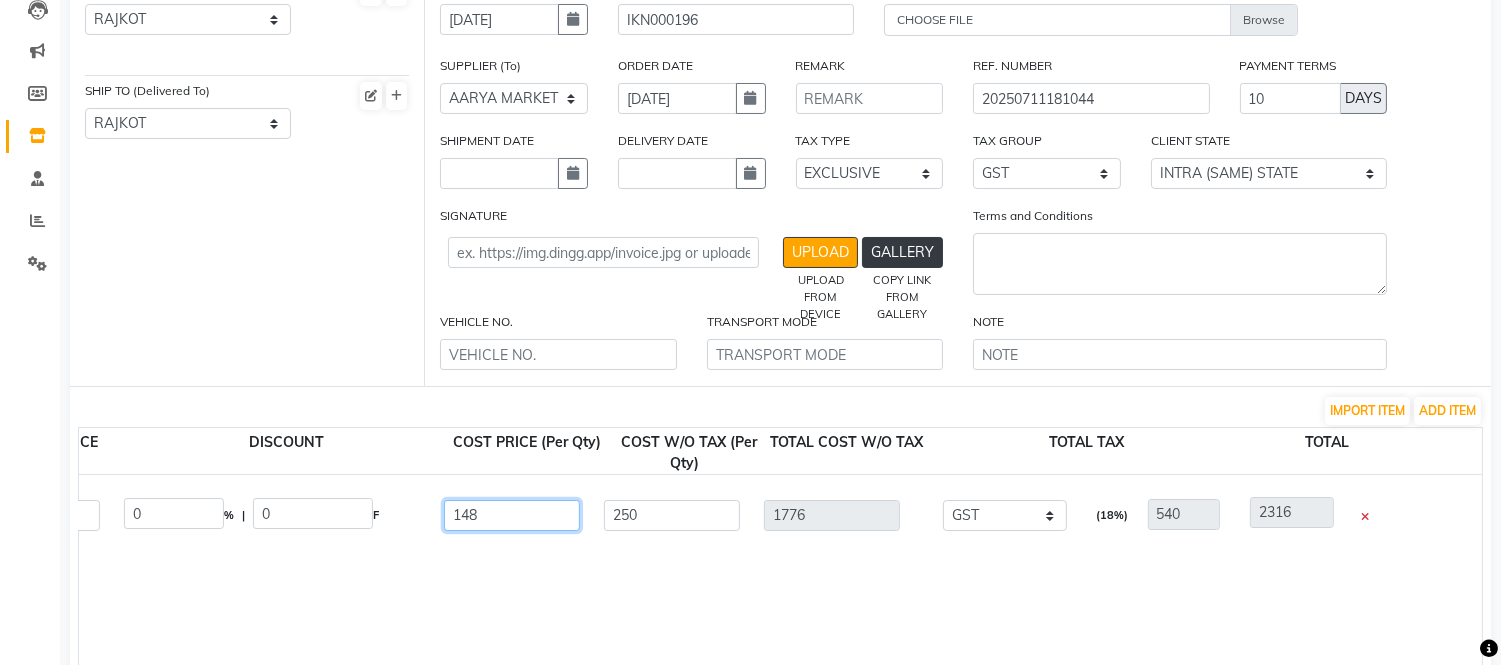 type on "148.3" 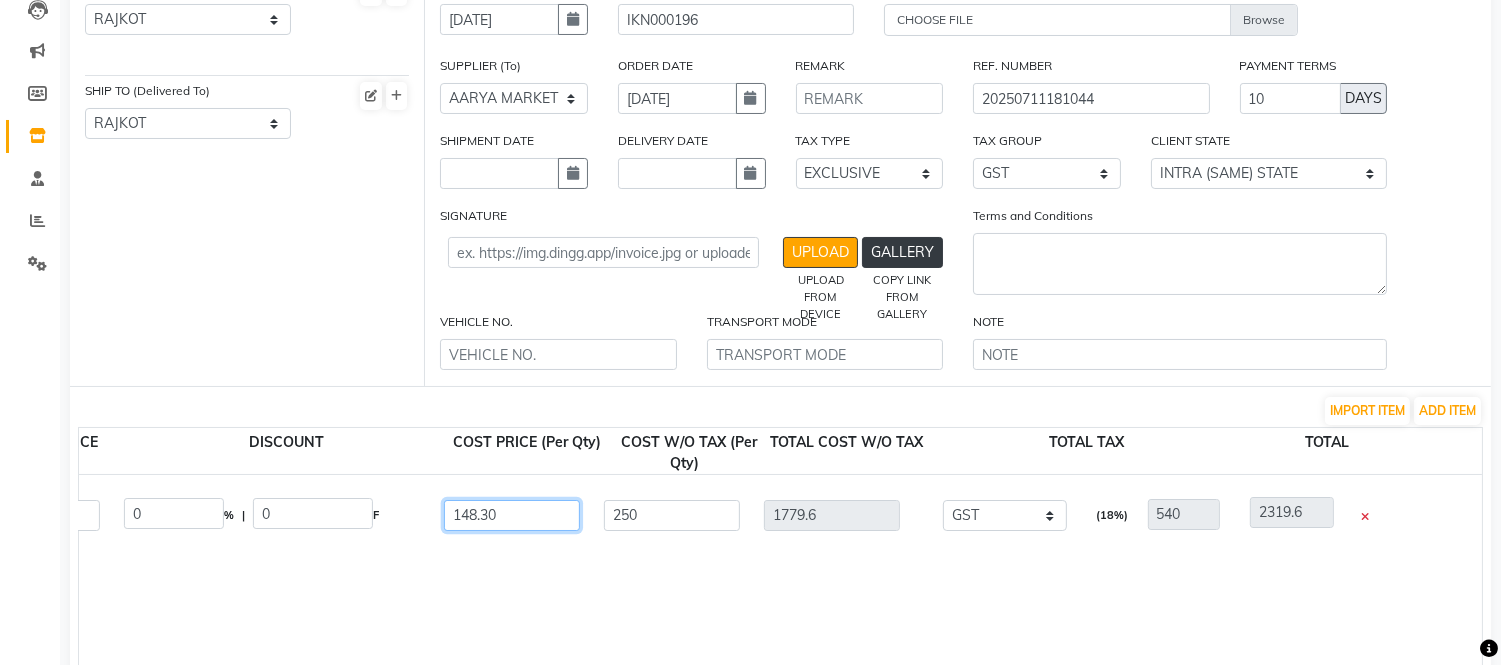 type on "148.30" 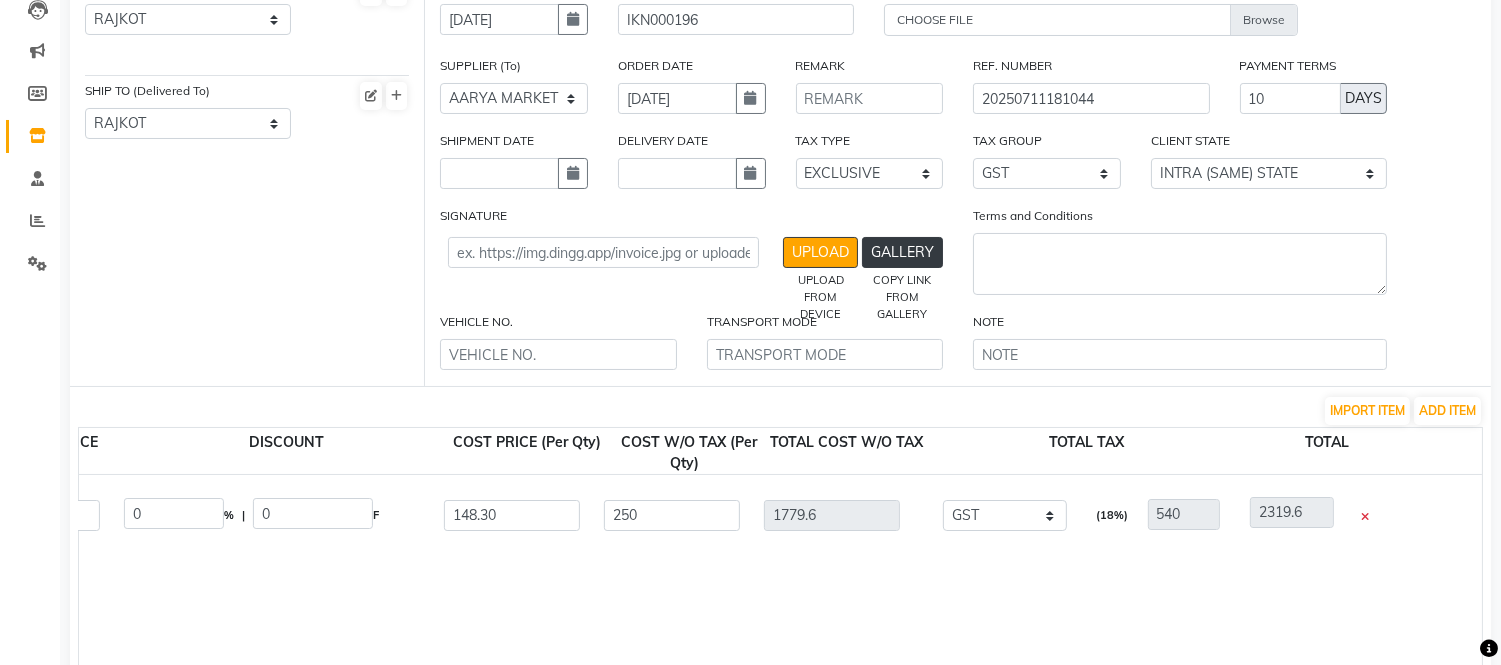 type on "40.68" 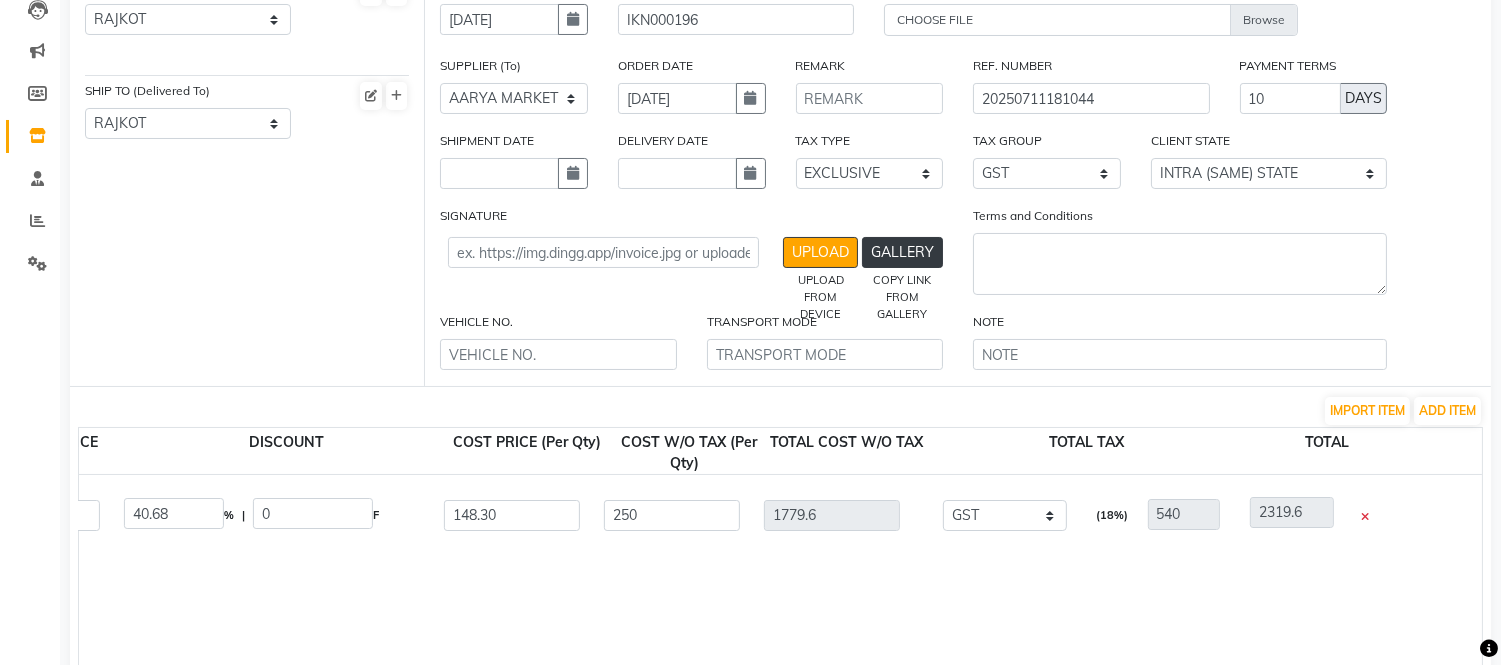 type on "101.7" 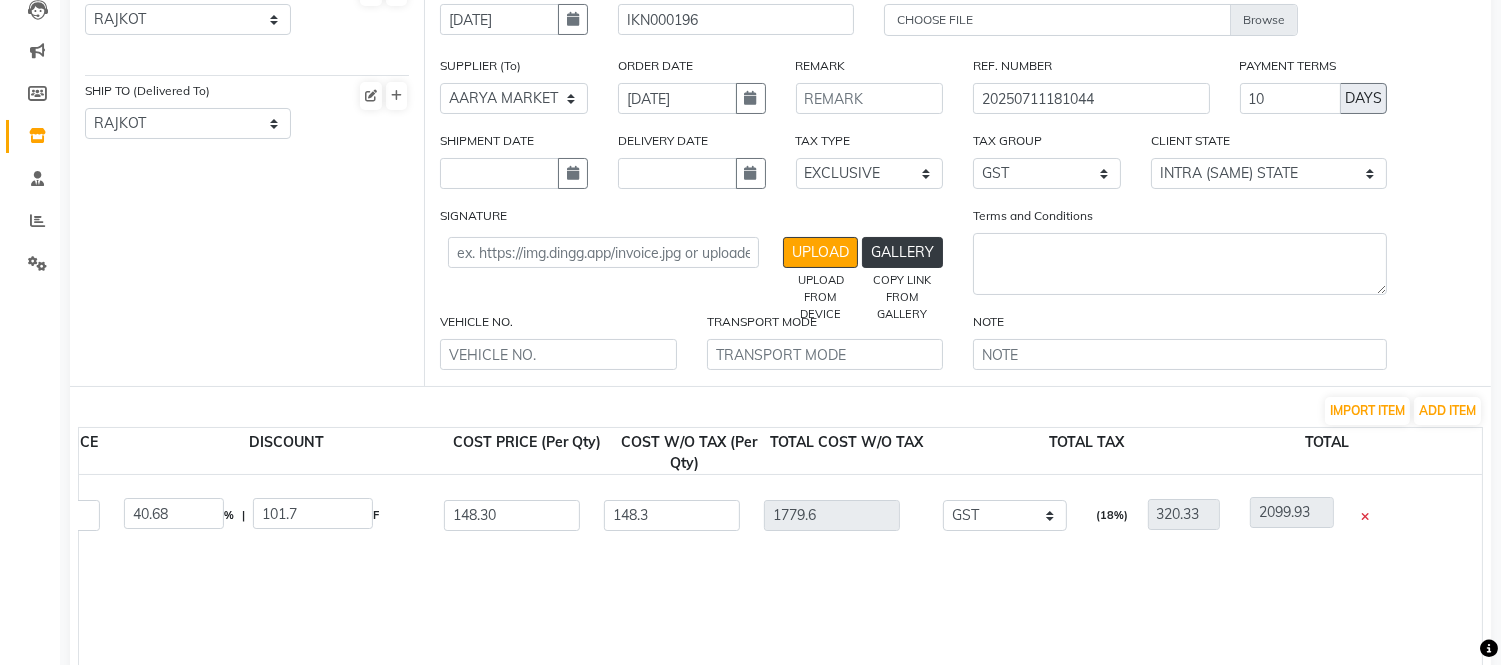 click on "BILL TO (From) SELECT ADDRESS  RAJKOT  SHIP TO (Delivered To) SELECT ADDRESS  RAJKOT" 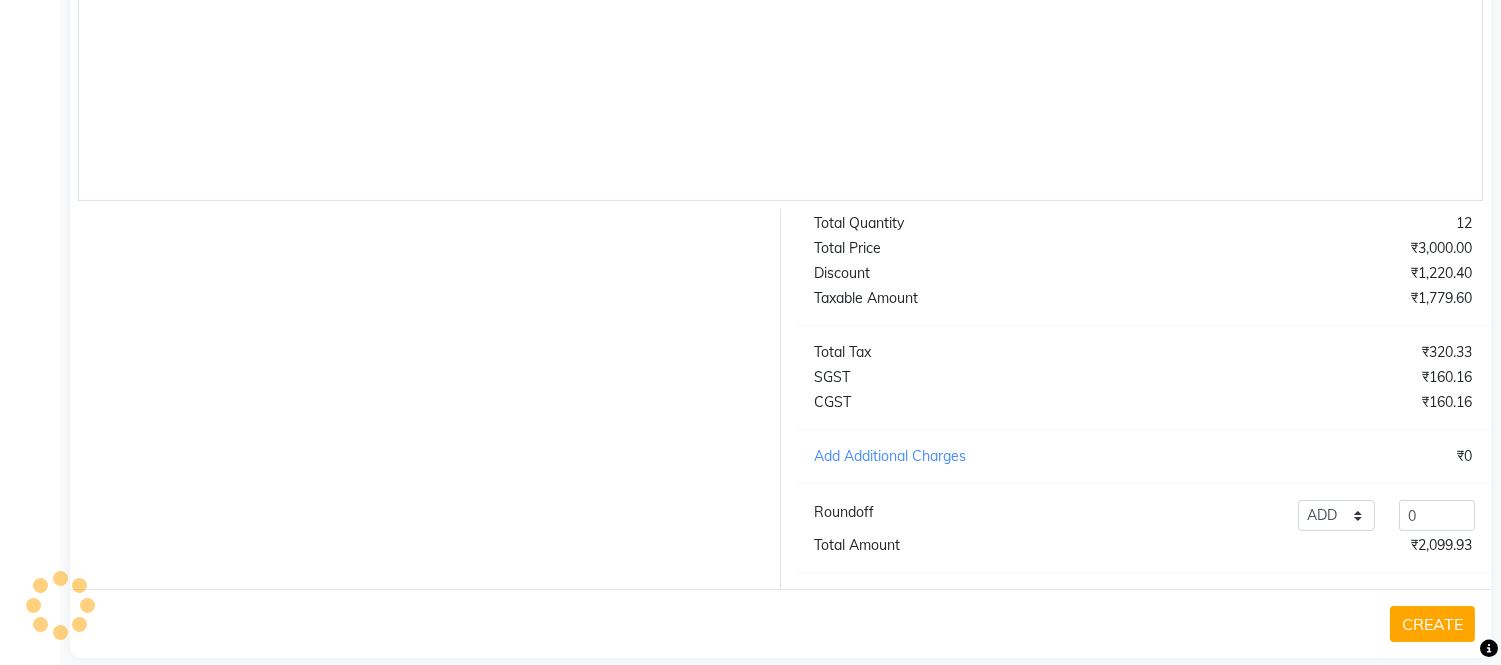 scroll, scrollTop: 941, scrollLeft: 0, axis: vertical 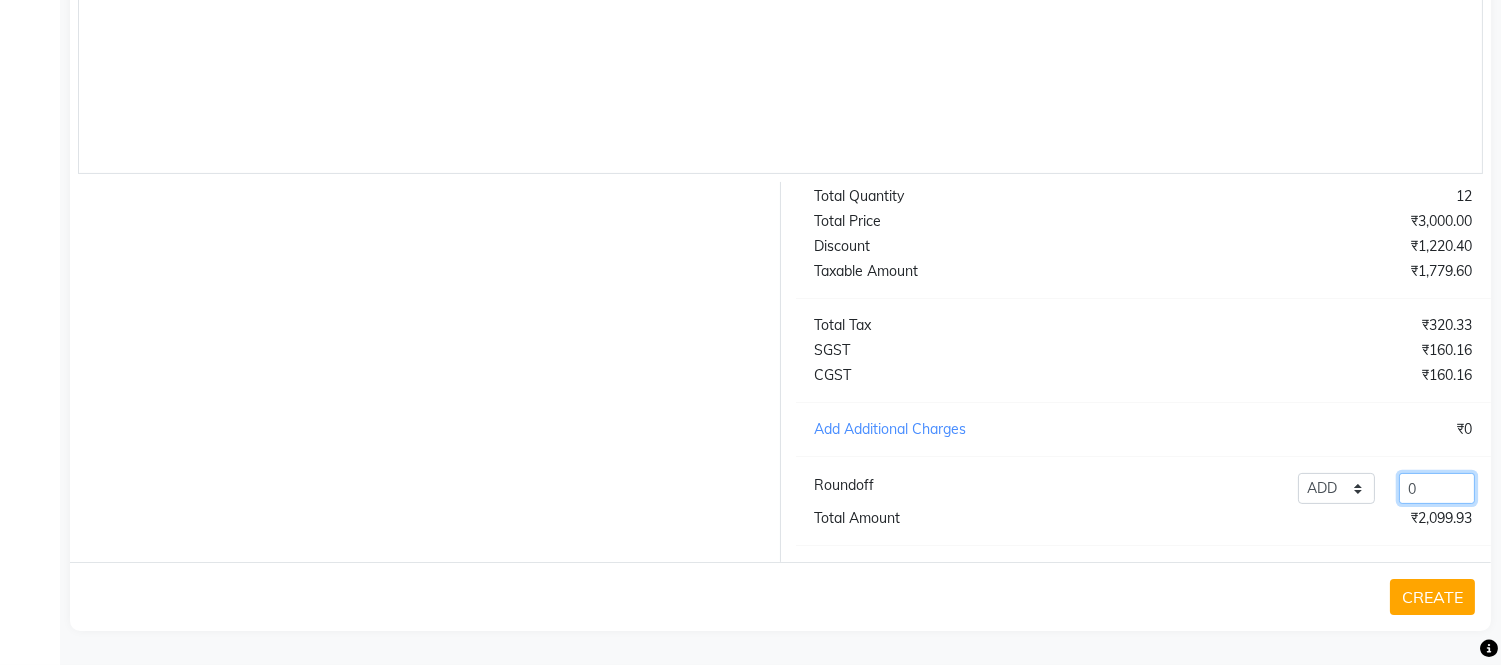 click on "0" 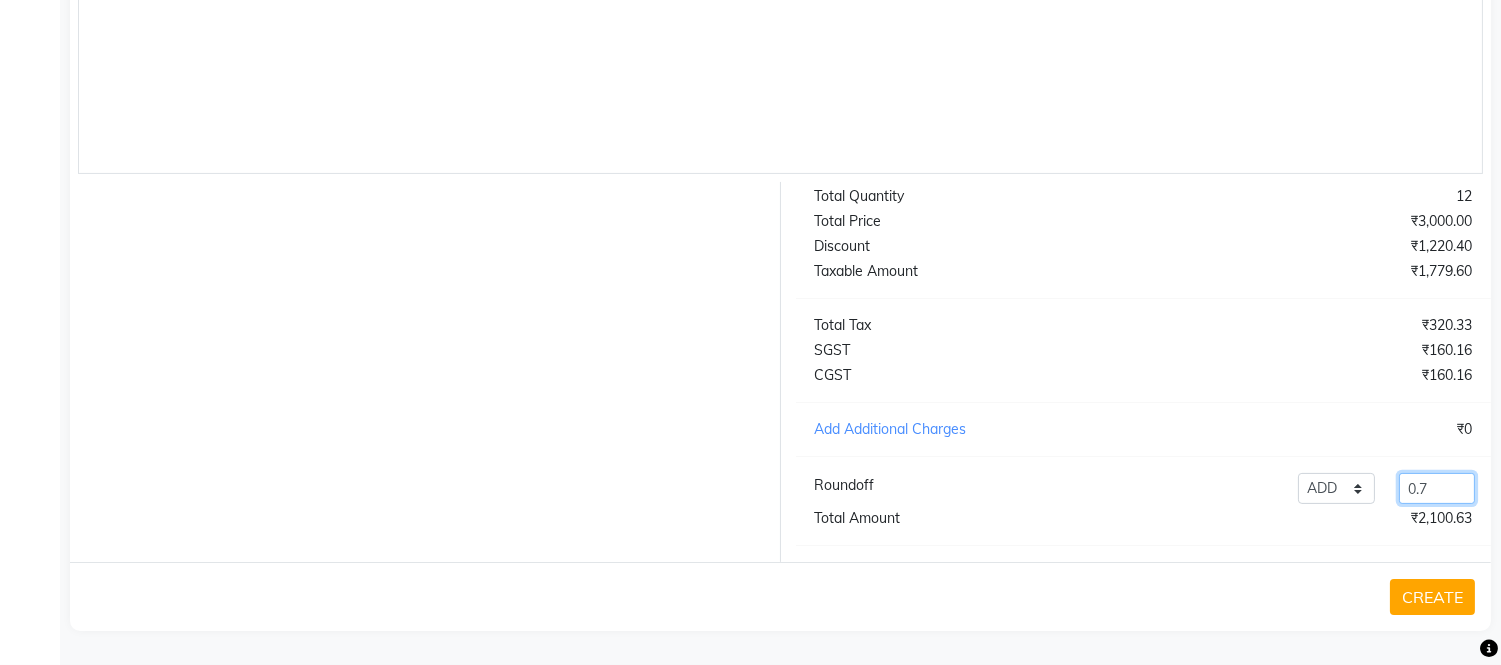 type on "0" 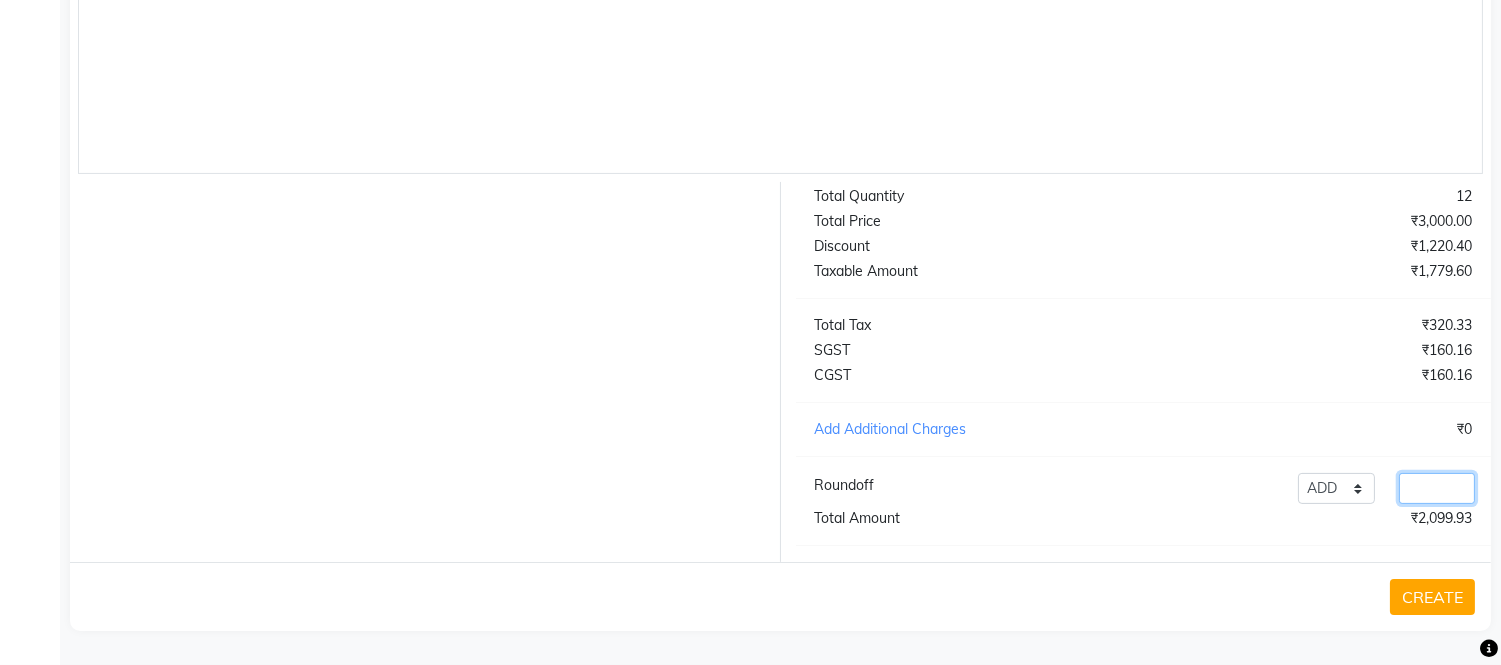 type on "7" 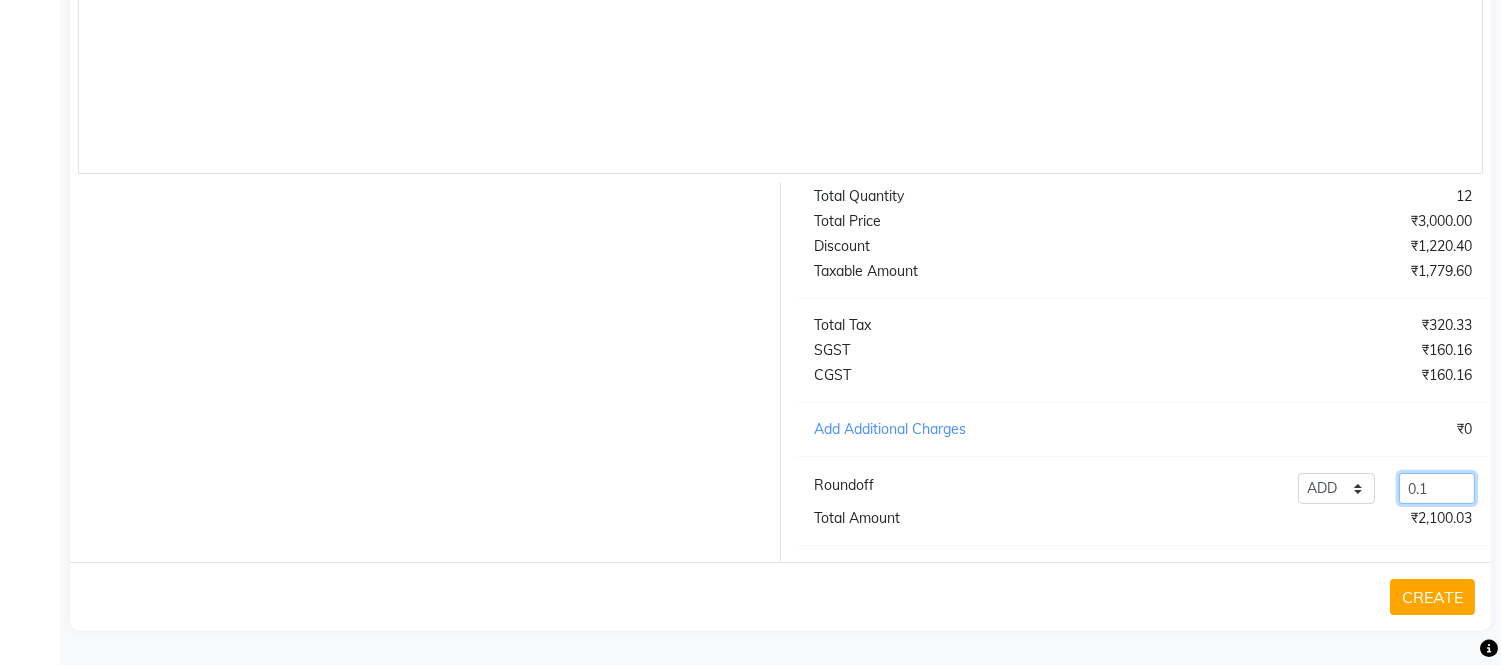 type on "0.1" 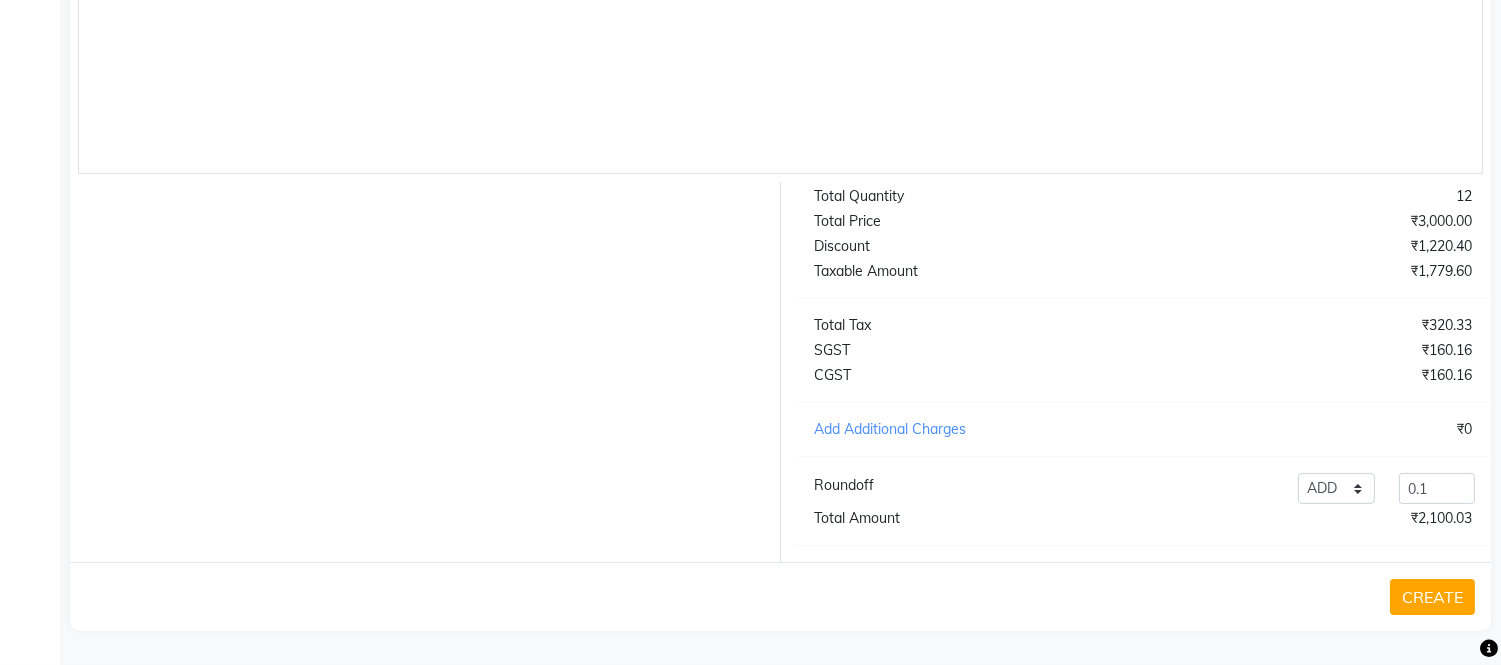 click on "₹0" 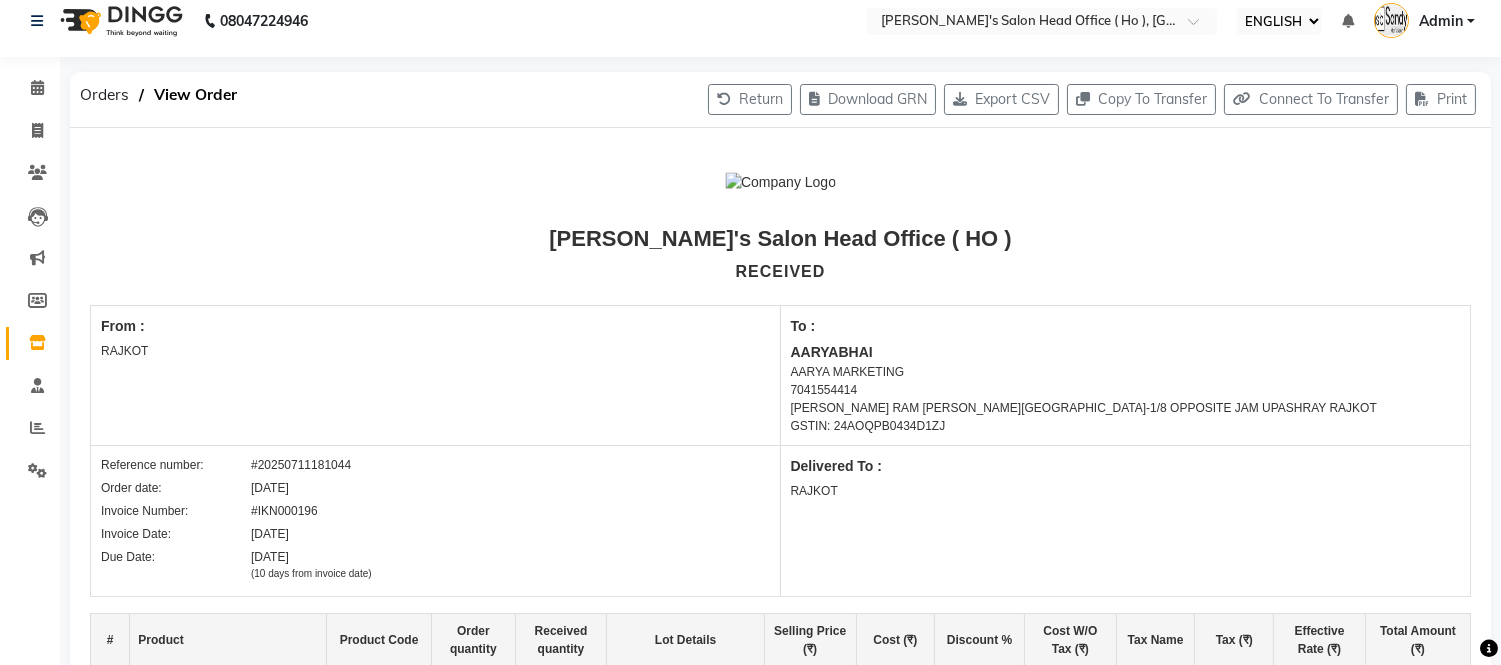 scroll, scrollTop: 0, scrollLeft: 0, axis: both 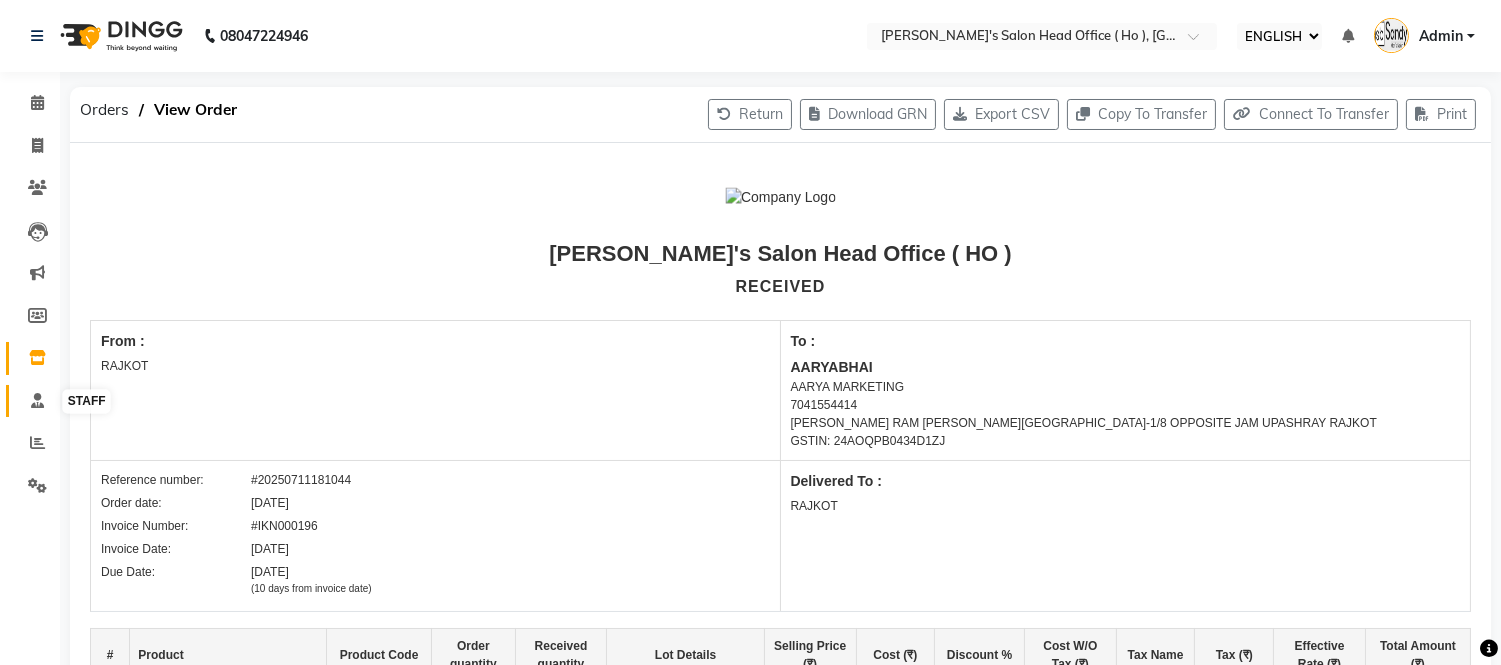 click 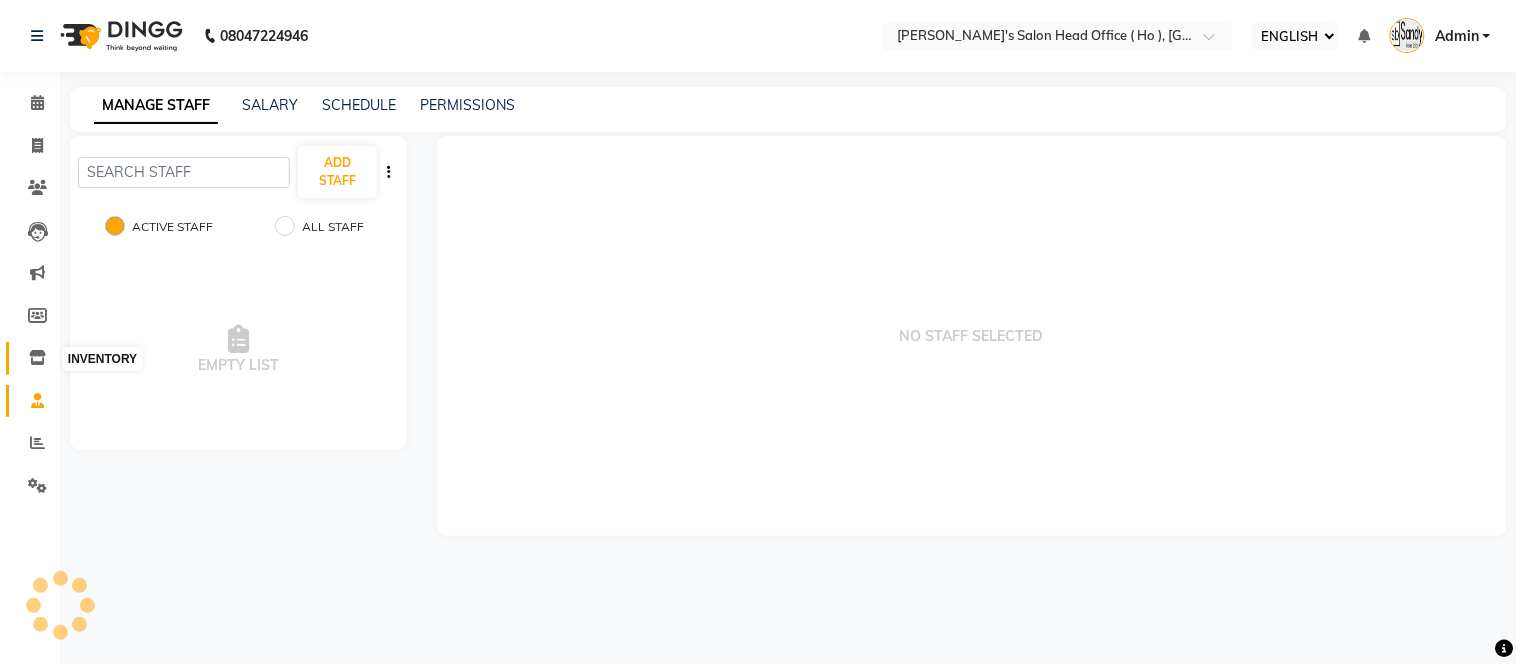 click 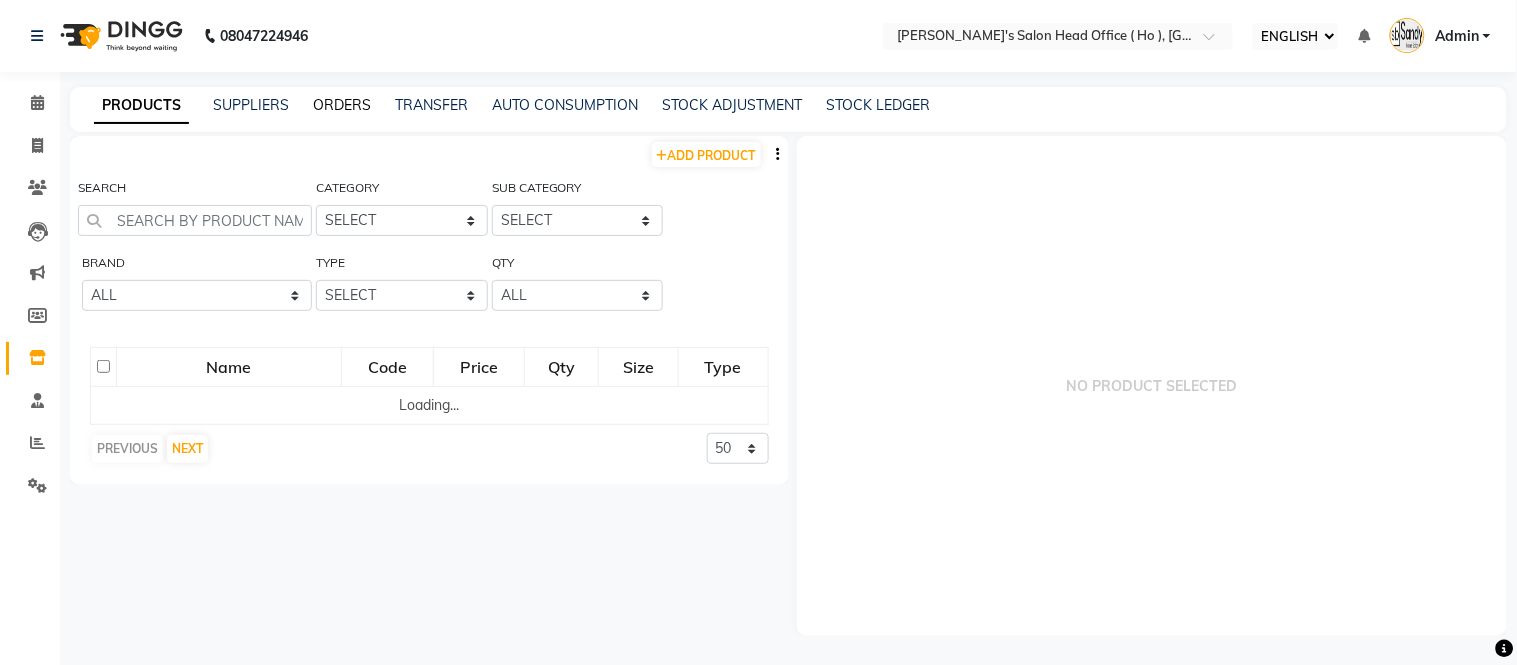 click on "ORDERS" 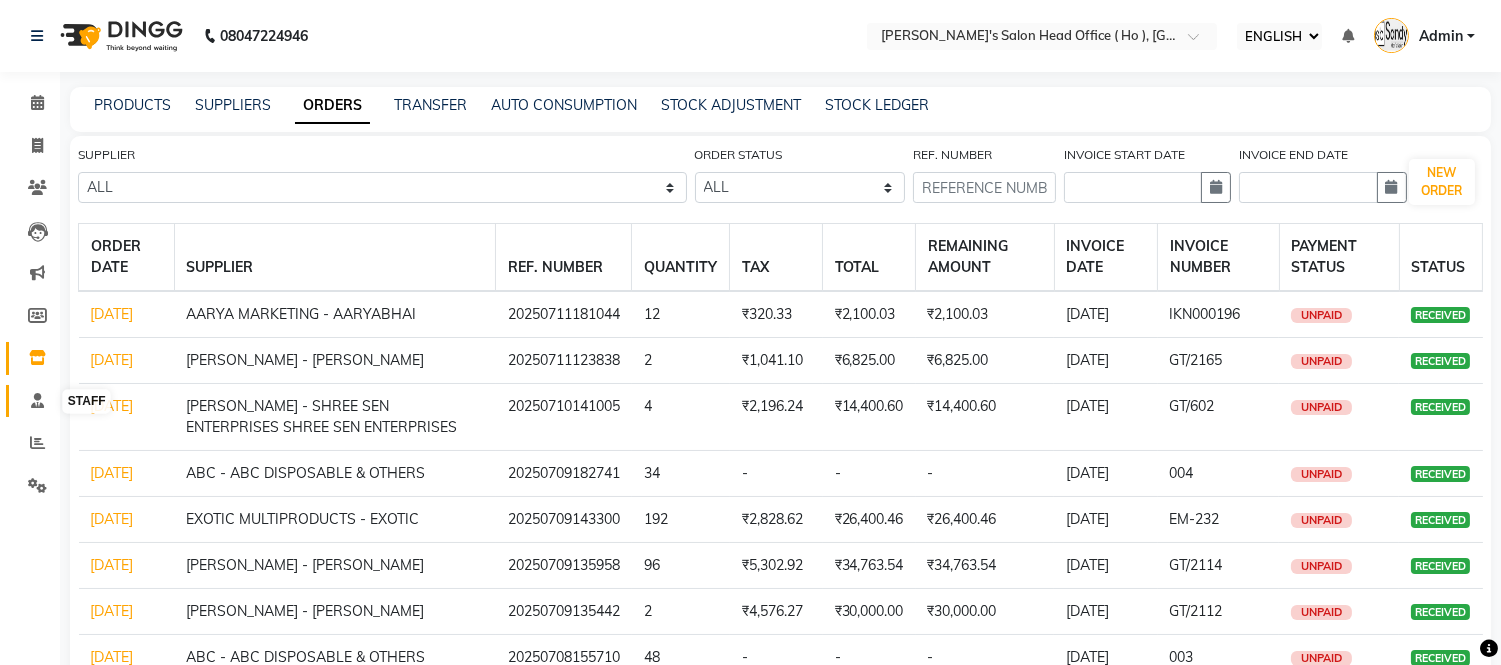 click 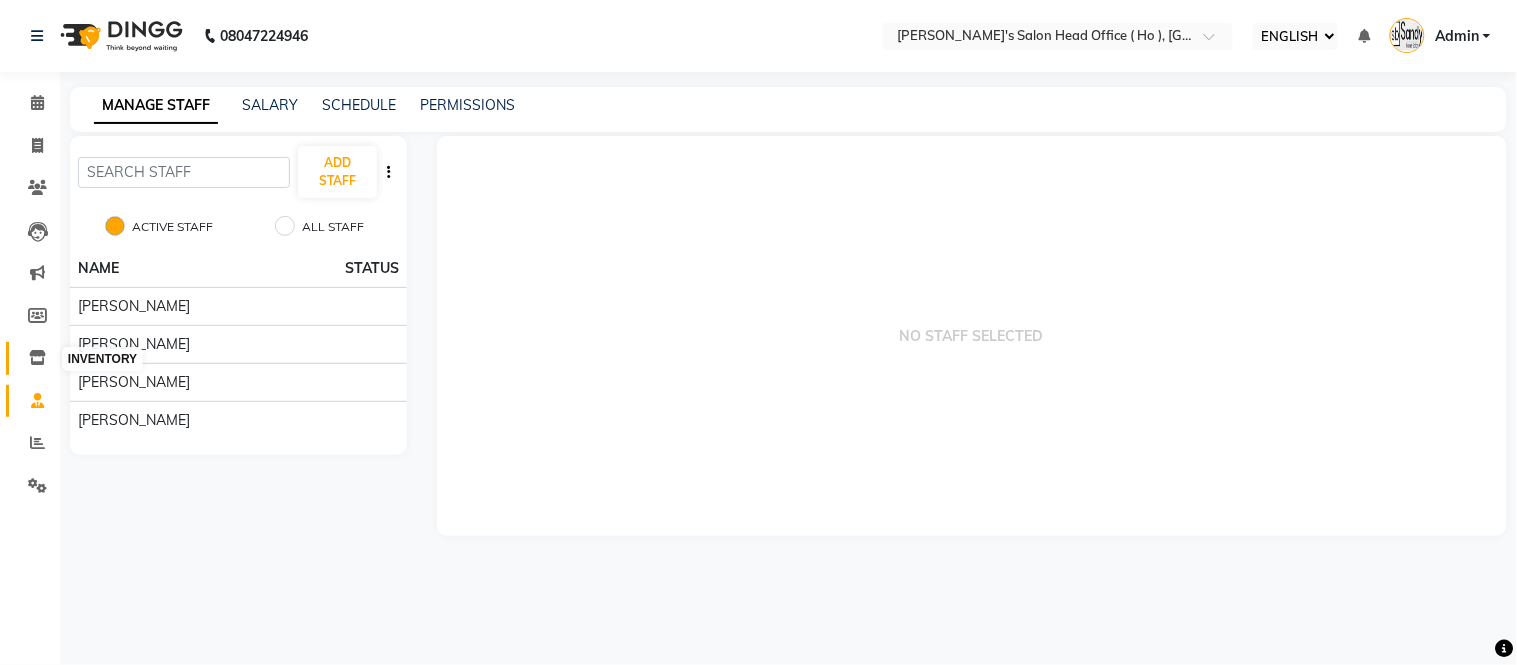 click 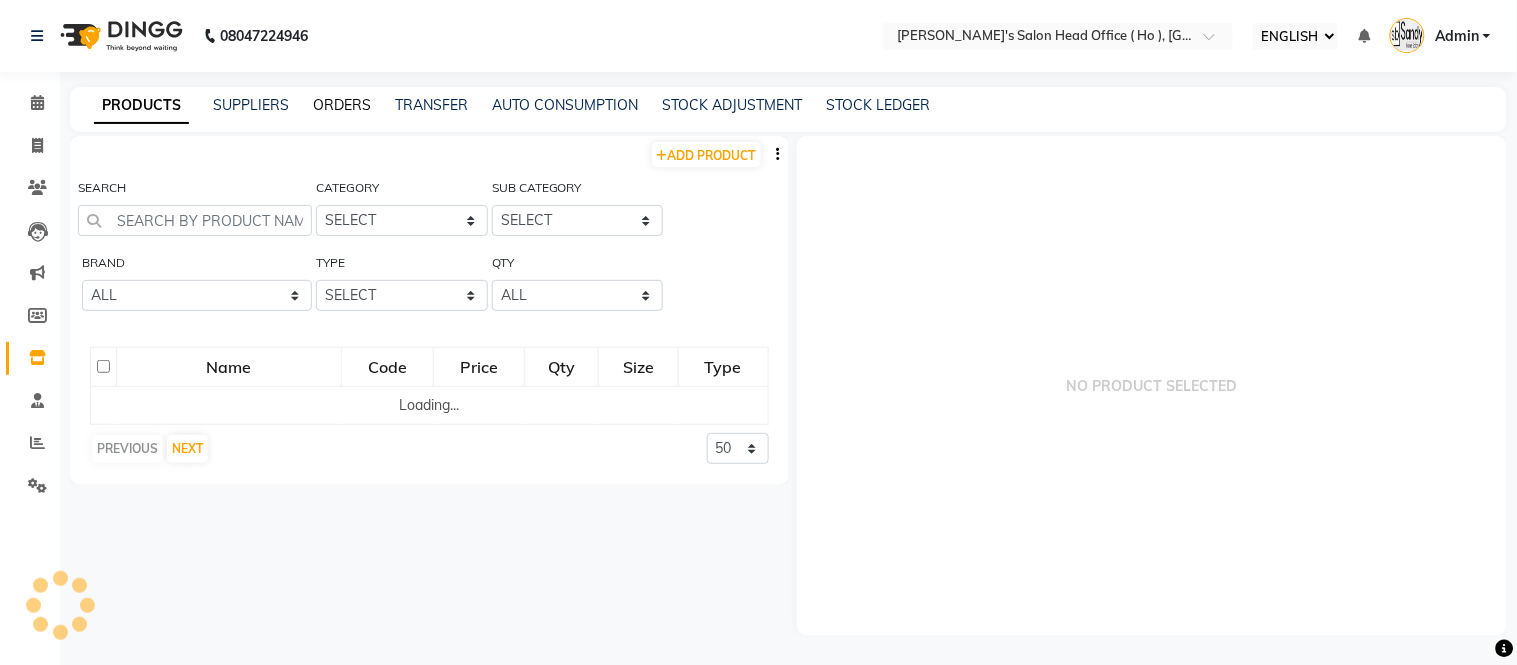 click on "ORDERS" 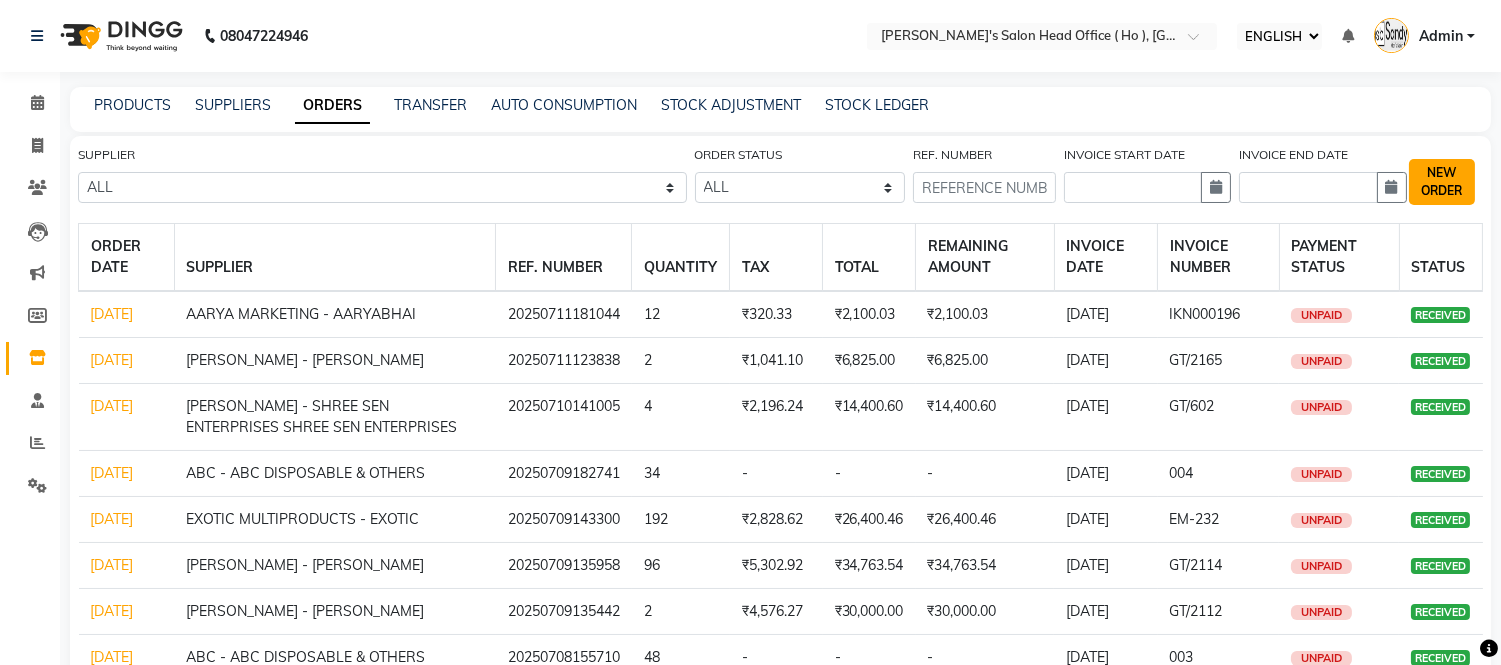 click on "NEW ORDER" 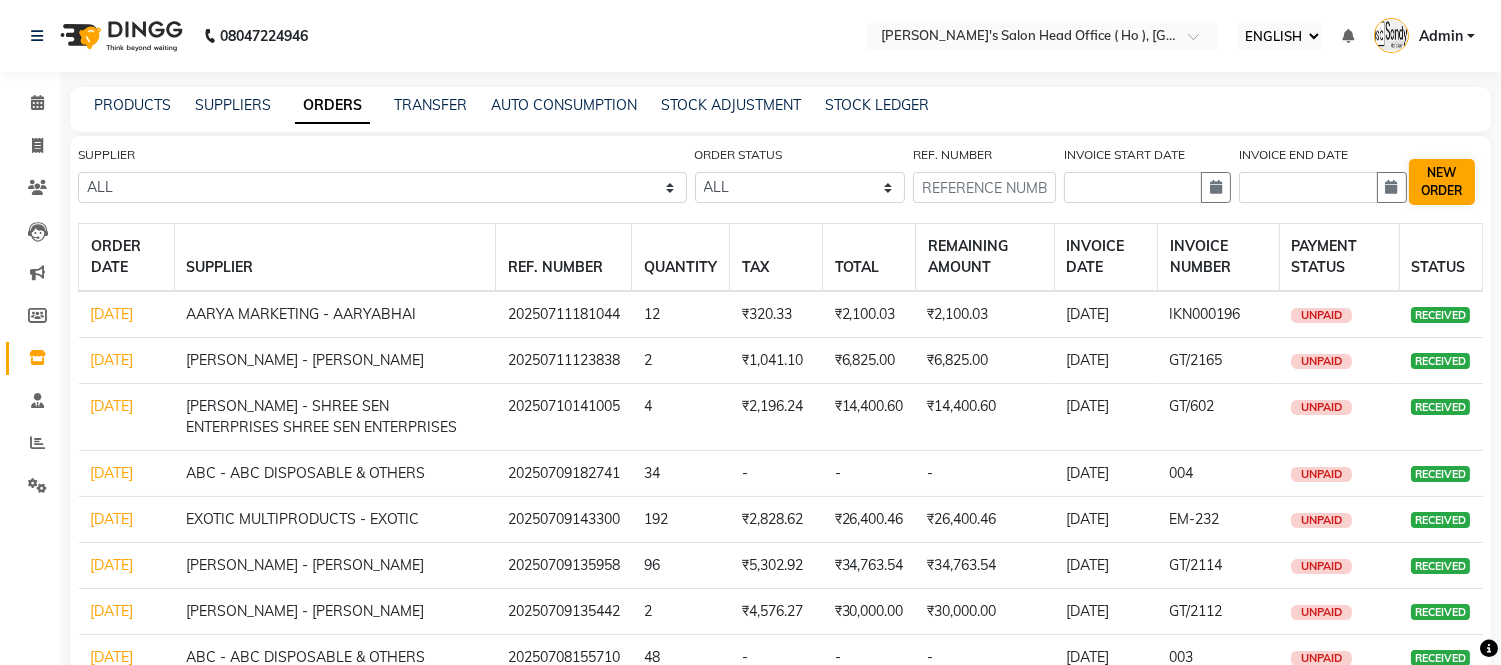 select on "true" 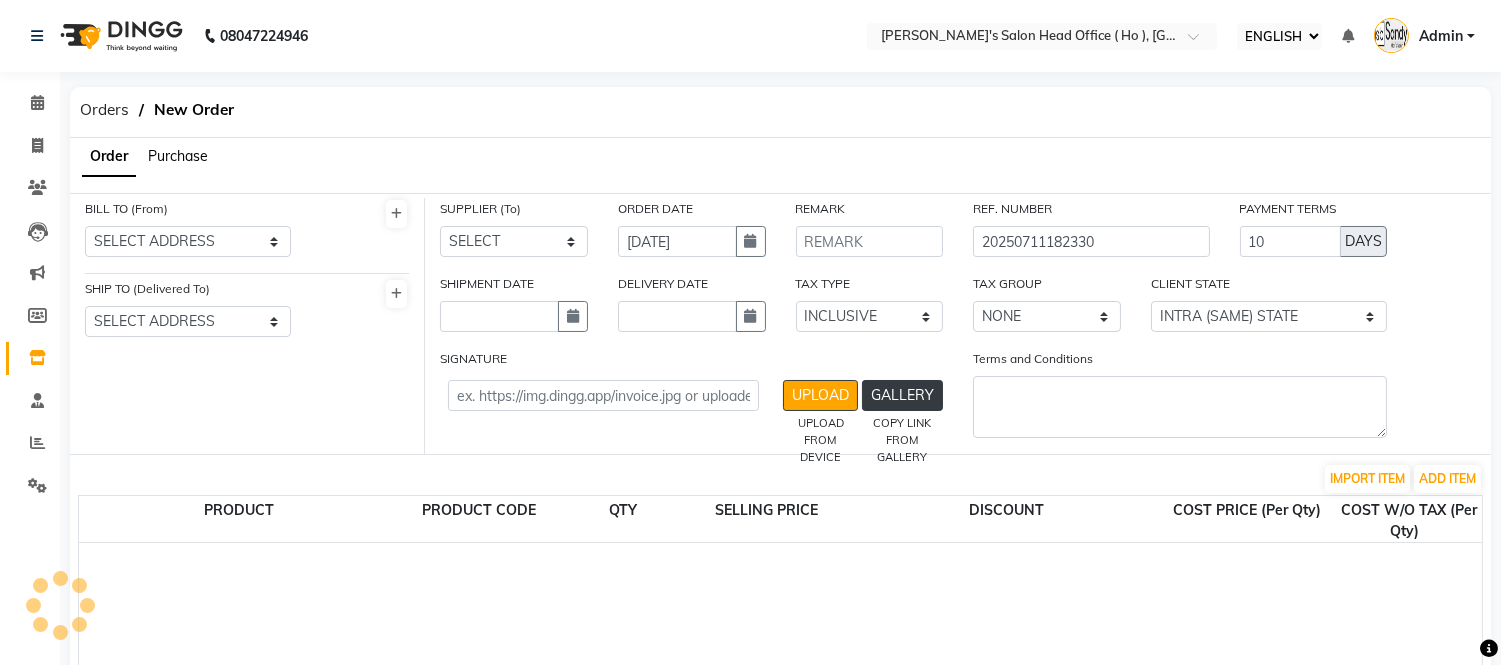 select on "3195" 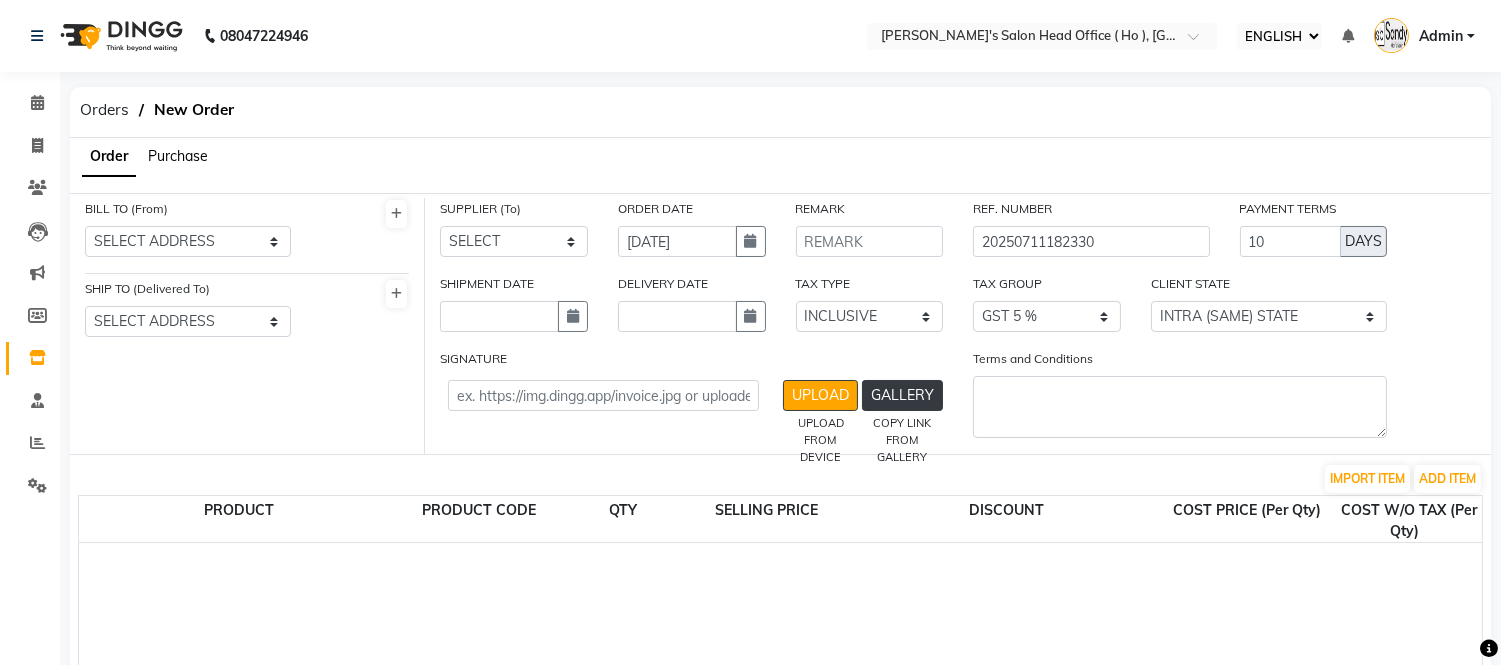 click on "Purchase" 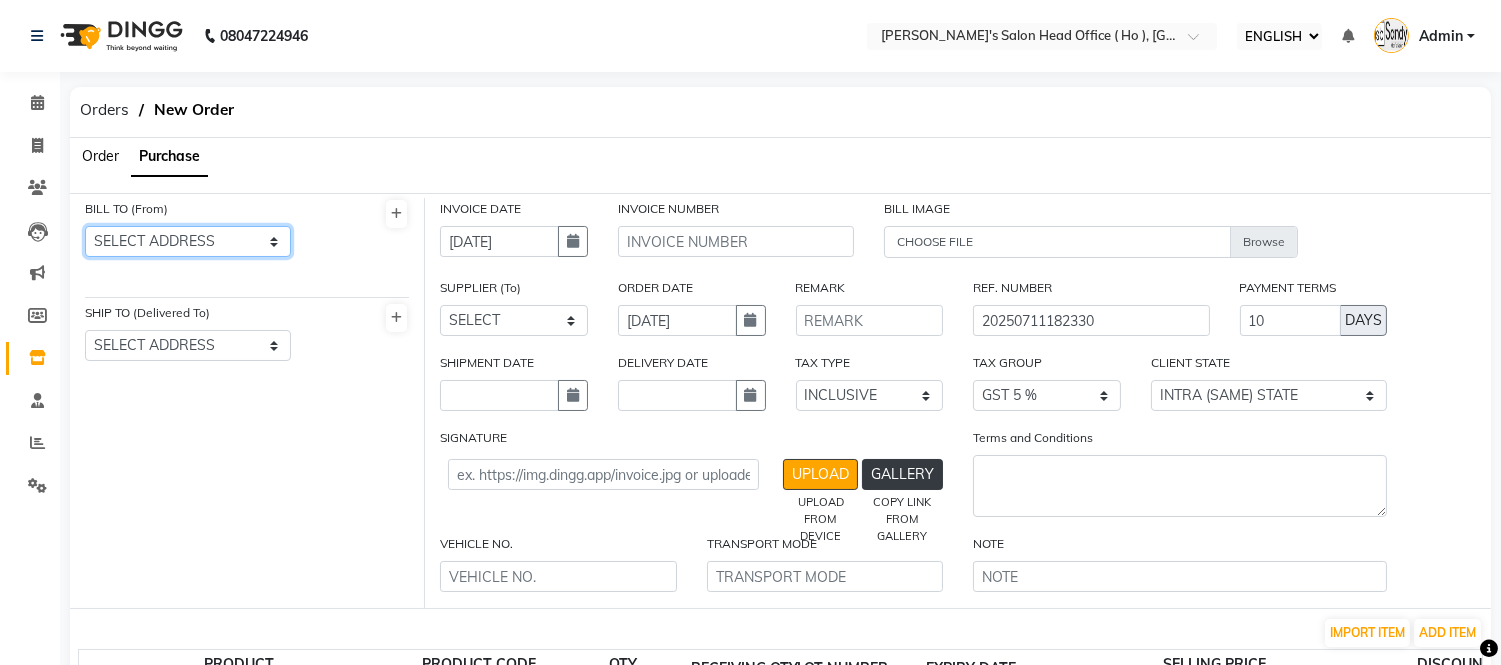 click on "SELECT ADDRESS  RAJKOT" 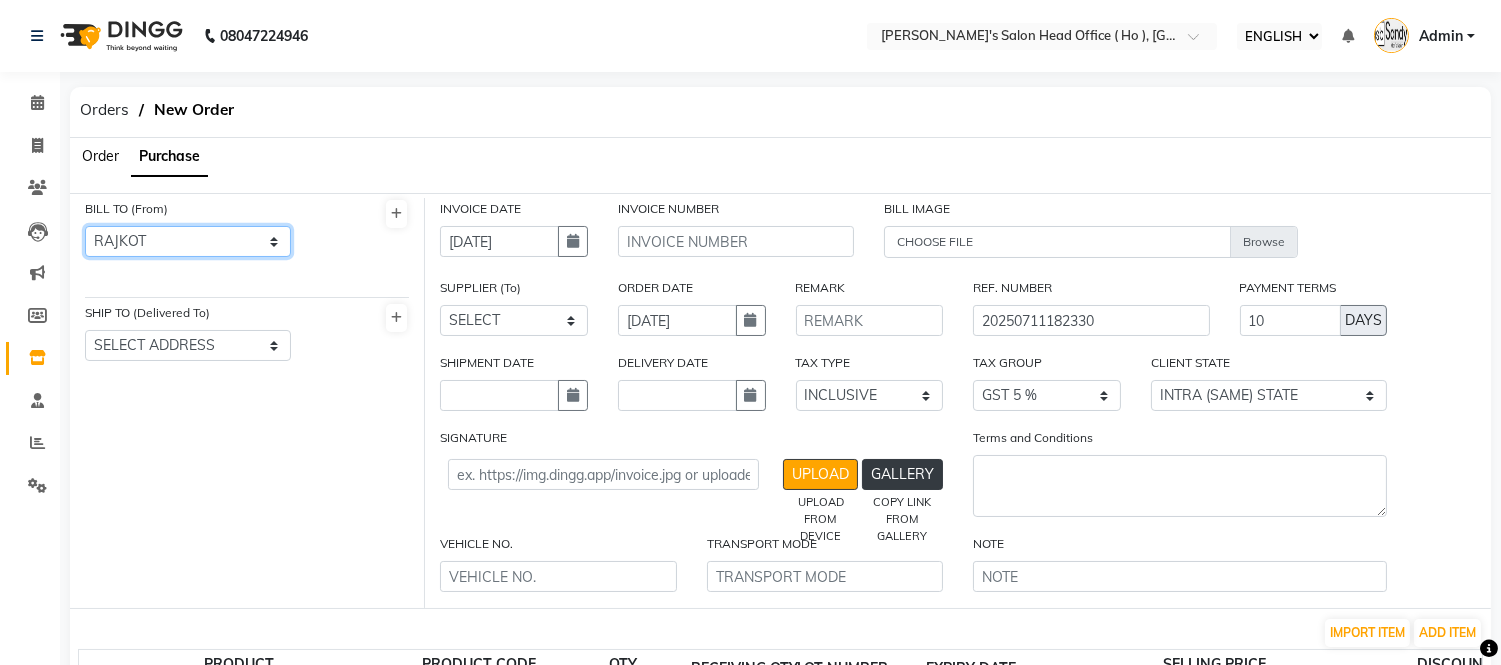 click on "SELECT ADDRESS  RAJKOT" 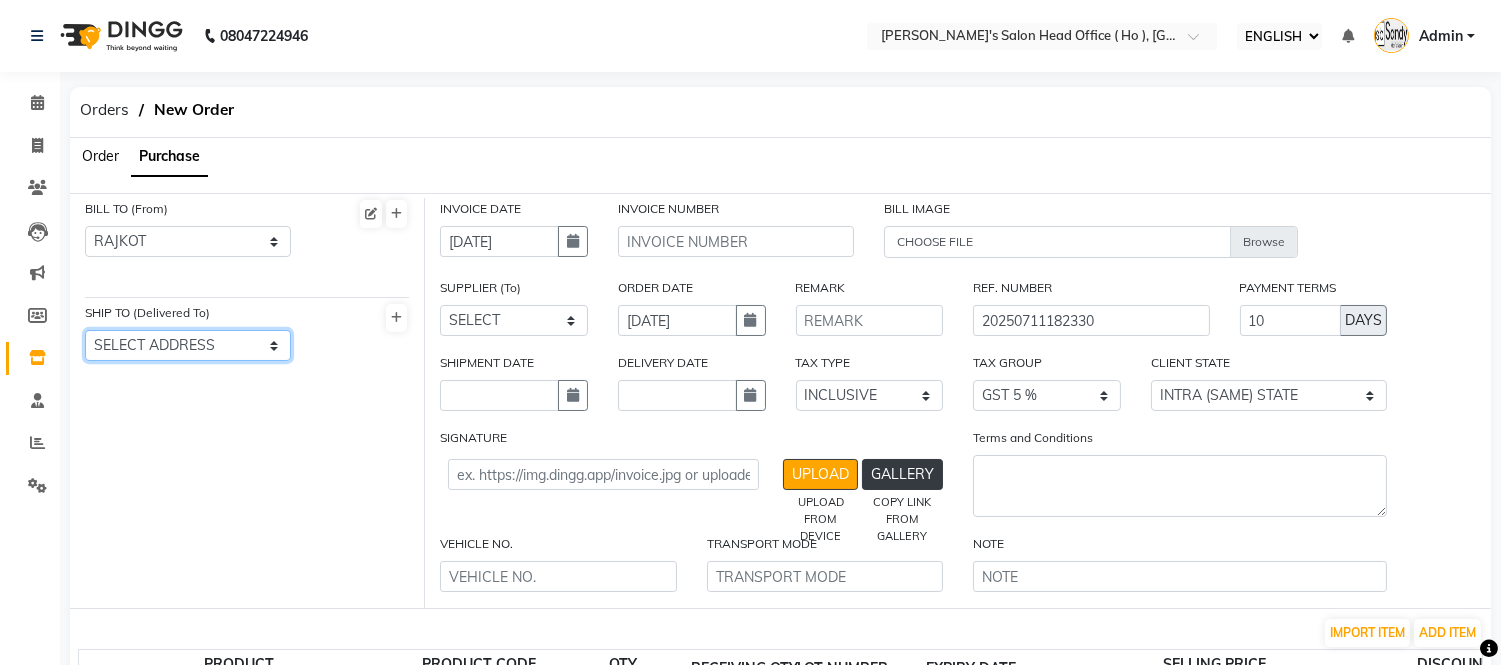 drag, startPoint x: 166, startPoint y: 347, endPoint x: 171, endPoint y: 360, distance: 13.928389 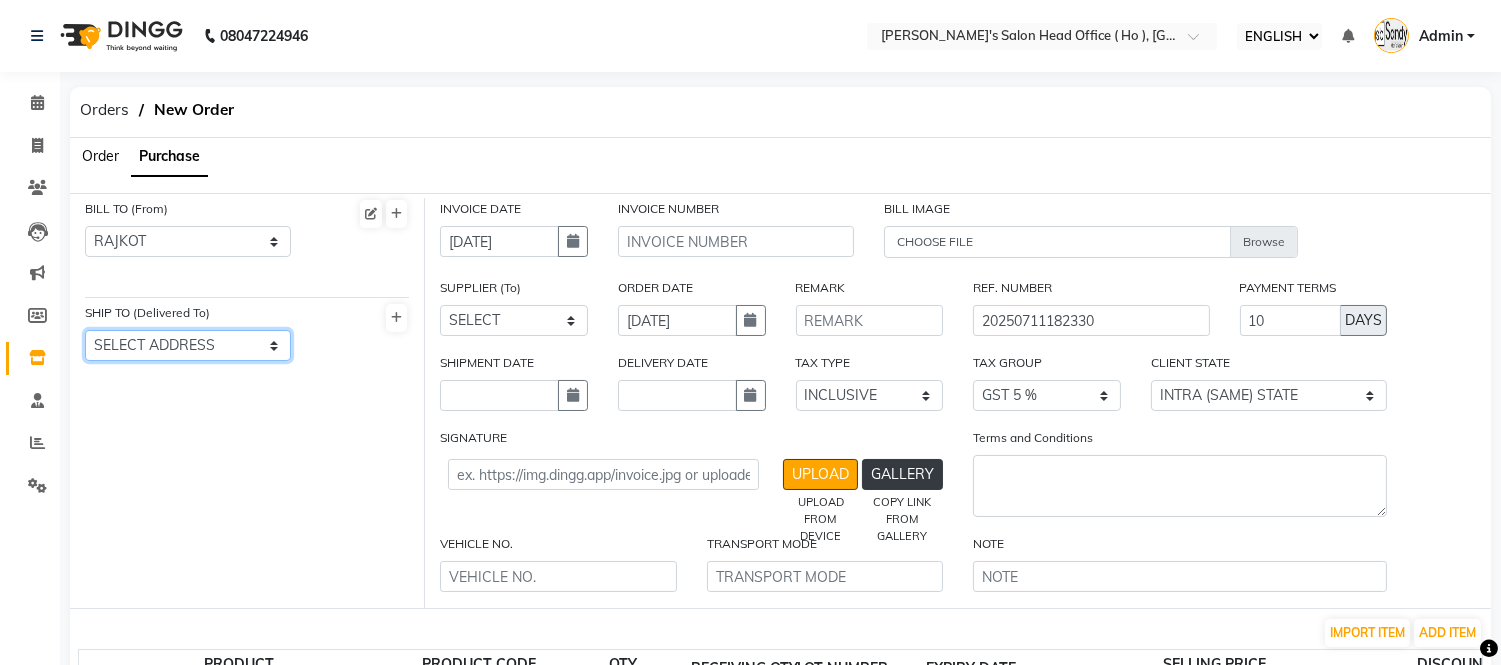 select on "1133" 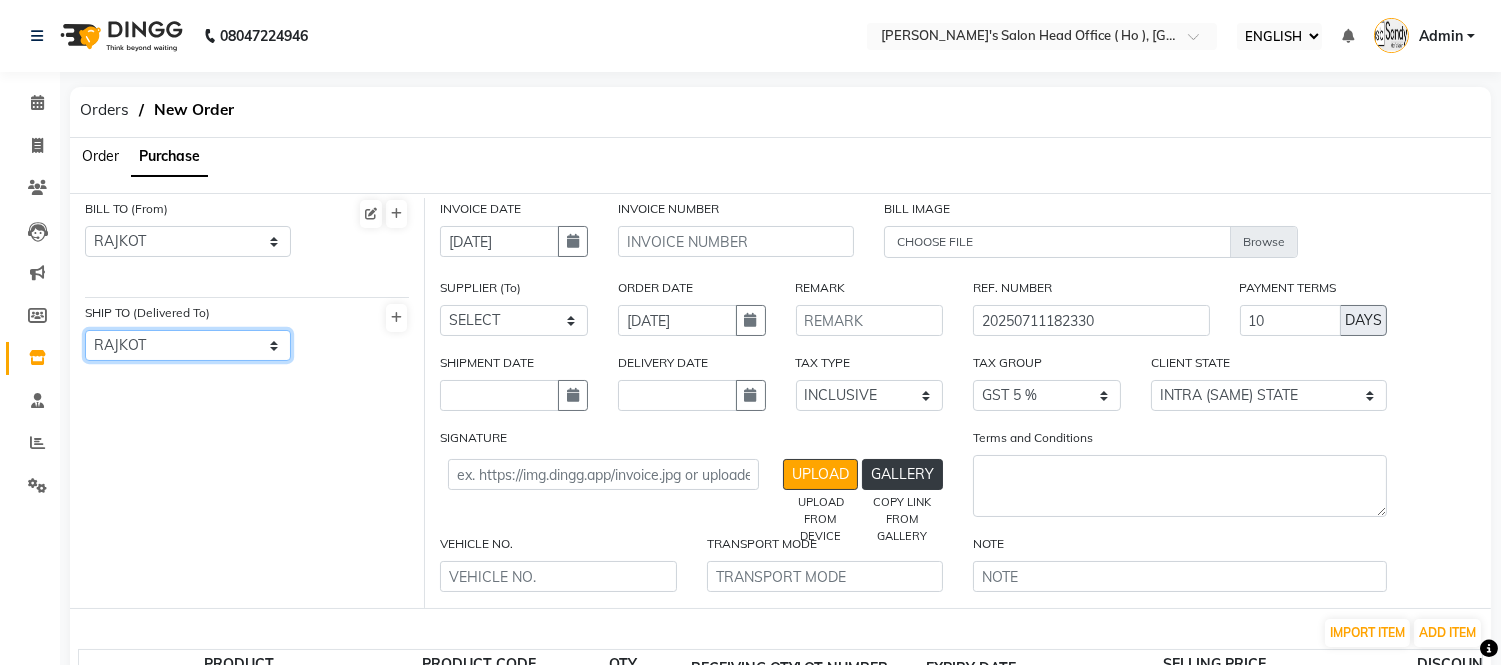 click on "SELECT ADDRESS  RAJKOT" 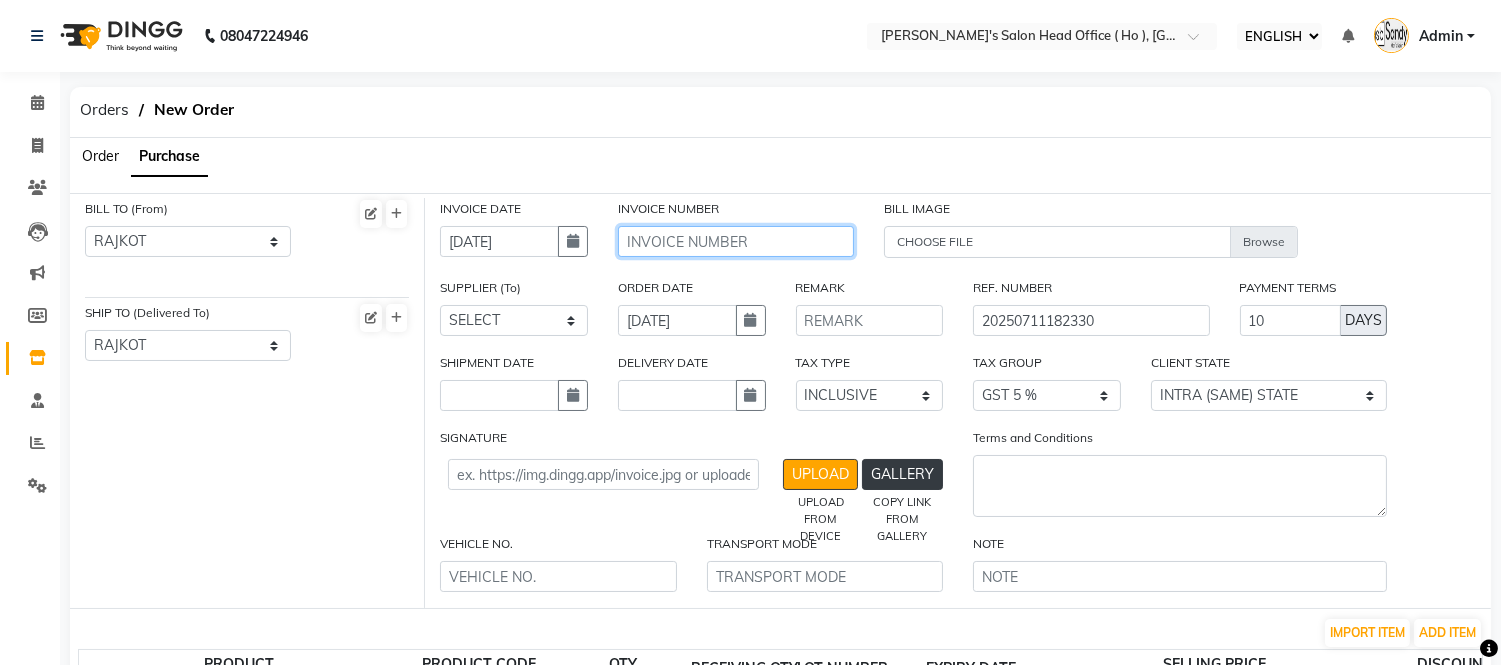 click 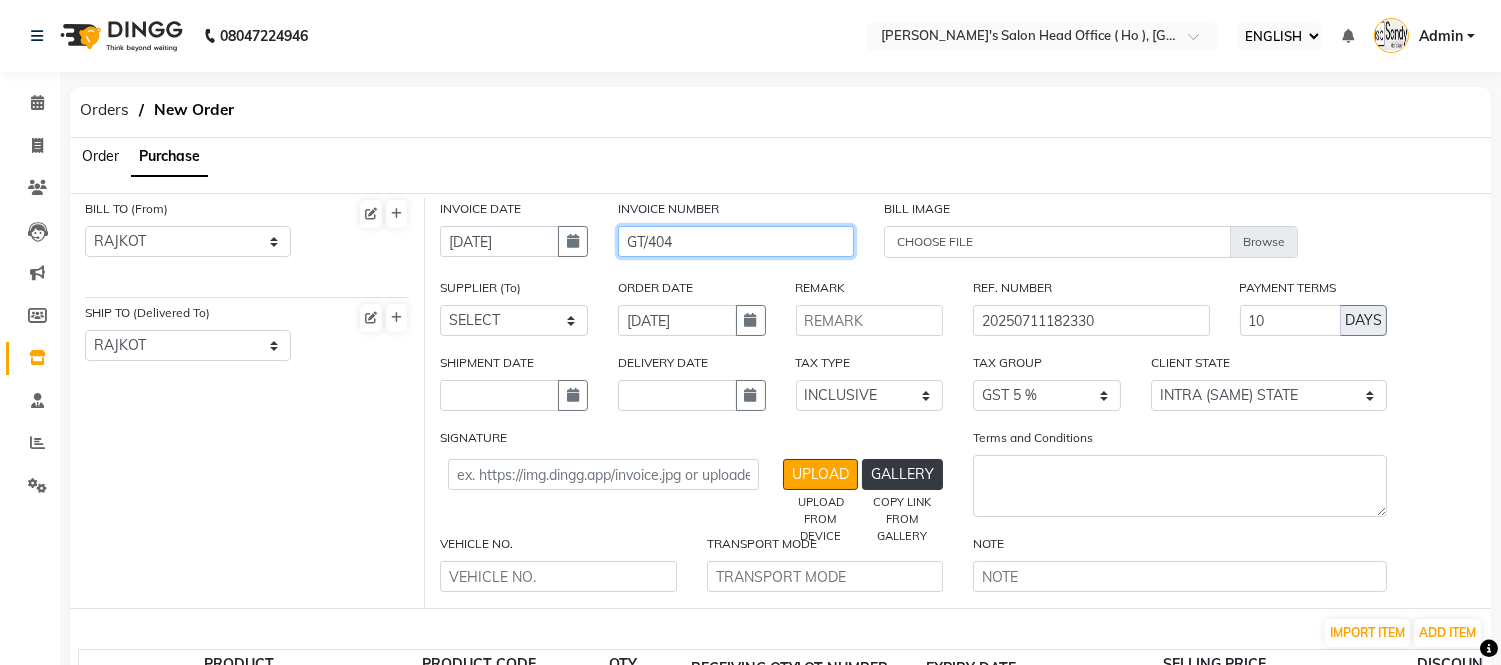 type on "GT/404" 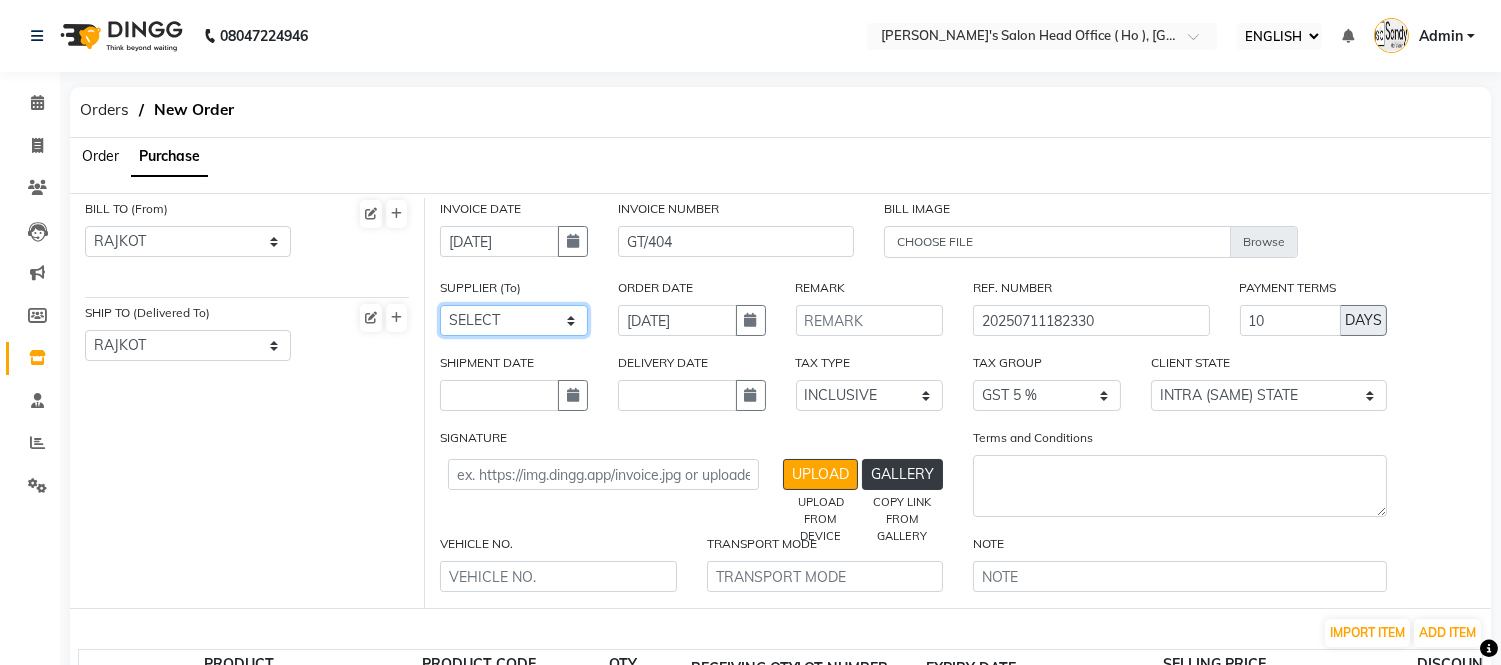 click on "SELECT SHIV ENTERPRISE - PARESHBHAI BALAJI SALES - NILESHBHAI SAHELI THE BEAUTY WORLD - SHIYAMBHAI AARYA MARKETING - AARYABHAI NEELAM BEAUTY COLLECTION - DIPENBHAI AJANI WHOLESELER - AJANI EXOTIC MULTIPRODUCTS - EXOTIC SHREE ENTERPRISE - SHREE ENTERPRISE MAX SALOON SHOPPY - MAX RUSHI BEAUTY PARLOUR & COSMETIC - RUSHI BEAUTY PARLOUR & COSMETIC SHREE GAJANAN SALES - SHREE GAJANAN SALES SHREE GAJANAN SALES POOJA BEAUTY - NILESHBHAI  BHAI KEROTICA HEALTH & BEAUTY - KEROTICA HEALTH & BEAUTY NILESH ENTERPRISE - NILESH ENTERPRISE NILESH ENTERPRISE GREENNLEAF COSMECEUTICS - RAHULBHAI 7 QUEENS BEAUTY POINT - 7 QUEENS BEAUTY POINT 7 QUEENS BEAUTY POINT OM ENTERPRICE - OM ENTERPRICE ABC  - ABC  DISPOSABLE & OTHERS GALAXY COSMETICS - GALAXY COSMETICS GALAXY COSMETICS WAHL - SHREE SEN ENTERPRISES SHREE SEN ENTERPRISES" 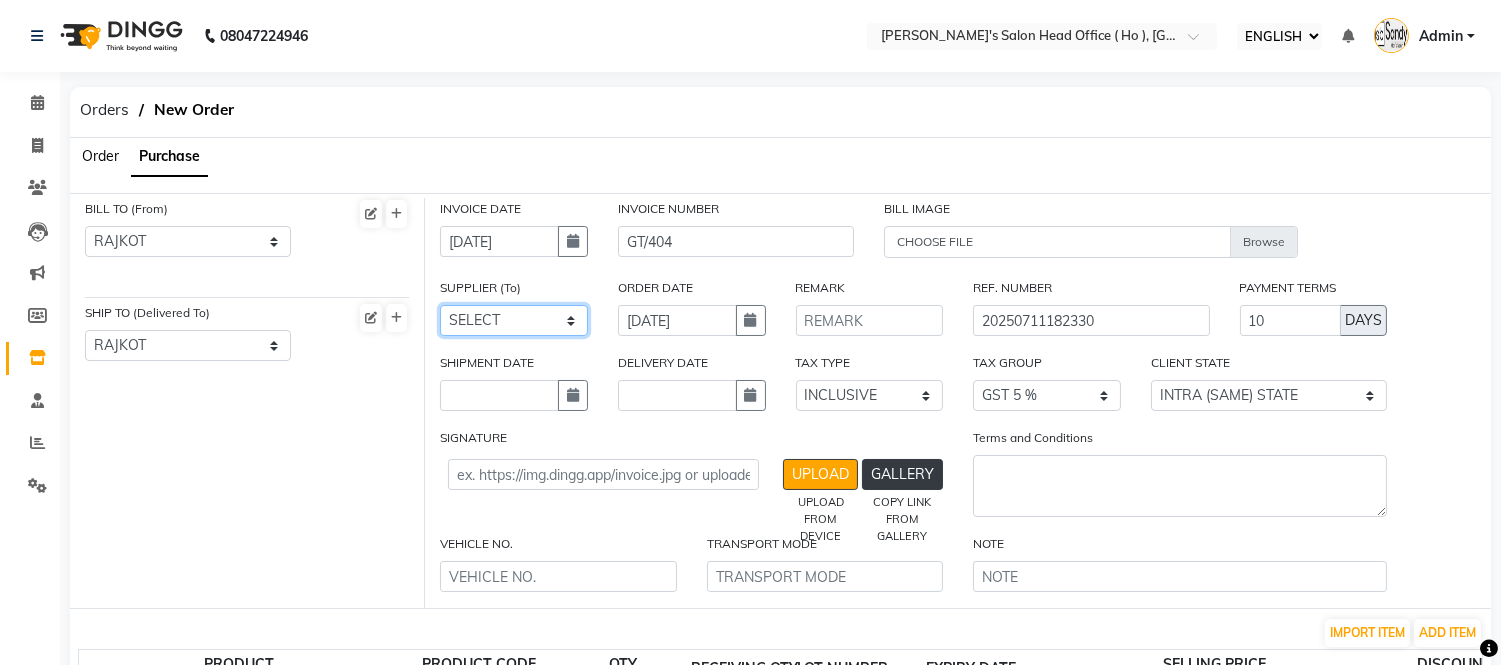 select on "3374" 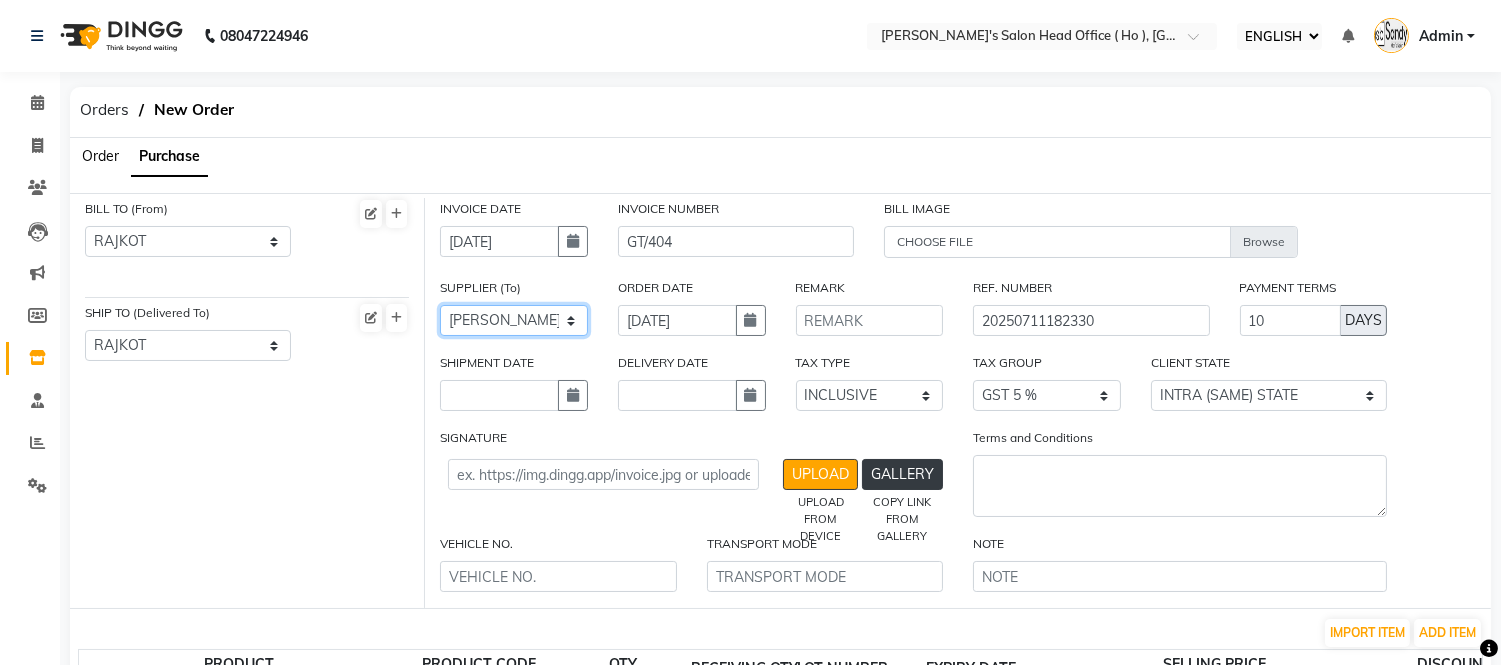 click on "SELECT SHIV ENTERPRISE - PARESHBHAI BALAJI SALES - NILESHBHAI SAHELI THE BEAUTY WORLD - SHIYAMBHAI AARYA MARKETING - AARYABHAI NEELAM BEAUTY COLLECTION - DIPENBHAI AJANI WHOLESELER - AJANI EXOTIC MULTIPRODUCTS - EXOTIC SHREE ENTERPRISE - SHREE ENTERPRISE MAX SALOON SHOPPY - MAX RUSHI BEAUTY PARLOUR & COSMETIC - RUSHI BEAUTY PARLOUR & COSMETIC SHREE GAJANAN SALES - SHREE GAJANAN SALES SHREE GAJANAN SALES POOJA BEAUTY - NILESHBHAI  BHAI KEROTICA HEALTH & BEAUTY - KEROTICA HEALTH & BEAUTY NILESH ENTERPRISE - NILESH ENTERPRISE NILESH ENTERPRISE GREENNLEAF COSMECEUTICS - RAHULBHAI 7 QUEENS BEAUTY POINT - 7 QUEENS BEAUTY POINT 7 QUEENS BEAUTY POINT OM ENTERPRICE - OM ENTERPRICE ABC  - ABC  DISPOSABLE & OTHERS GALAXY COSMETICS - GALAXY COSMETICS GALAXY COSMETICS WAHL - SHREE SEN ENTERPRISES SHREE SEN ENTERPRISES" 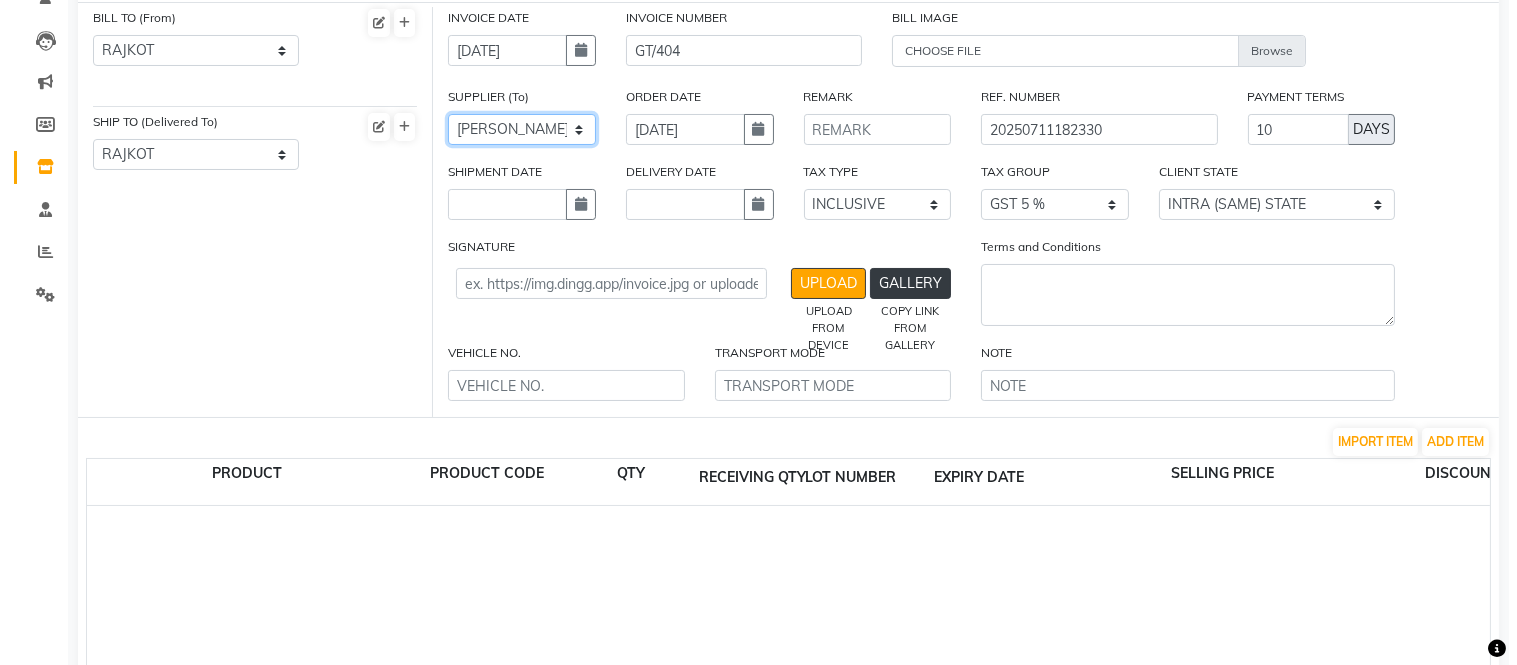scroll, scrollTop: 222, scrollLeft: 0, axis: vertical 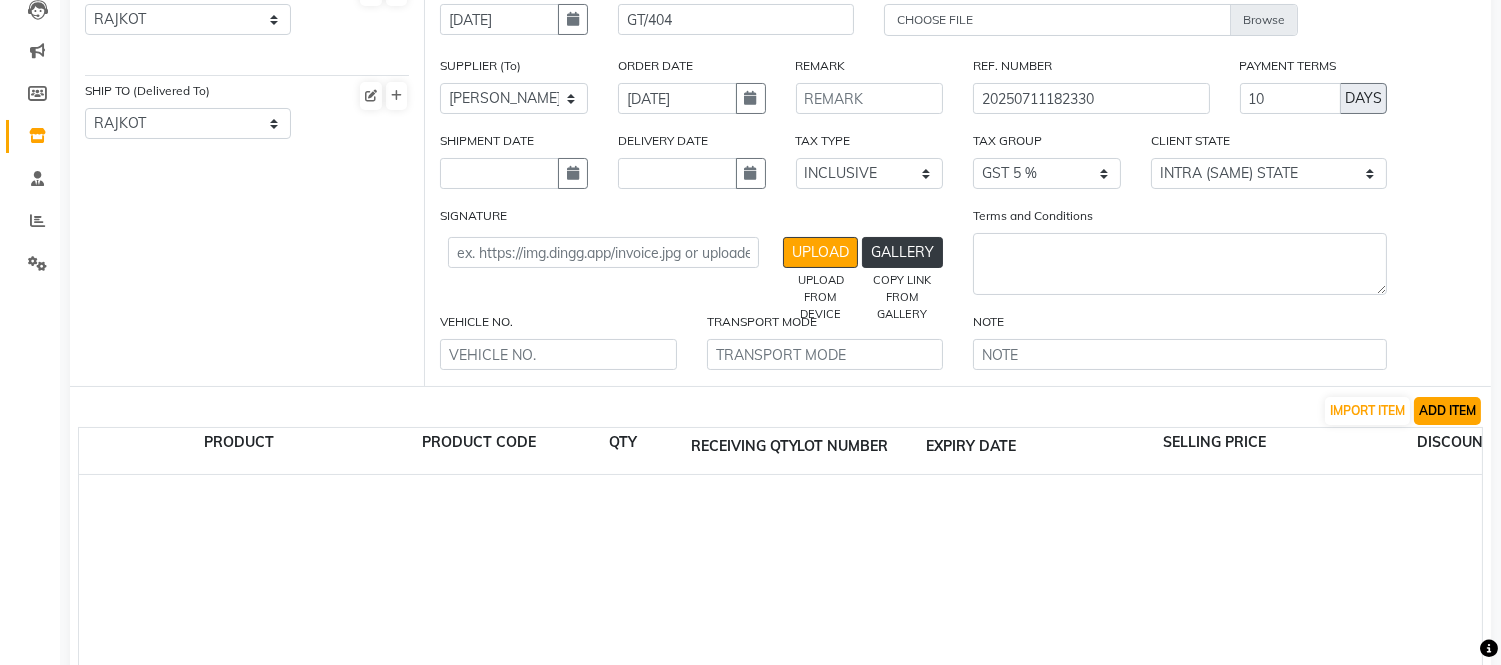 click on "ADD ITEM" 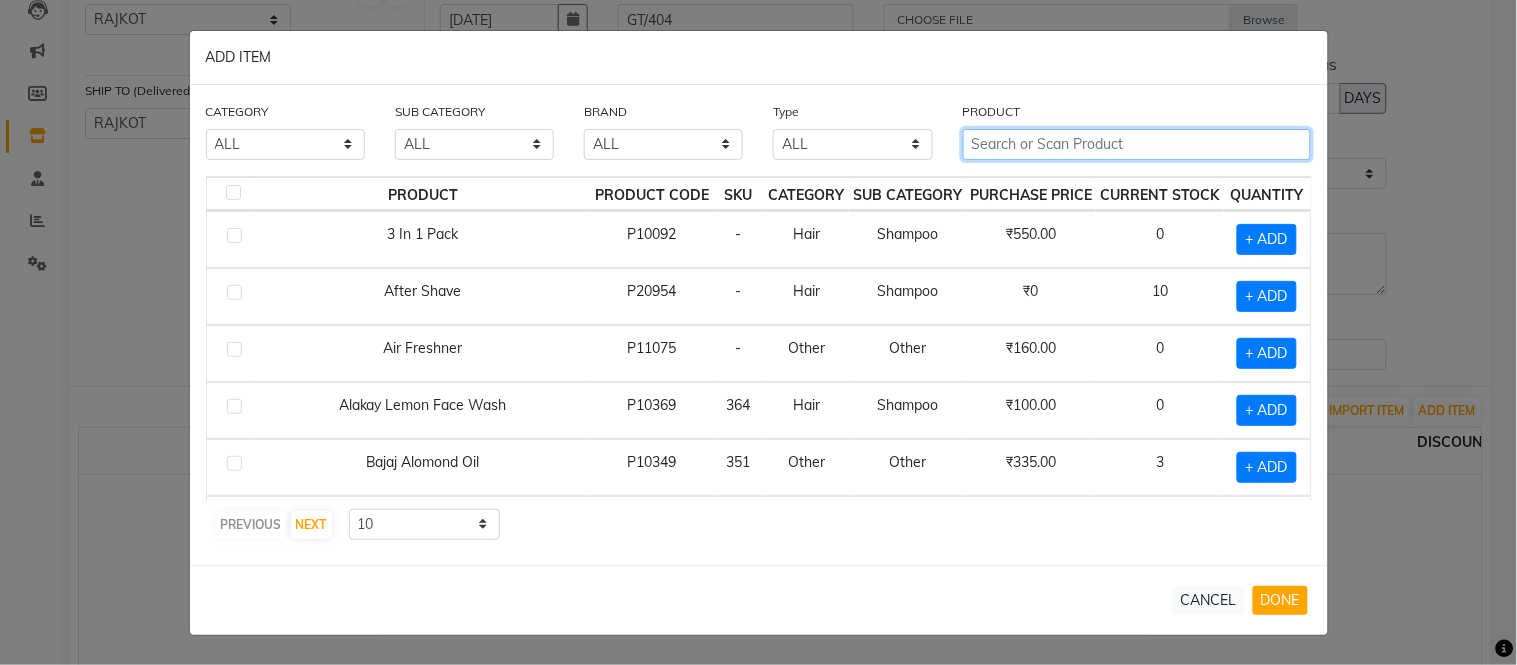 click 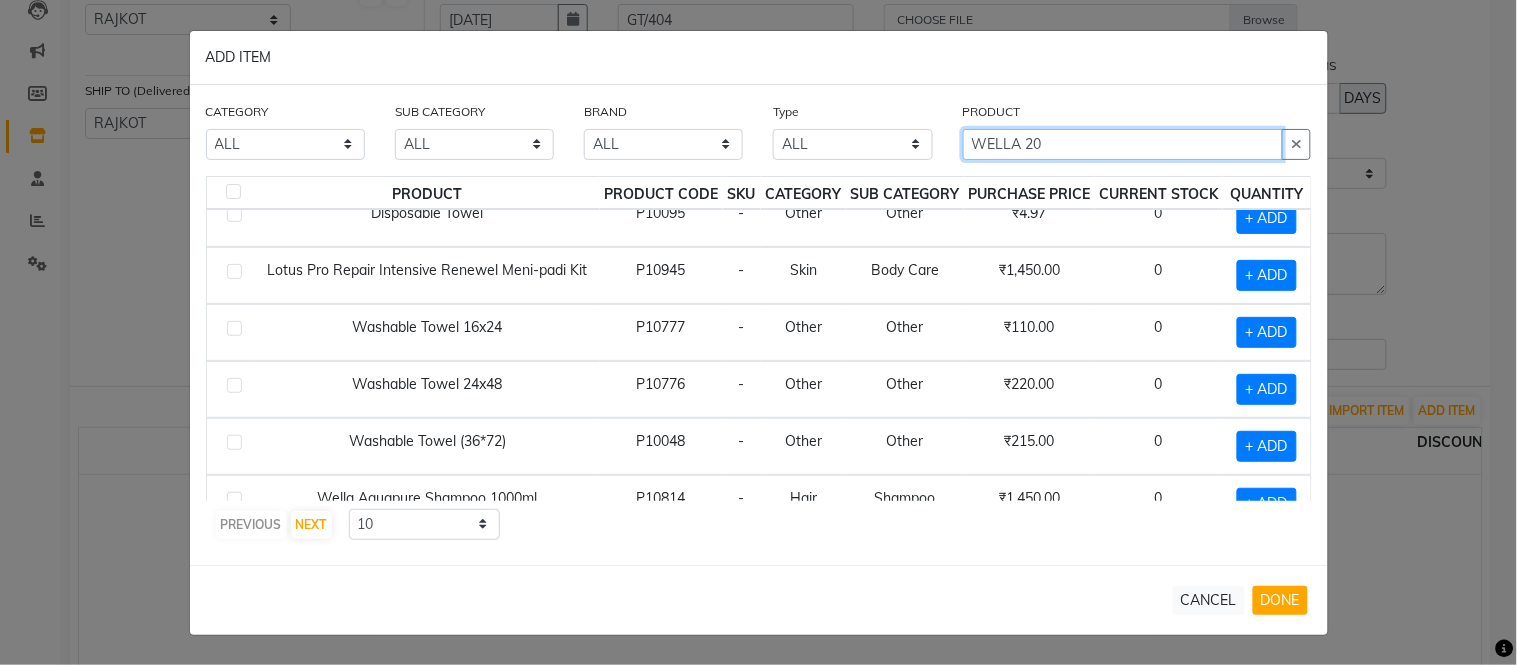 scroll, scrollTop: 0, scrollLeft: 0, axis: both 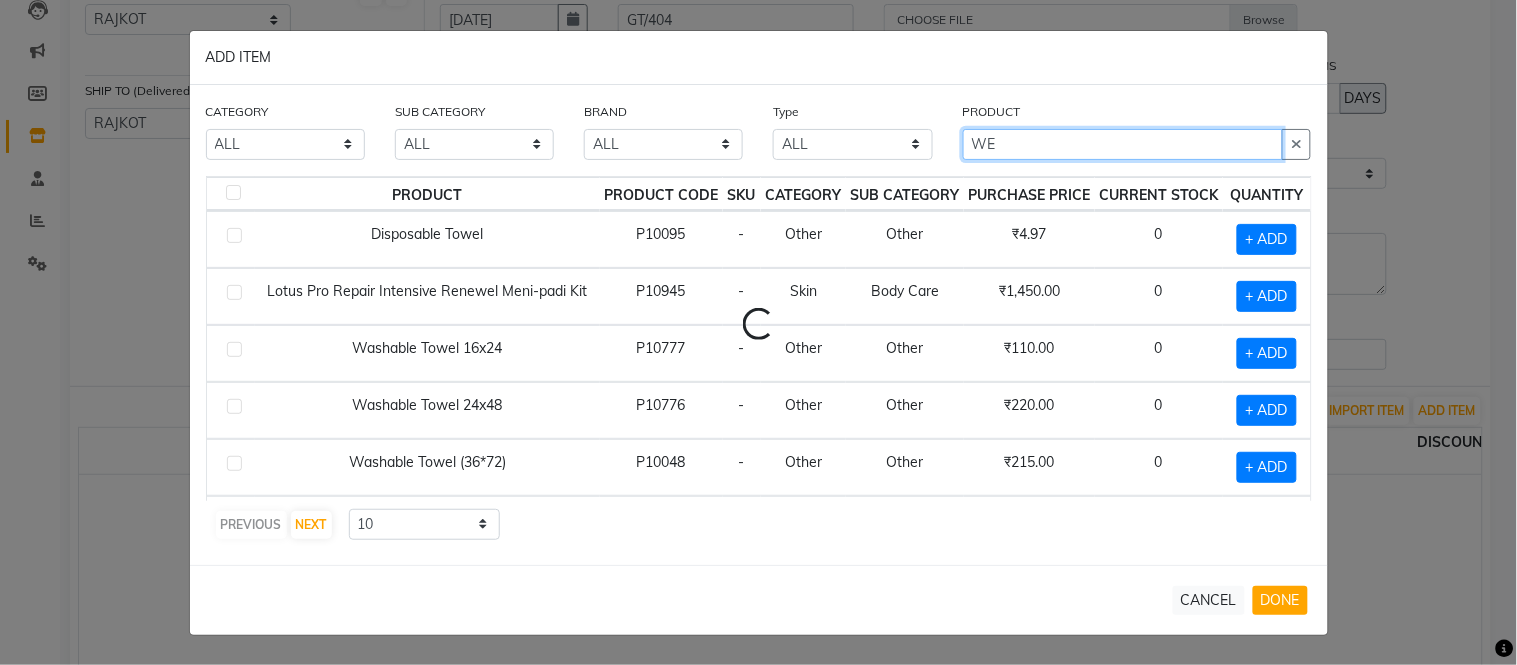 type on "W" 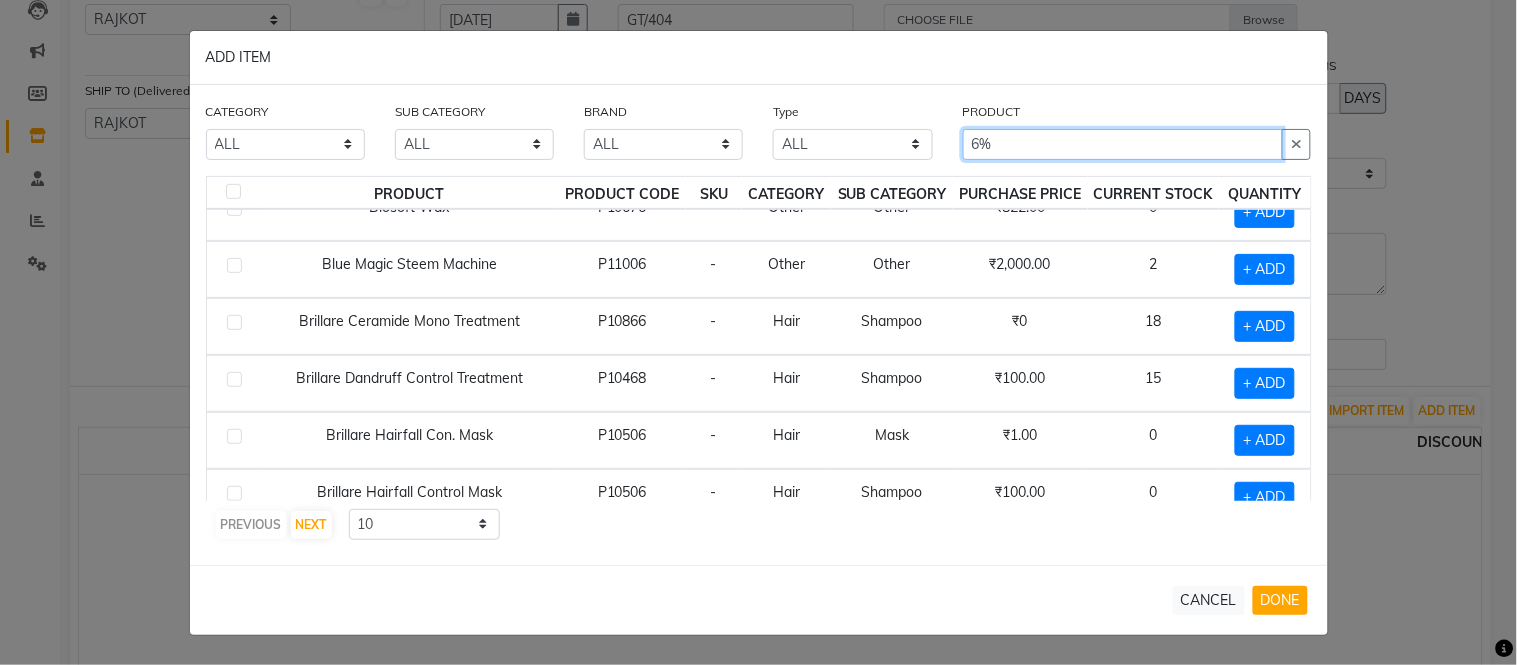 scroll, scrollTop: 284, scrollLeft: 0, axis: vertical 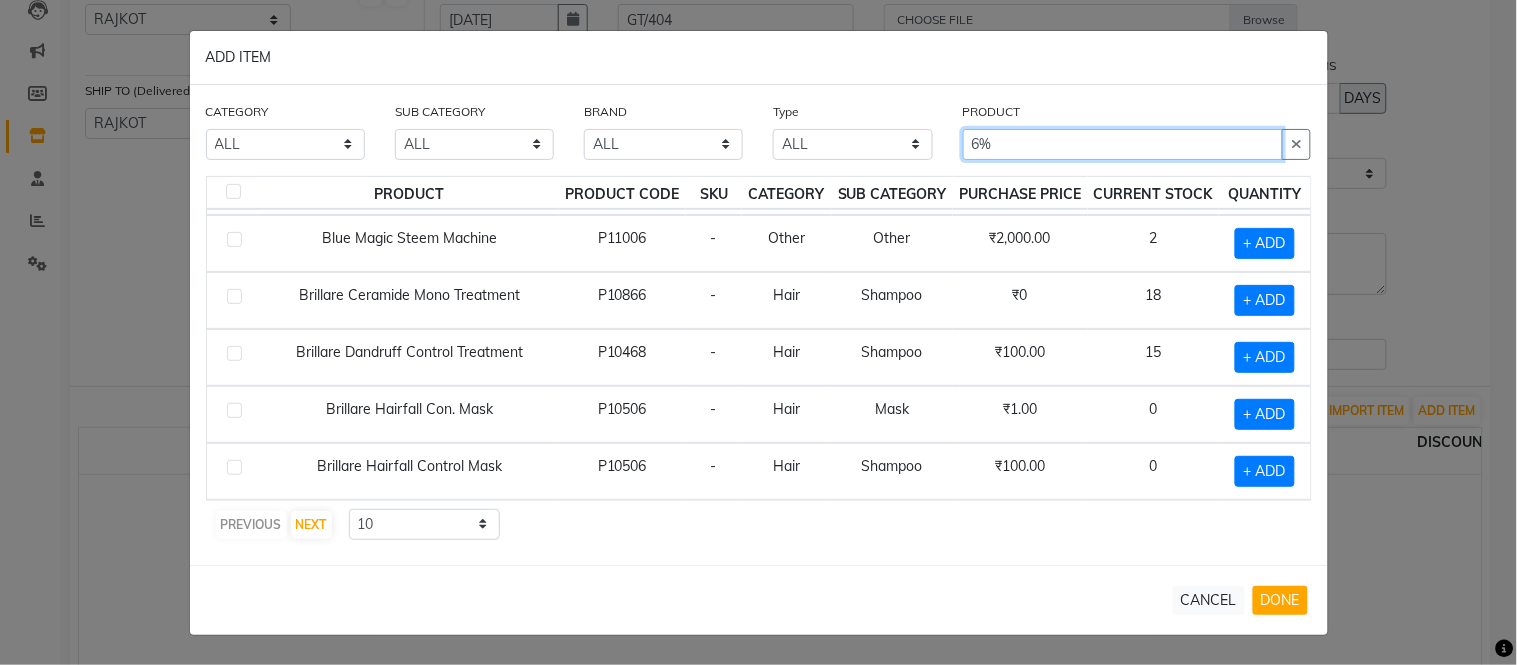 type on "6" 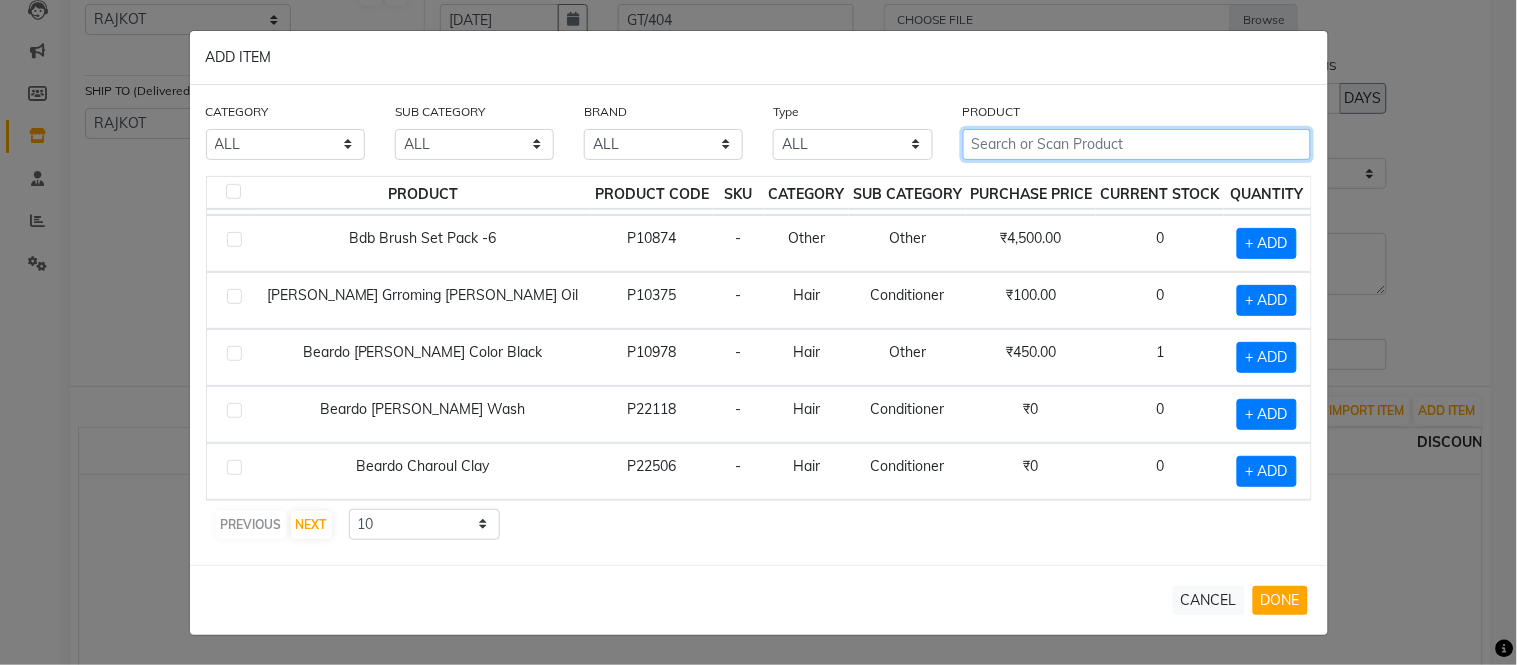 type on "2" 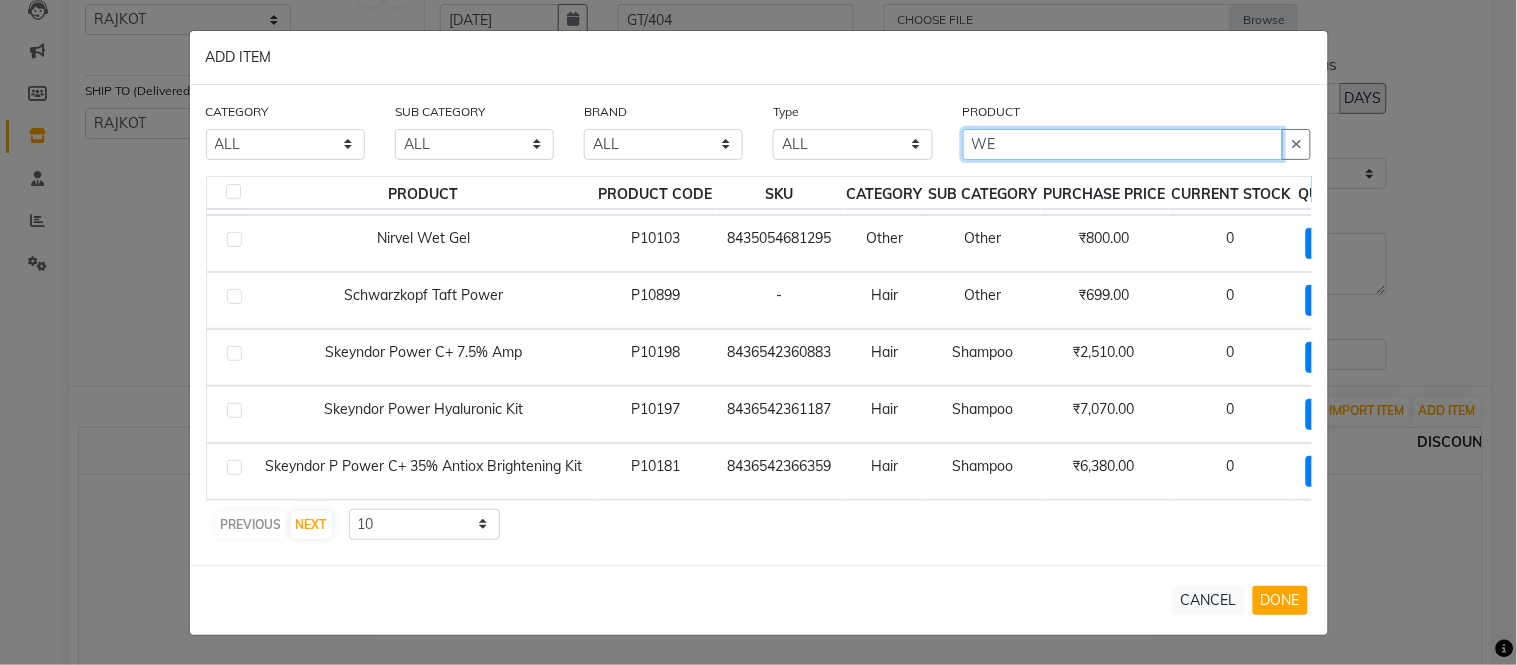 type on "W" 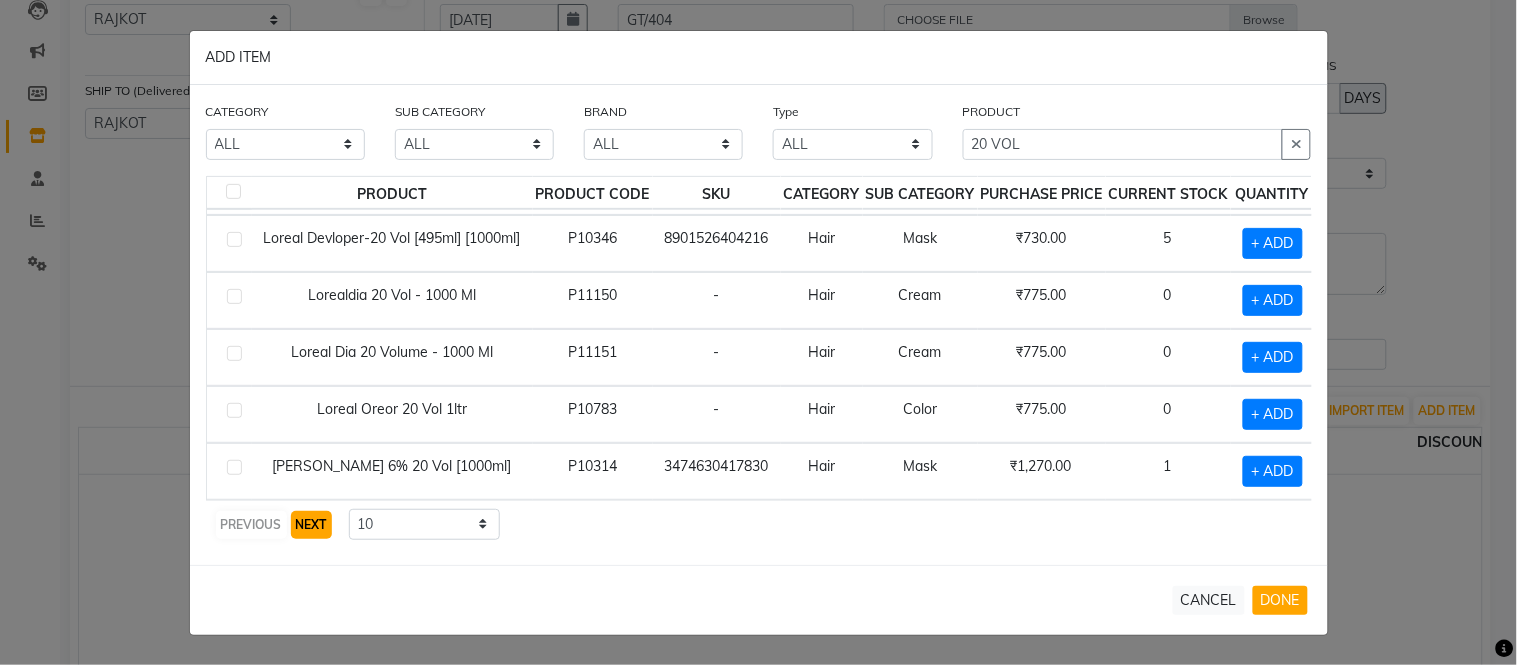 click on "NEXT" 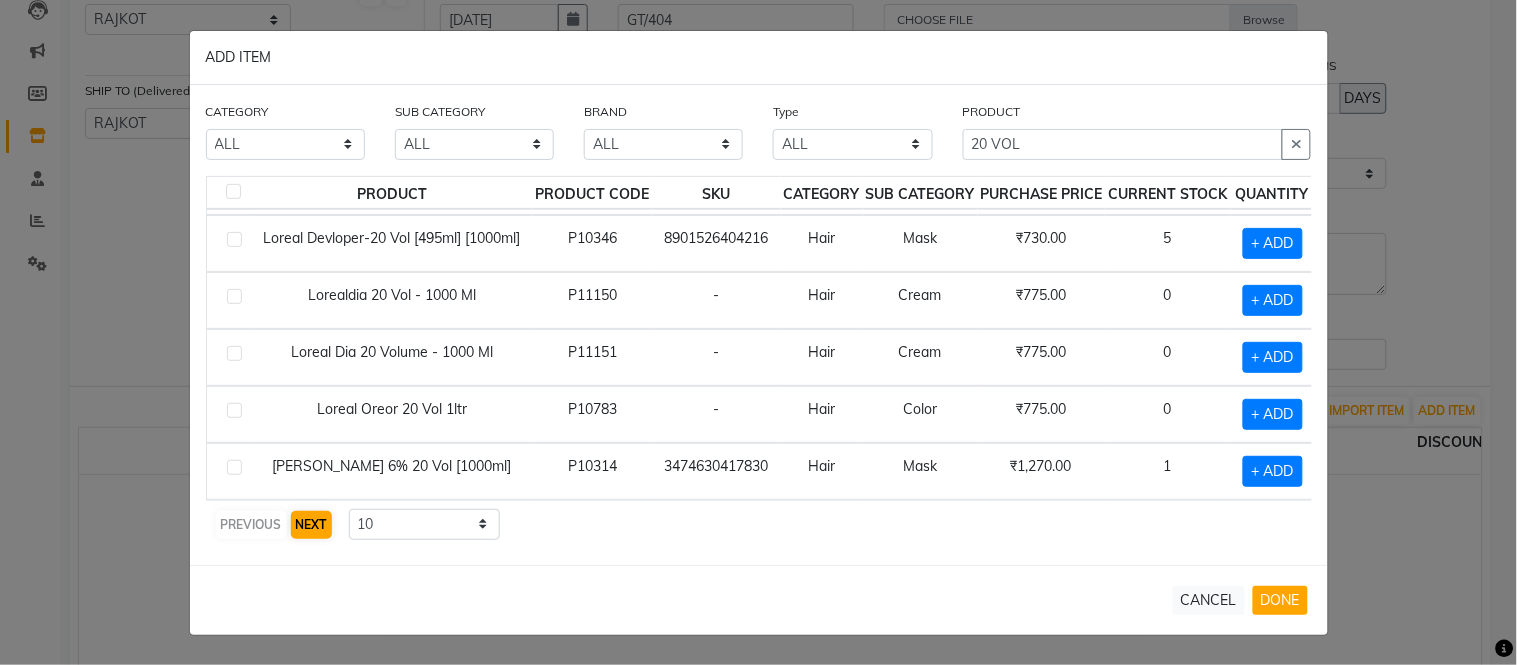 scroll, scrollTop: 0, scrollLeft: 0, axis: both 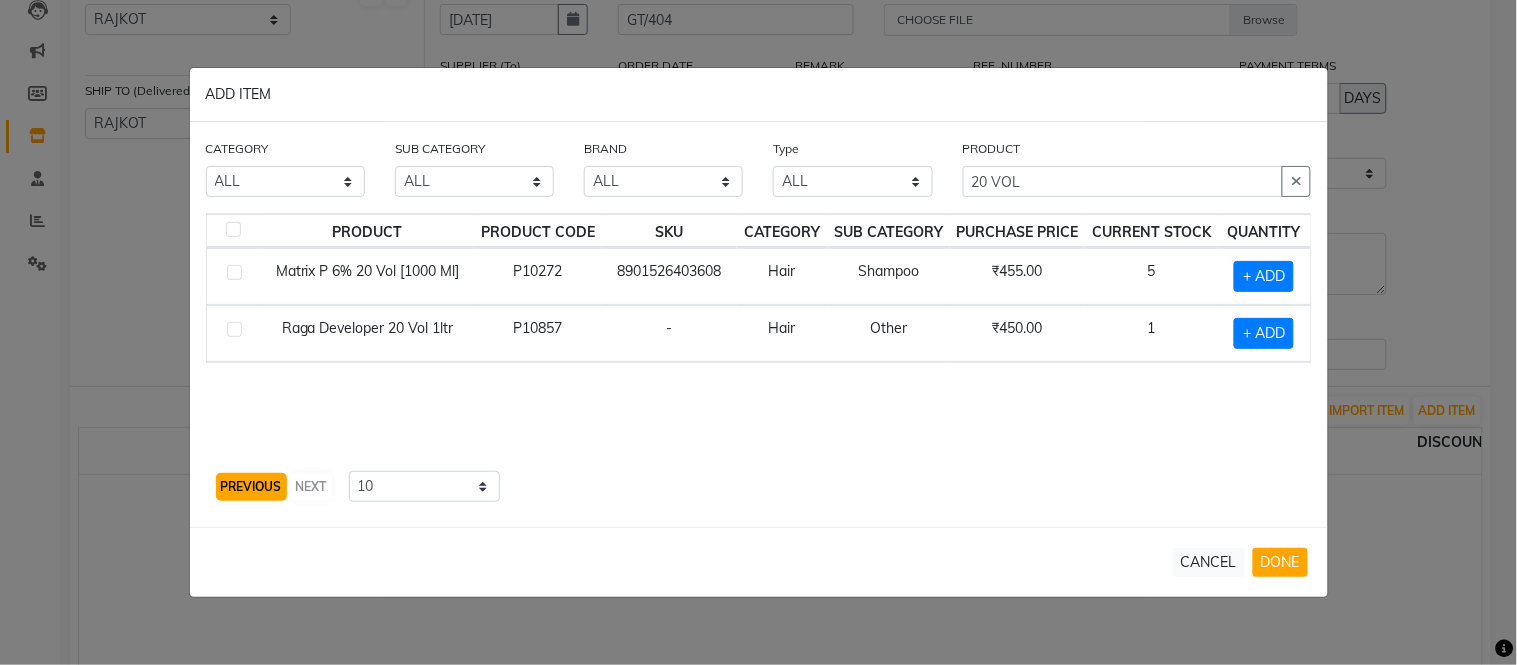 click on "PREVIOUS" 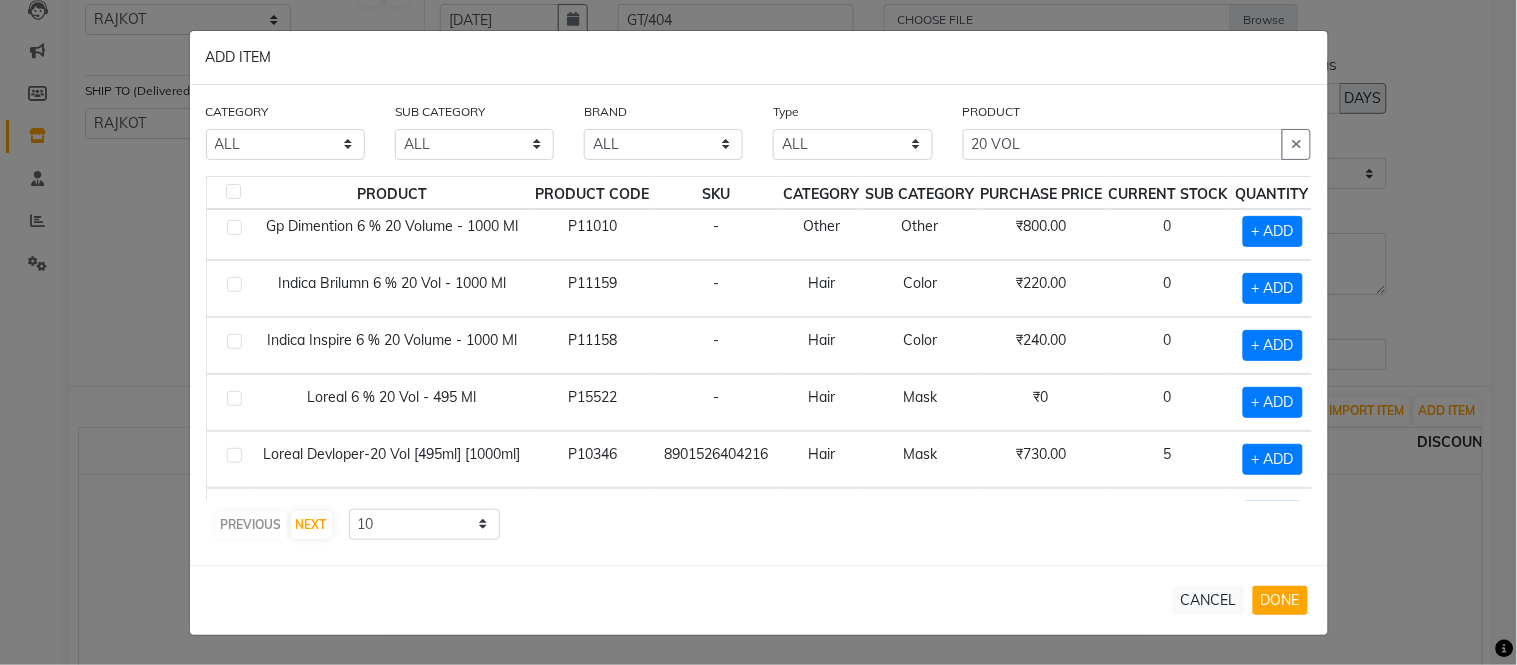 scroll, scrollTop: 0, scrollLeft: 0, axis: both 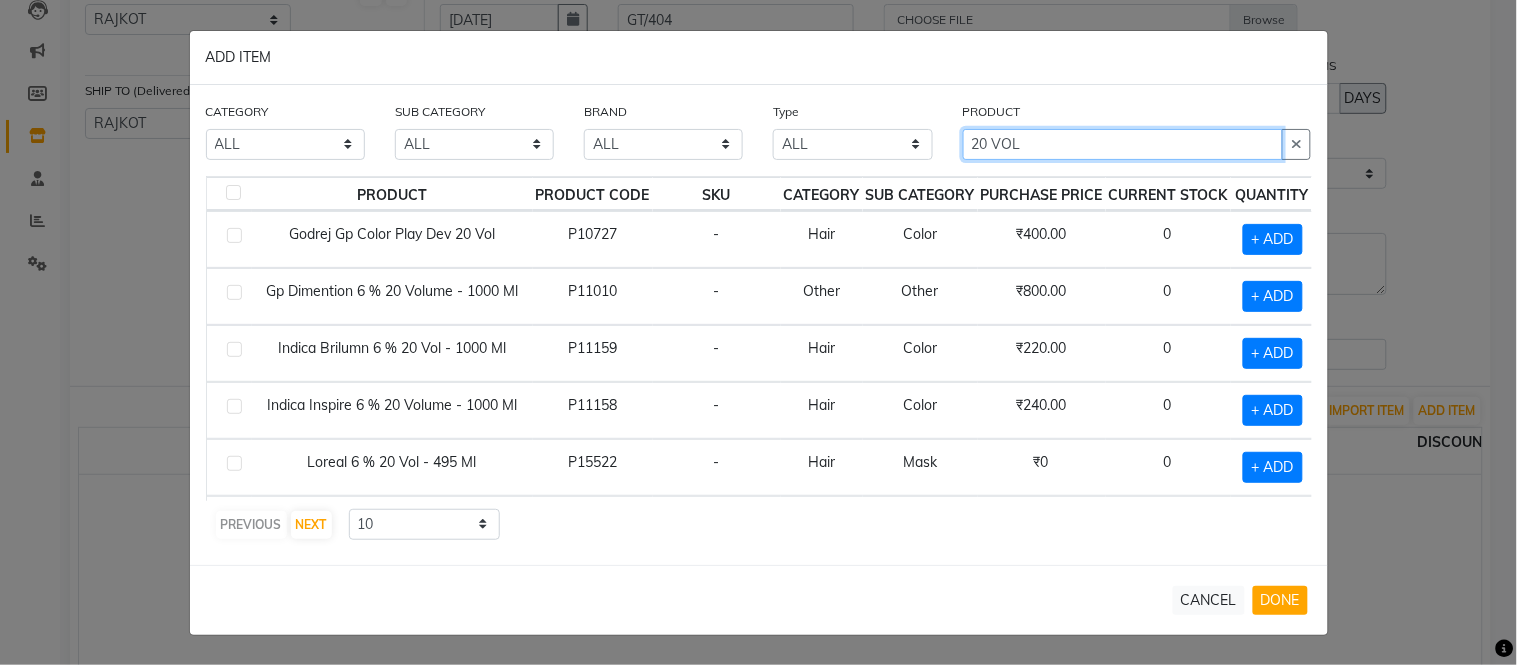 click on "20 VOL" 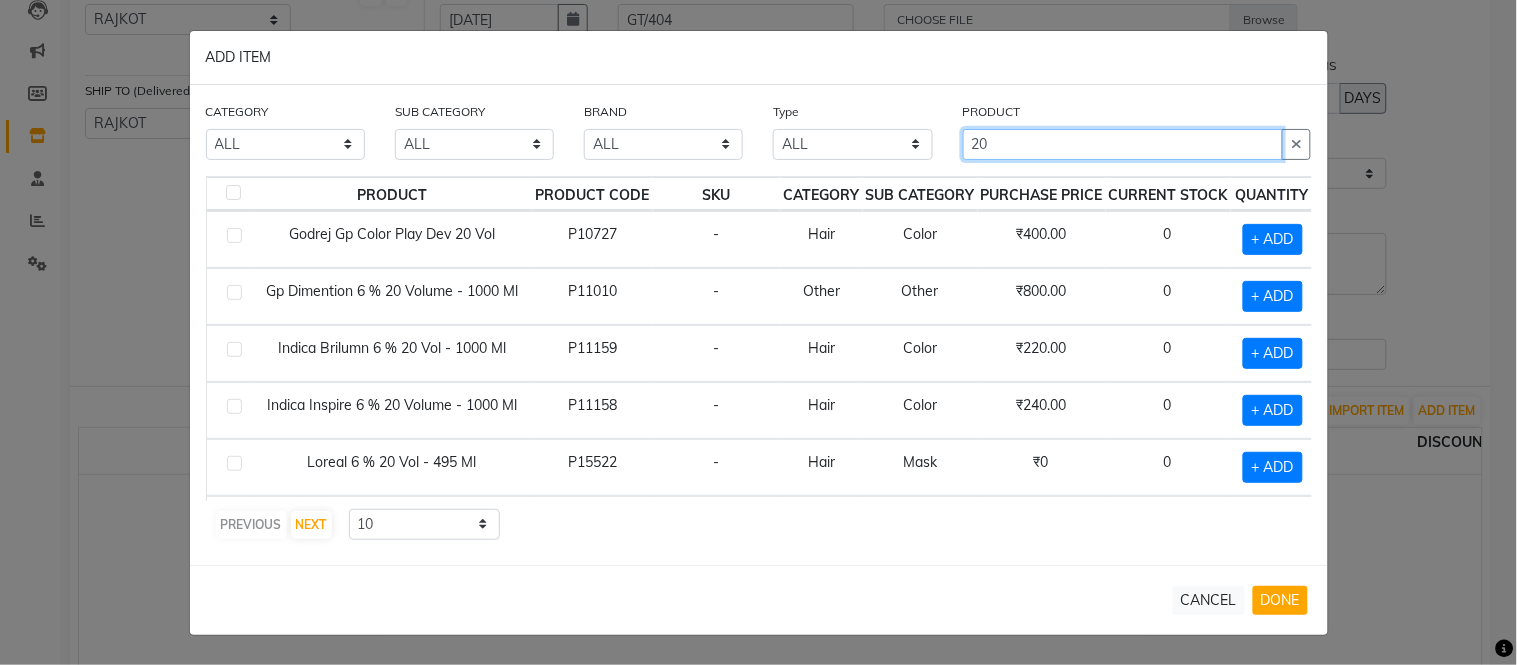 type on "2" 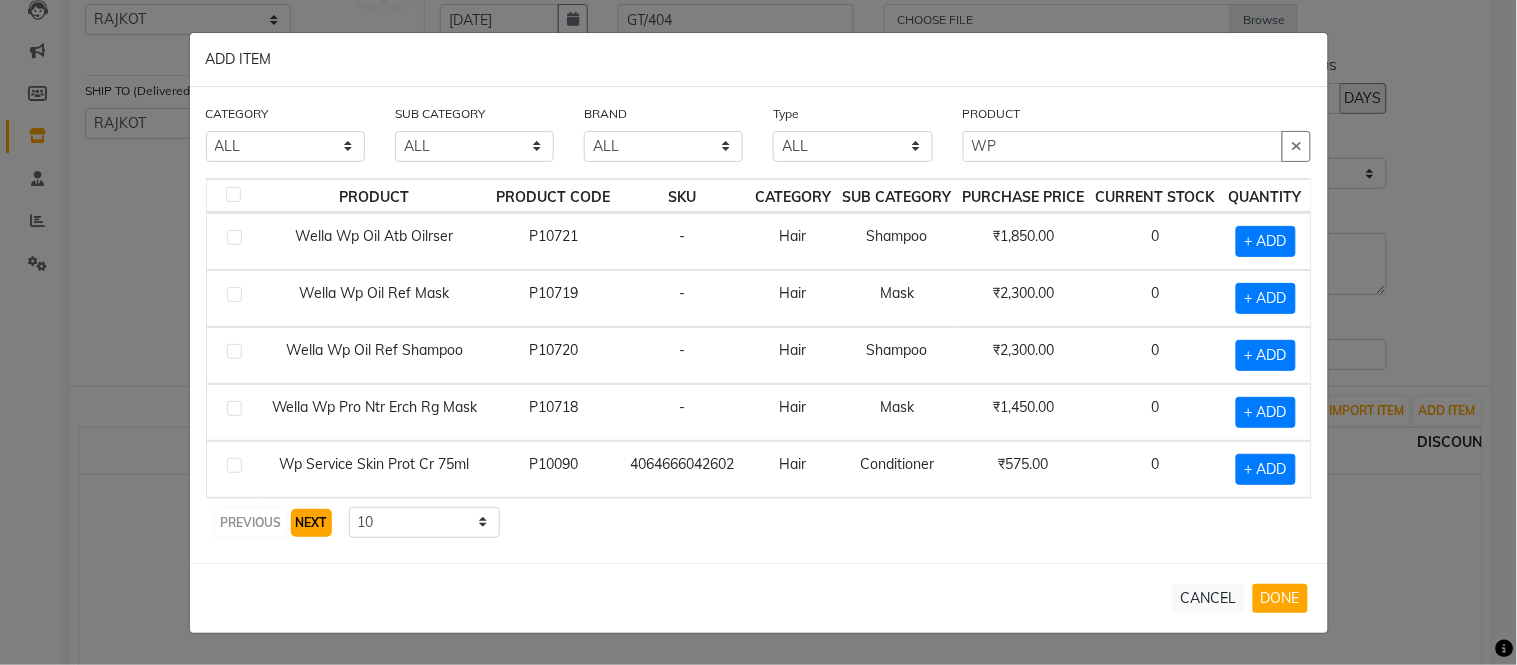 click on "NEXT" 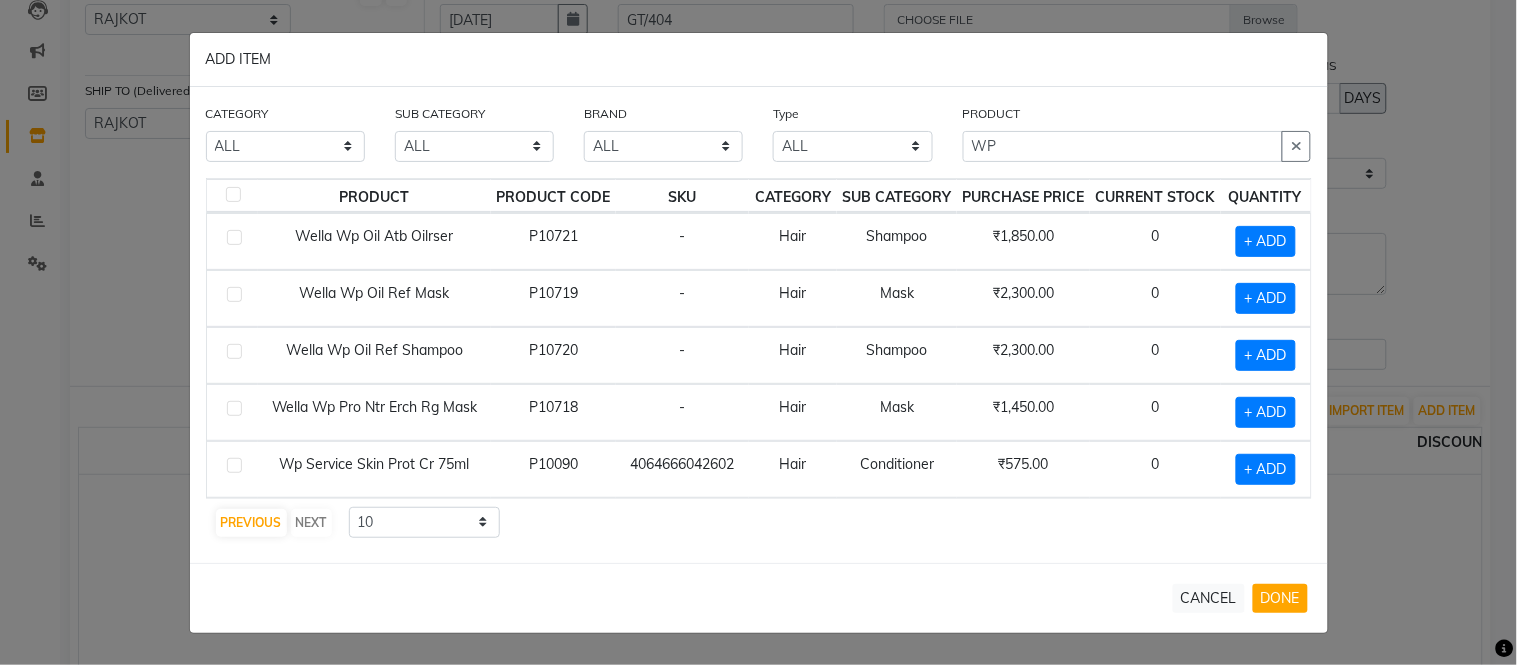 click on "PREVIOUS   NEXT" 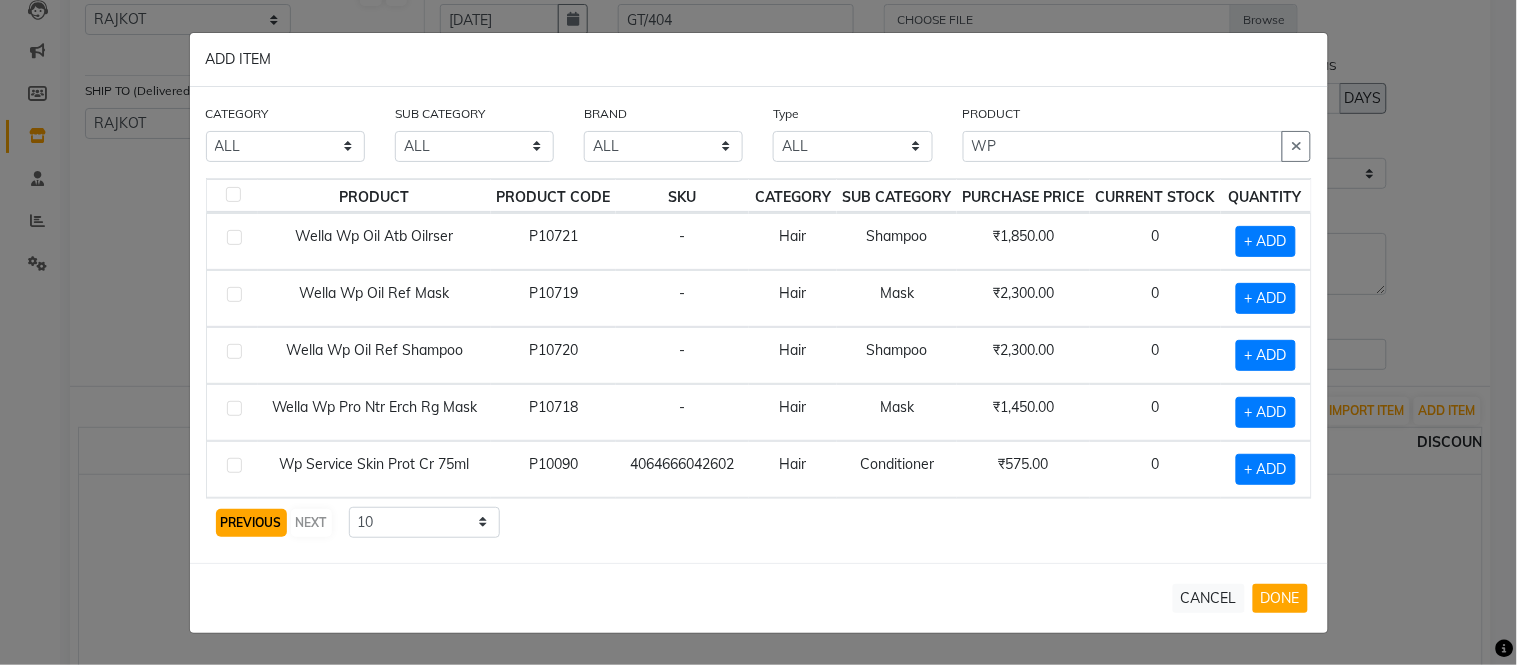click on "PREVIOUS" 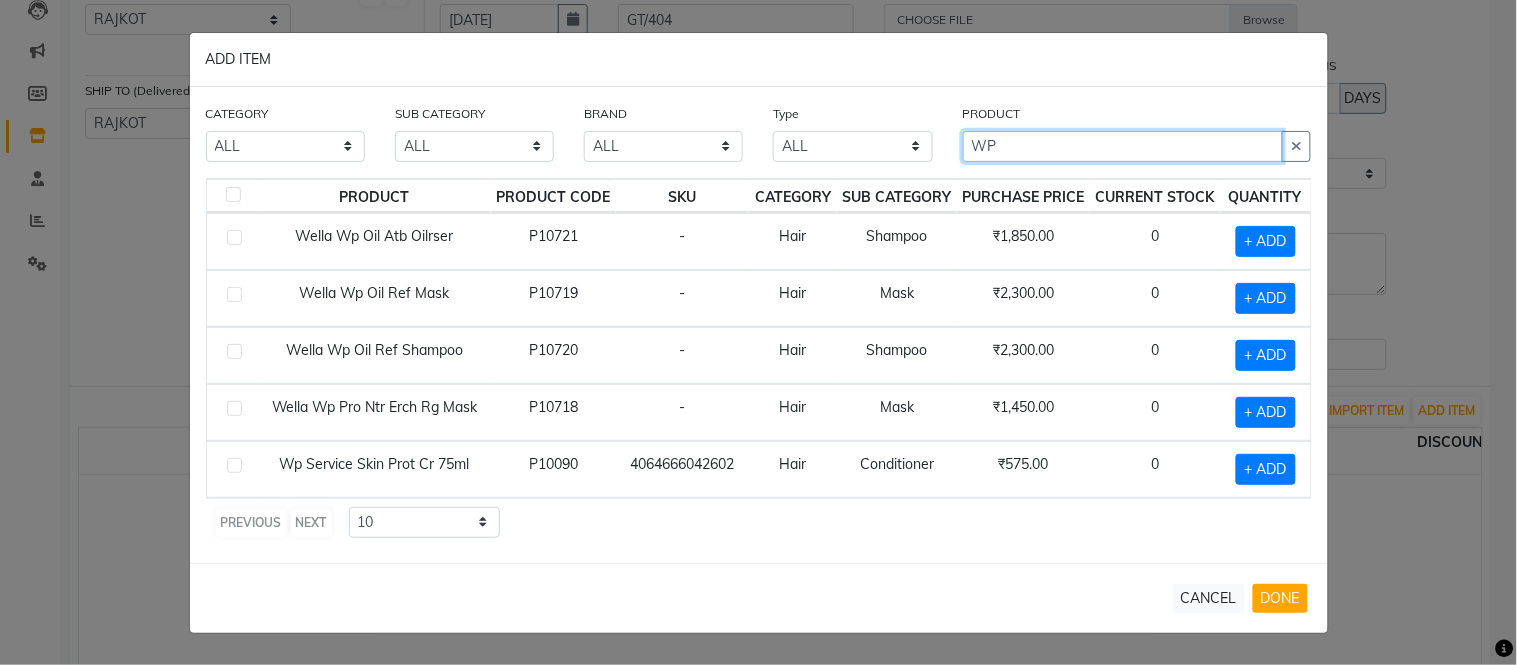 click on "WP" 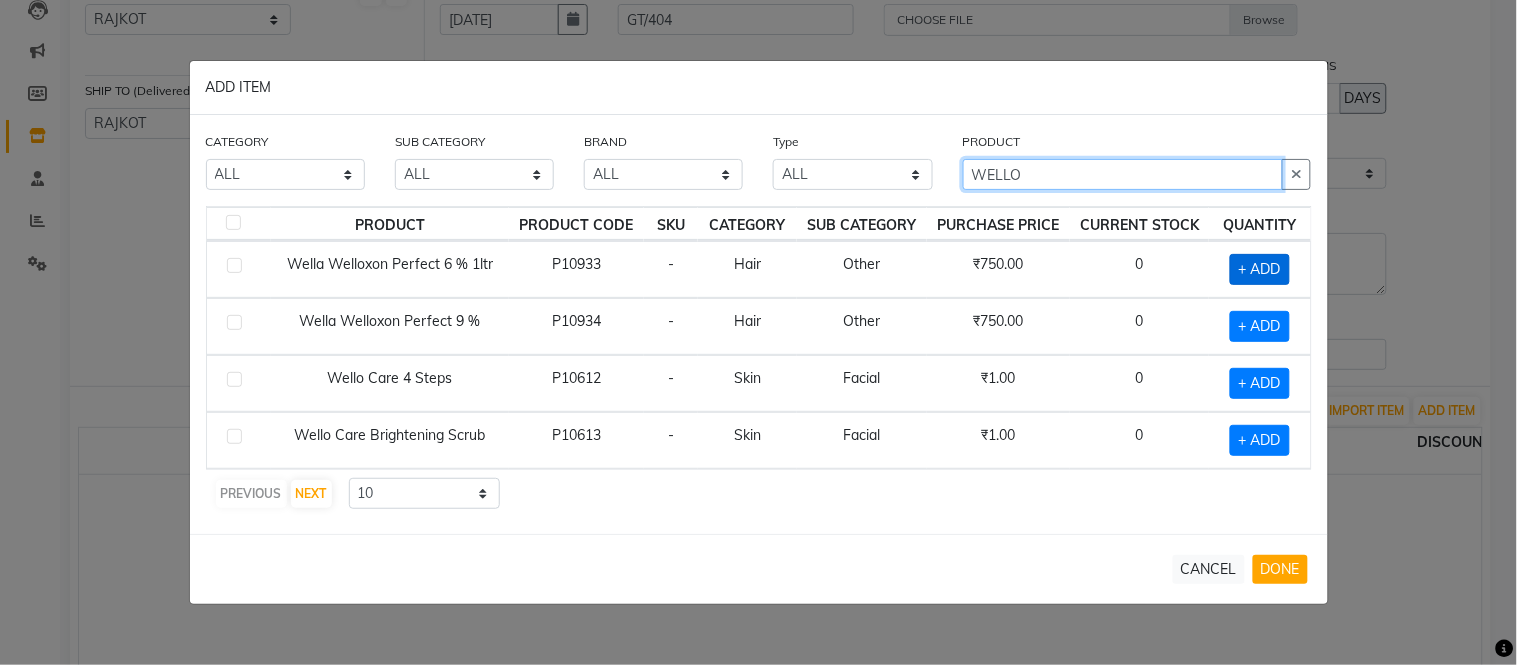 type on "WELLO" 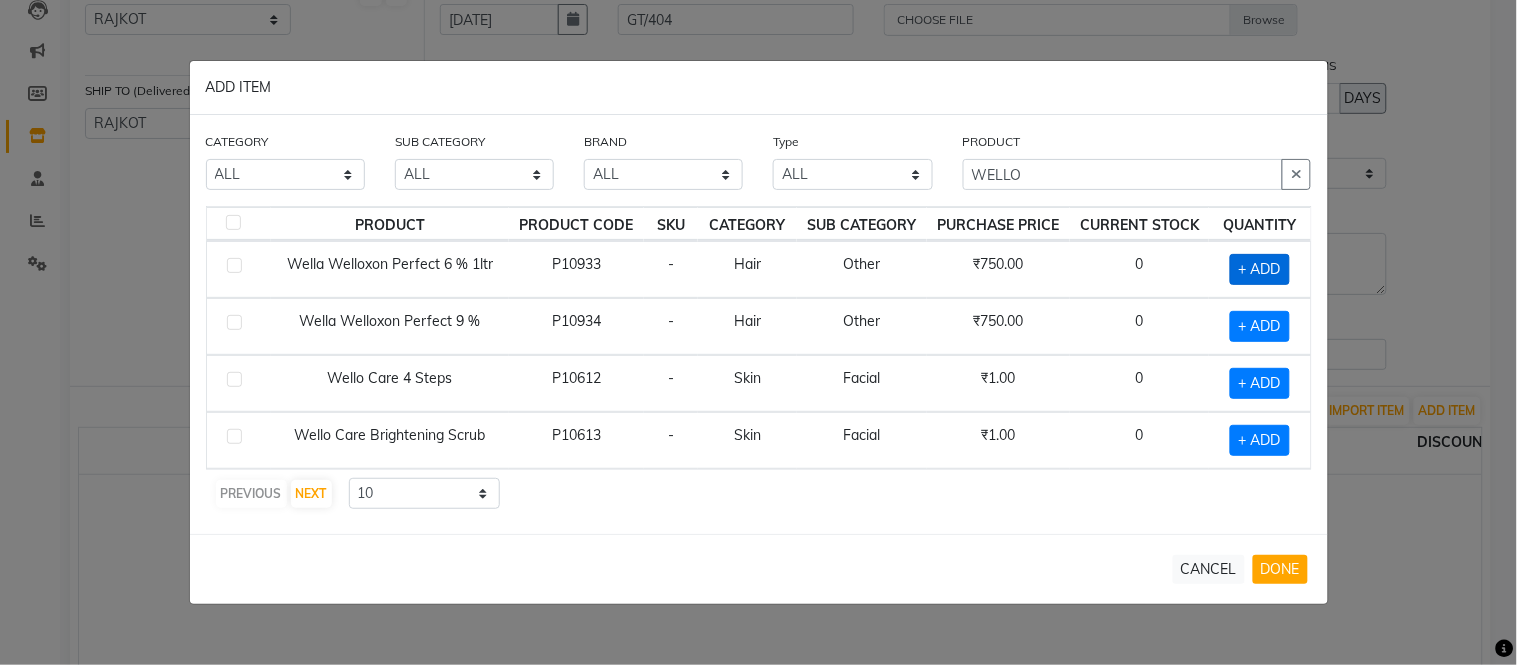 click on "+ ADD" 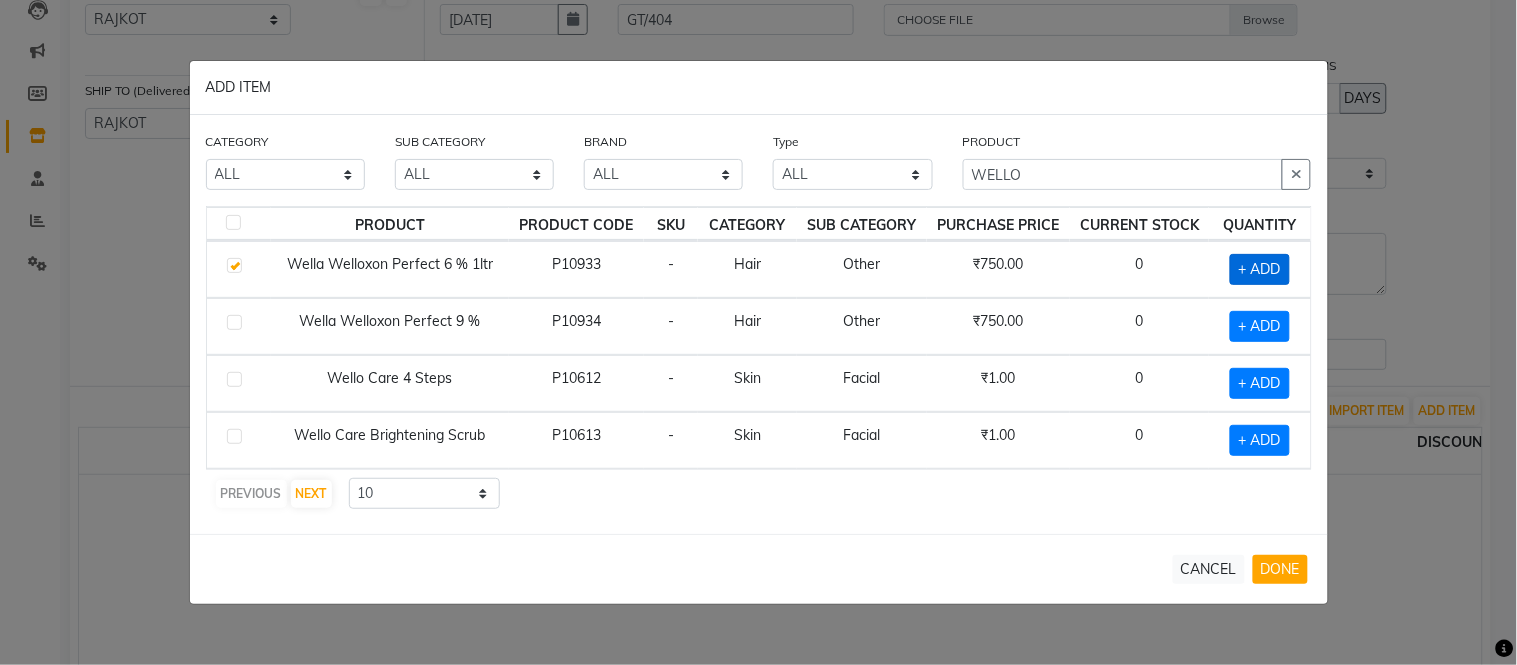 checkbox on "true" 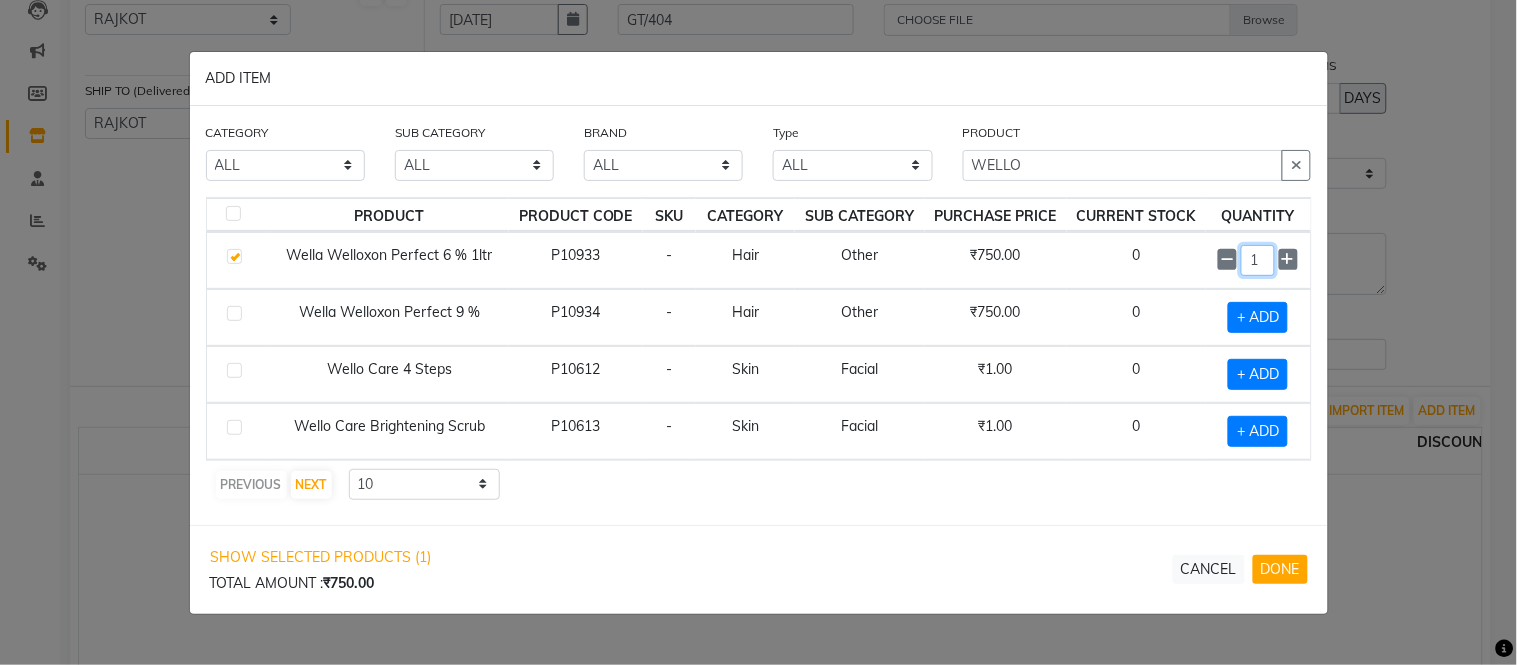 click on "1" 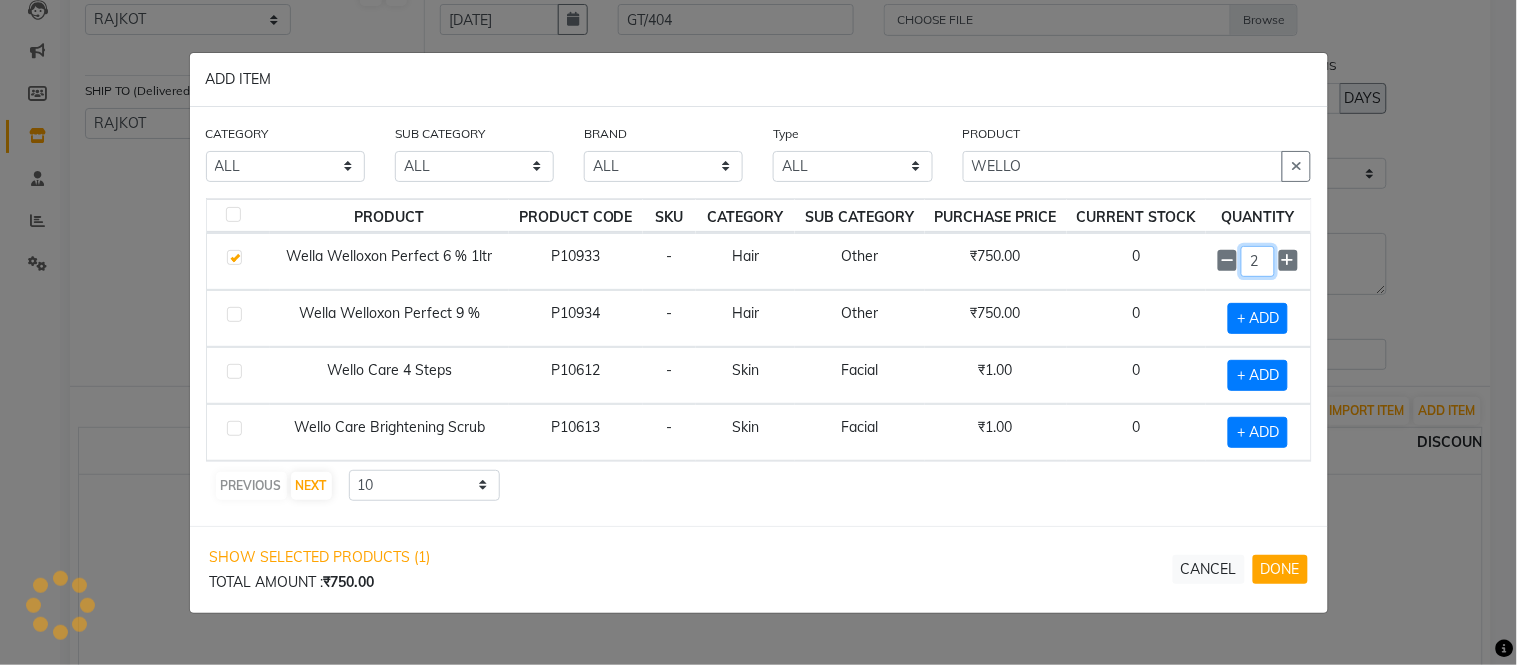type on "2" 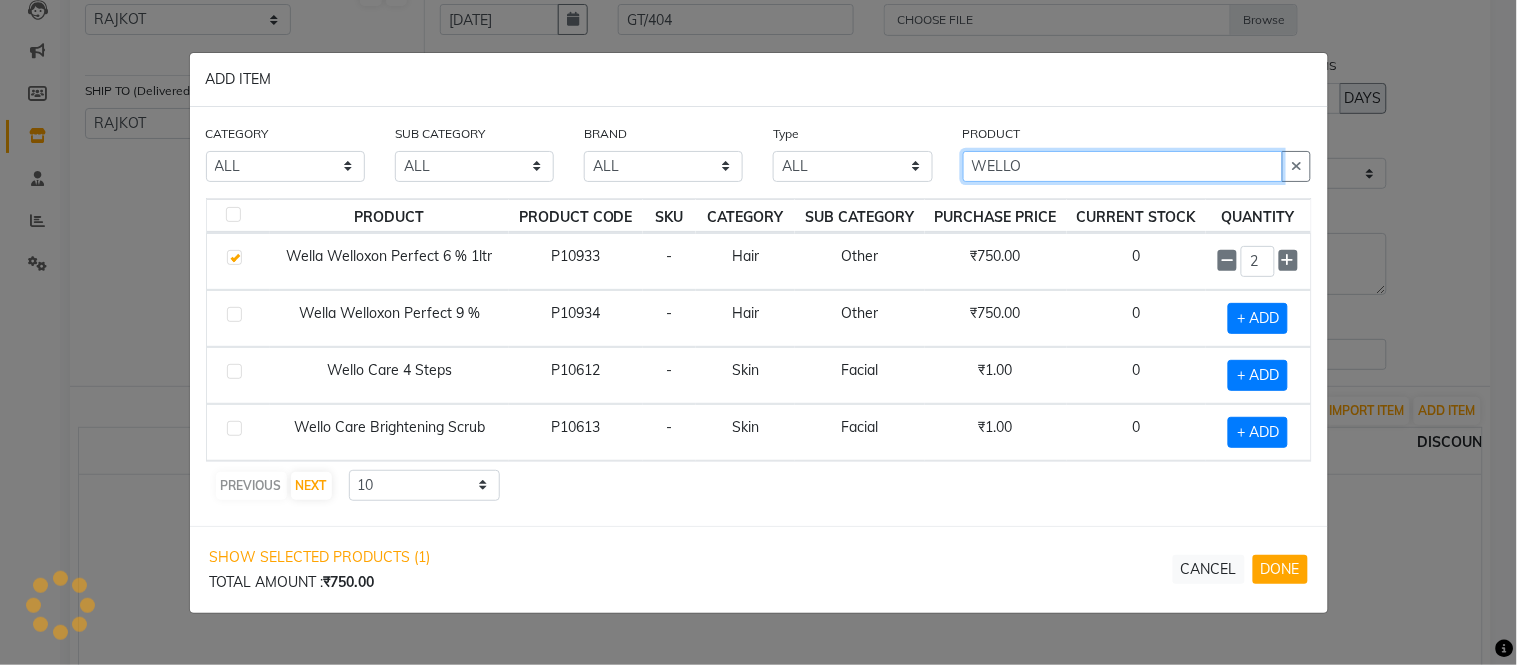 click on "WELLO" 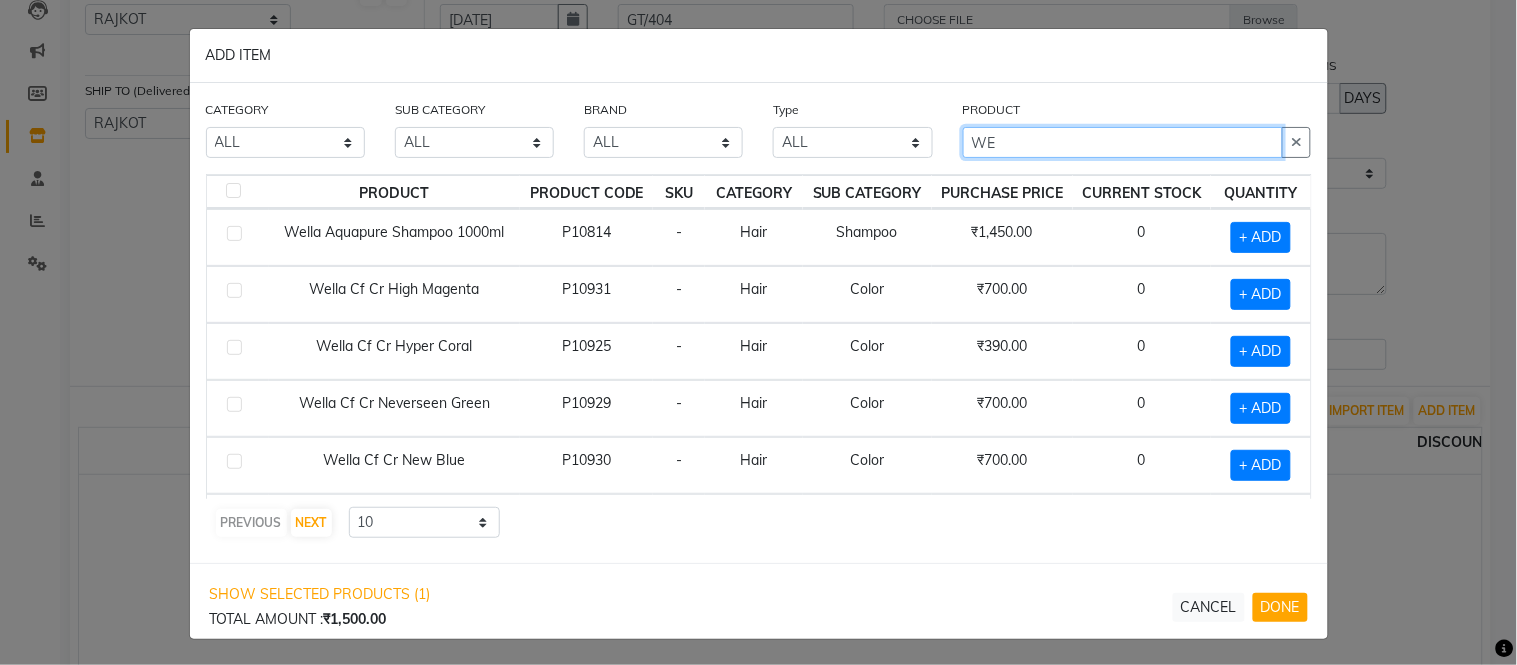 type on "W" 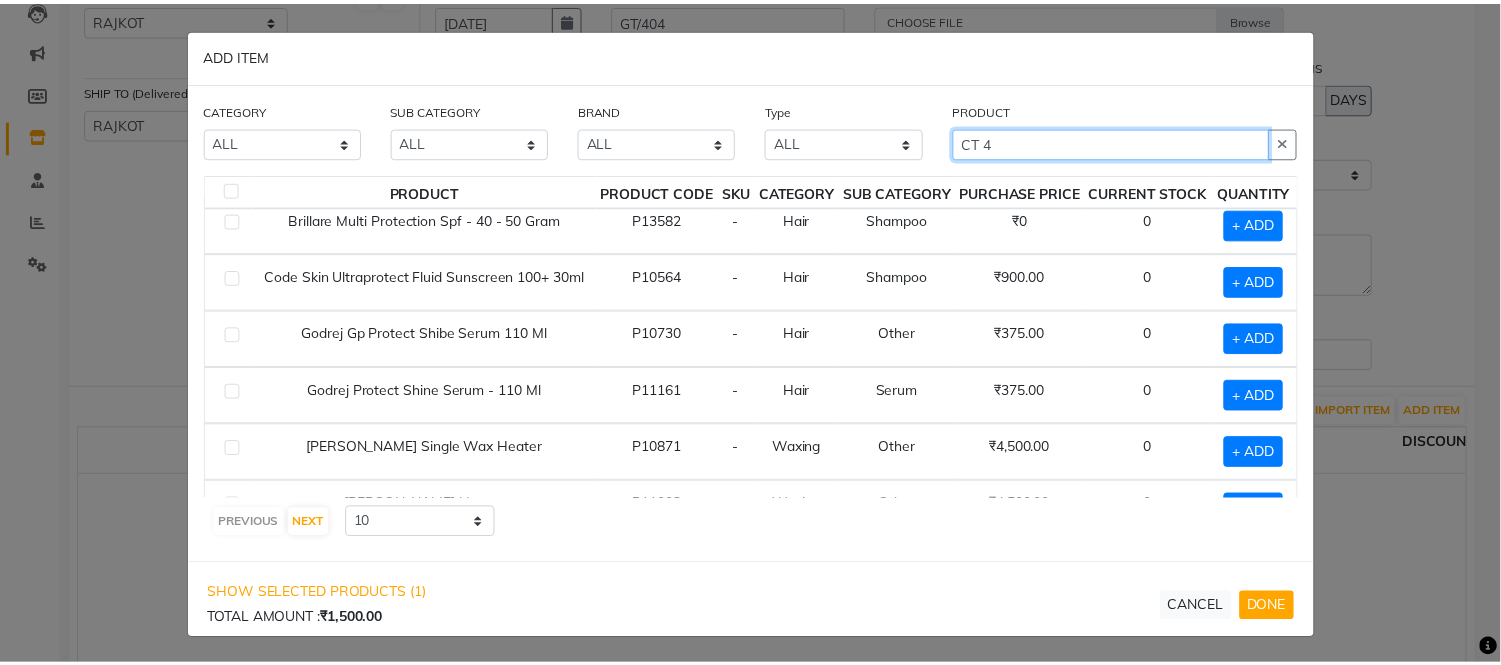 scroll, scrollTop: 0, scrollLeft: 0, axis: both 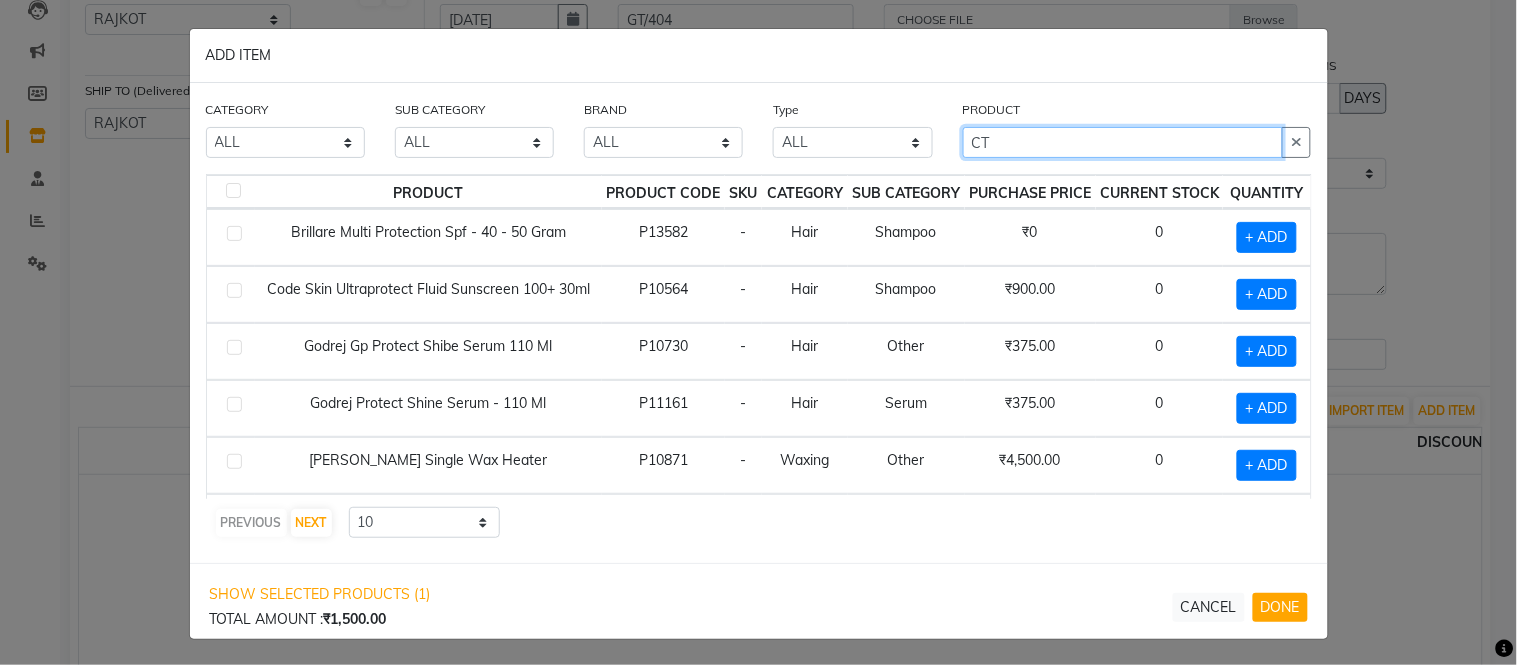 type on "C" 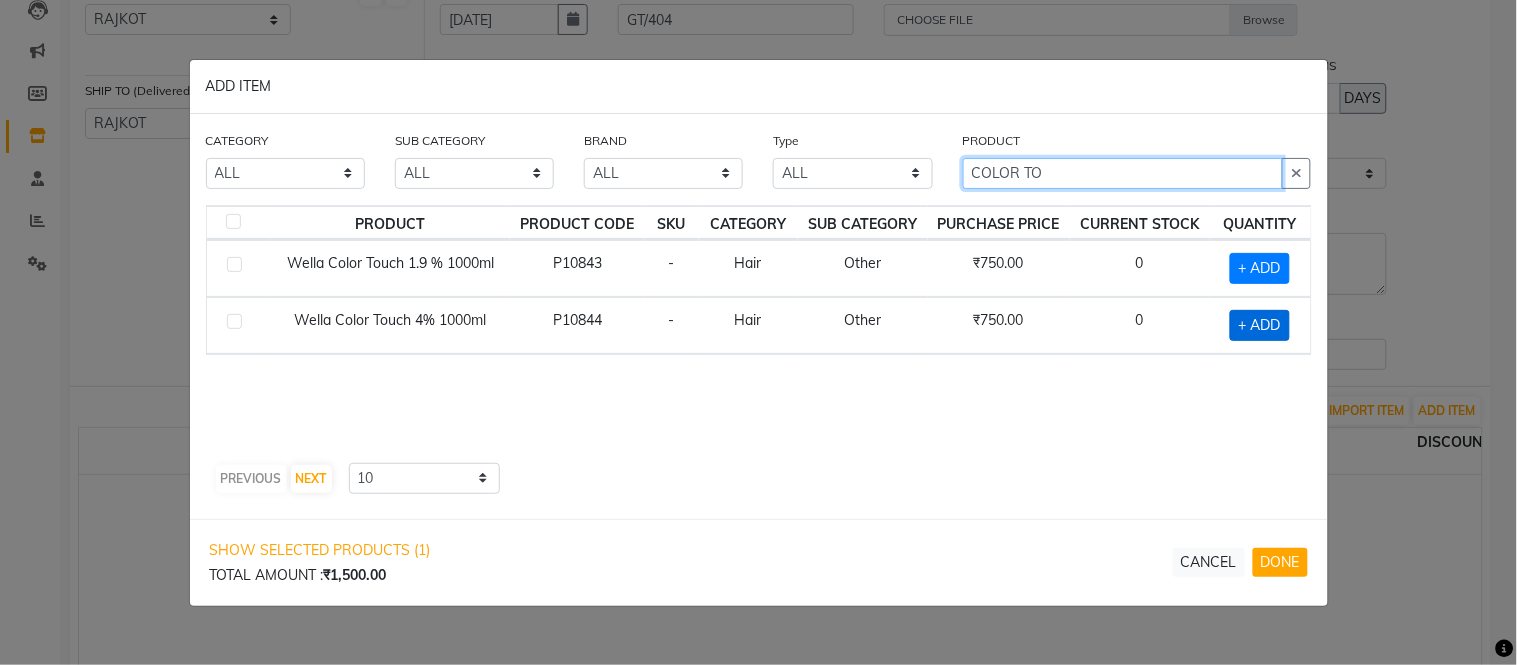 type on "COLOR TO" 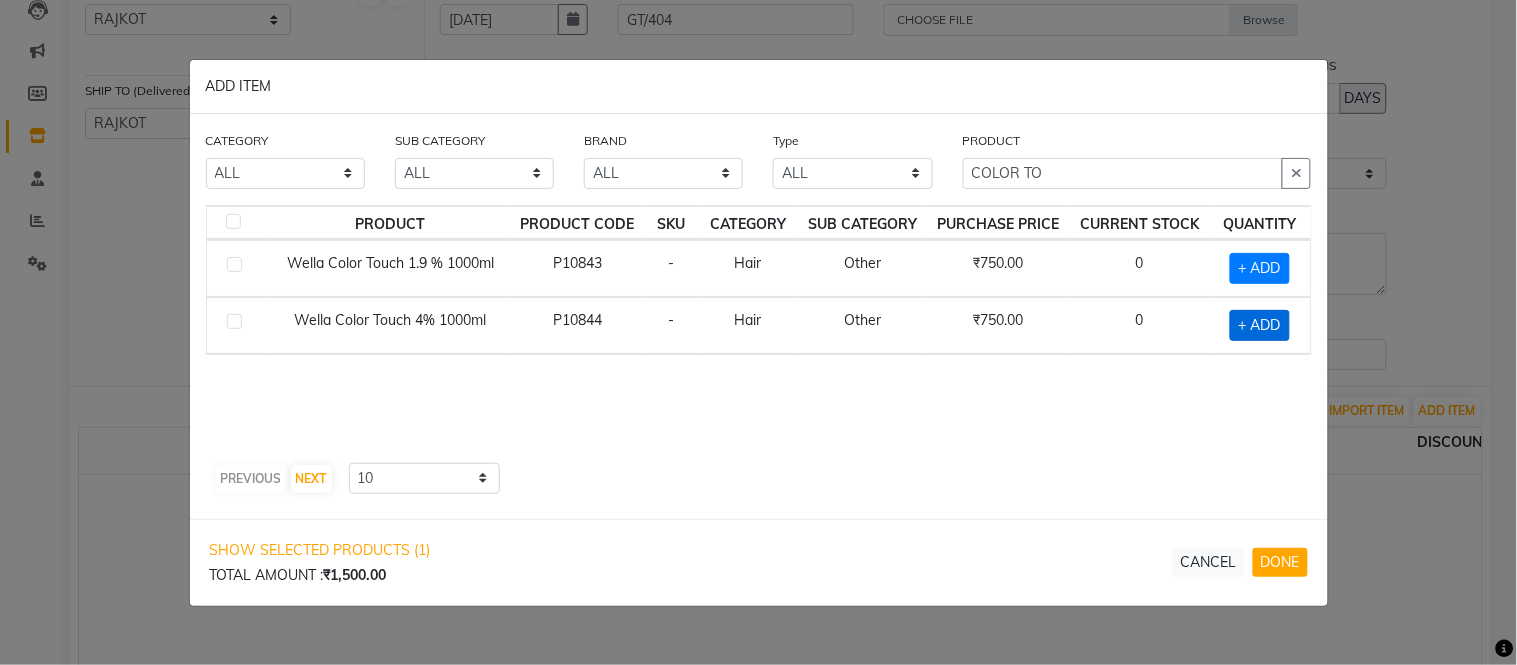 click on "+ ADD" 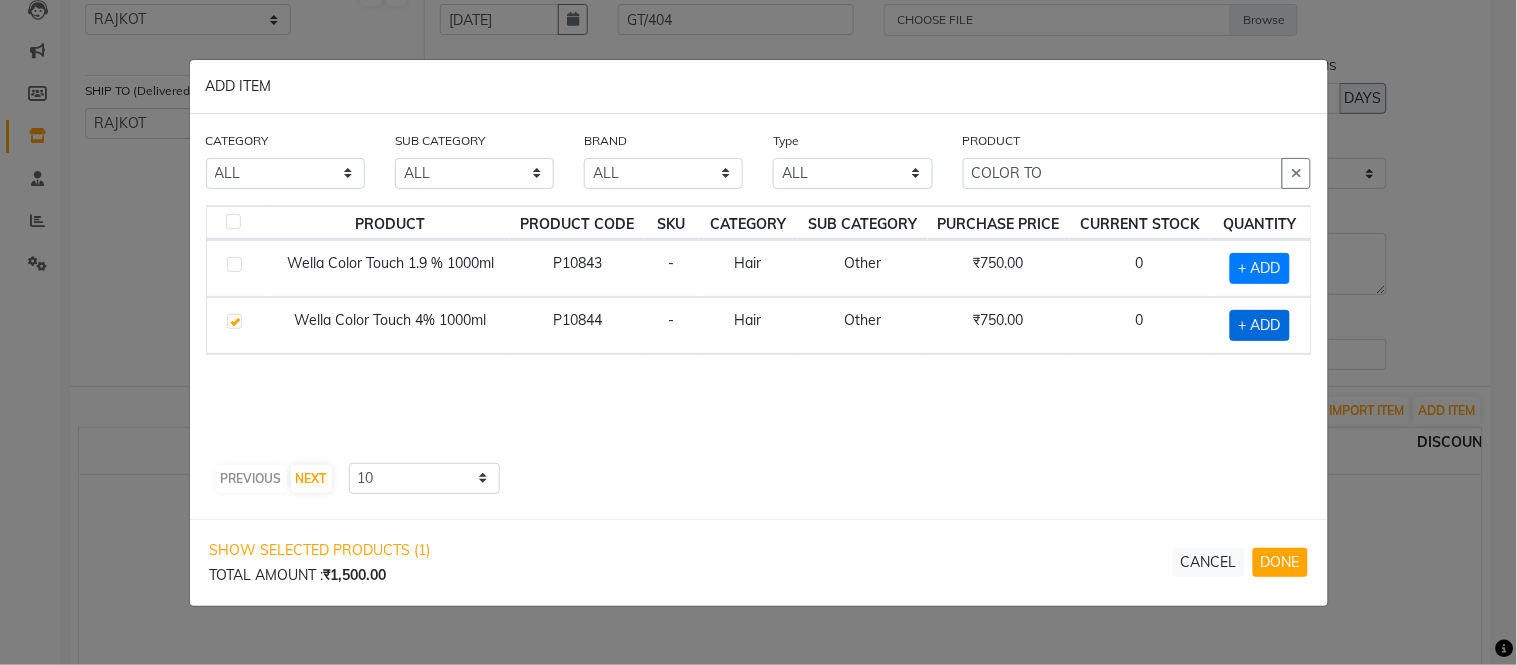 checkbox on "true" 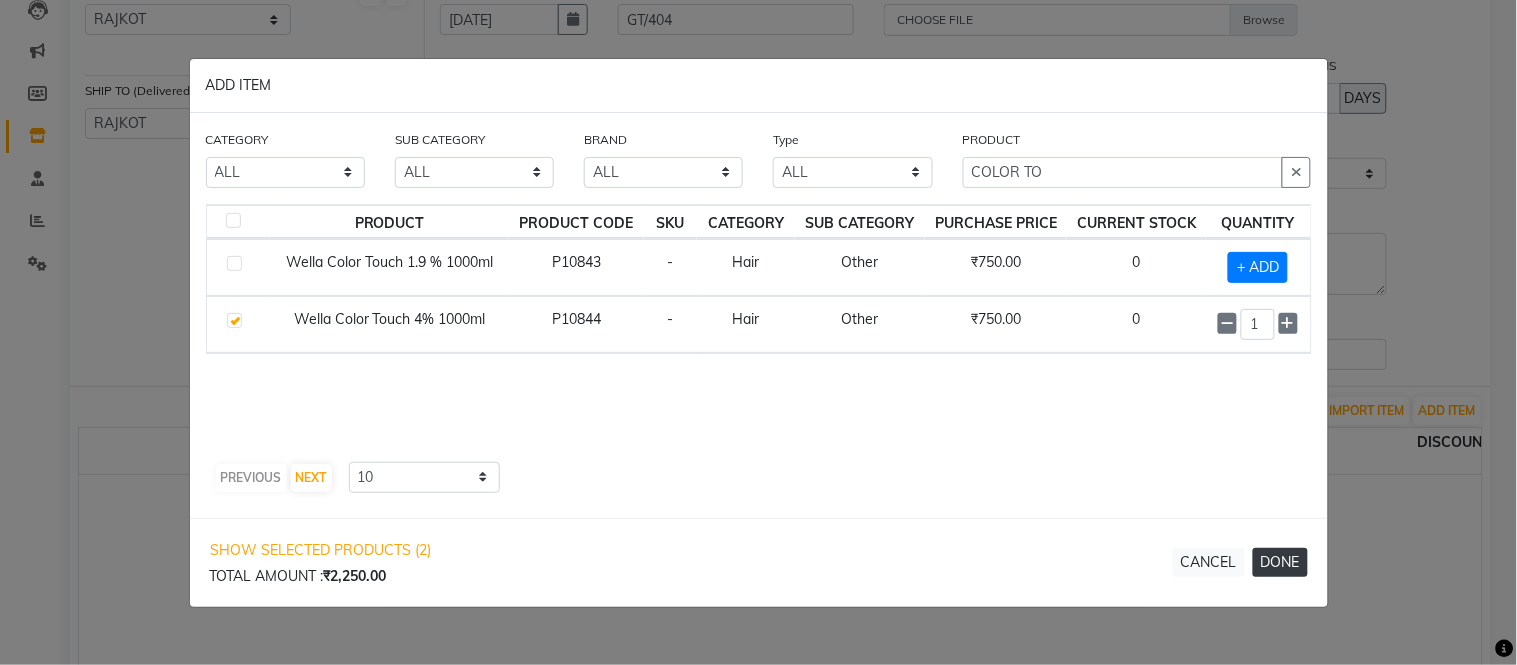 click on "DONE" 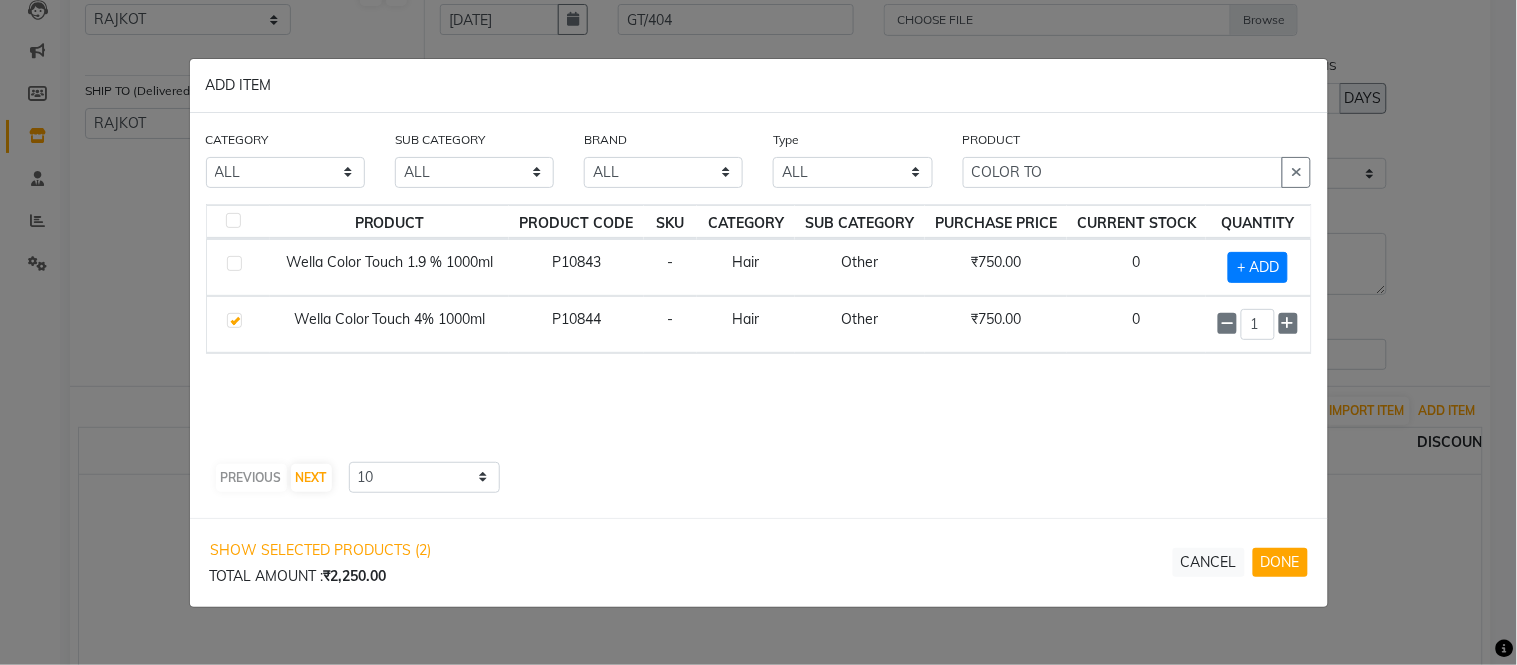 select on "3061" 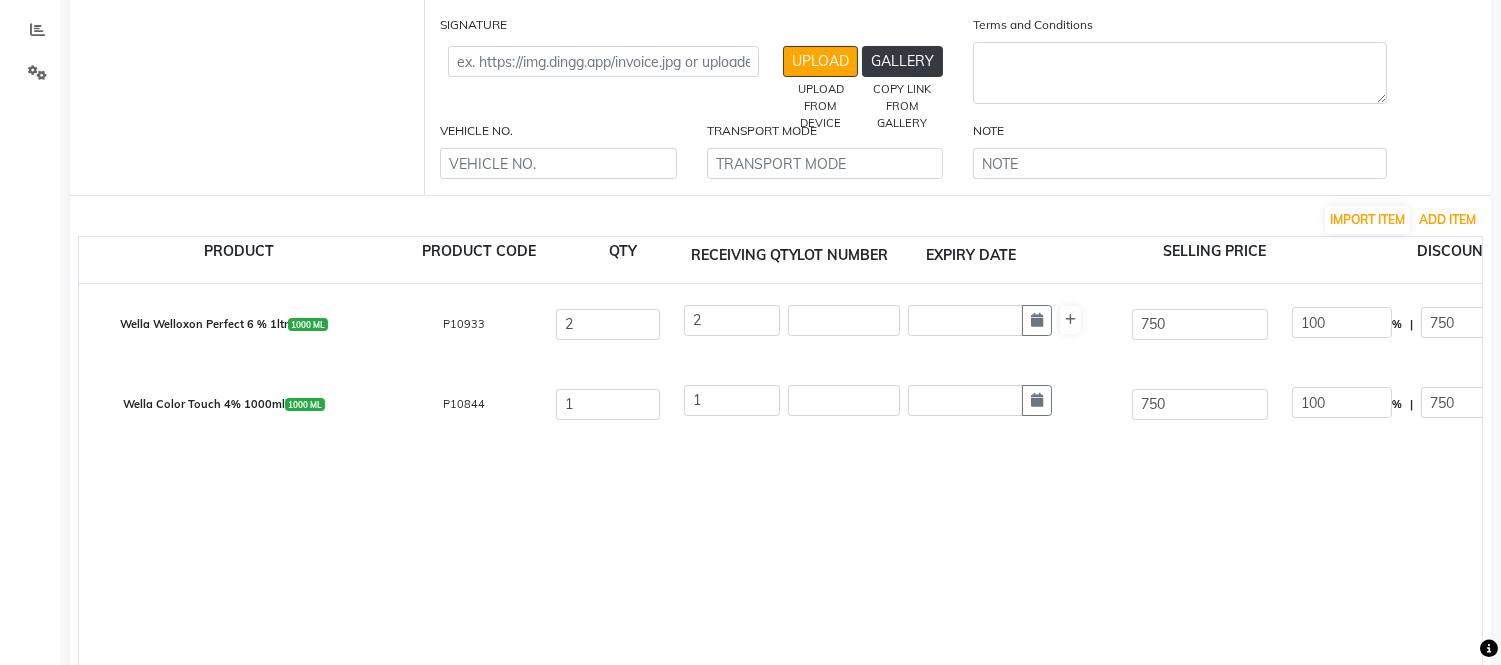 scroll, scrollTop: 444, scrollLeft: 0, axis: vertical 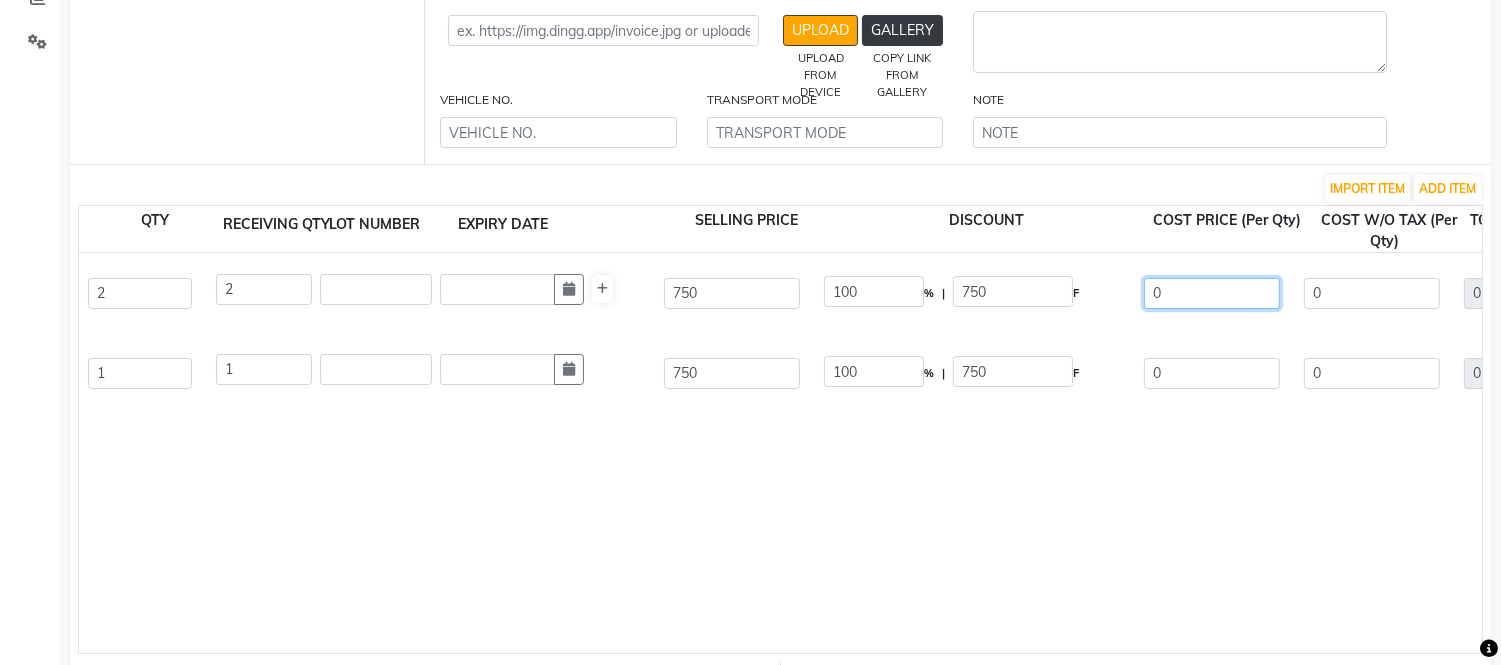 click on "0" 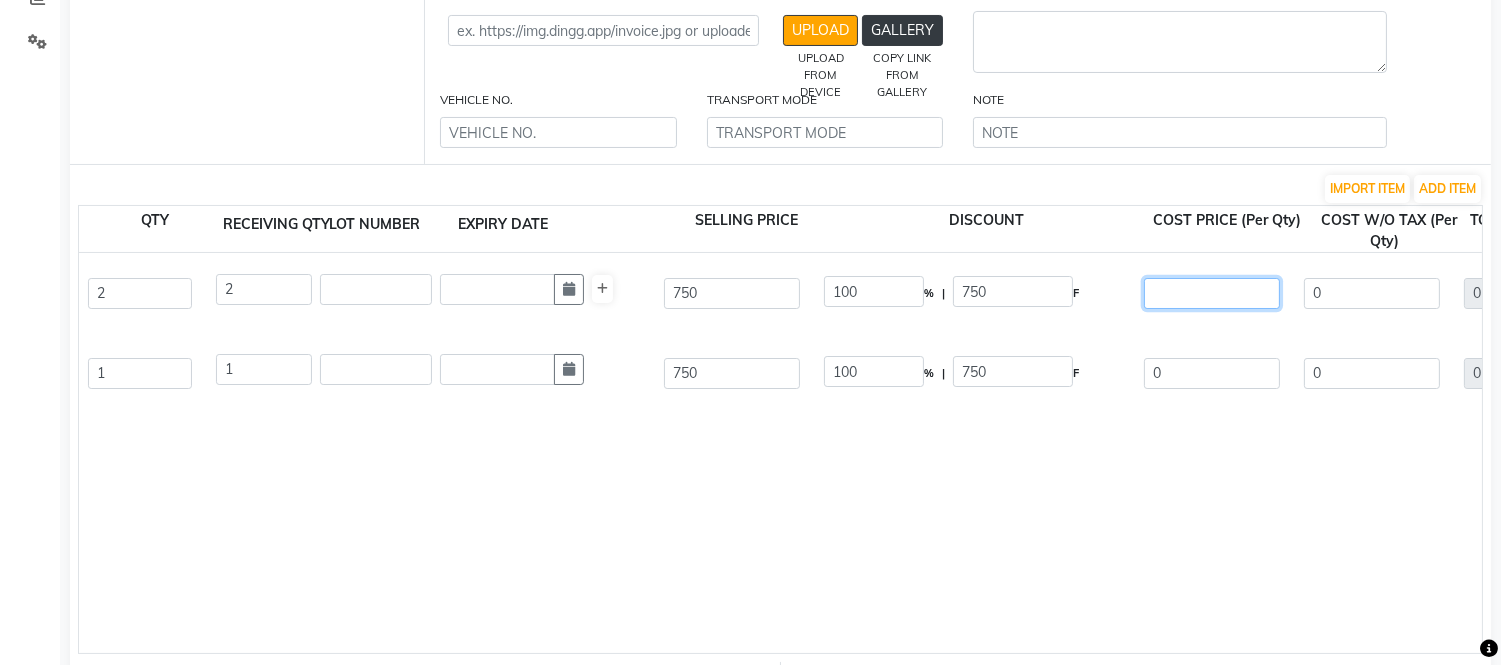 type on "6" 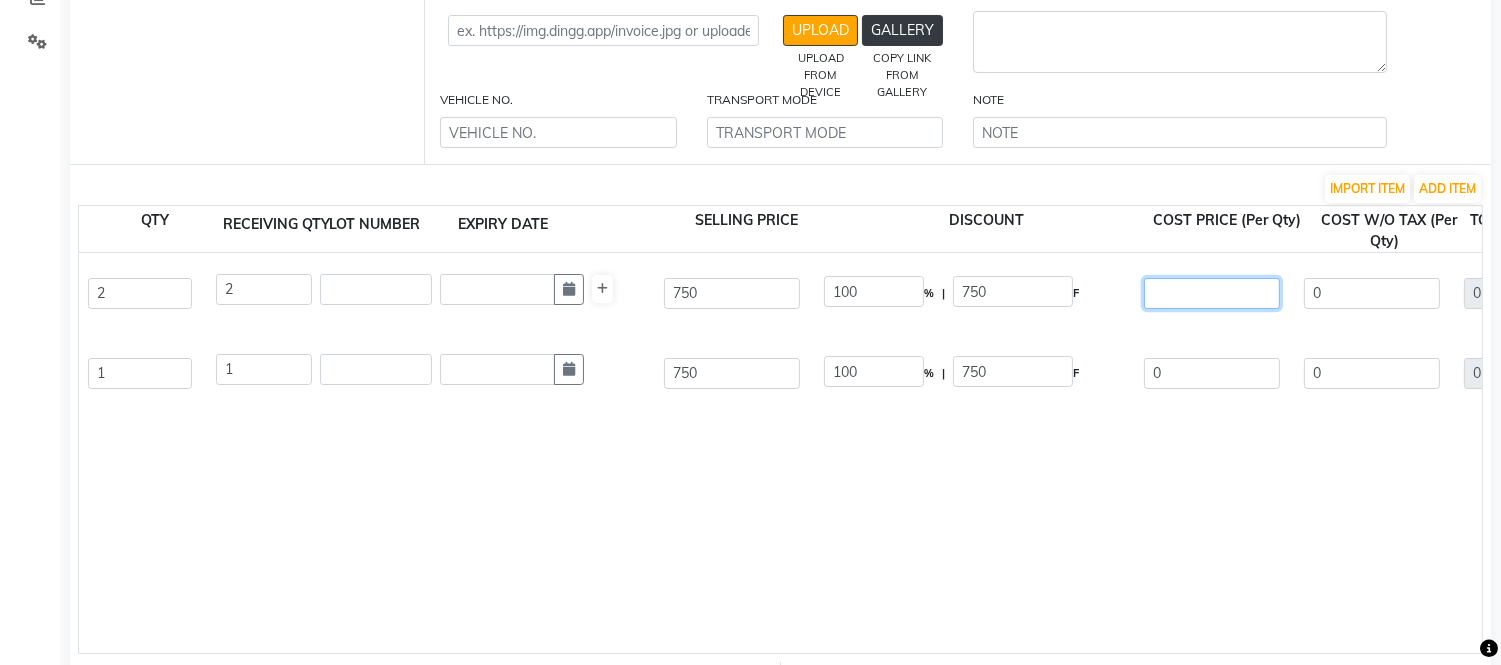 type on "10.17" 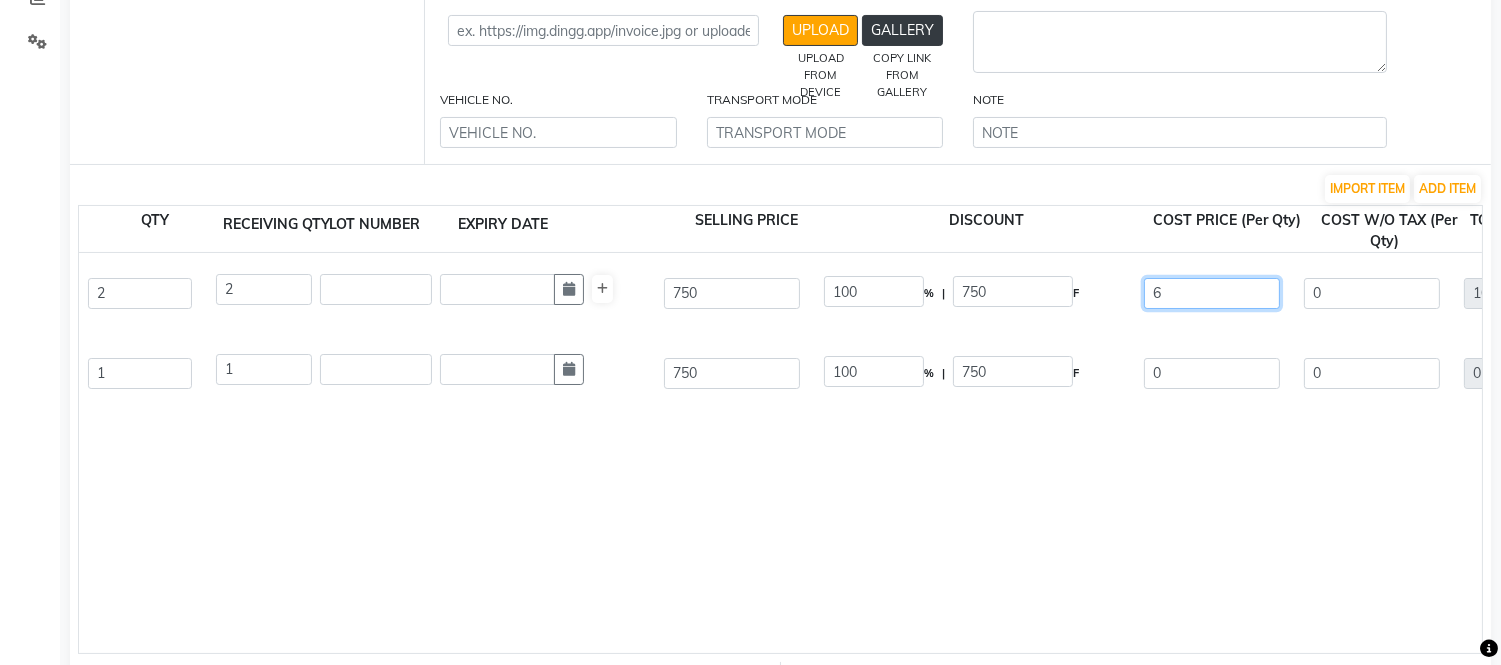 type on "63" 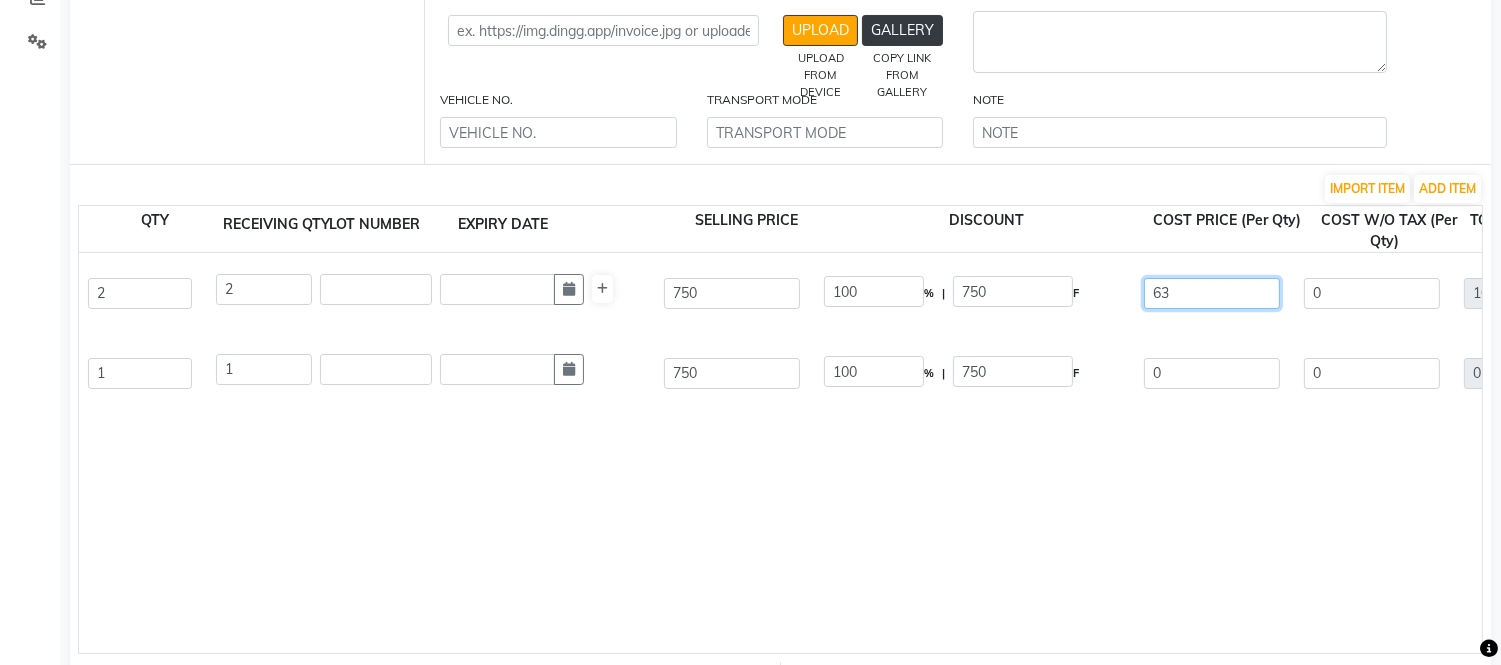 type on "635" 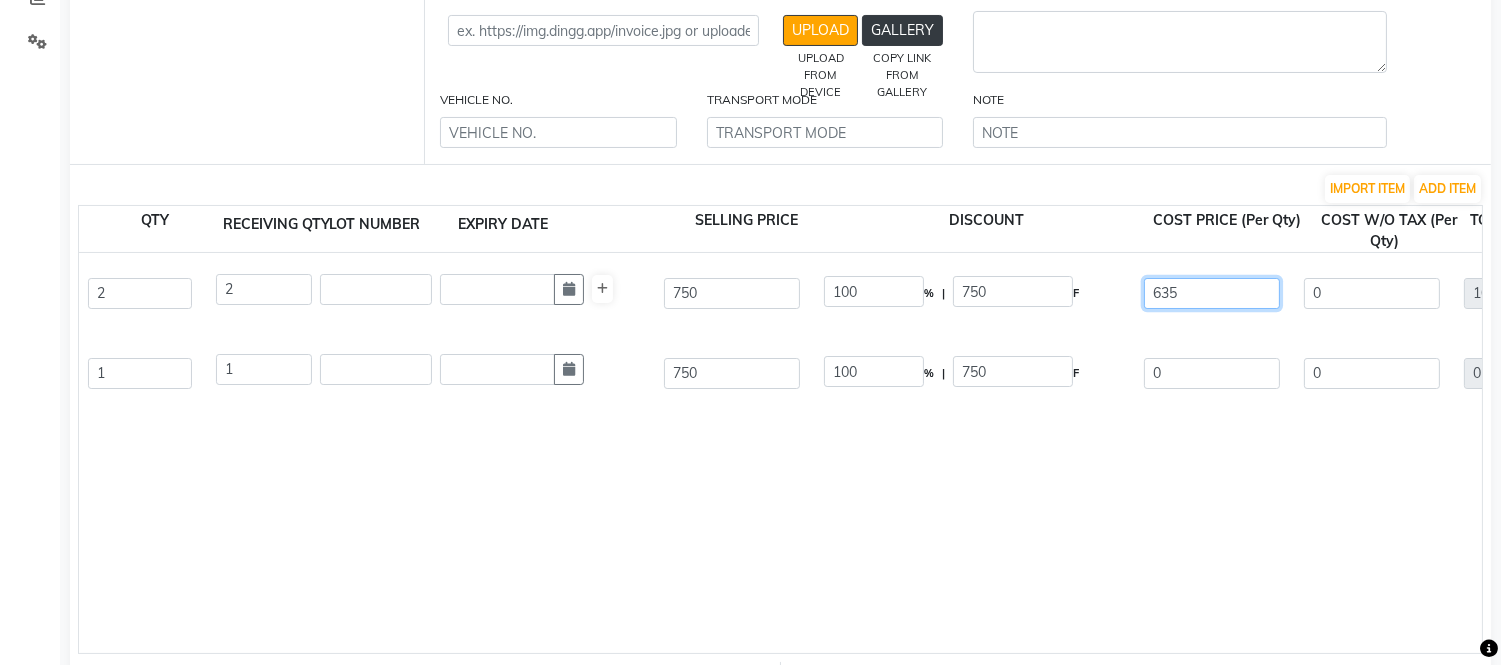 type on "635.5" 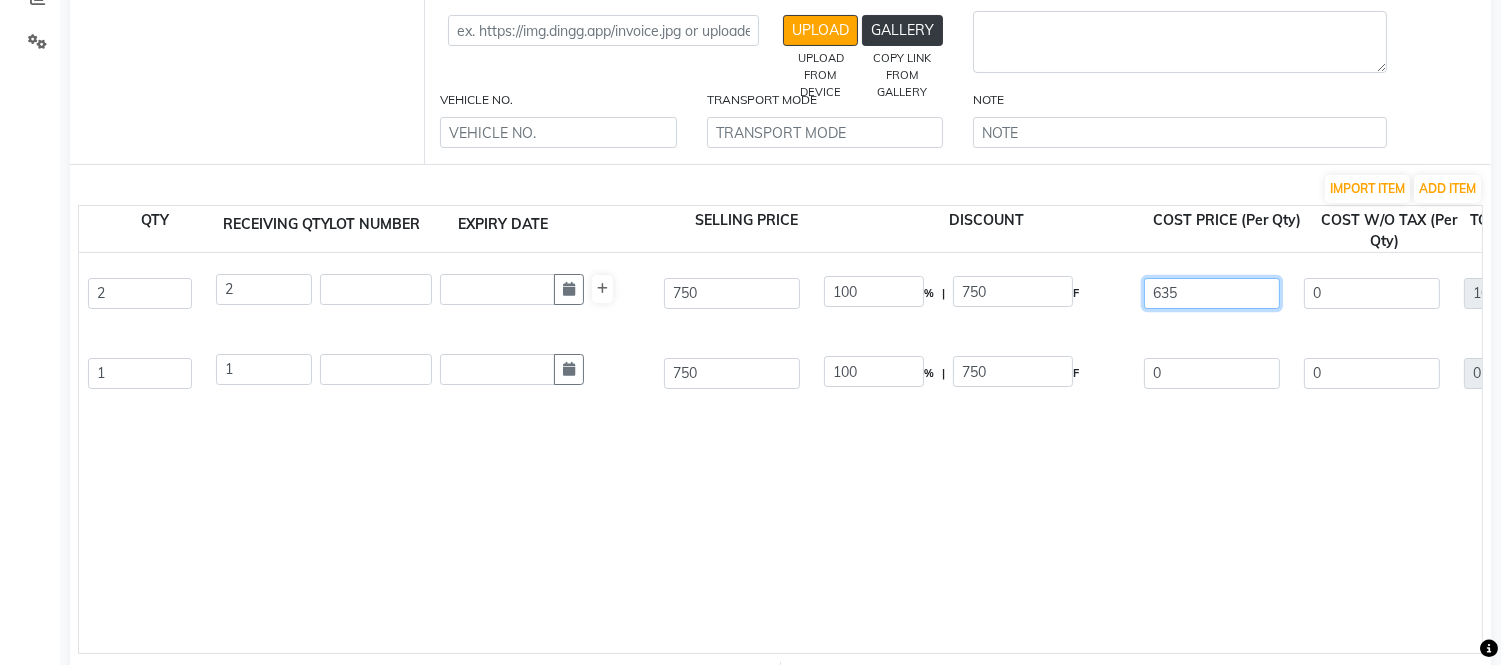 type on "1077.12" 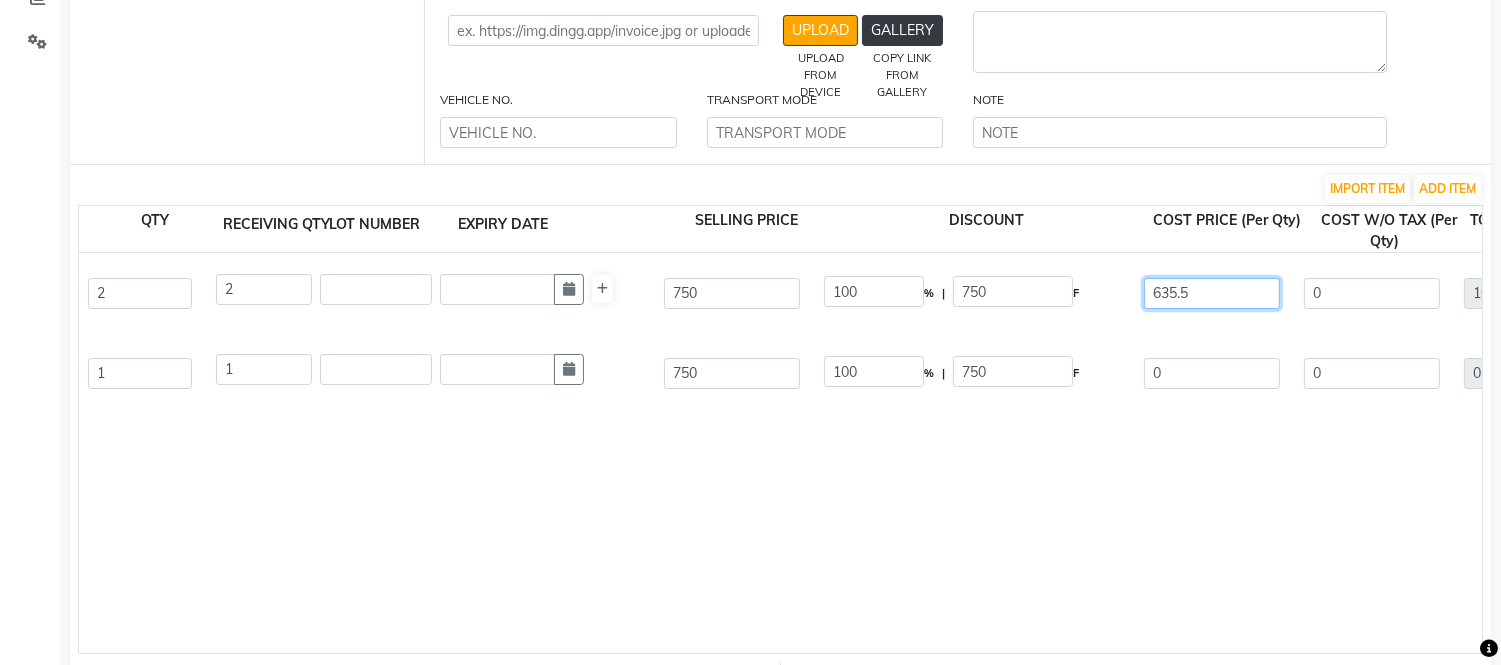 type on "635.59" 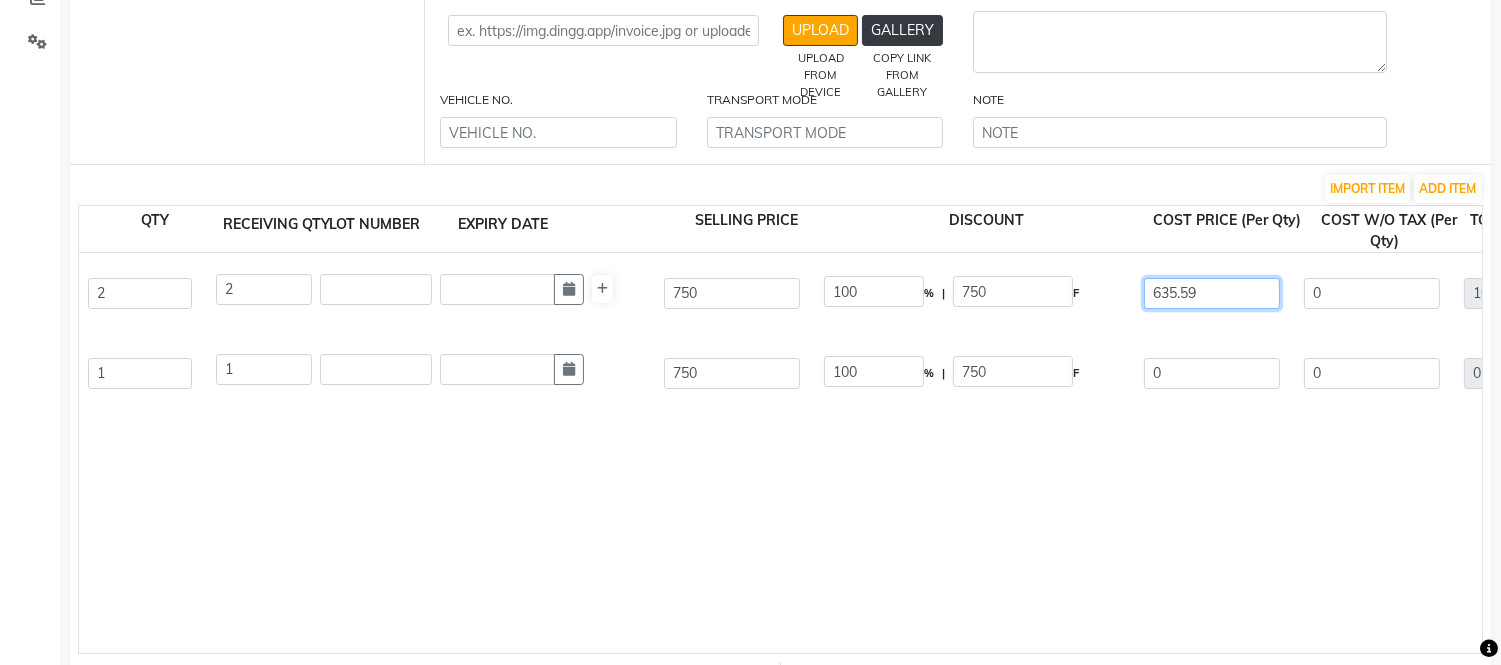 type on "635.59" 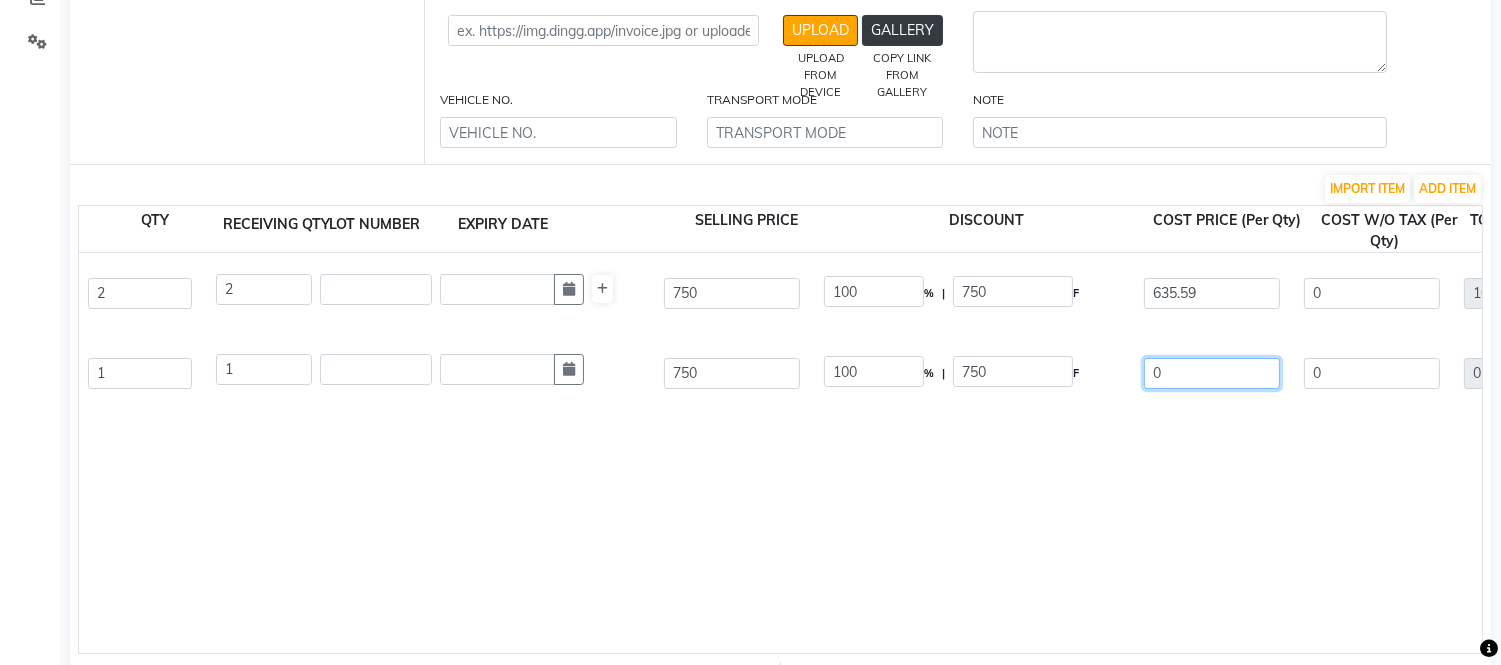 click on "0" 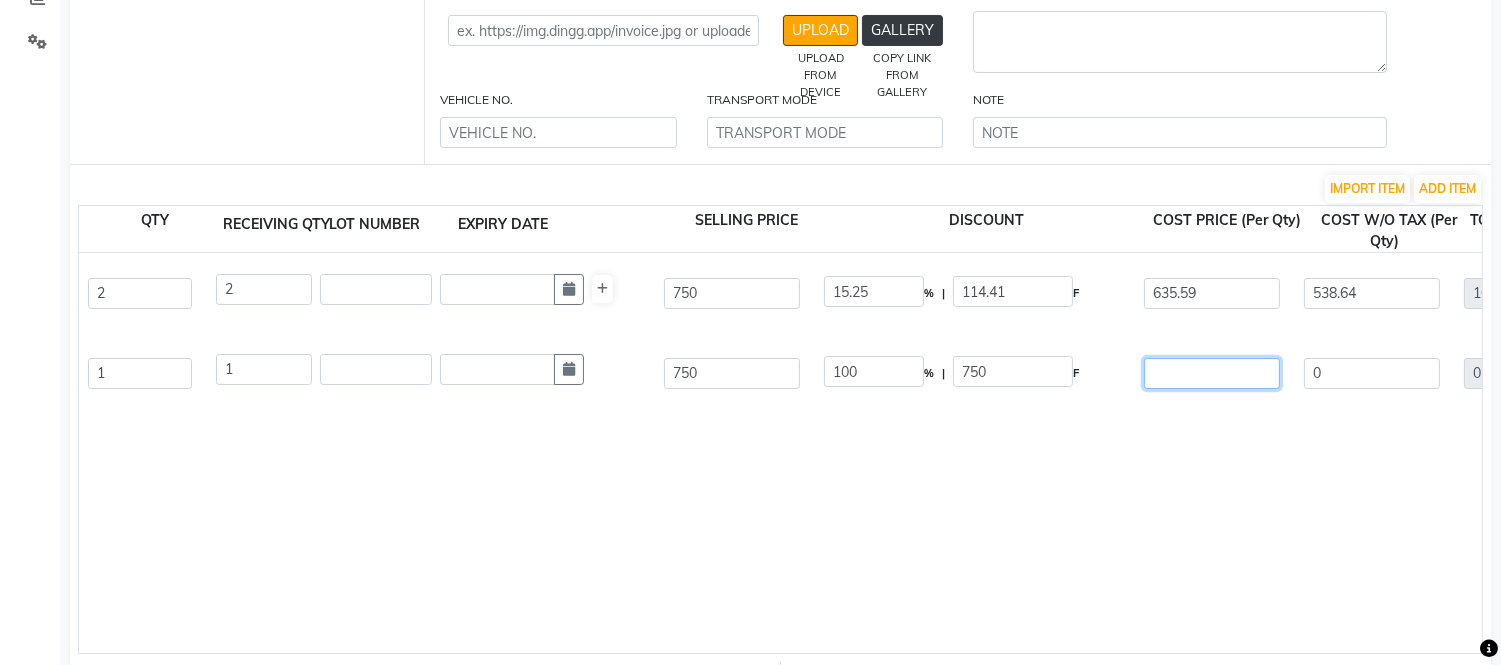 type on "6" 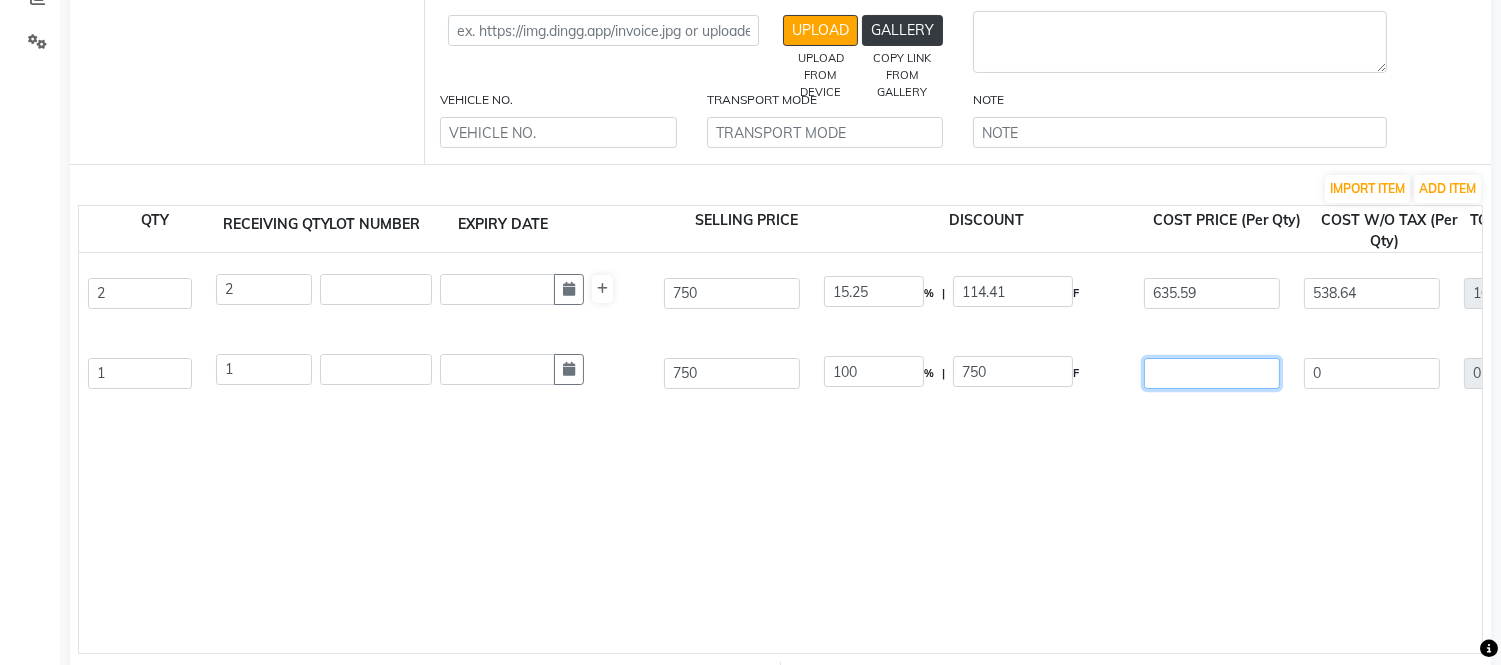 type on "5.08" 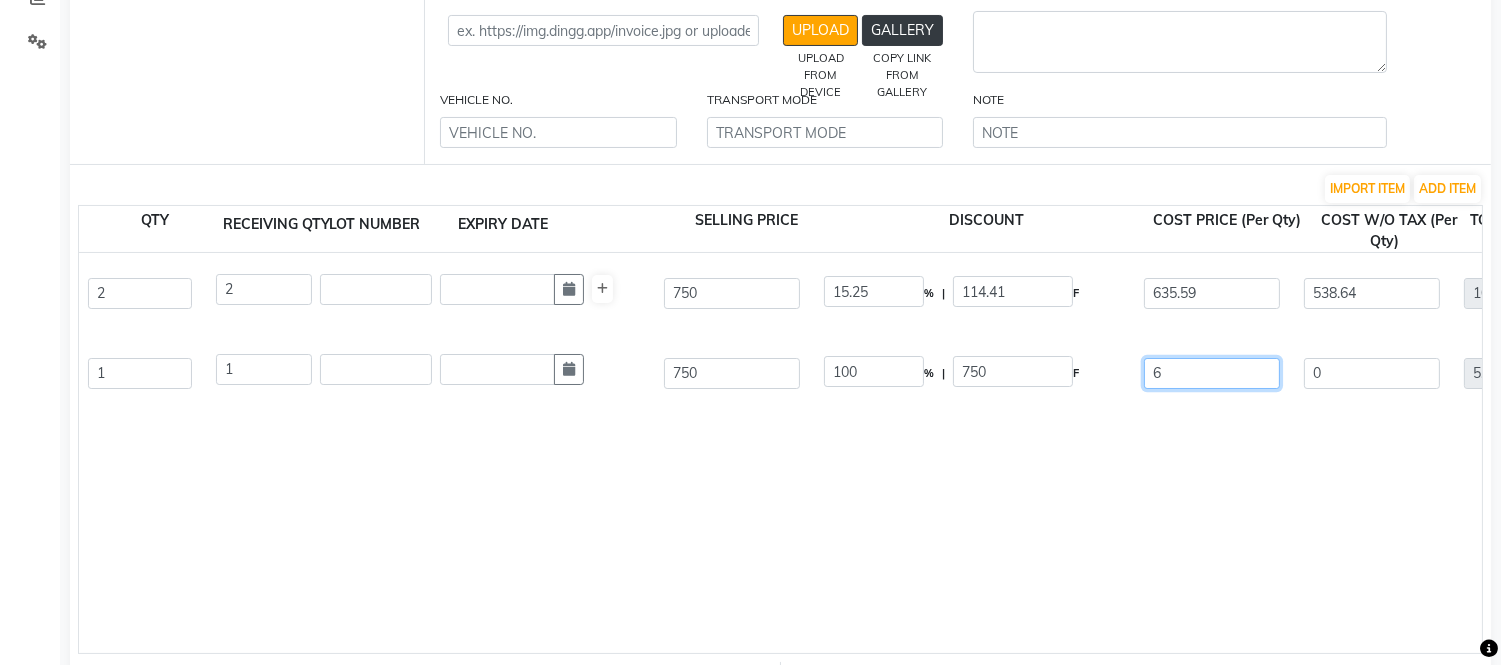 type on "63" 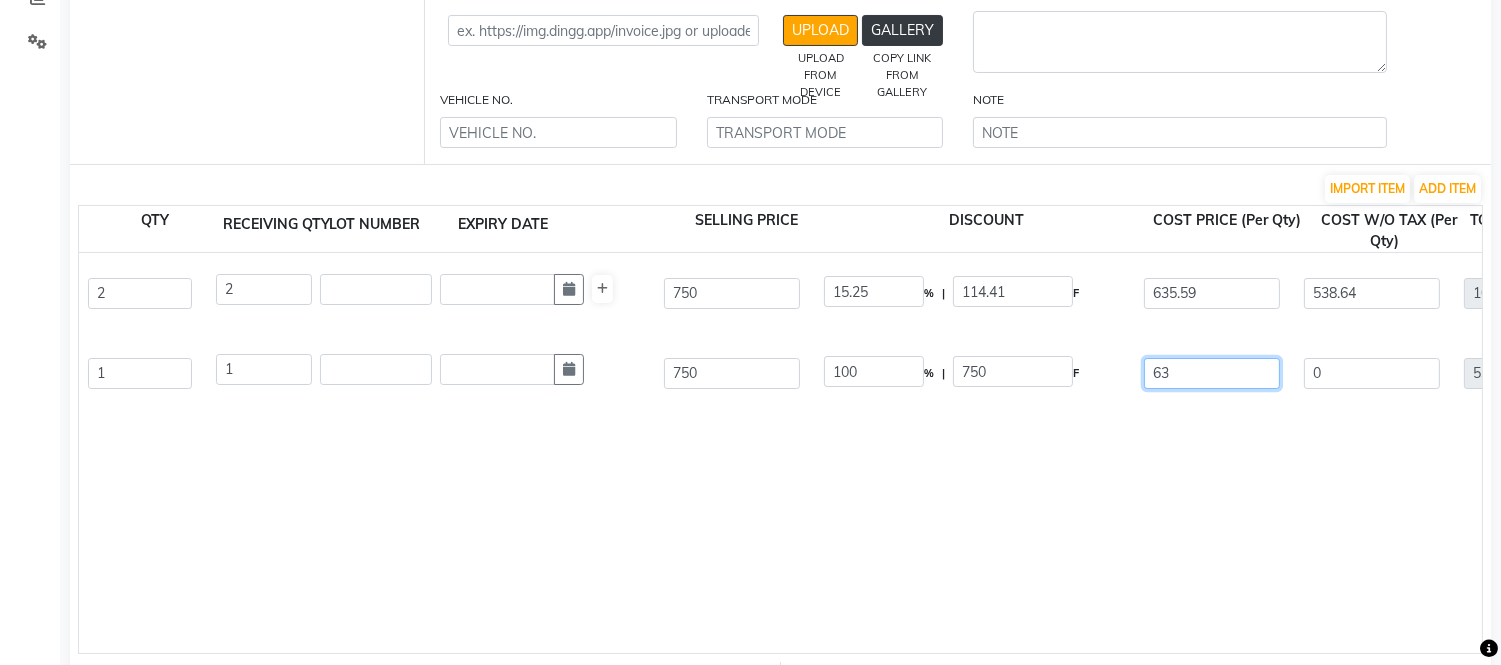 type on "635" 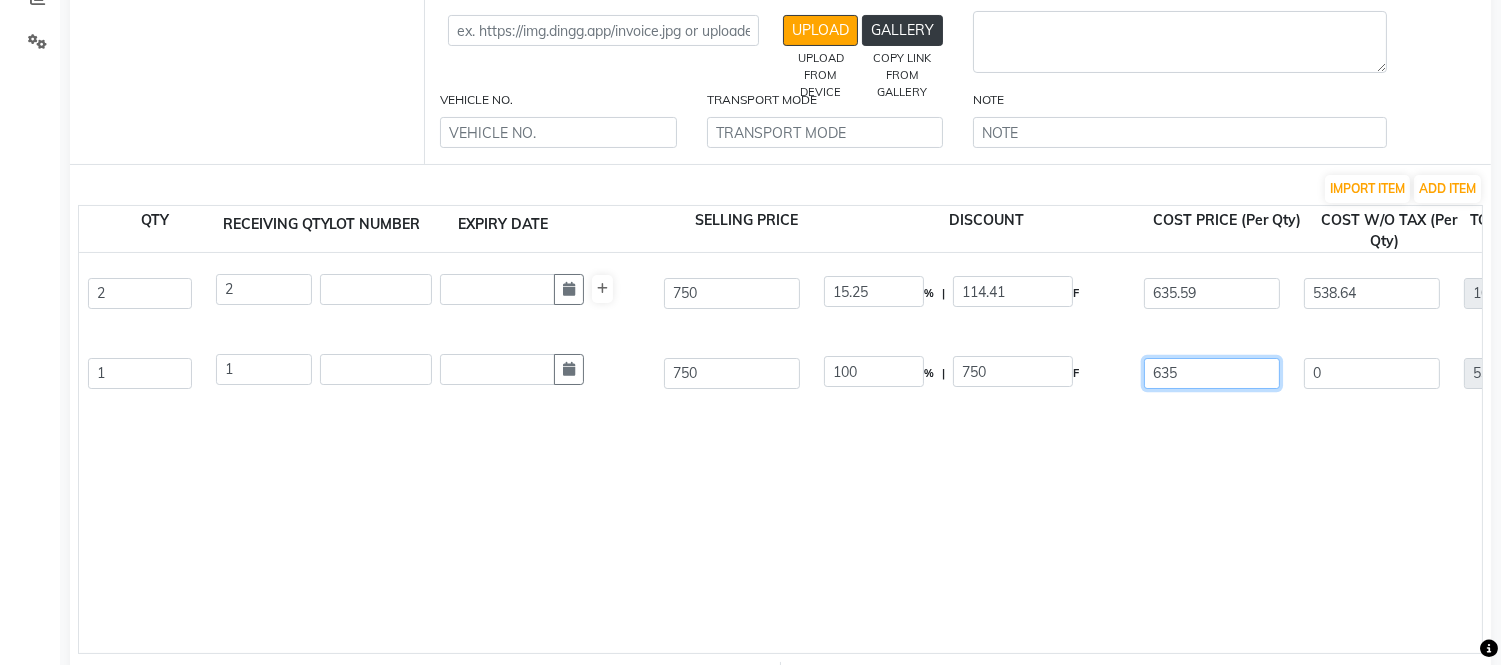 type on "538.14" 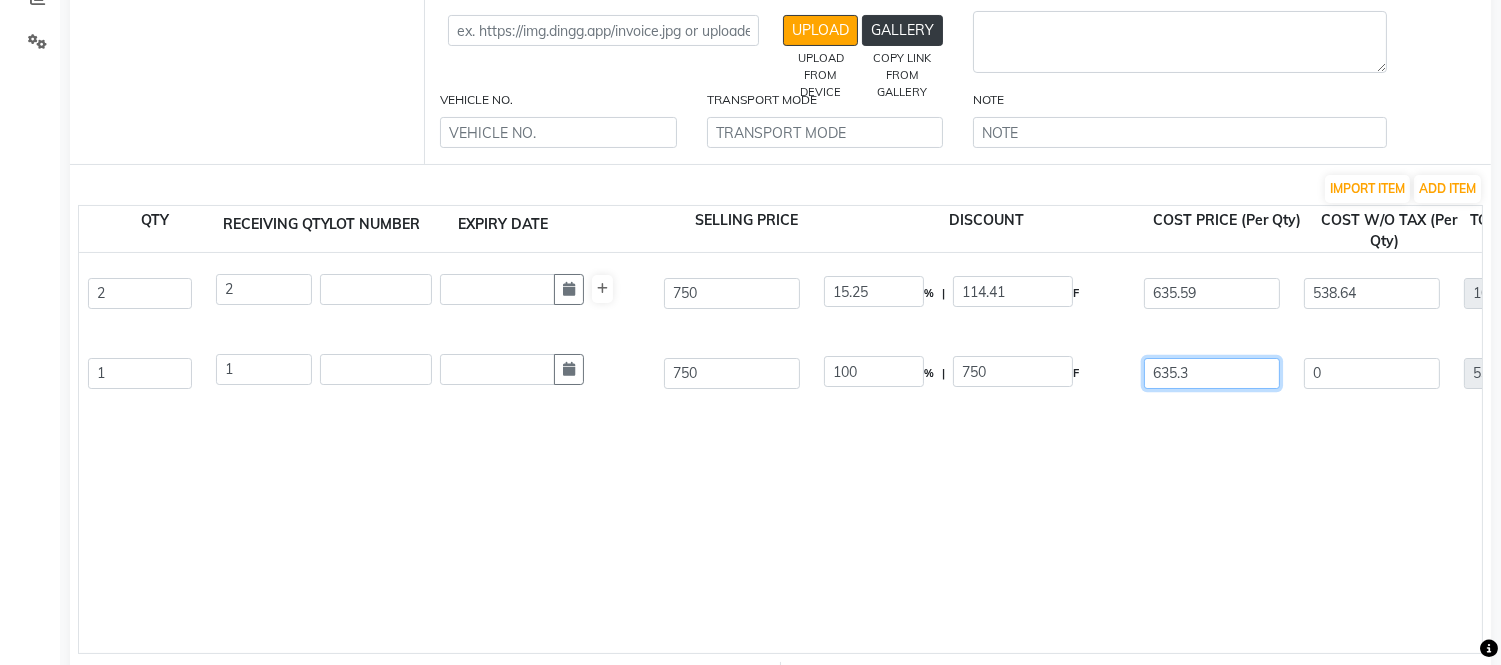 type on "635" 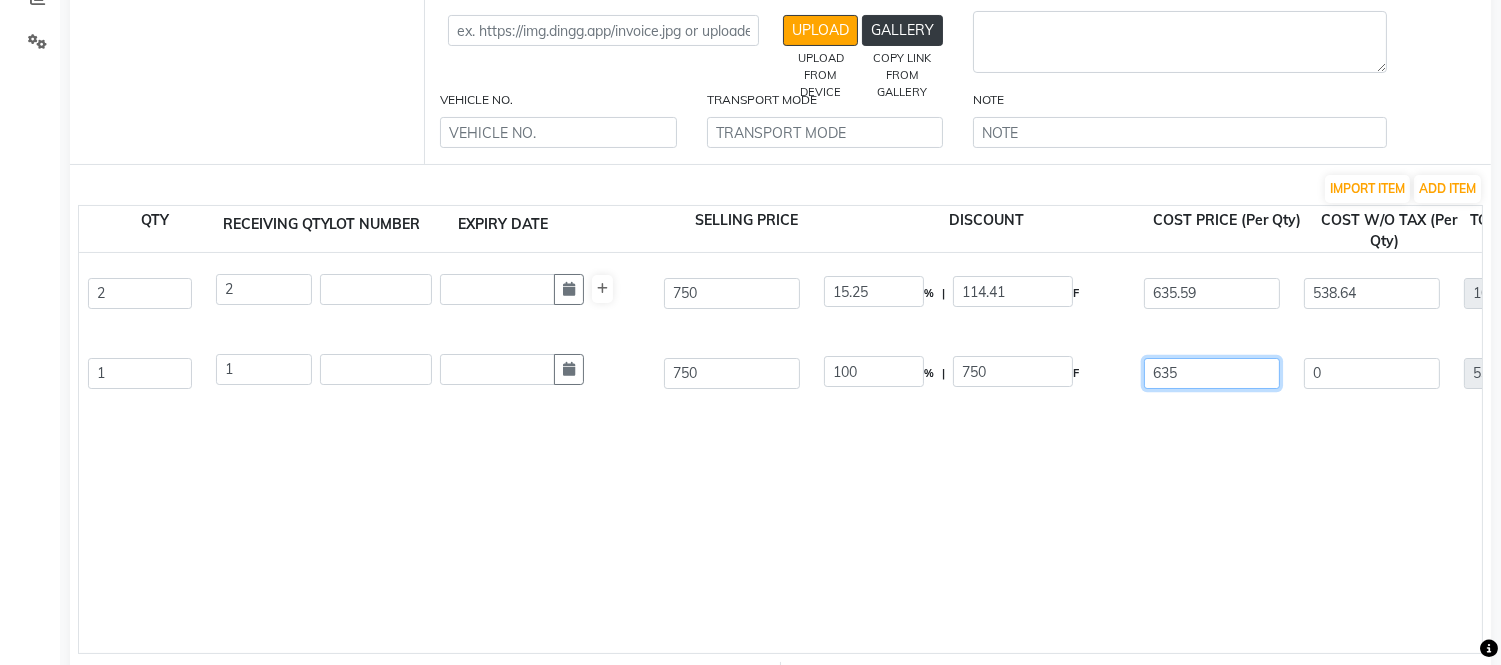 type on "635.5" 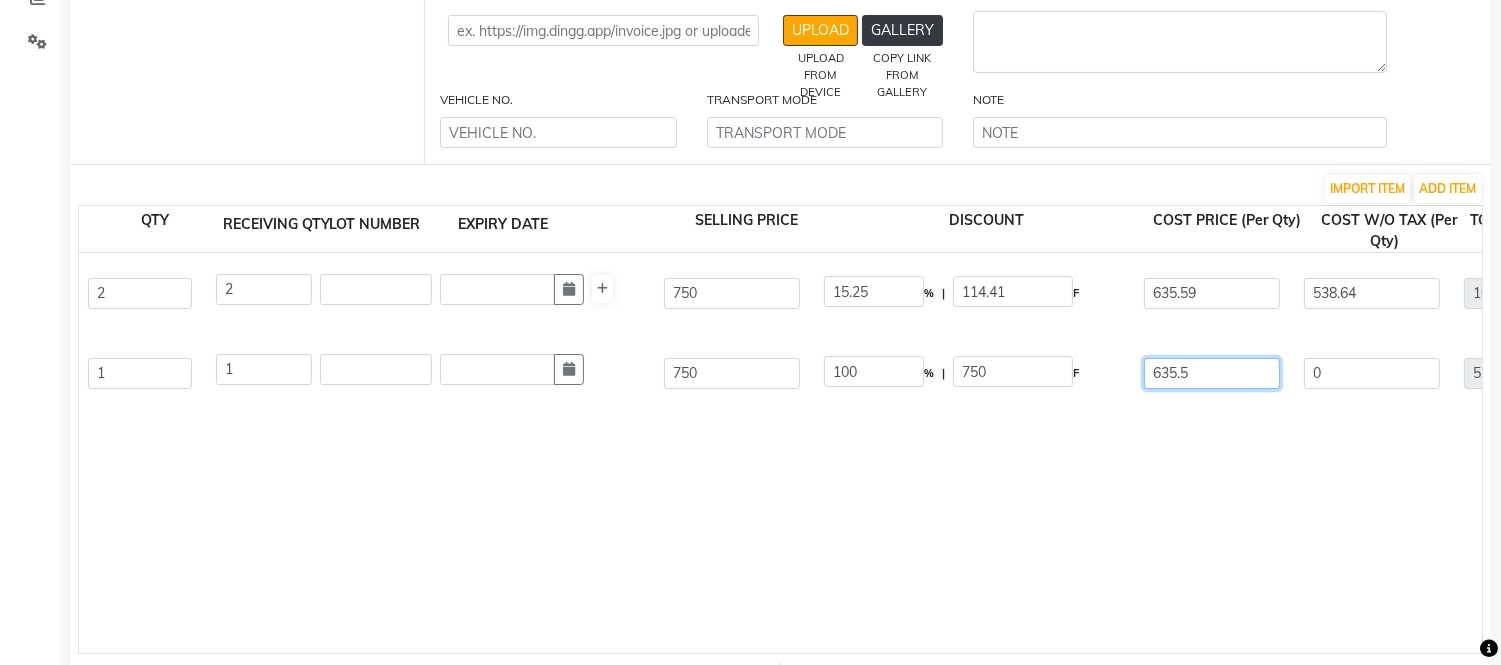 type on "635.59" 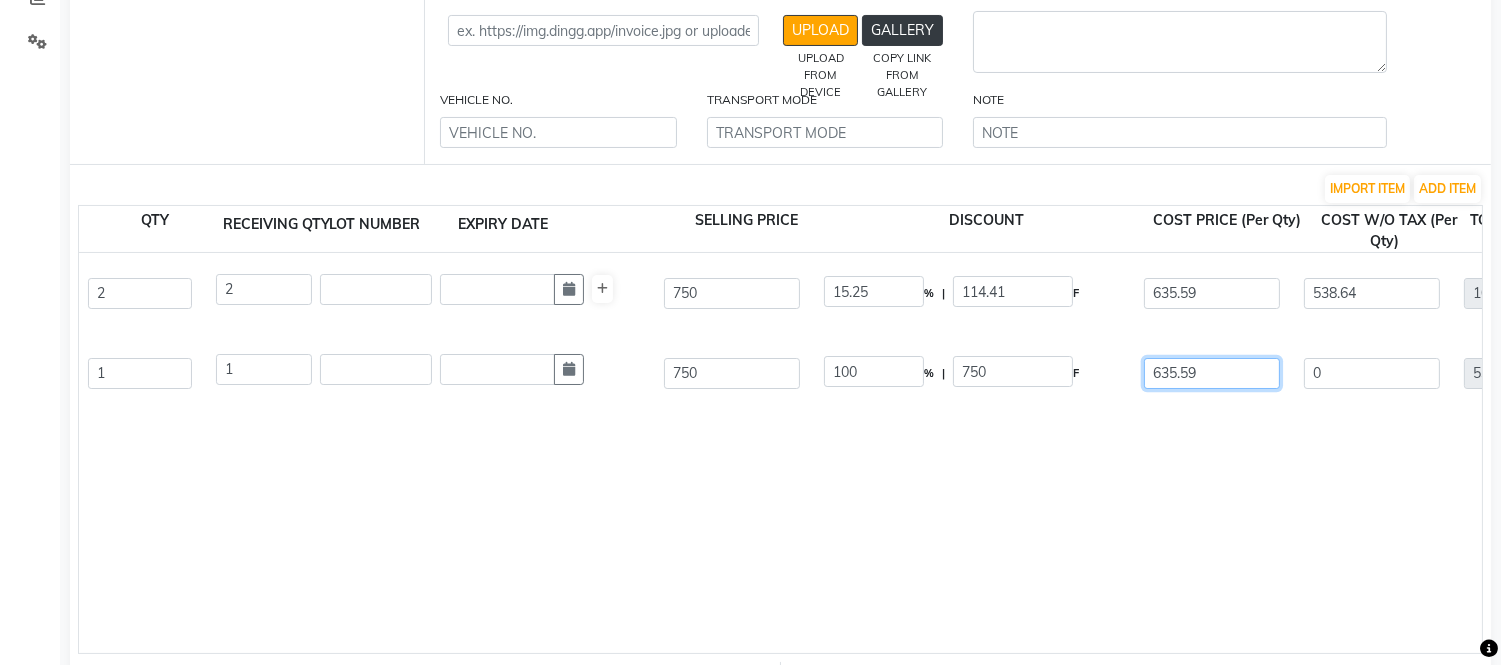 type on "538.64" 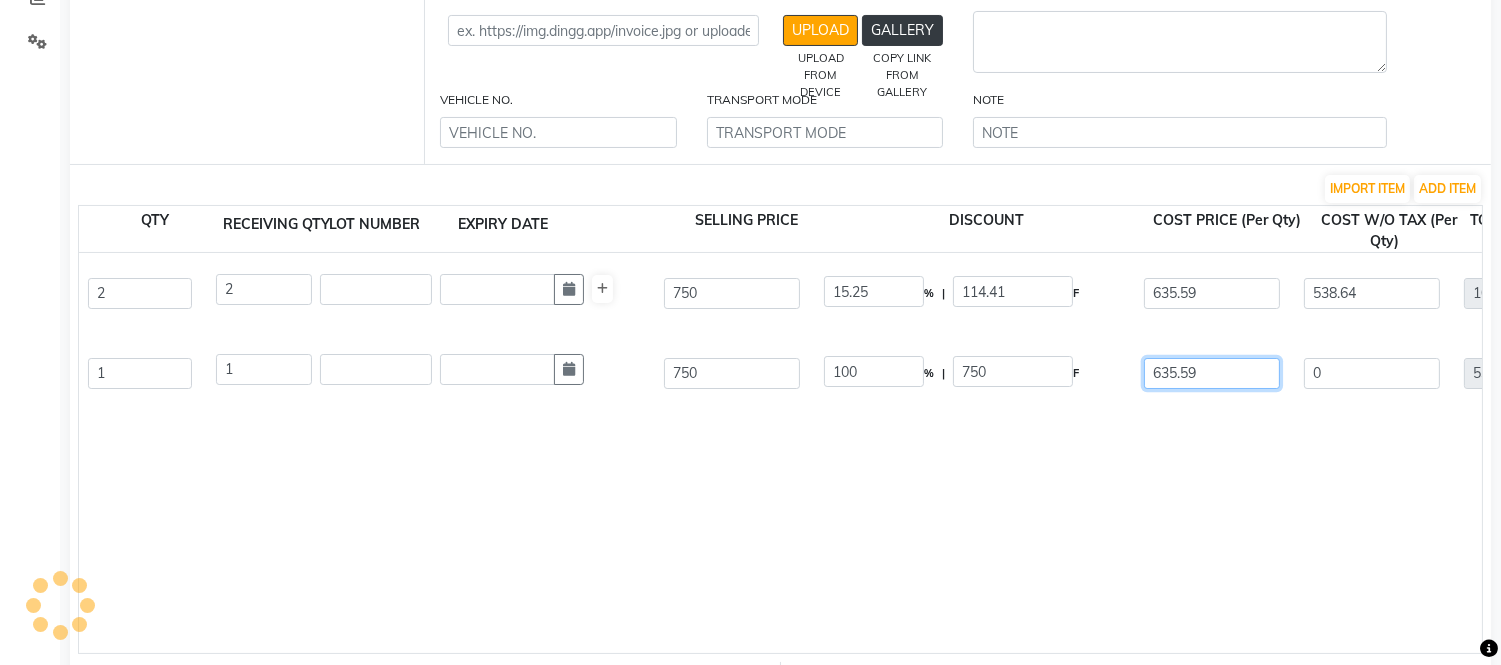 type on "635.59" 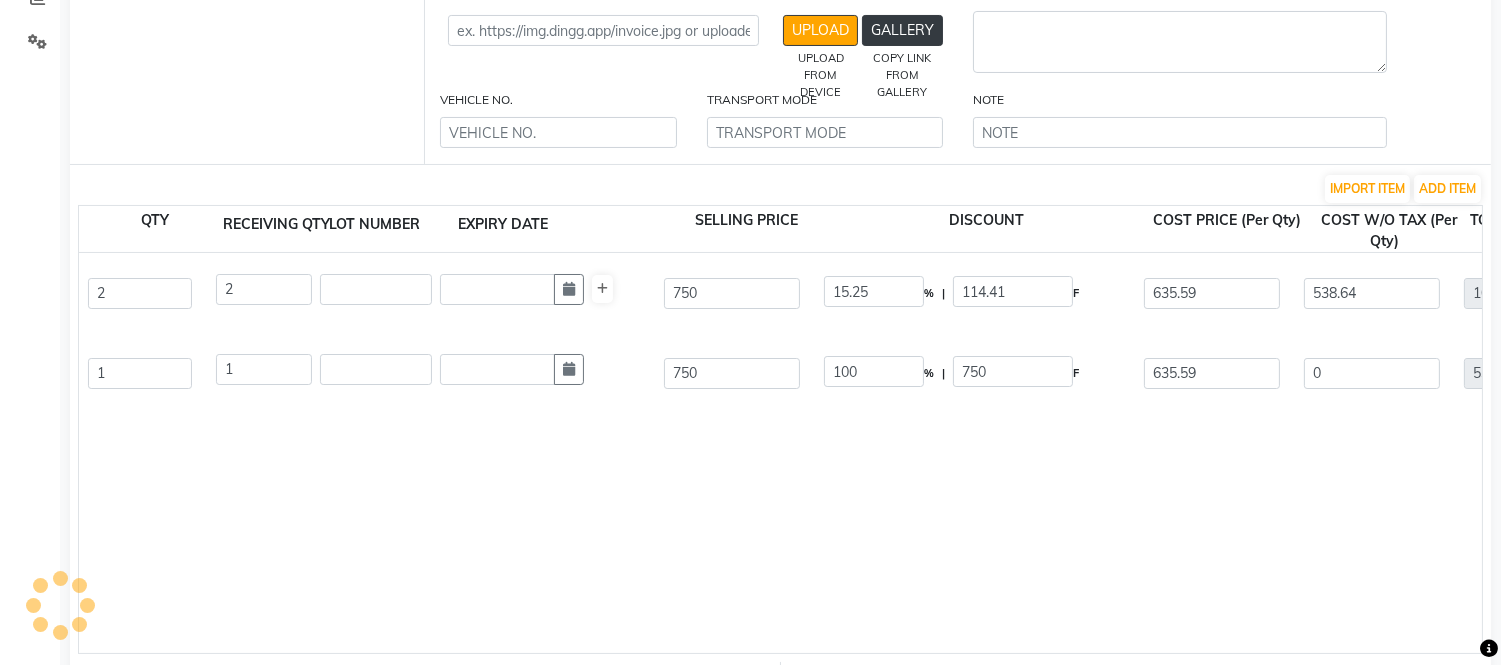 click on "Wella Welloxon Perfect 6 % 1ltr  1000 ML  P10933  2 2 750 15.25 % | 114.41 F 635.59 538.64 1077.27 NONE GST 5 % GST 12 % GST  (18%)  193.91 1271.18  Wella Color Touch 4% 1000ml  1000 ML  P10844  1 1 750 100 % | 750 F 635.59 0 538.64 NONE GST 5 % GST 12 % GST  (18%)  0 538.64" 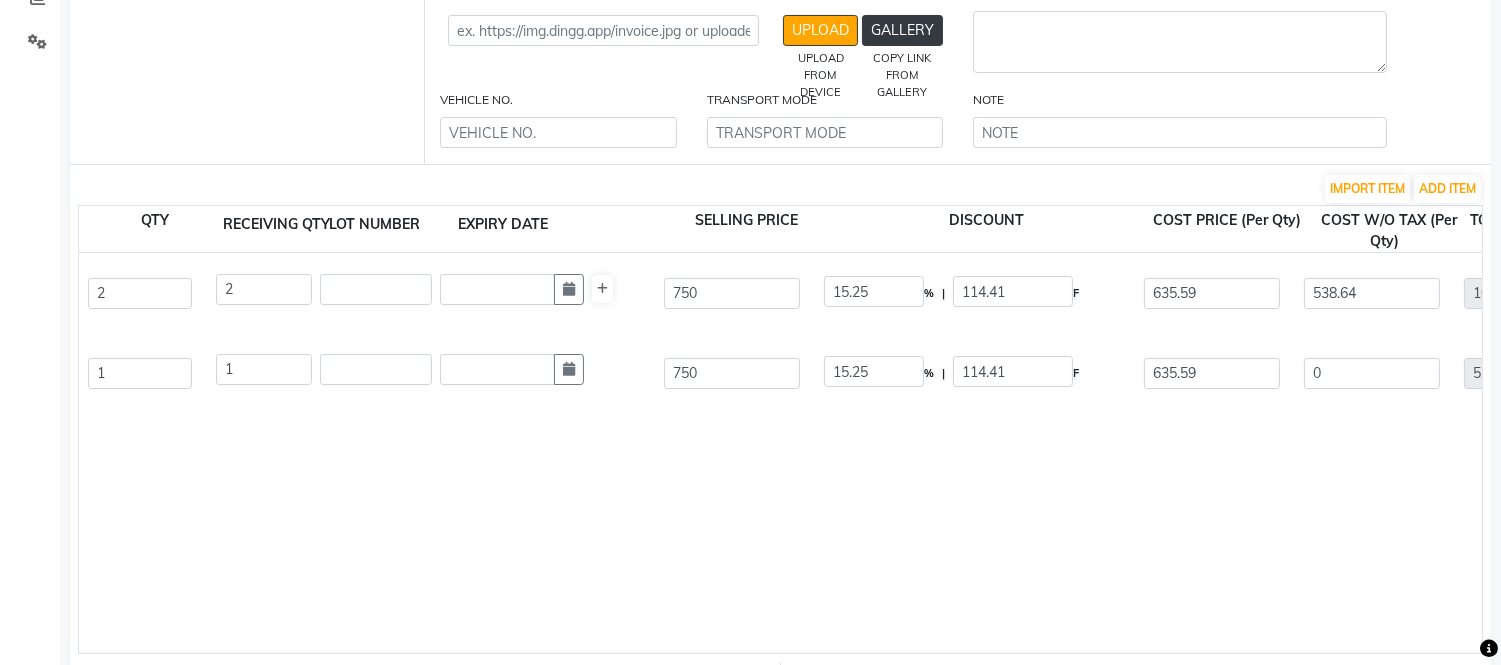 type on "538.64" 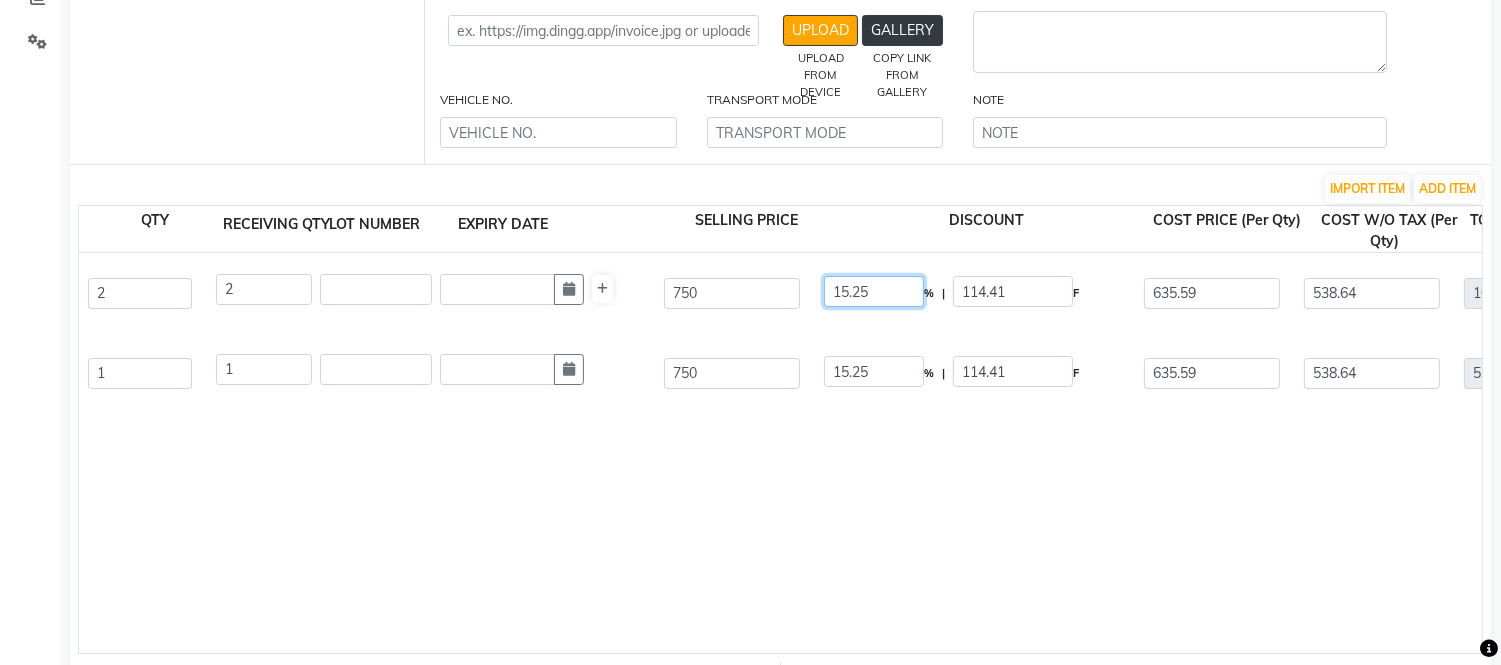 click on "15.25" 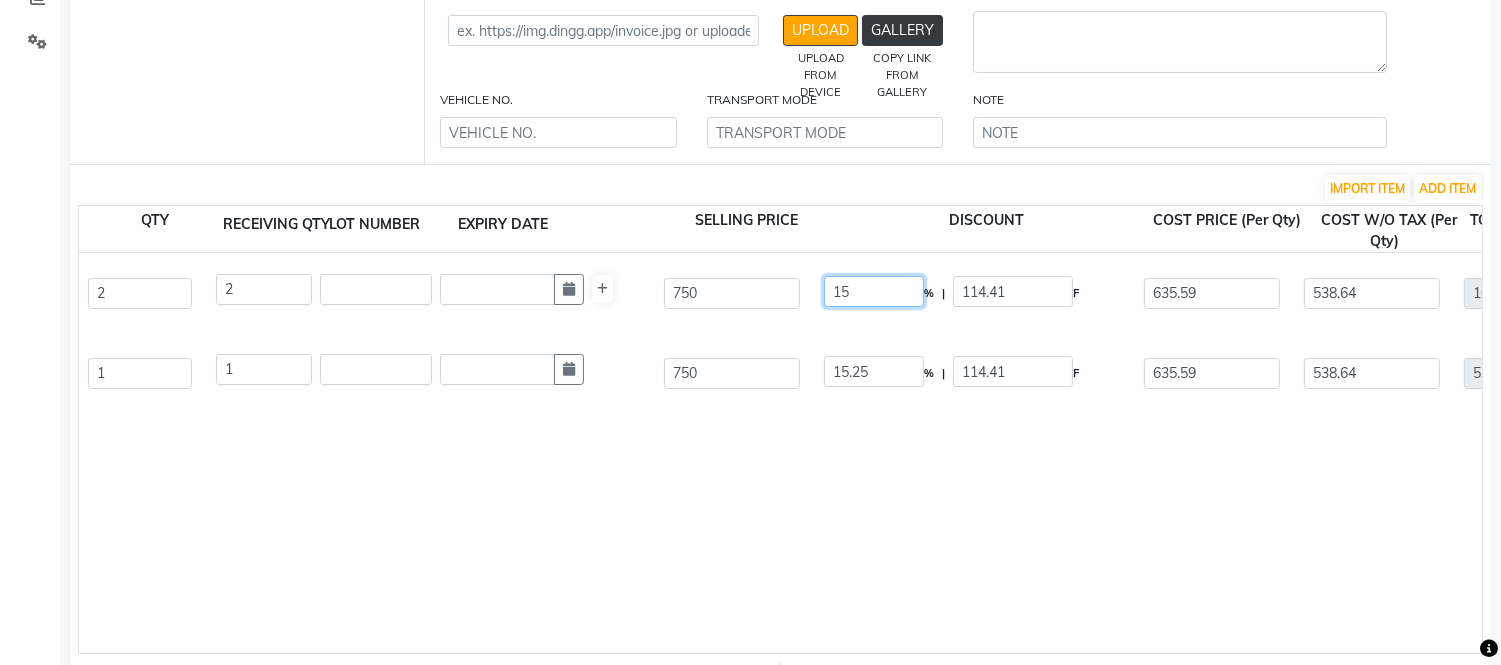 type 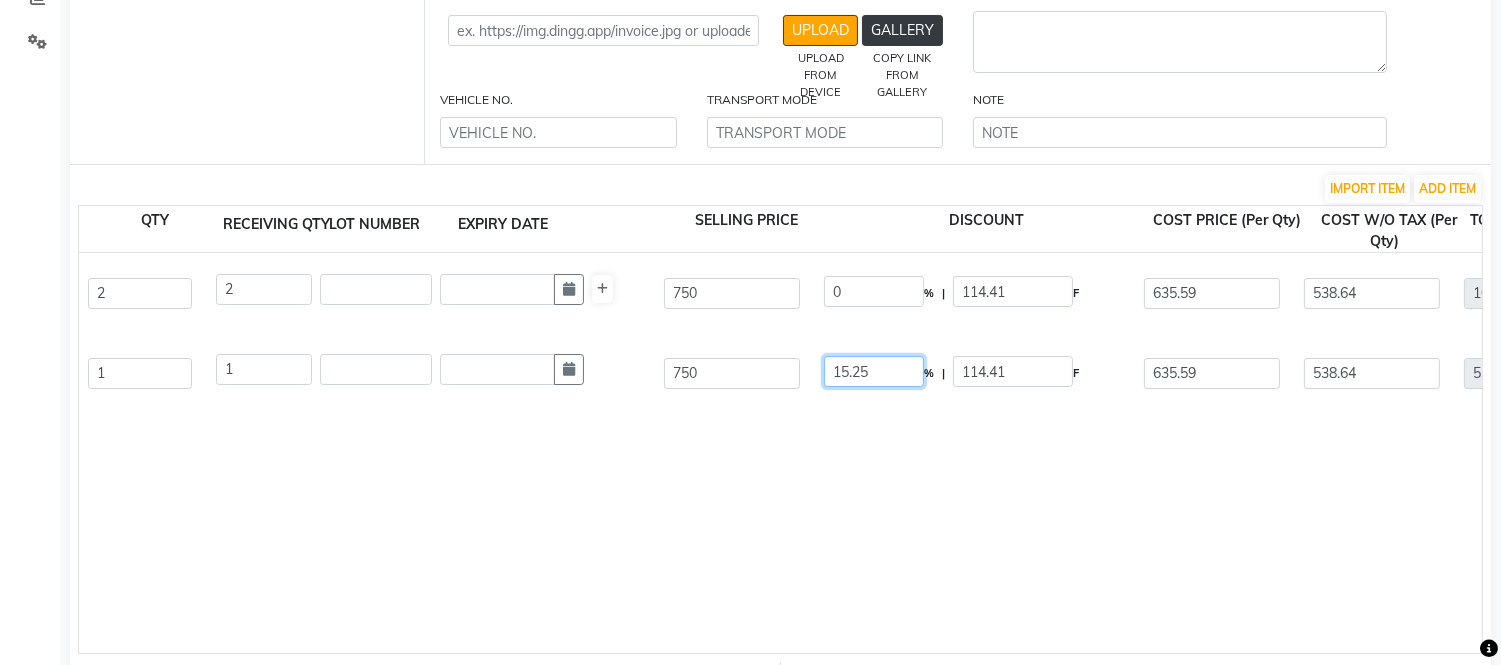 click on "15.25" 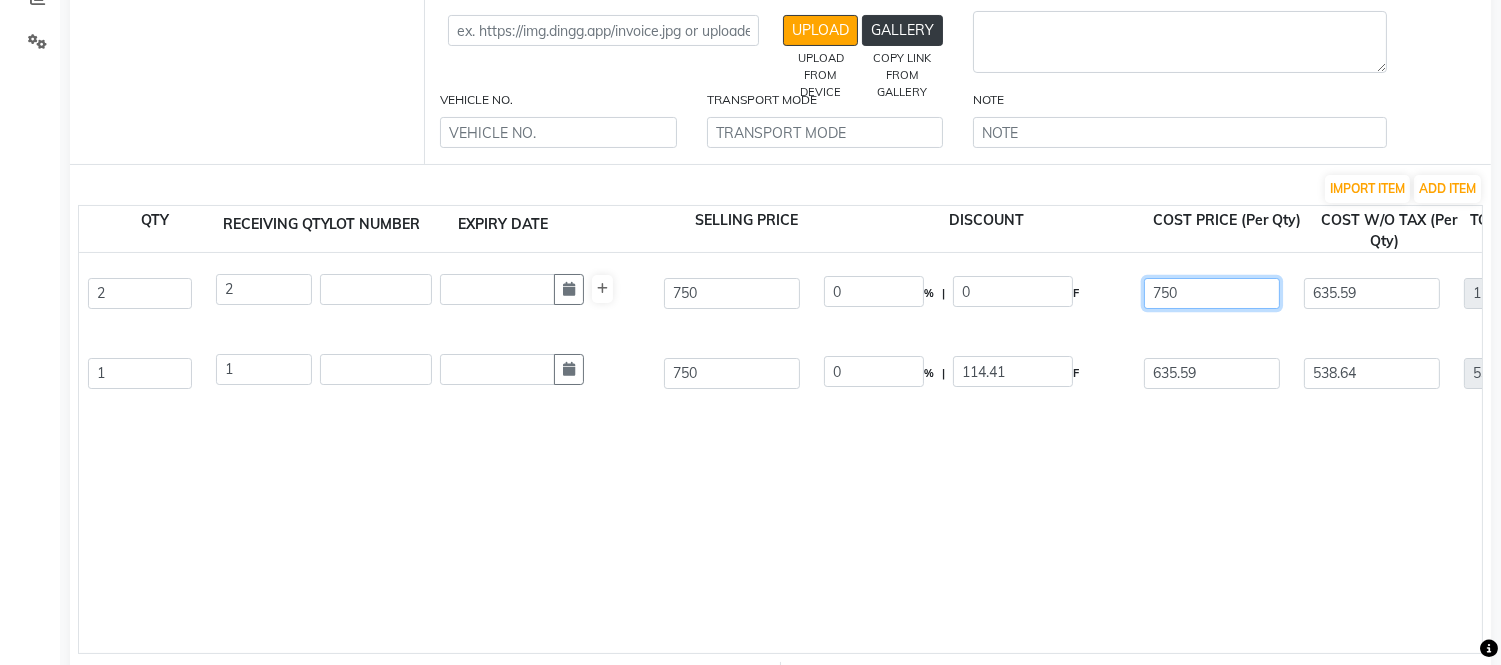 click on "750" 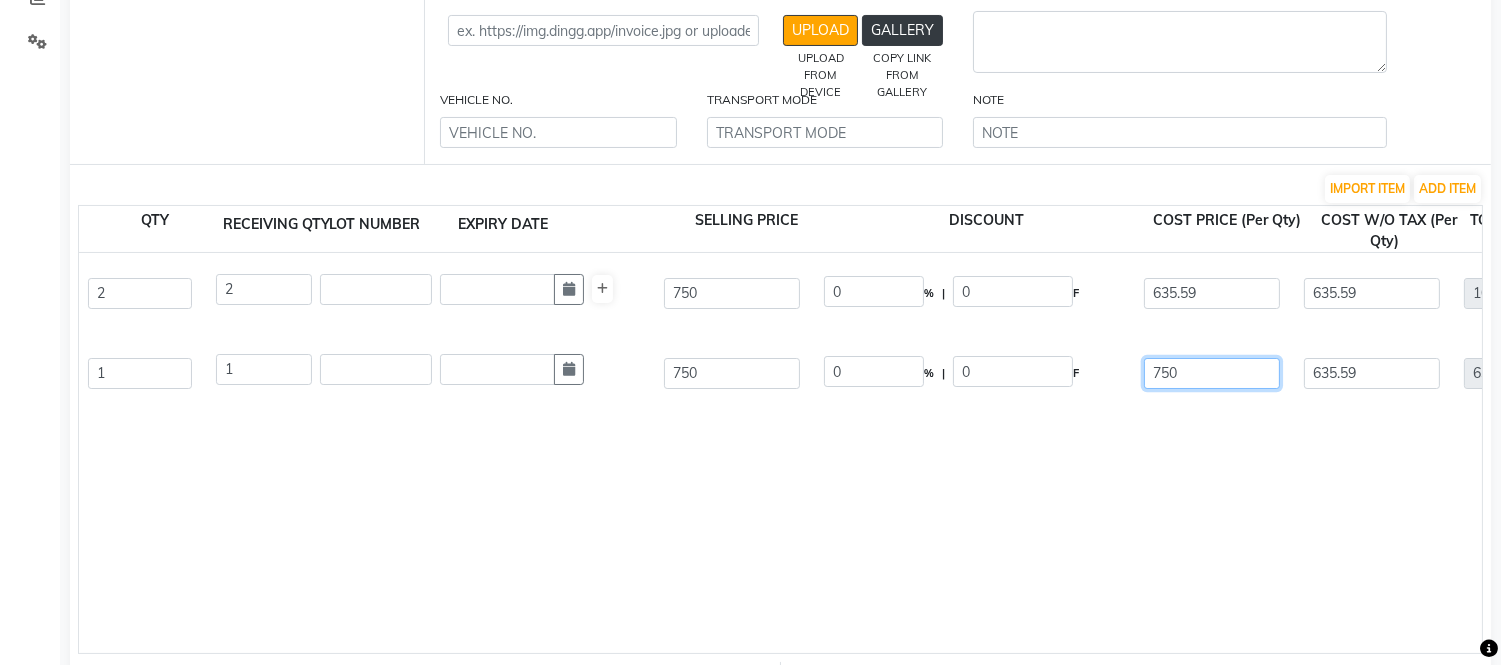 click on "750" 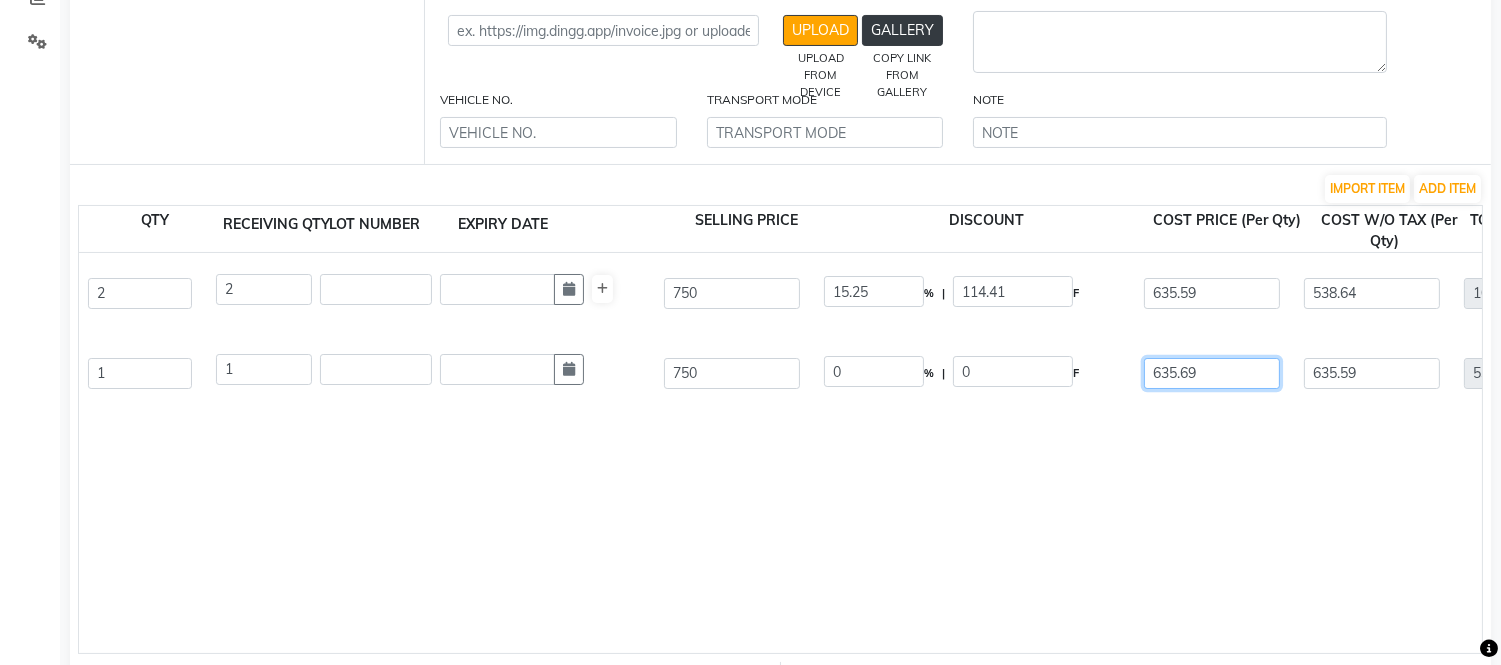 click on "635.69" 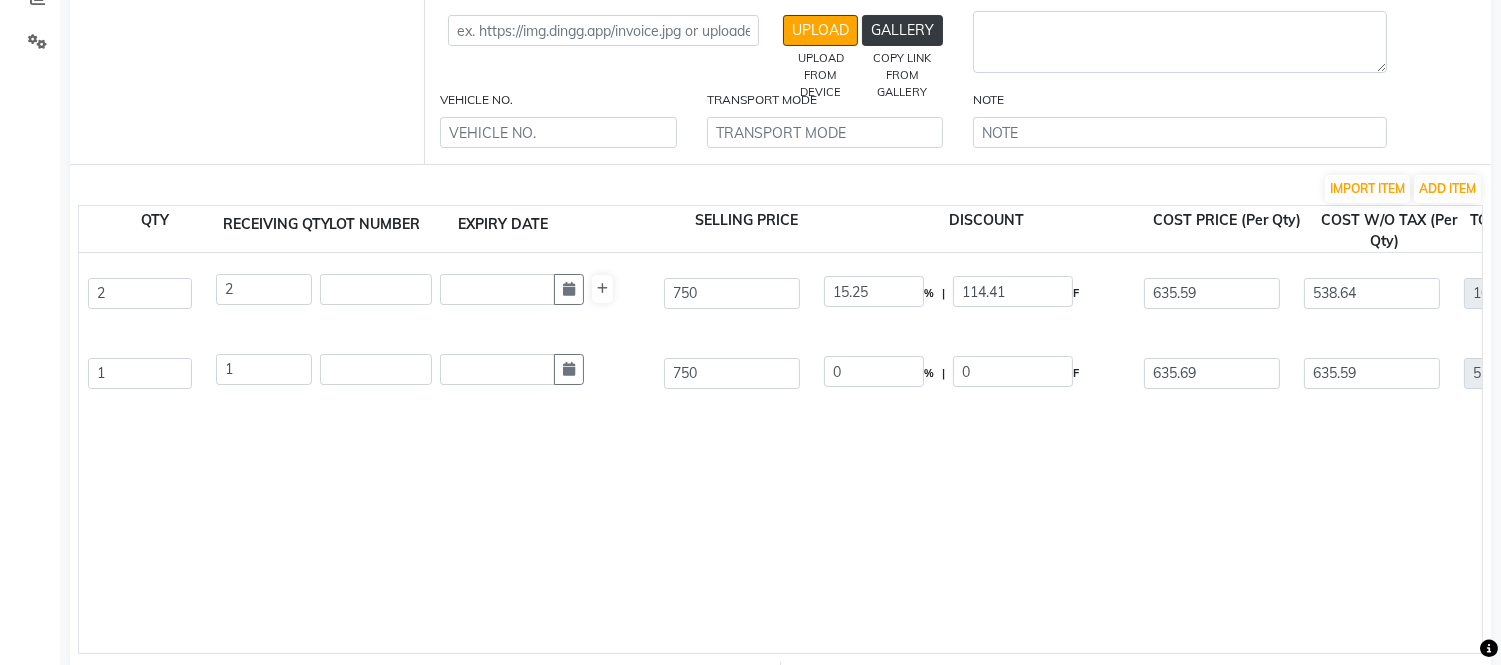click on "Wella Welloxon Perfect 6 % 1ltr  1000 ML  P10933  2 2 750 15.25 % | 114.41 F 635.59 538.64 1077.27 NONE GST 5 % GST 12 % GST  (18%)  193.91 1271.18  Wella Color Touch 4% 1000ml  1000 ML  P10844  1 1 750 0 % | 0 F 635.69 635.59 538.72 NONE GST 5 % GST 12 % GST  (18%)  114.41 653.13" 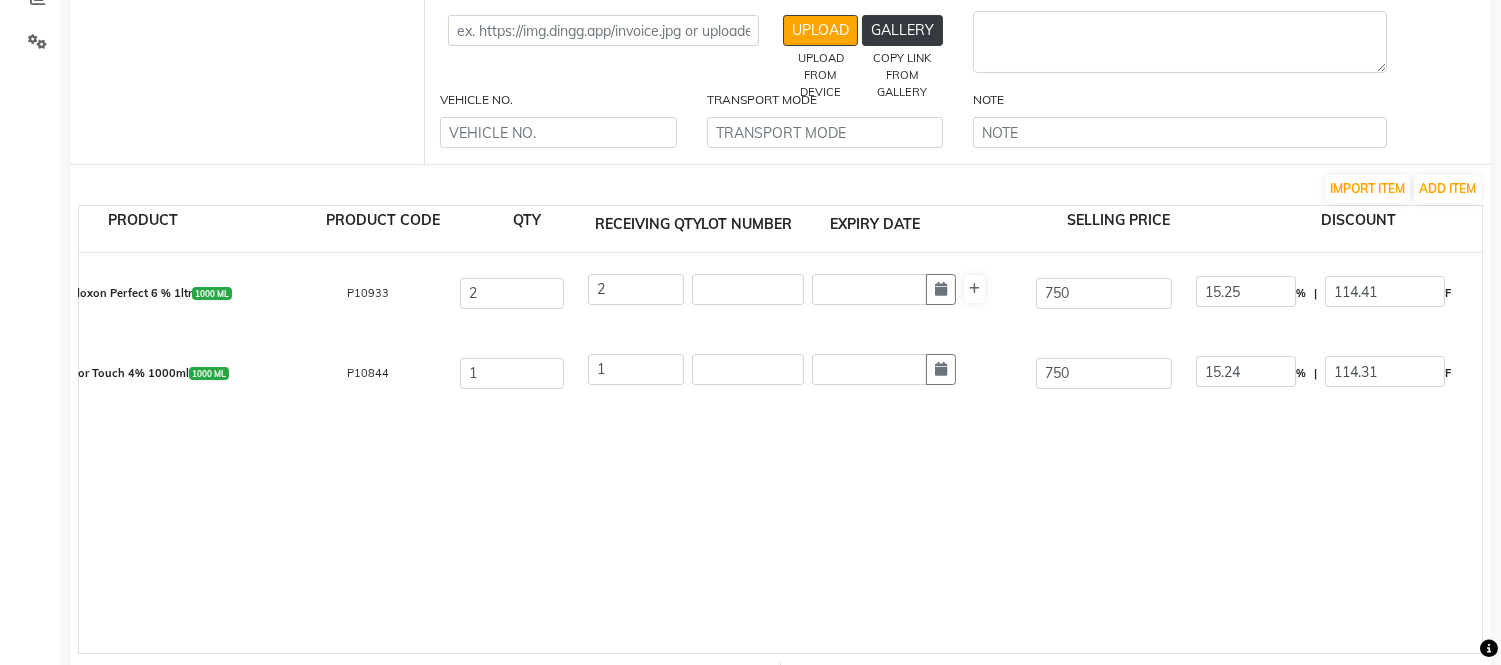 scroll, scrollTop: 0, scrollLeft: 0, axis: both 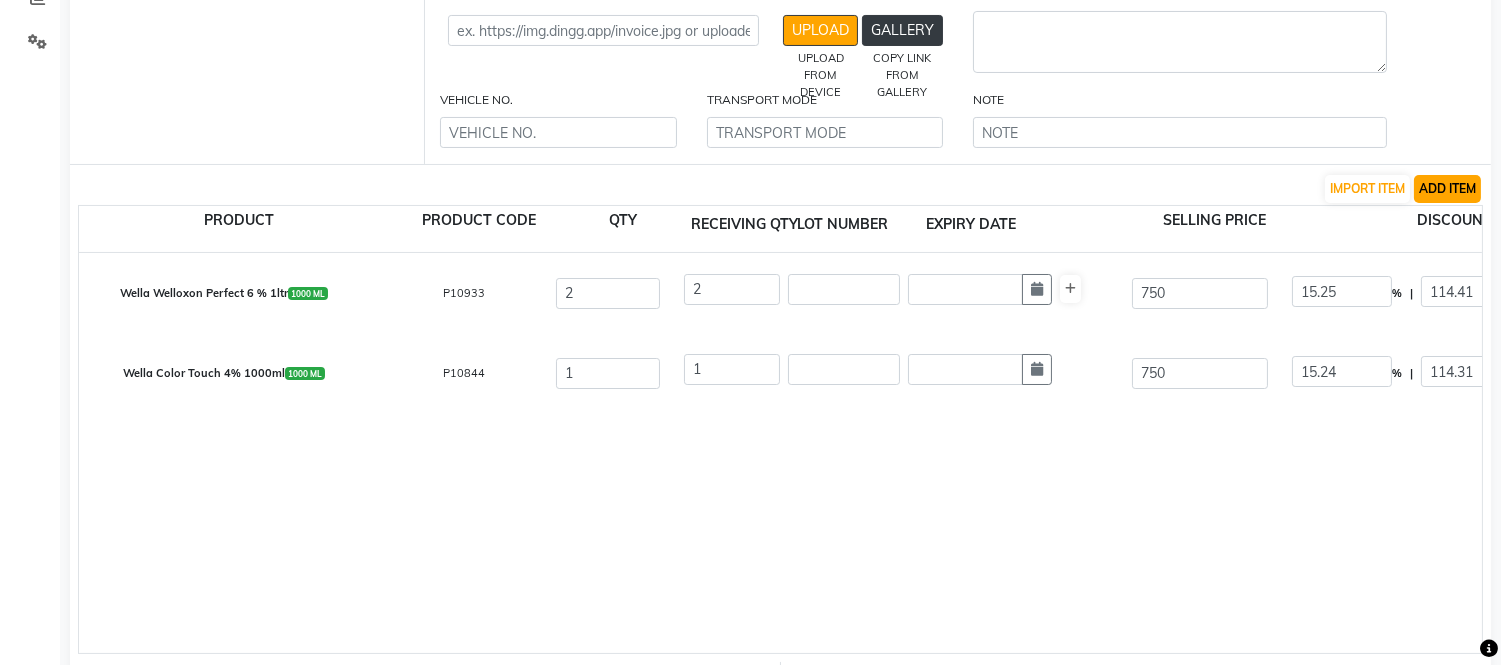 click on "ADD ITEM" 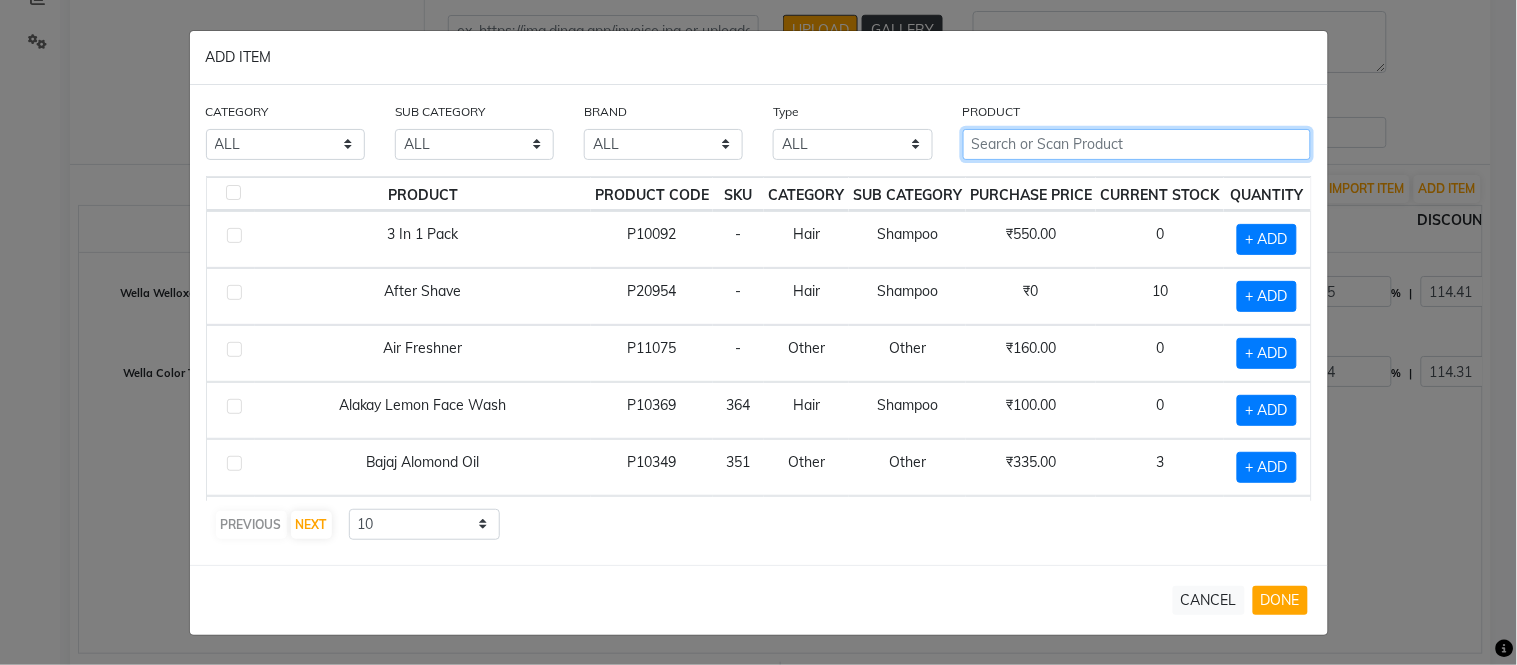 click 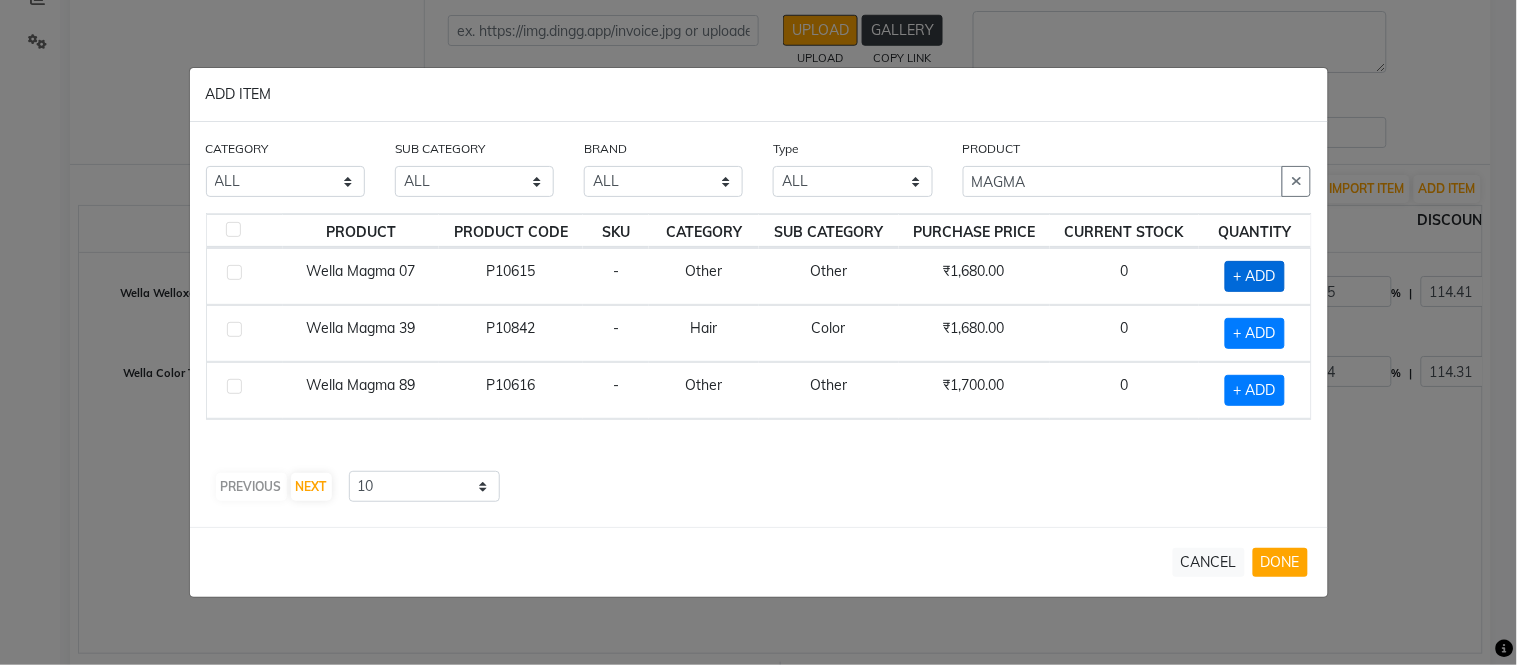 click on "+ ADD" 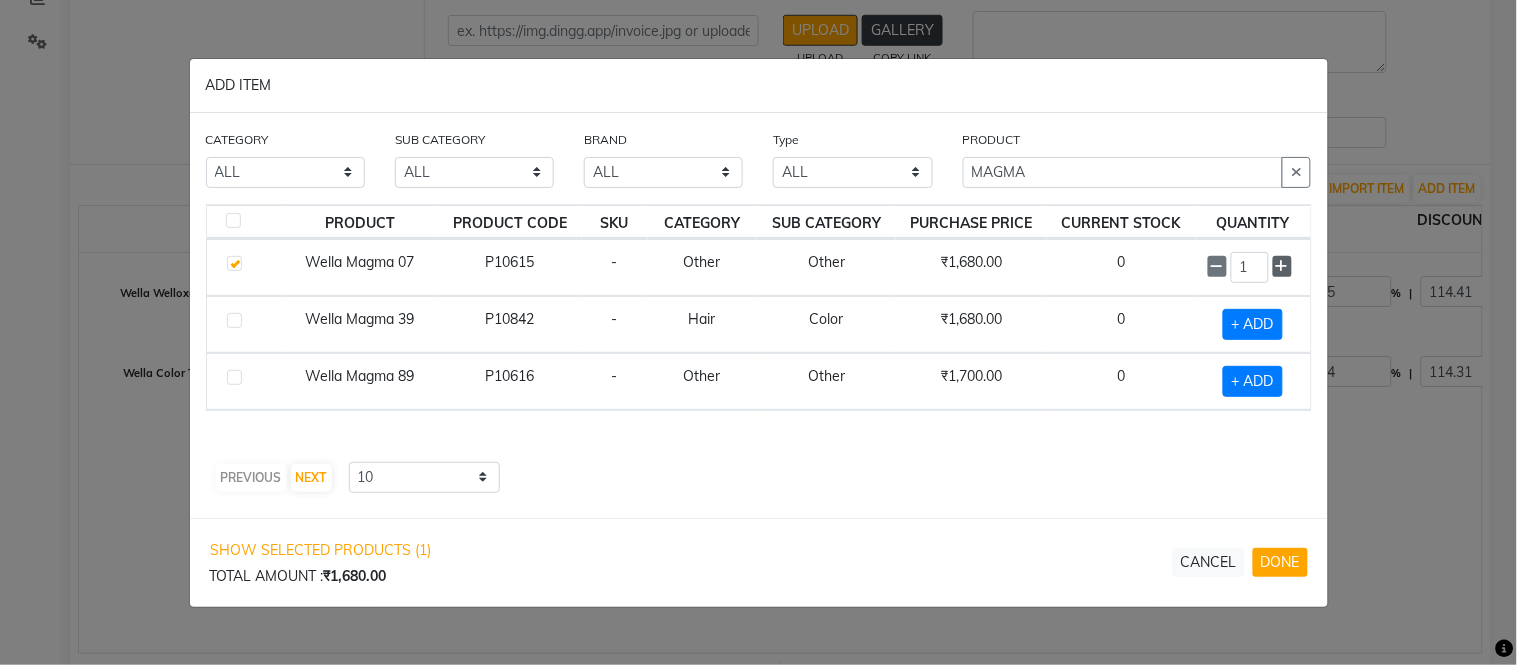 click 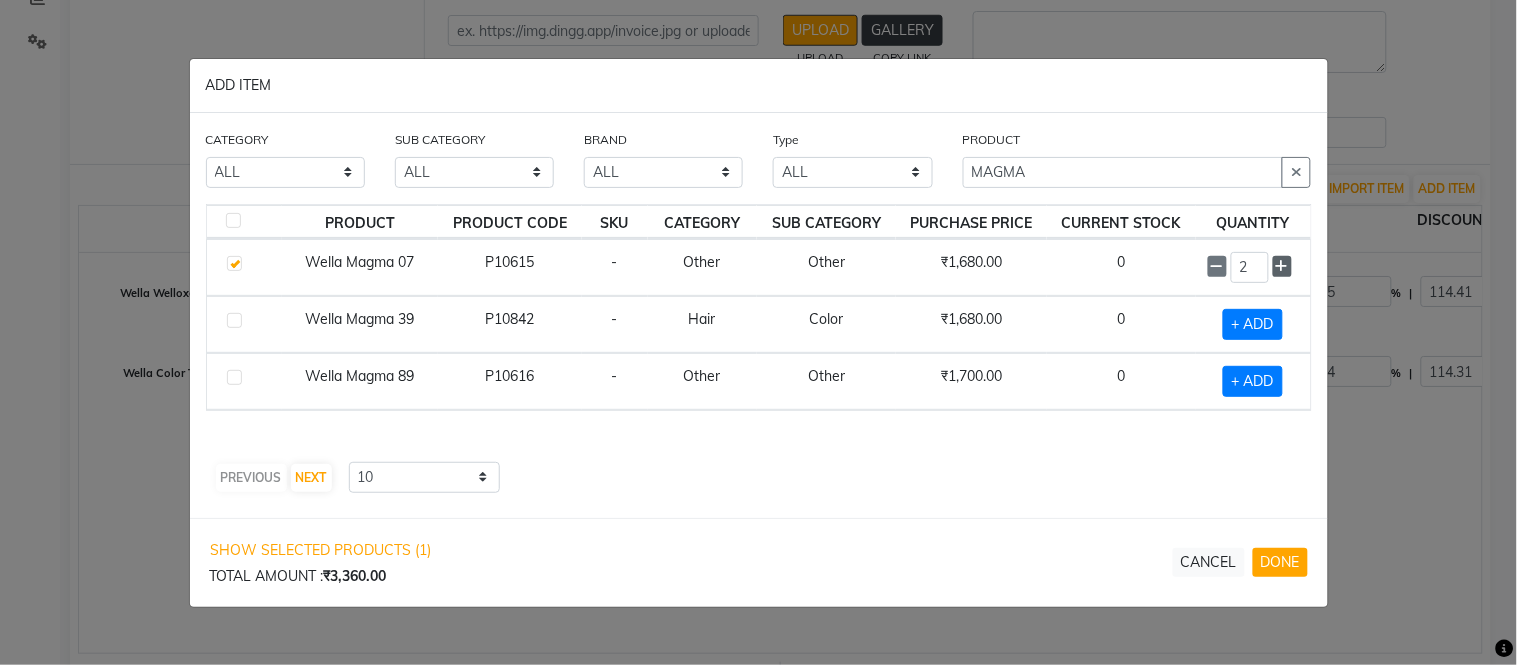 click 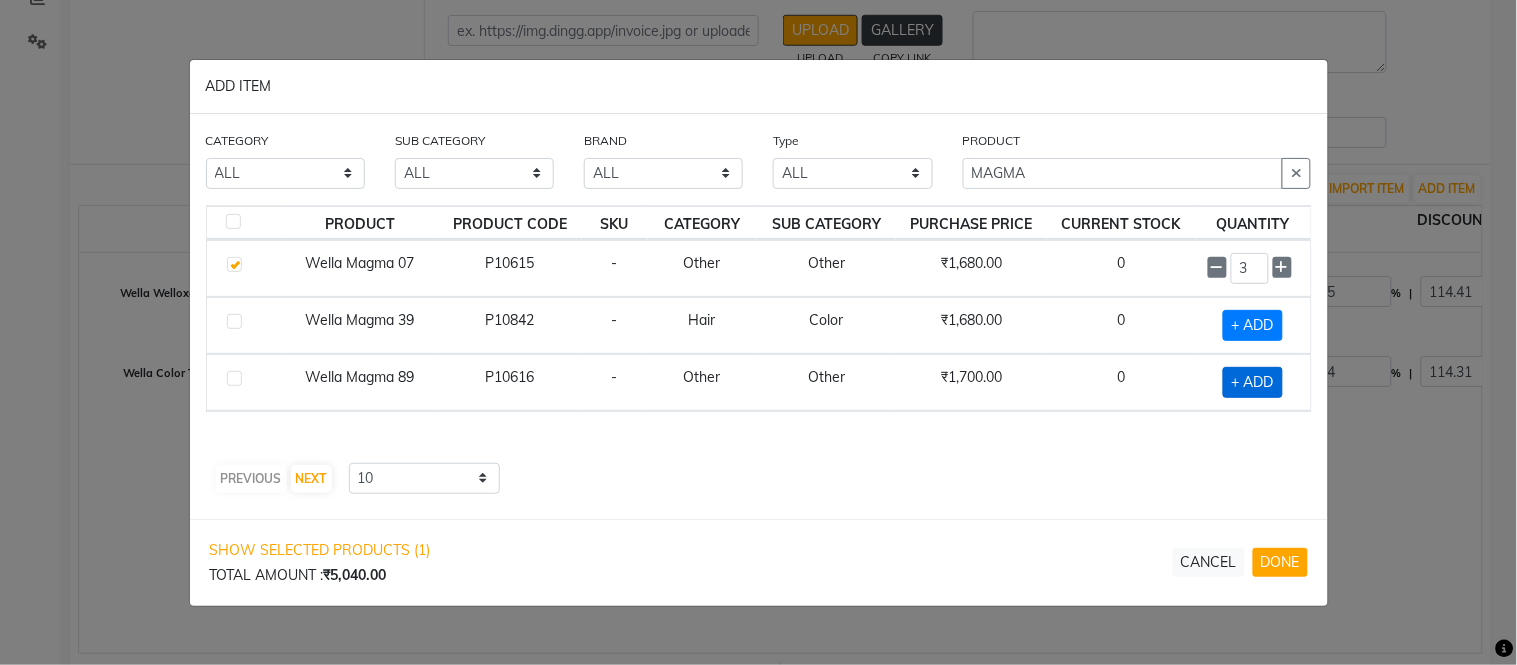 click on "+ ADD" 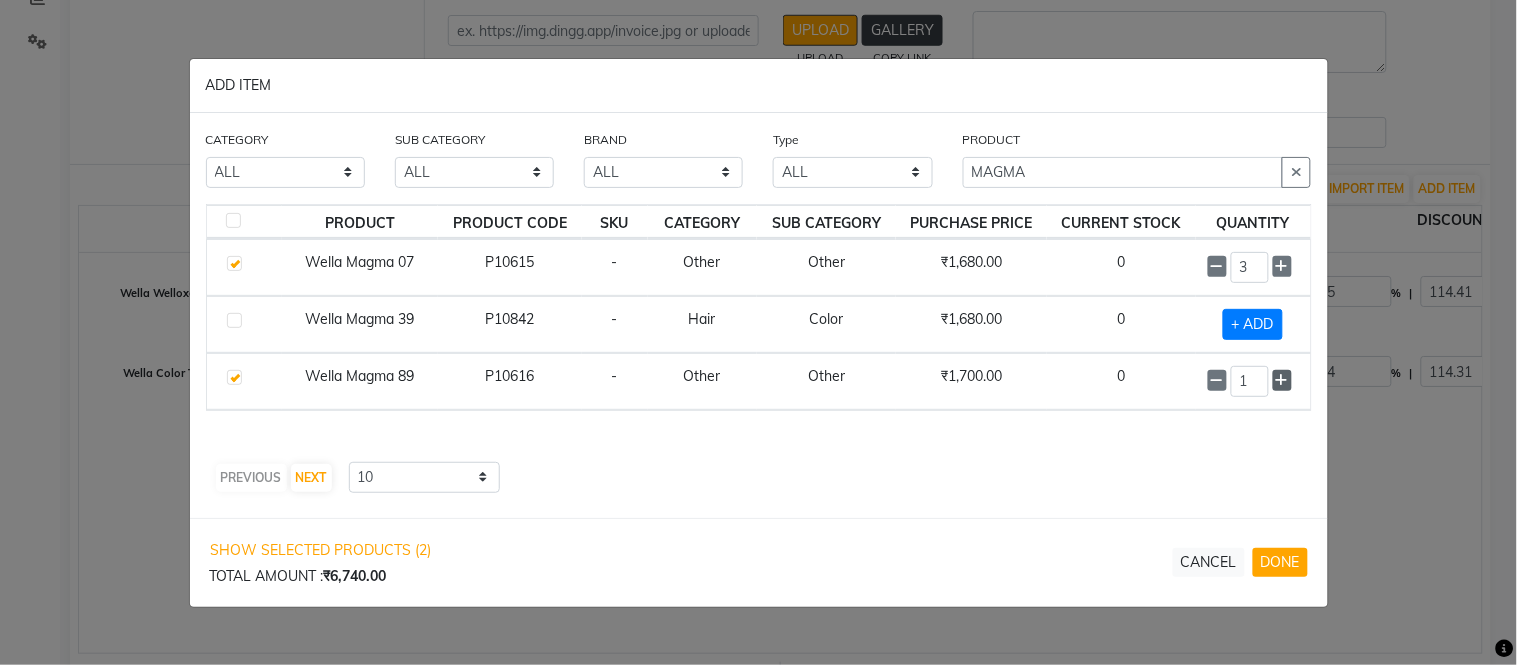 click 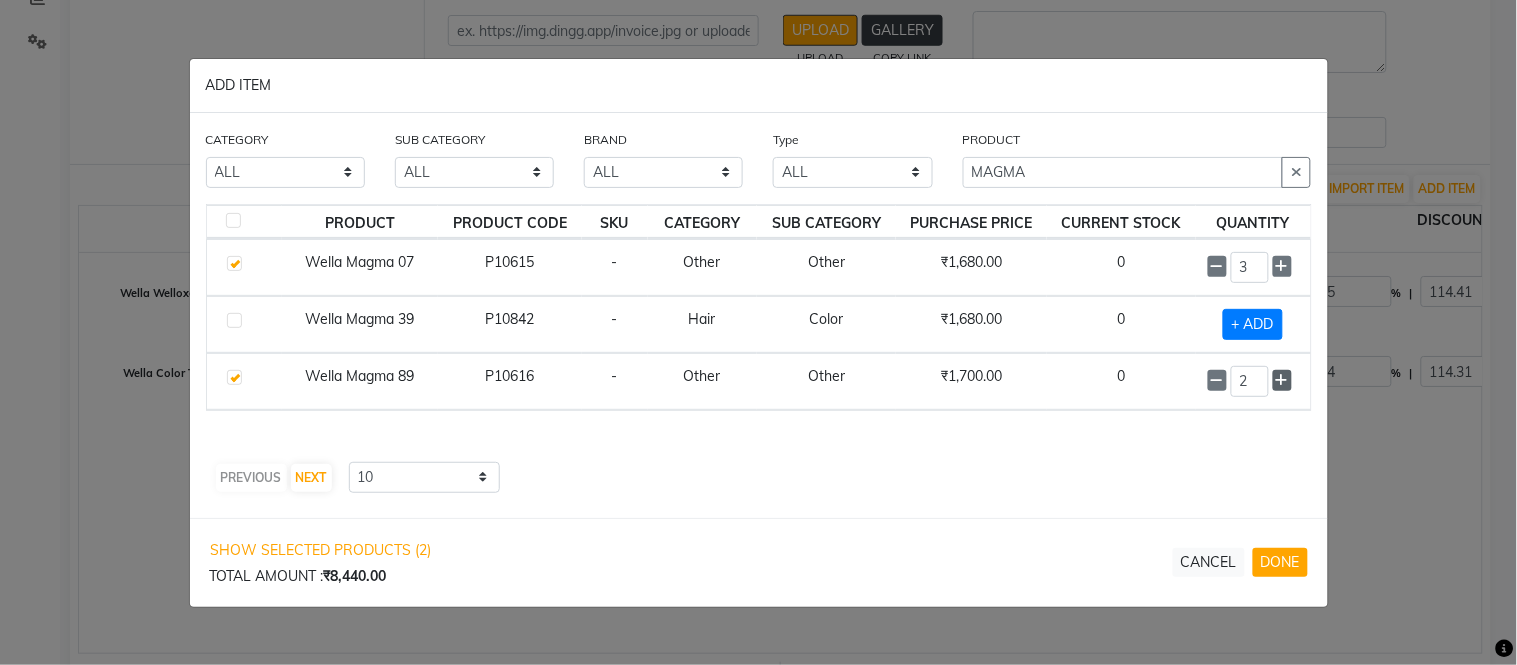 click 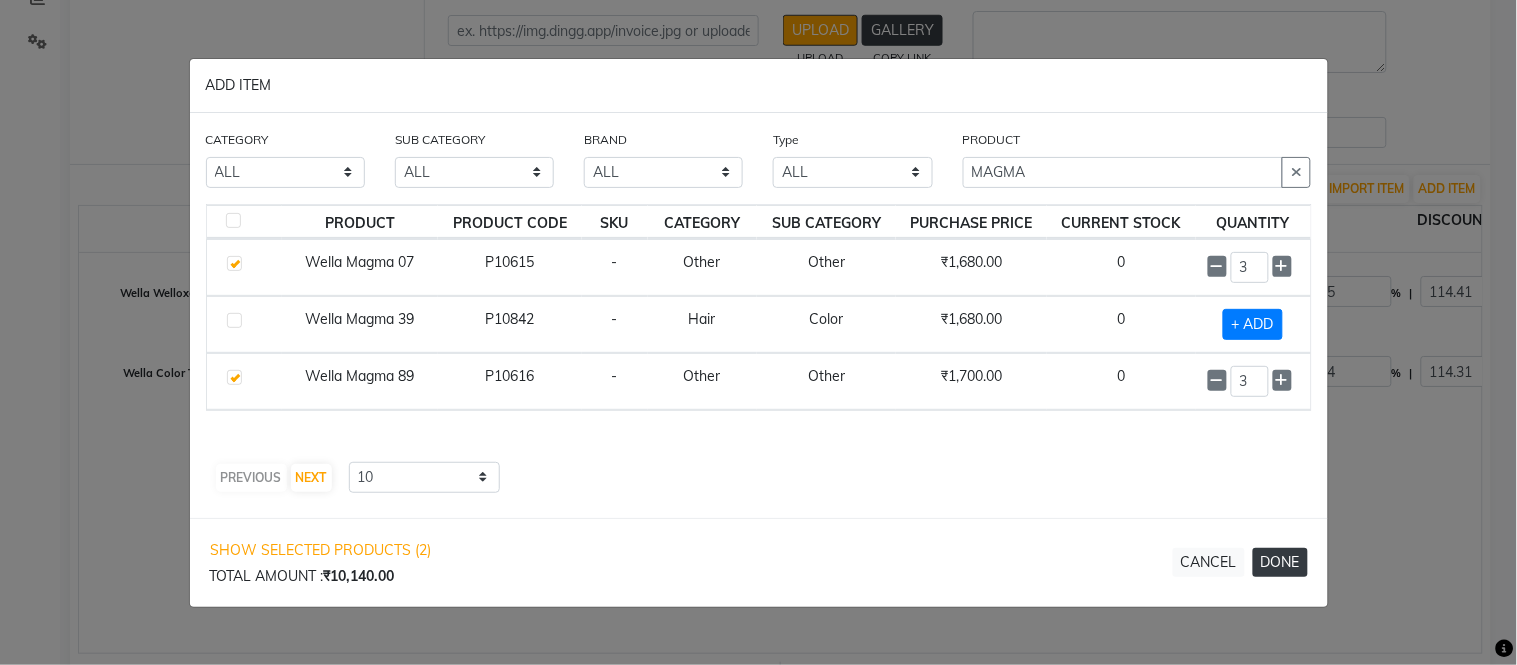 click on "DONE" 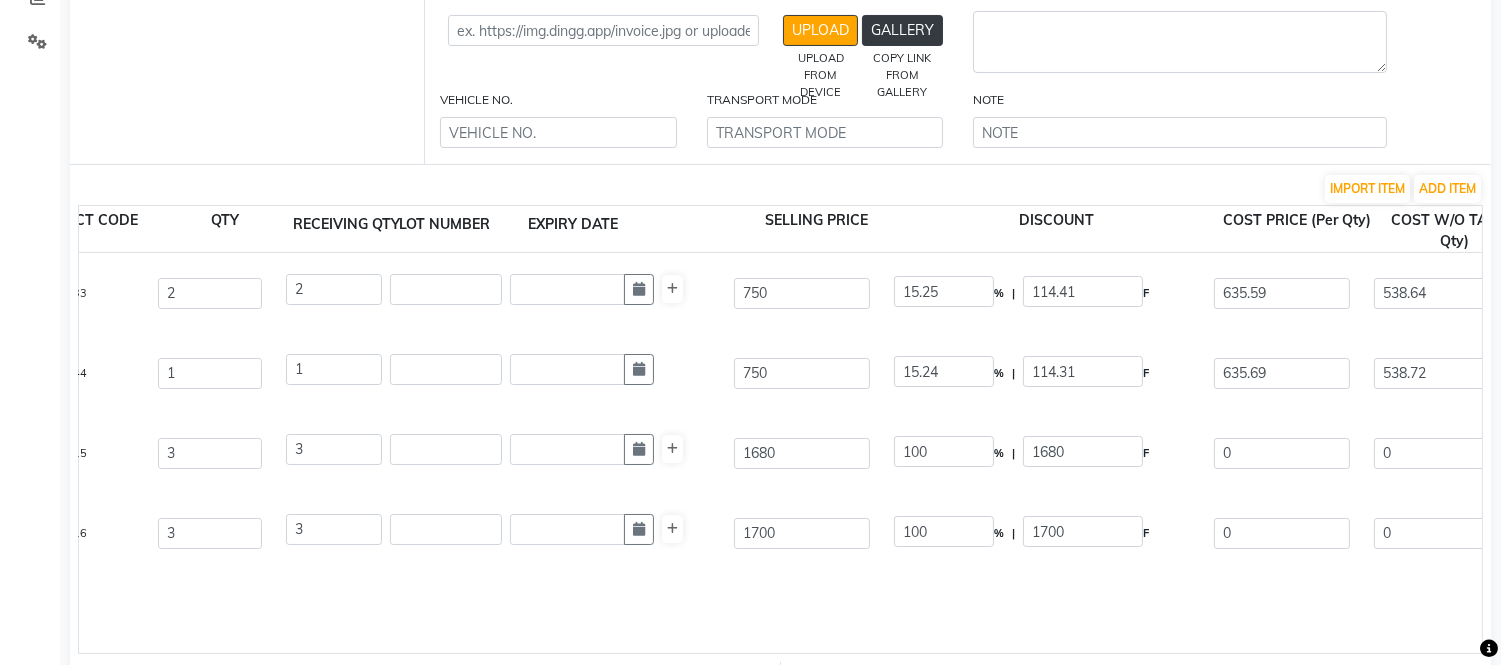 scroll, scrollTop: 0, scrollLeft: 440, axis: horizontal 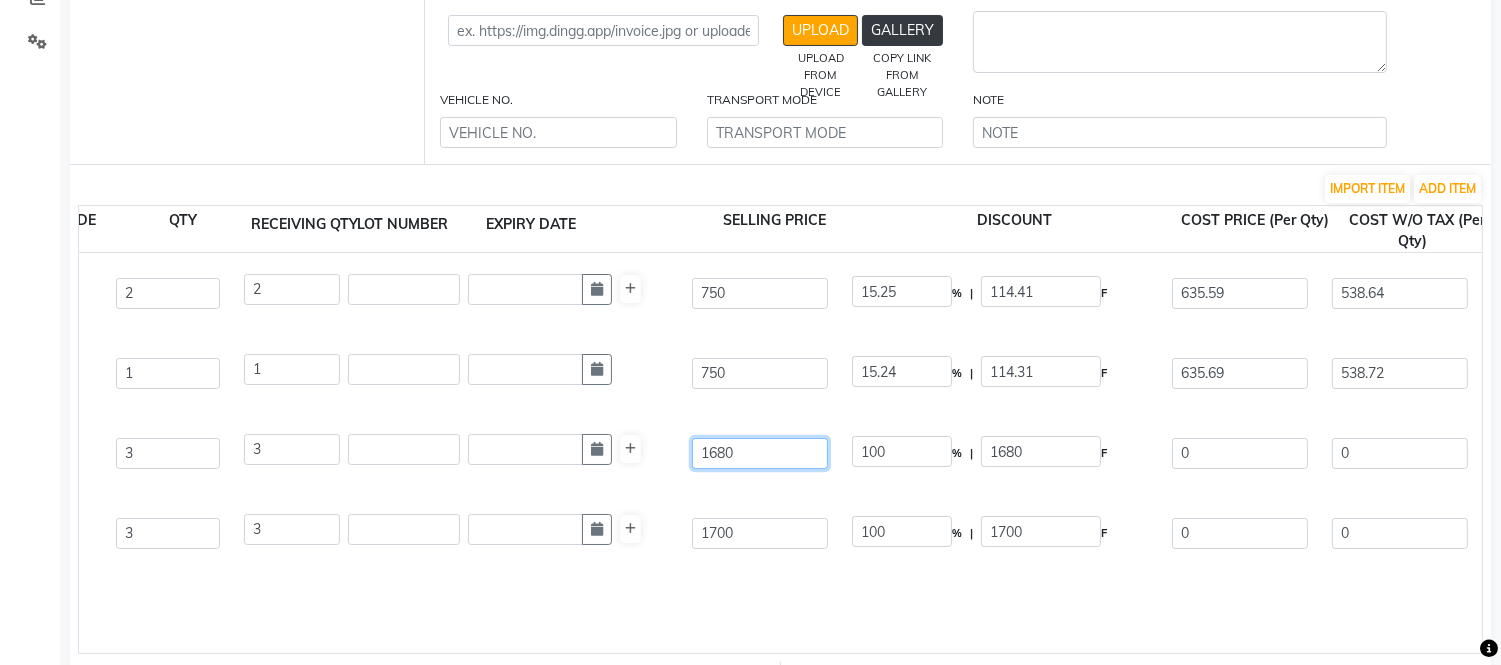 click on "1680" 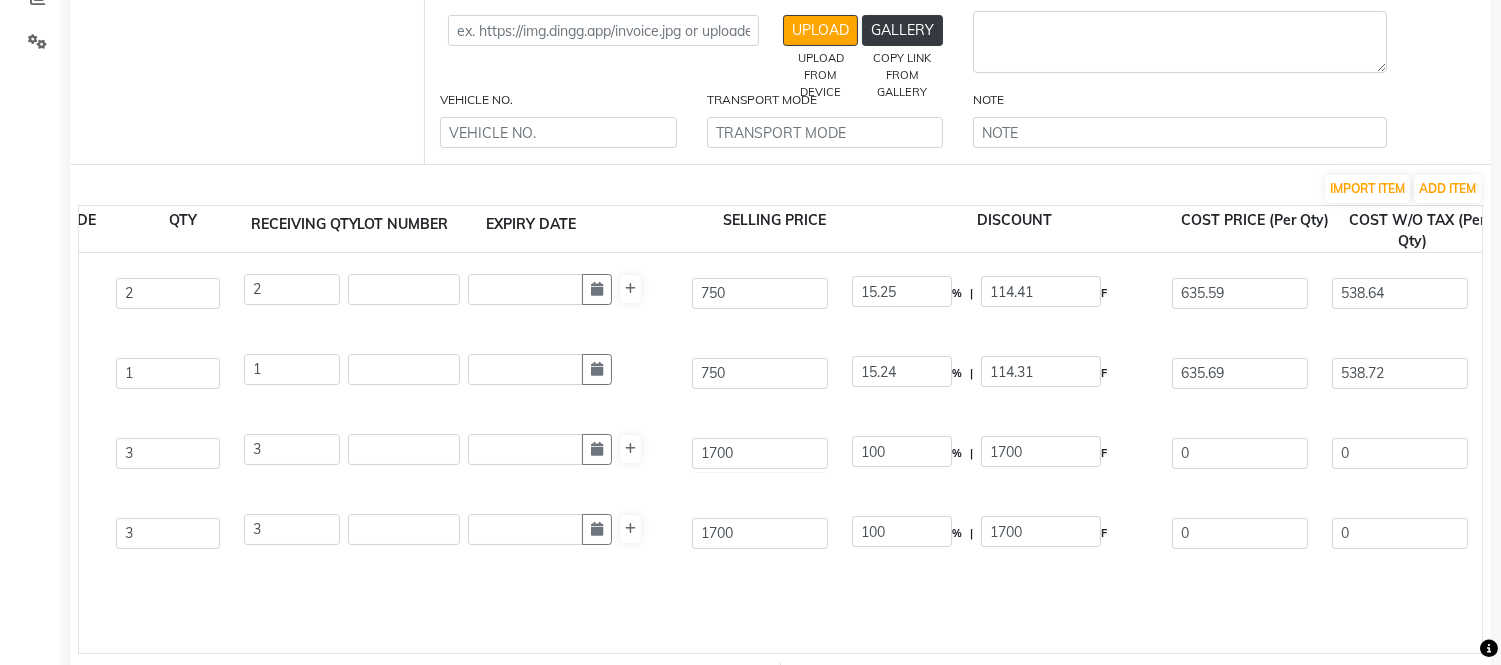 click on "Wella Welloxon Perfect 6 % 1ltr  1000 ML  P10933  2 2 750 15.25 % | 114.41 F 635.59 538.64 1077.27 NONE GST 5 % GST 12 % GST  (18%)  193.91 1271.18  Wella Color Touch 4% 1000ml  1000 ML  P10844  1 1 750 15.24 % | 114.31 F 635.69 538.72 538.72 NONE GST 5 % GST 12 % GST  (18%)  96.97 635.69  Wella Magma 07  1 PC  P10615  3 3 1700 100 % | 1700 F 0 0 0 NONE GST 5 % GST 12 % GST  (5%)  0 0  Wella Magma 89  1 PC  P10616  3 3 1700 100 % | 1700 F 0 0 0 NONE GST 5 % GST 12 % GST  (18%)  0 0" 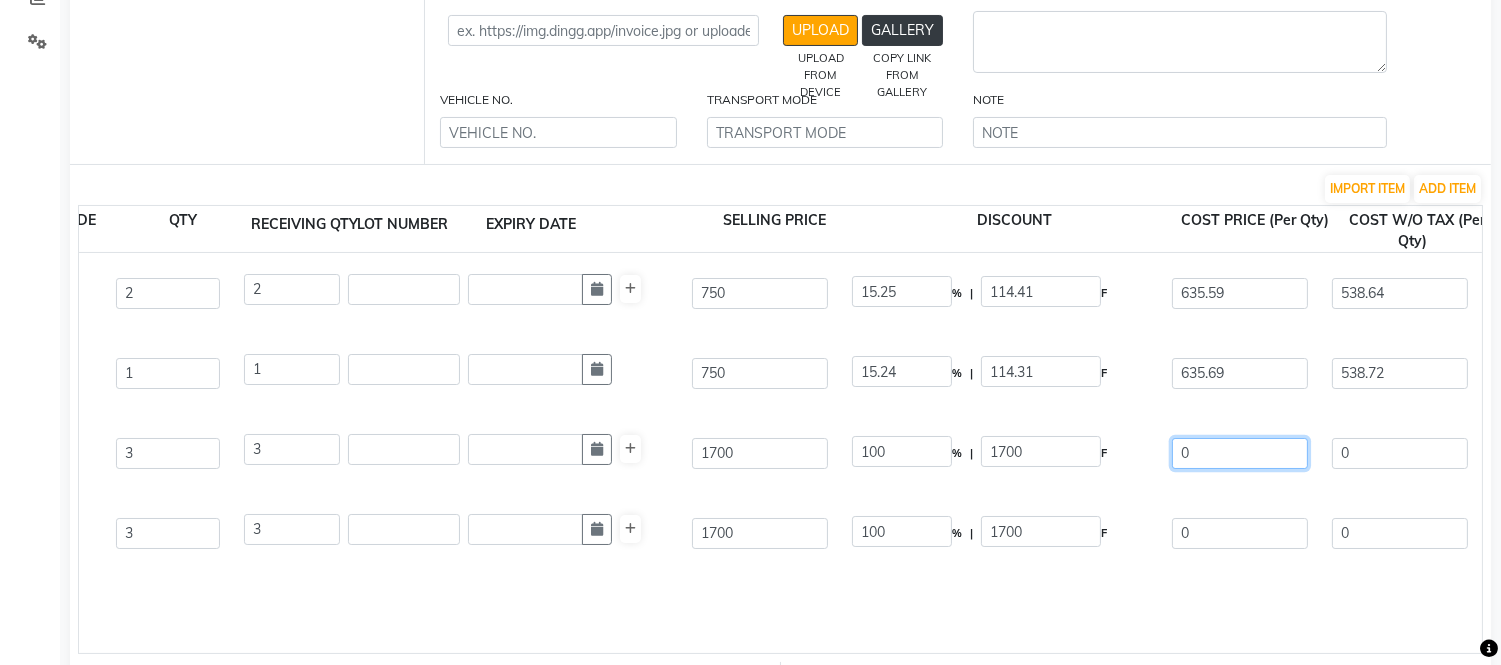 click on "0" 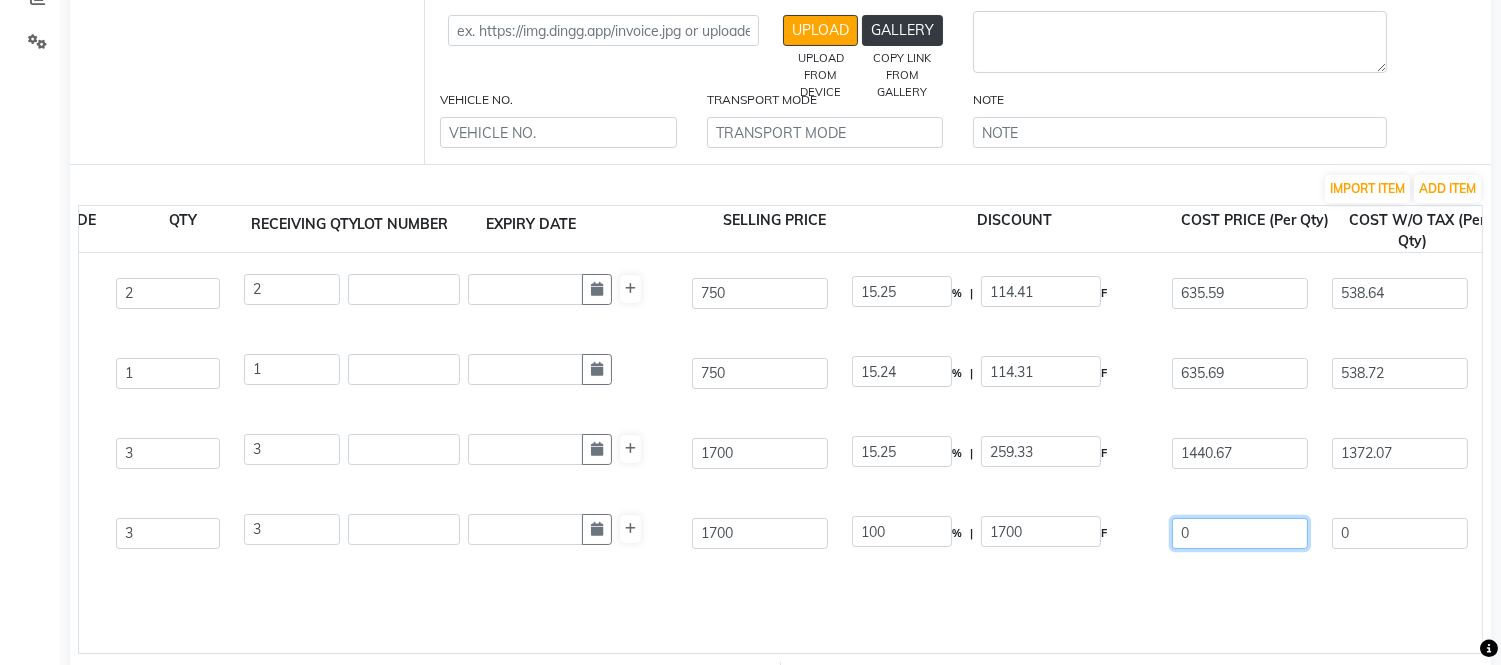 click on "0" 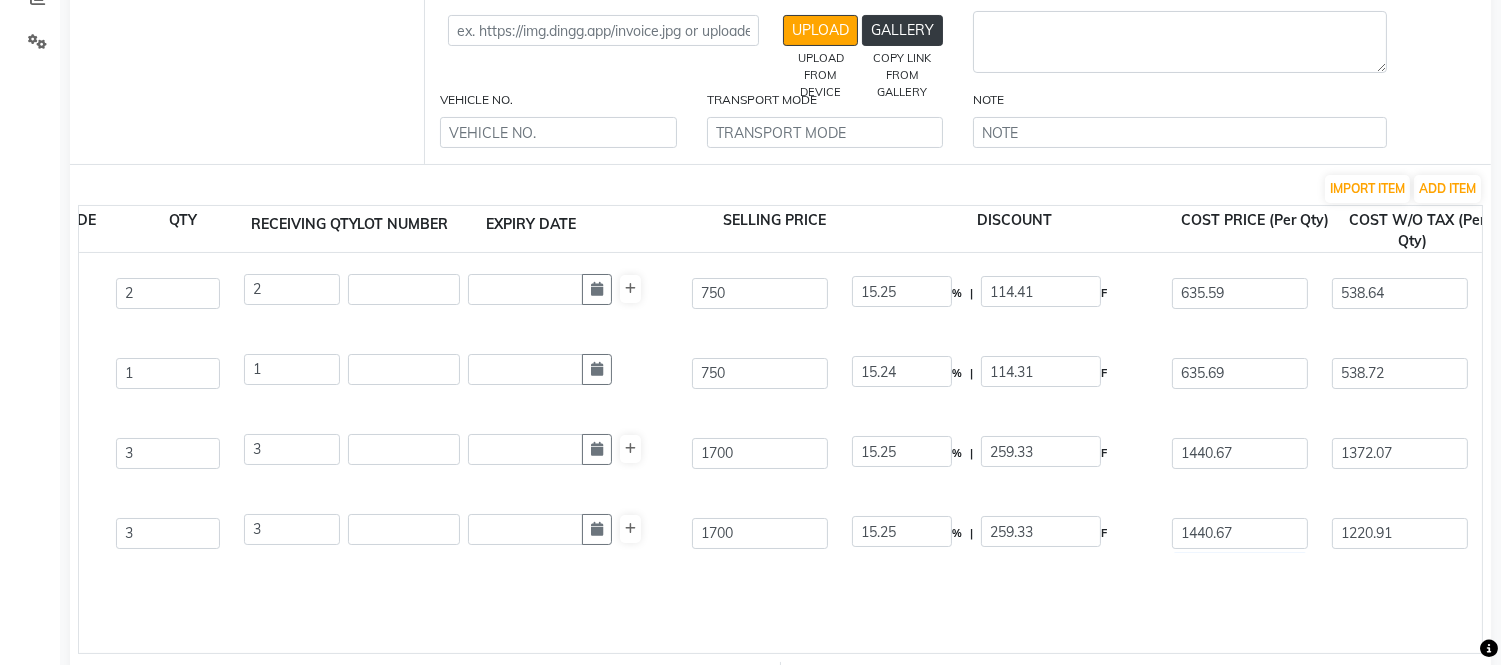 click on "Wella Welloxon Perfect 6 % 1ltr  1000 ML  P10933  2 2 750 15.25 % | 114.41 F 635.59 538.64 1077.27 NONE GST 5 % GST 12 % GST  (18%)  193.91 1271.18  Wella Color Touch 4% 1000ml  1000 ML  P10844  1 1 750 15.24 % | 114.31 F 635.69 538.72 538.72 NONE GST 5 % GST 12 % GST  (18%)  96.97 635.69  Wella Magma 07  1 PC  P10615  3 3 1700 15.25 % | 259.33 F 1440.67 1372.07 4116.2 NONE GST 5 % GST 12 % GST  (5%)  205.81 4322.01  Wella Magma 89  1 PC  P10616  3 3 1700 15.25 % | 259.33 F 1440.67 1220.91 3662.72 NONE GST 5 % GST 12 % GST  (18%)  659.29 4322.01" 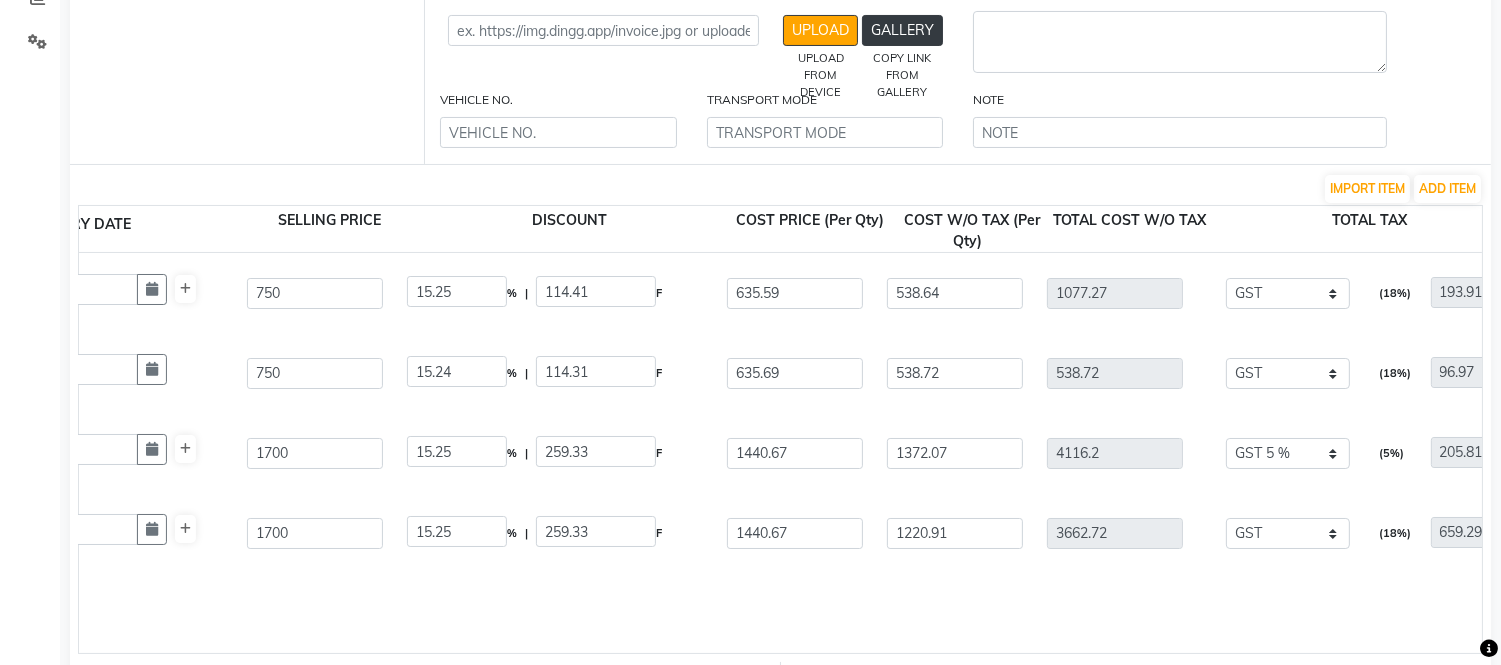 scroll, scrollTop: 0, scrollLeft: 1112, axis: horizontal 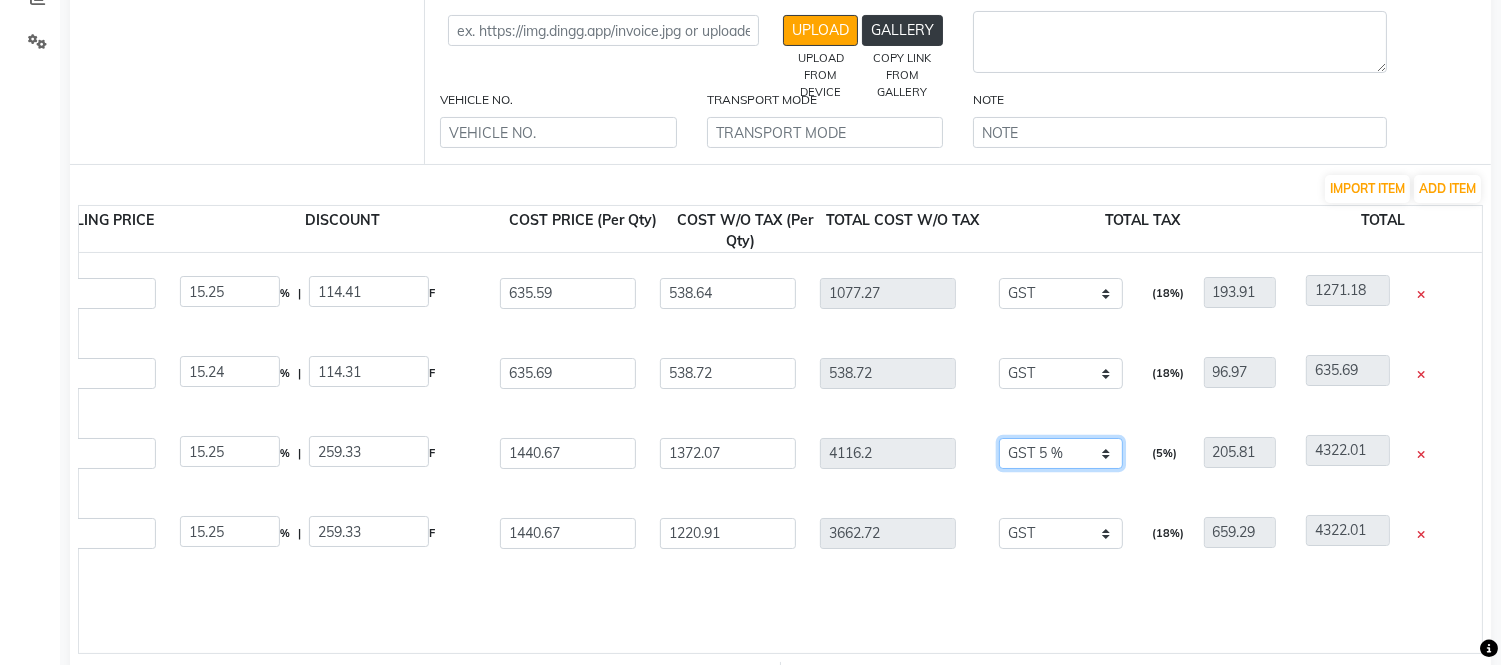 click on "NONE GST 5 % GST 12 % GST" 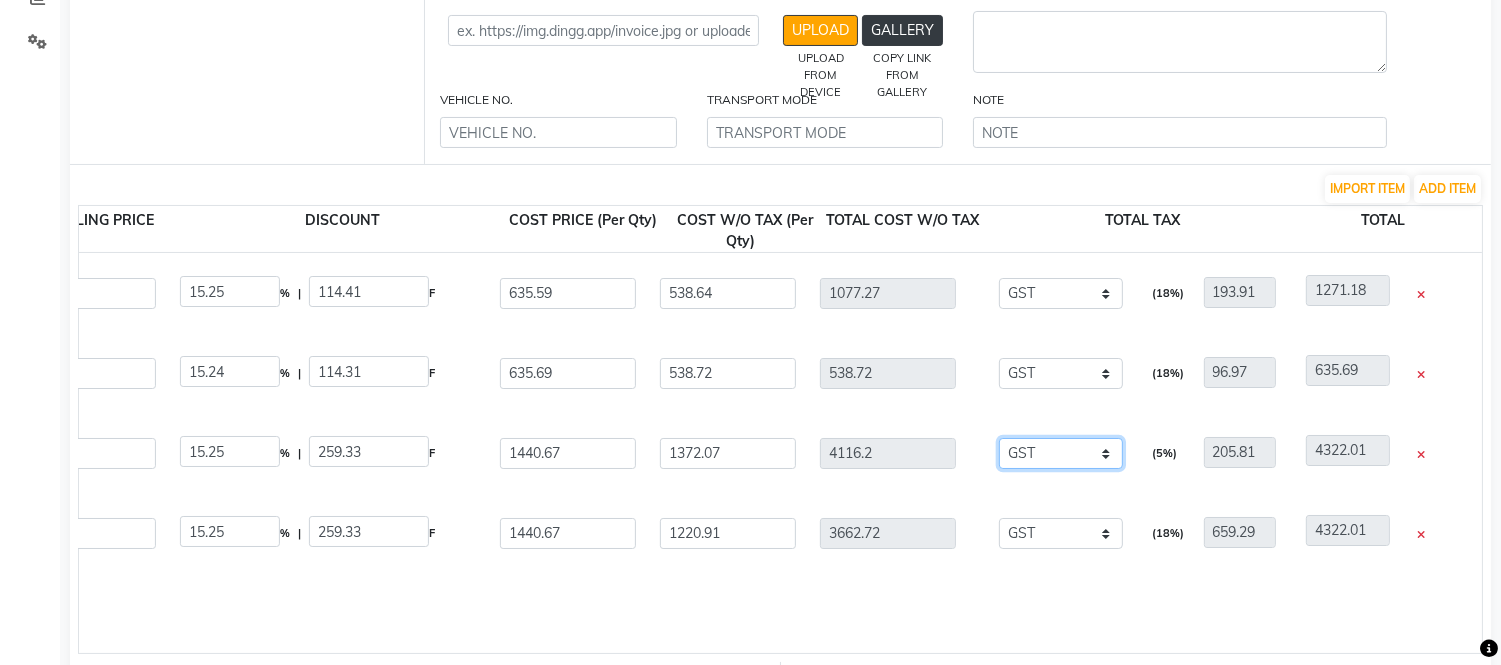click on "NONE GST 5 % GST 12 % GST" 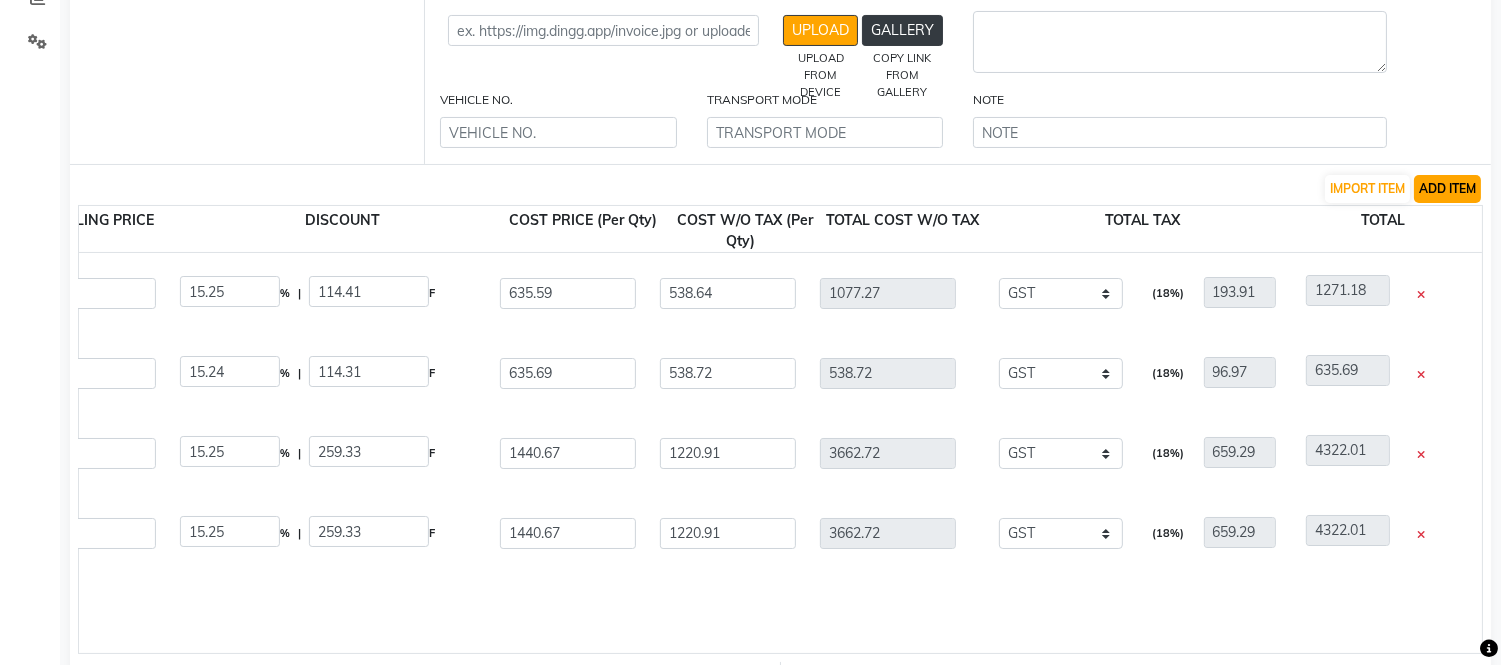 click on "ADD ITEM" 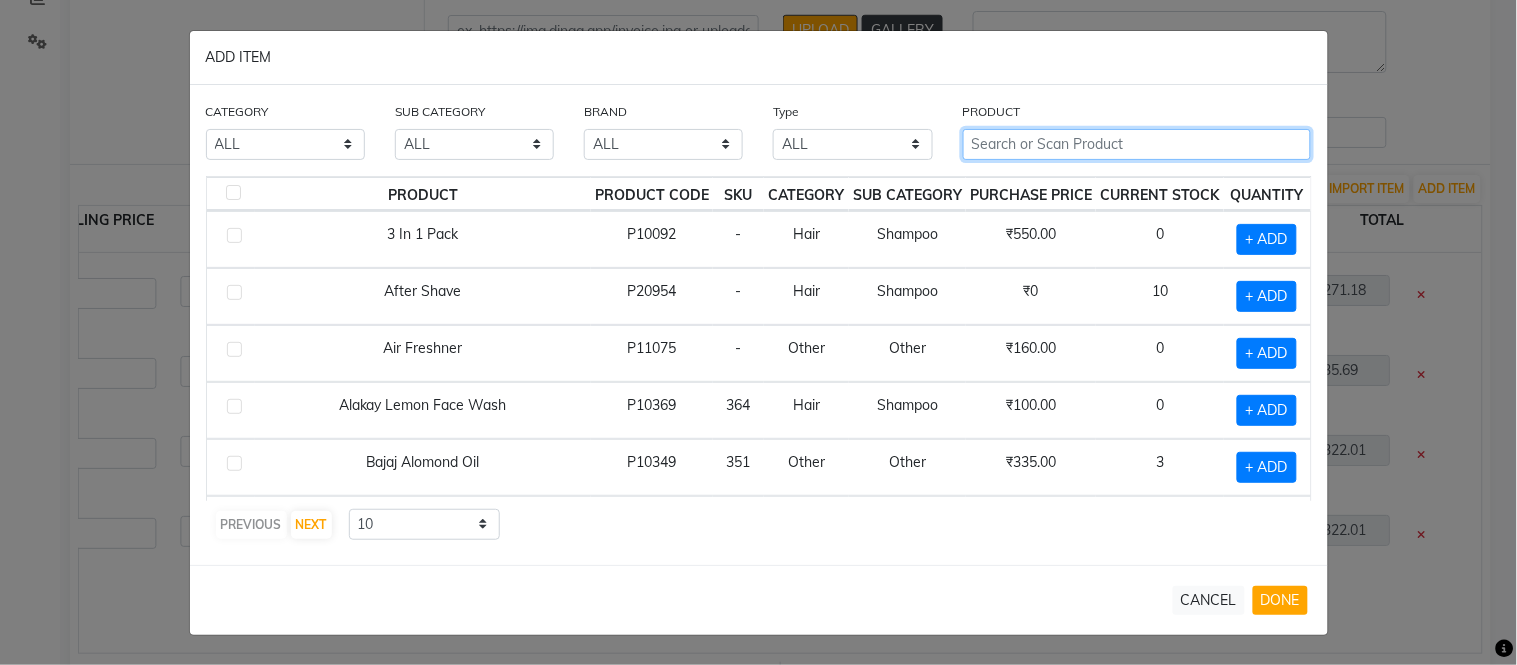 click 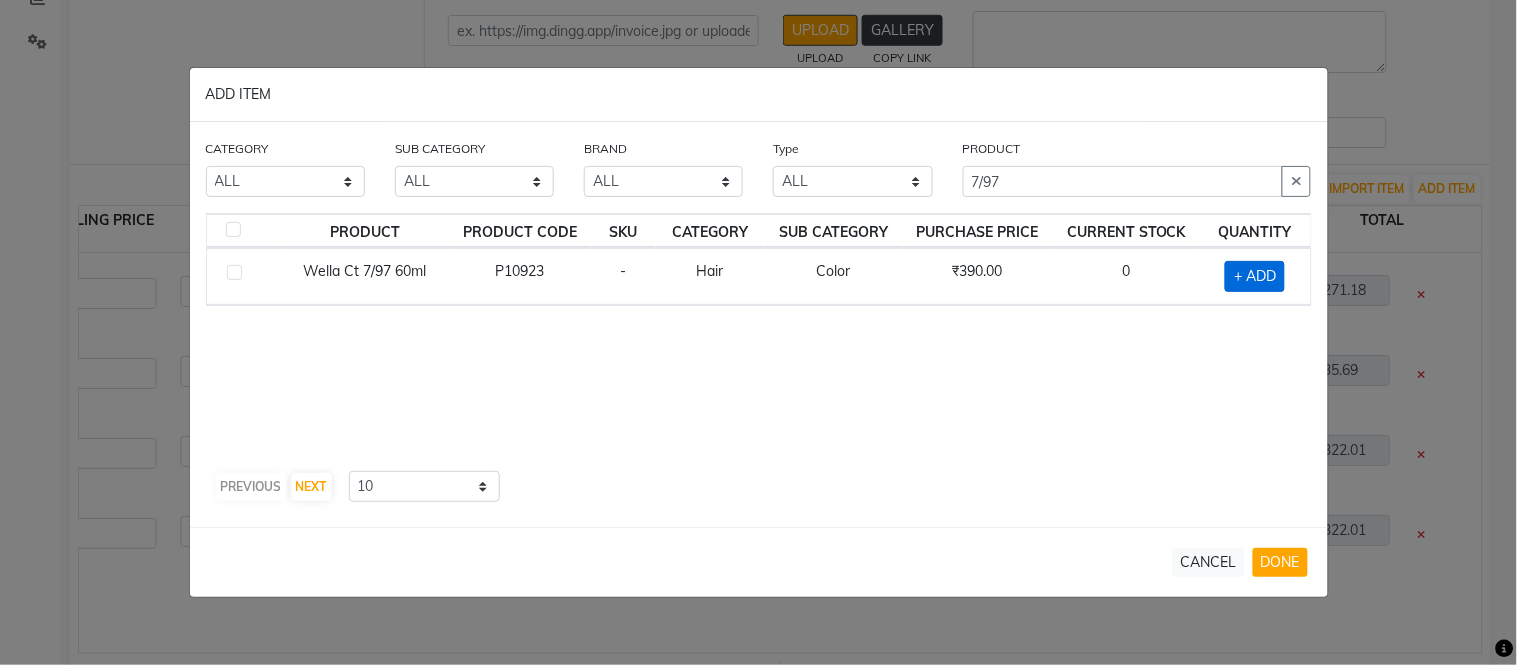 click on "+ ADD" 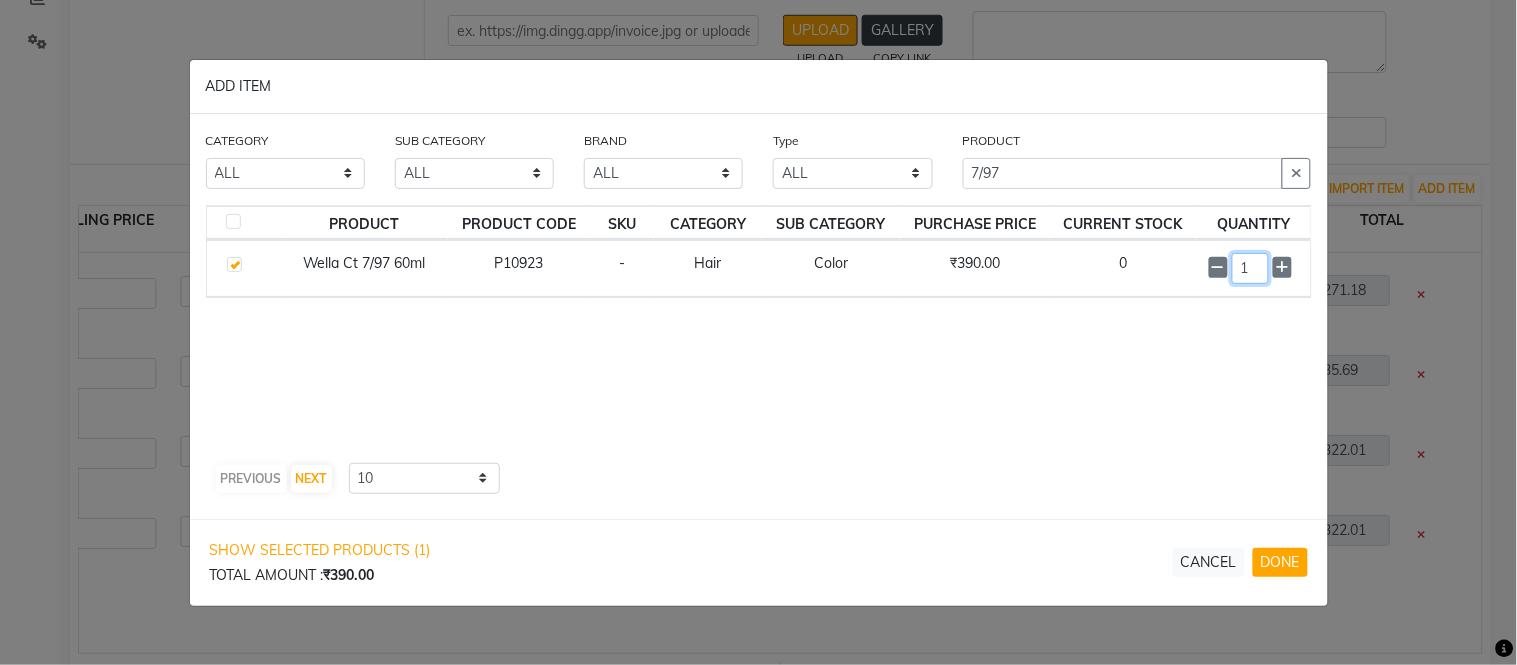click on "1" 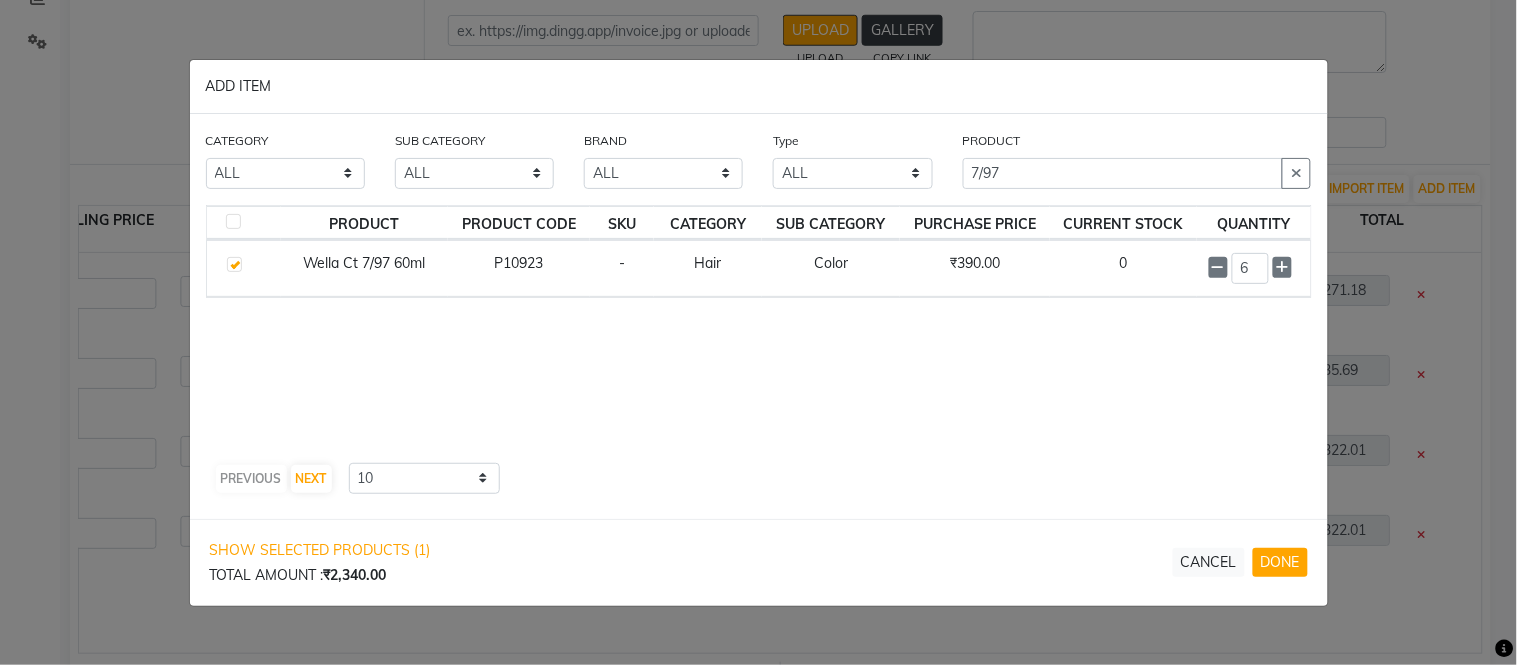 click on "PREVIOUS   NEXT  10 50 100" 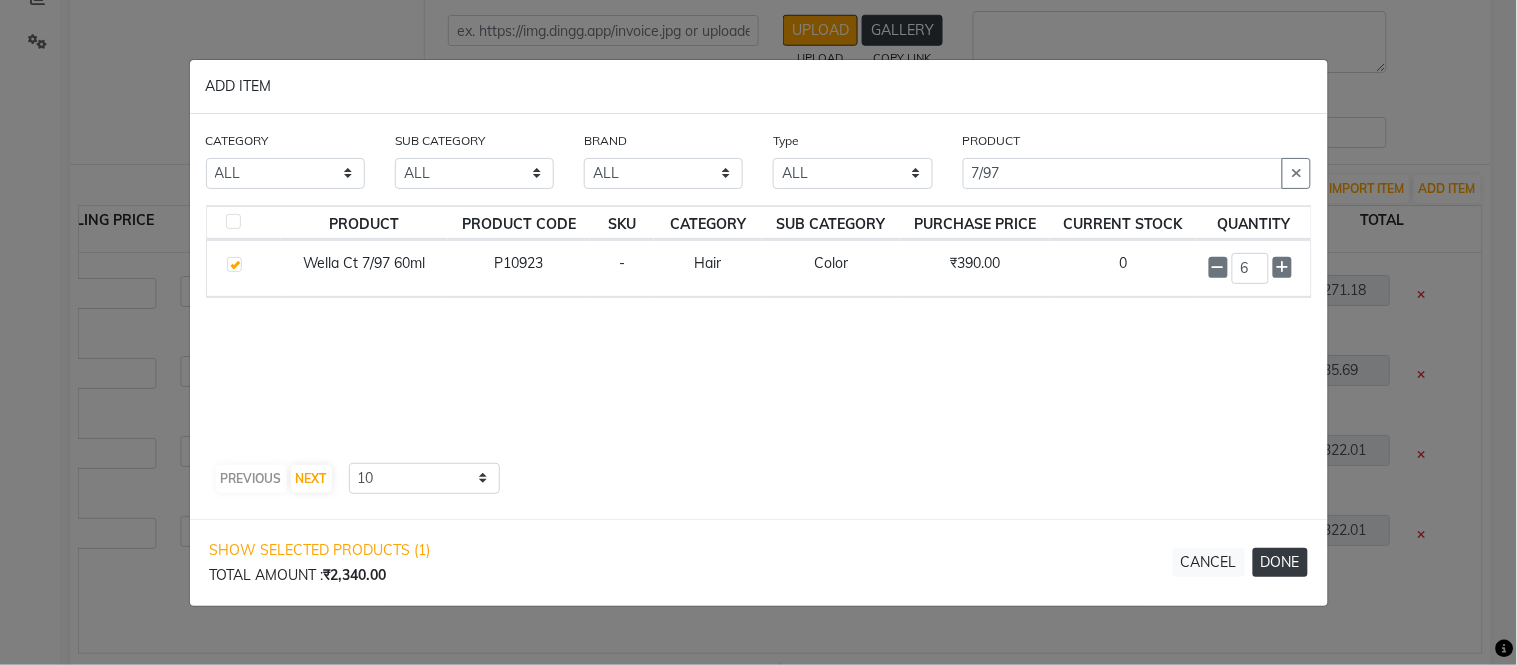 click on "DONE" 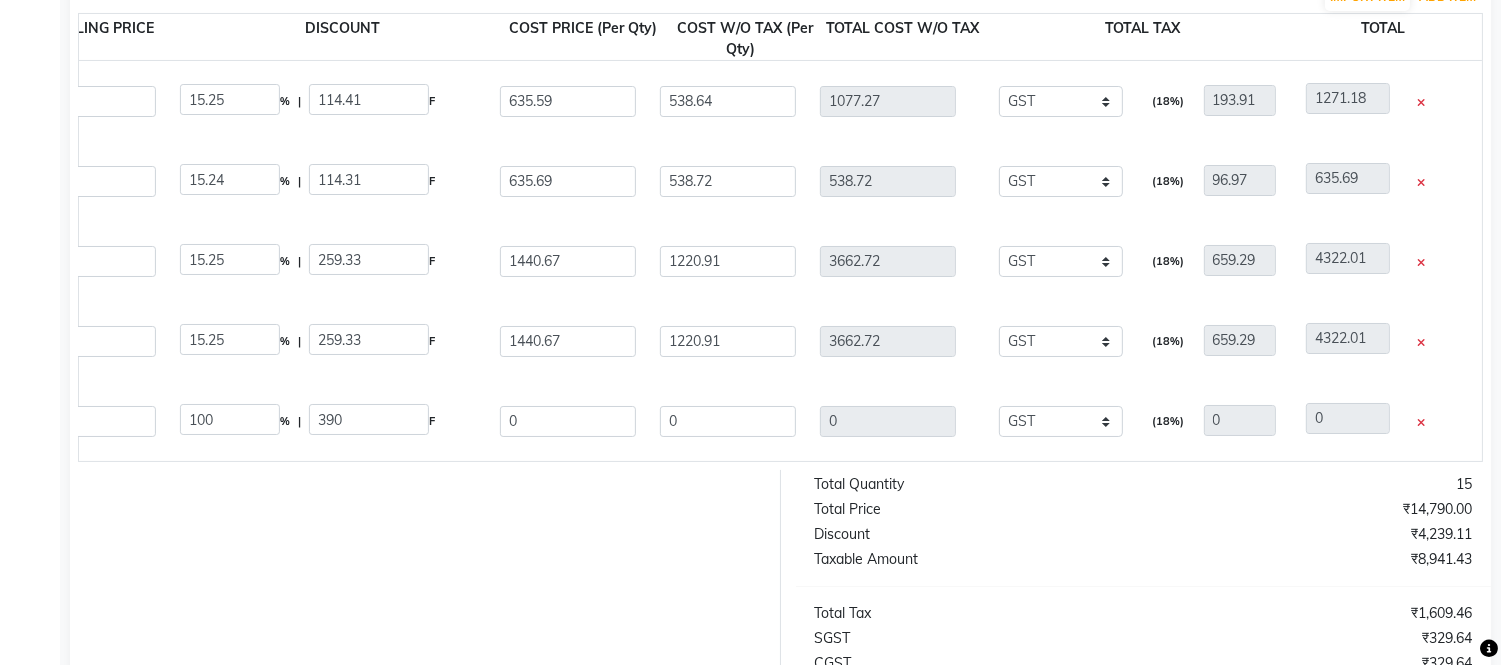 scroll, scrollTop: 666, scrollLeft: 0, axis: vertical 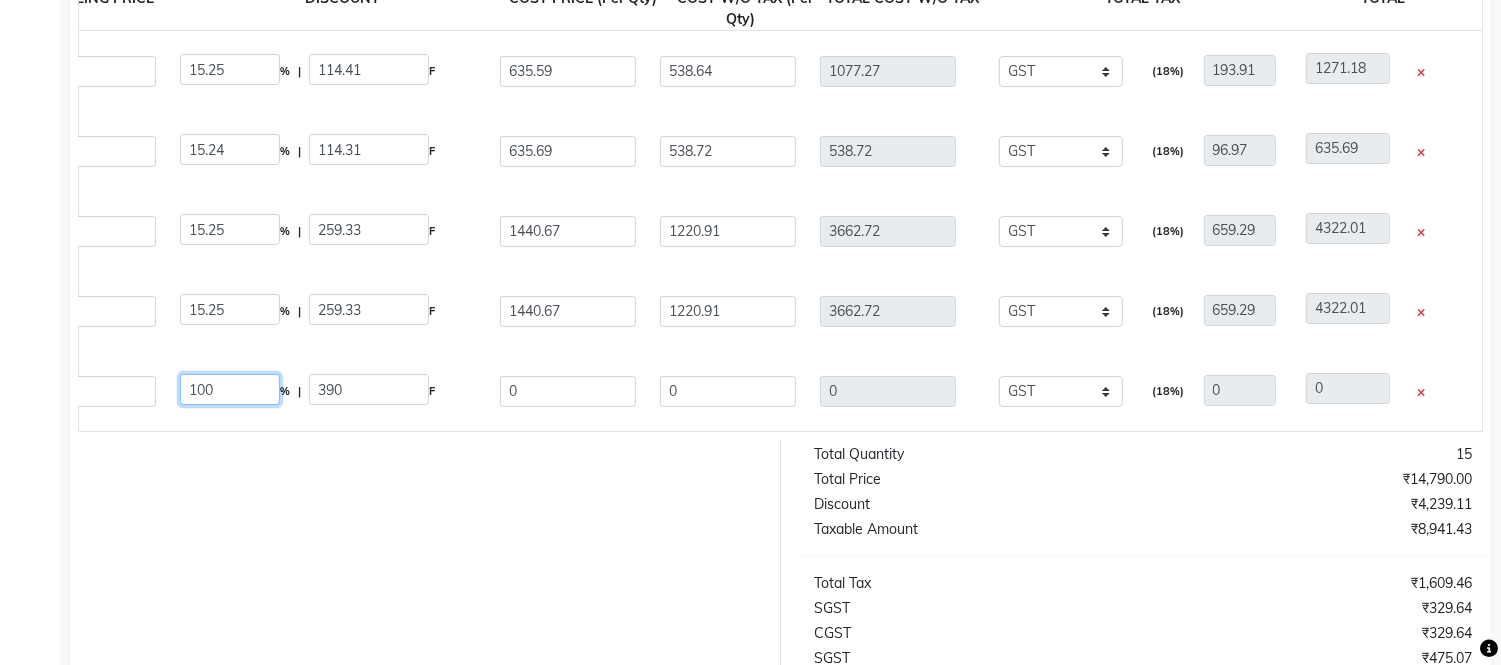 click on "100" 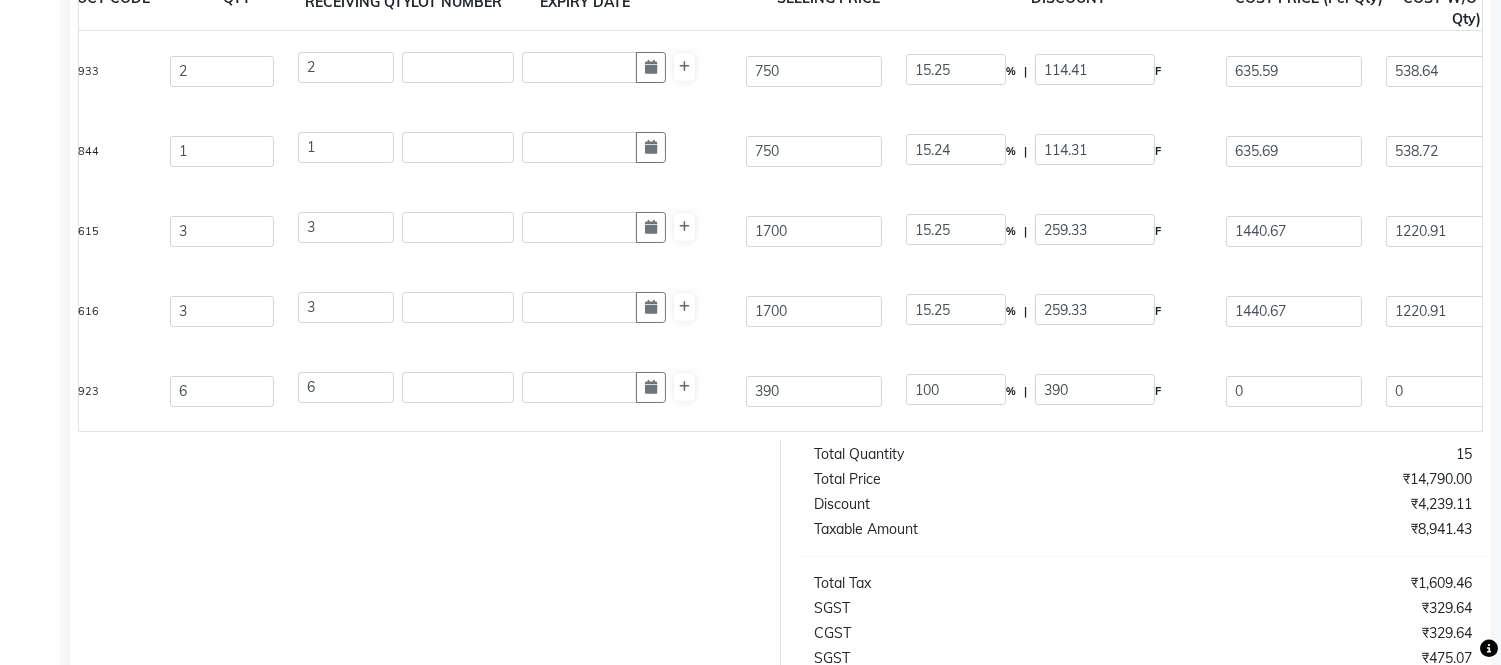 scroll, scrollTop: 0, scrollLeft: 494, axis: horizontal 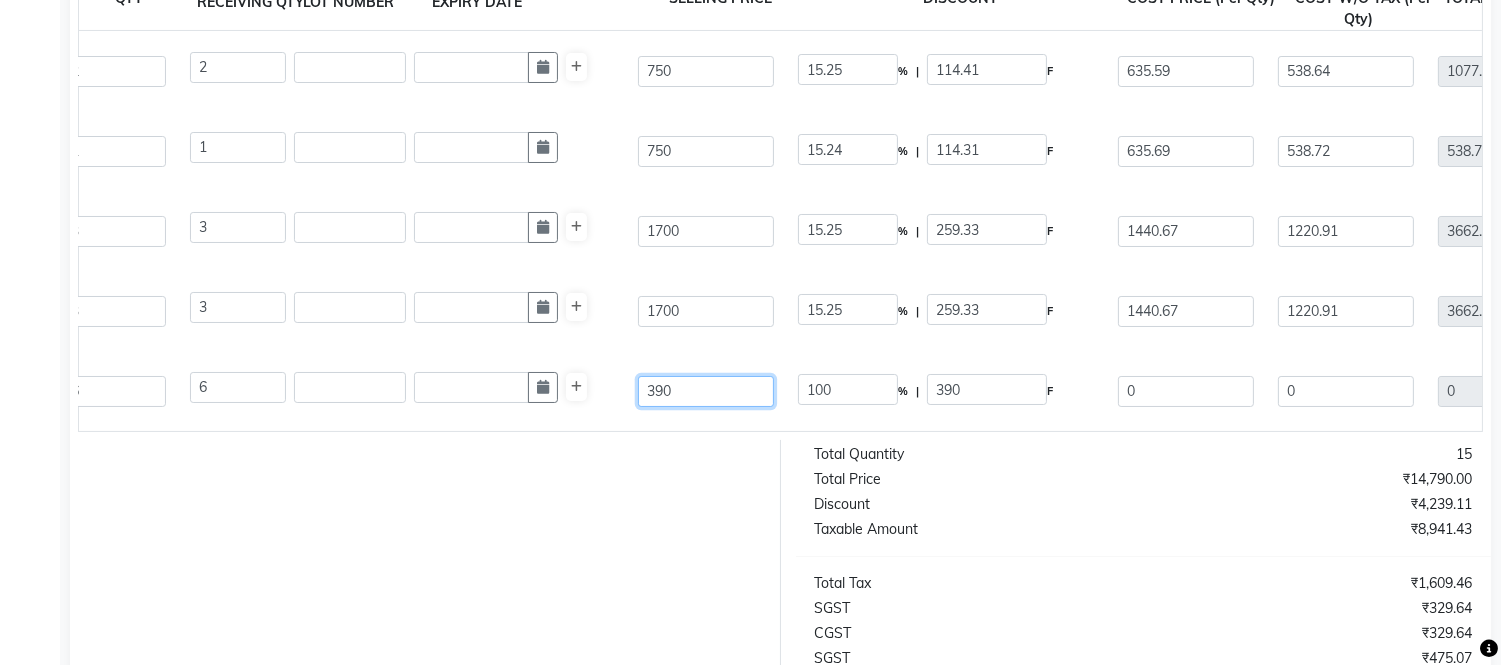 click on "390" 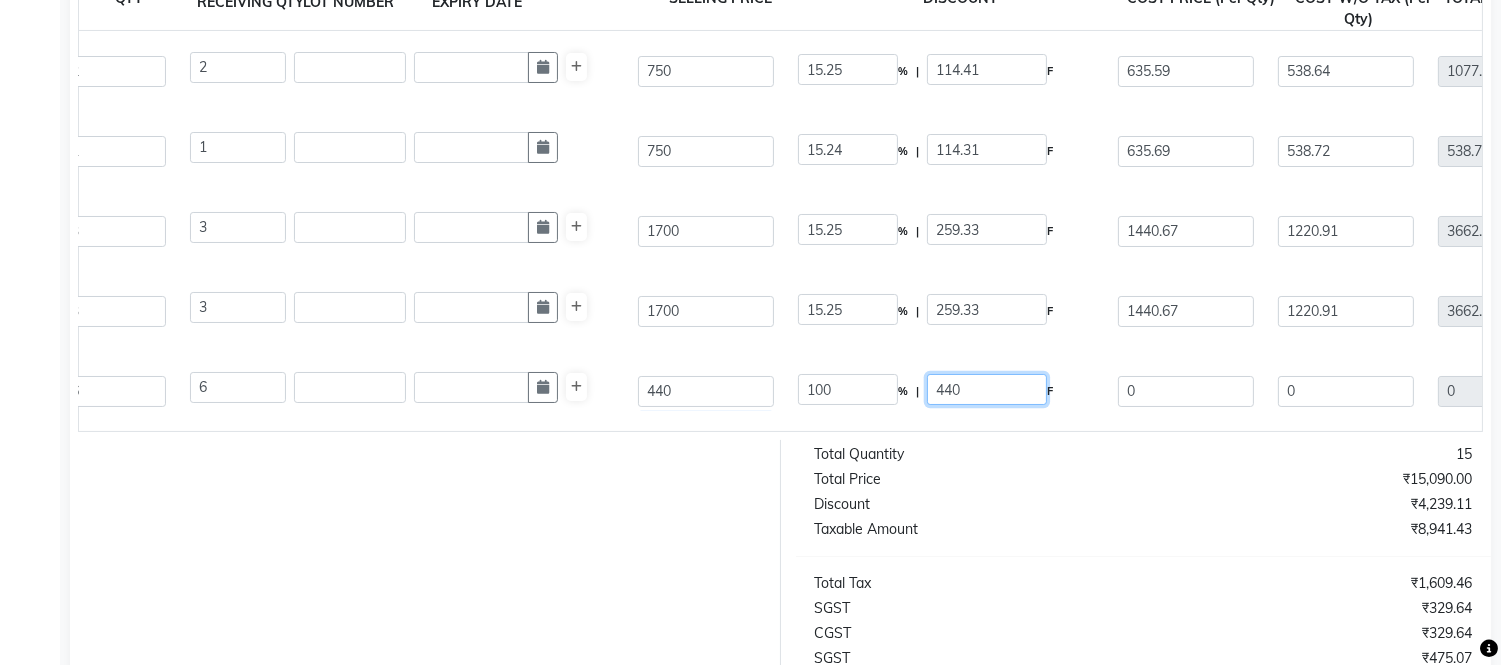 click on "440" 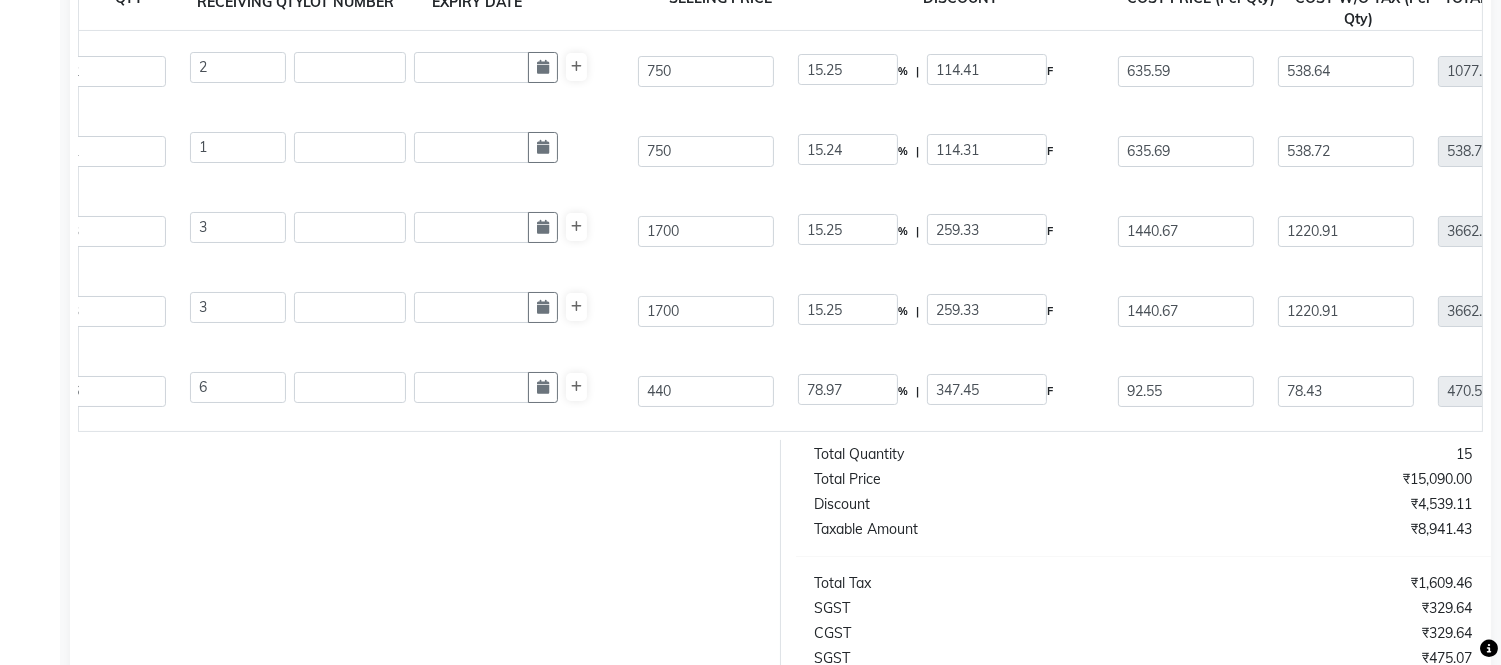click on "Wella Ct 7/97 60ml  60 ML  P10923  6 6 440 78.97 % | 347.45 F 92.55 78.43 470.59 NONE GST 5 % GST 12 % GST  (18%)  84.71 555.3" 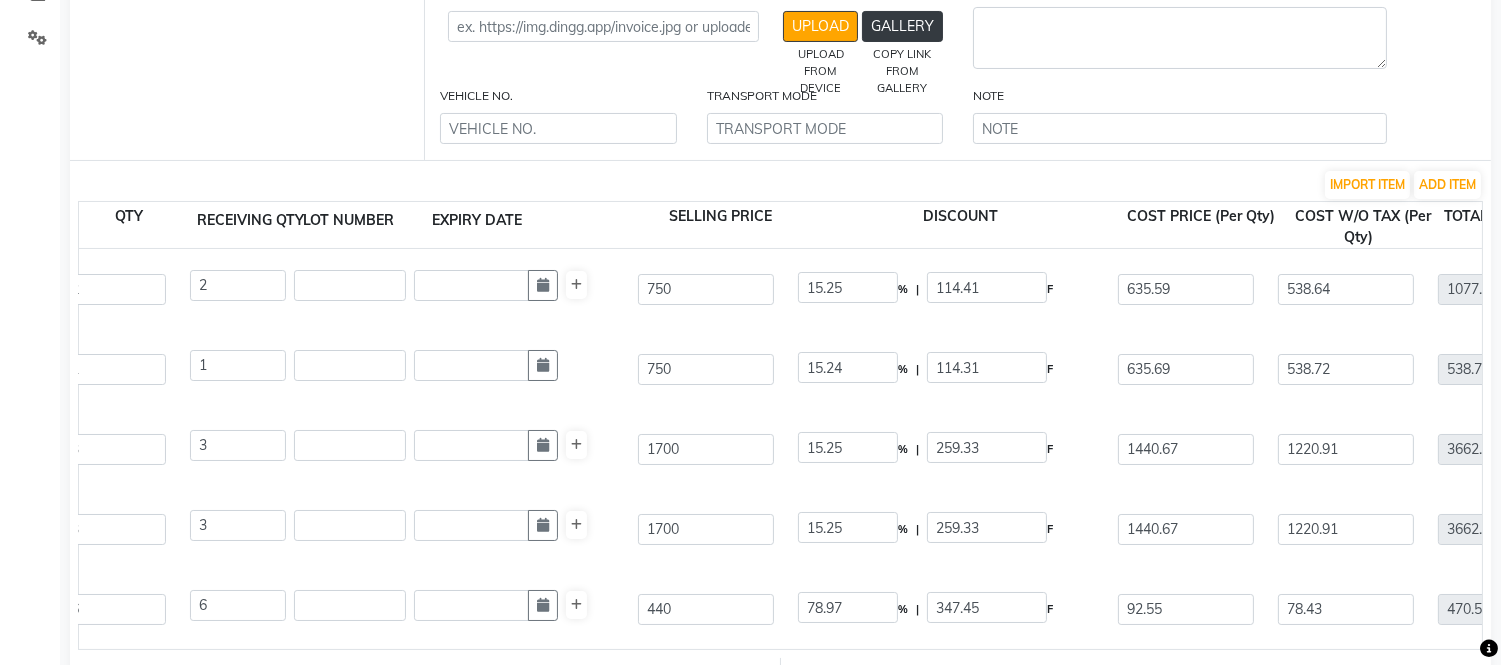 scroll, scrollTop: 444, scrollLeft: 0, axis: vertical 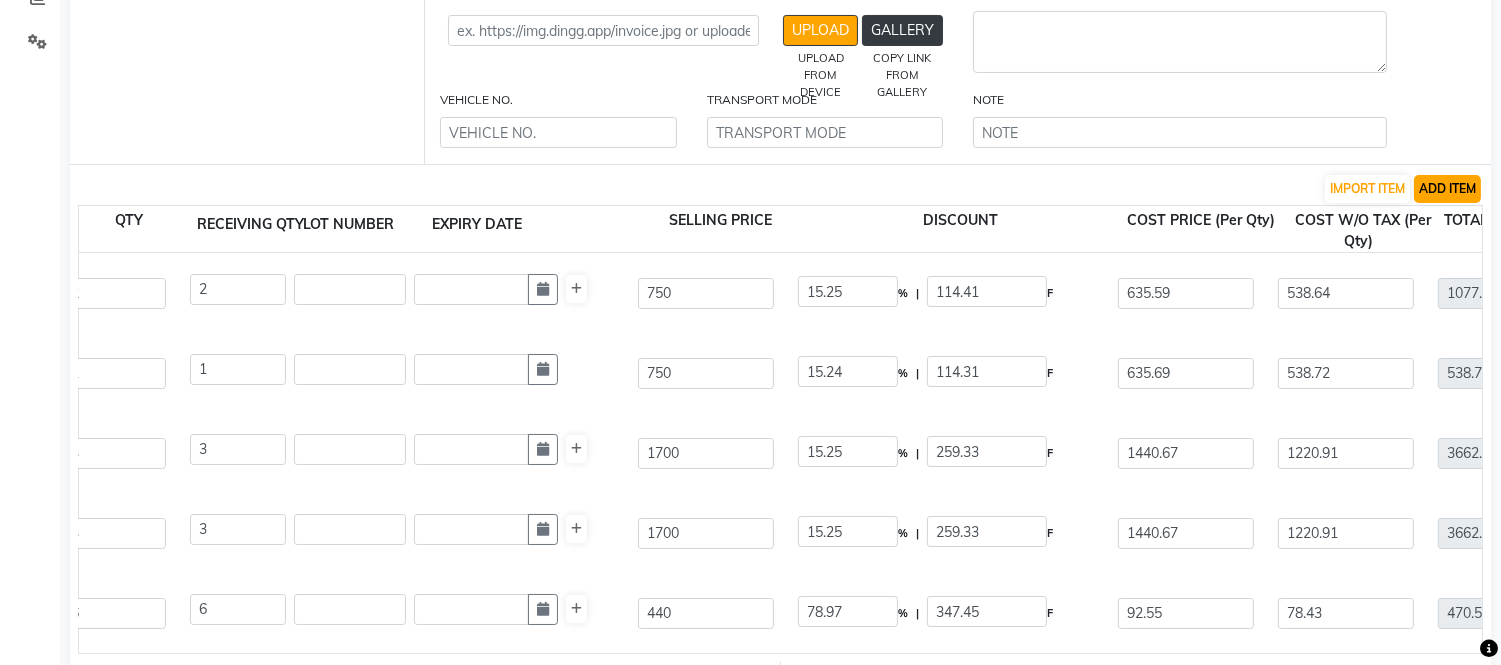 click on "ADD ITEM" 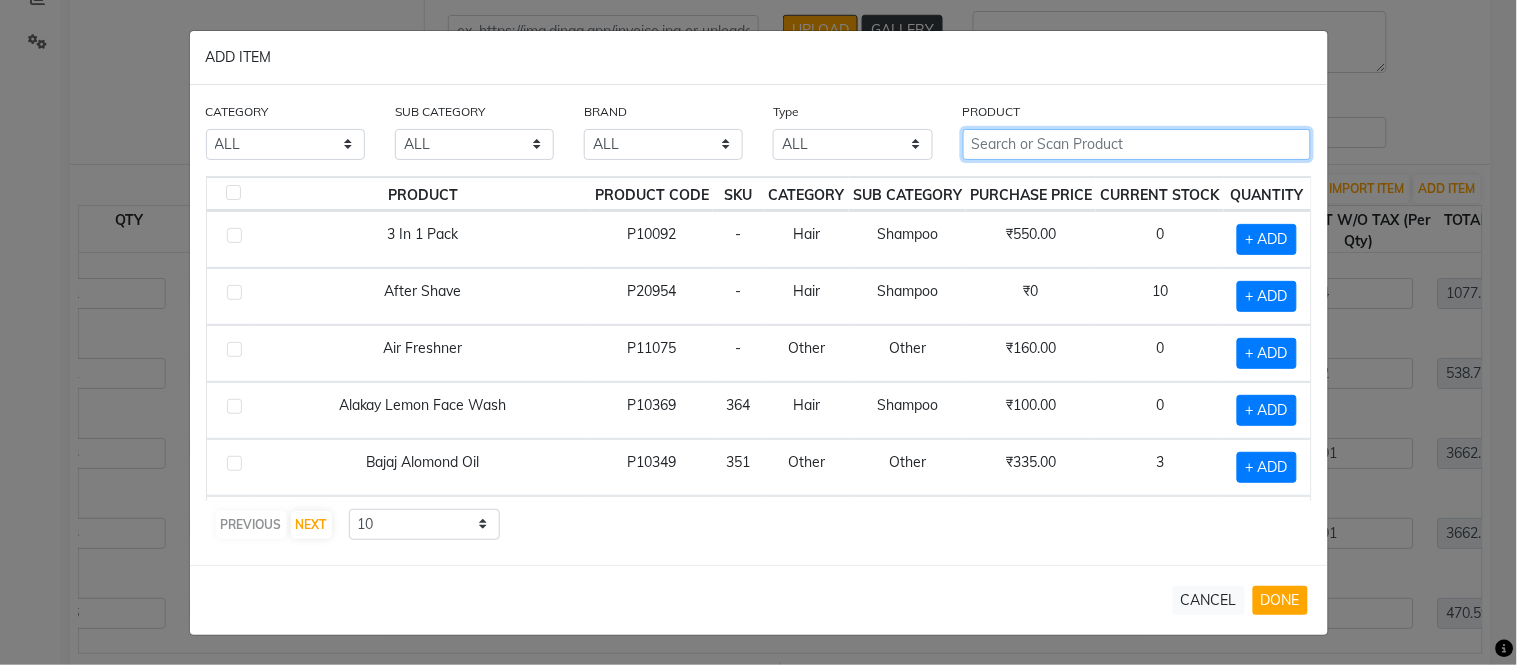 click 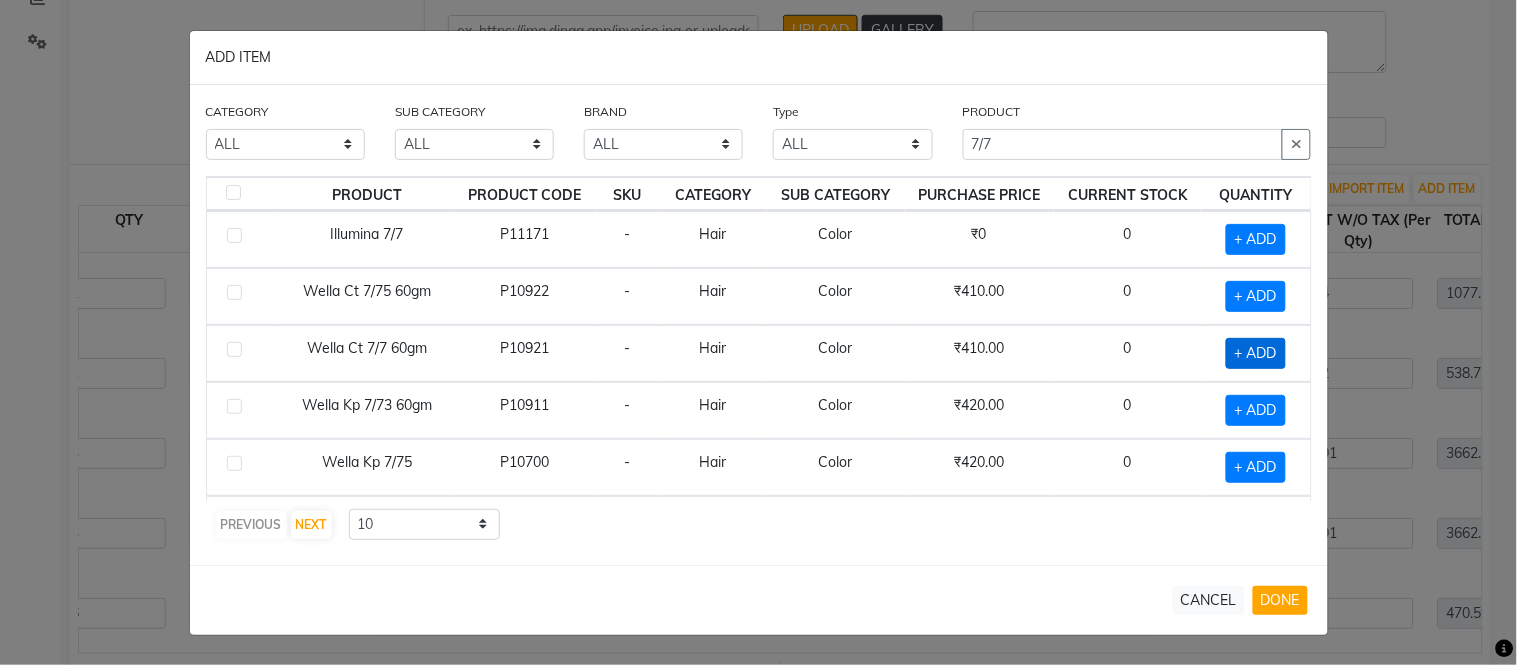 click on "+ ADD" 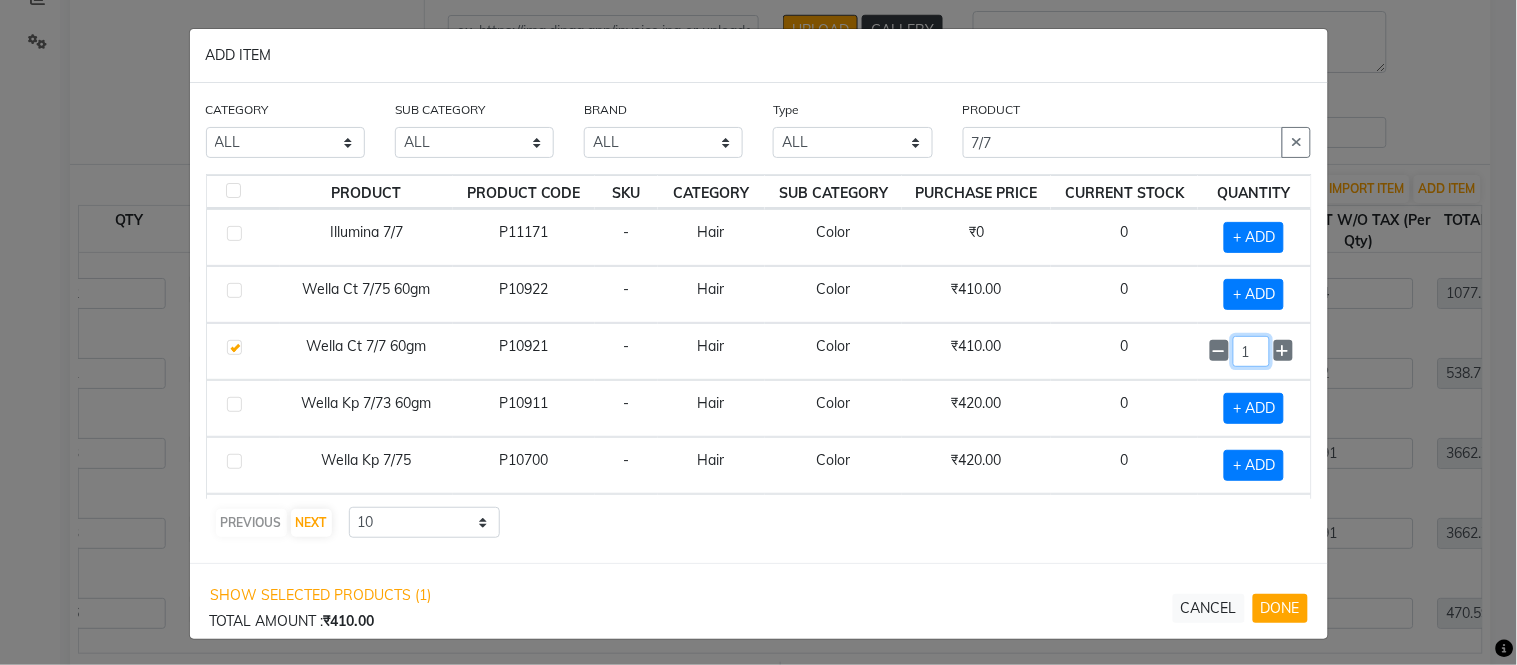 click on "1" 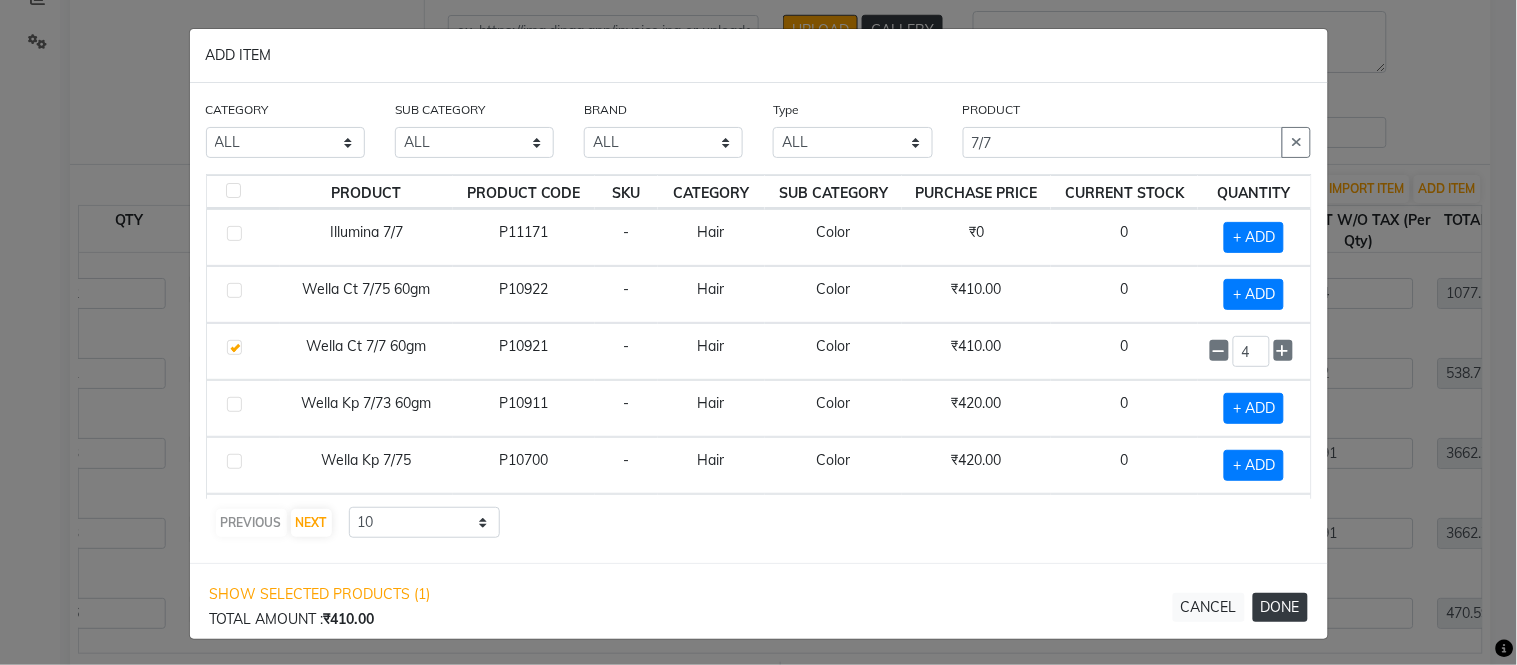 click on "DONE" 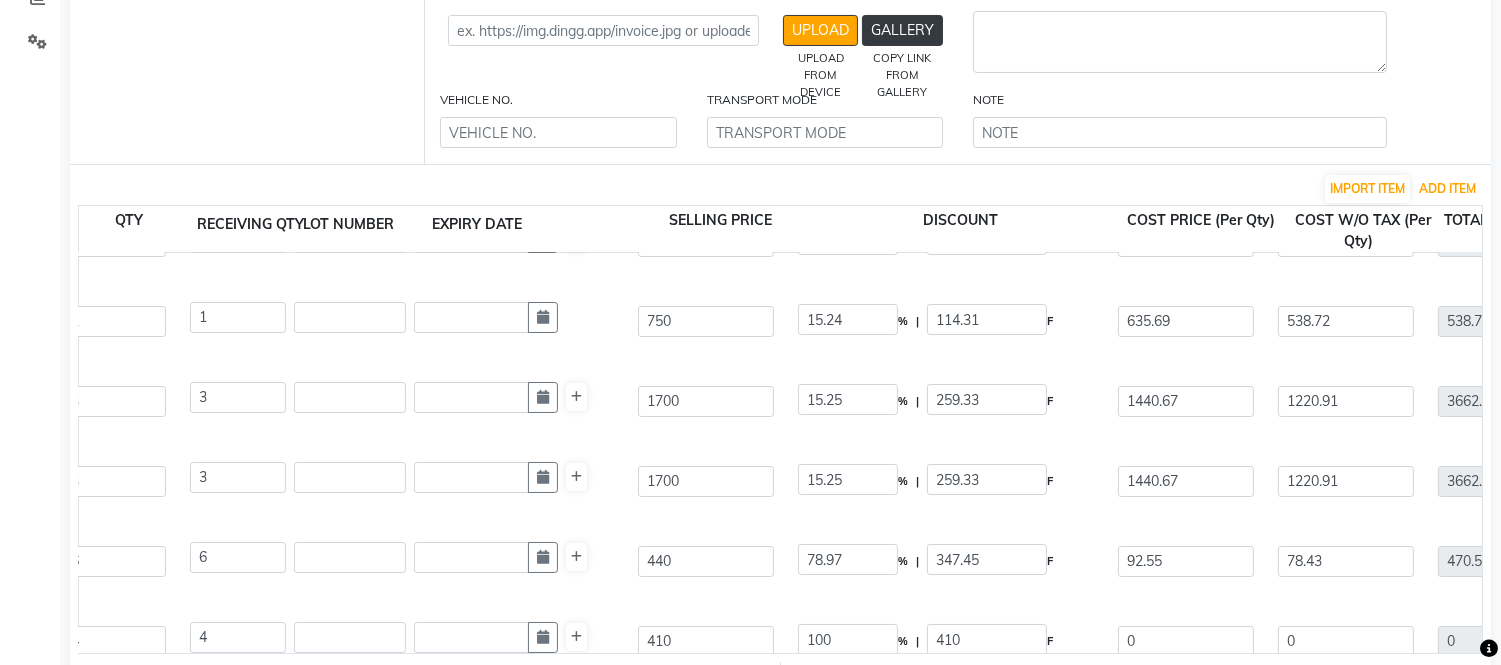 scroll, scrollTop: 80, scrollLeft: 0, axis: vertical 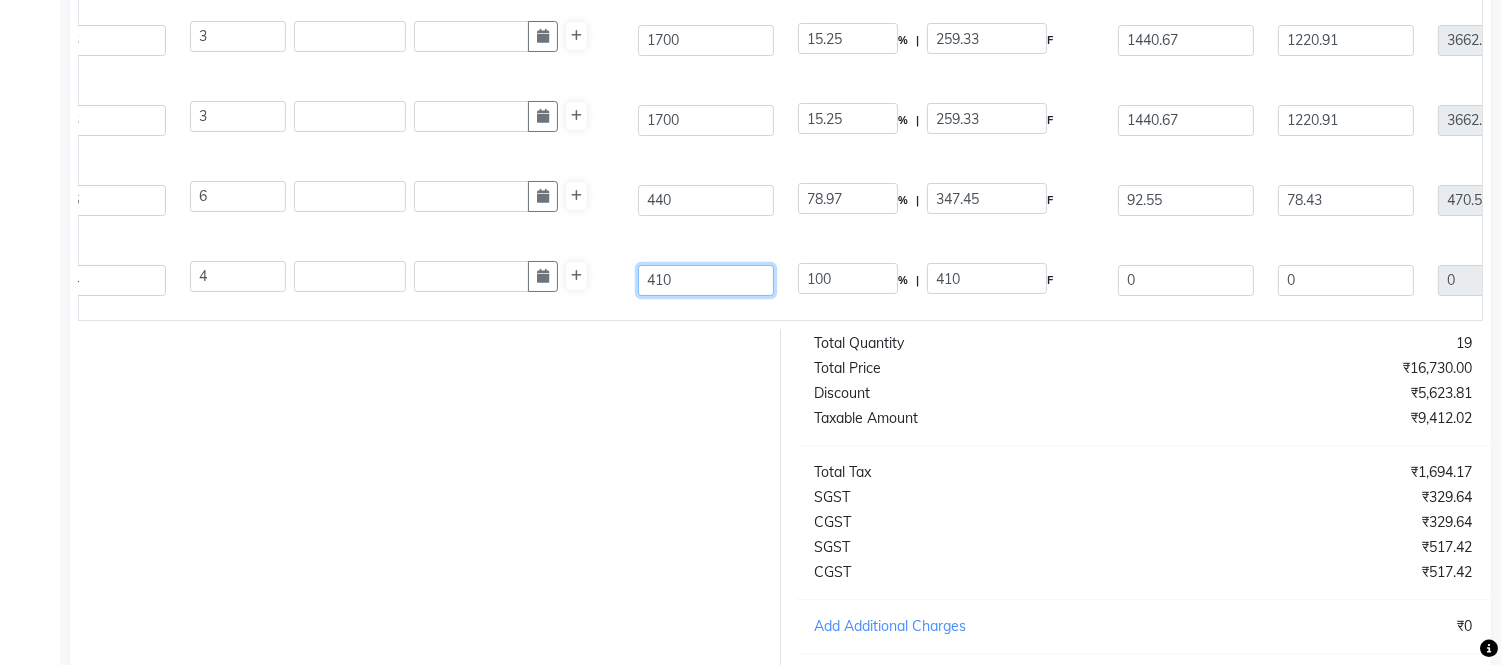 click on "410" 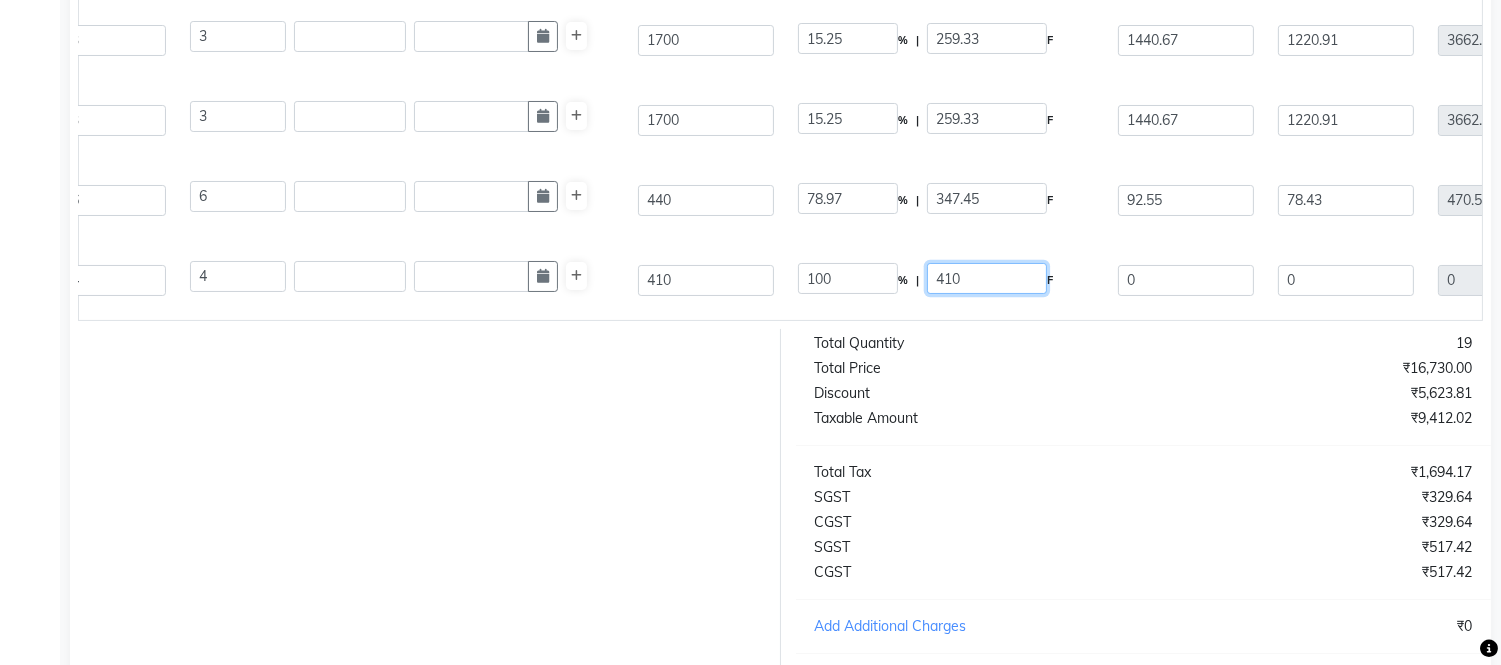 click on "410" 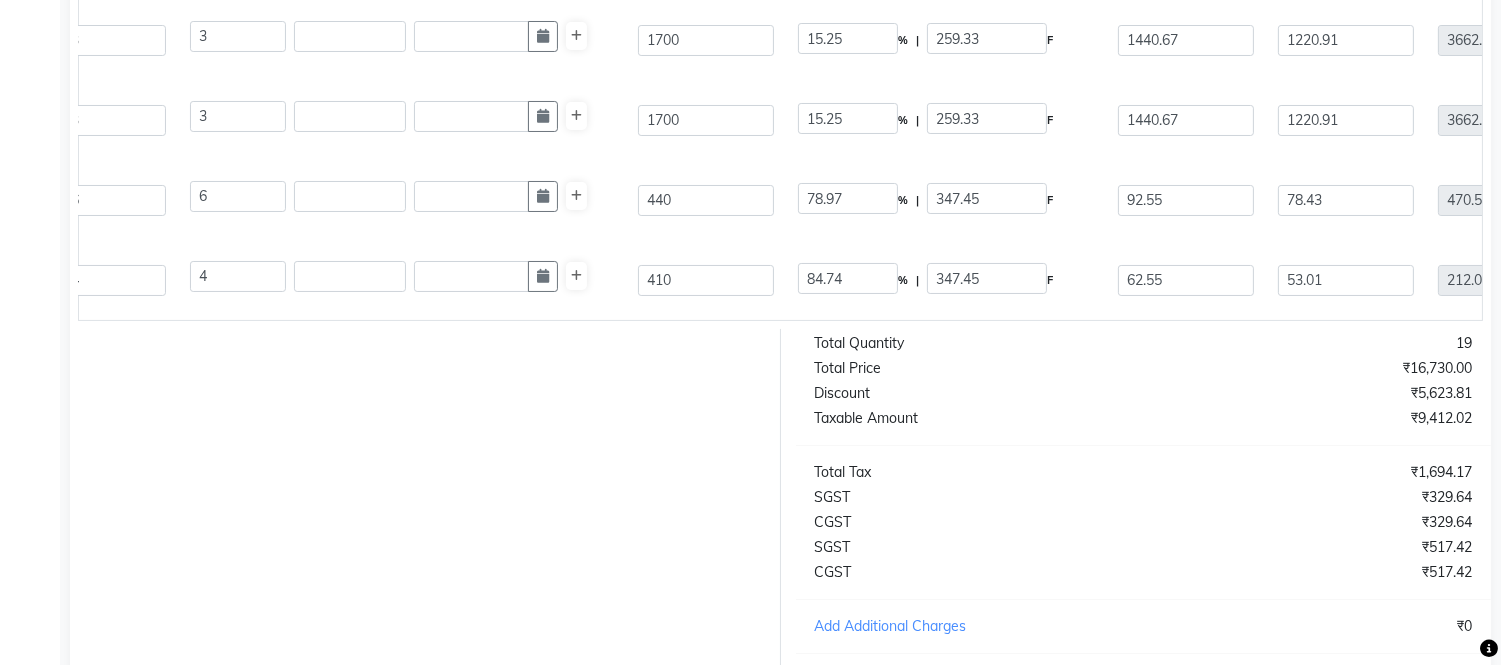 click on "Wella Ct 7/7 60gm  60 GMS  P10921  4 4 410 84.74 % | 347.45 F 62.55 53.01 212.03 NONE GST 5 % GST 12 % GST  (18%)  38.17 250.2" 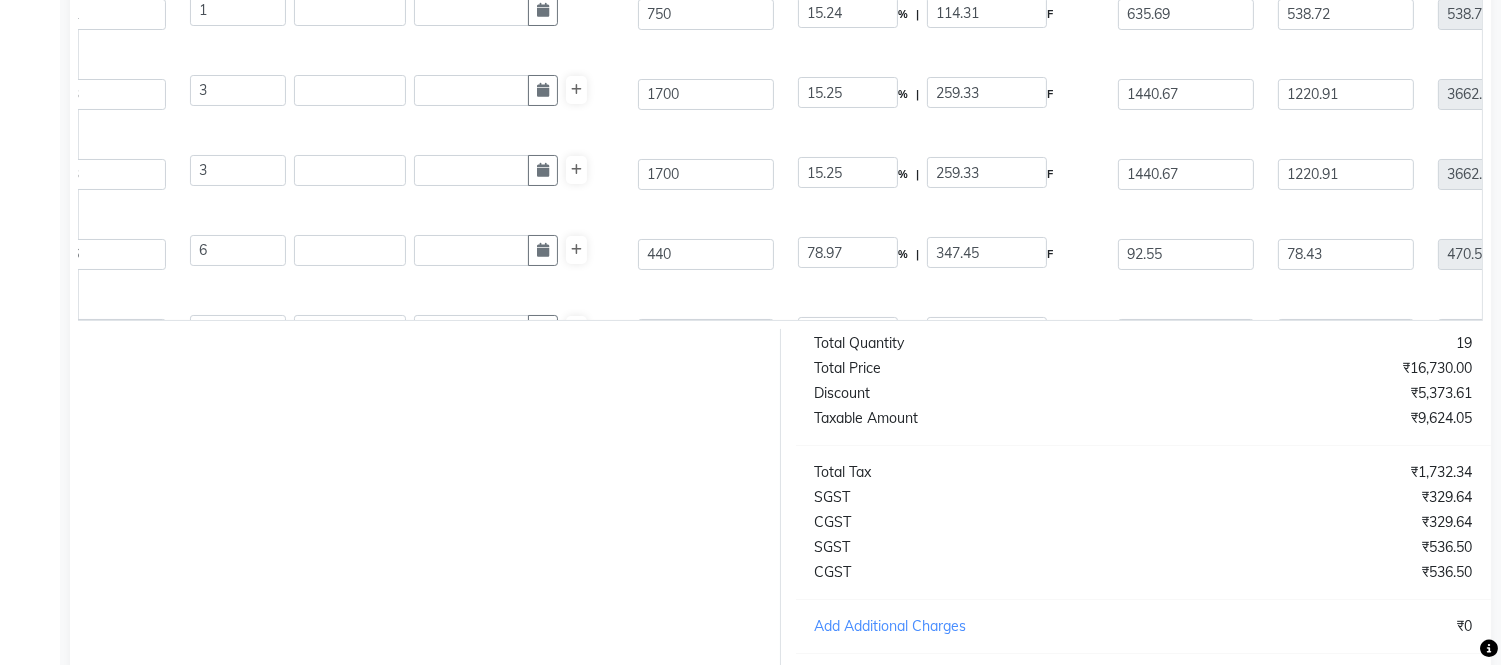 scroll, scrollTop: 0, scrollLeft: 0, axis: both 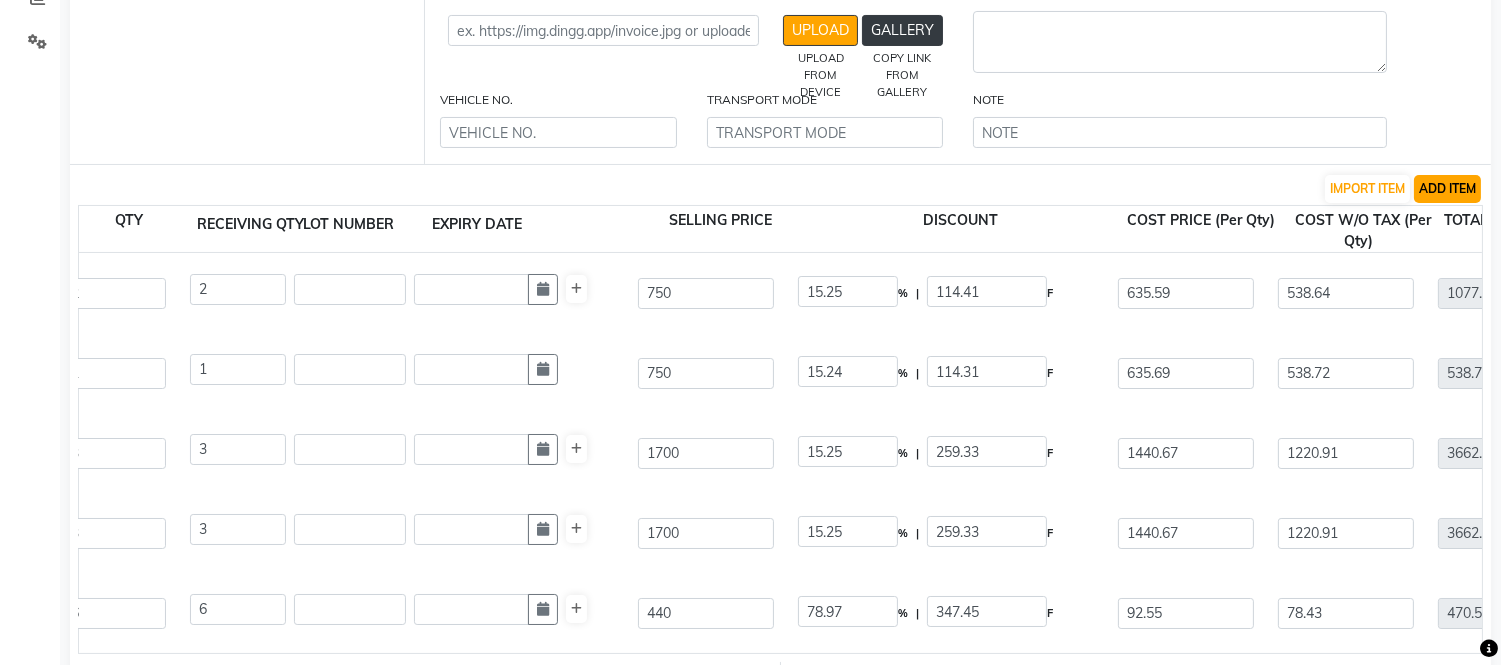 click on "ADD ITEM" 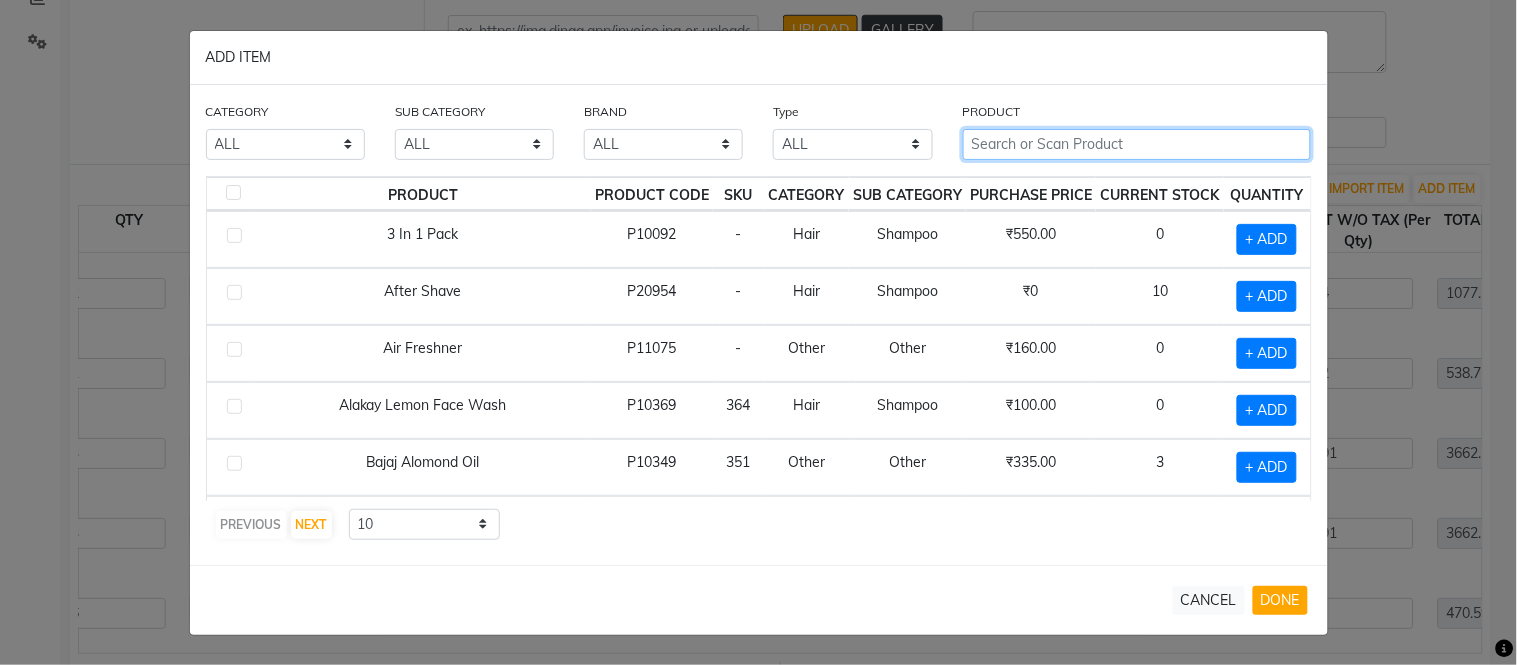 click 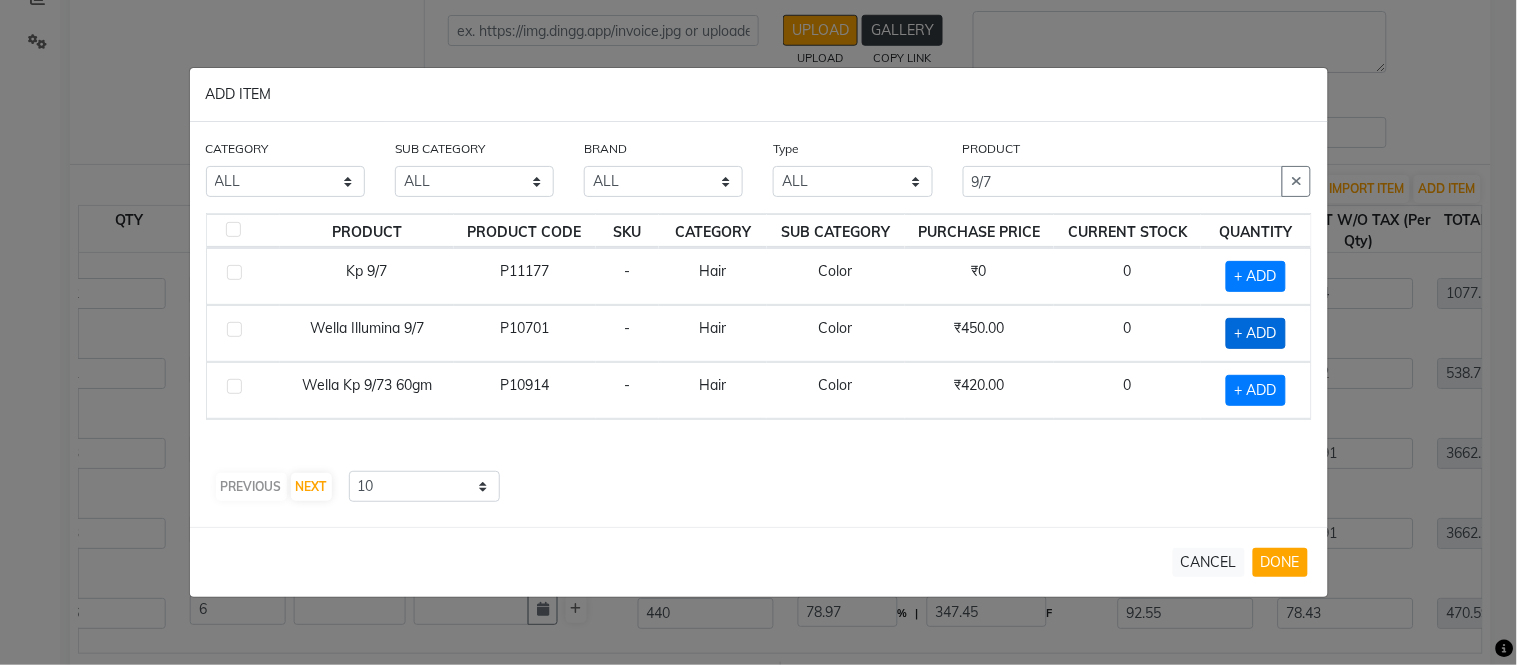 click on "+ ADD" 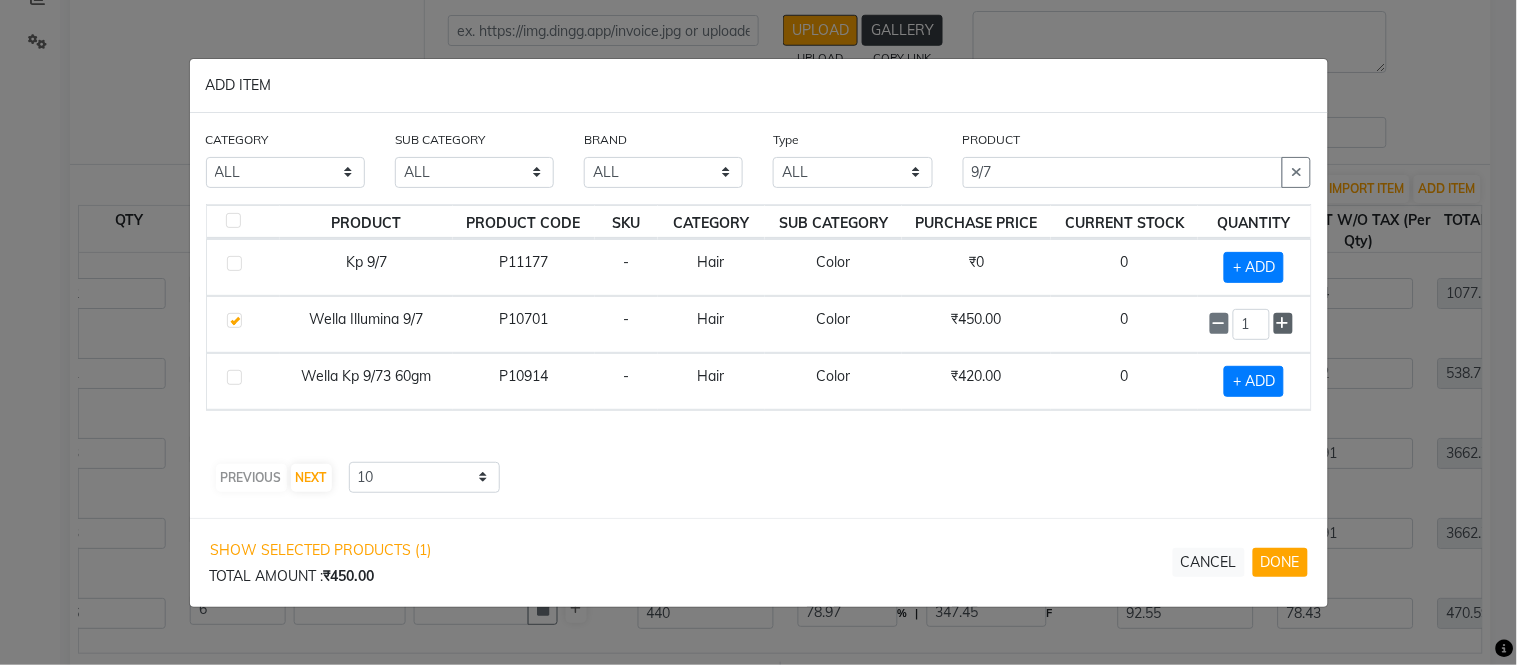 click 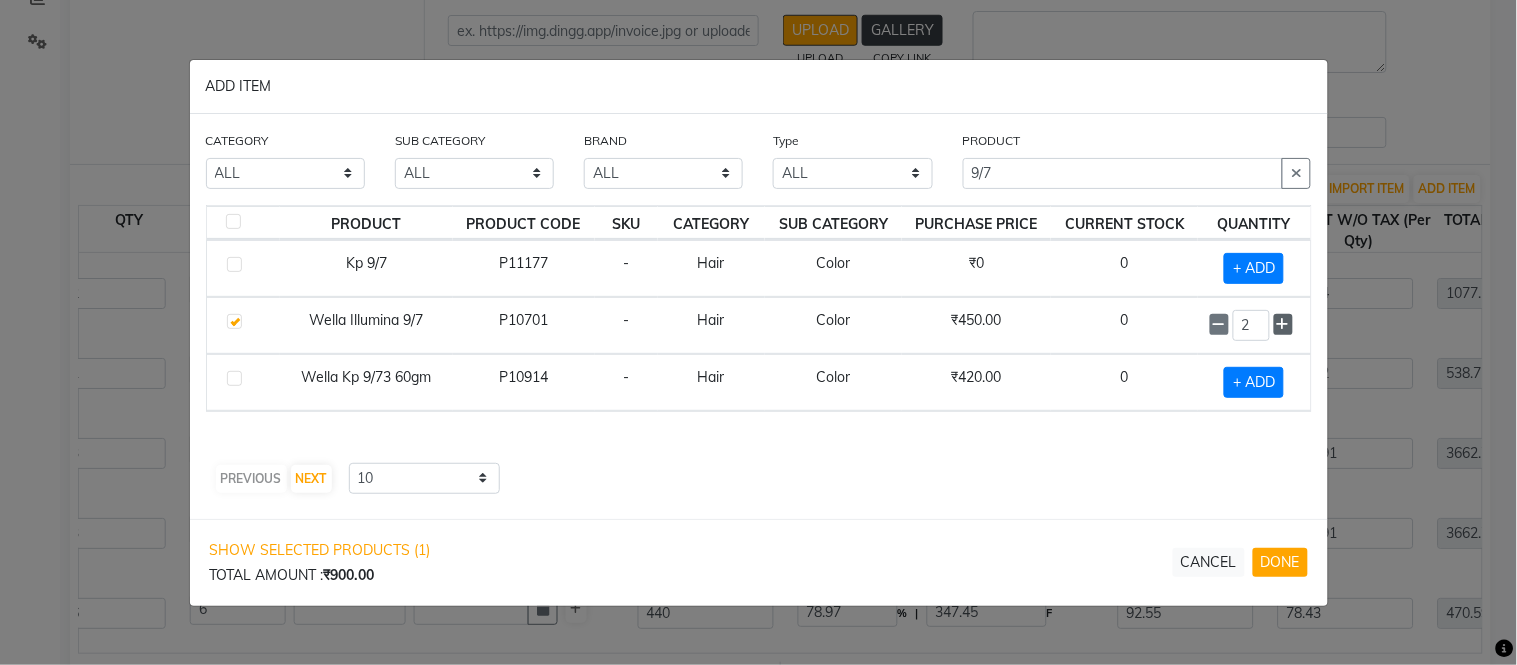 click 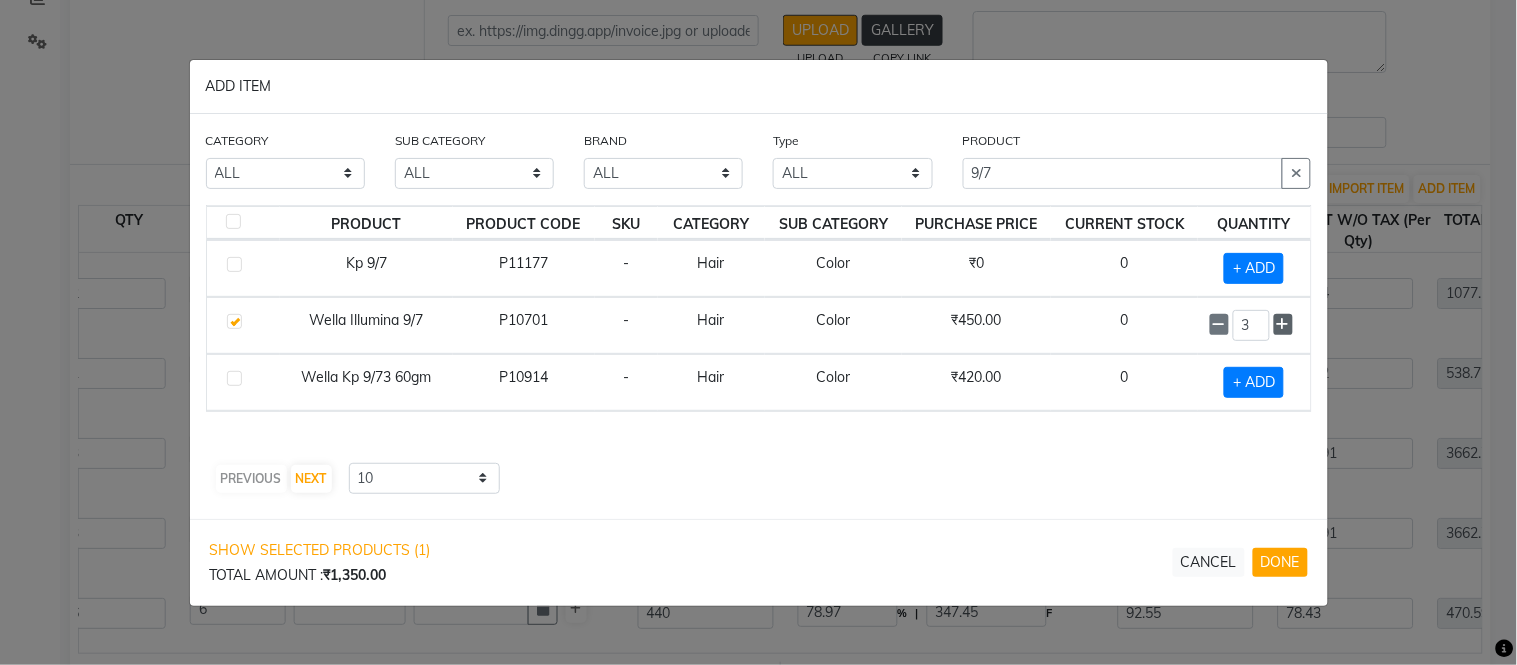 click 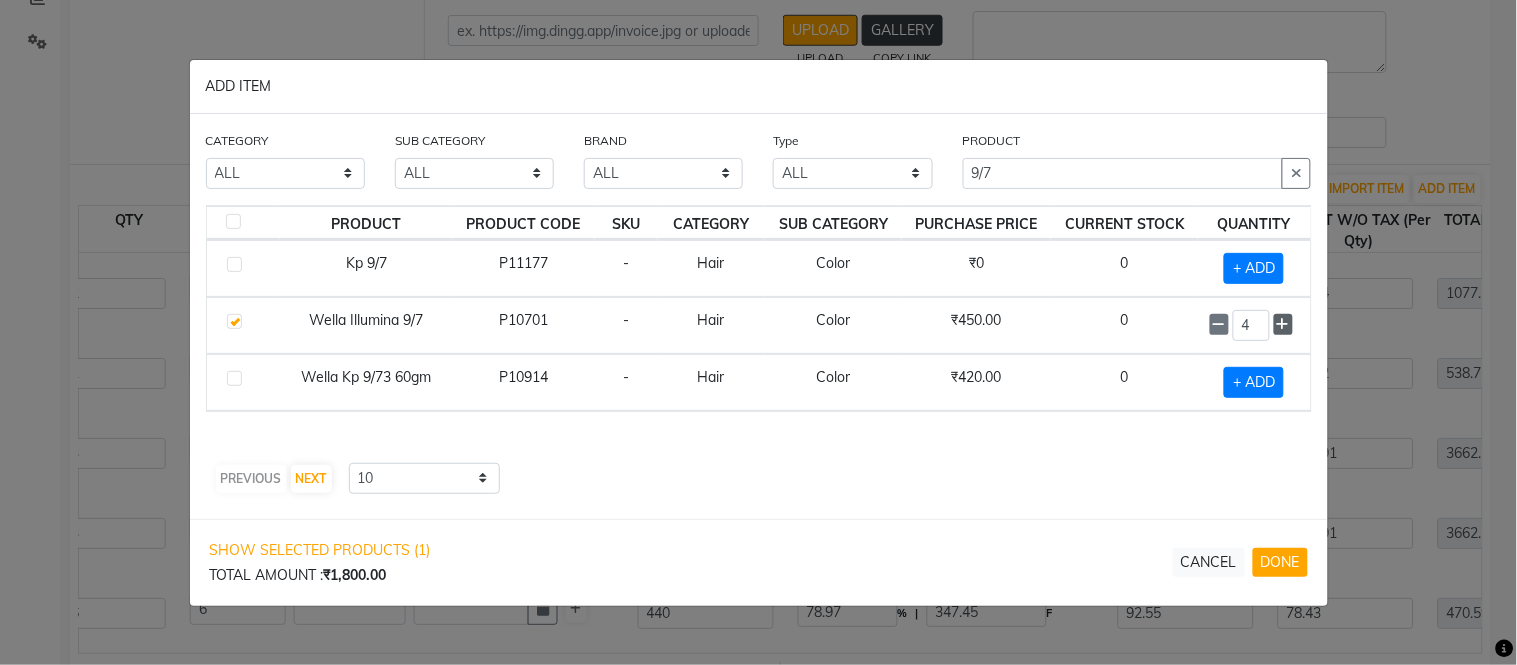 click 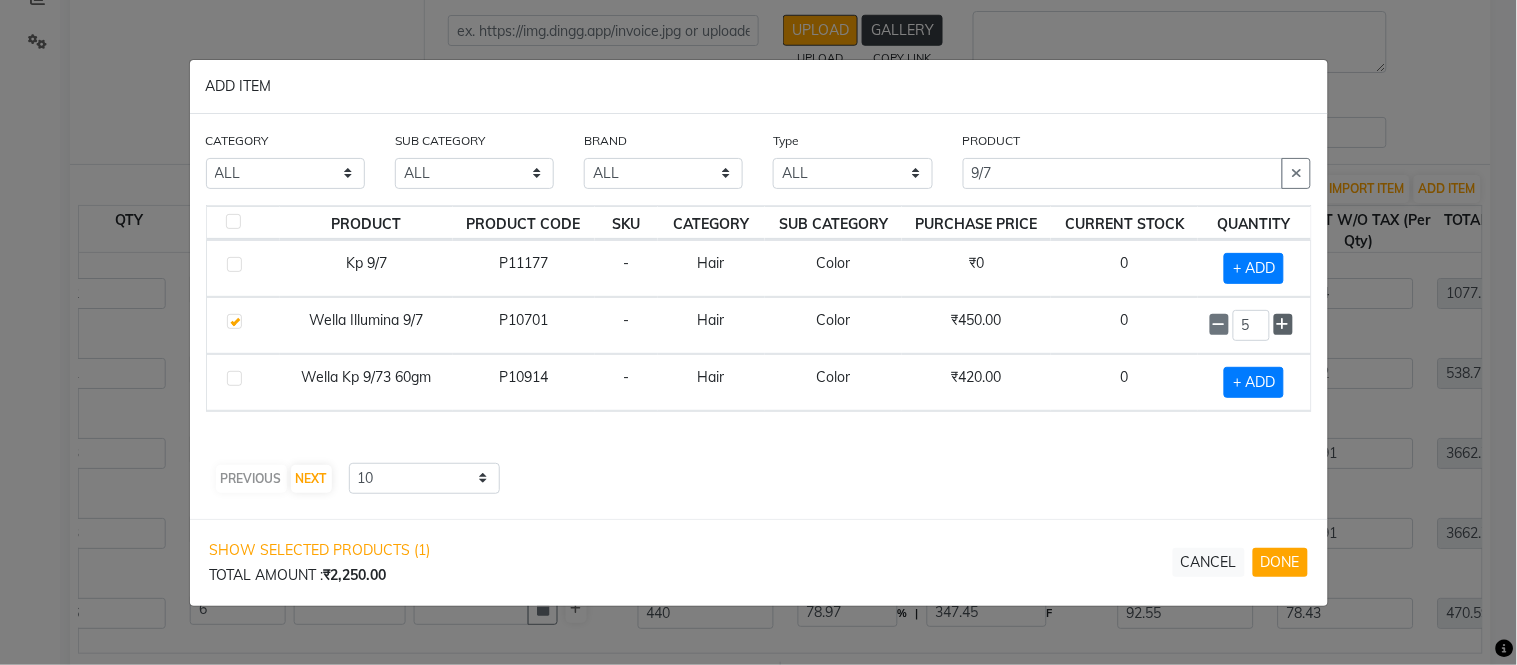 click 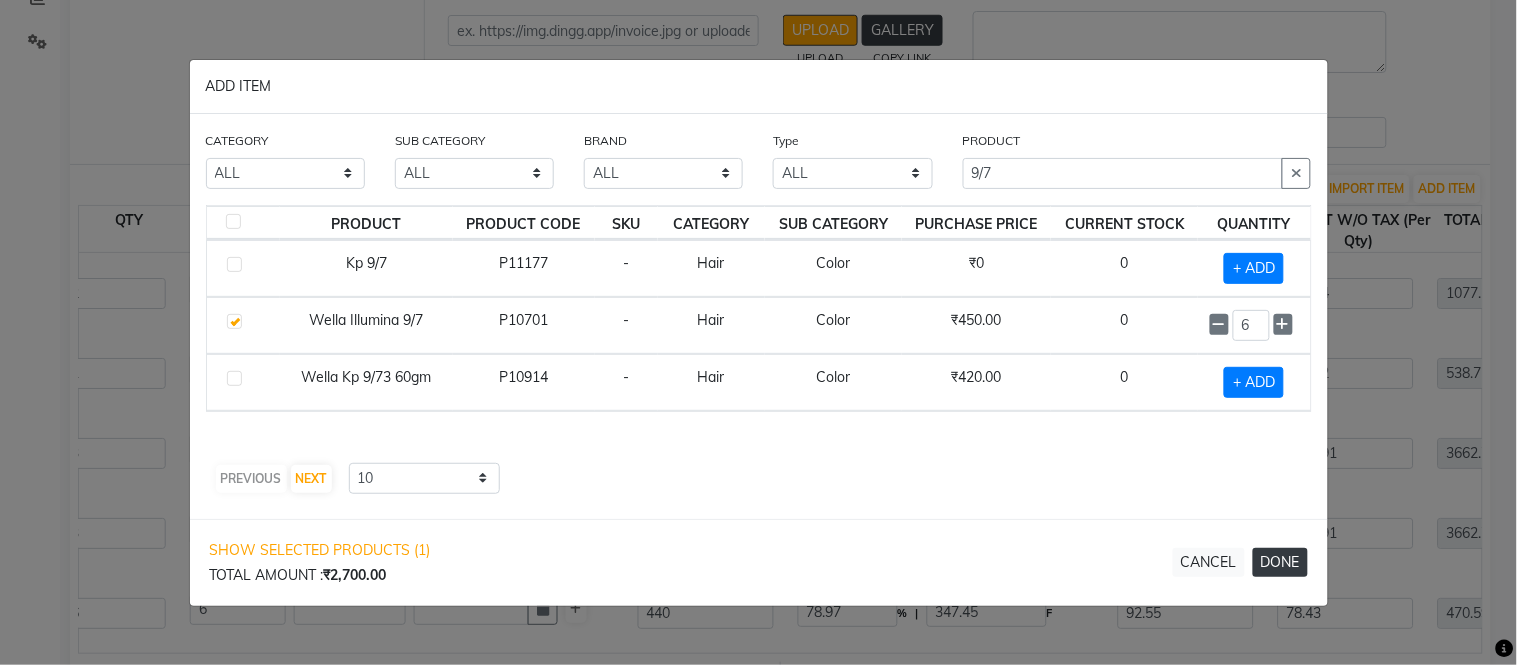 click on "DONE" 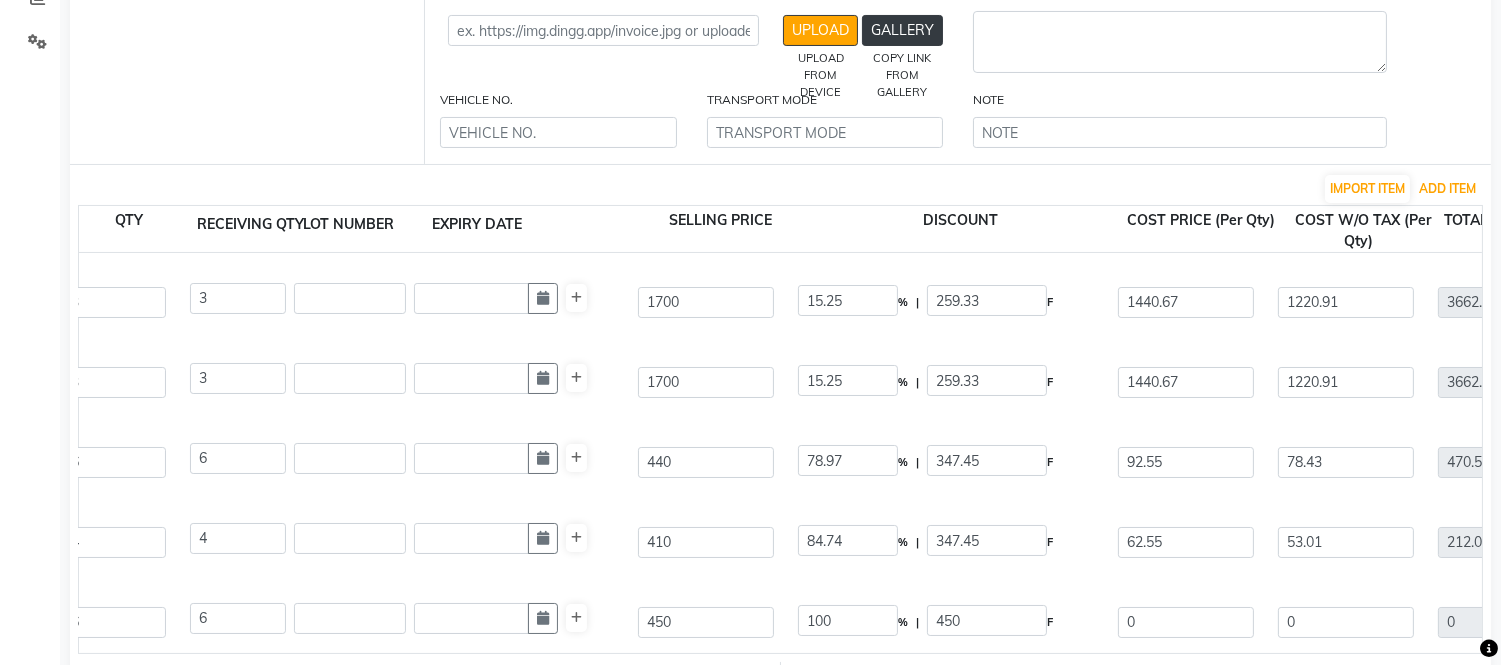 scroll, scrollTop: 160, scrollLeft: 0, axis: vertical 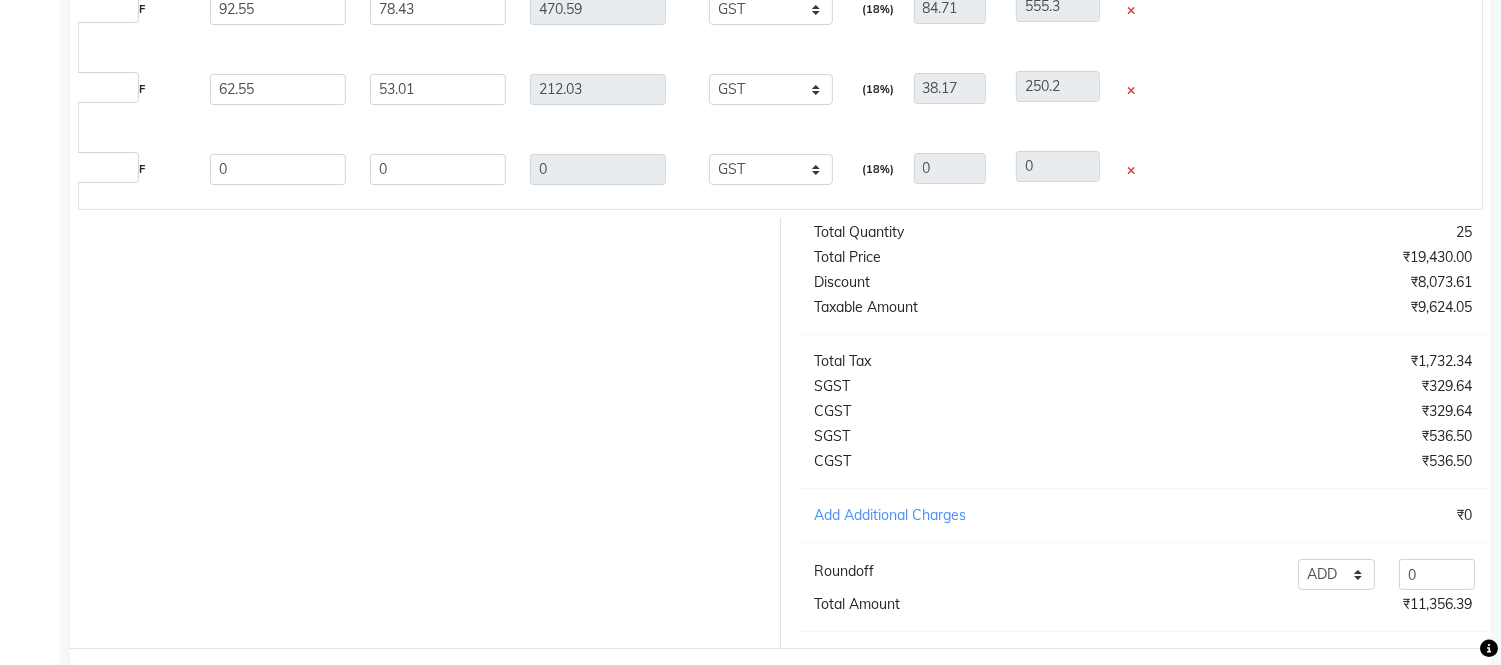 click 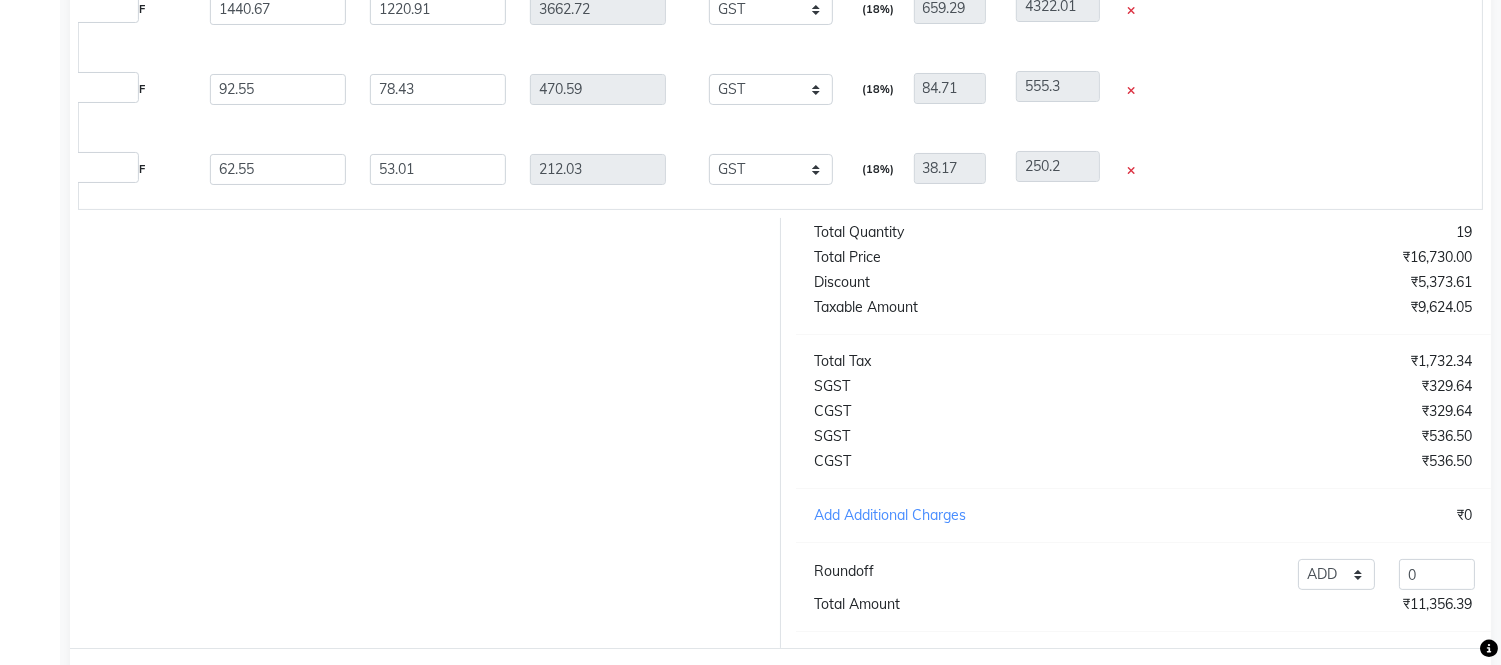 scroll, scrollTop: 80, scrollLeft: 0, axis: vertical 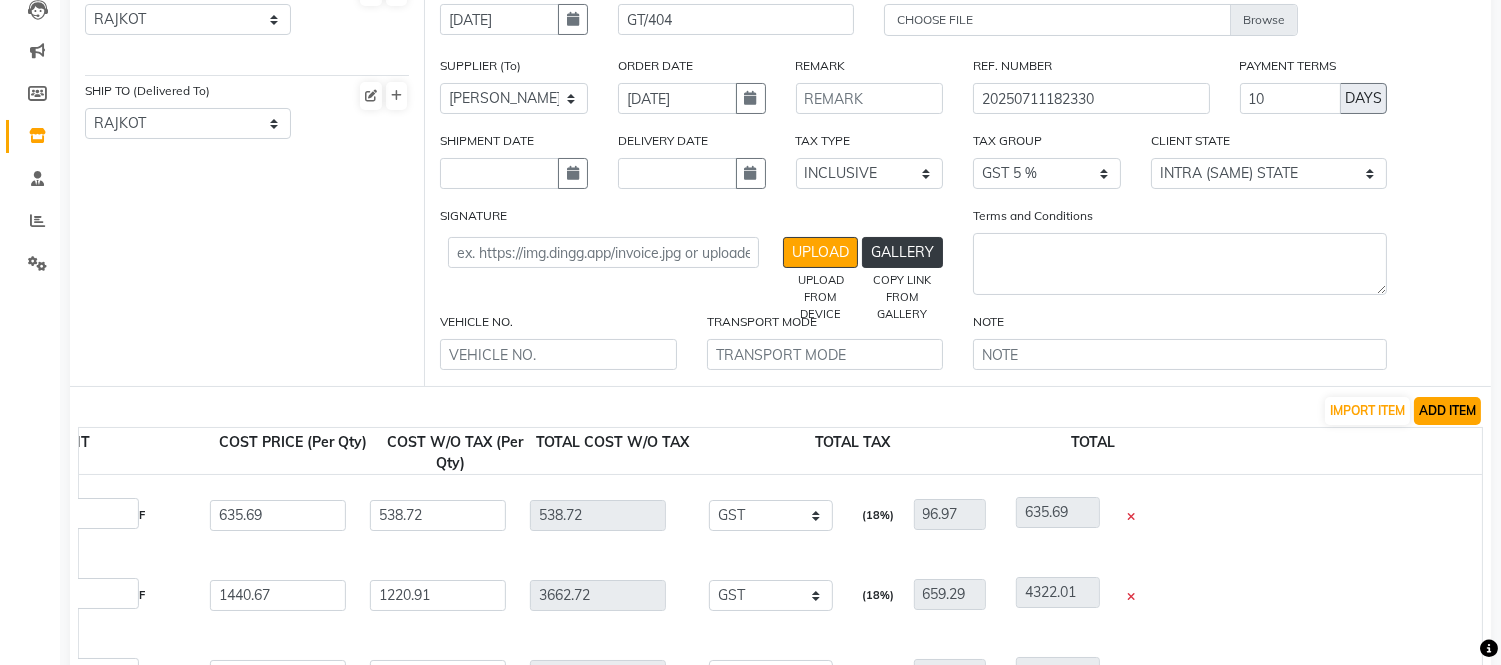 click on "ADD ITEM" 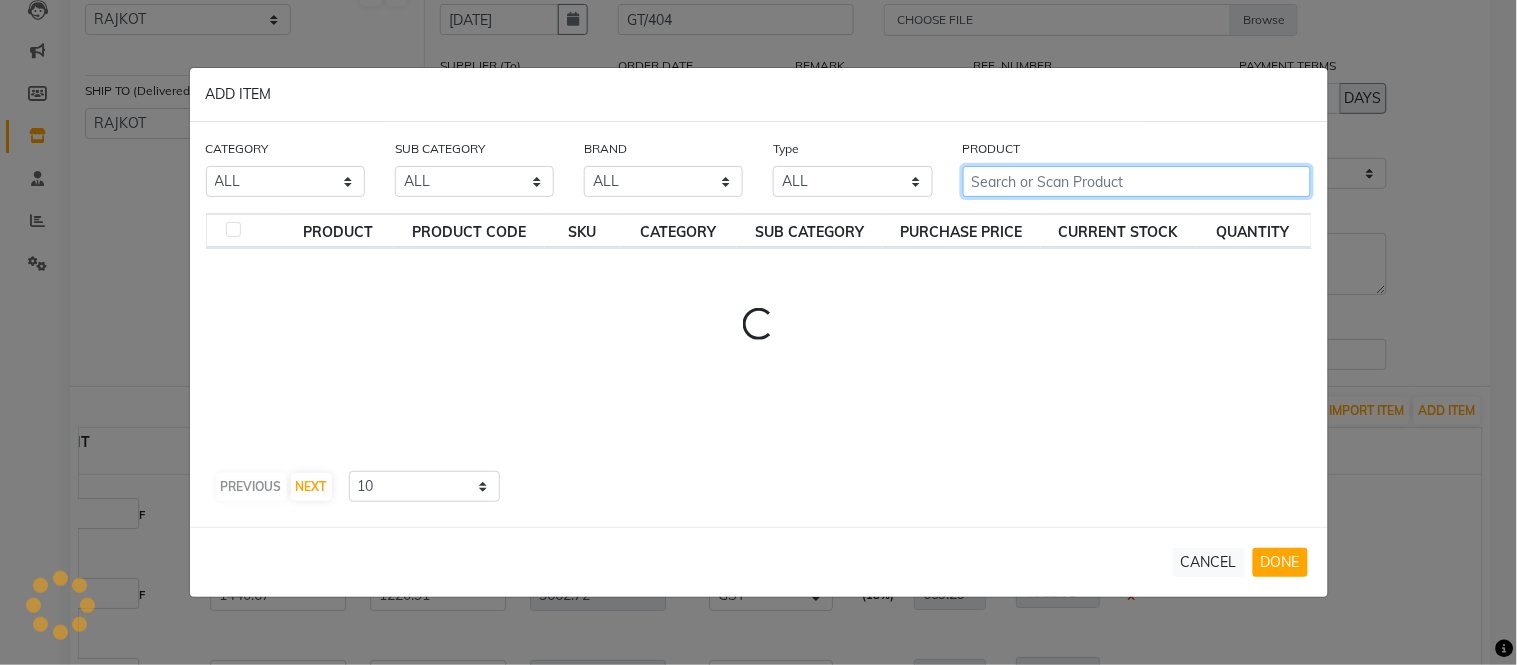 click 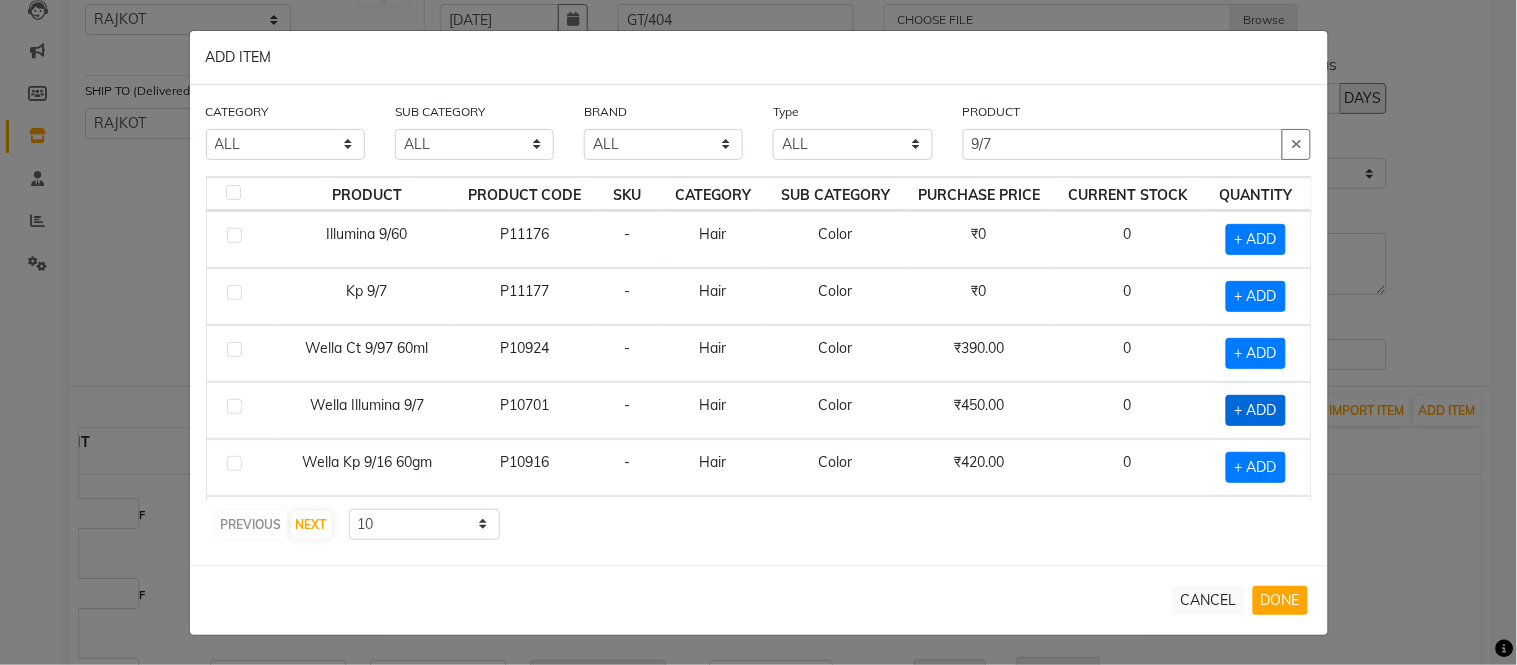 click on "+ ADD" 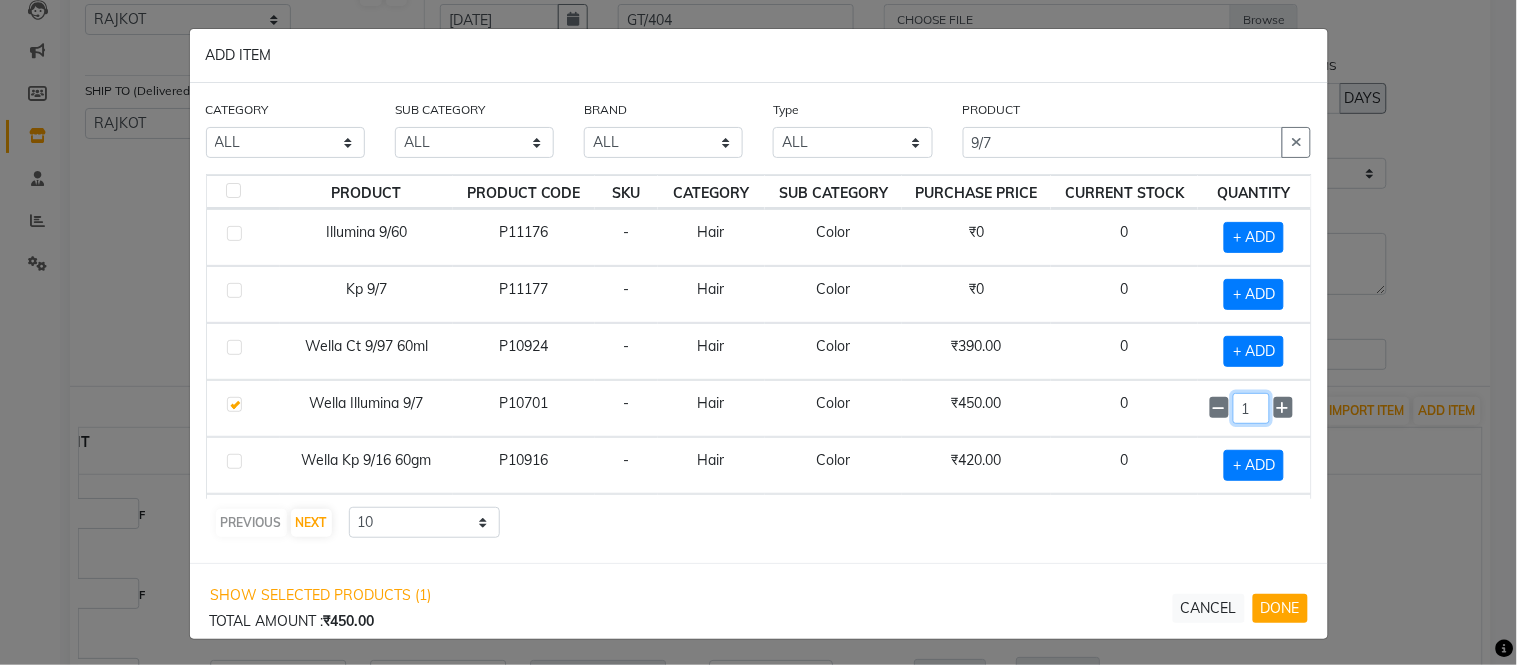 click on "1" 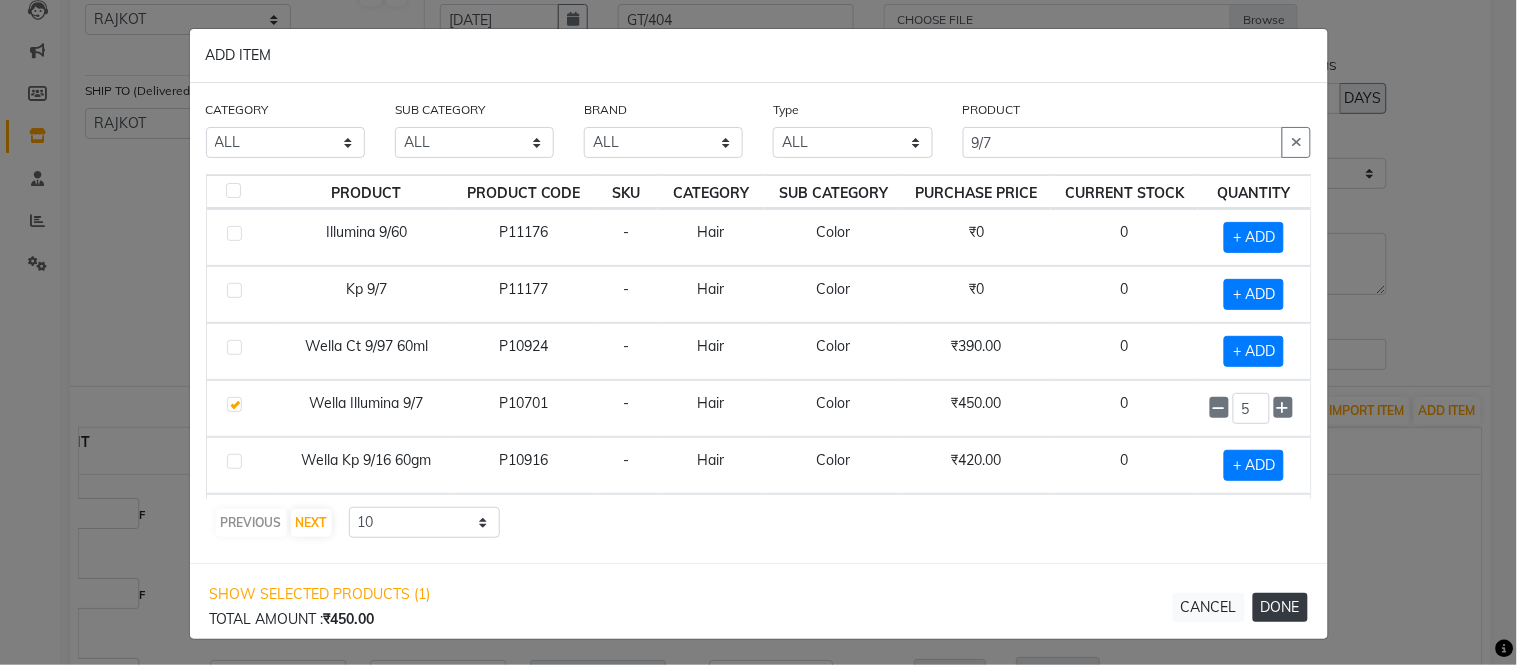 click on "DONE" 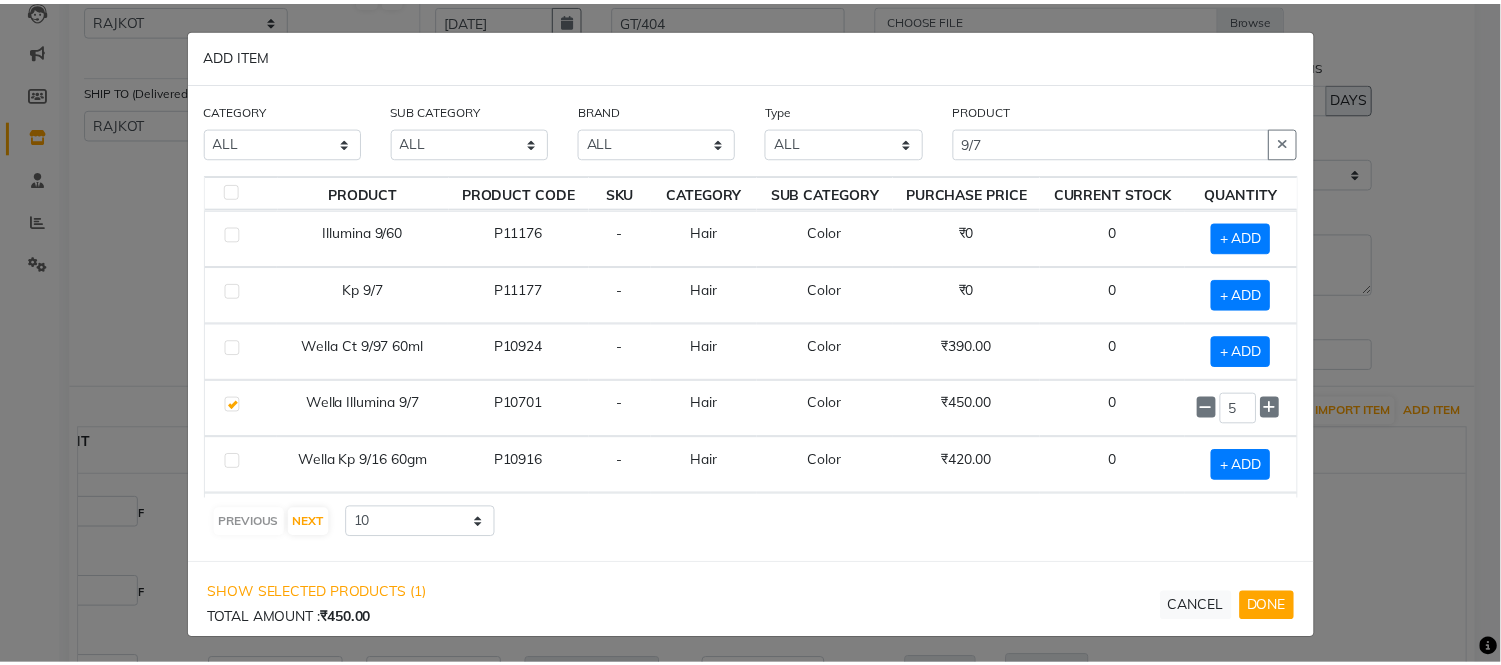 scroll, scrollTop: 160, scrollLeft: 0, axis: vertical 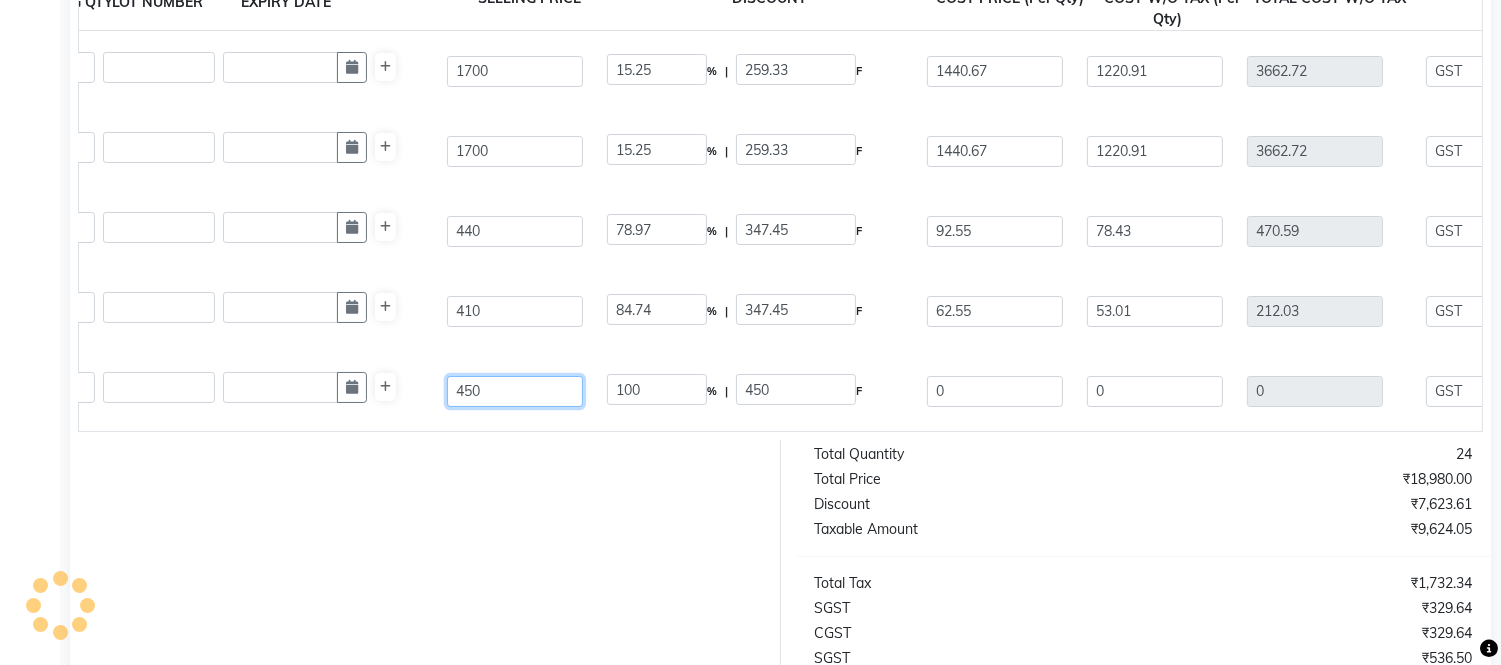 click on "450" 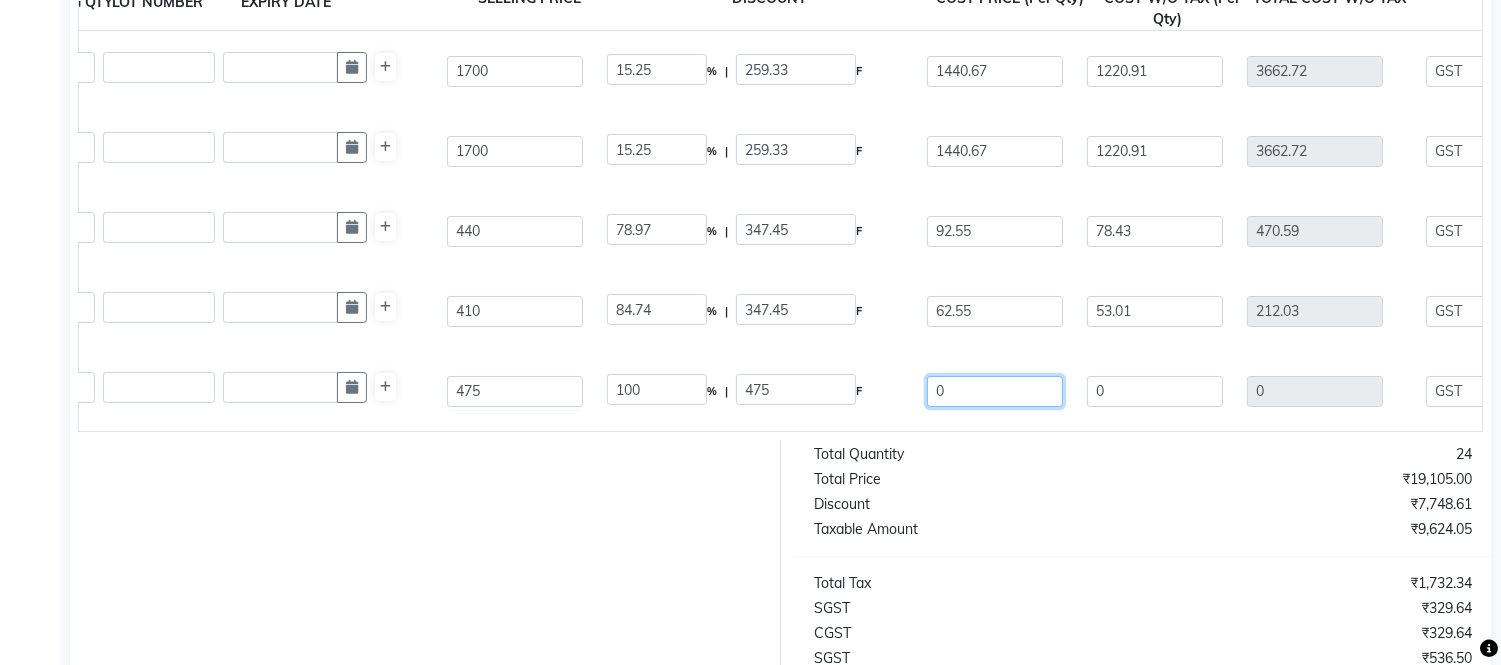 click on "0" 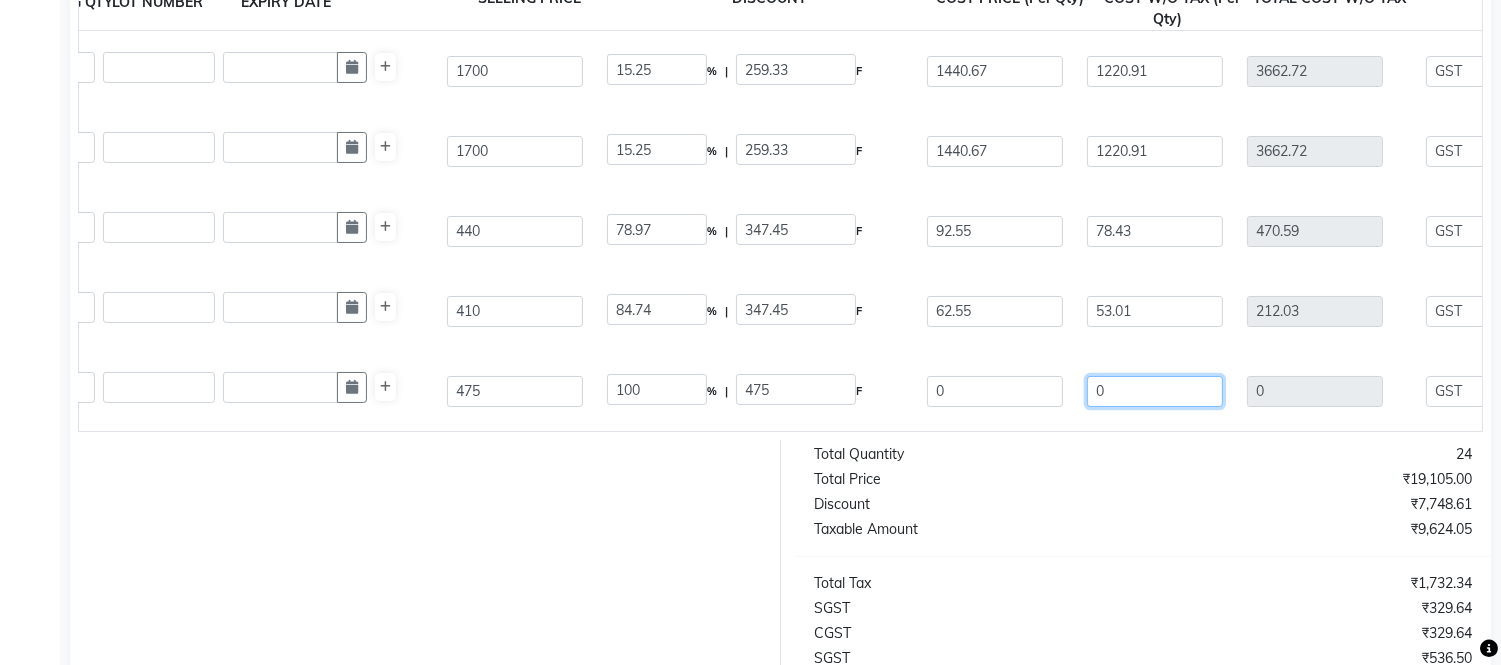 click on "0" 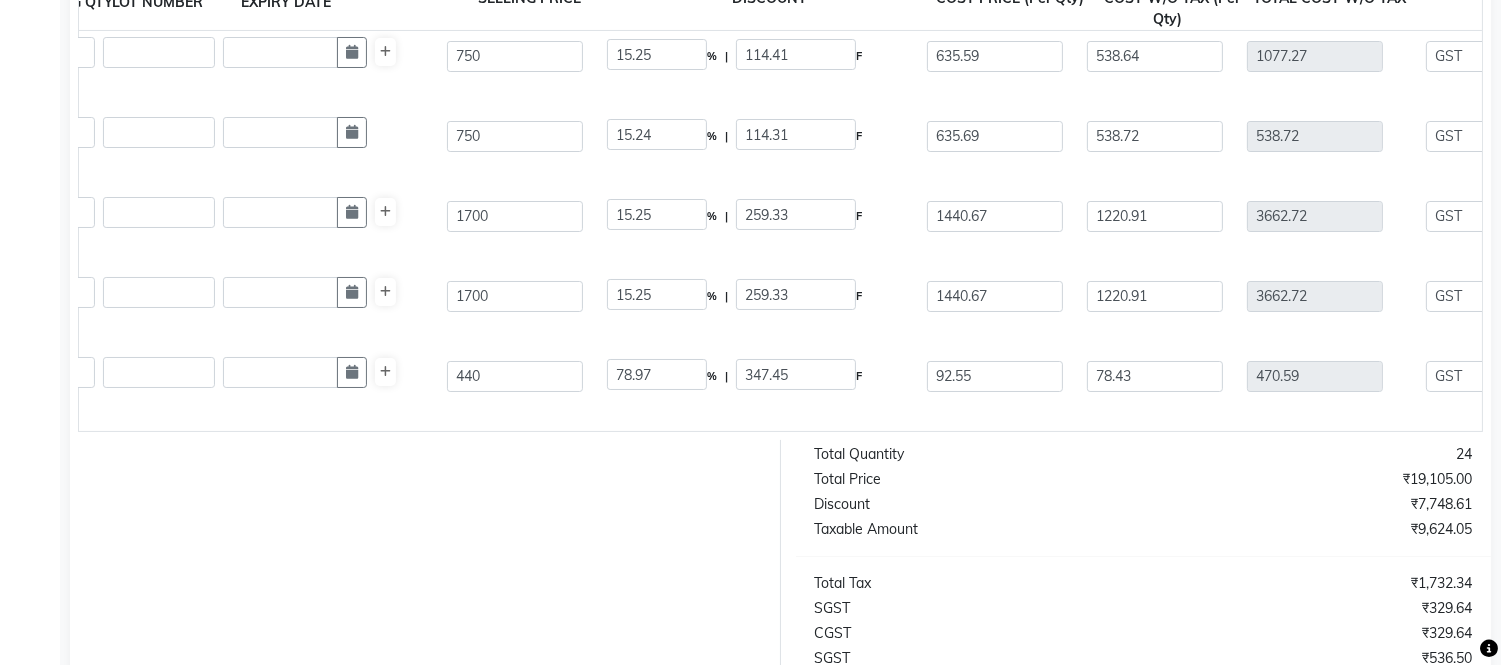 scroll, scrollTop: 0, scrollLeft: 0, axis: both 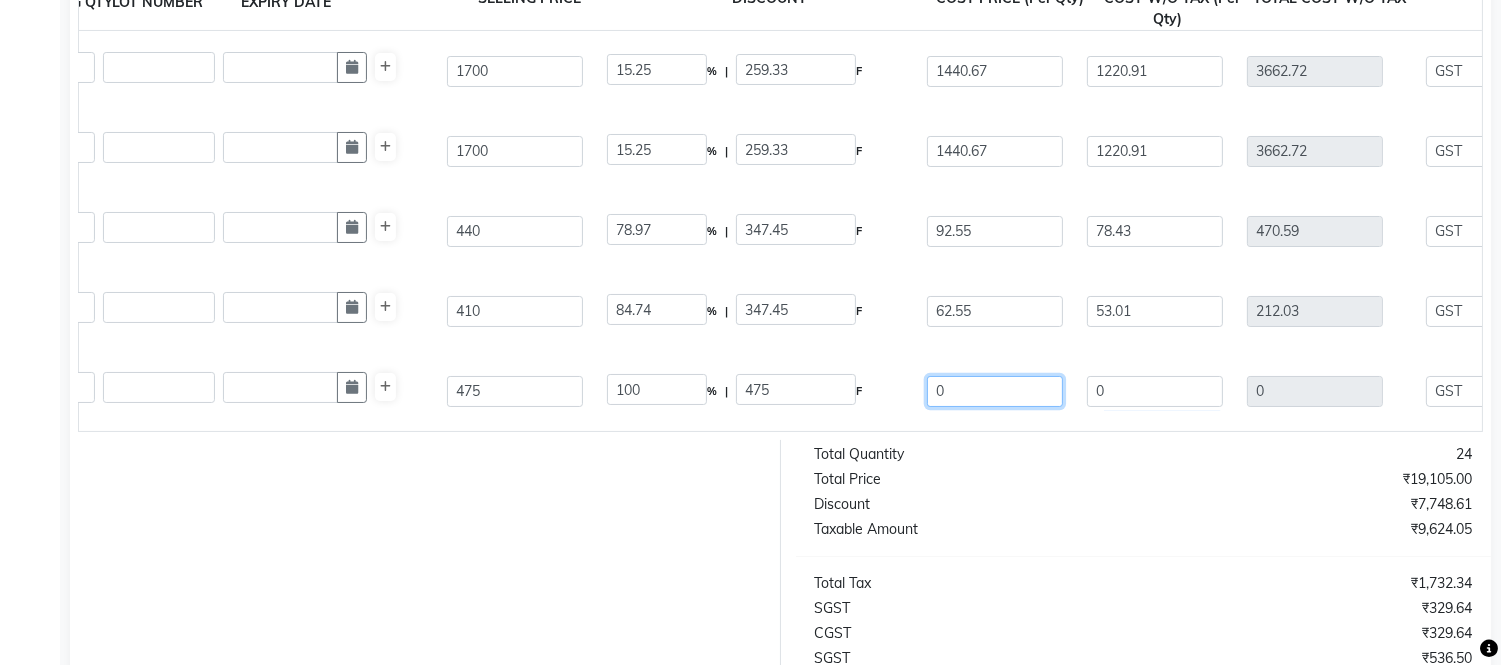 click on "0" 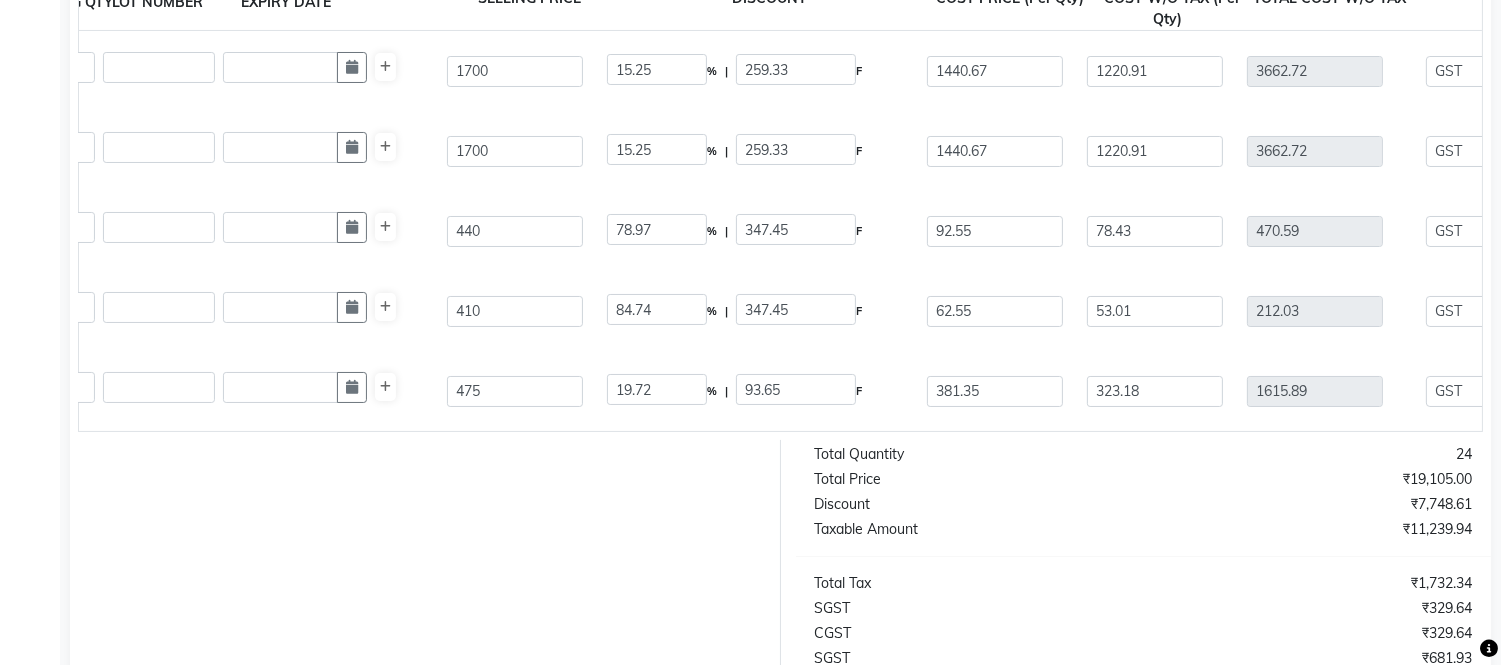 click on "Wella Ct 7/7 60gm  60 GMS  P10921  4 4 410 84.74 % | 347.45 F 62.55 53.01 212.03 NONE GST 5 % GST 12 % GST  (18%)  38.17 250.2" 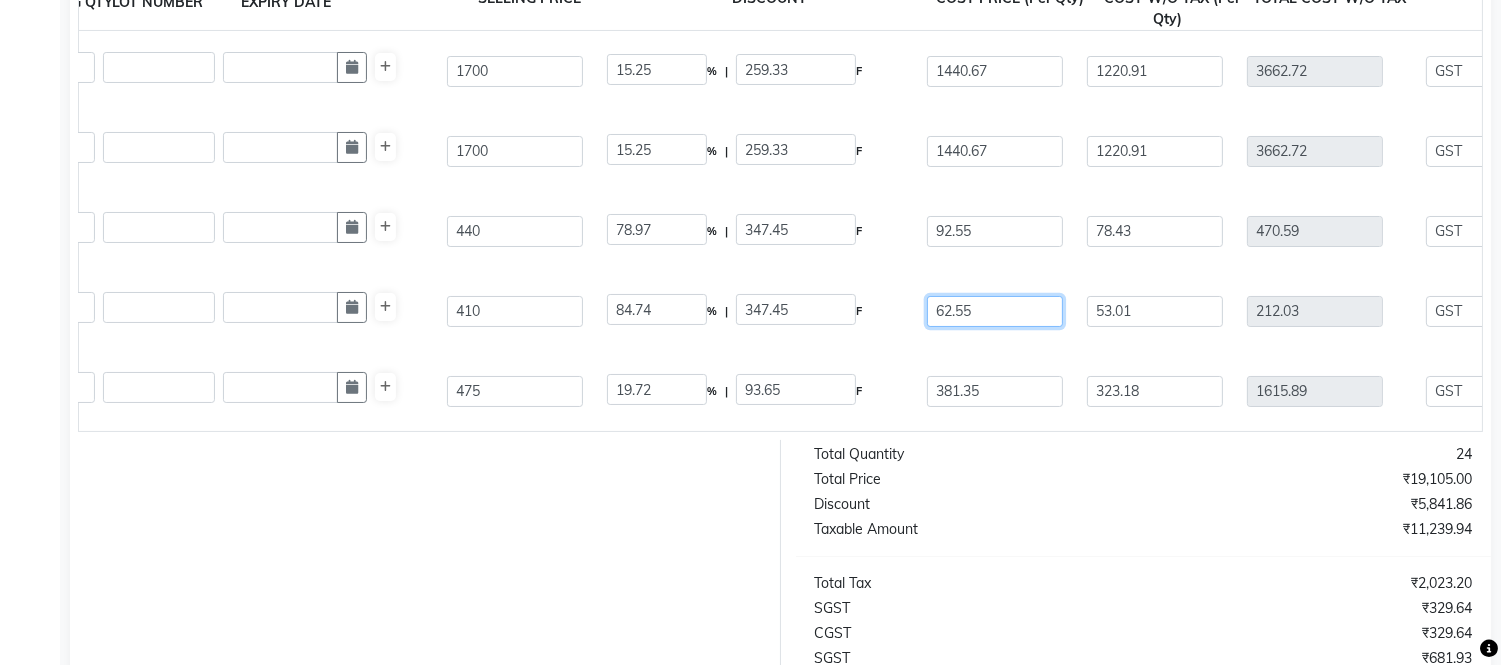 click on "62.55" 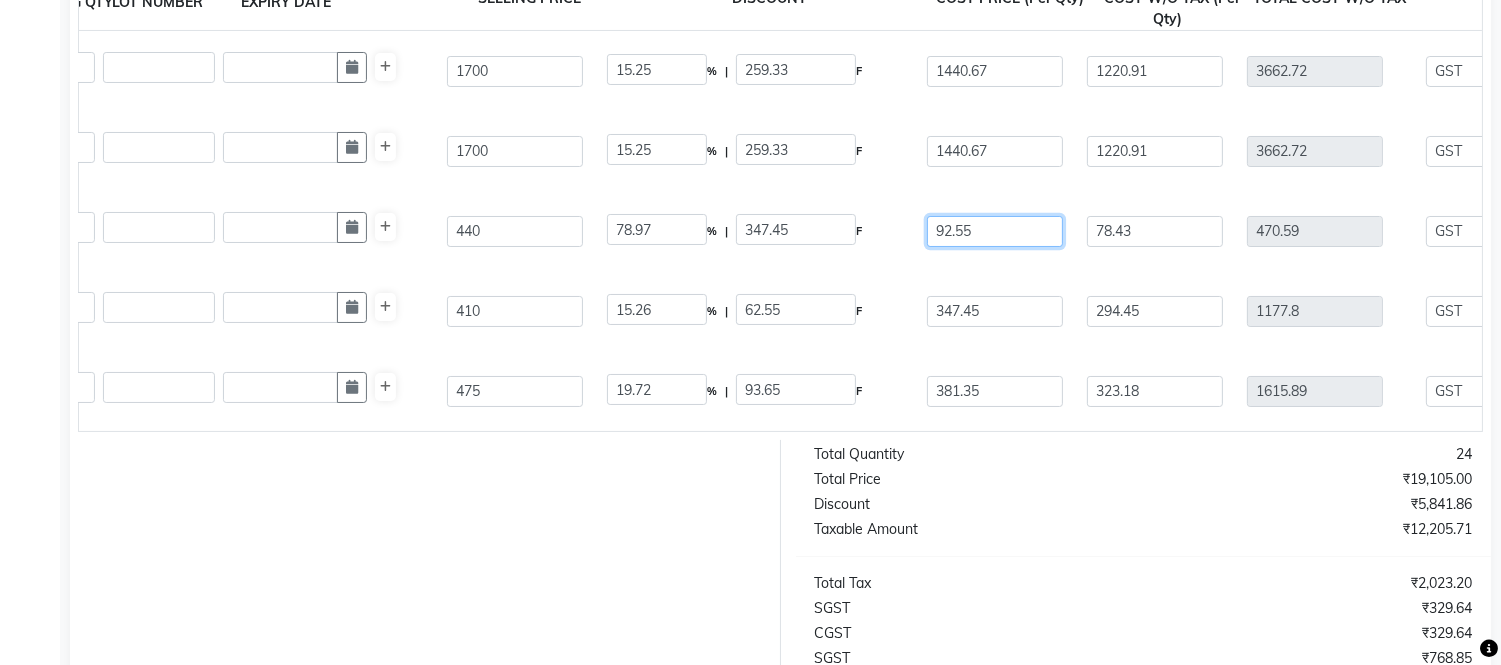 click on "92.55" 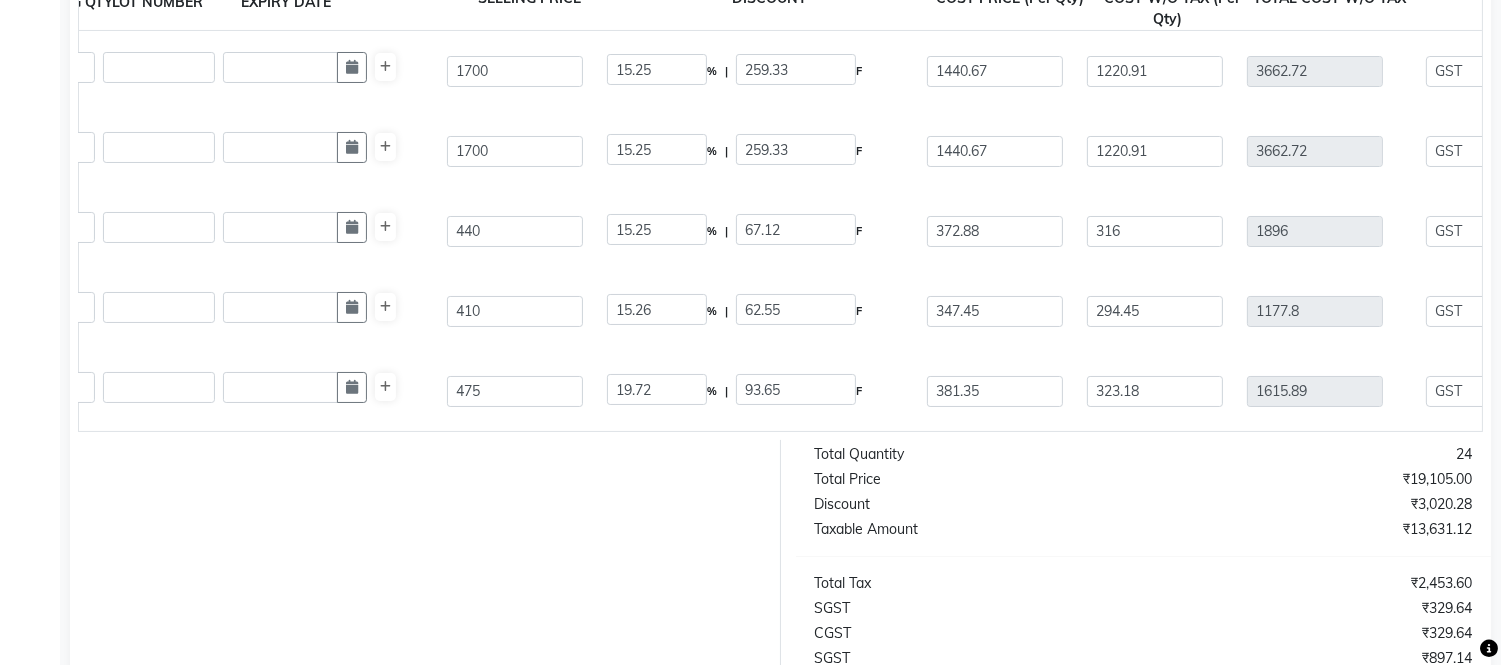 click on "Wella Ct 7/97 60ml  60 ML  P10923  6 6 440 15.25 % | 67.12 F 372.88 316 1896 NONE GST 5 % GST 12 % GST  (18%)  341.28 2237.28" 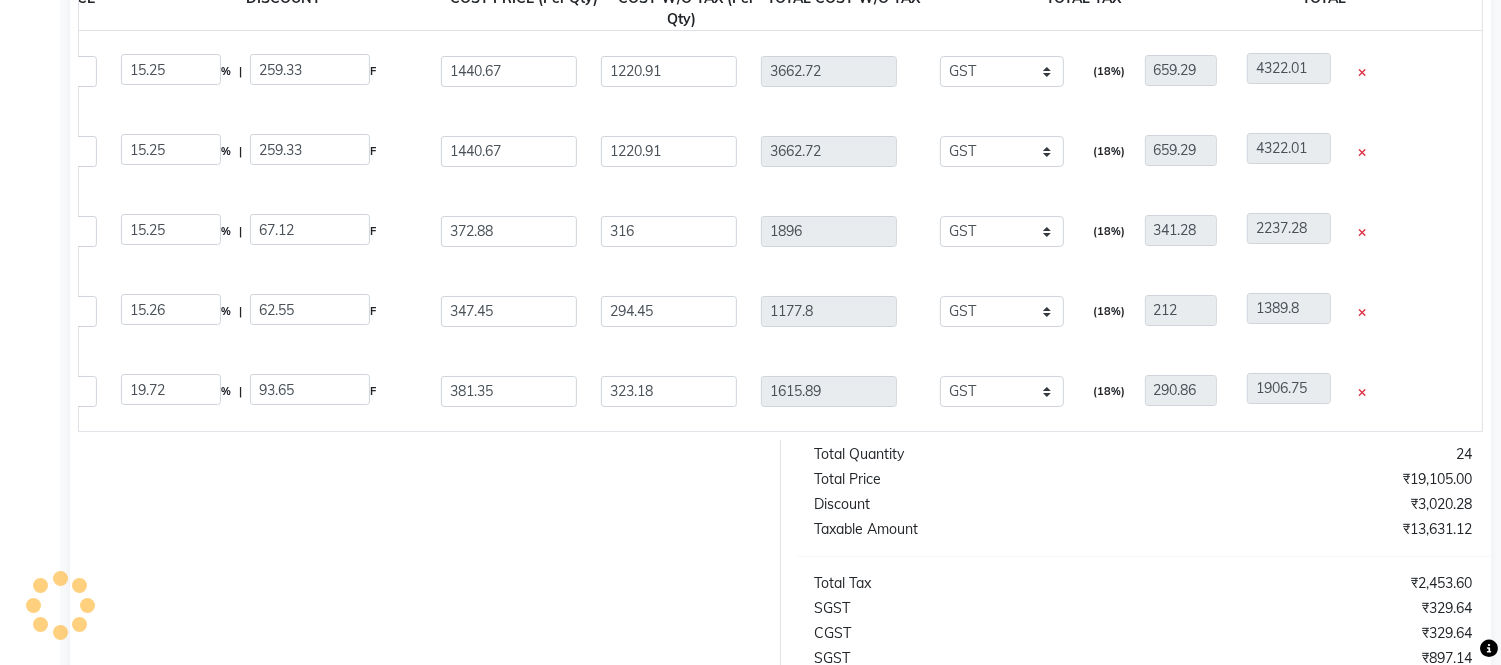 scroll, scrollTop: 0, scrollLeft: 1174, axis: horizontal 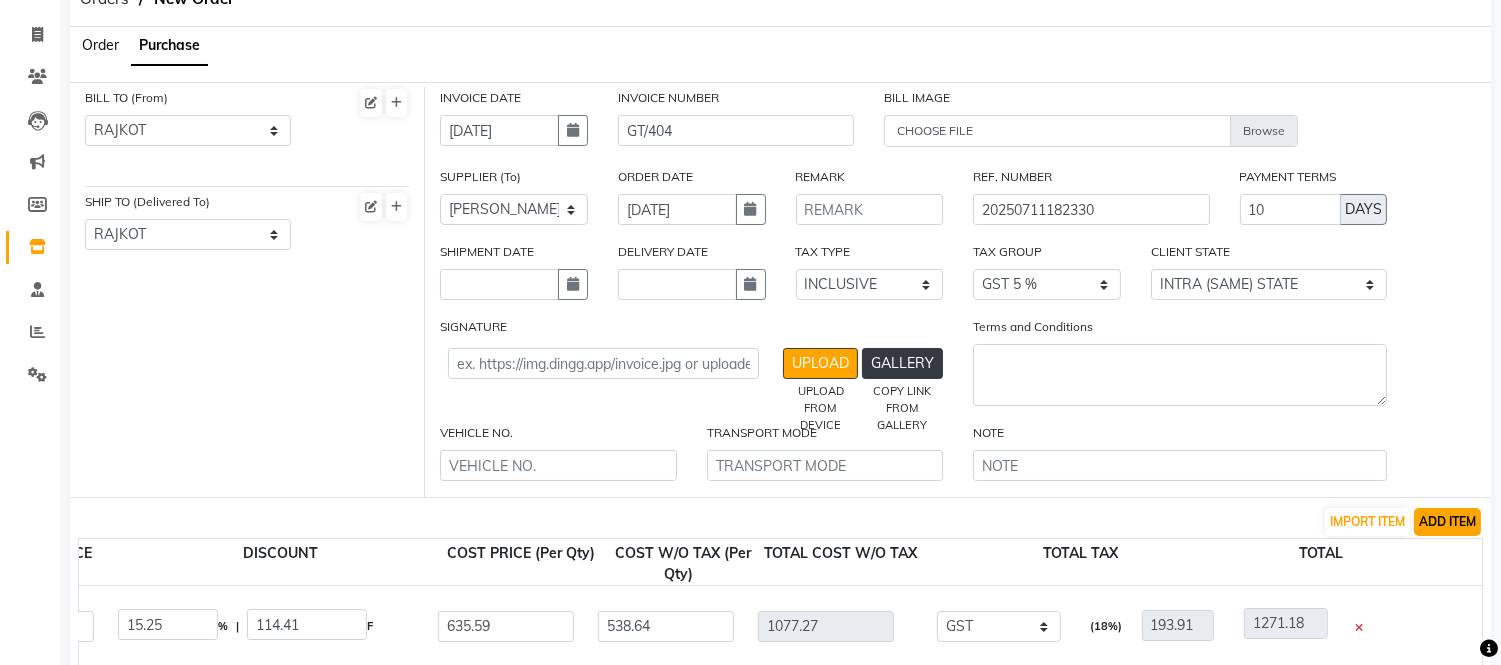 click on "ADD ITEM" 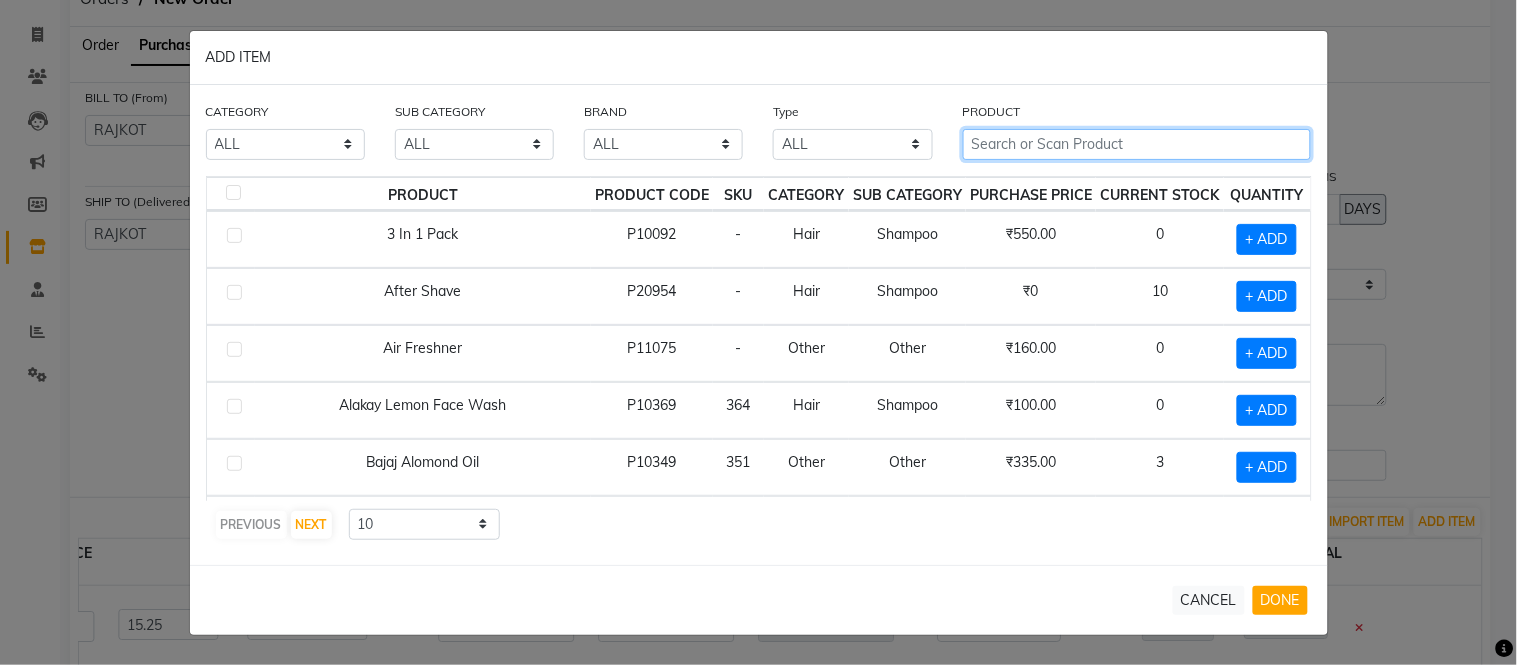 click 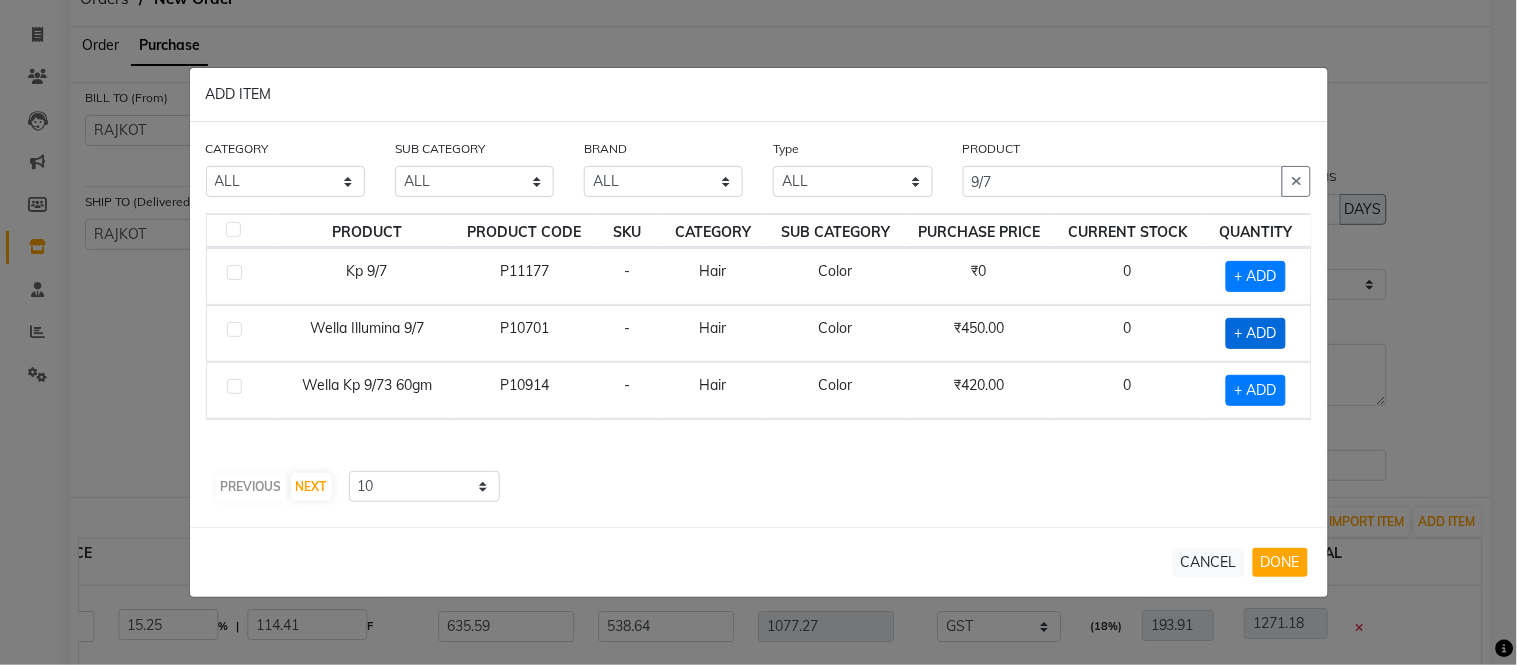 click on "+ ADD" 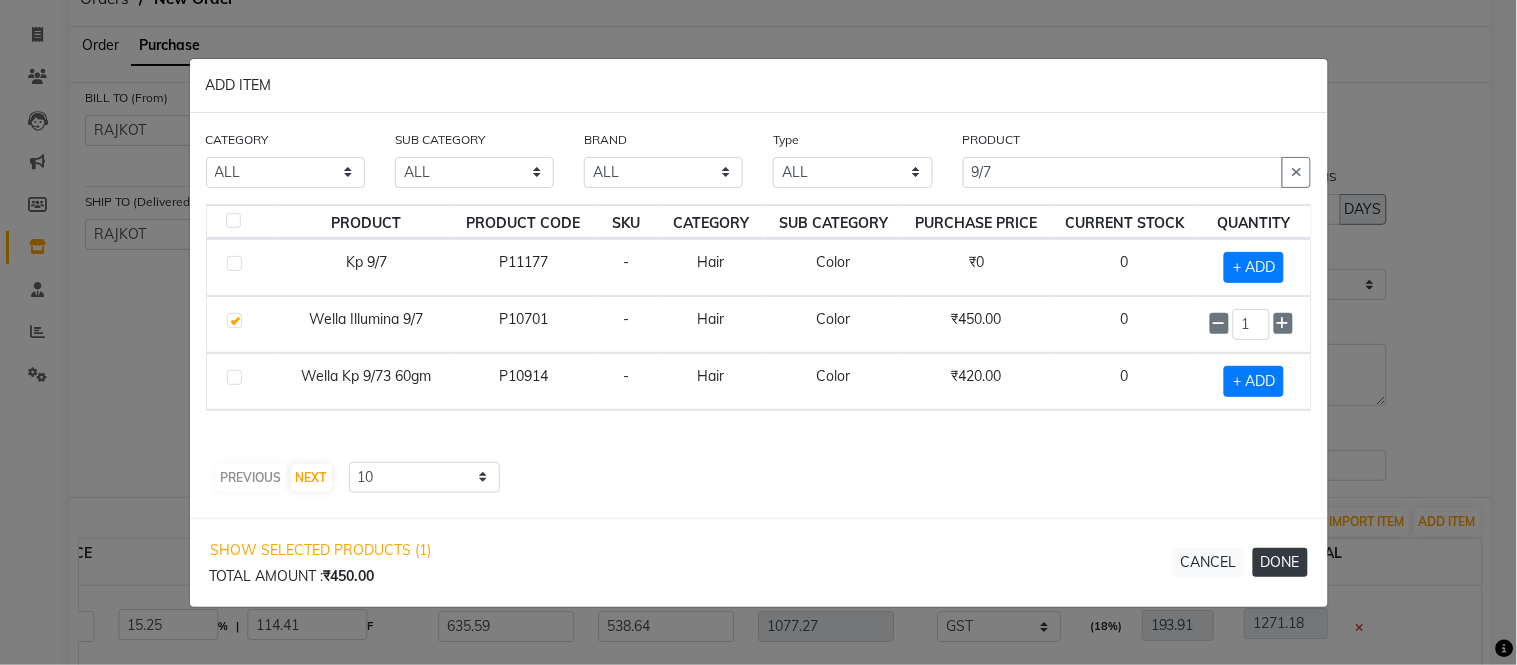 click on "DONE" 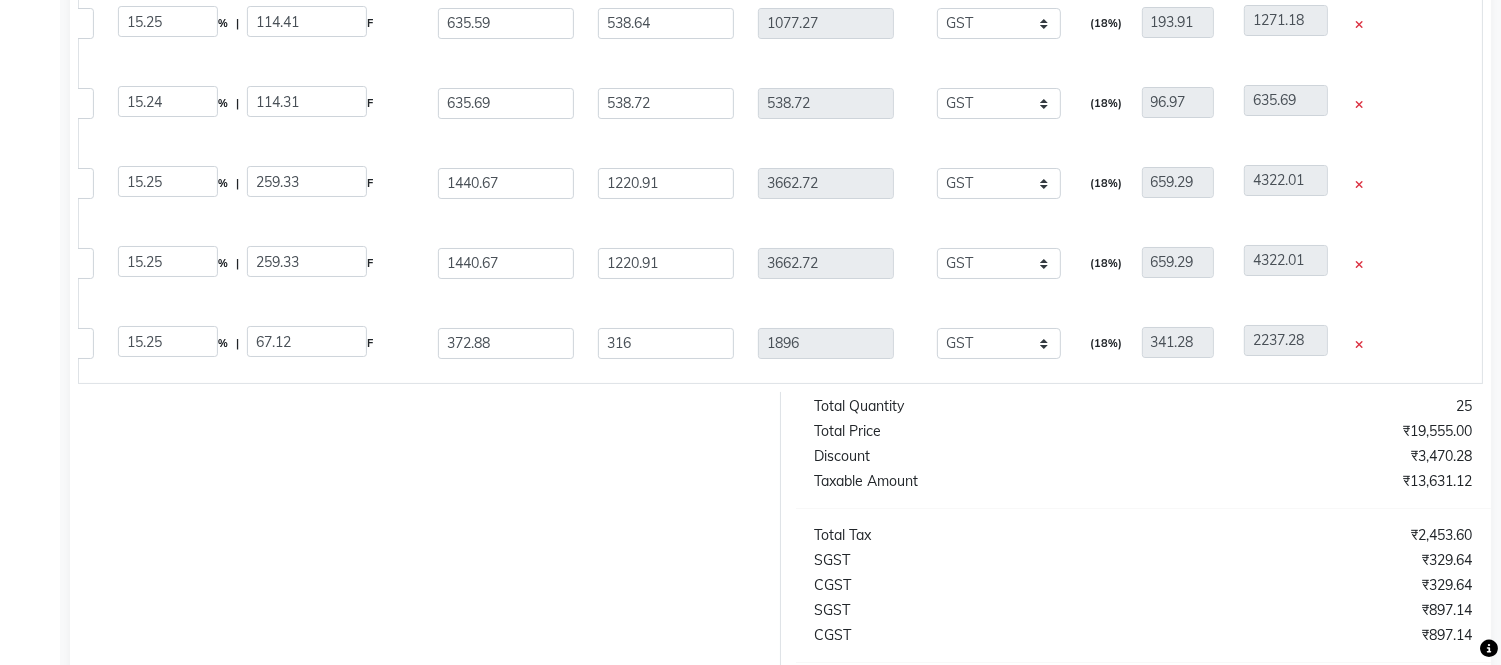 scroll, scrollTop: 777, scrollLeft: 0, axis: vertical 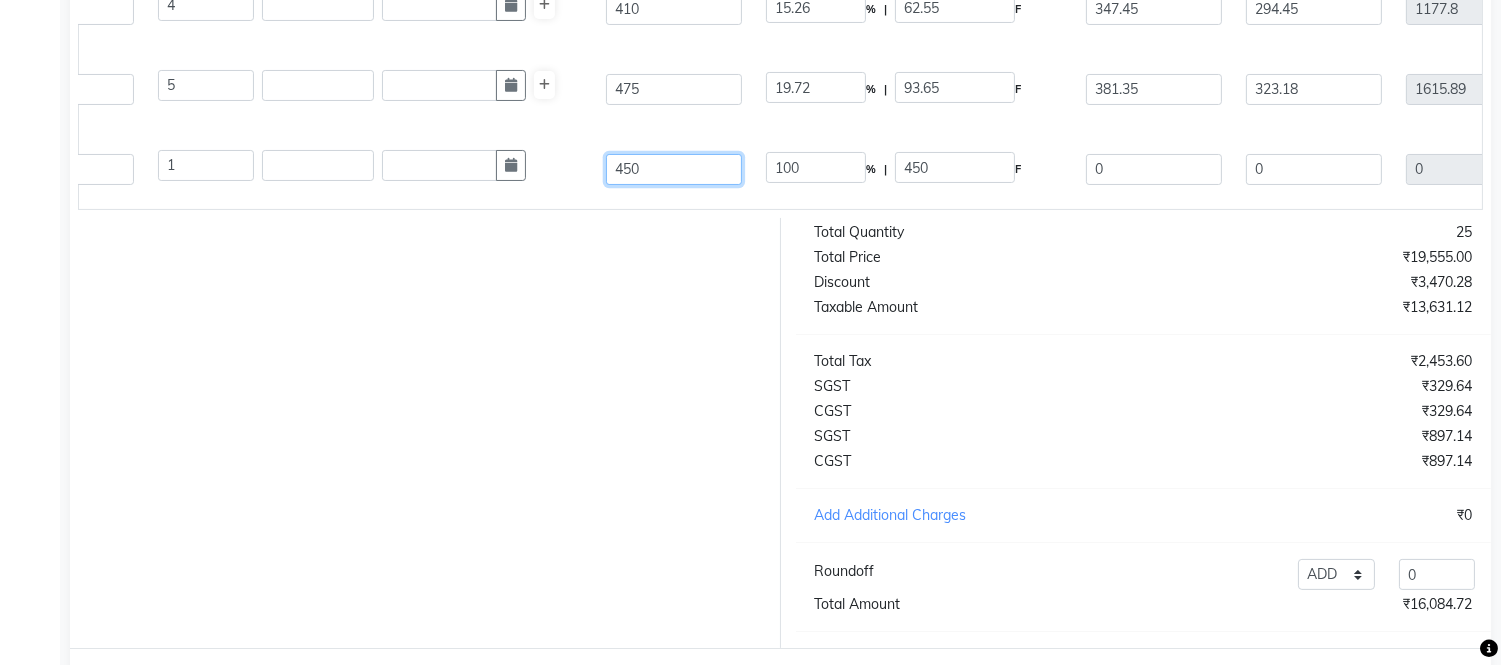 click on "450" 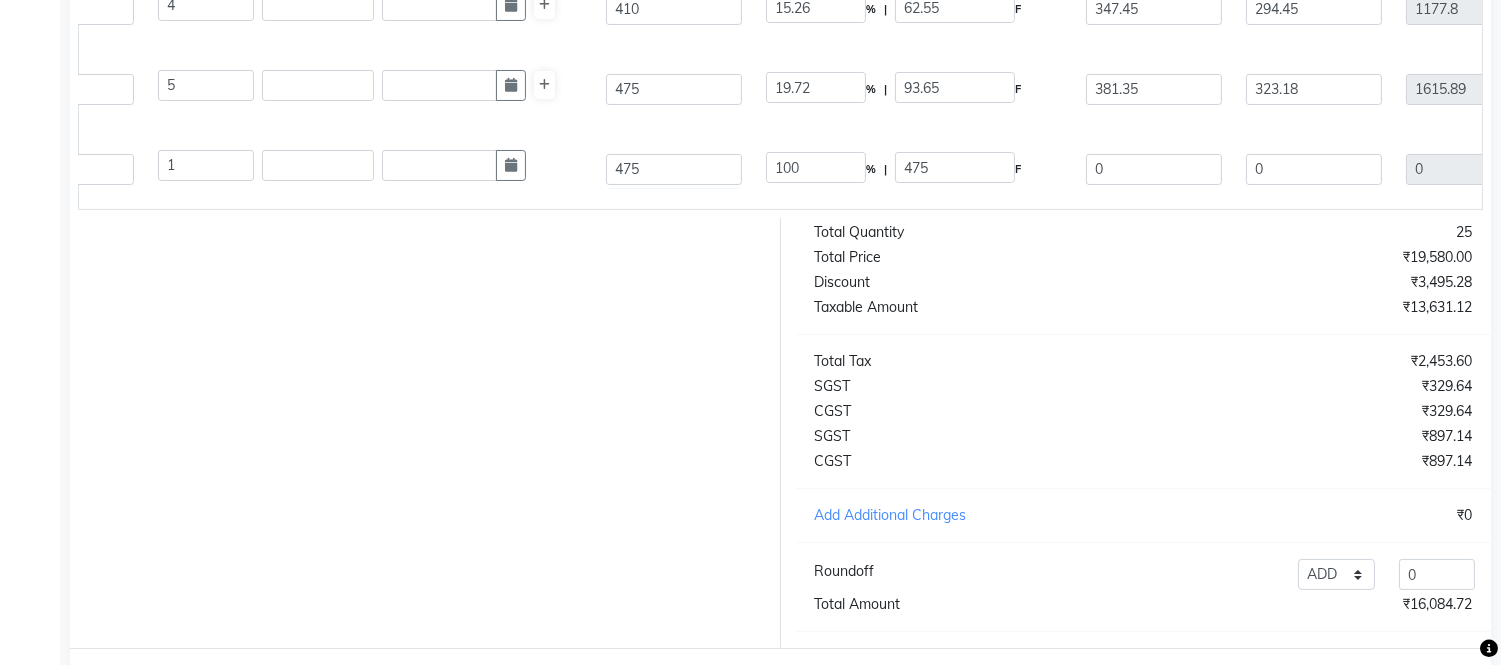 click on "Wella Illumina 9/7  1 PC  P10701  1 1 475 100 % | 475 F 0 0 0 NONE GST 5 % GST 12 % GST  (18%)  0 0" 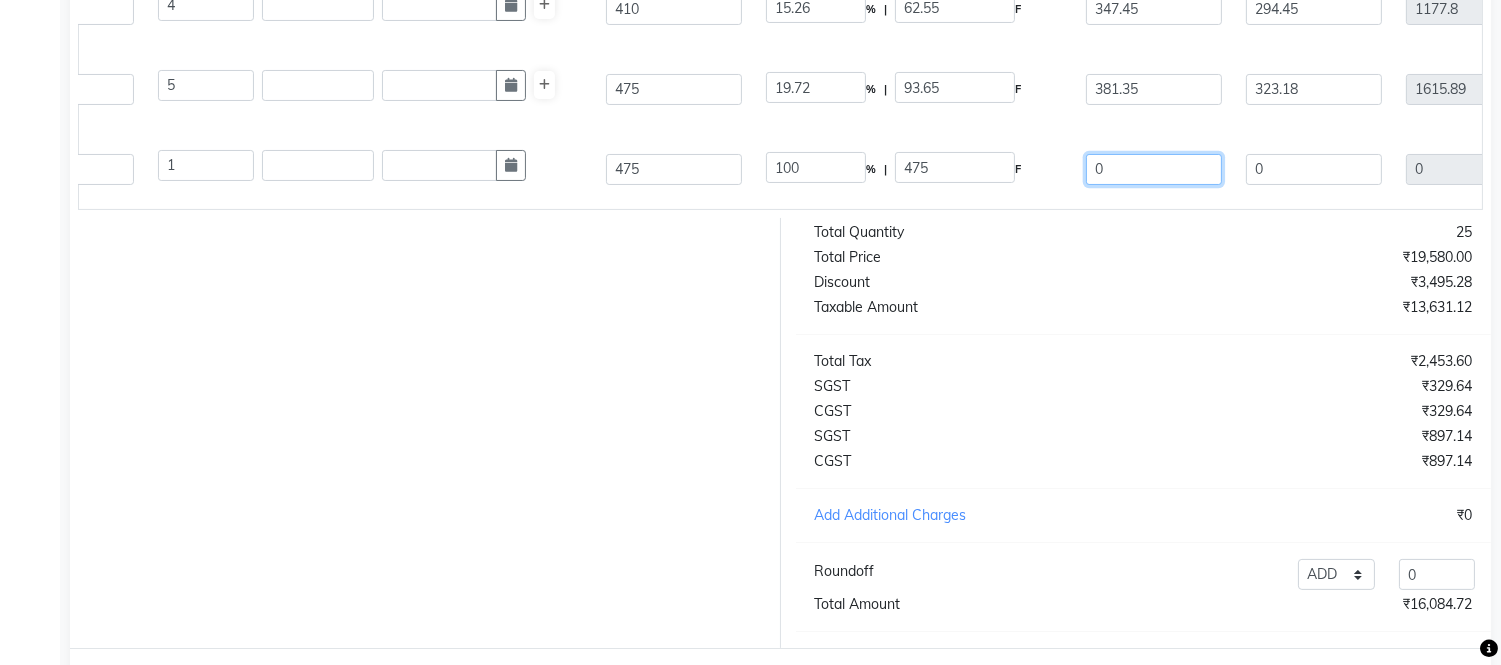 click on "0" 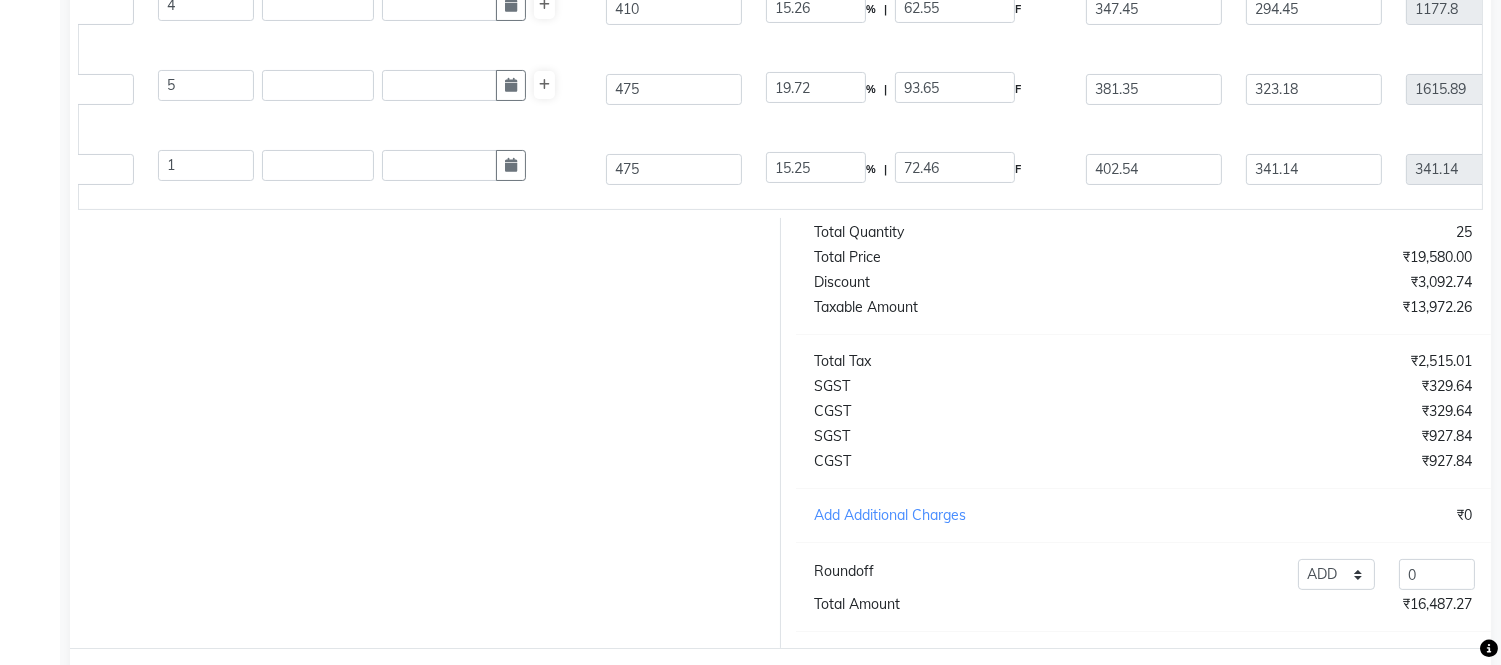 click on "Wella Illumina 9/7  1 PC  P10701  1 1 475 15.25 % | 72.46 F 402.54 341.14 341.14 NONE GST 5 % GST 12 % GST  (18%)  61.41 402.55" 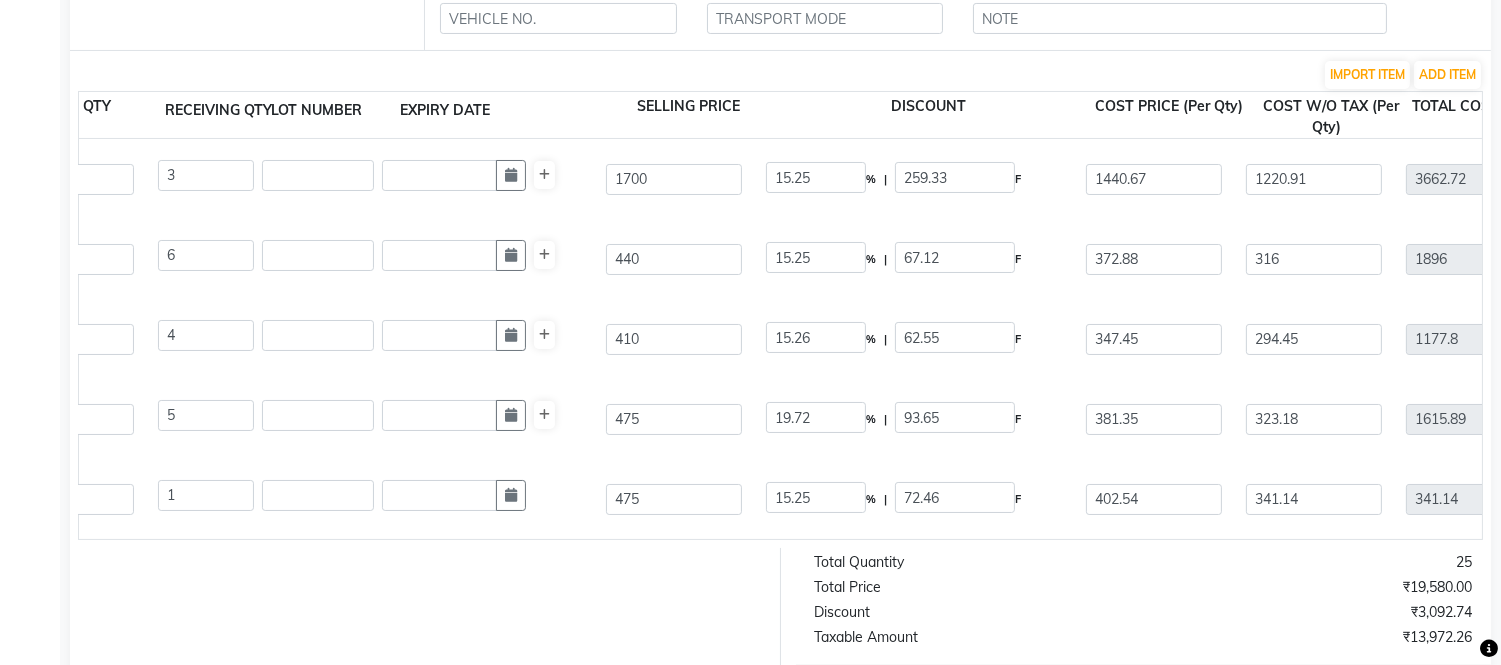 scroll, scrollTop: 546, scrollLeft: 0, axis: vertical 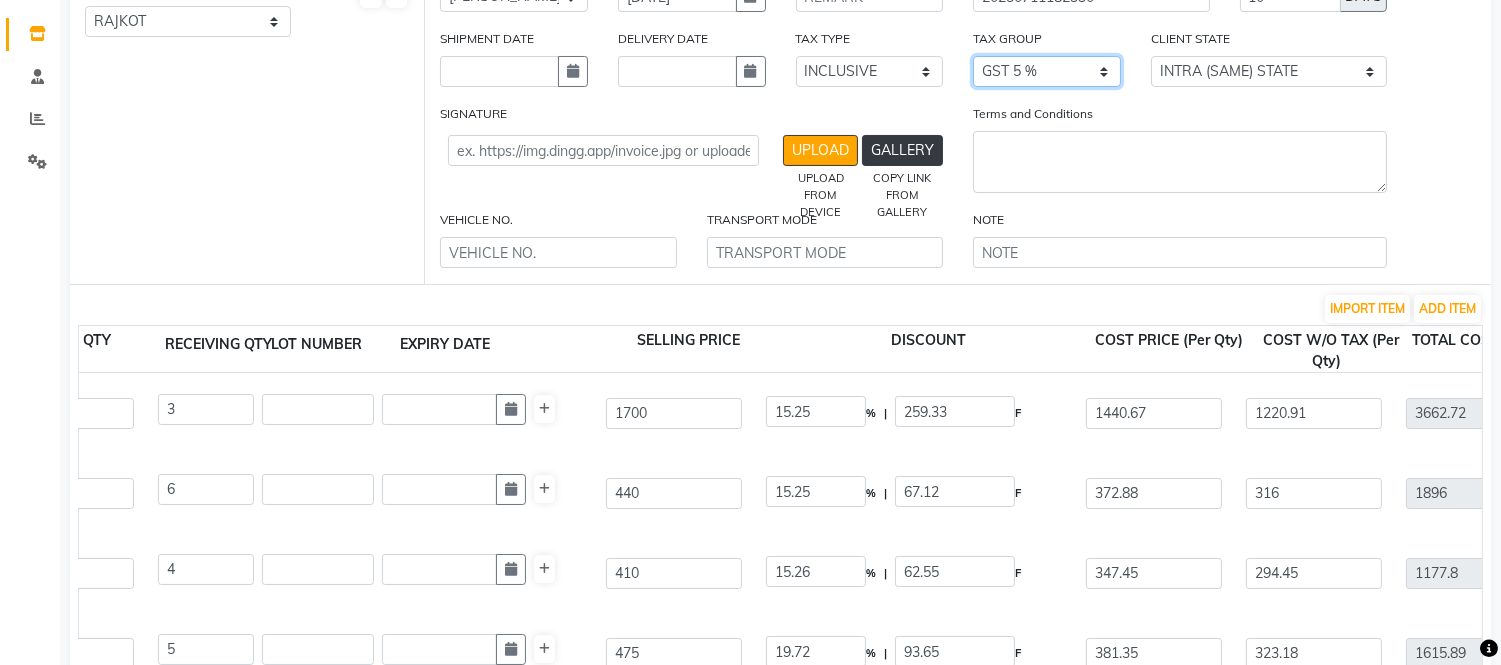 click on "NONE GST 5 % GST 12 % GST" 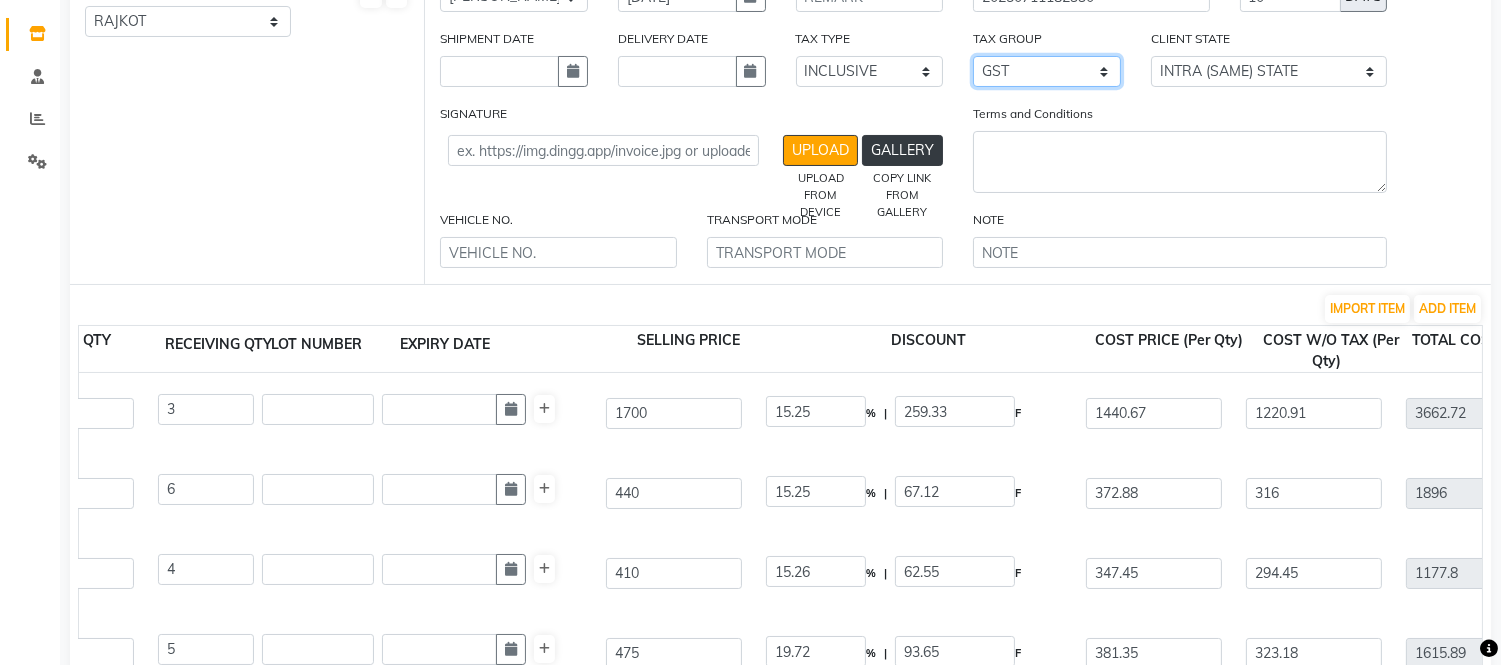 click on "NONE GST 5 % GST 12 % GST" 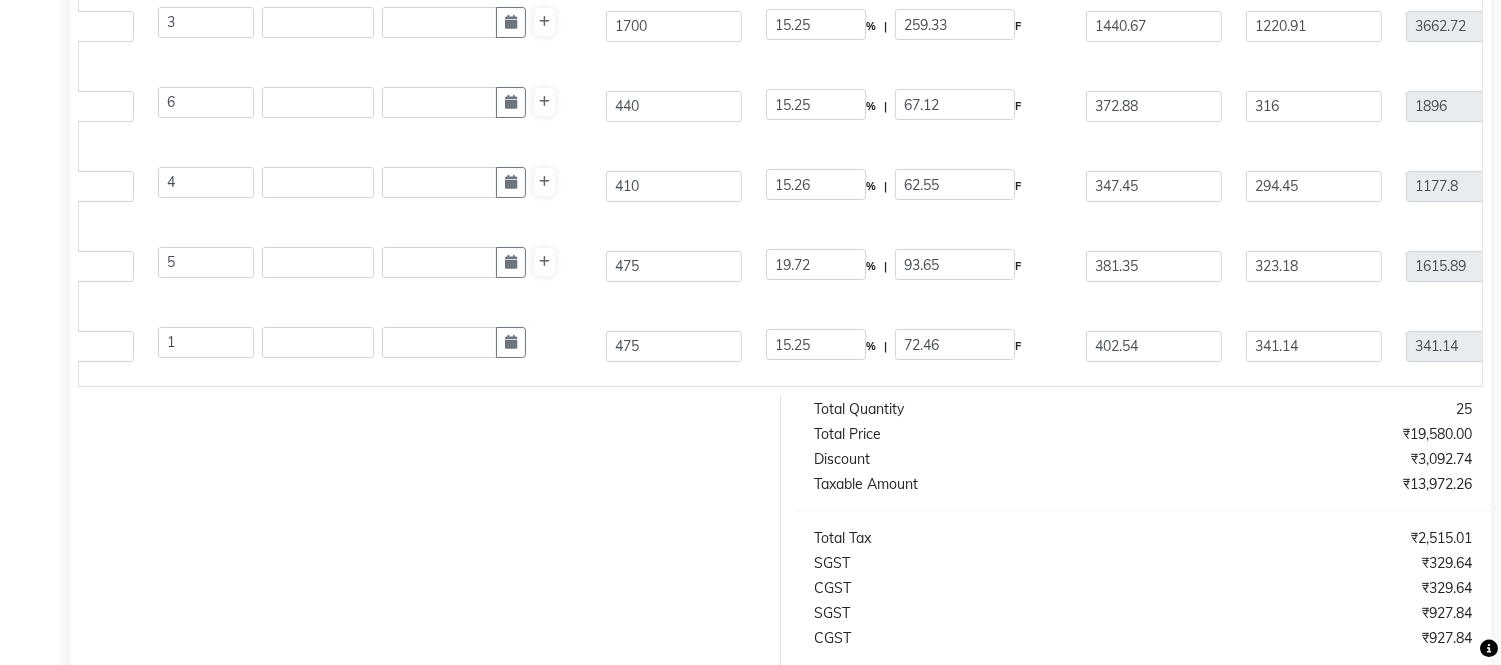 scroll, scrollTop: 657, scrollLeft: 0, axis: vertical 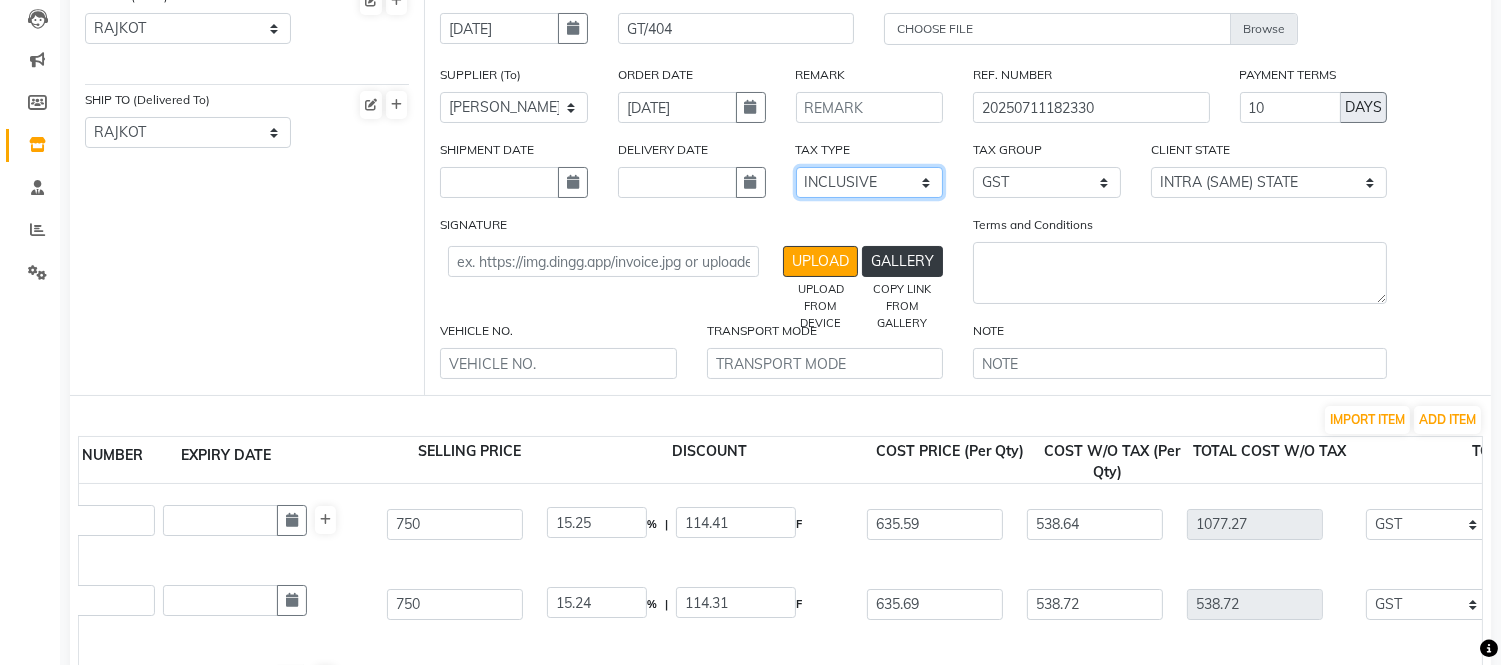 click on "SELECT INCLUSIVE EXCLUSIVE" 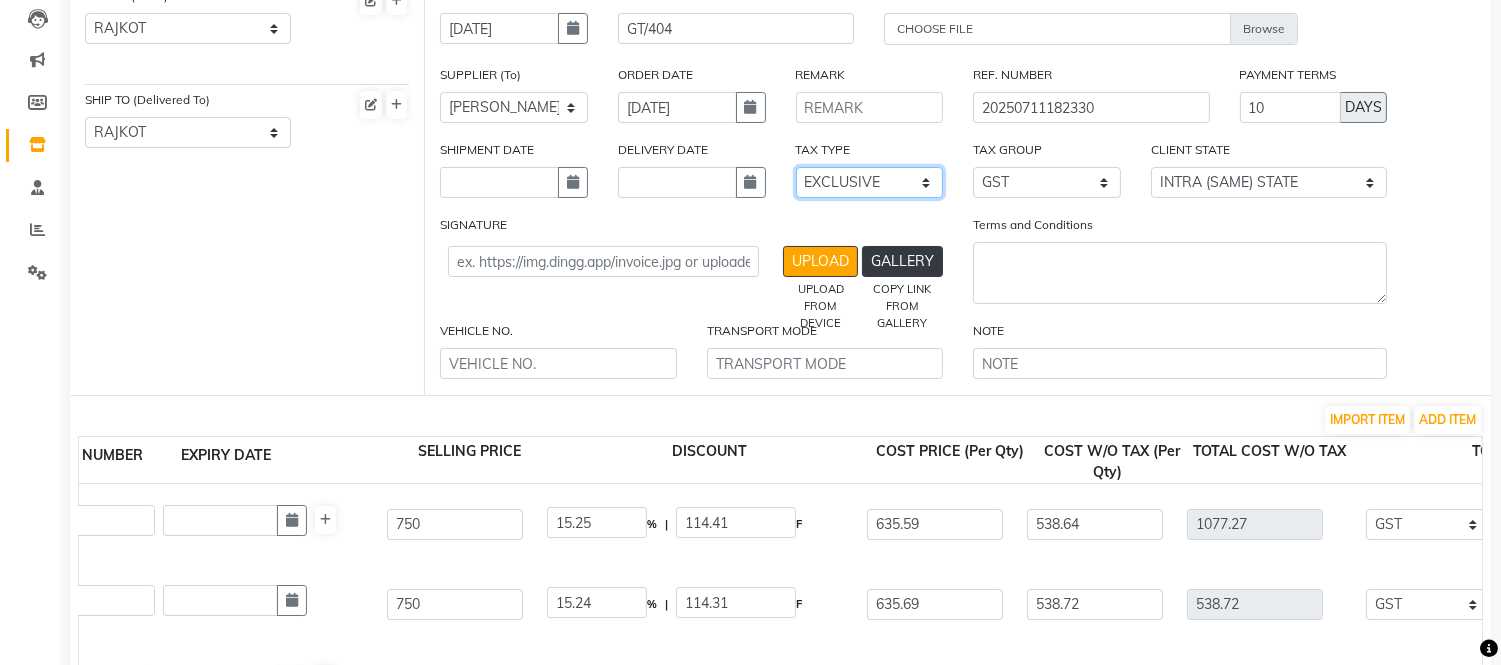 click on "SELECT INCLUSIVE EXCLUSIVE" 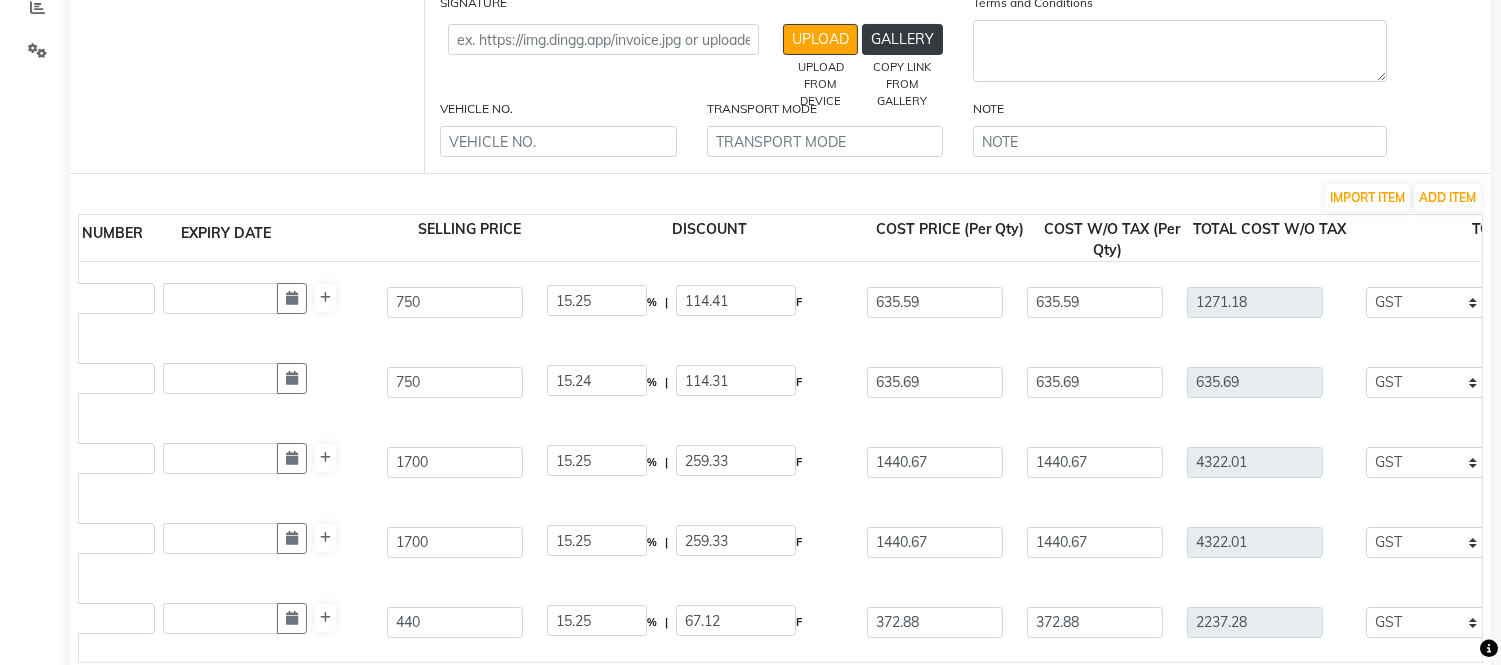 scroll, scrollTop: 768, scrollLeft: 0, axis: vertical 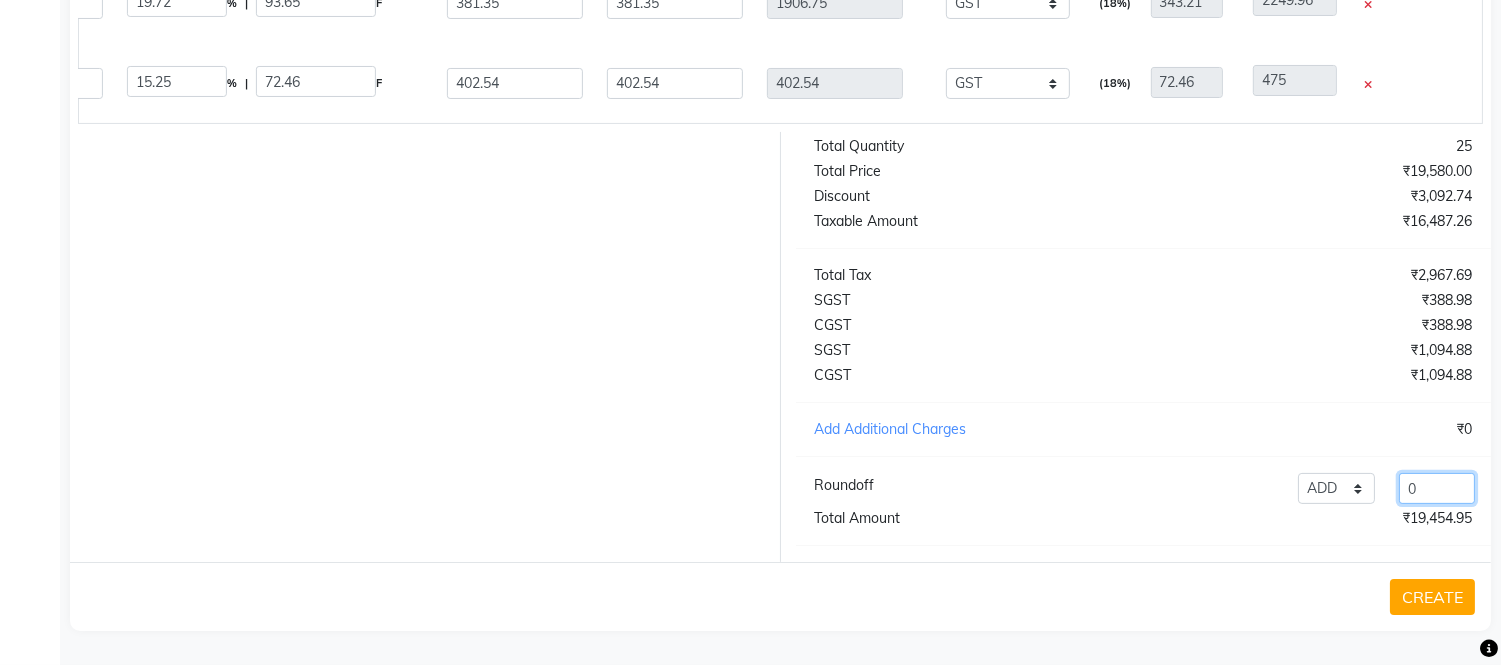 click on "0" 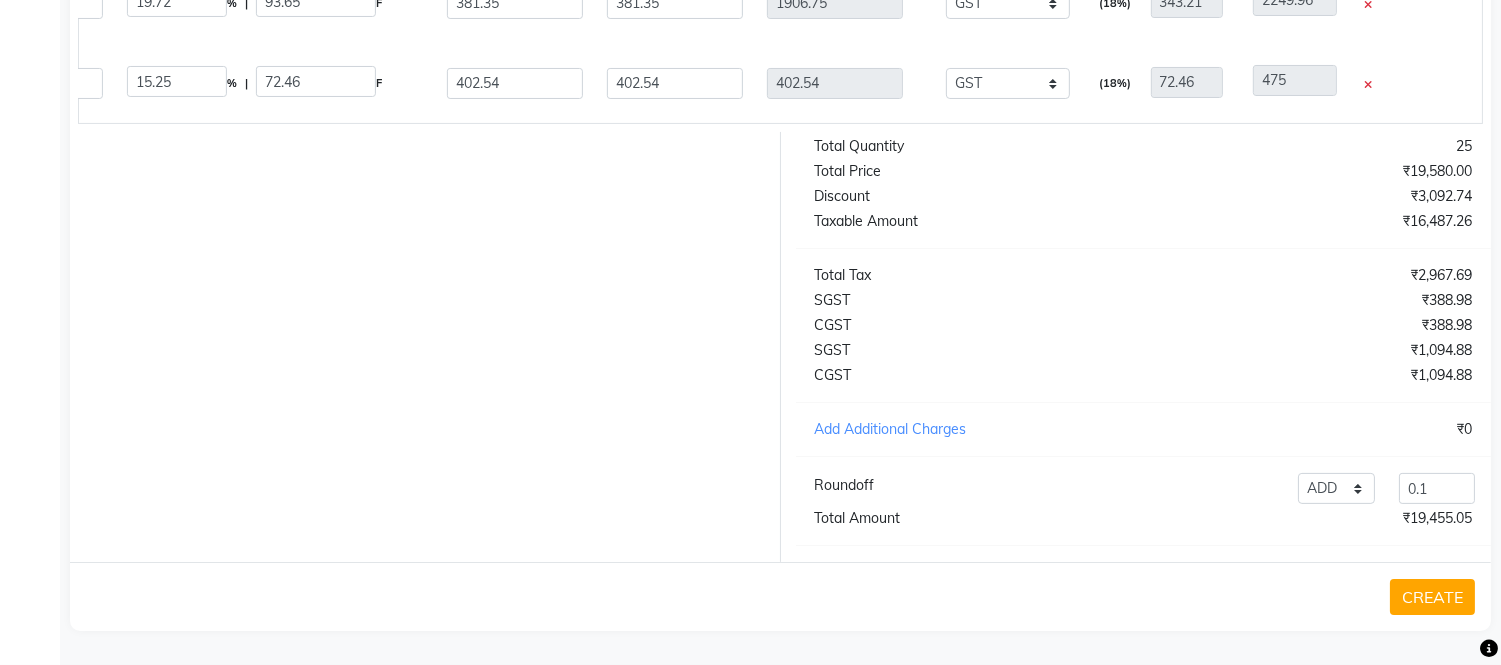 click 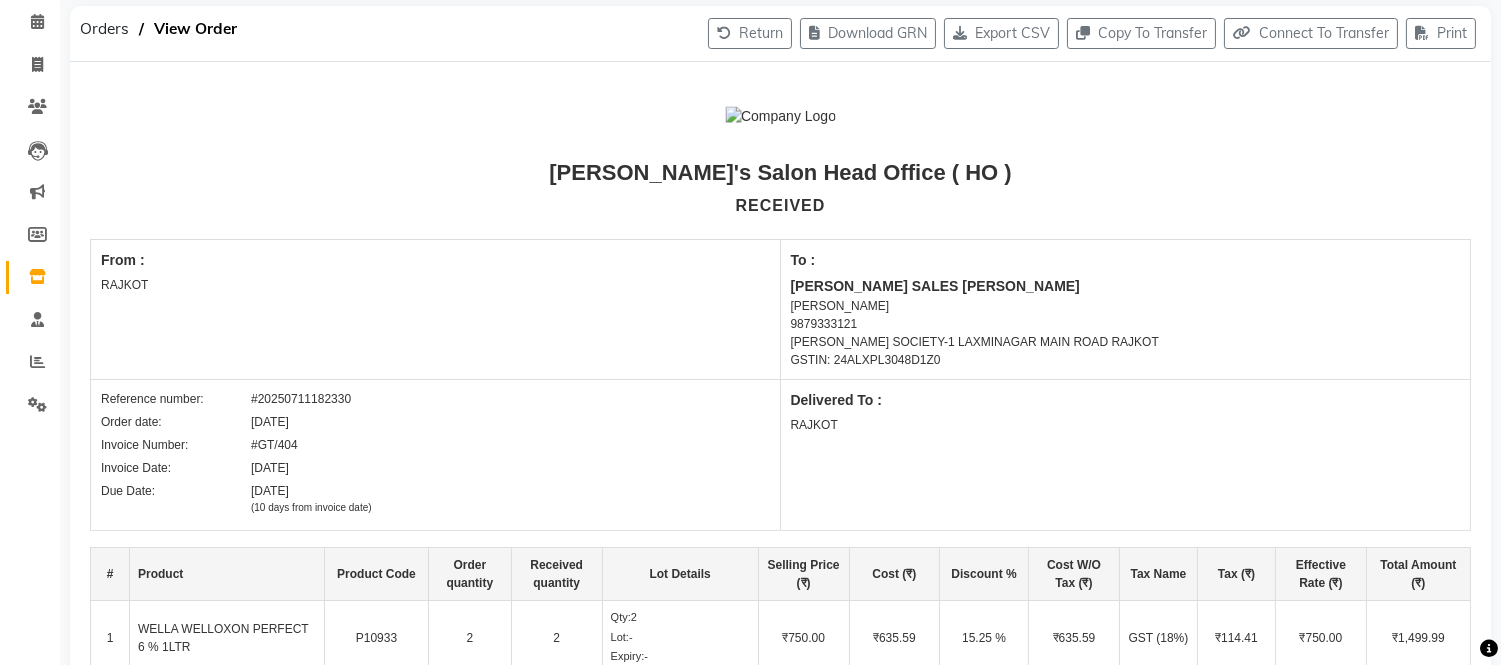 scroll, scrollTop: 0, scrollLeft: 0, axis: both 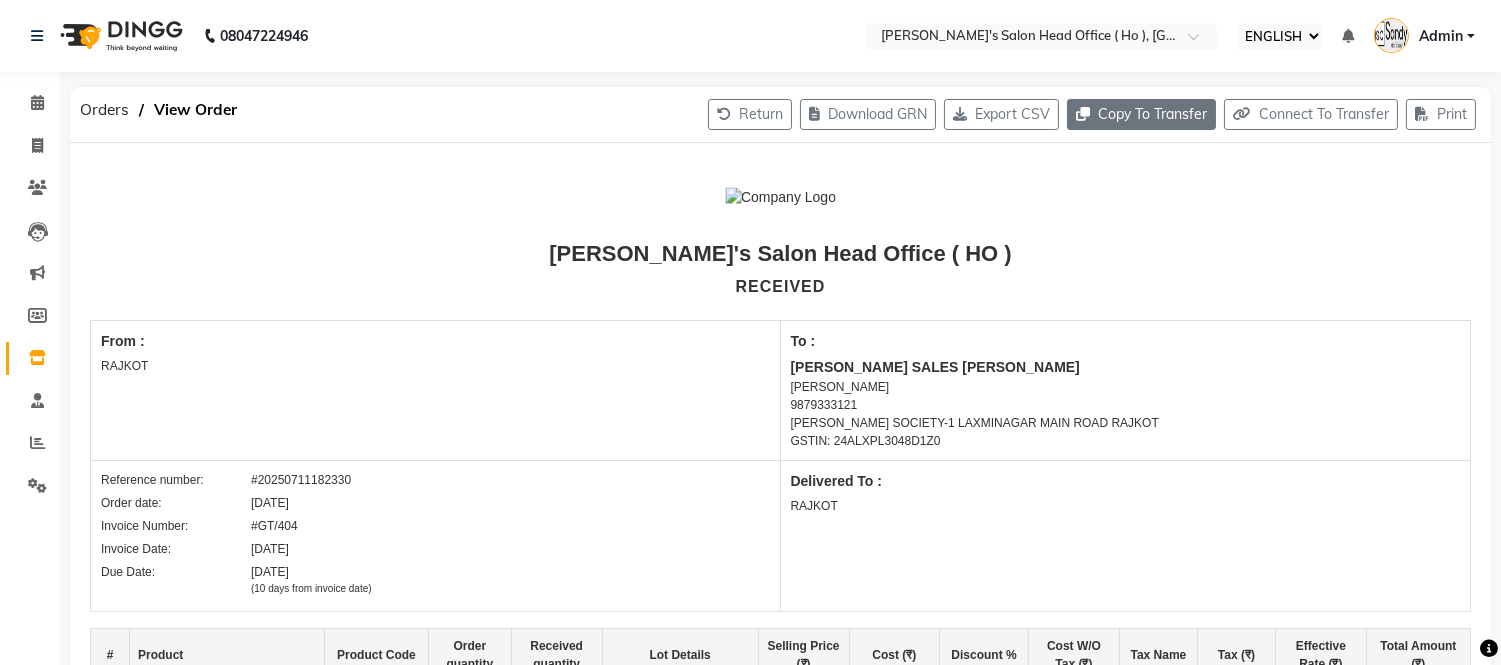 click on "Copy To Transfer" 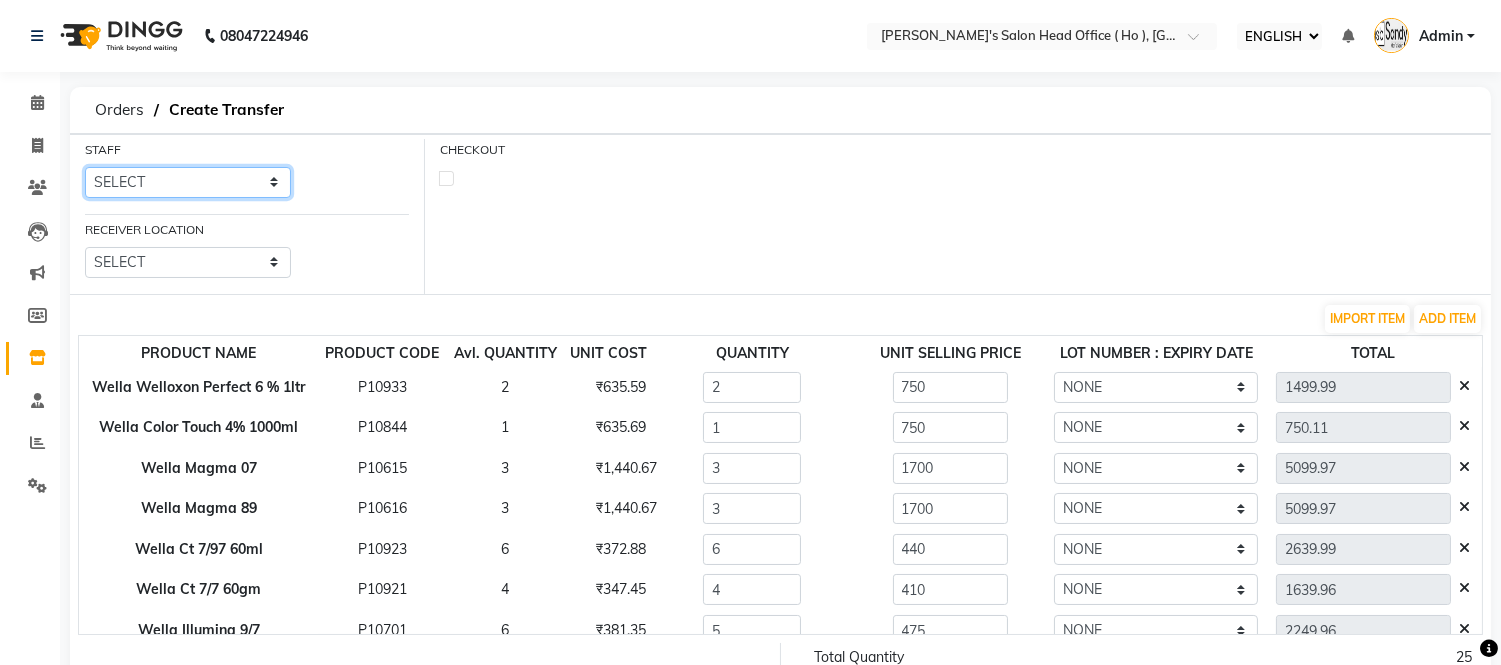 click on "SELECT Bhim Singh HIRALAL SEN MOHIT CHUDASHAMA Umang" at bounding box center (188, 182) 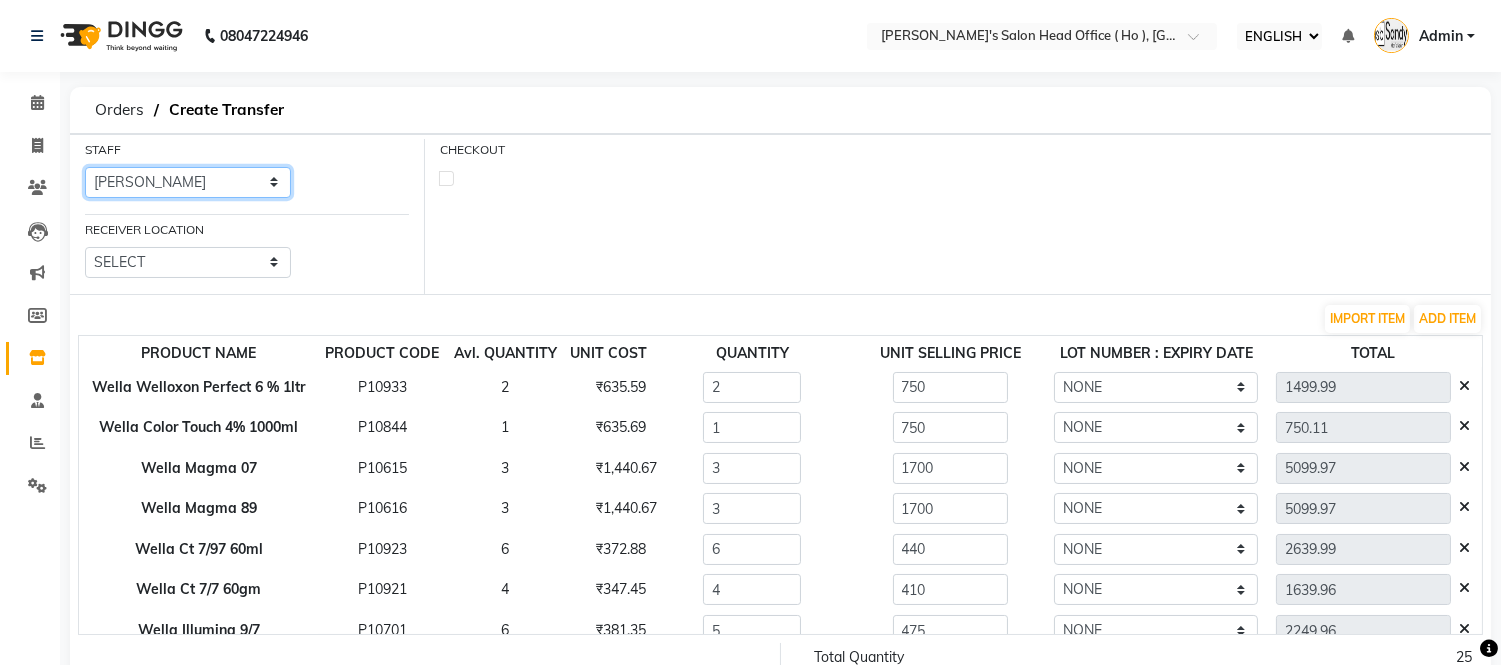 click on "SELECT Bhim Singh HIRALAL SEN MOHIT CHUDASHAMA Umang" at bounding box center [188, 182] 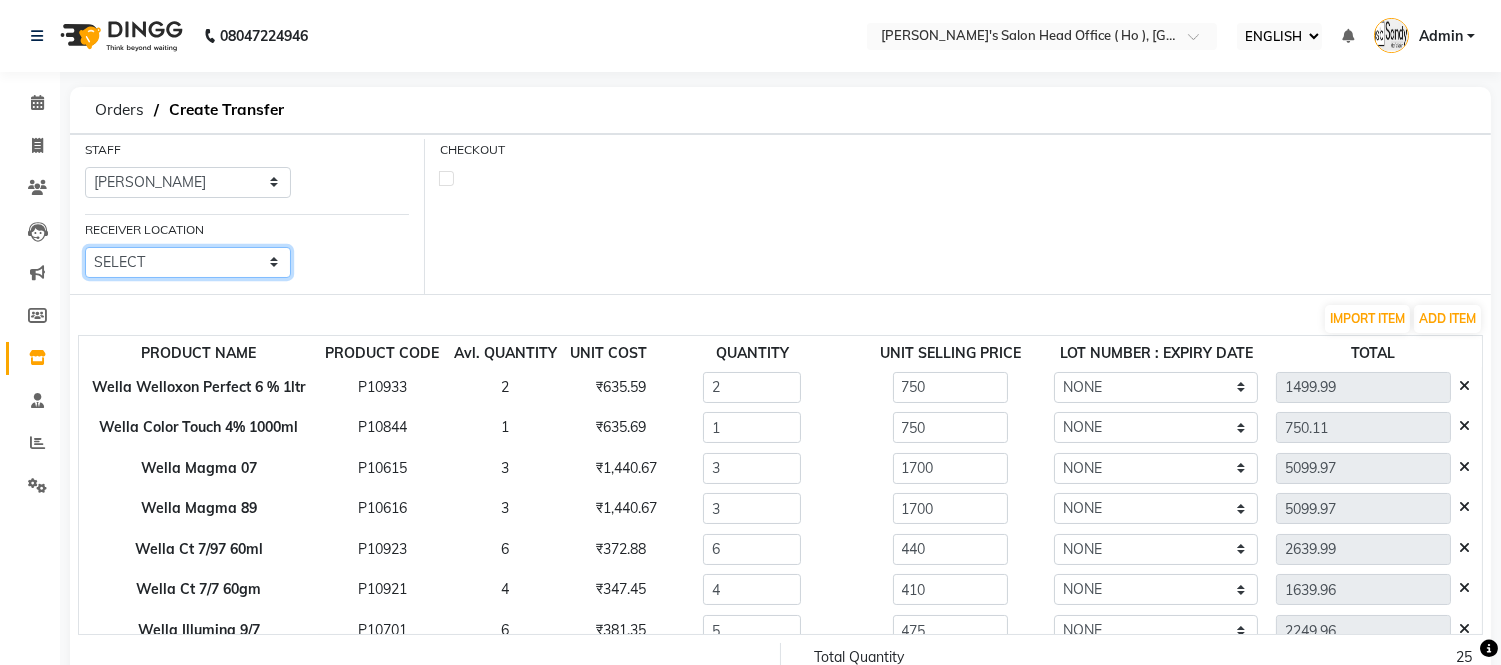 click on "SELECT Elaine Ladies Salon, Nr Bajaj Hall Sandy Men's Salon & Academy Llp, Ravapar Road Sandy Men's Salon And Academy Llp, Mavdi Main Road Sandy Men's Salon And Academy Llp, Speed Well  Sandy Men's Salon And Academy Llp, University Road Sandy Men's Salon And Academy Llp, Nana Mava Circle" at bounding box center [188, 262] 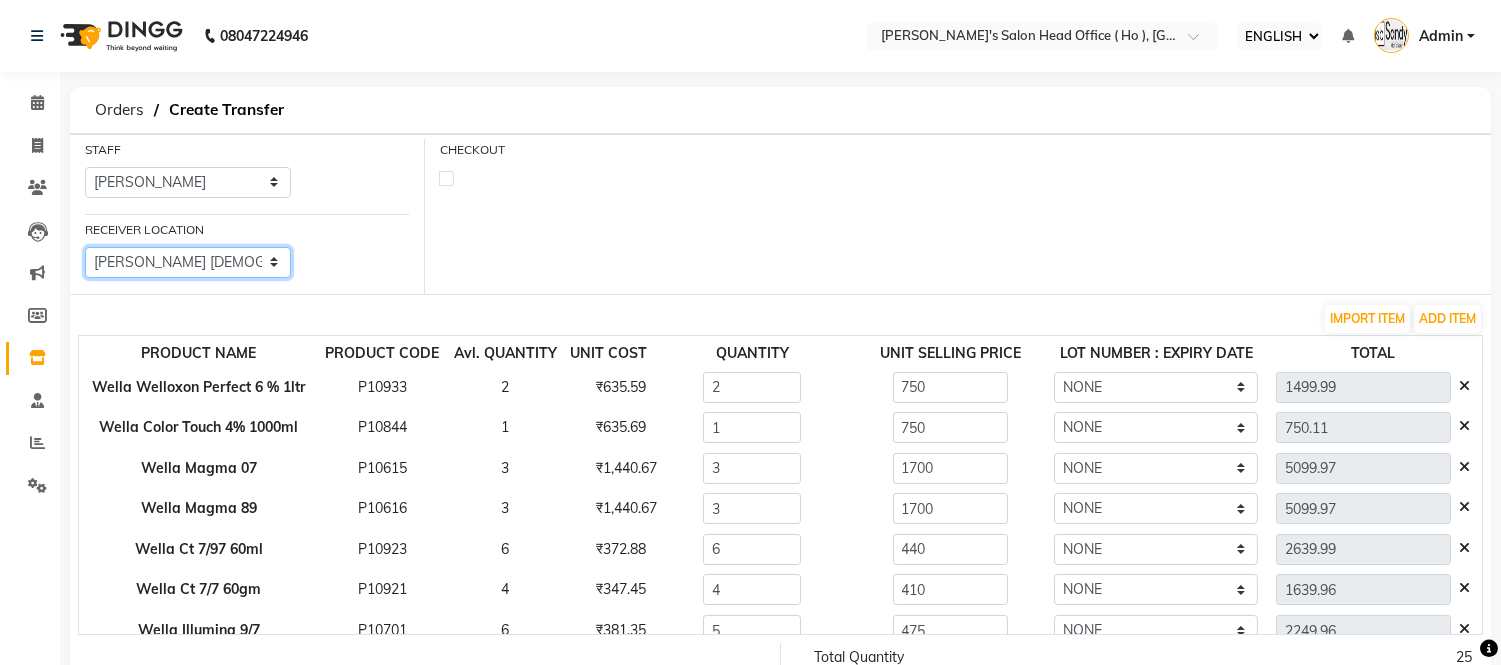 click on "SELECT Elaine Ladies Salon, Nr Bajaj Hall Sandy Men's Salon & Academy Llp, Ravapar Road Sandy Men's Salon And Academy Llp, Mavdi Main Road Sandy Men's Salon And Academy Llp, Speed Well  Sandy Men's Salon And Academy Llp, University Road Sandy Men's Salon And Academy Llp, Nana Mava Circle" at bounding box center [188, 262] 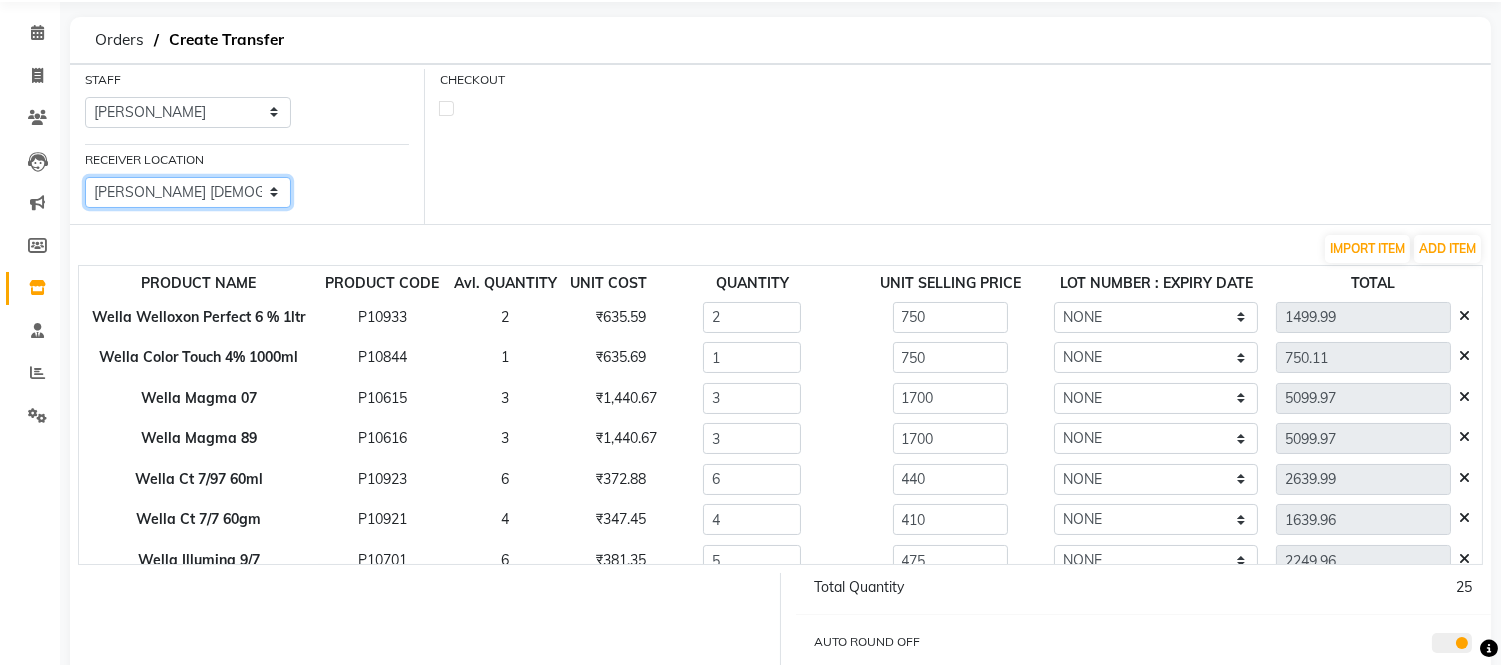 scroll, scrollTop: 207, scrollLeft: 0, axis: vertical 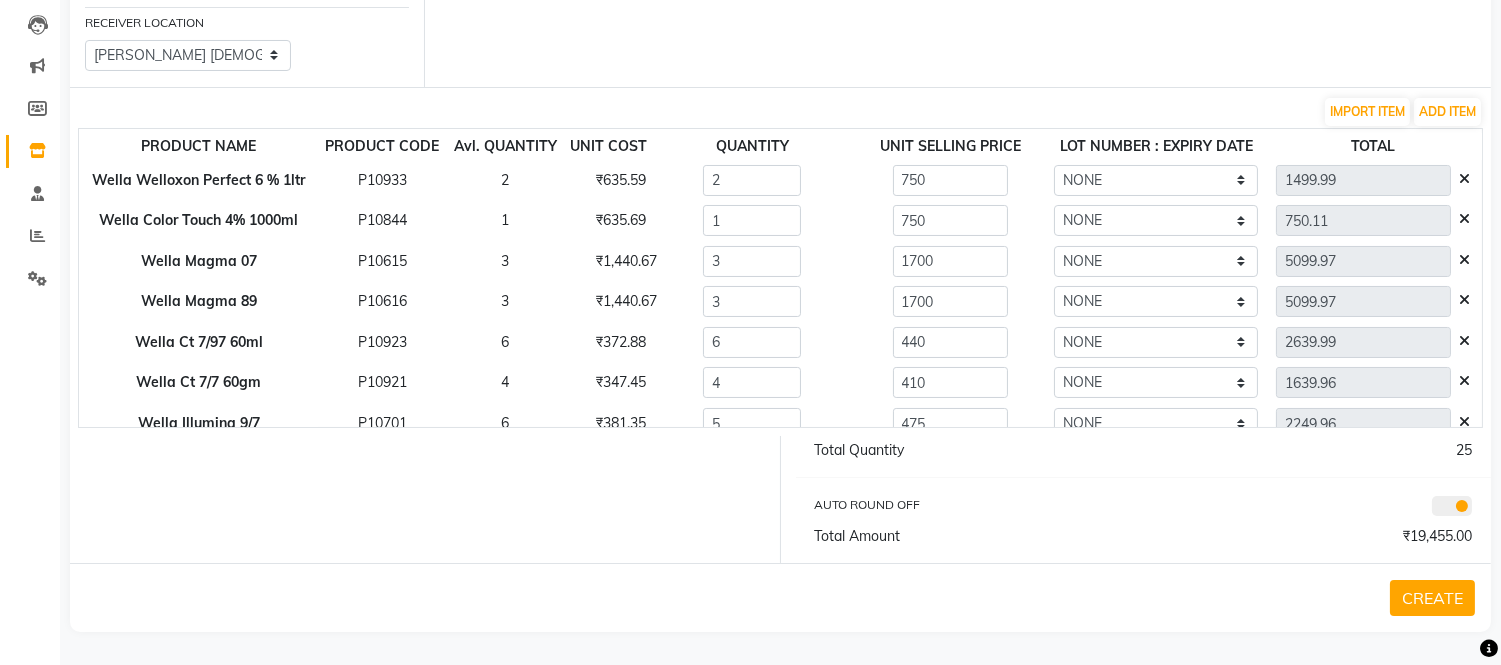 click on "CHECKOUT" 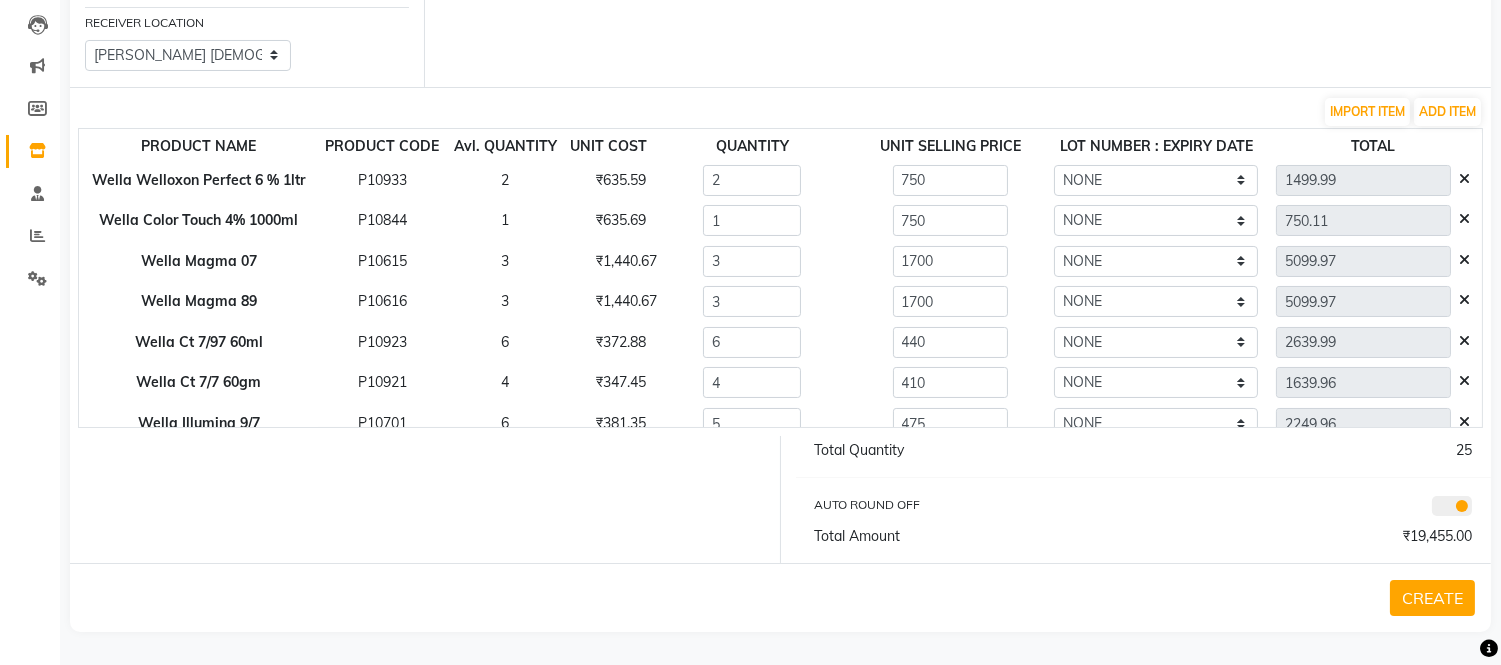 click on "CREATE" 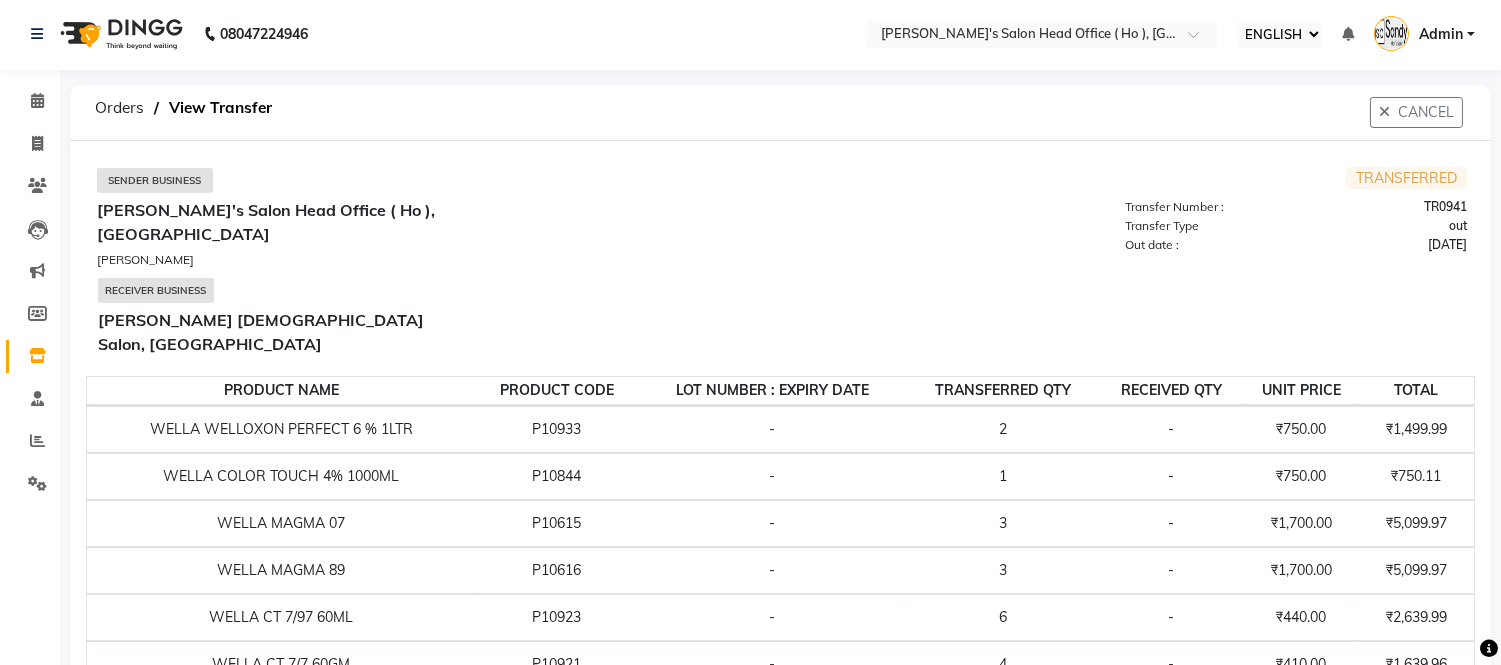 scroll, scrollTop: 0, scrollLeft: 0, axis: both 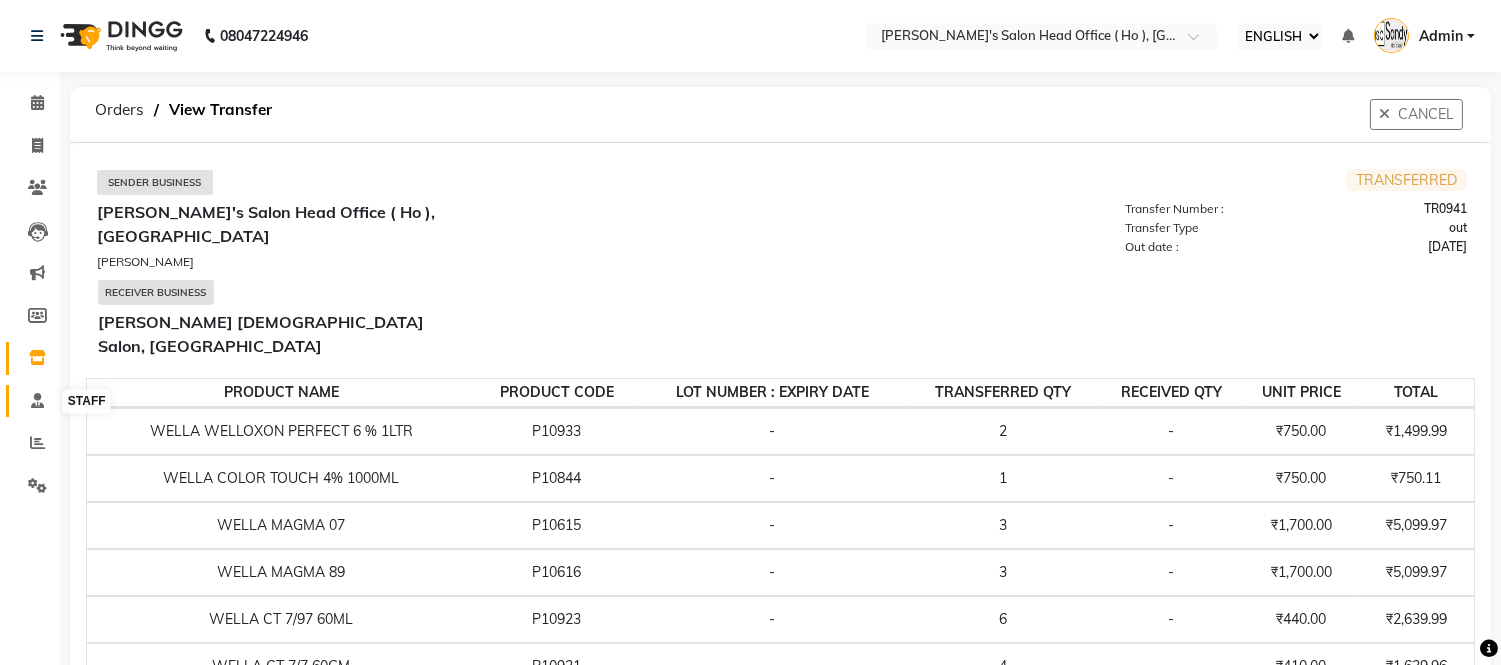 click 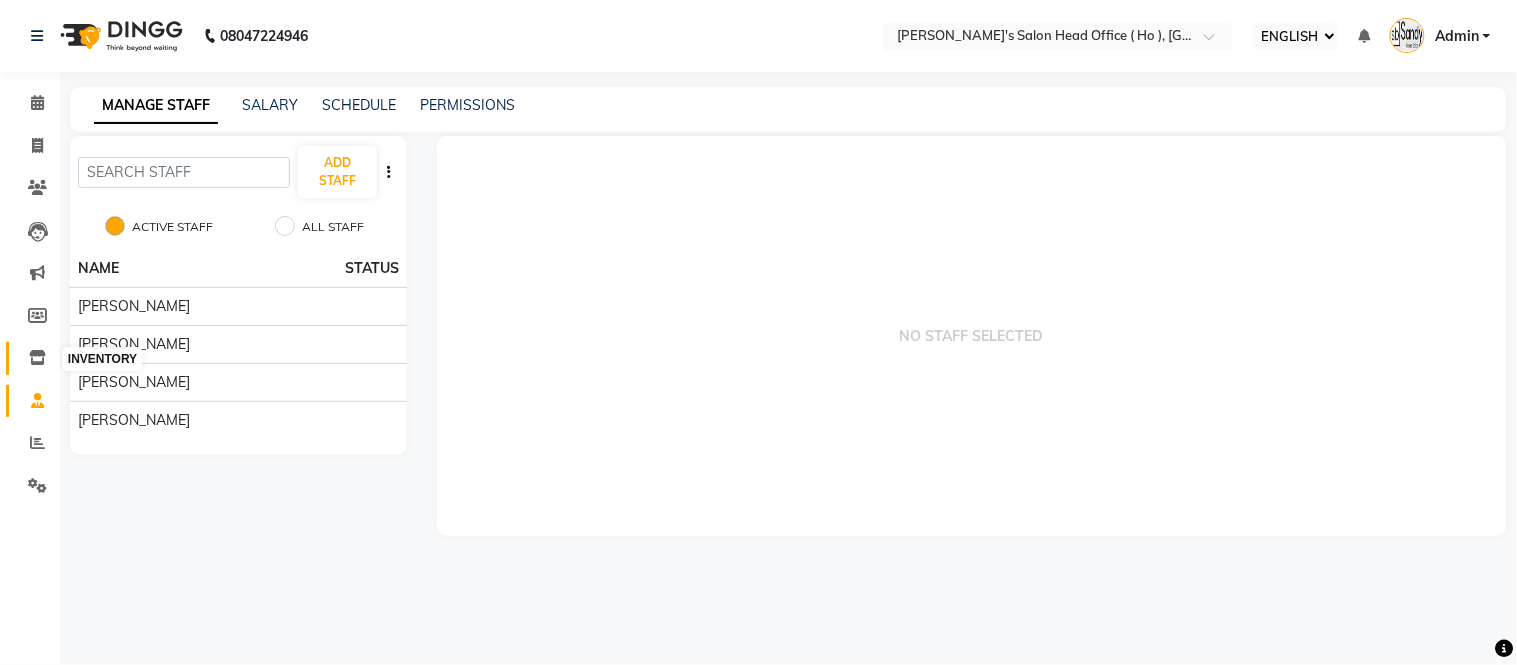 click 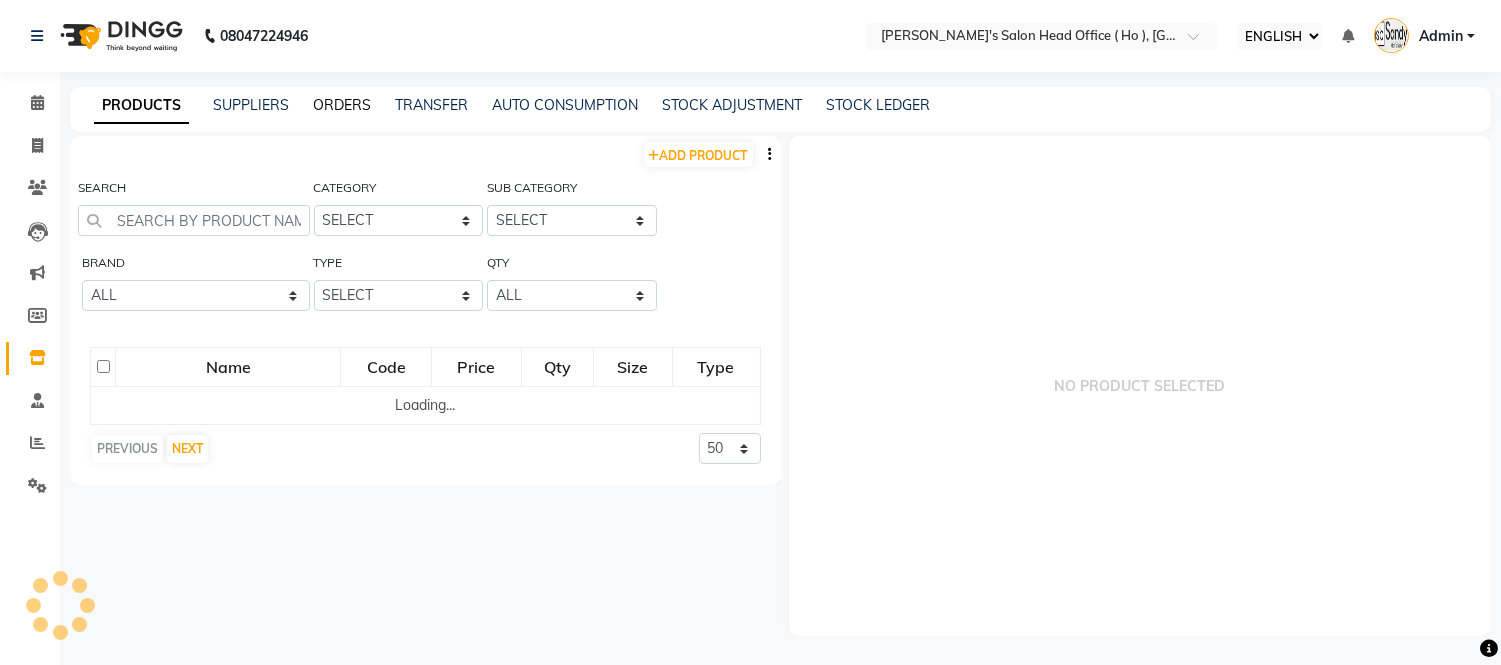 click on "ORDERS" 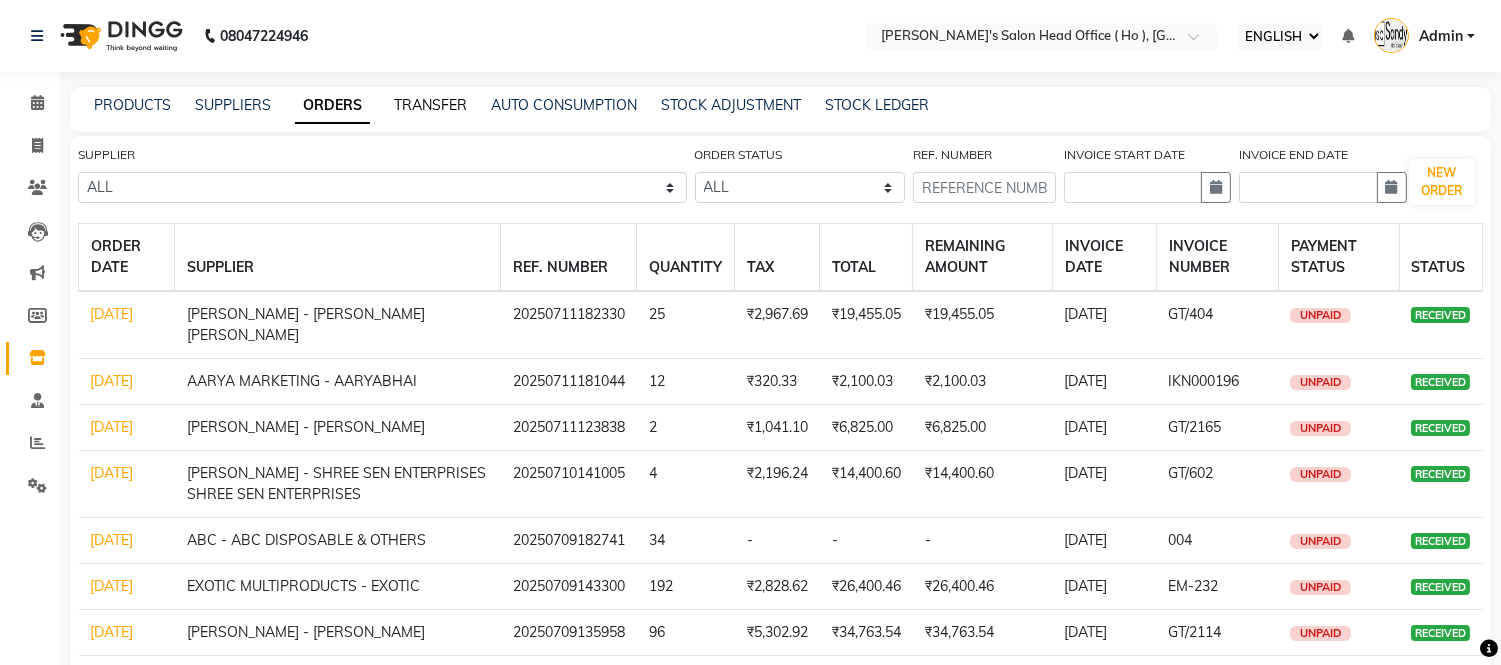 click on "TRANSFER" 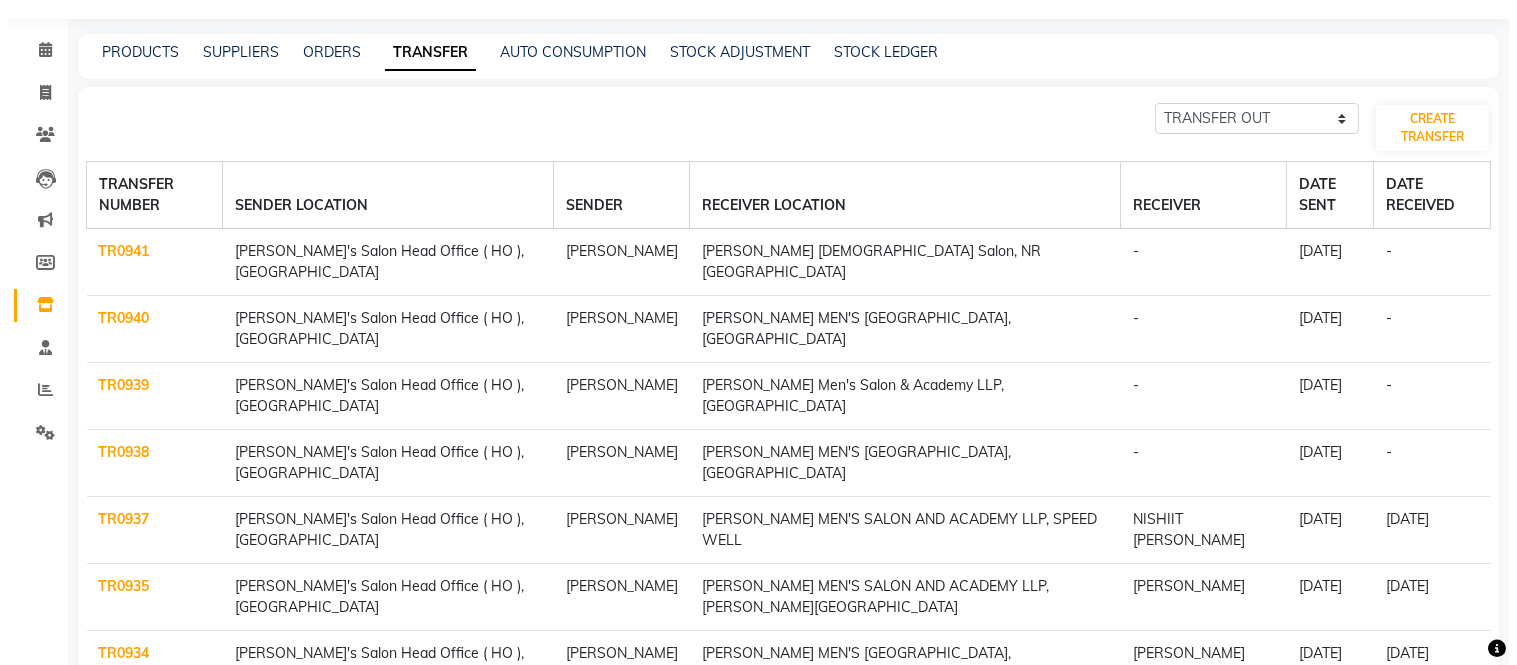 scroll, scrollTop: 0, scrollLeft: 0, axis: both 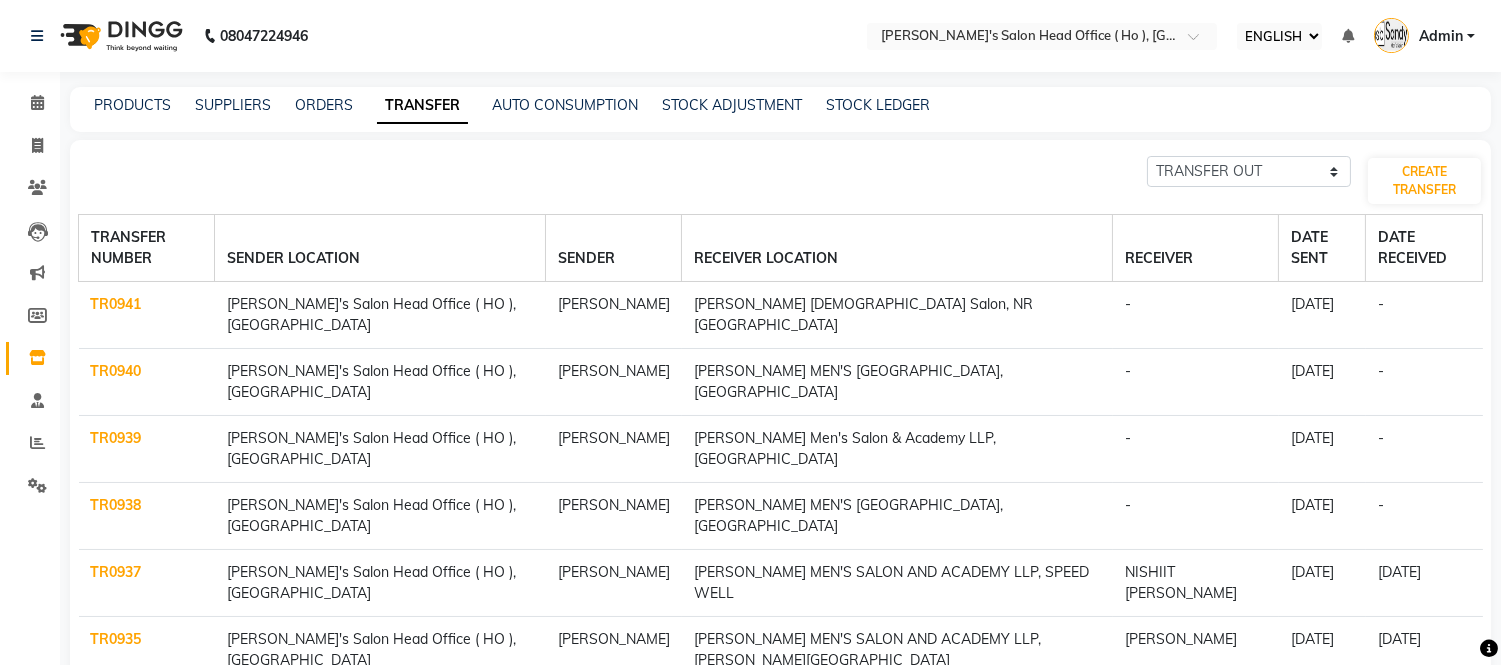 click on "ORDERS" 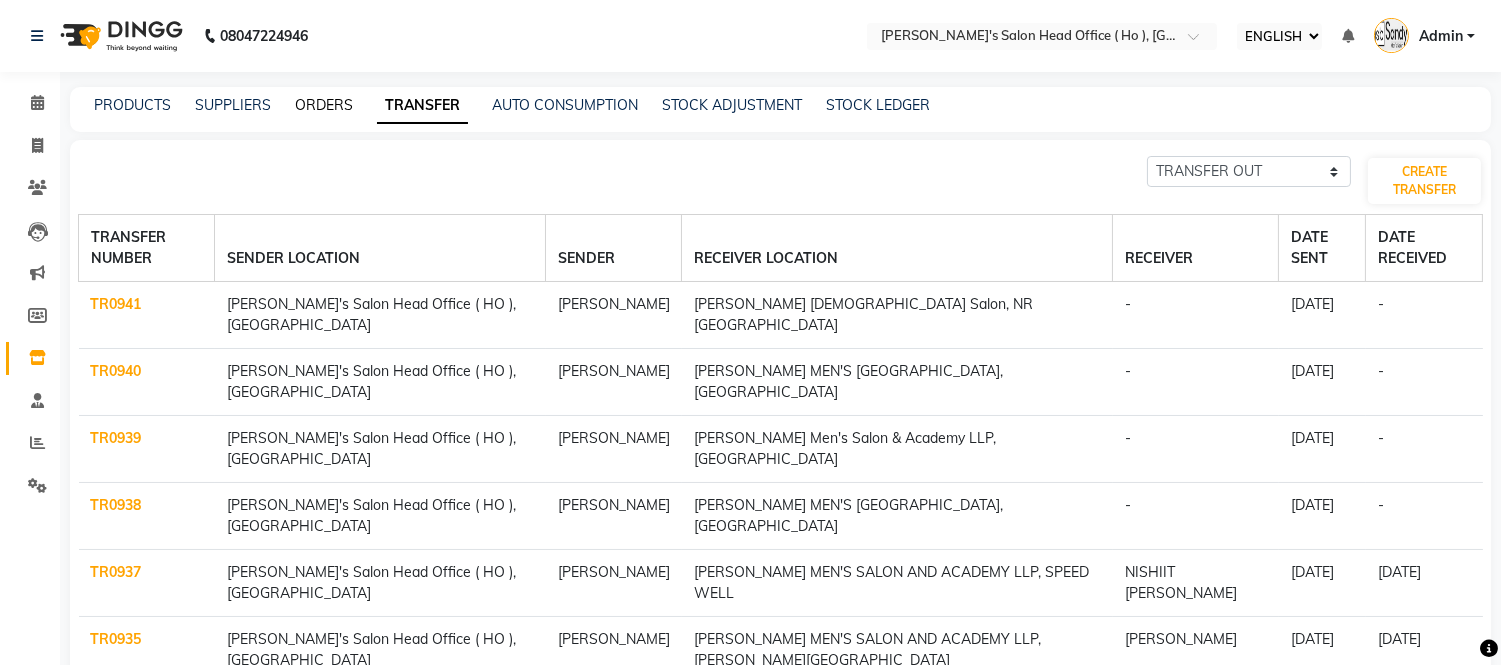 click on "ORDERS" 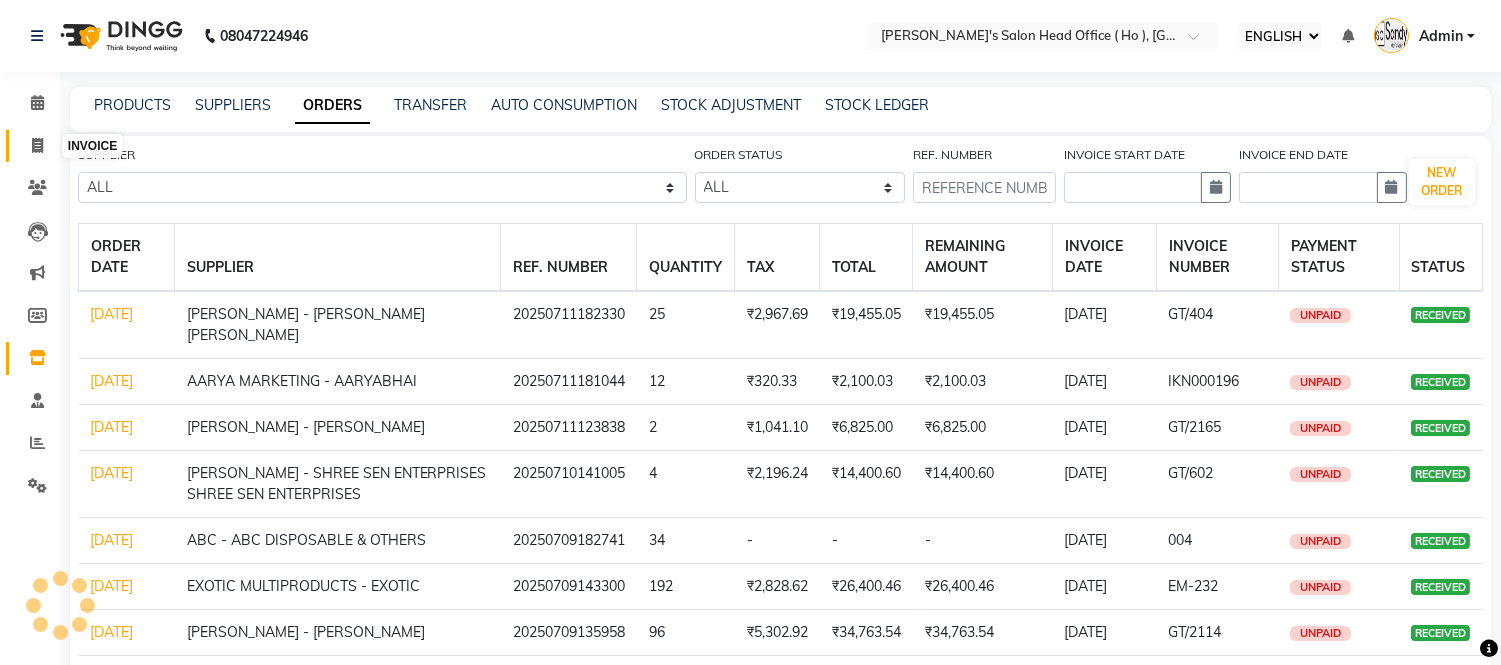 click 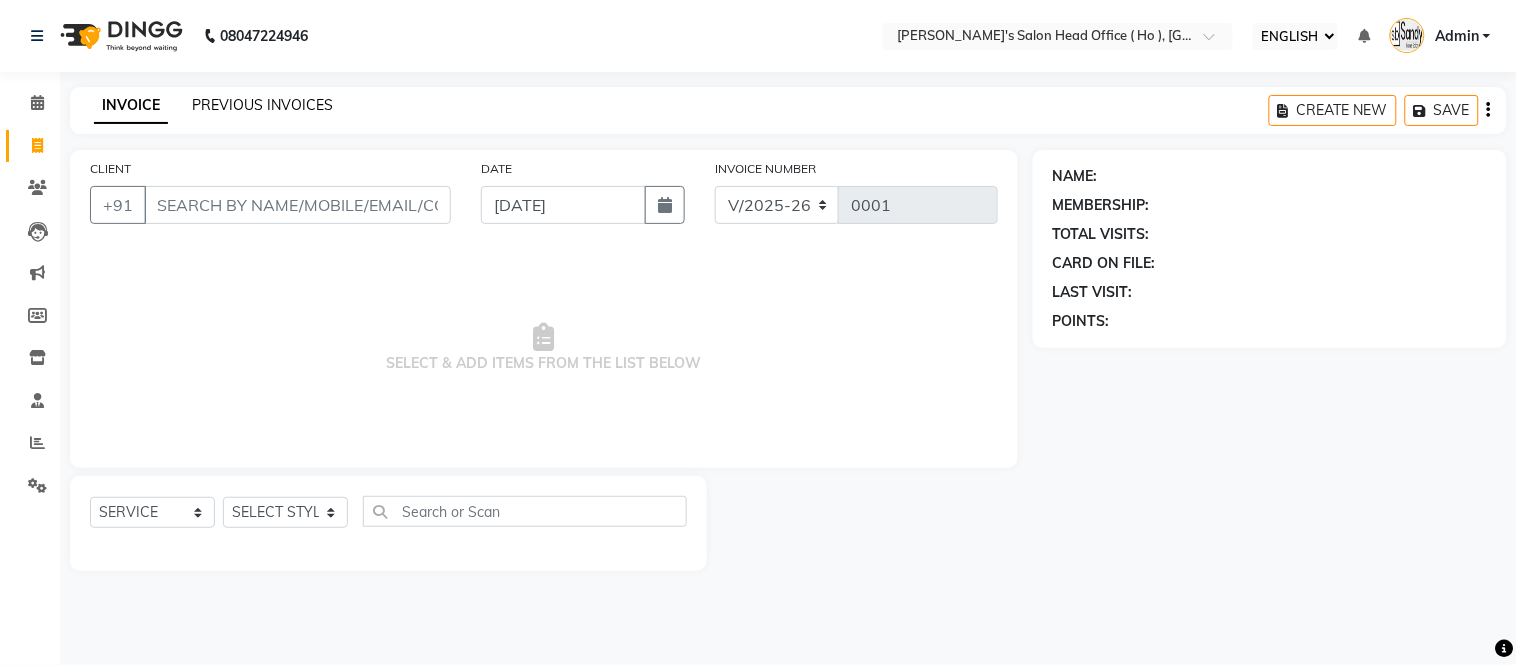 click on "PREVIOUS INVOICES" 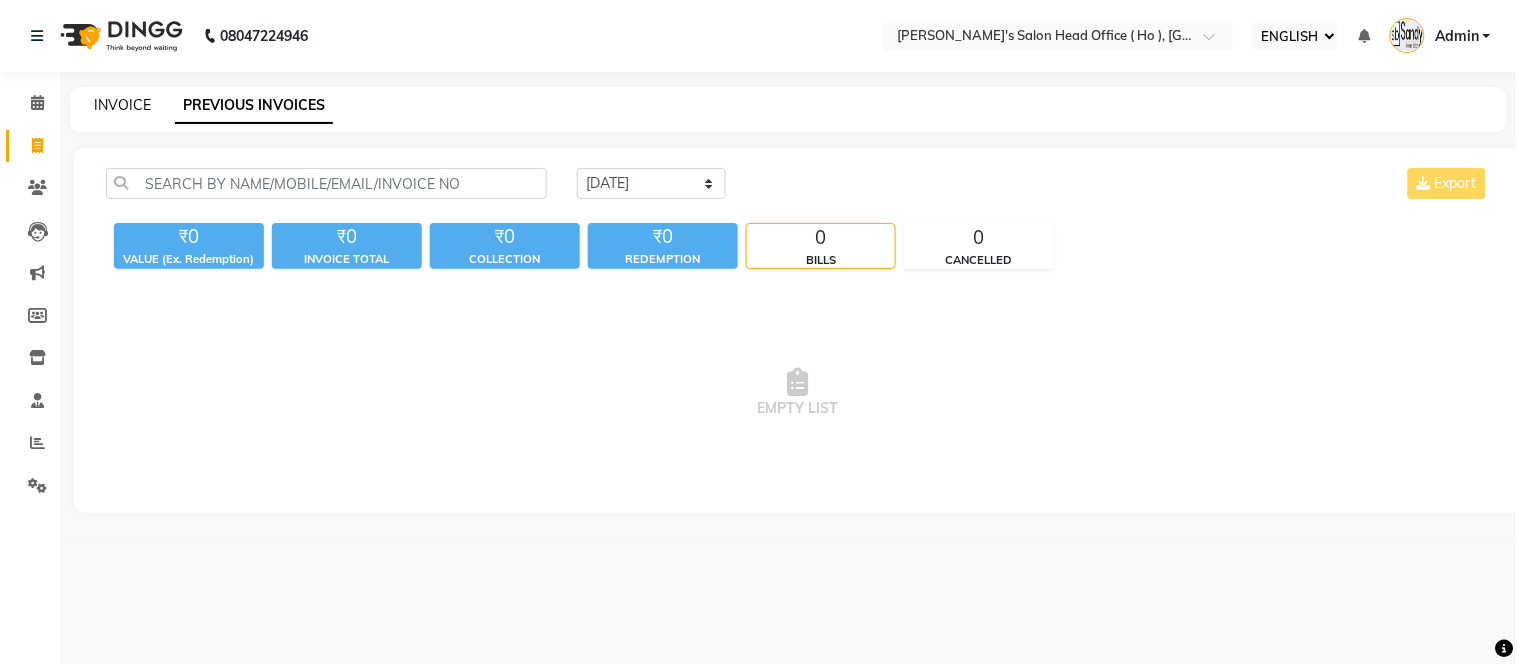 click on "INVOICE" 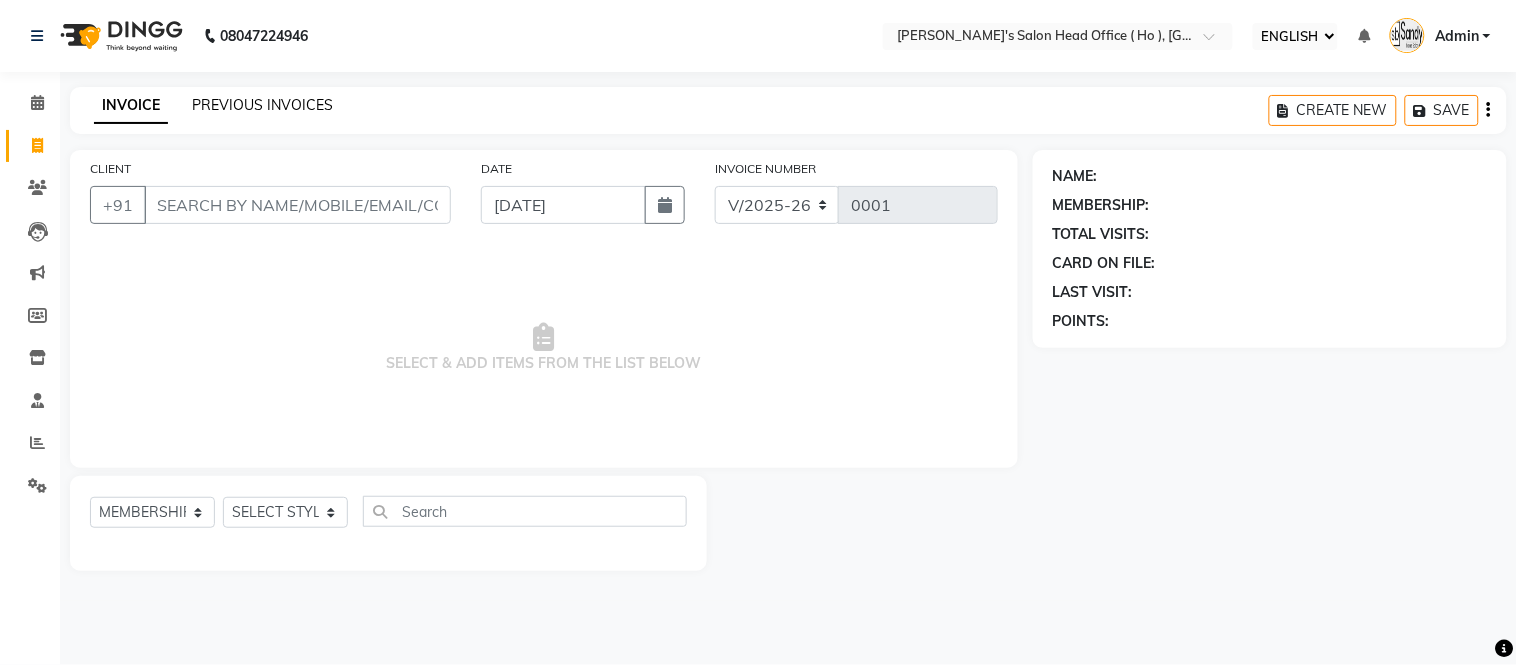 click on "PREVIOUS INVOICES" 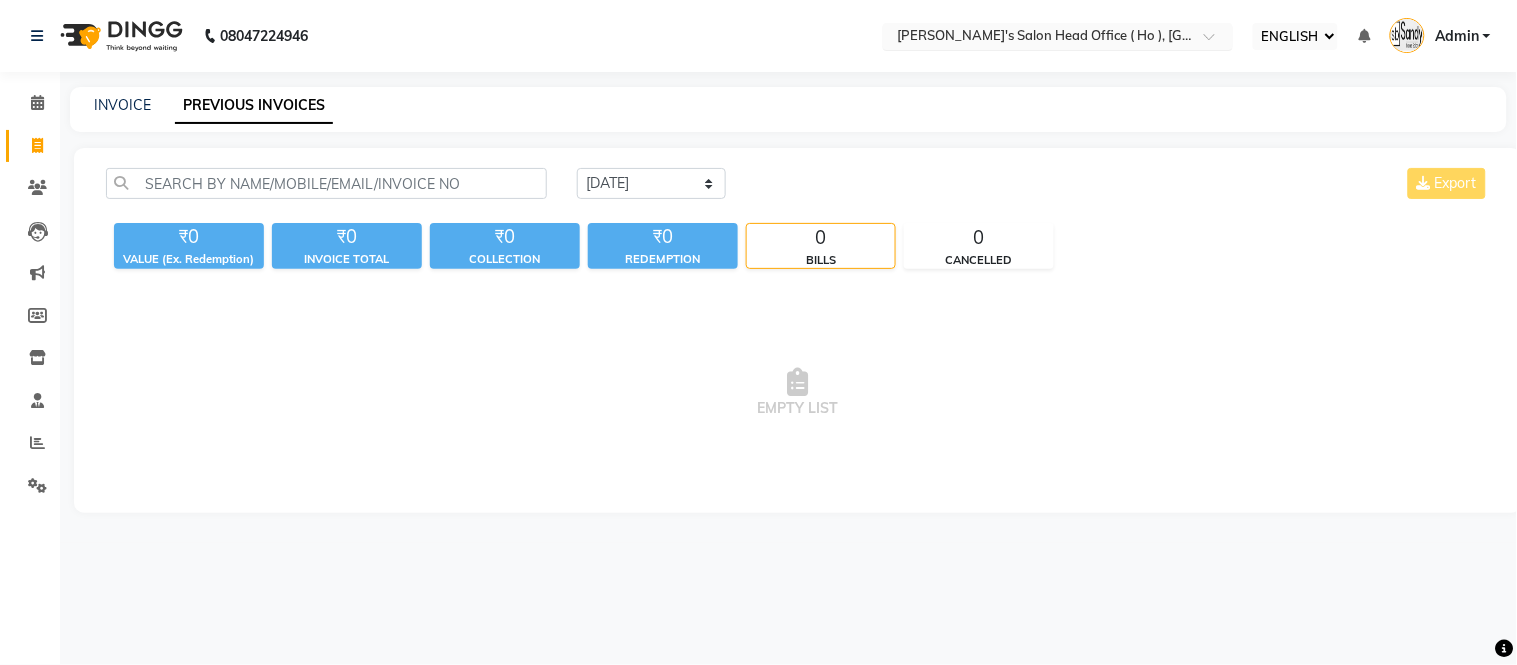 click at bounding box center (1038, 38) 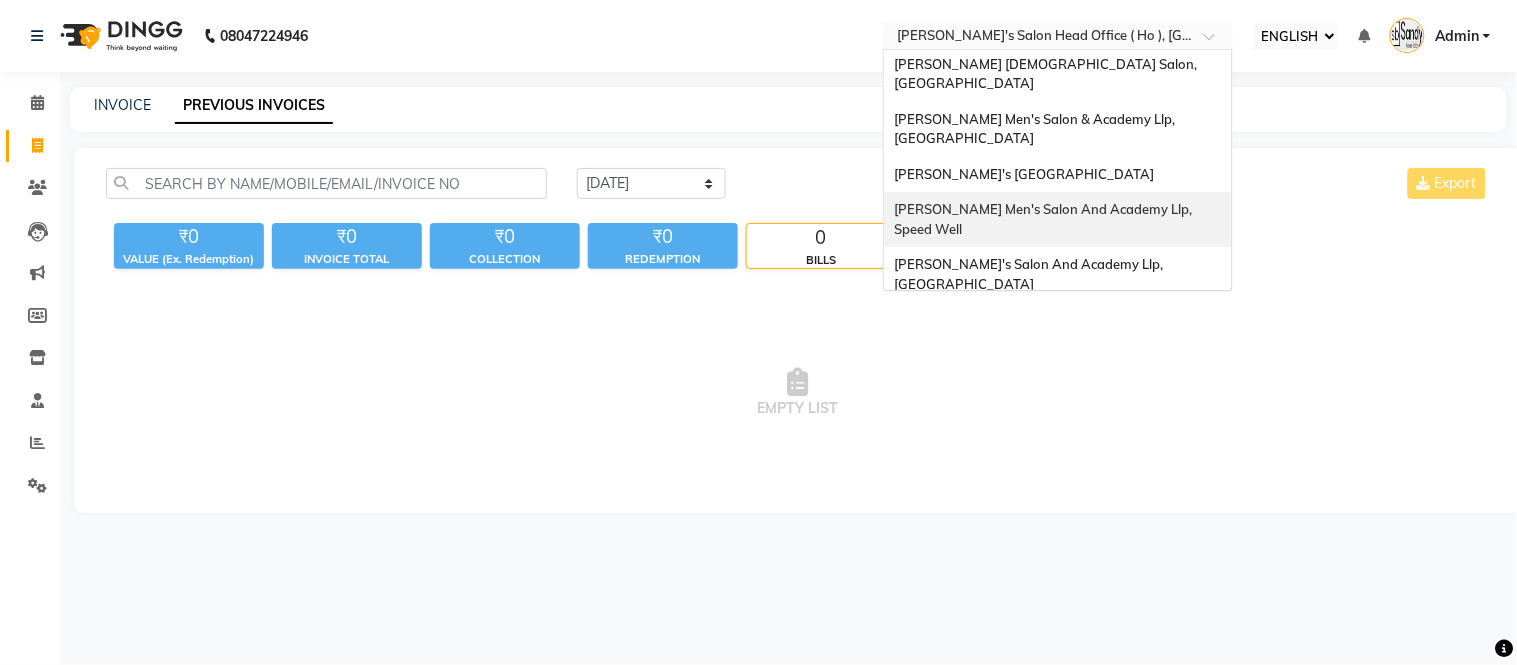 scroll, scrollTop: 0, scrollLeft: 0, axis: both 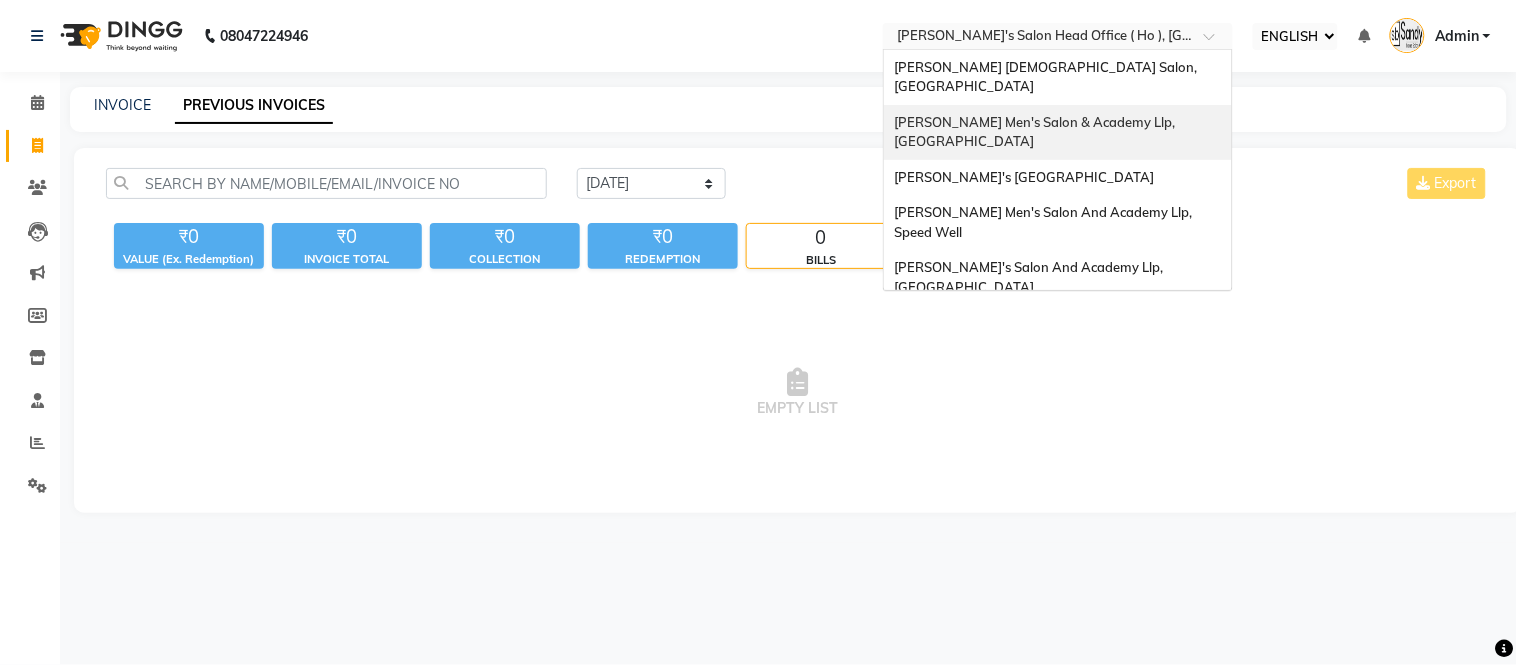 click on "[PERSON_NAME] Men's Salon & Academy Llp, [GEOGRAPHIC_DATA]" at bounding box center [1036, 132] 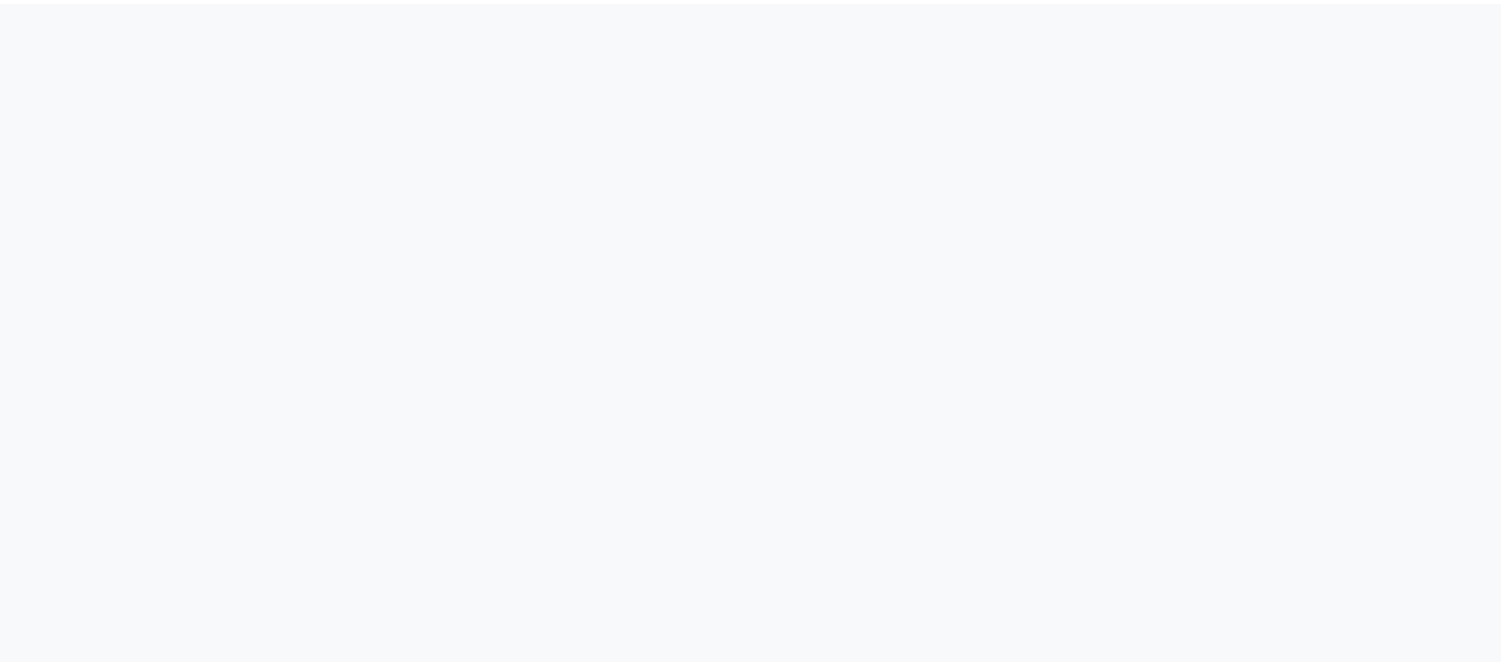 scroll, scrollTop: 0, scrollLeft: 0, axis: both 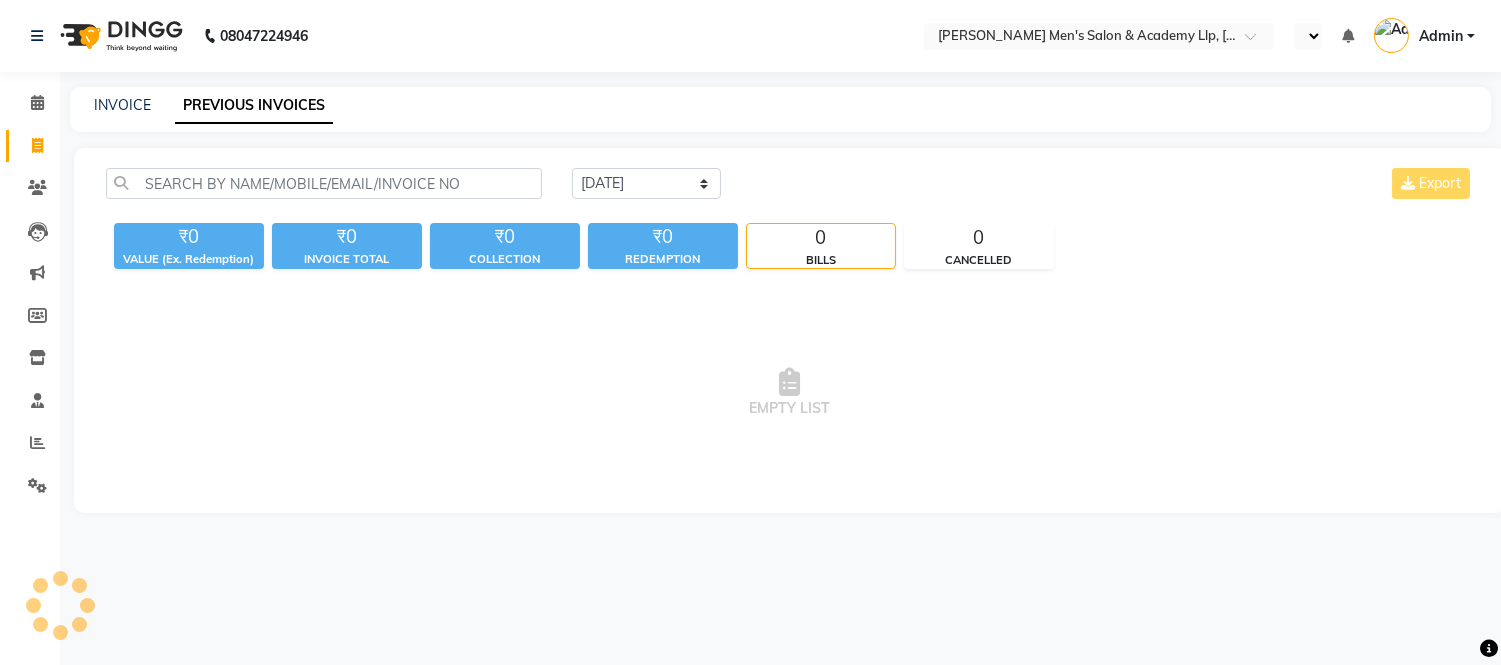 select on "ec" 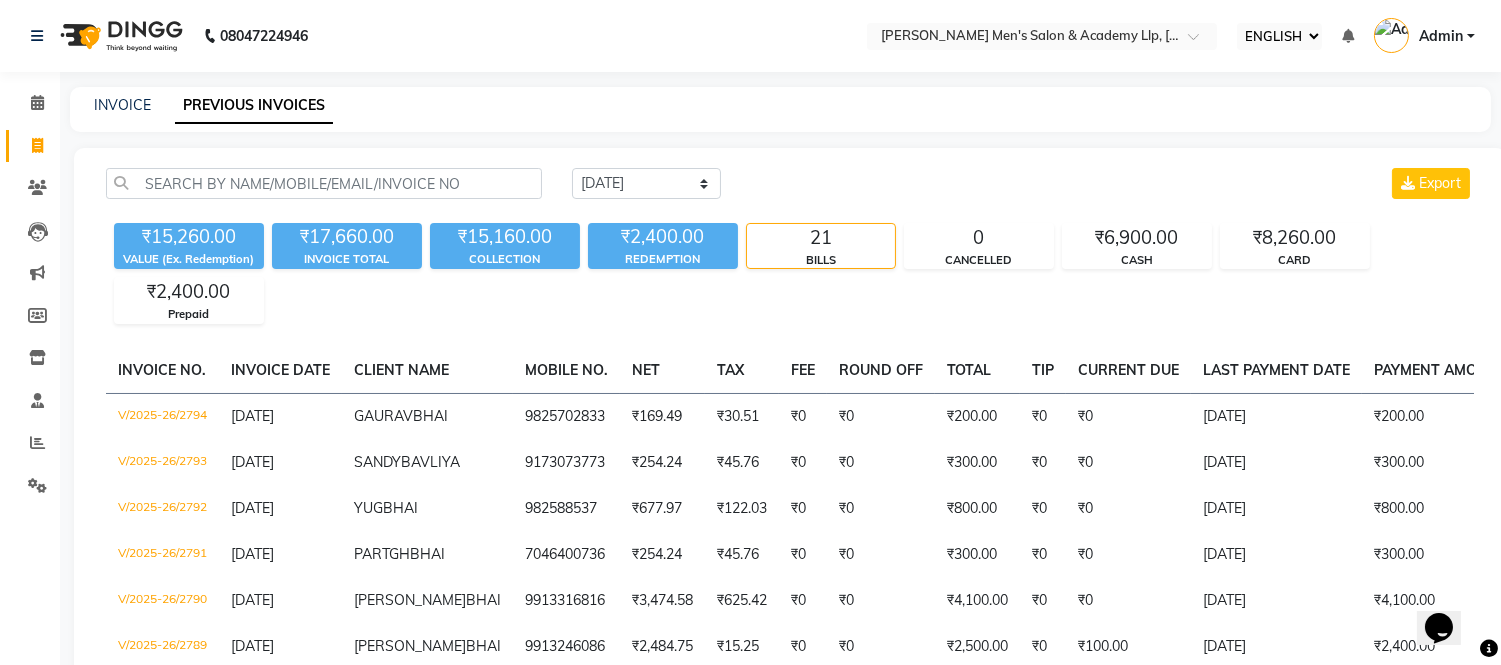 scroll, scrollTop: 0, scrollLeft: 0, axis: both 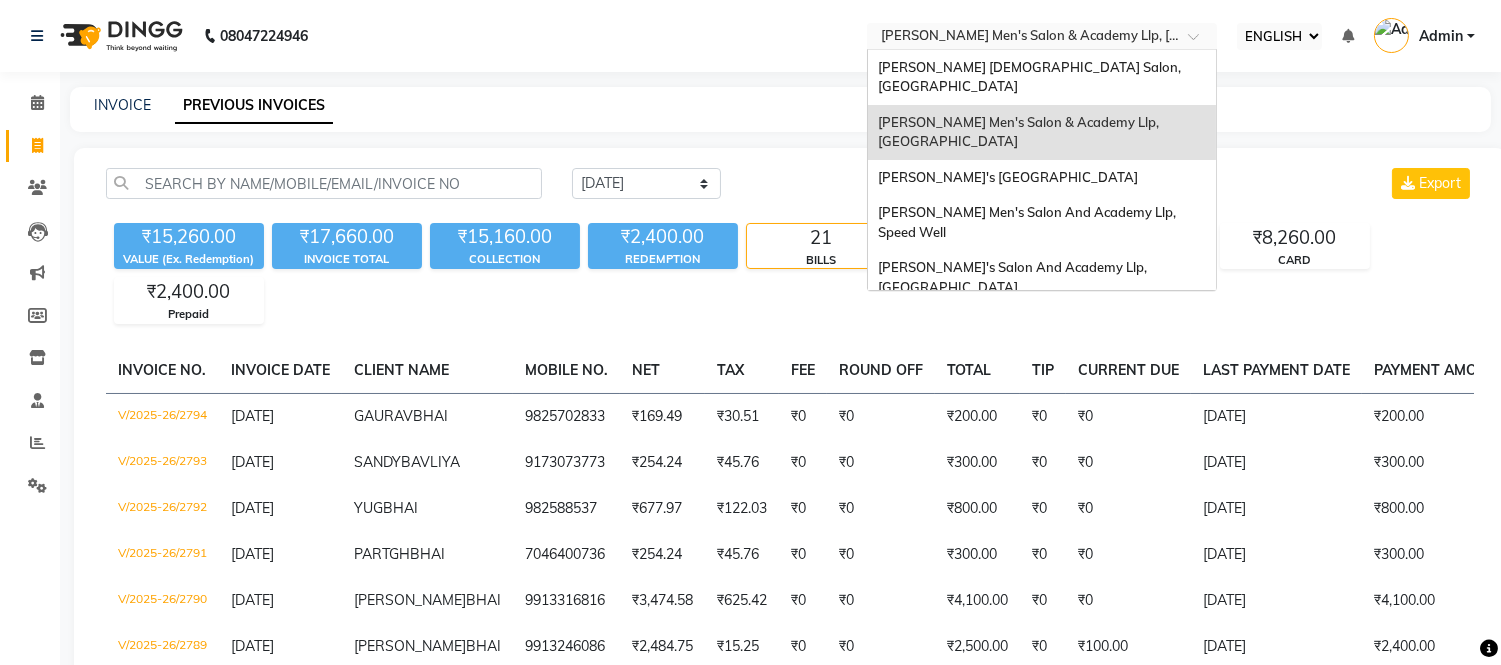 click at bounding box center [1022, 38] 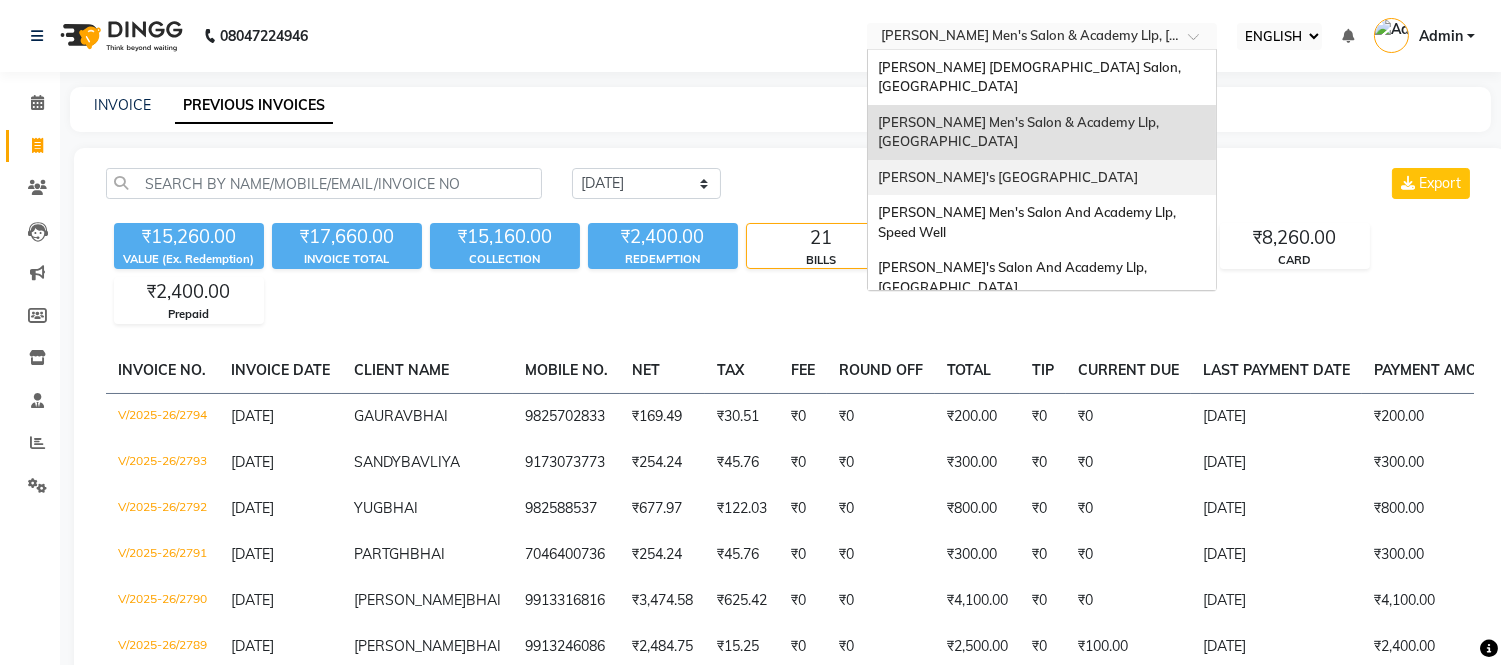 click on "[PERSON_NAME]'s [GEOGRAPHIC_DATA]" at bounding box center [1008, 177] 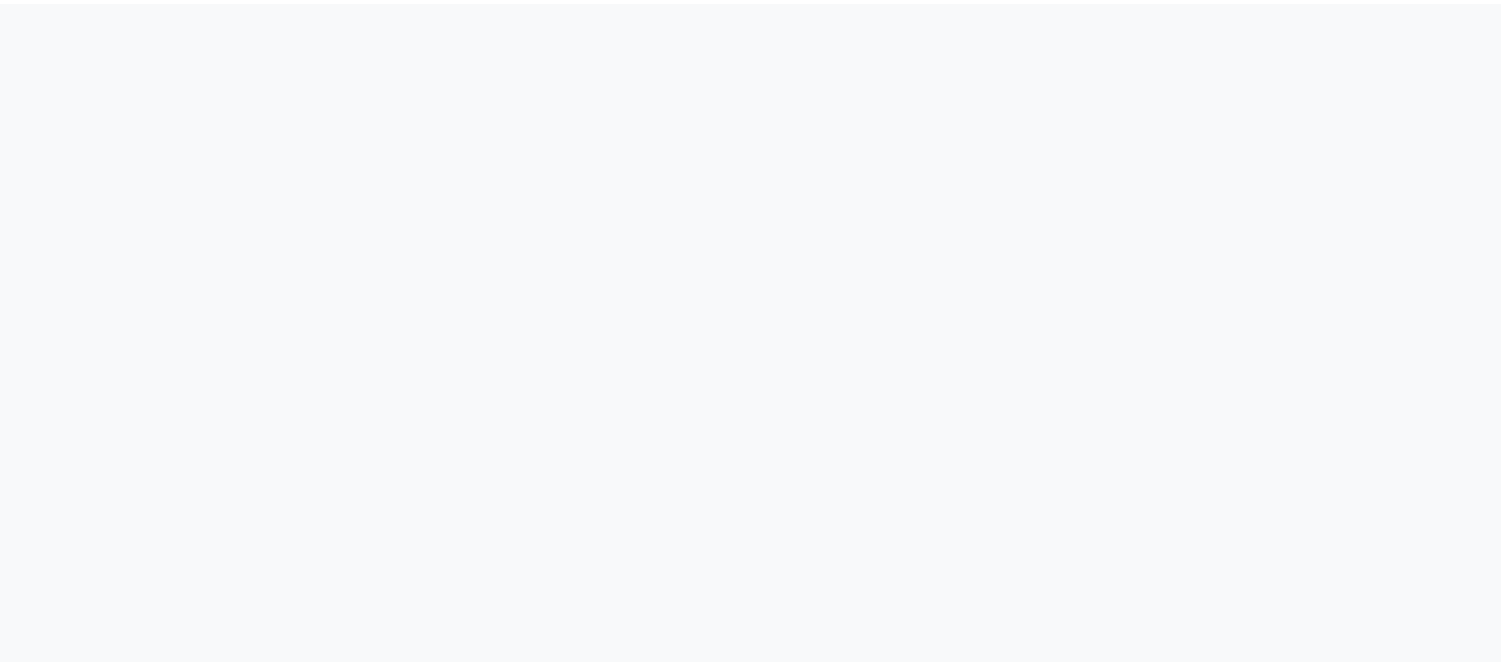 scroll, scrollTop: 0, scrollLeft: 0, axis: both 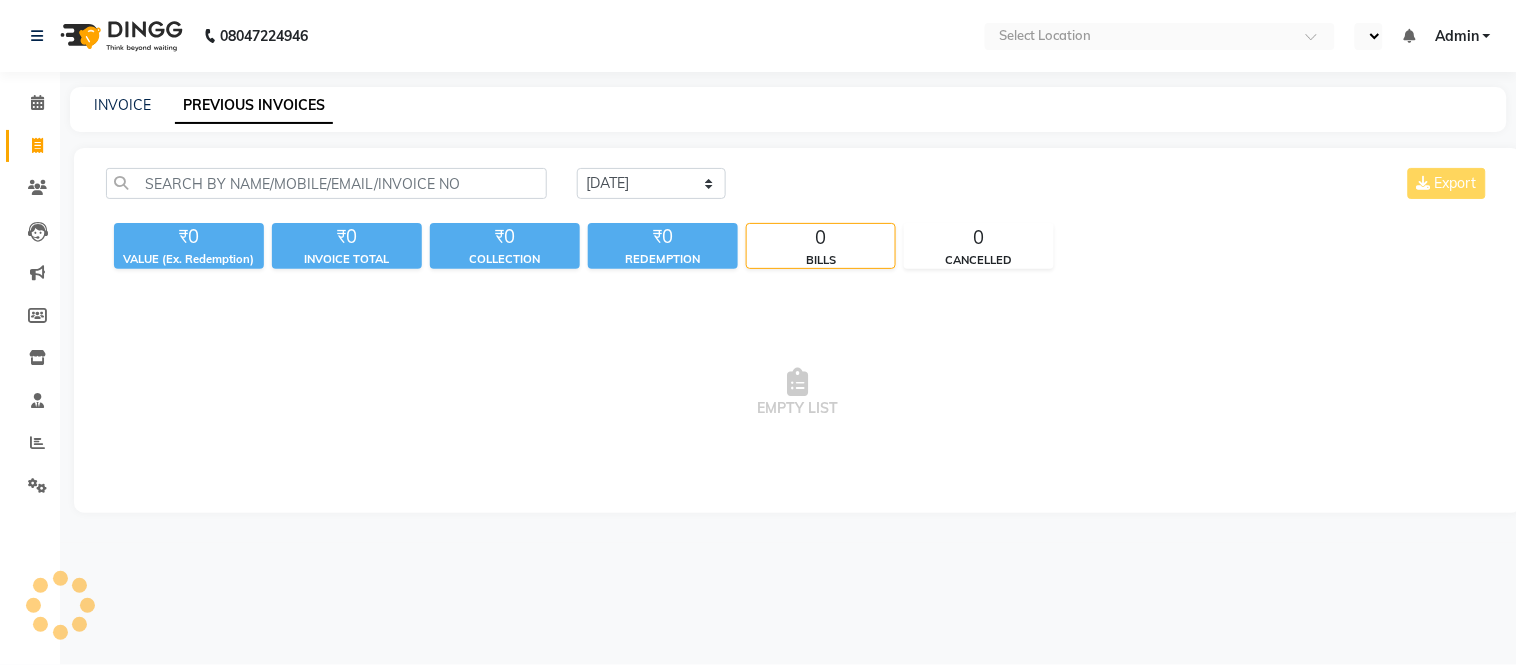 select on "ec" 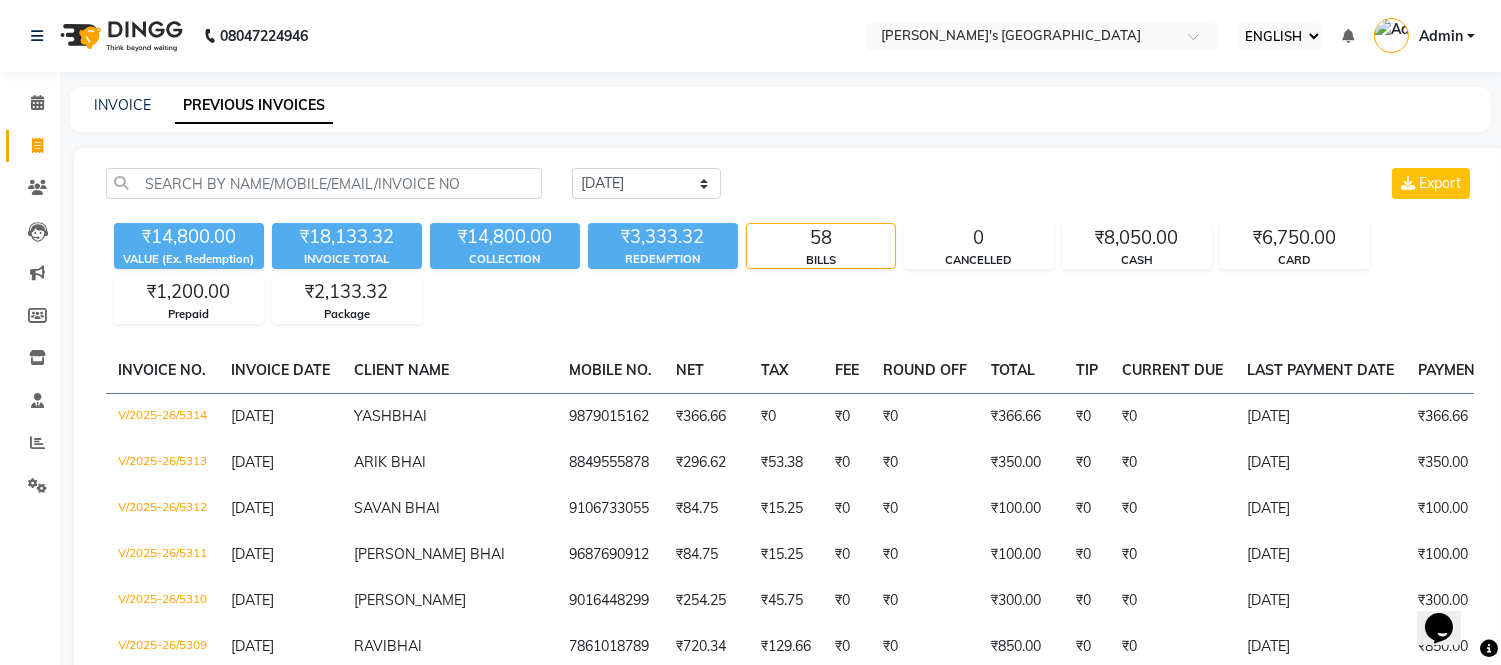 scroll, scrollTop: 0, scrollLeft: 0, axis: both 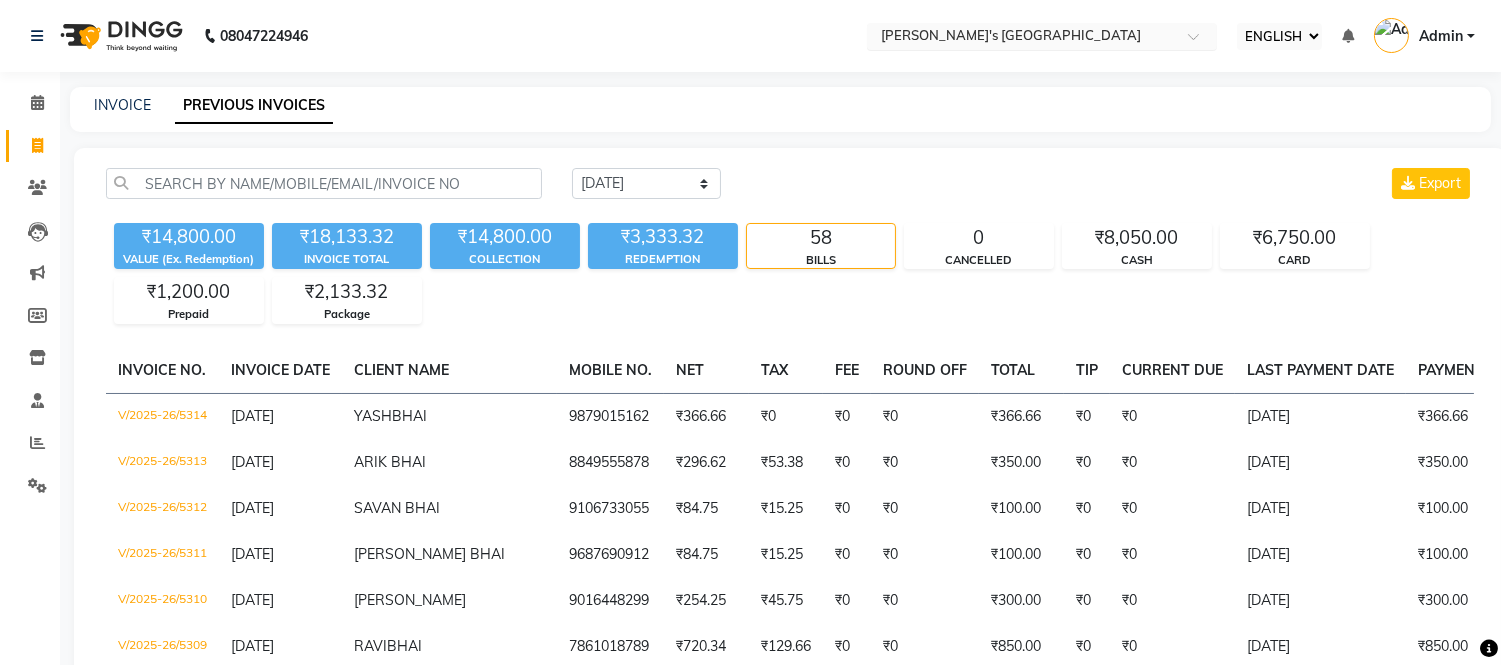 click at bounding box center (1022, 38) 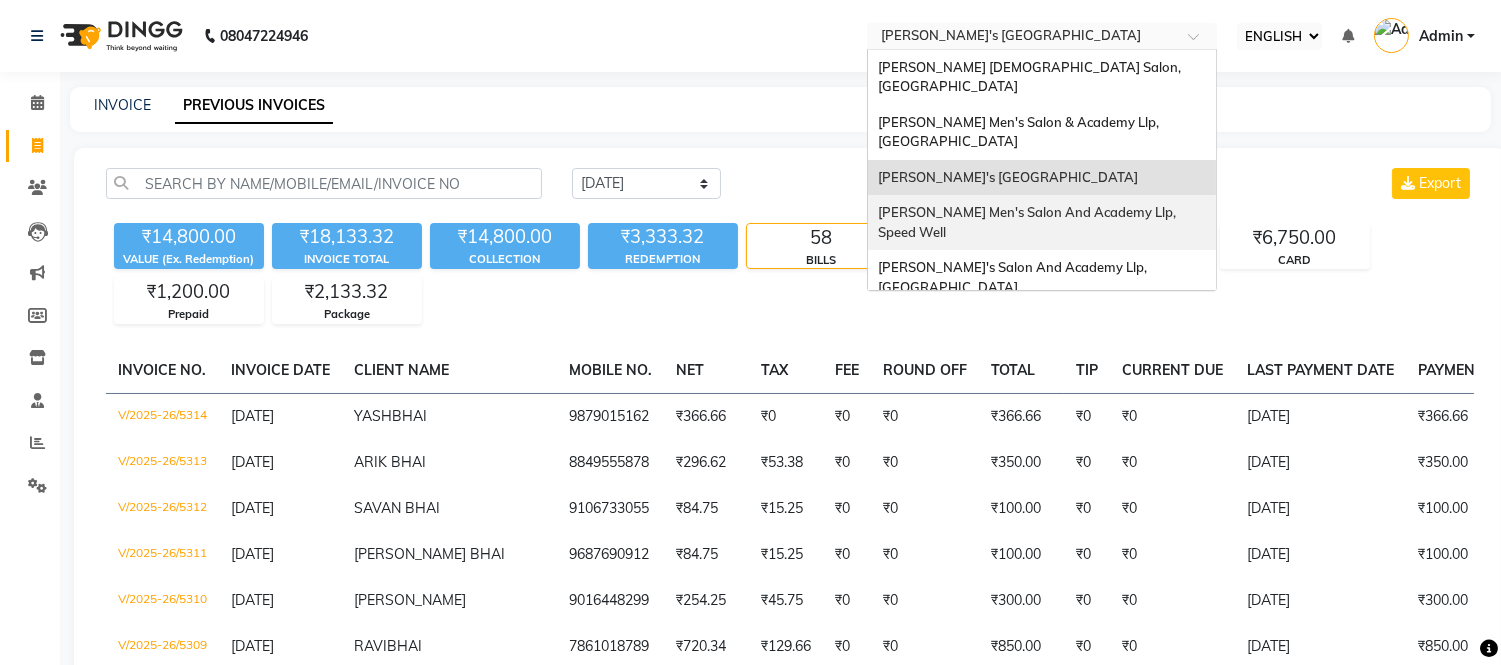 click on "[PERSON_NAME] Men's Salon And Academy Llp, Speed Well" at bounding box center [1028, 222] 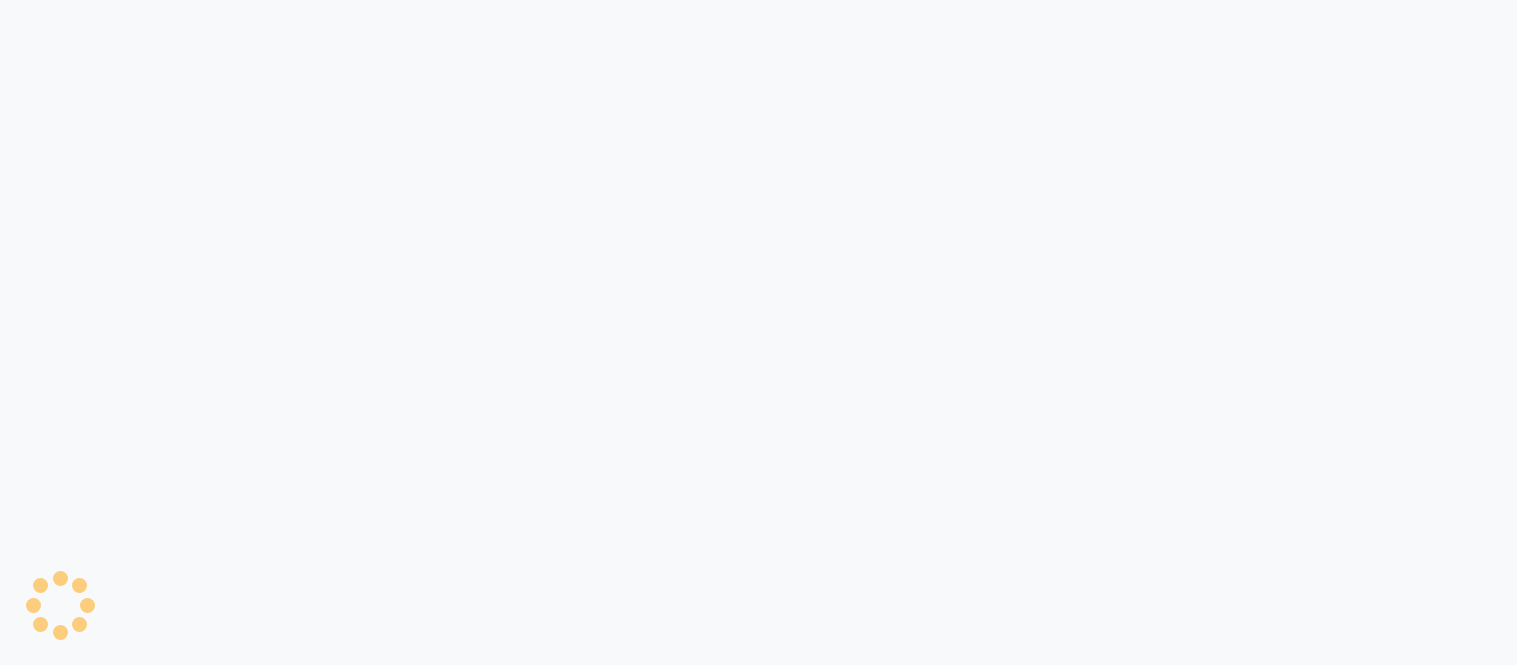 scroll, scrollTop: 0, scrollLeft: 0, axis: both 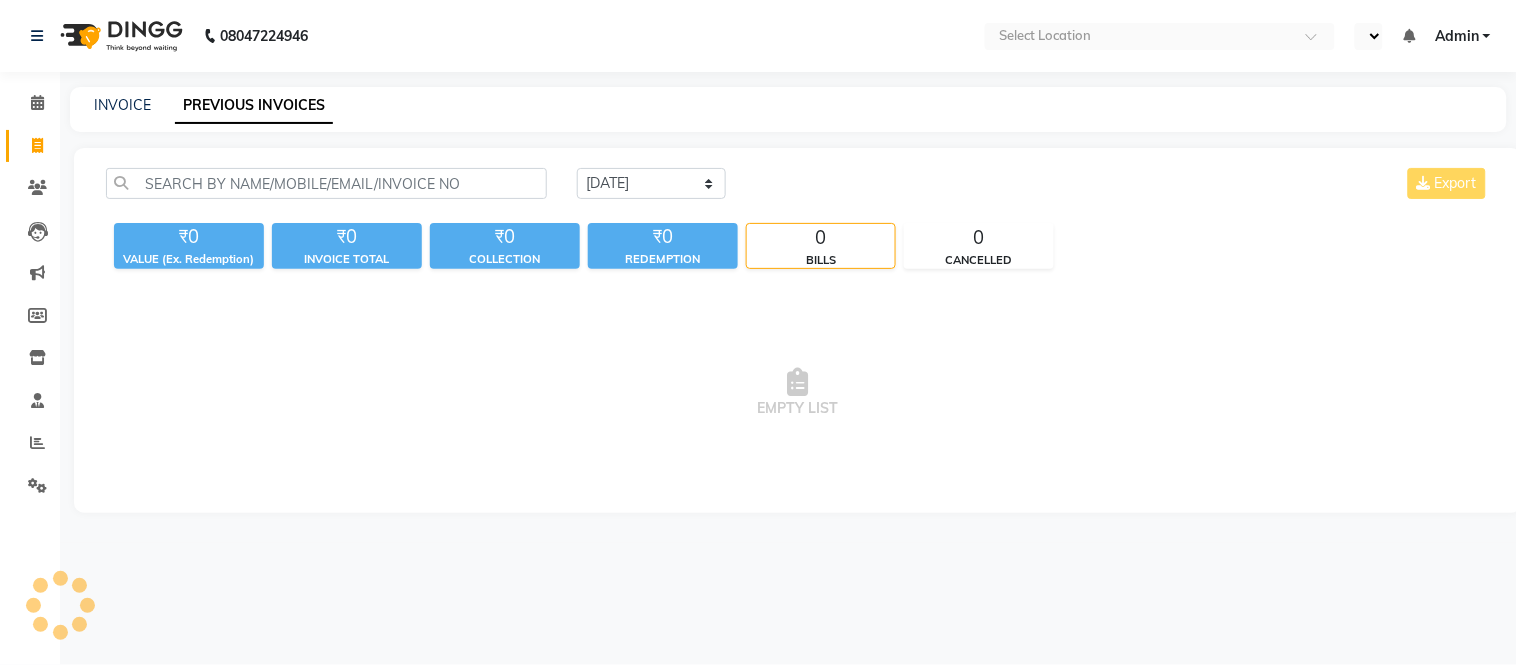 select on "ec" 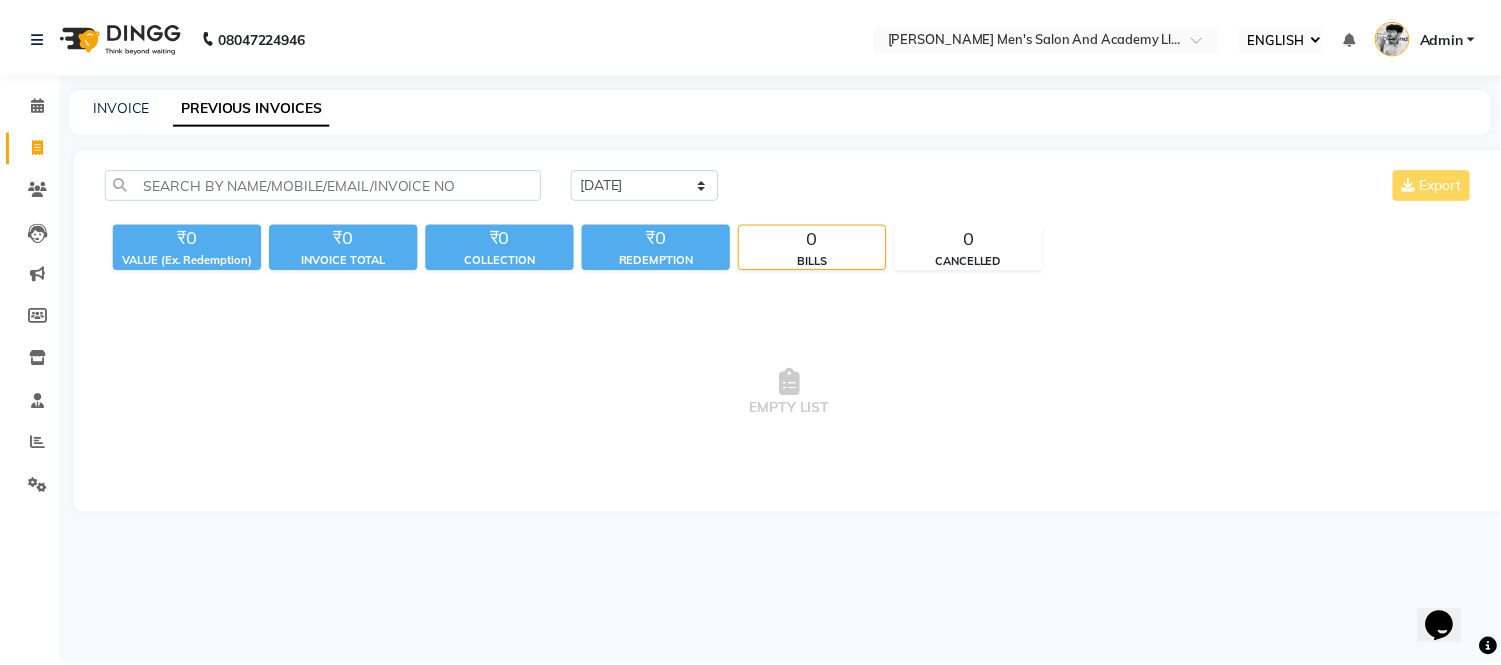 scroll, scrollTop: 0, scrollLeft: 0, axis: both 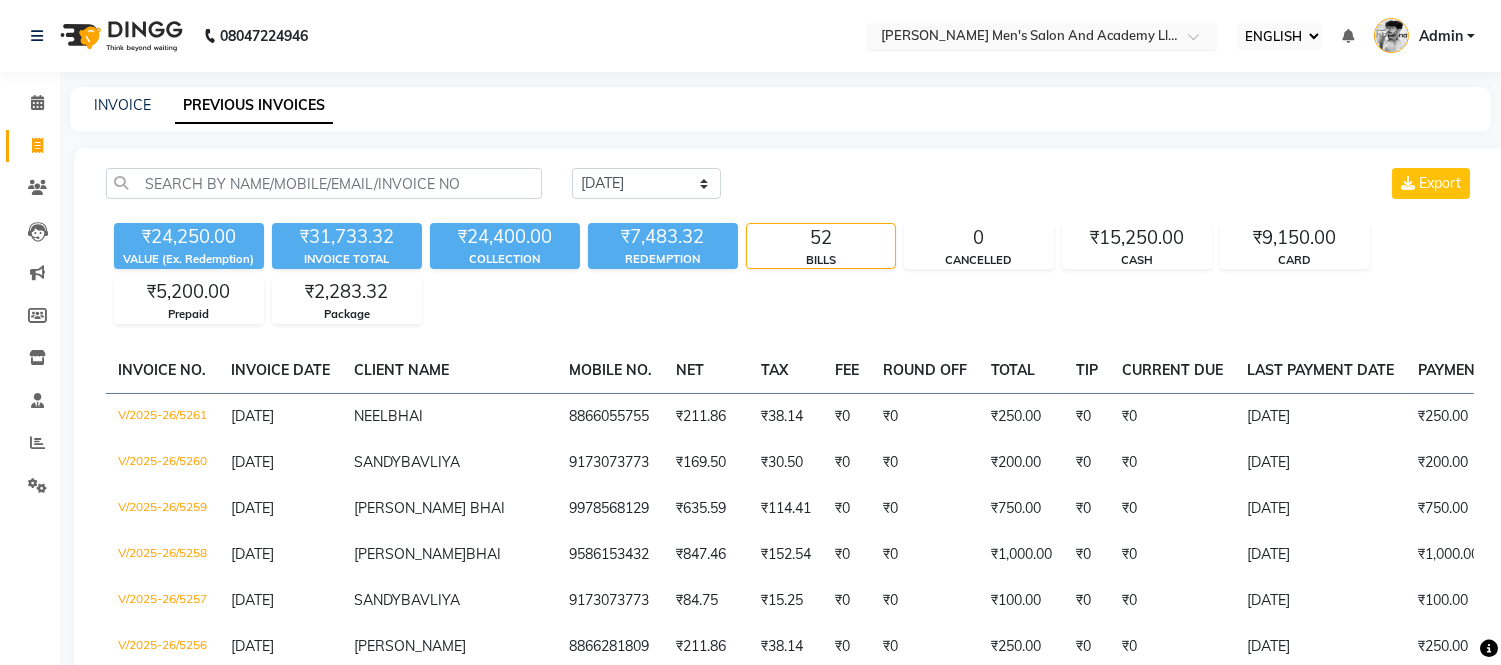 click at bounding box center [1022, 38] 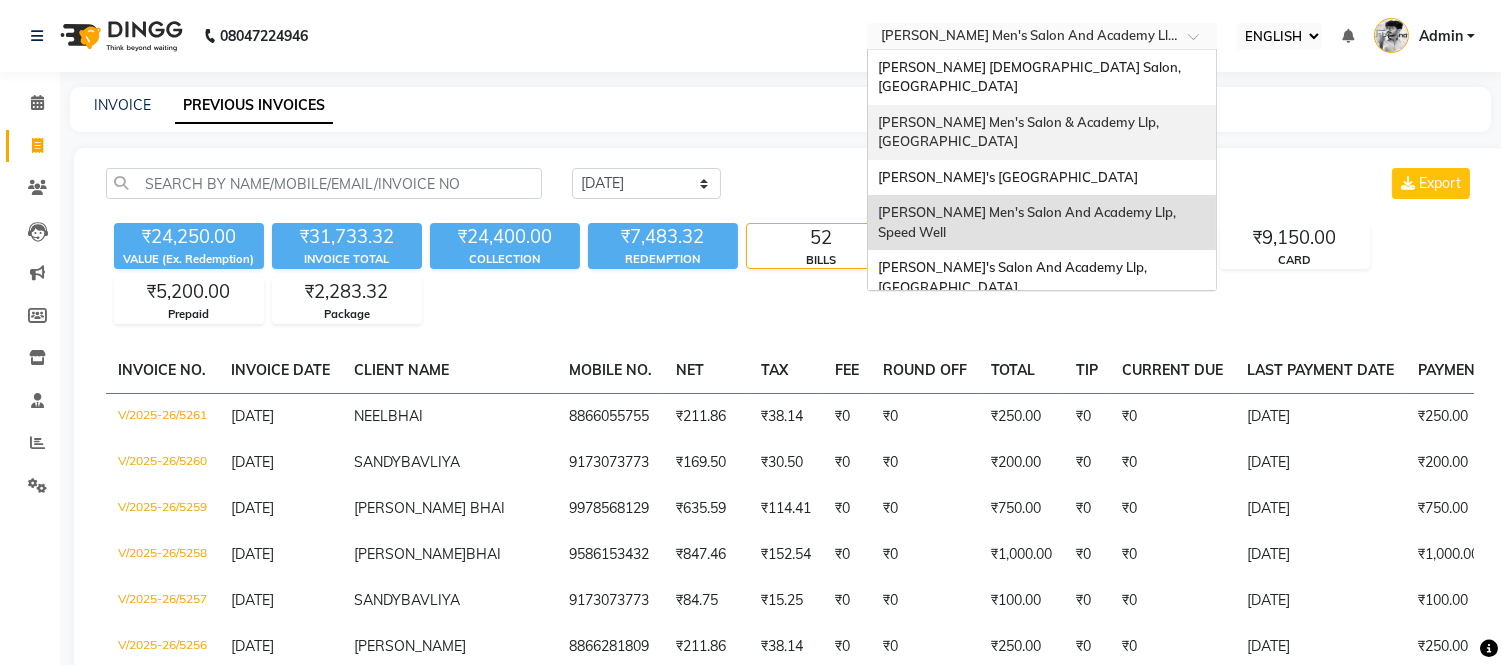 click on "[PERSON_NAME] Men's Salon & Academy Llp, [GEOGRAPHIC_DATA]" at bounding box center [1020, 132] 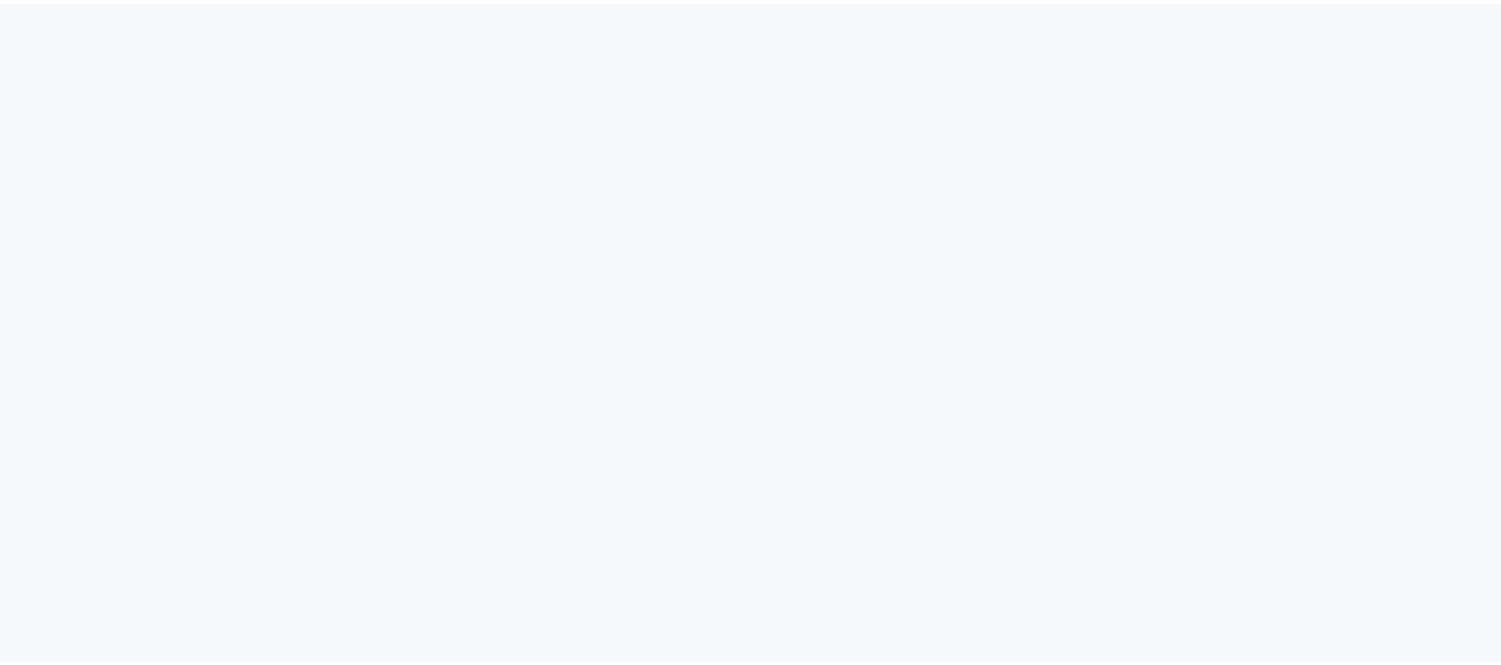scroll, scrollTop: 0, scrollLeft: 0, axis: both 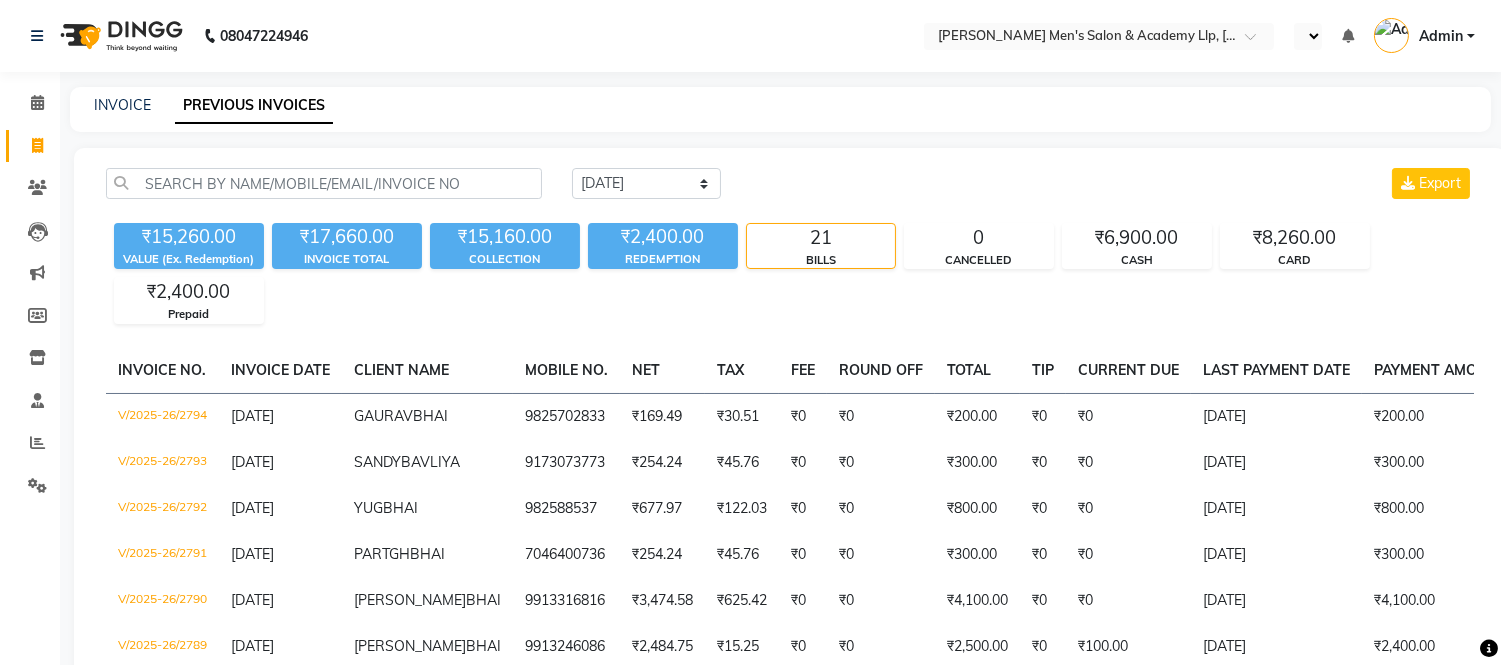 select on "ec" 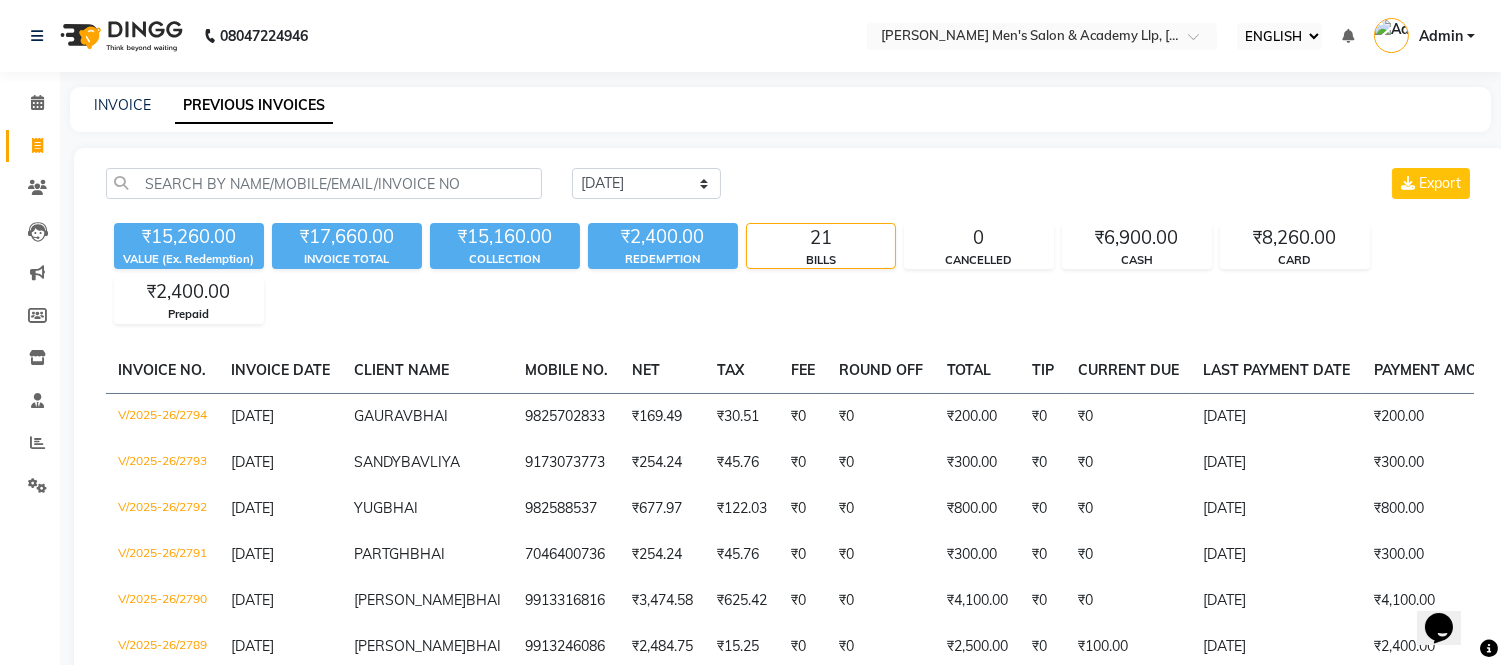 scroll, scrollTop: 0, scrollLeft: 0, axis: both 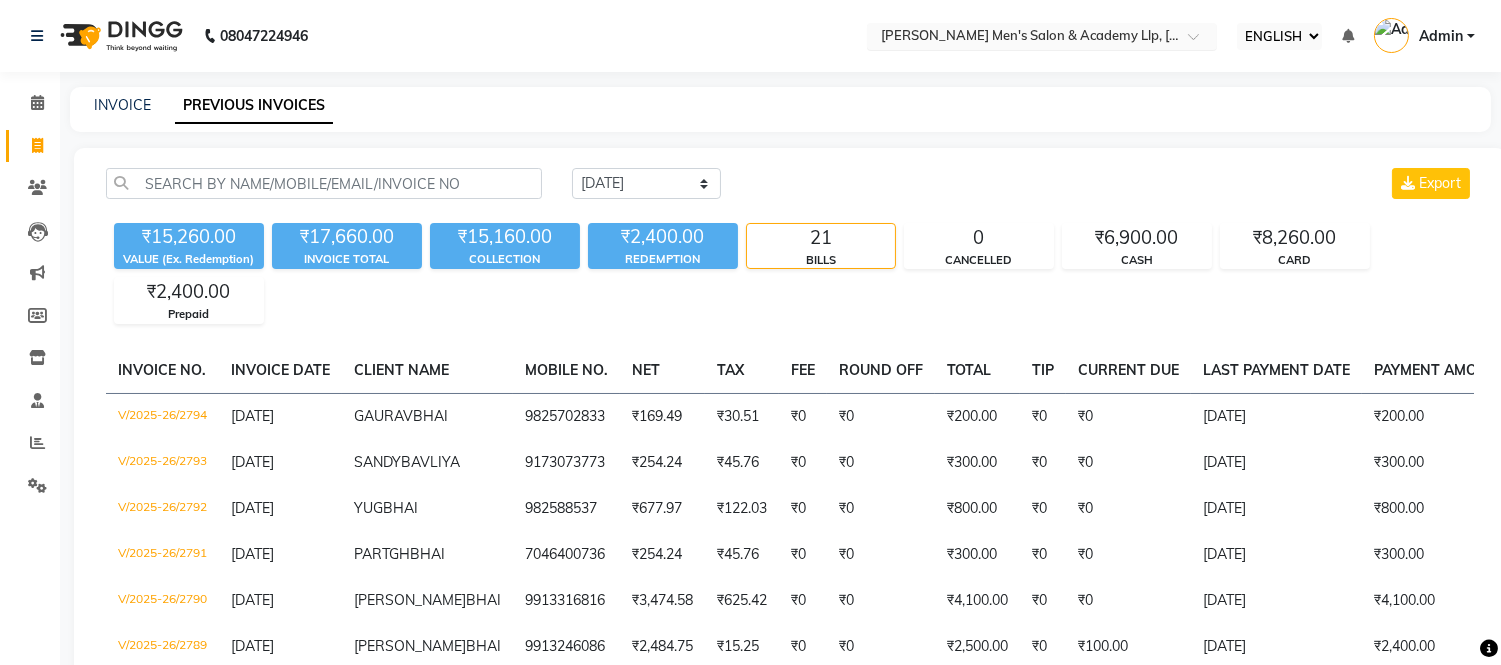 click at bounding box center [1022, 38] 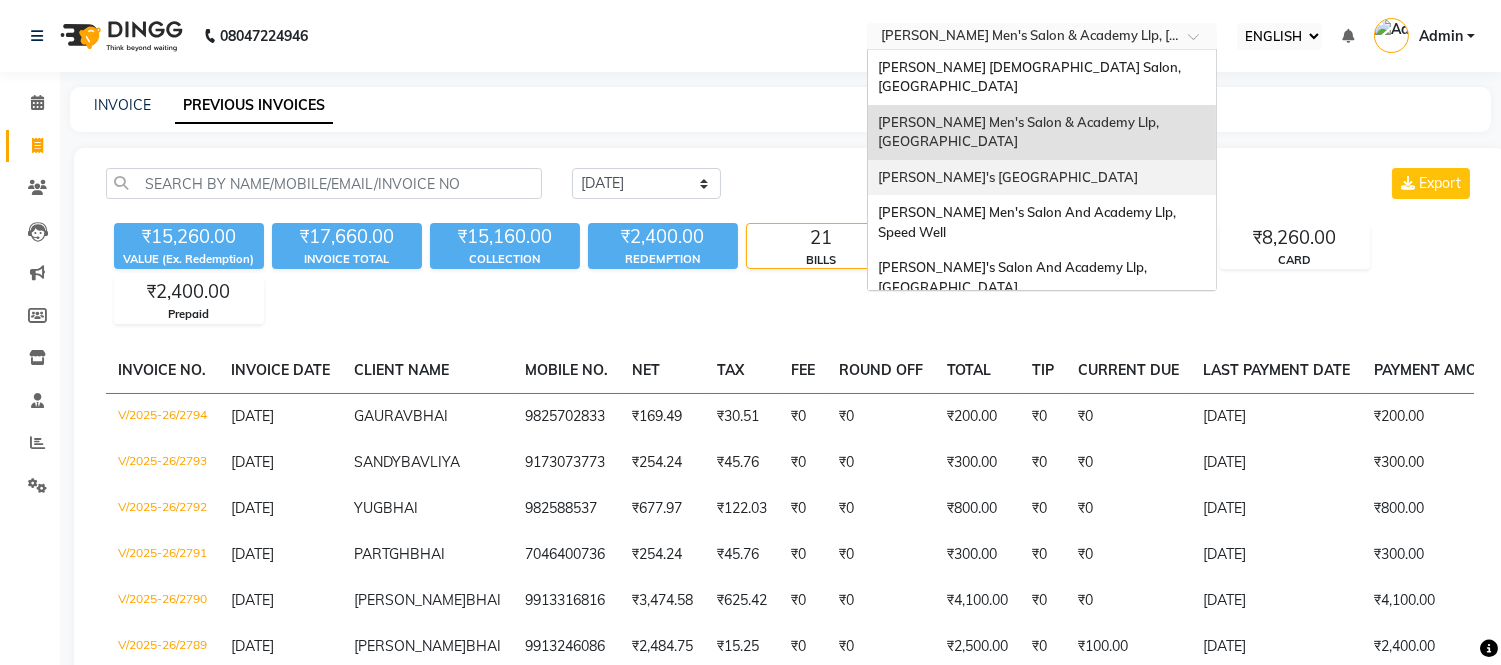 click on "[PERSON_NAME]'s [GEOGRAPHIC_DATA]" at bounding box center (1008, 177) 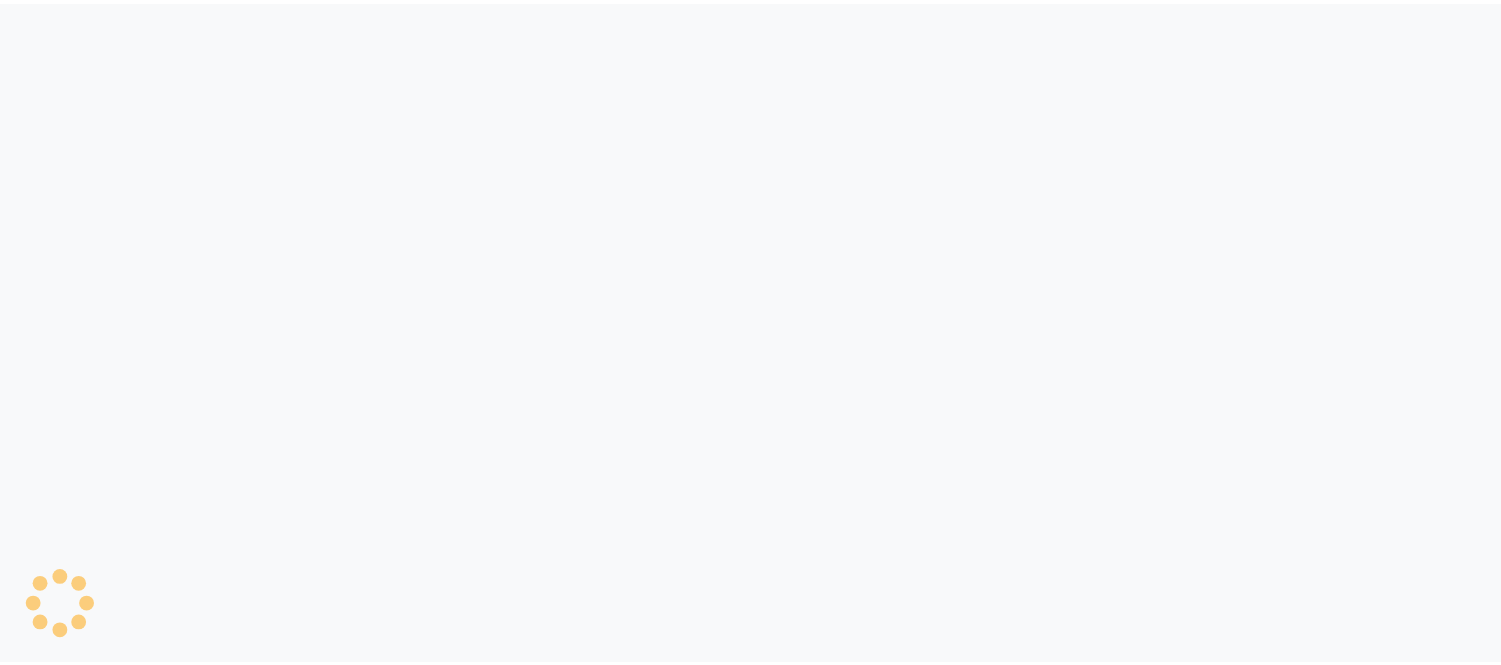 scroll, scrollTop: 0, scrollLeft: 0, axis: both 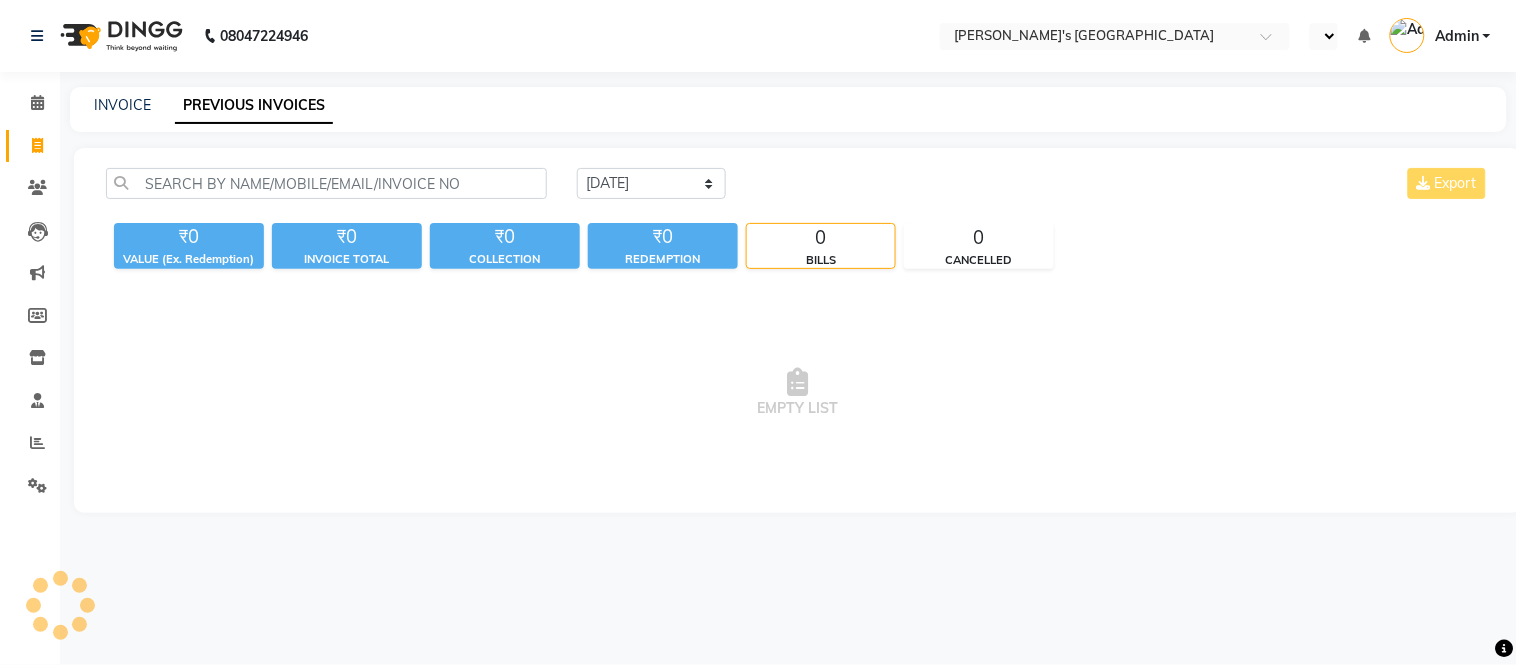 select on "ec" 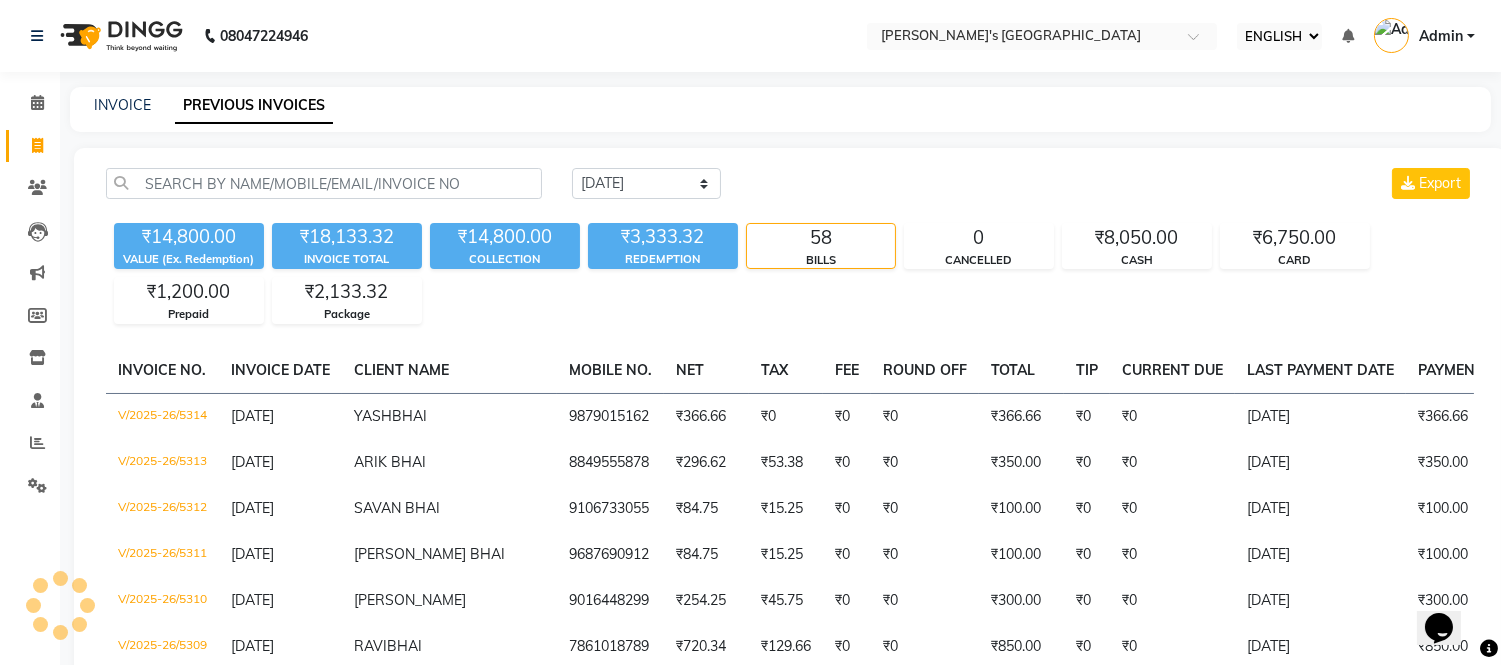 scroll, scrollTop: 0, scrollLeft: 0, axis: both 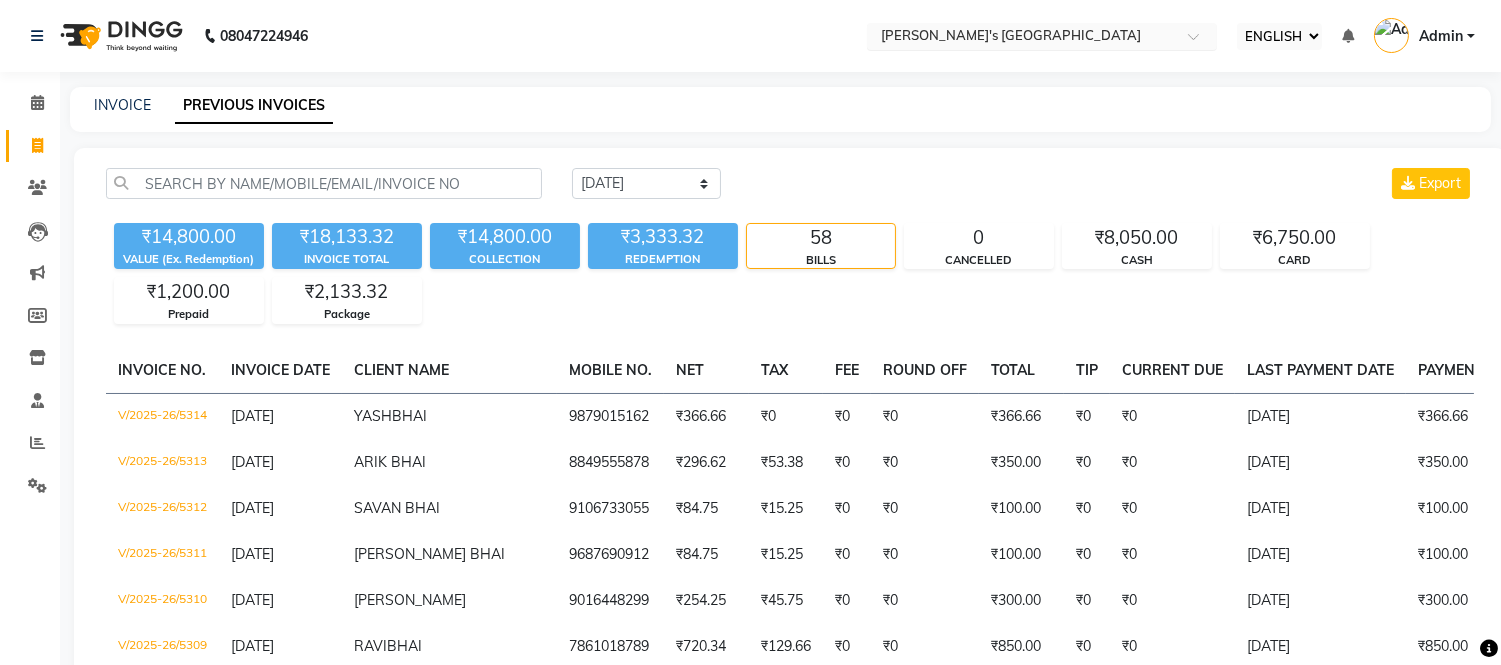 click at bounding box center [1022, 38] 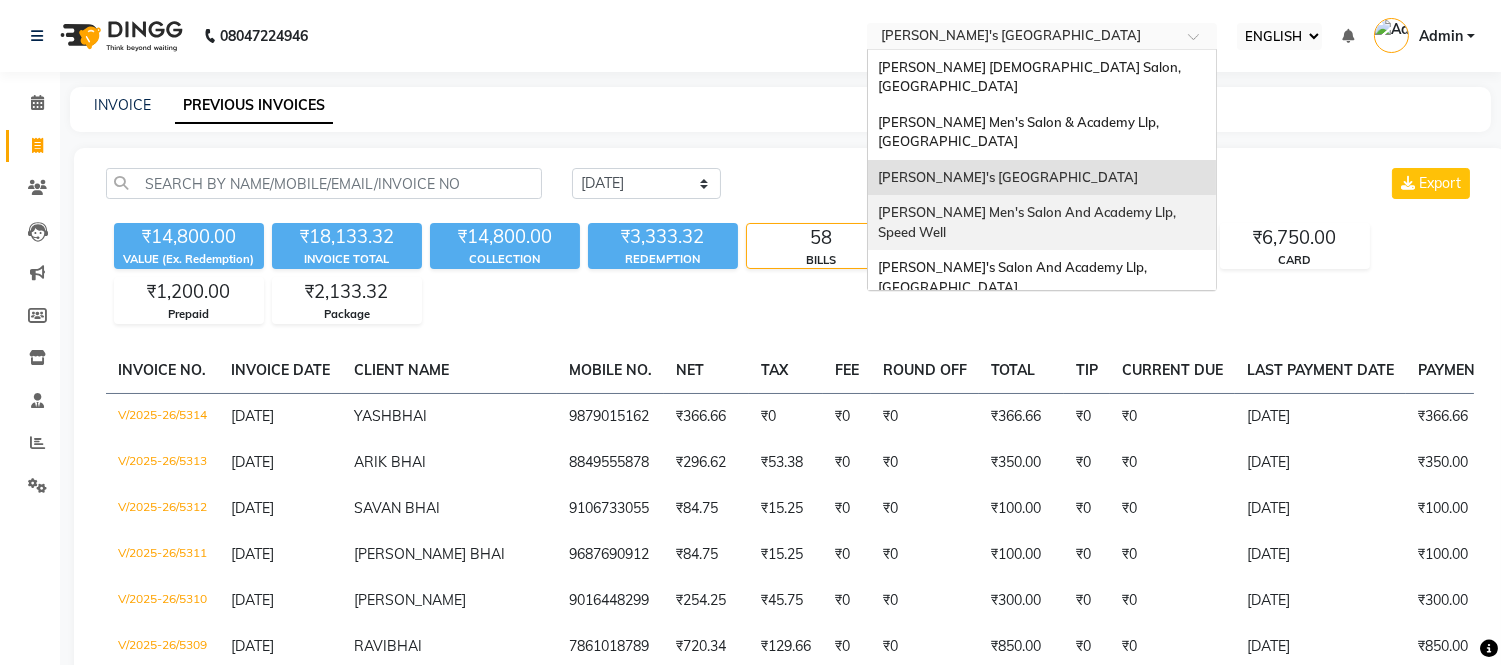 click on "[PERSON_NAME] Men's Salon And Academy Llp, Speed Well" at bounding box center [1028, 222] 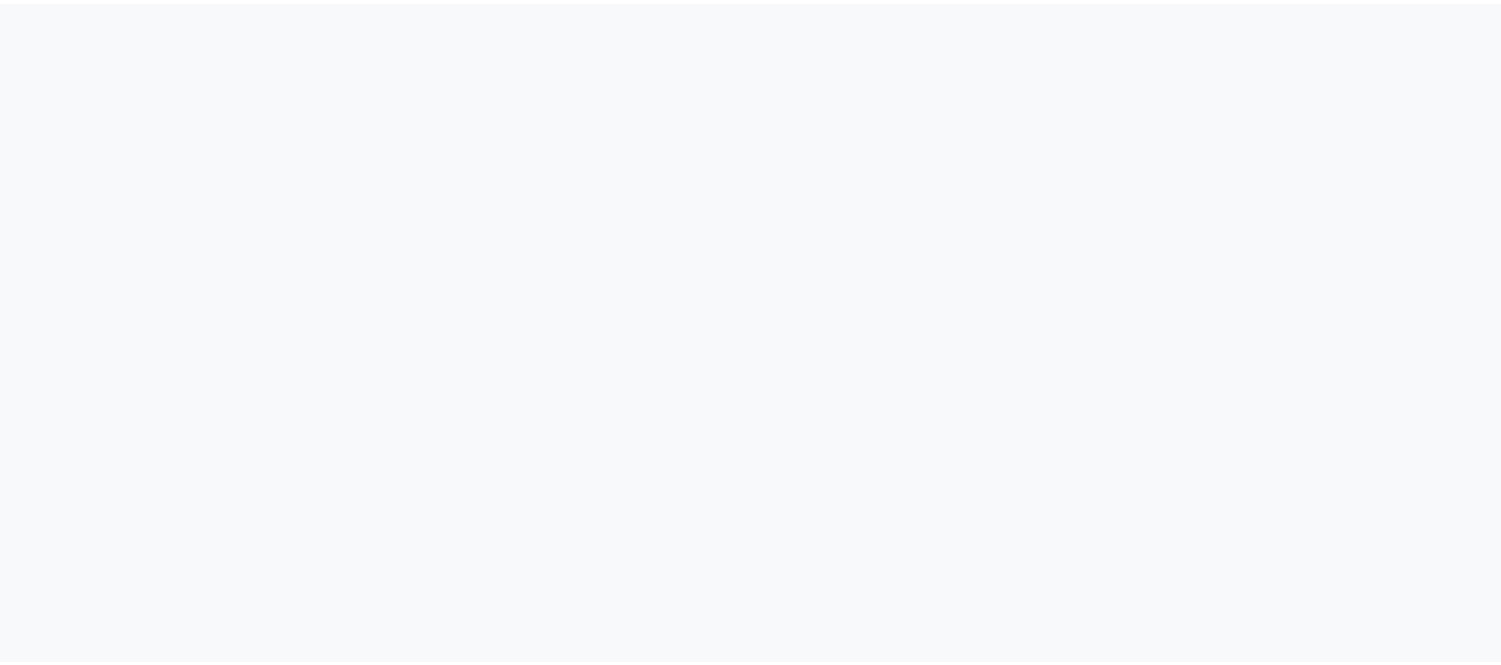 scroll, scrollTop: 0, scrollLeft: 0, axis: both 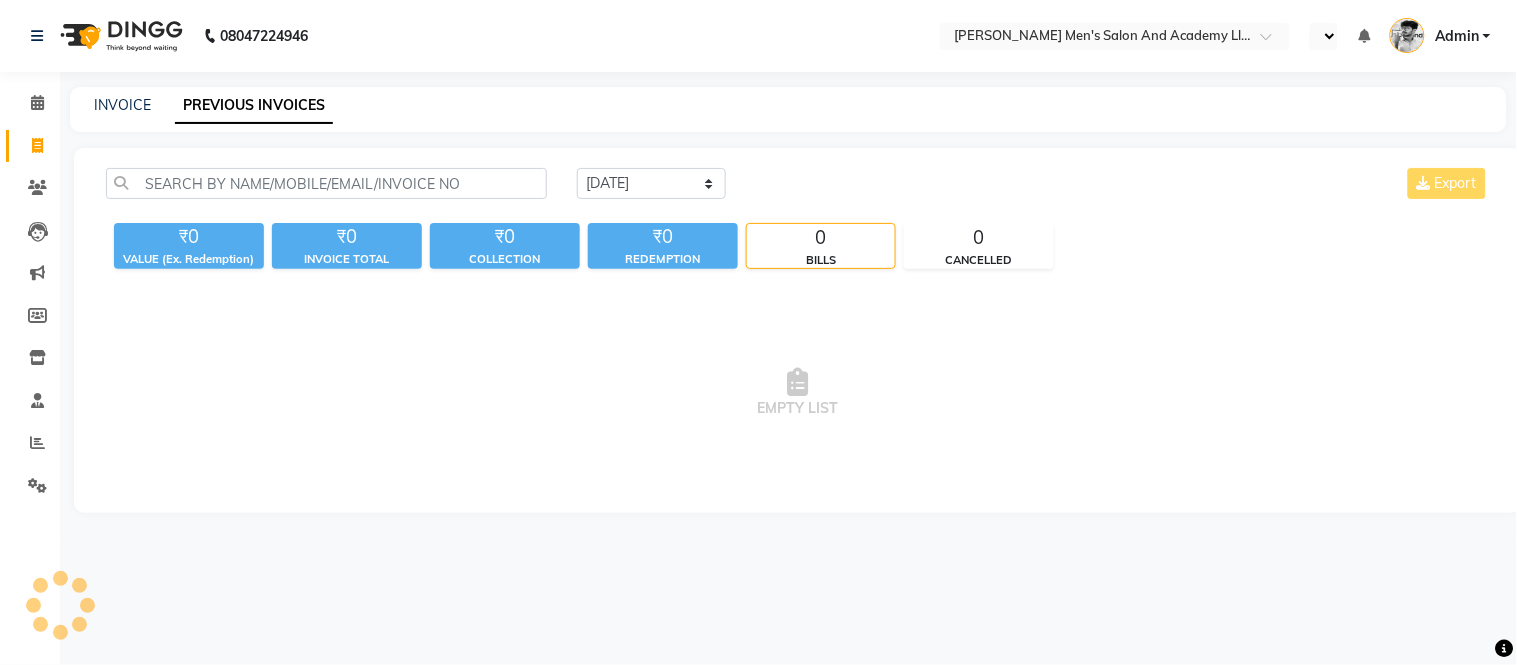select on "ec" 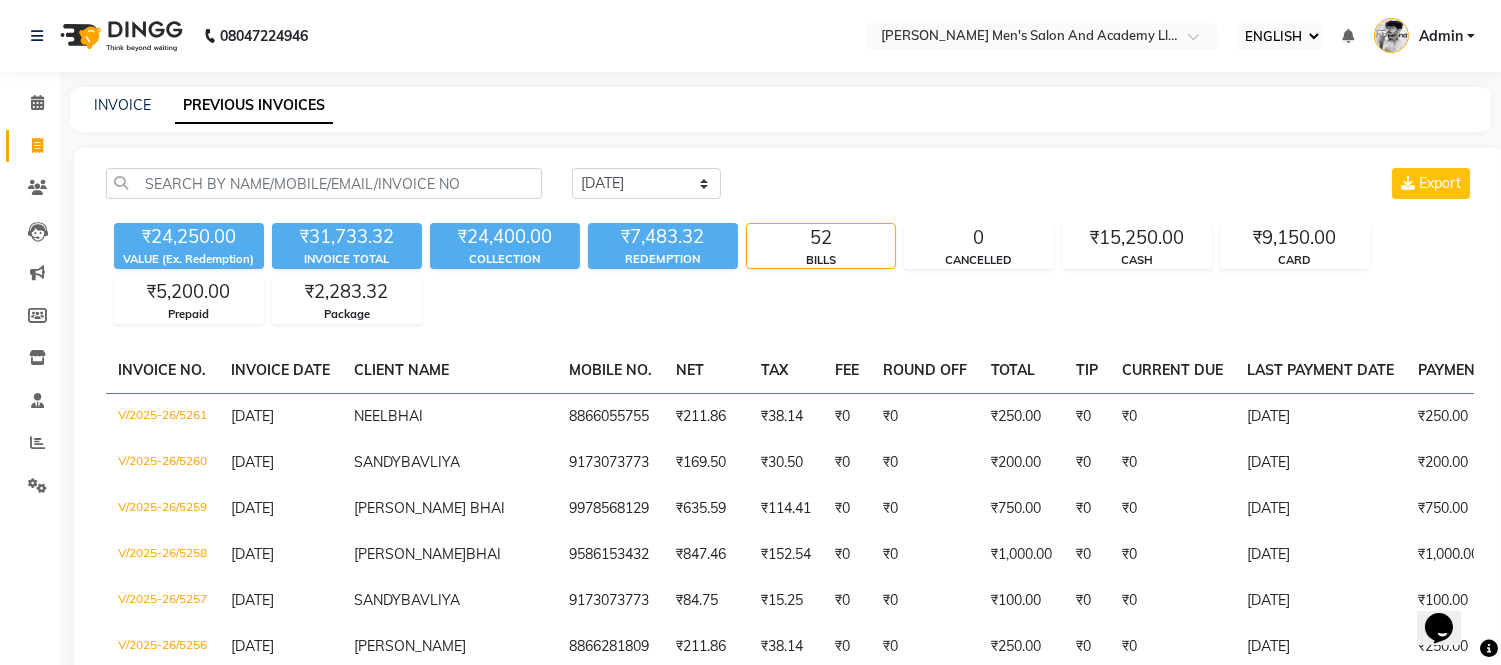scroll, scrollTop: 0, scrollLeft: 0, axis: both 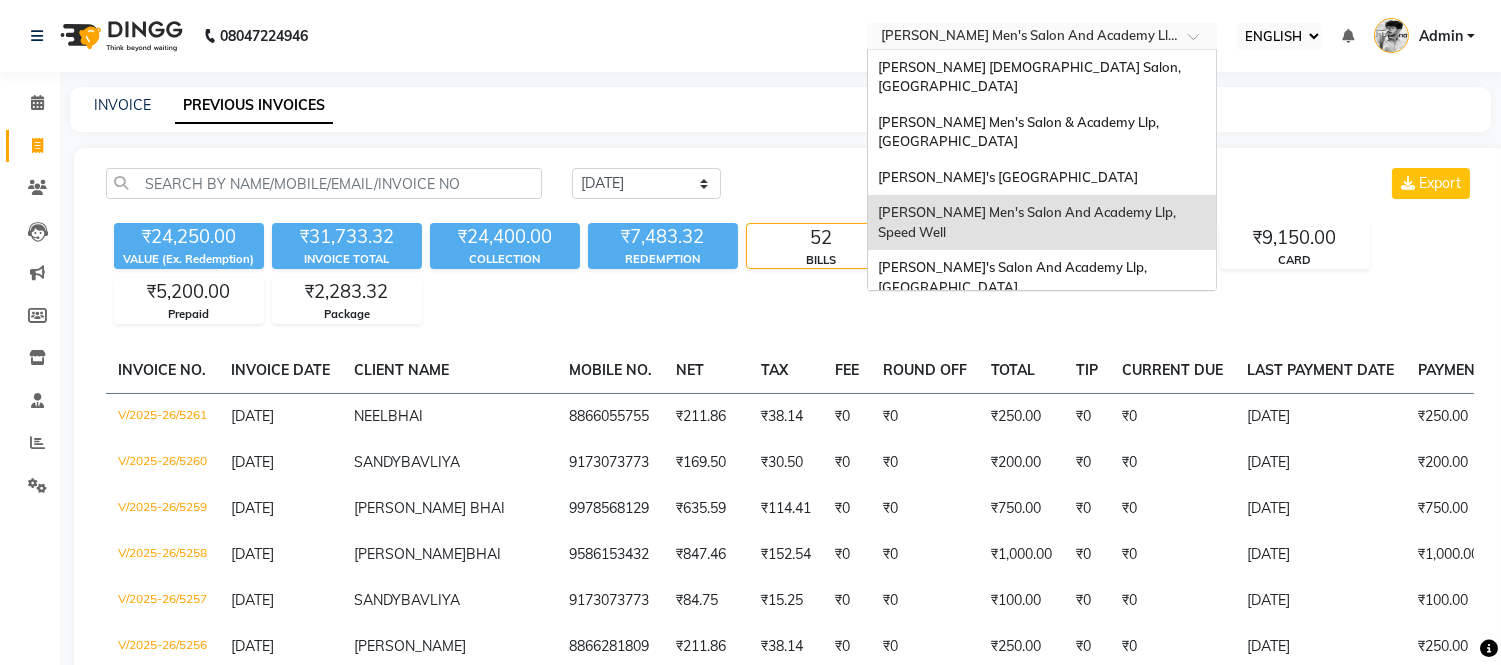click at bounding box center [1022, 38] 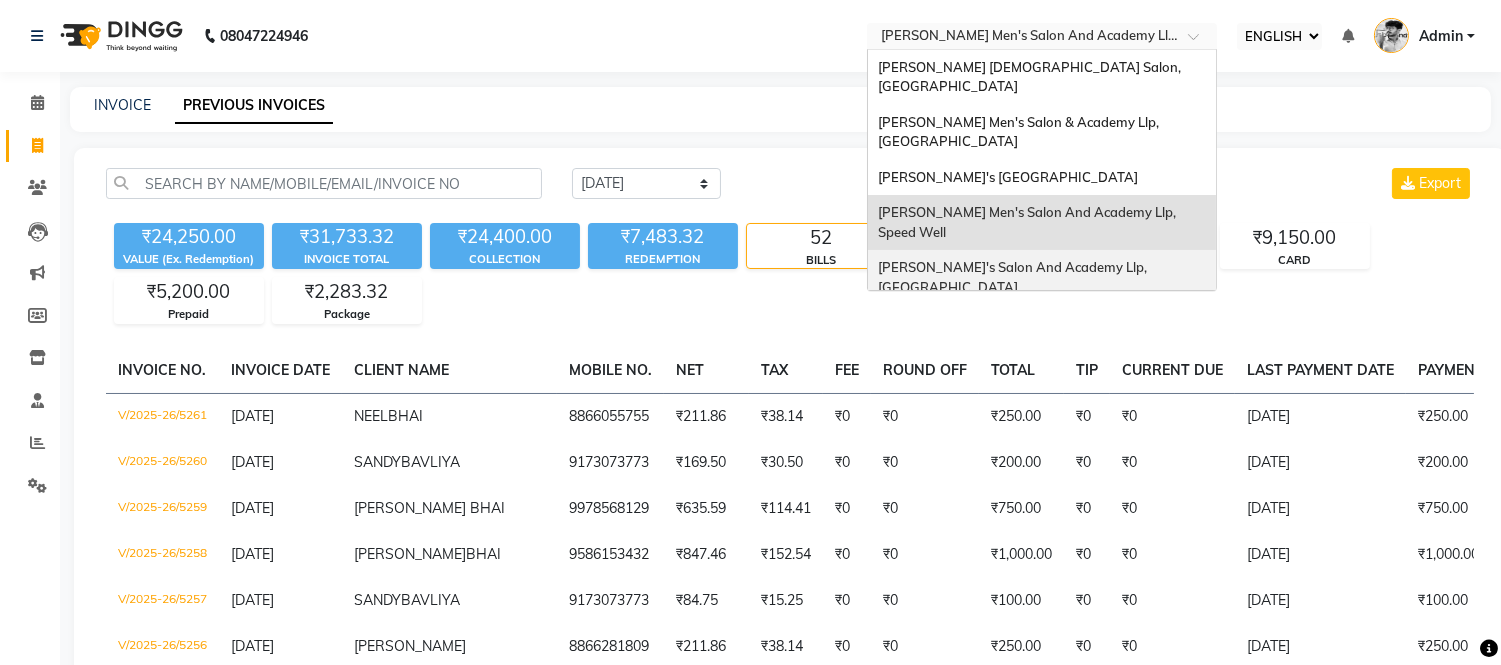 click on "[PERSON_NAME]'s Salon And Academy Llp, [GEOGRAPHIC_DATA]" at bounding box center (1014, 277) 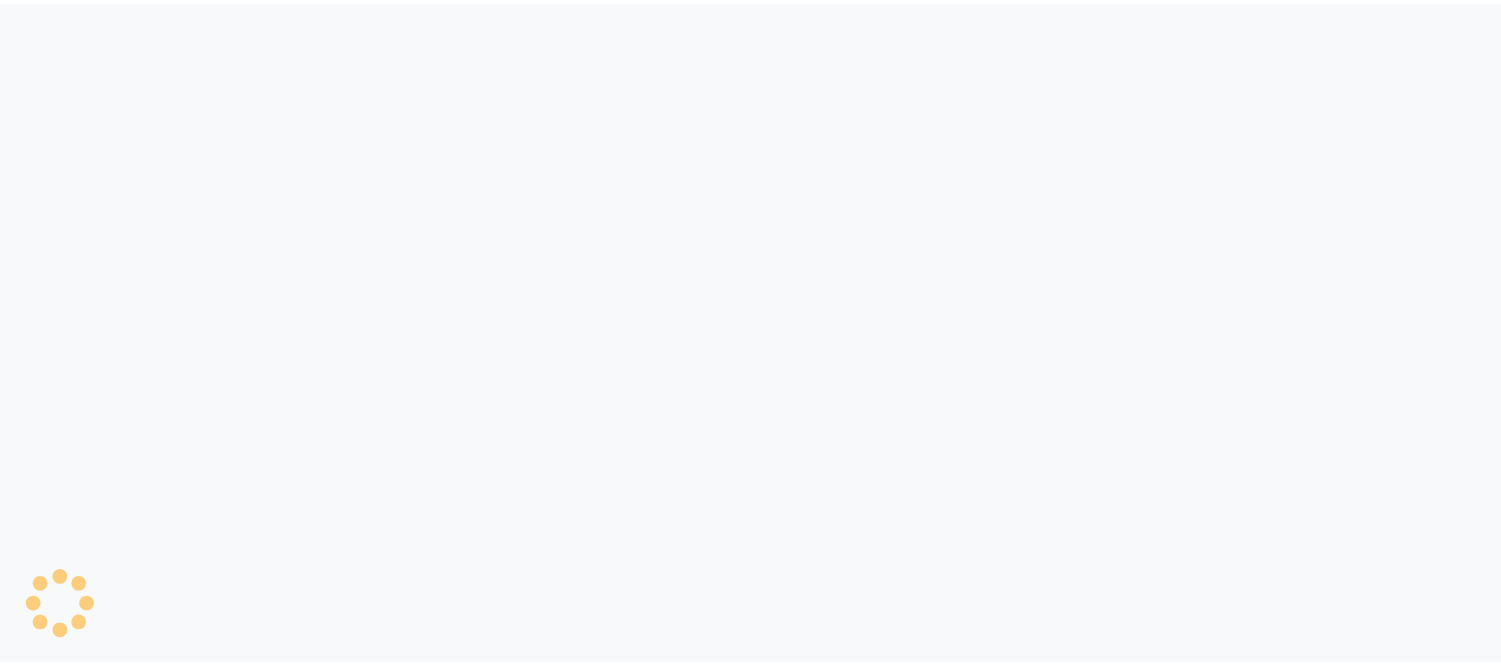 scroll, scrollTop: 0, scrollLeft: 0, axis: both 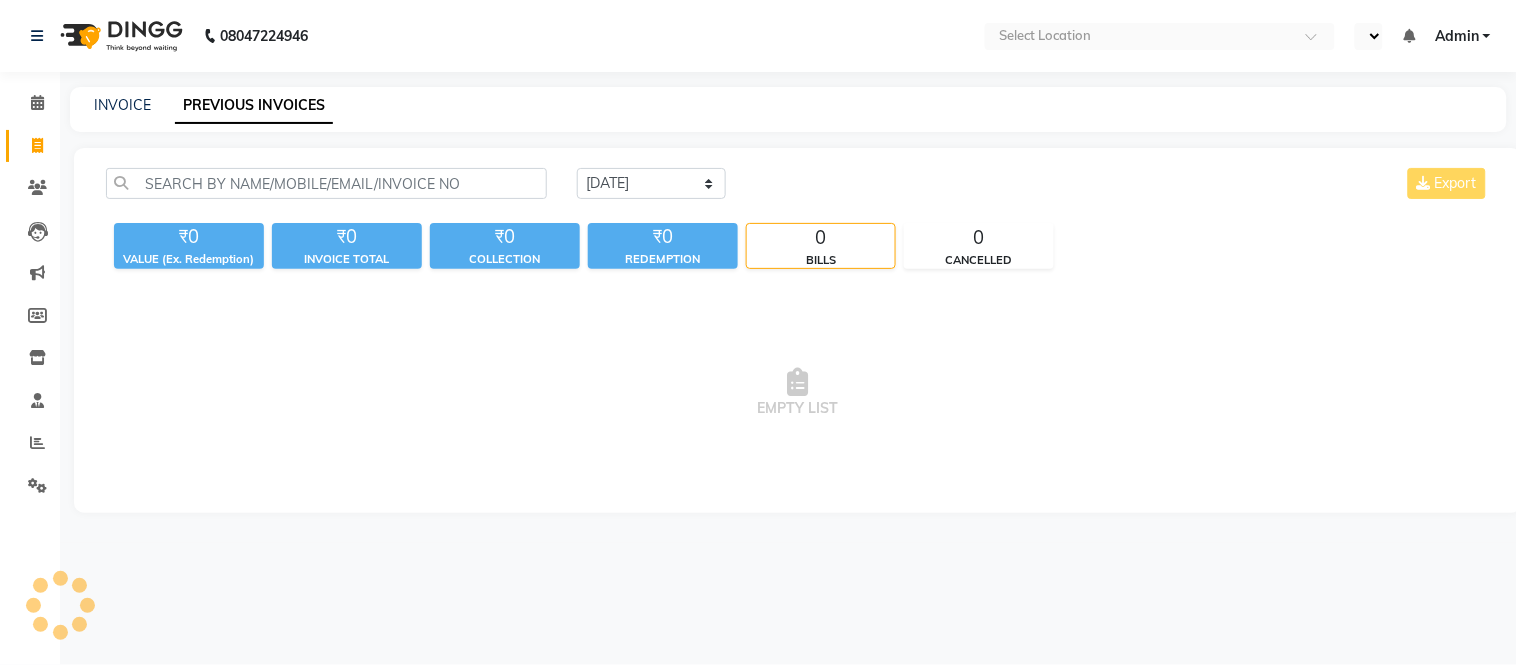 select on "ec" 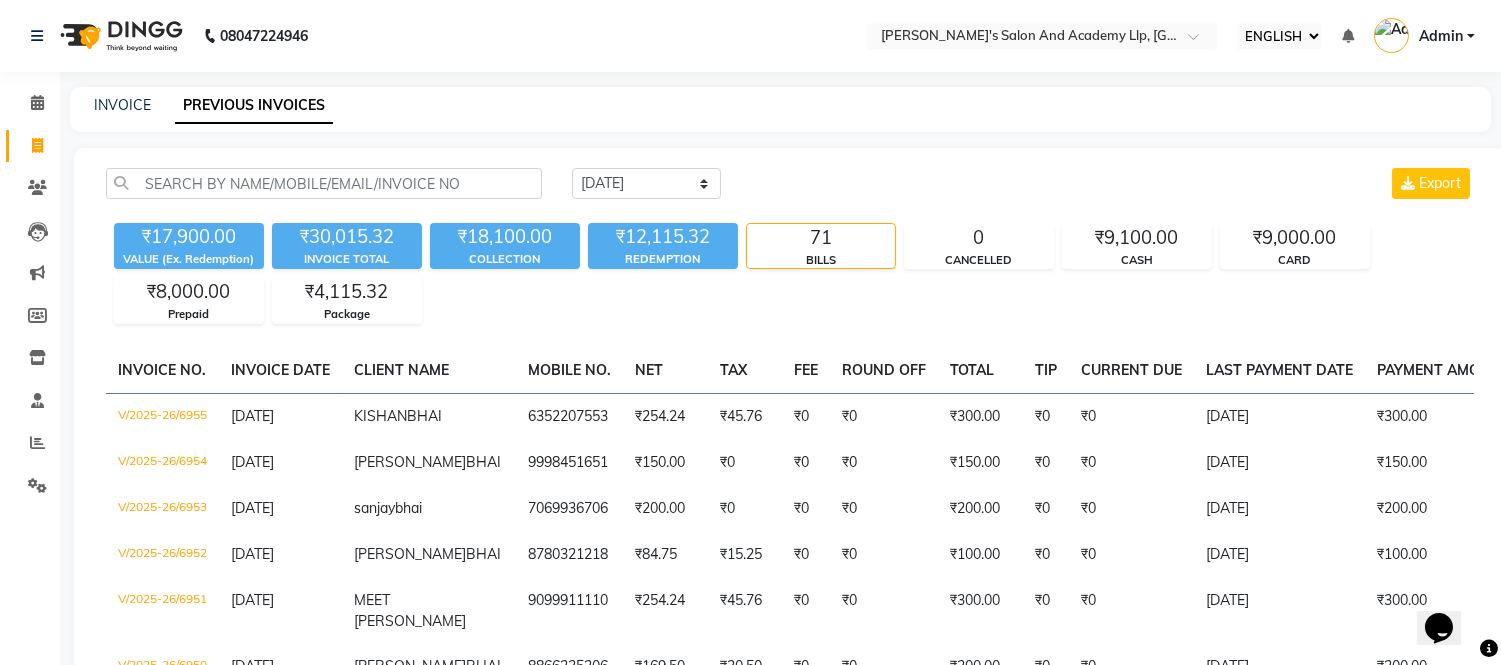 scroll, scrollTop: 0, scrollLeft: 0, axis: both 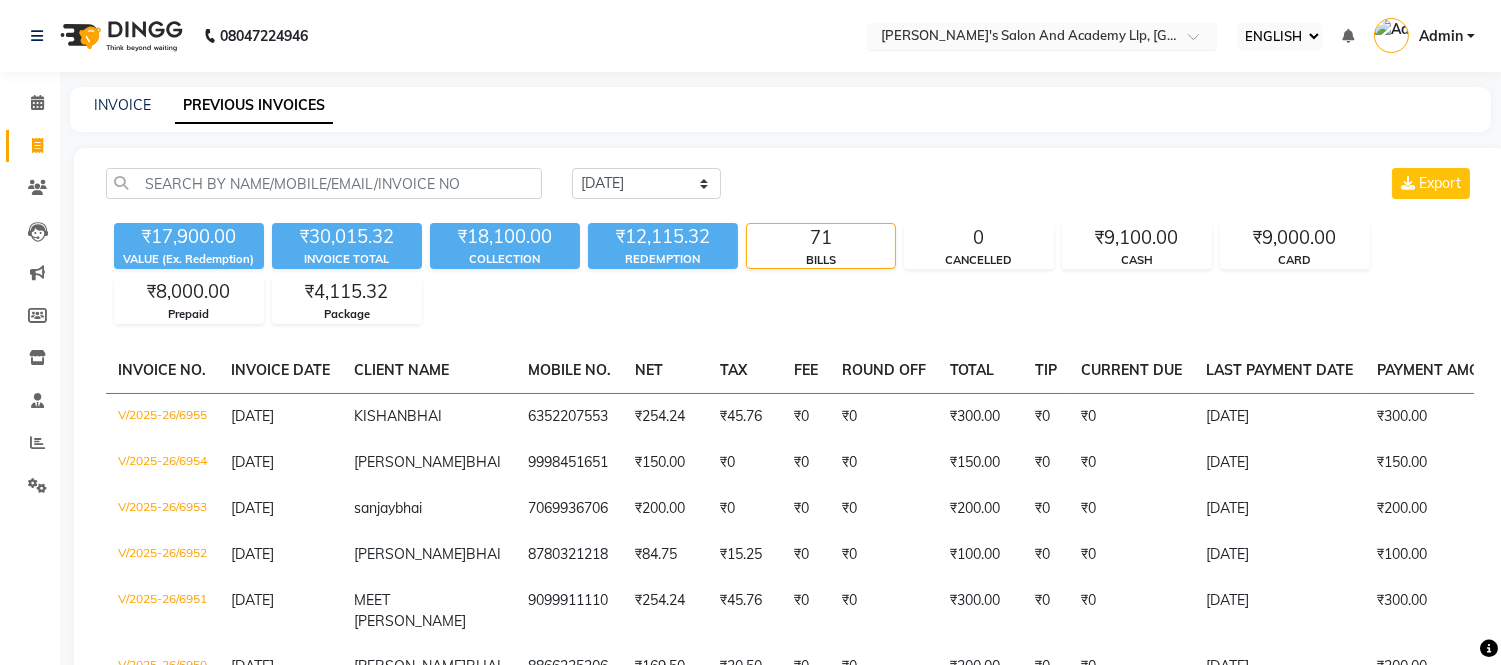click at bounding box center [1022, 38] 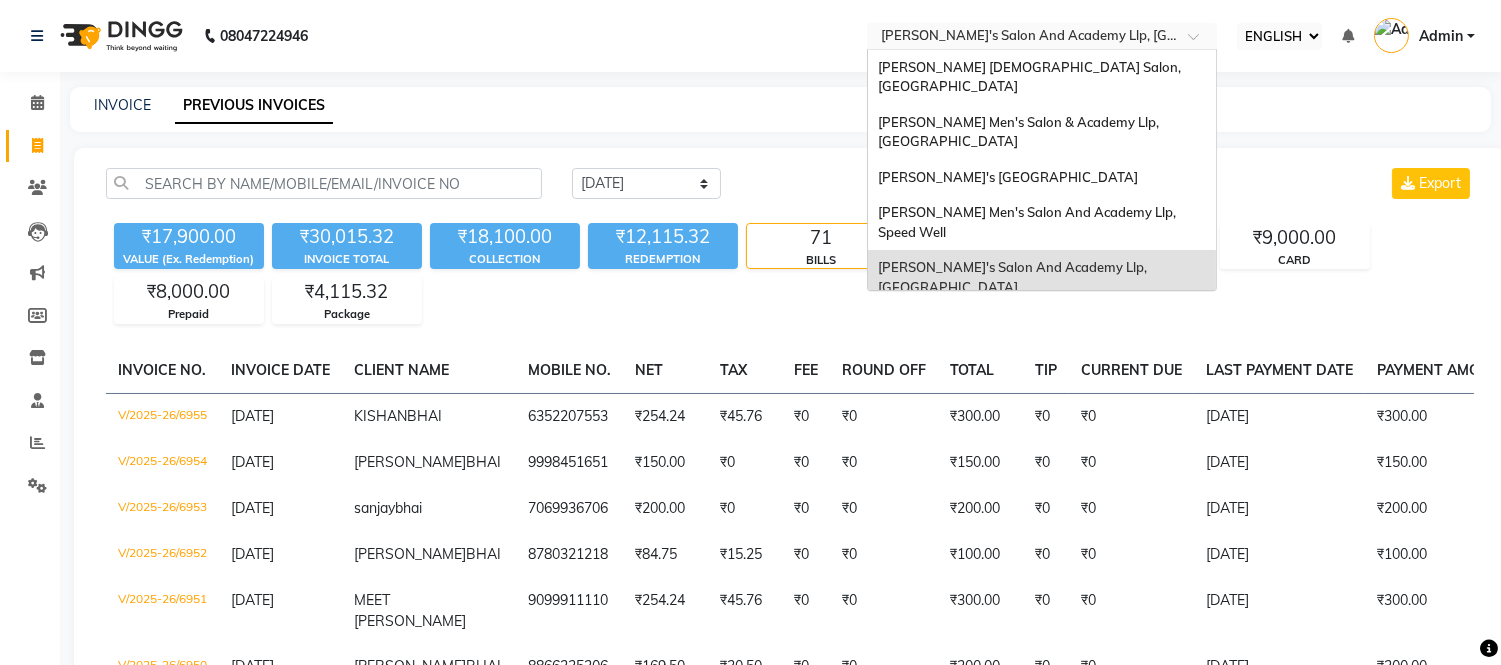 click on "[PERSON_NAME]'s Salon And Academy Llp, [PERSON_NAME][GEOGRAPHIC_DATA]" at bounding box center [1014, 332] 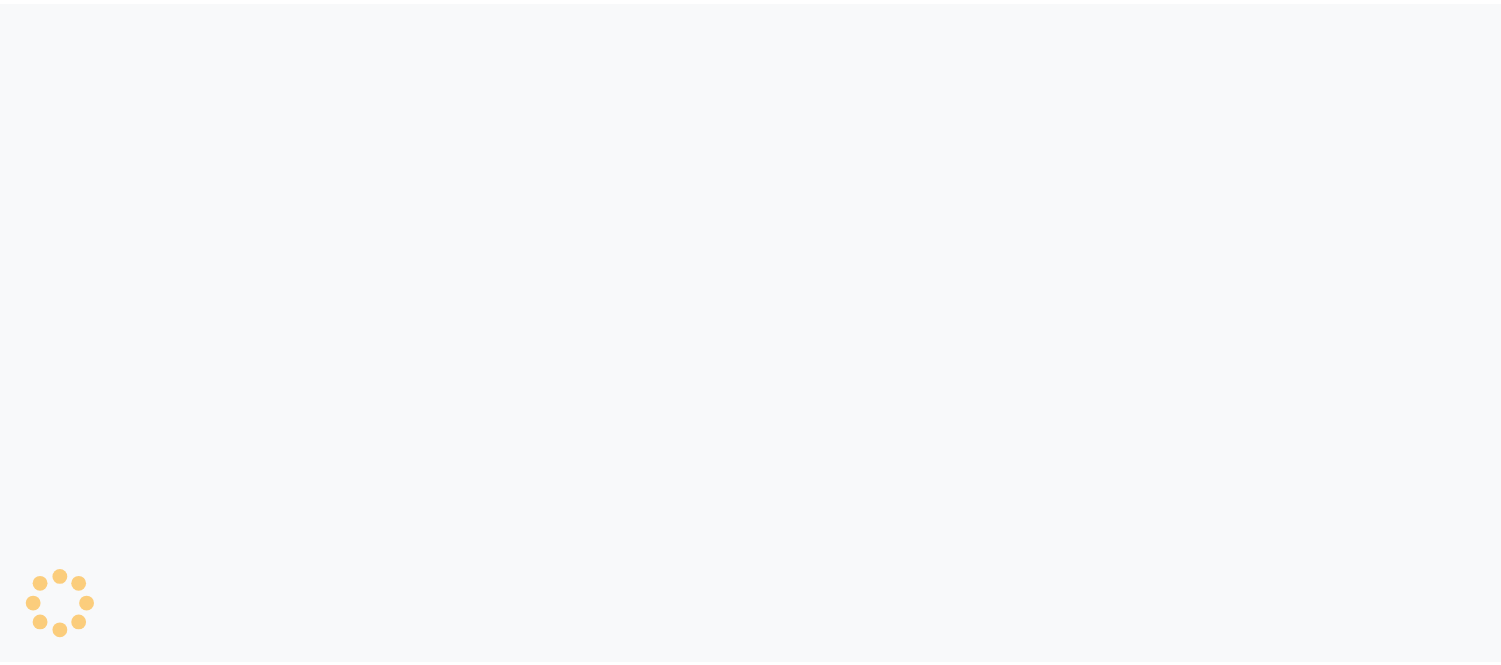 scroll, scrollTop: 0, scrollLeft: 0, axis: both 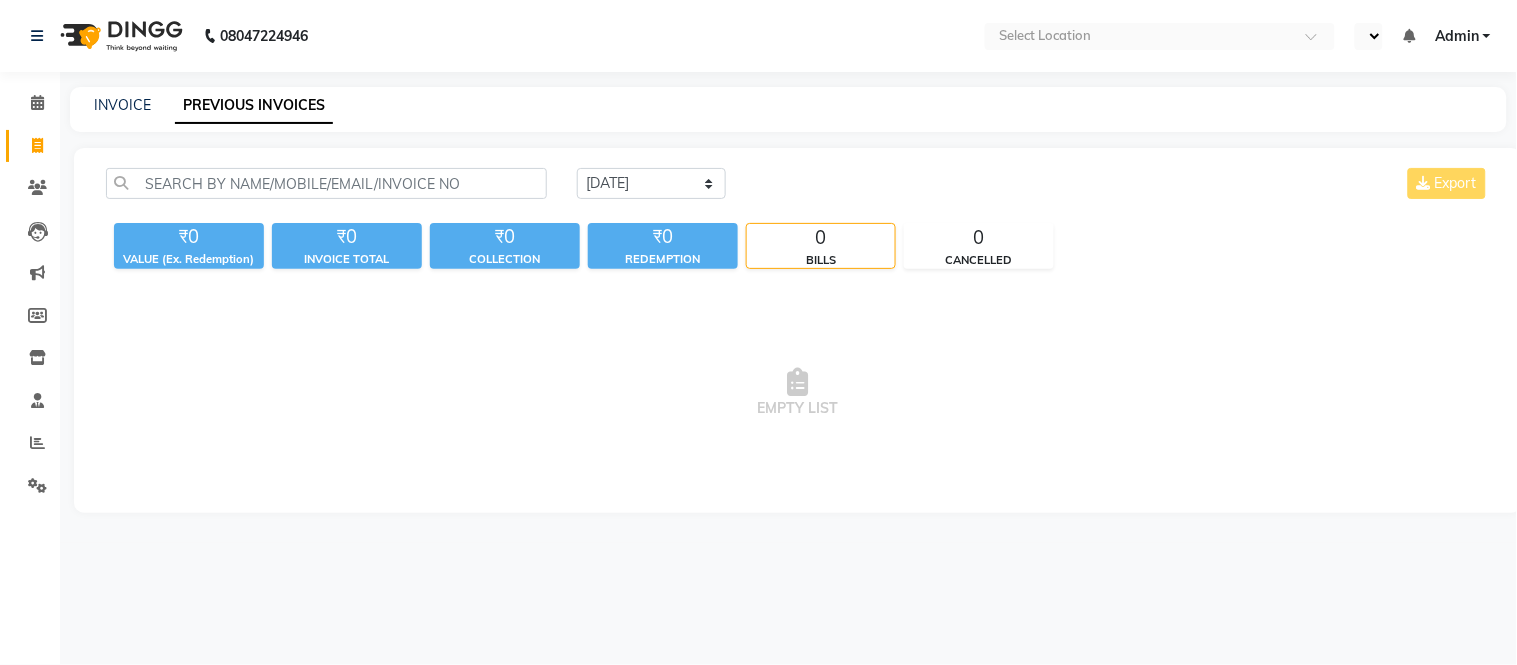 select on "ec" 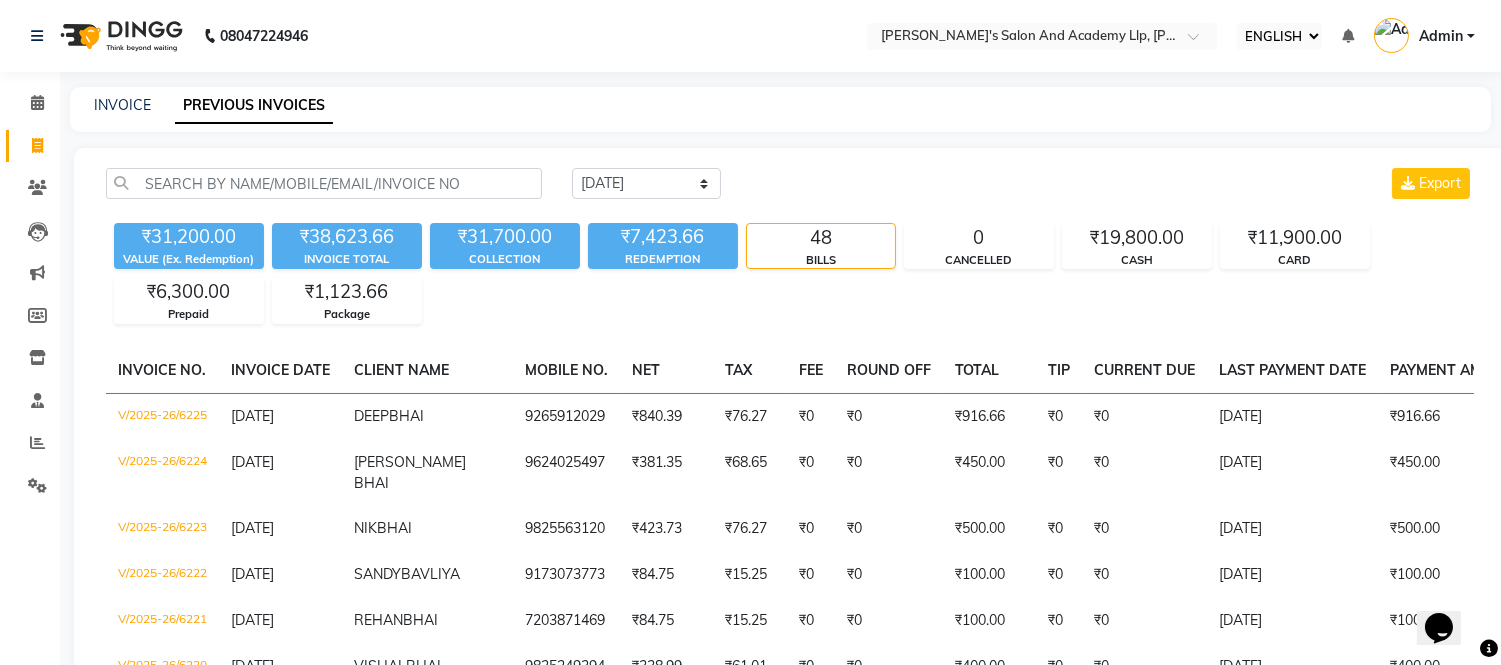 scroll, scrollTop: 0, scrollLeft: 0, axis: both 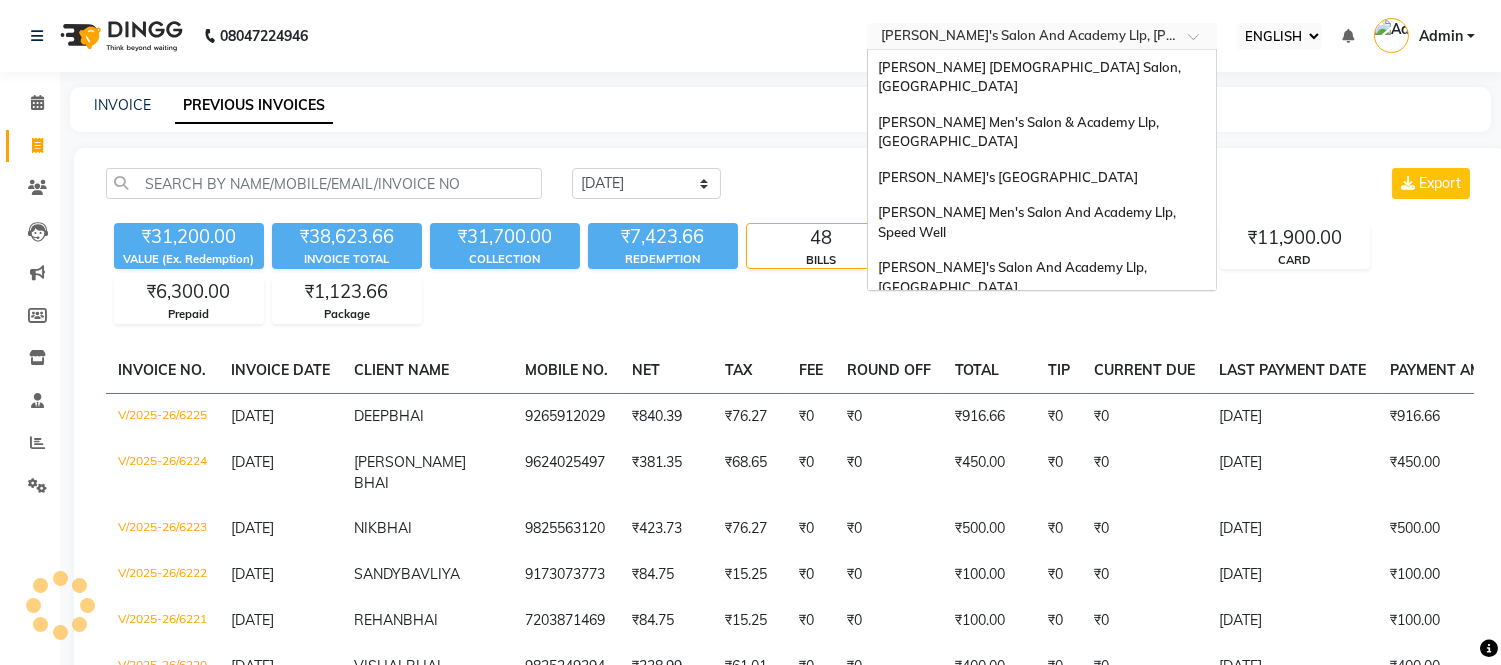 click at bounding box center (1022, 38) 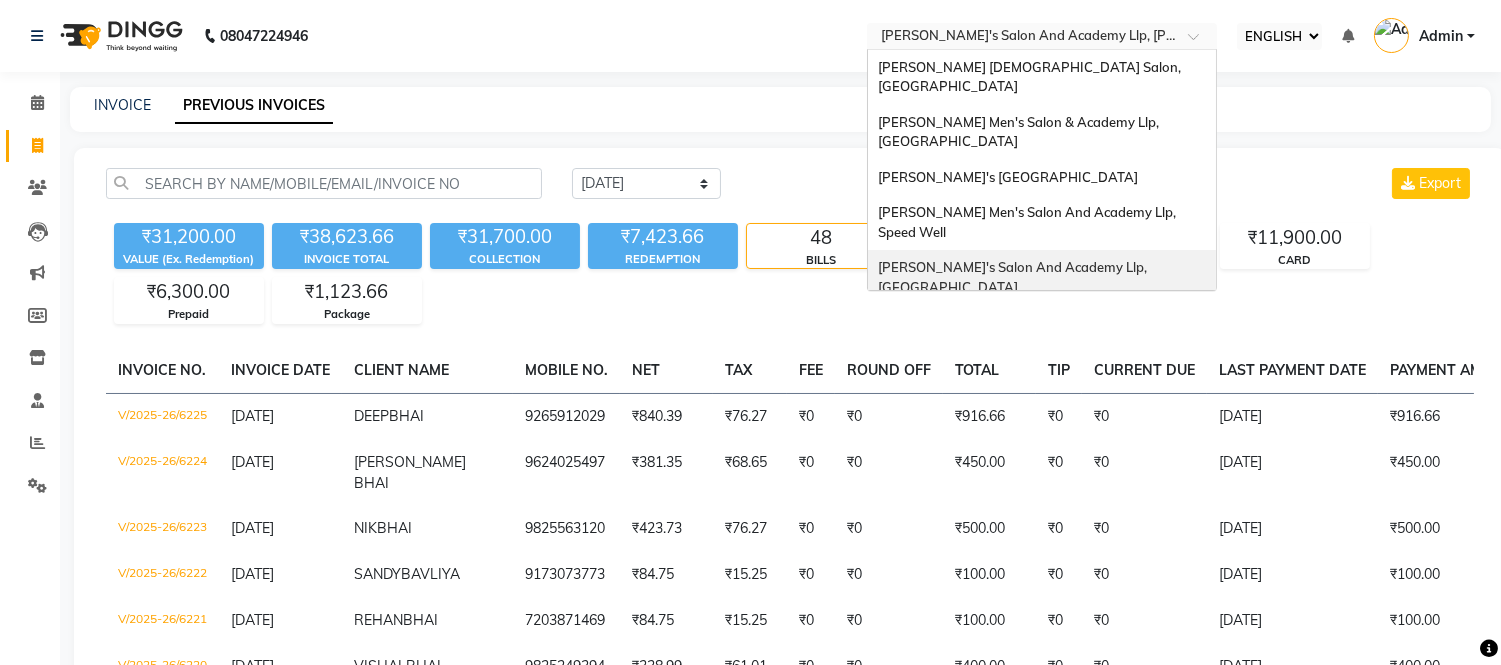scroll, scrollTop: 0, scrollLeft: 0, axis: both 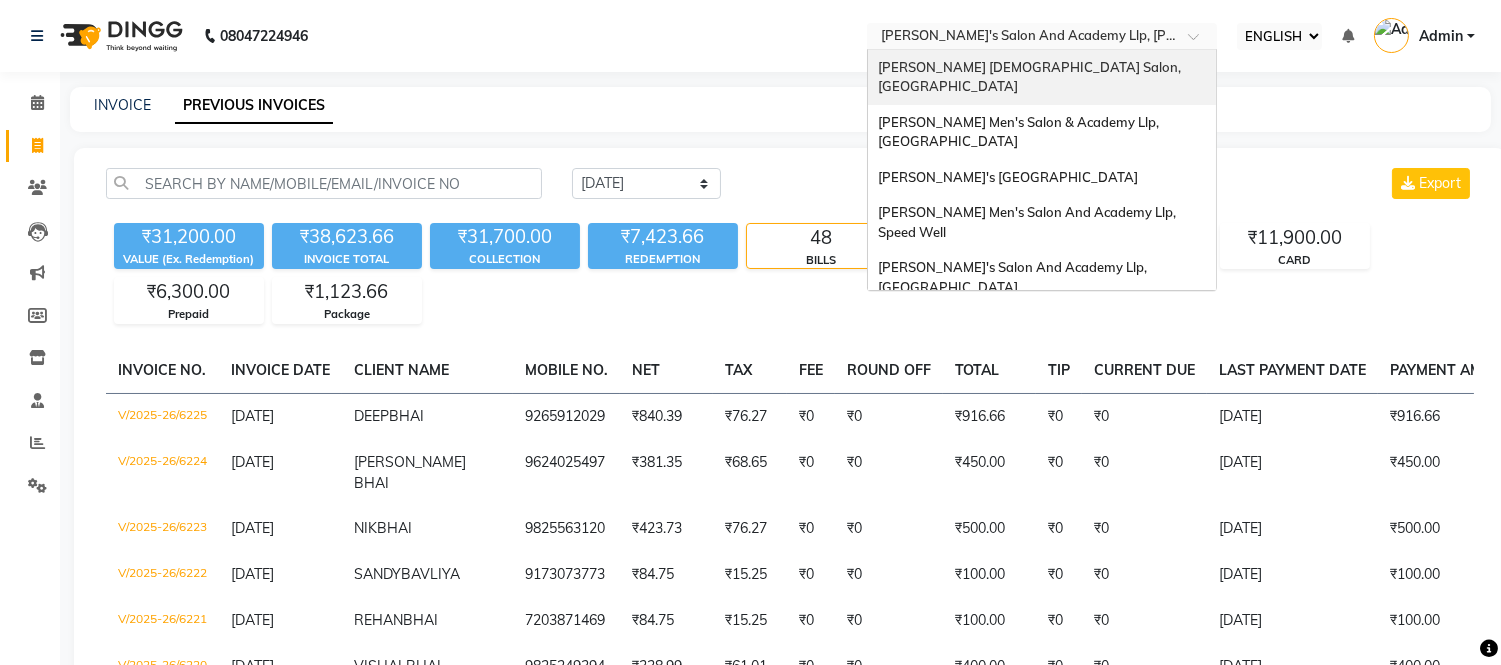click on "[PERSON_NAME] [DEMOGRAPHIC_DATA] Salon, [GEOGRAPHIC_DATA]" at bounding box center (1042, 77) 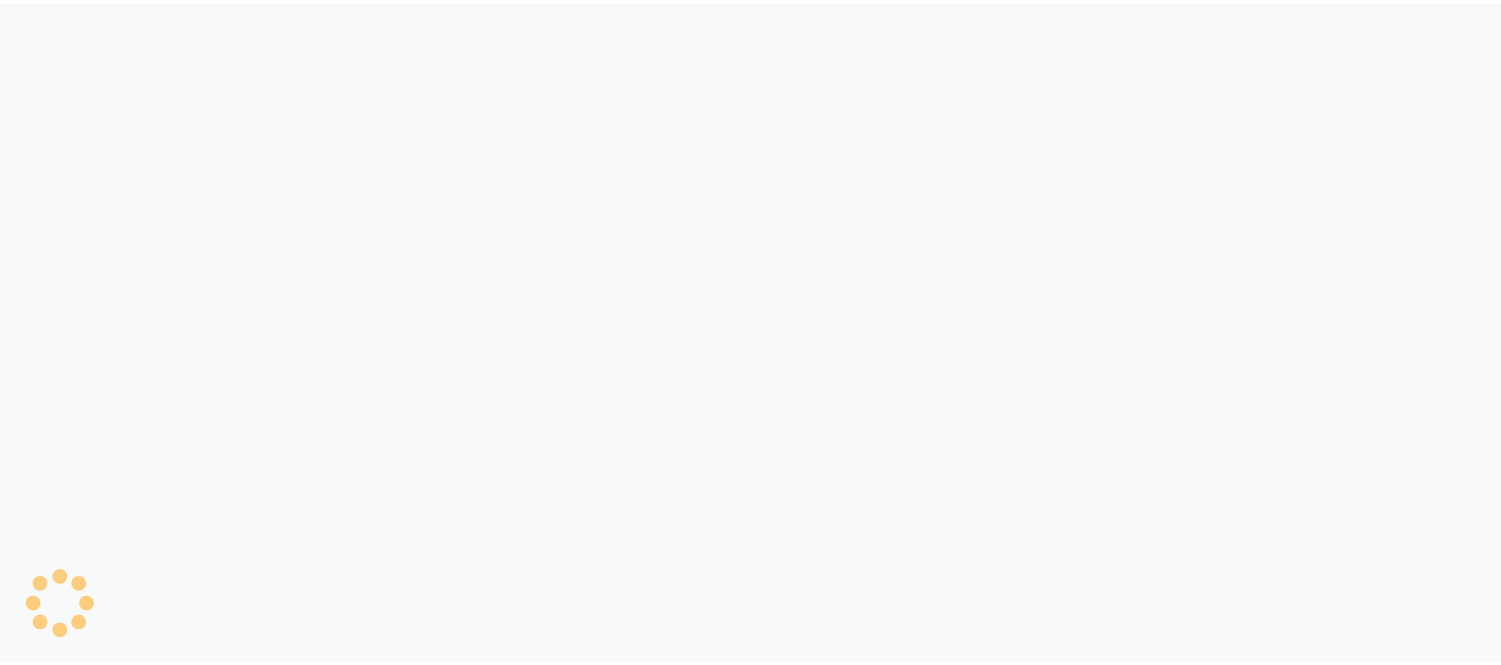 scroll, scrollTop: 0, scrollLeft: 0, axis: both 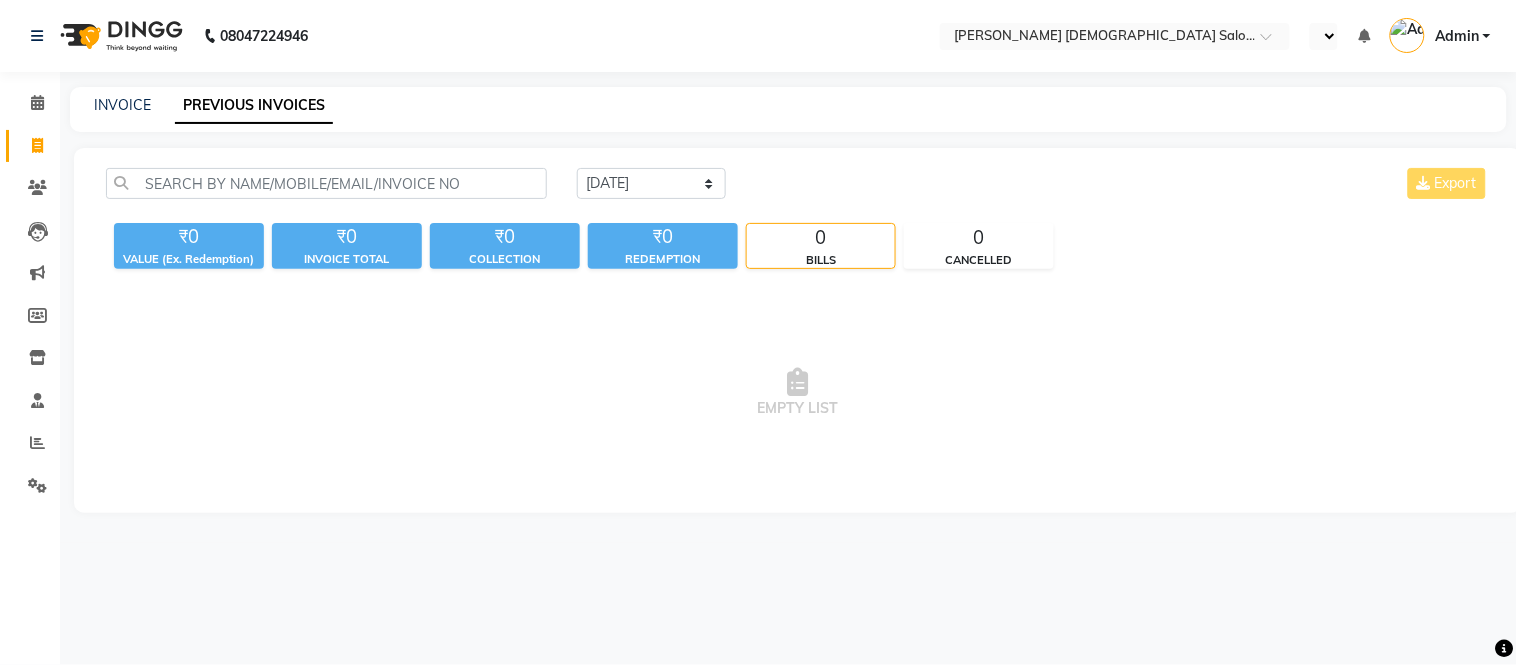 select on "ec" 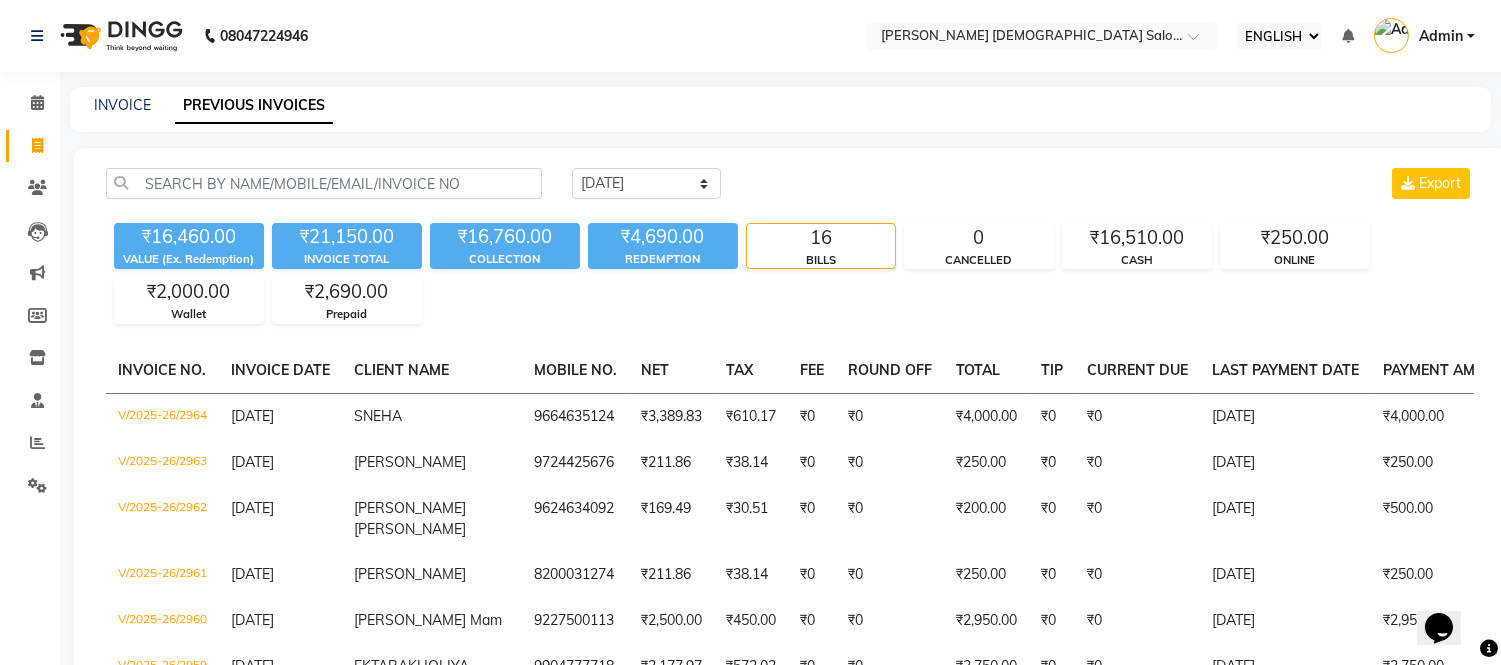 scroll, scrollTop: 0, scrollLeft: 0, axis: both 